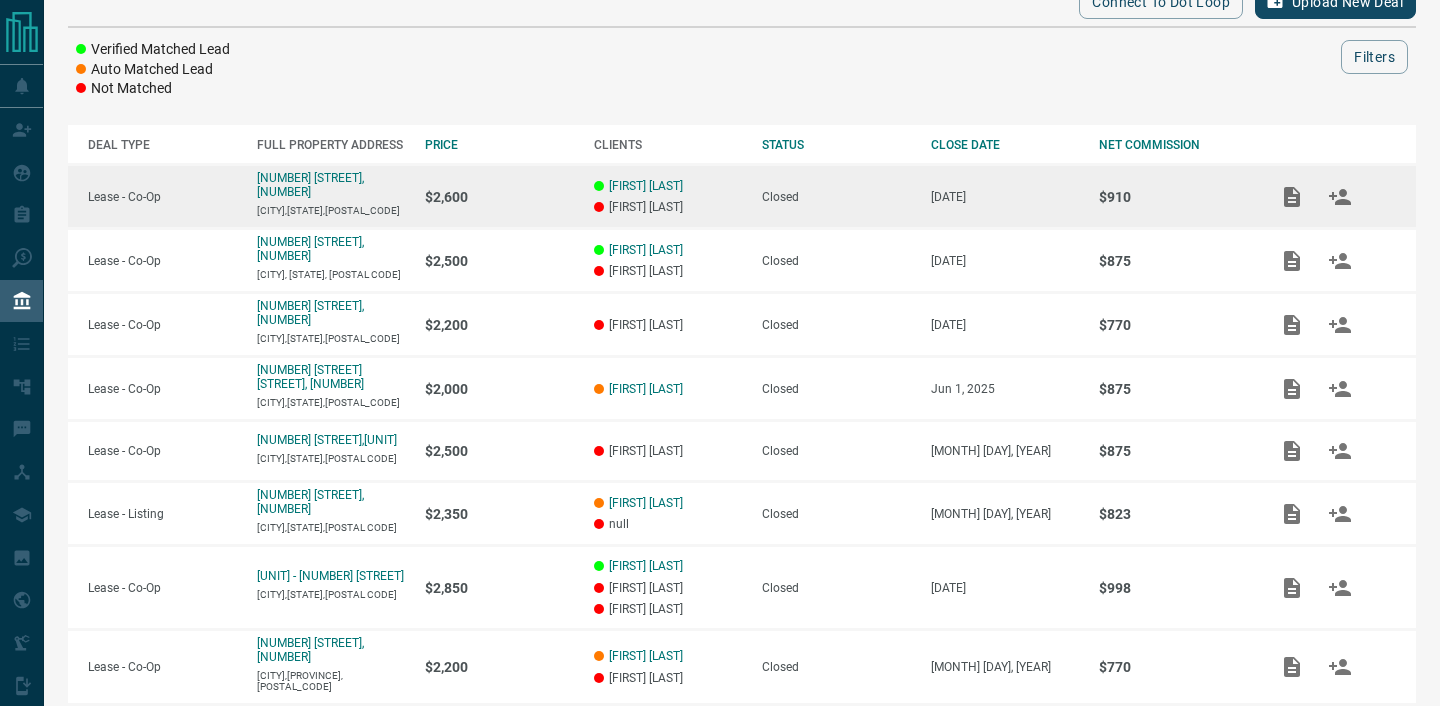 scroll, scrollTop: 463, scrollLeft: 0, axis: vertical 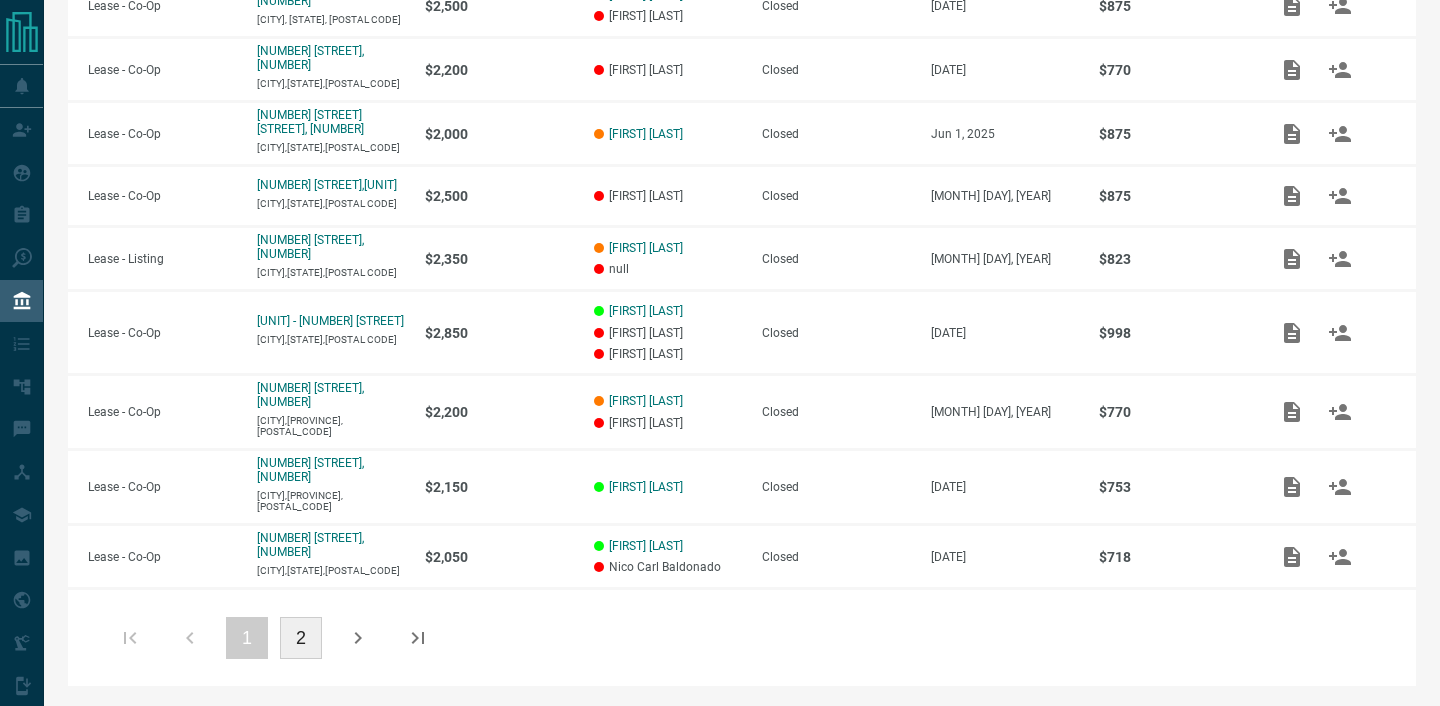 click on "2" at bounding box center (301, 638) 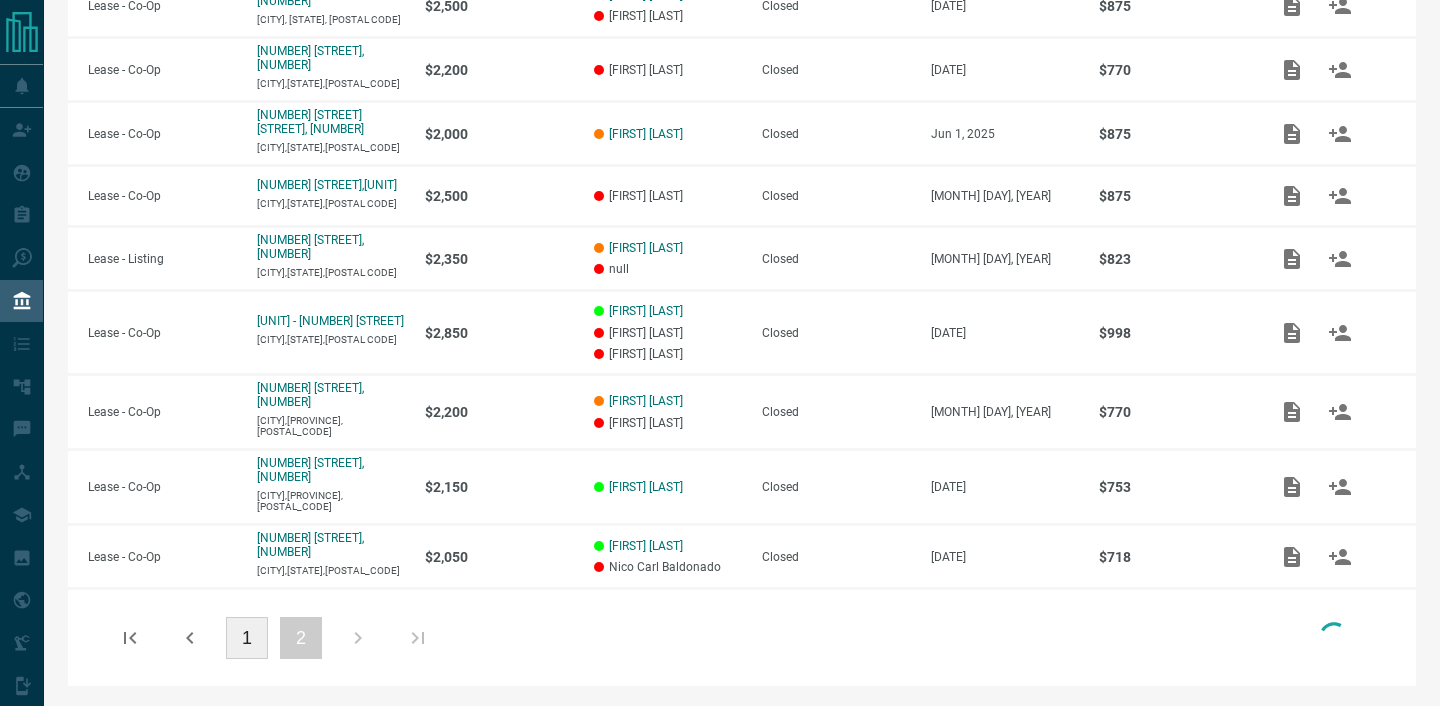 scroll, scrollTop: 239, scrollLeft: 0, axis: vertical 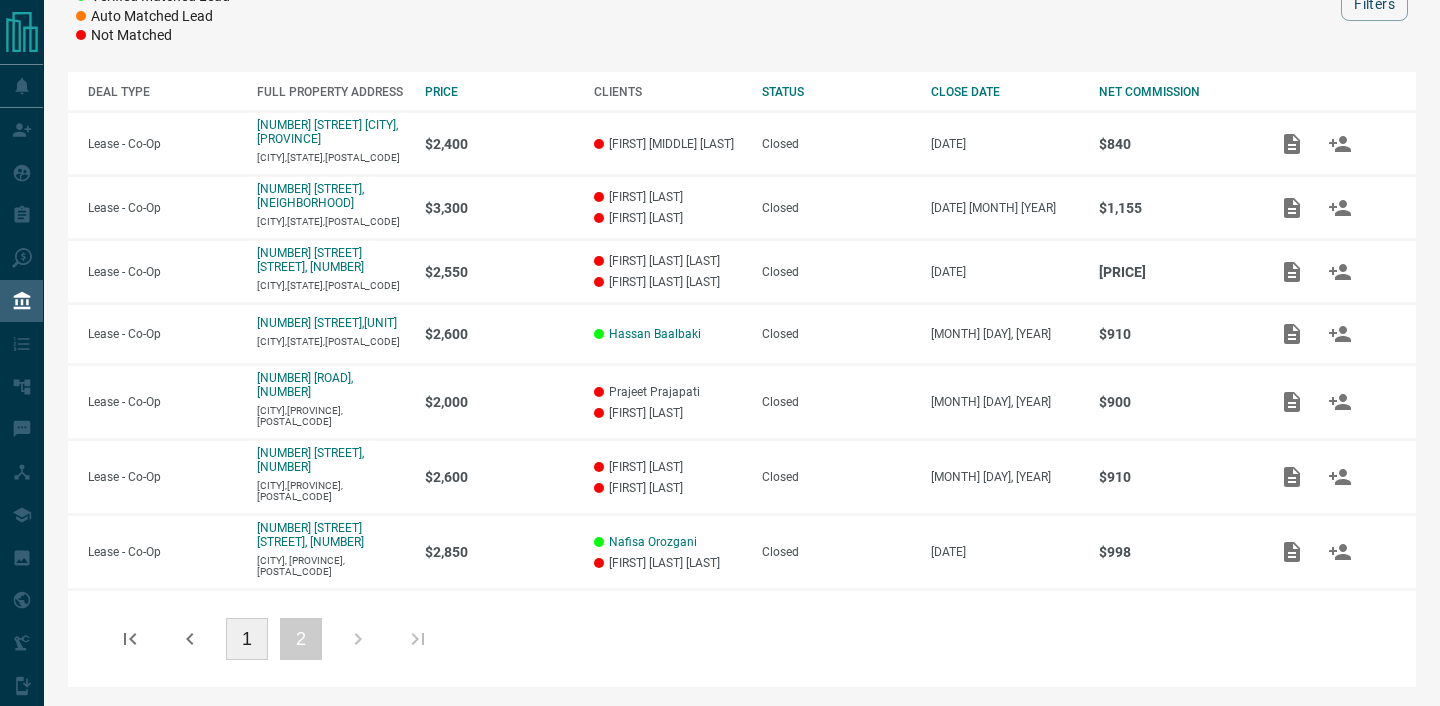 click on "1" at bounding box center [247, 639] 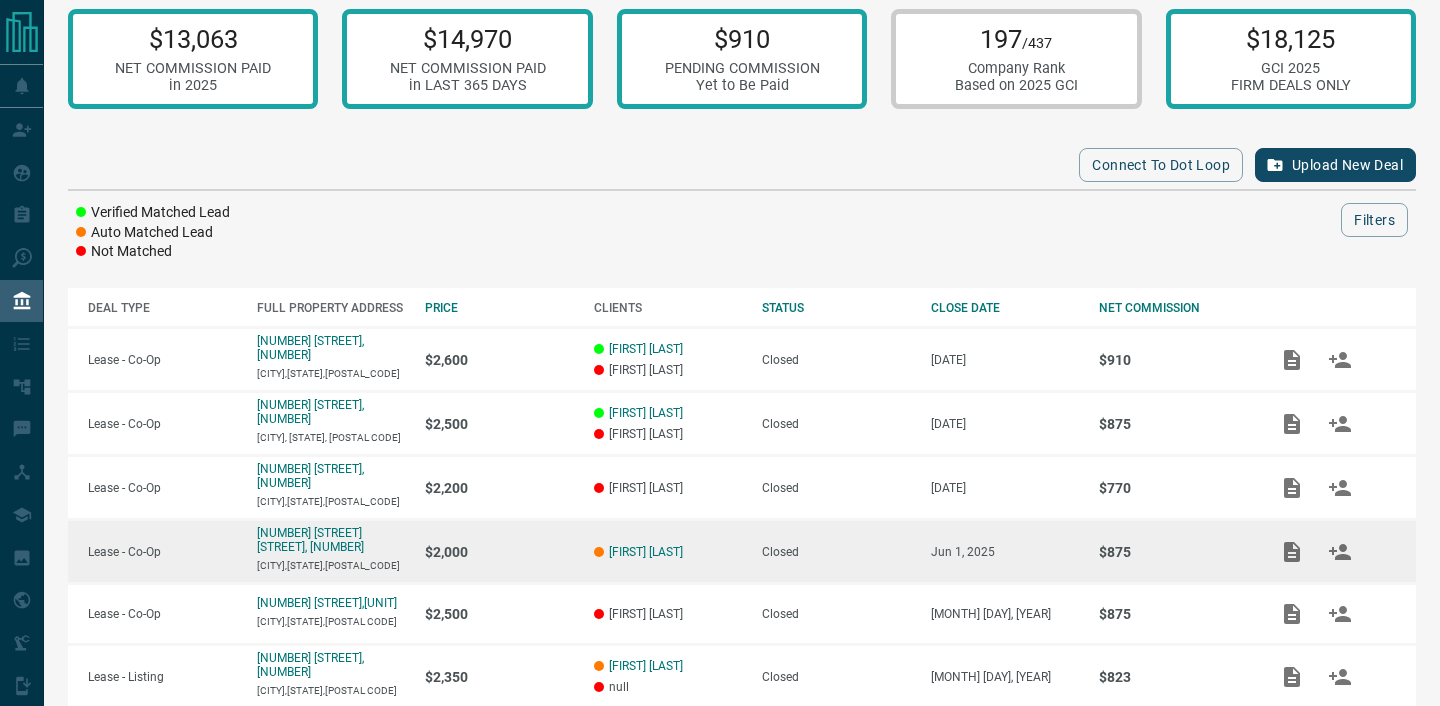 scroll, scrollTop: 0, scrollLeft: 0, axis: both 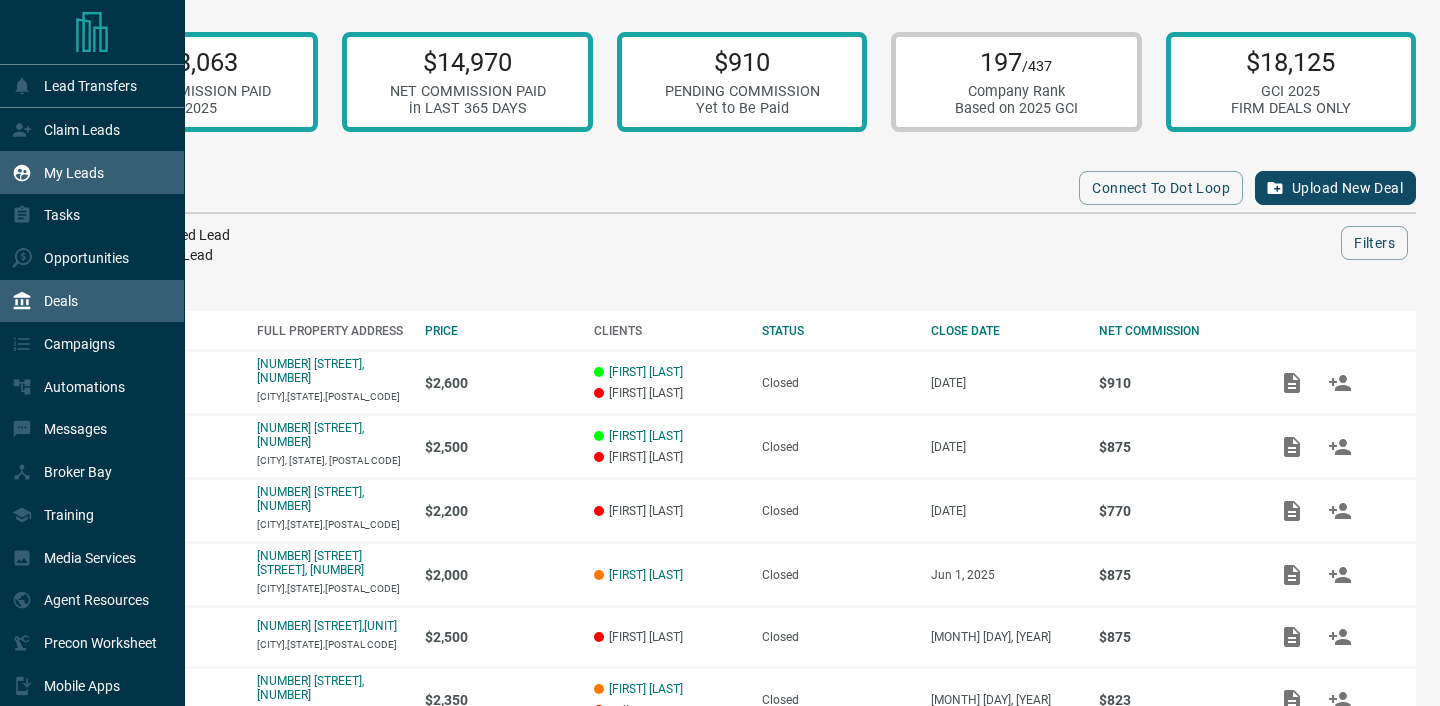 click on "My Leads" at bounding box center (58, 172) 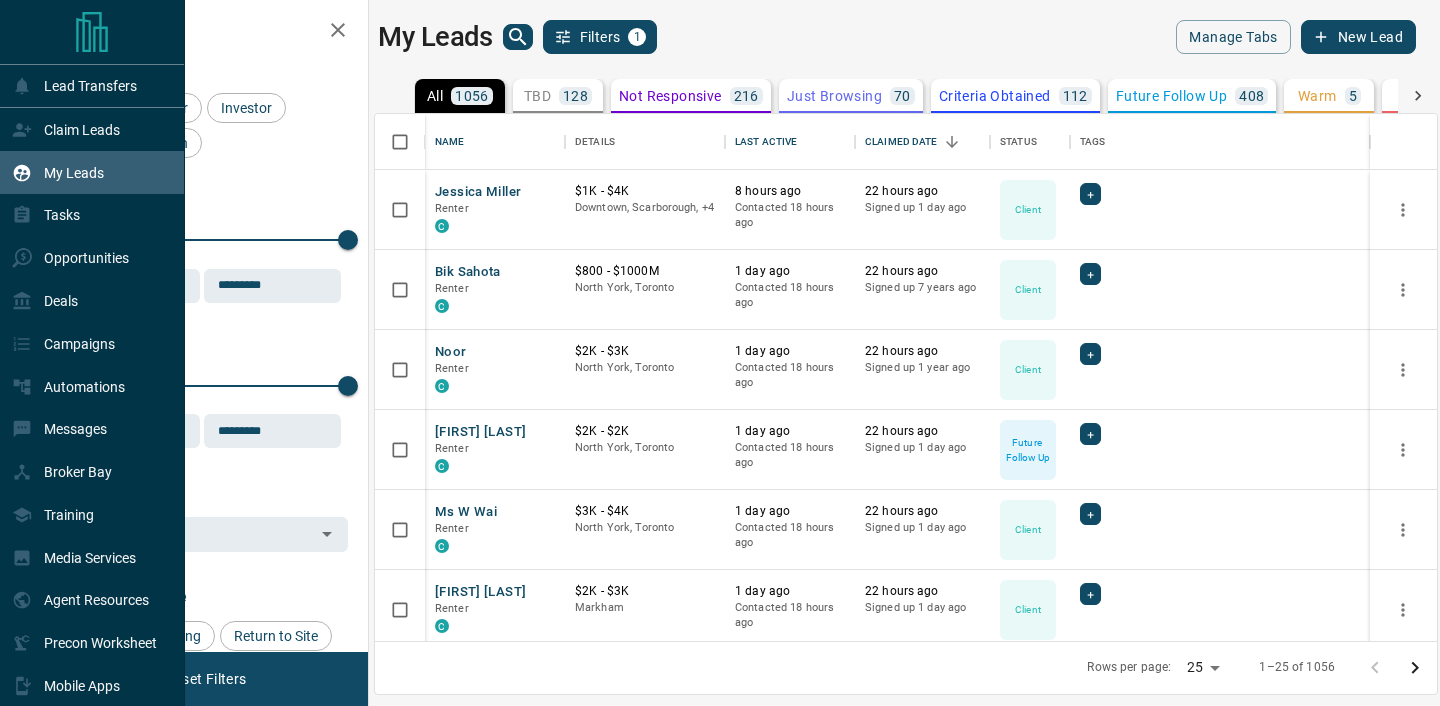 scroll, scrollTop: 1, scrollLeft: 1, axis: both 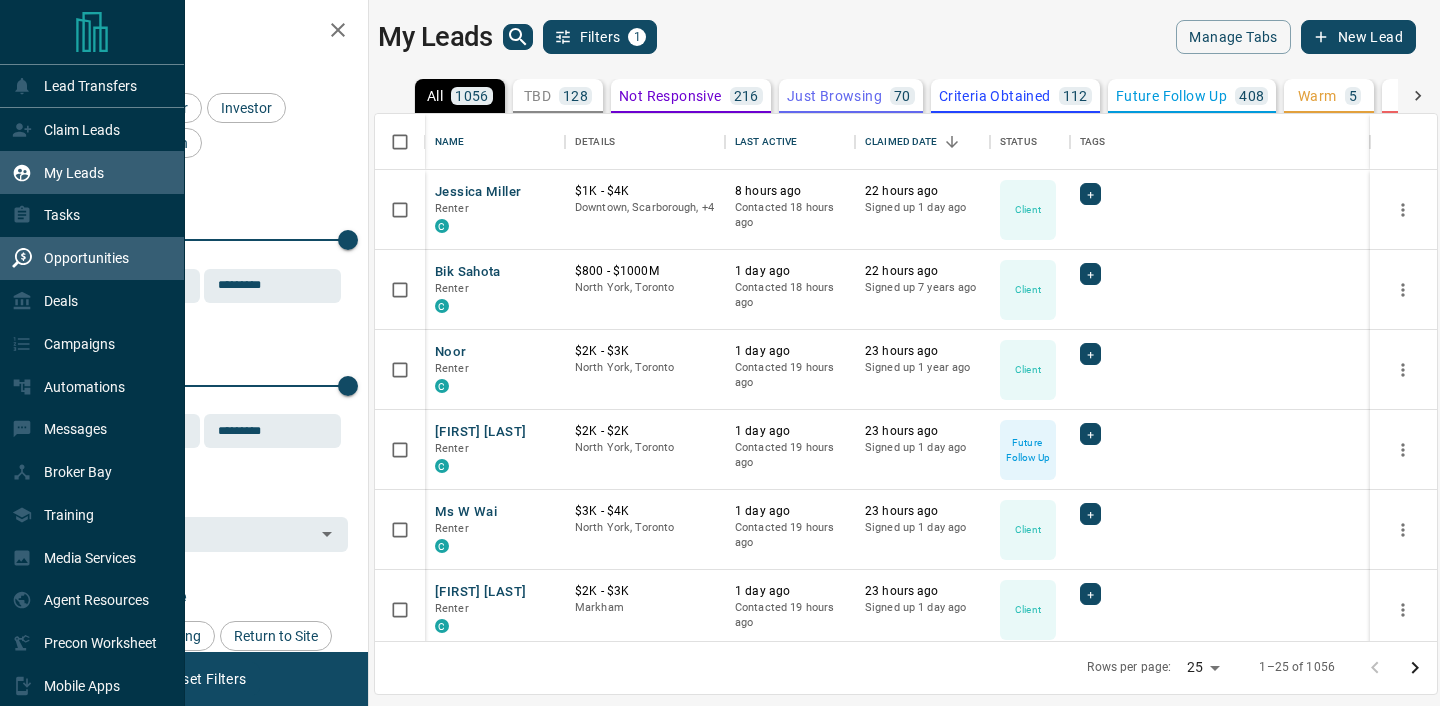 click on "Opportunities" at bounding box center [86, 258] 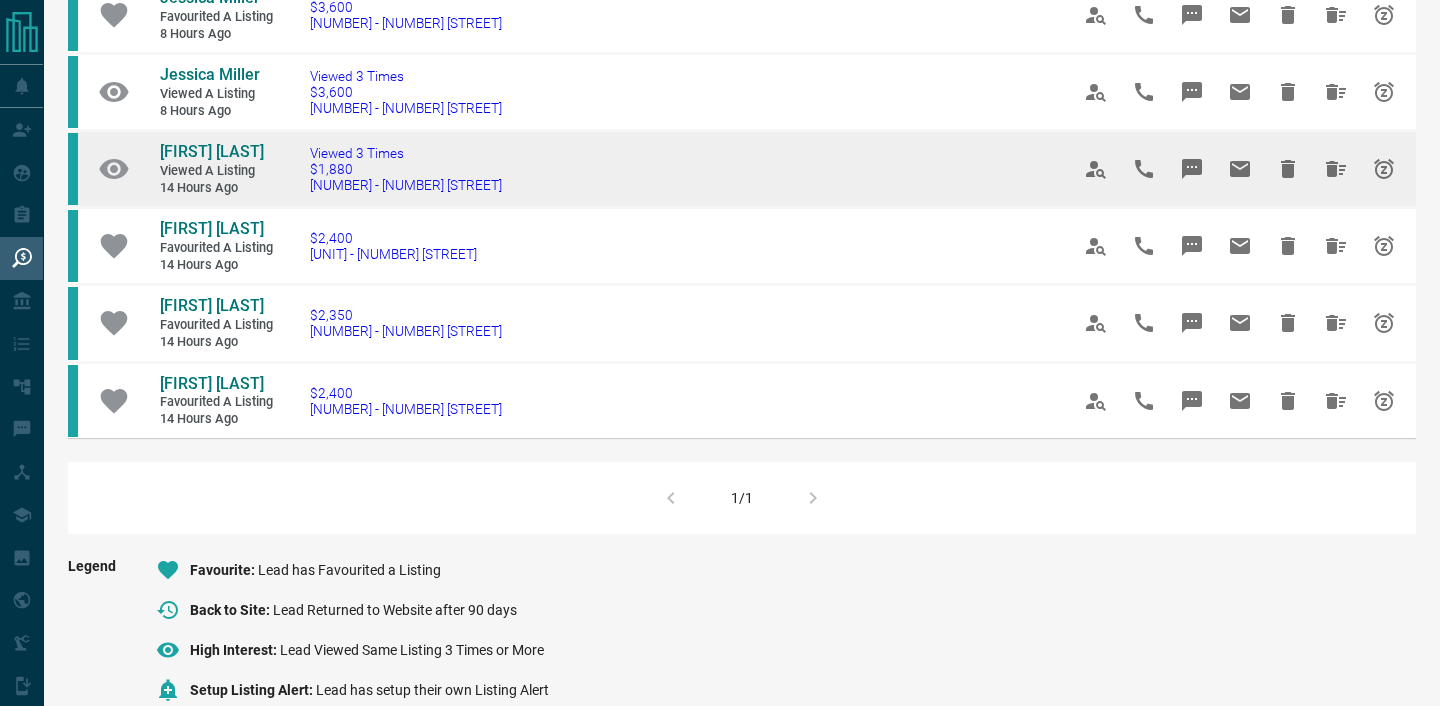 scroll, scrollTop: 1261, scrollLeft: 0, axis: vertical 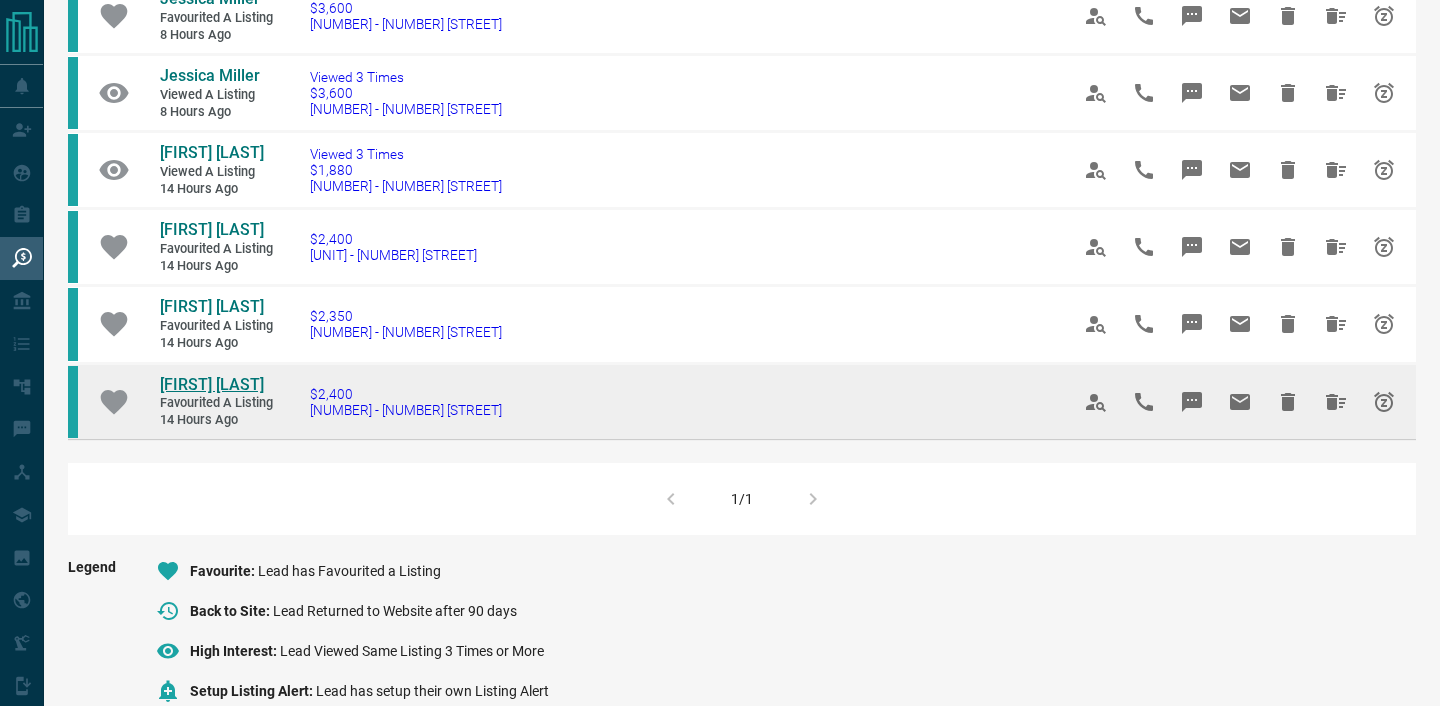 click on "[FIRST] [LAST]" at bounding box center (212, 384) 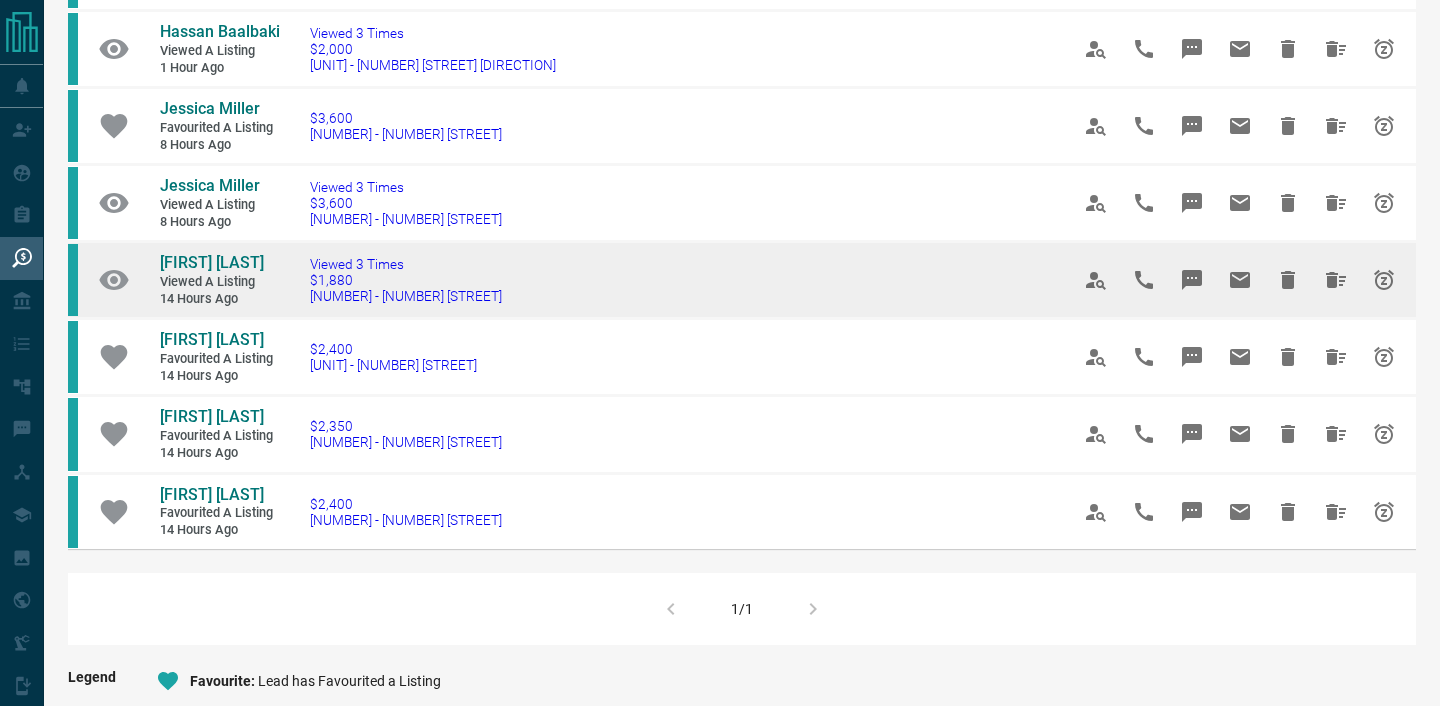 scroll, scrollTop: 1145, scrollLeft: 0, axis: vertical 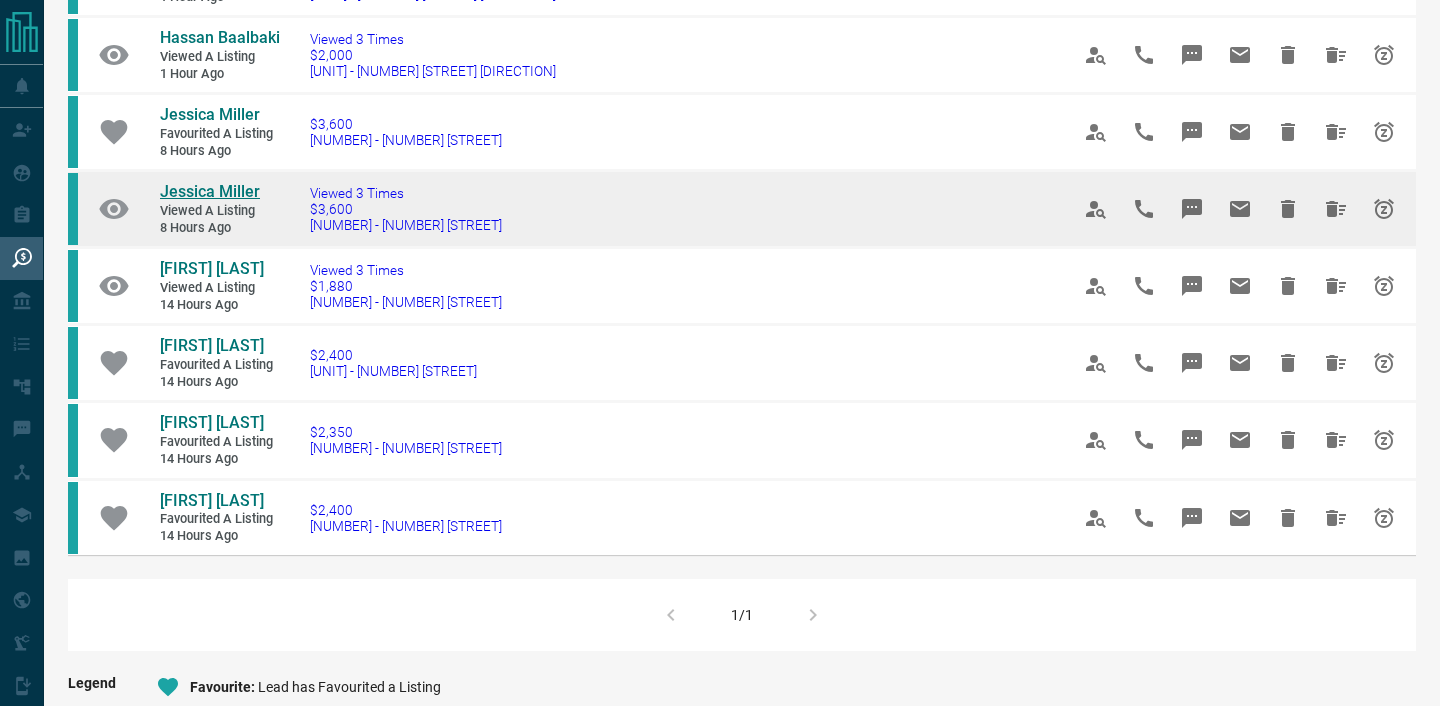 click on "Jessica Miller" at bounding box center [210, 191] 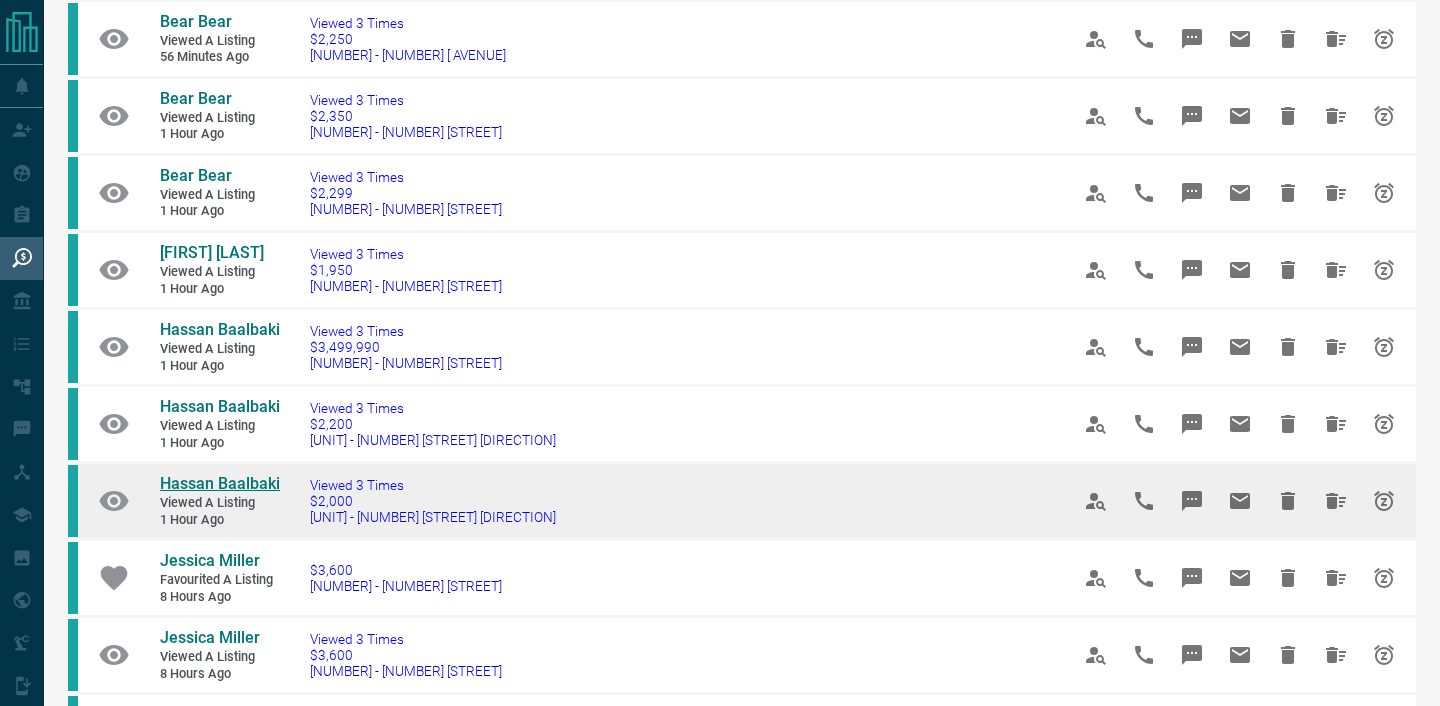 scroll, scrollTop: 696, scrollLeft: 0, axis: vertical 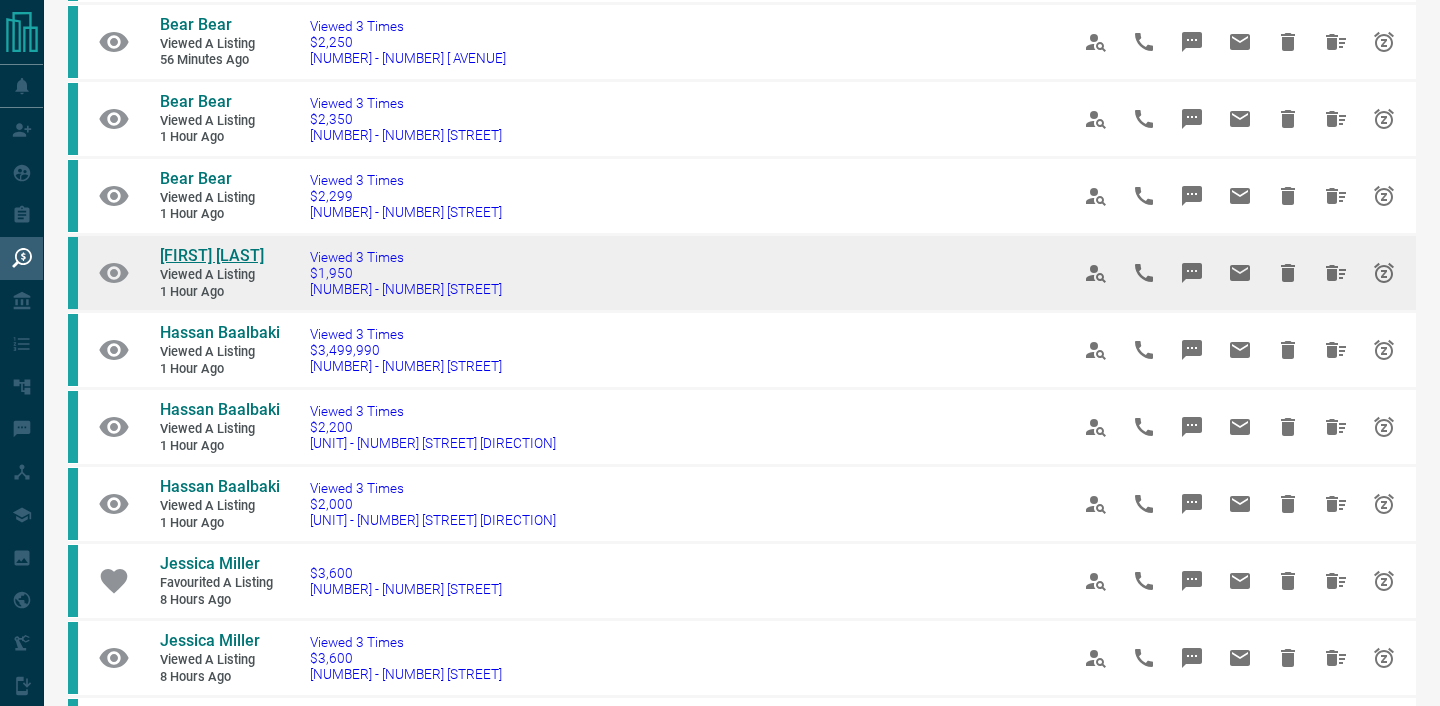 click on "[FIRST] [LAST]" at bounding box center [212, 255] 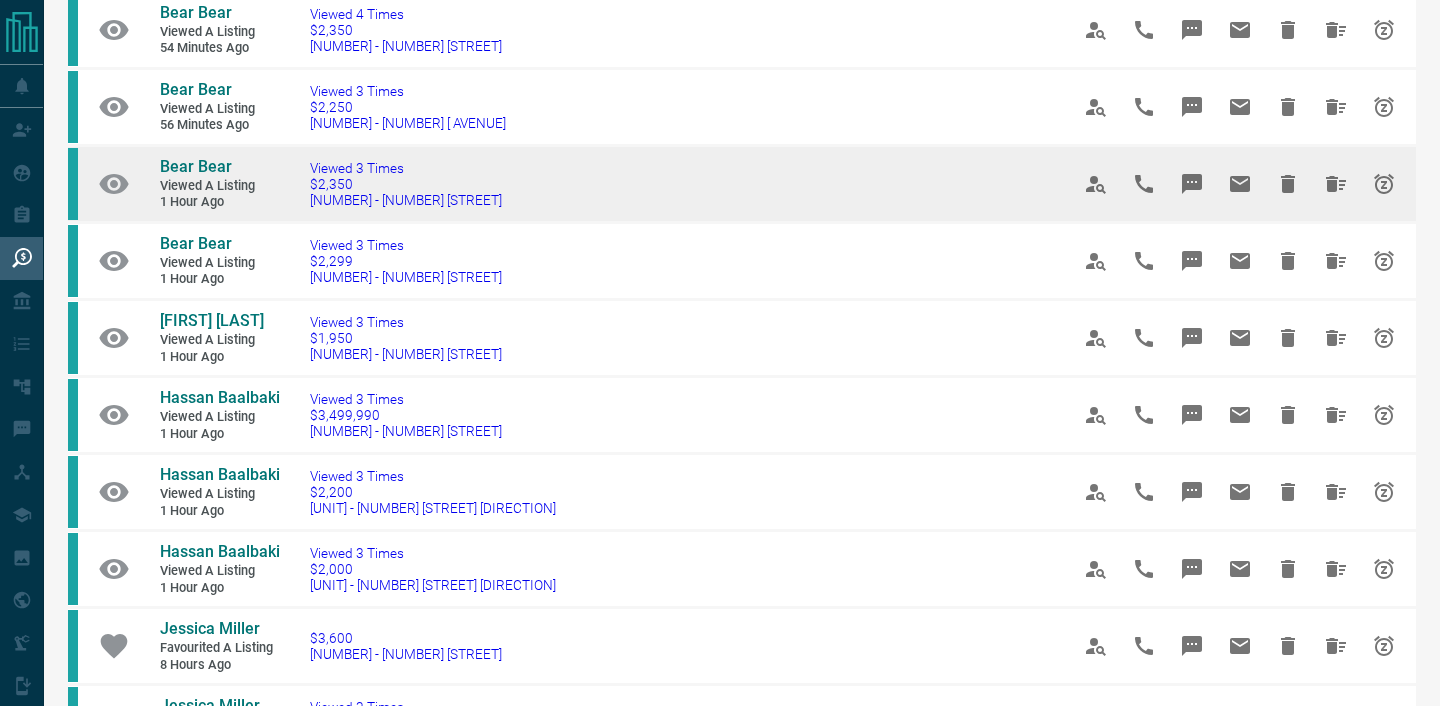 scroll, scrollTop: 617, scrollLeft: 0, axis: vertical 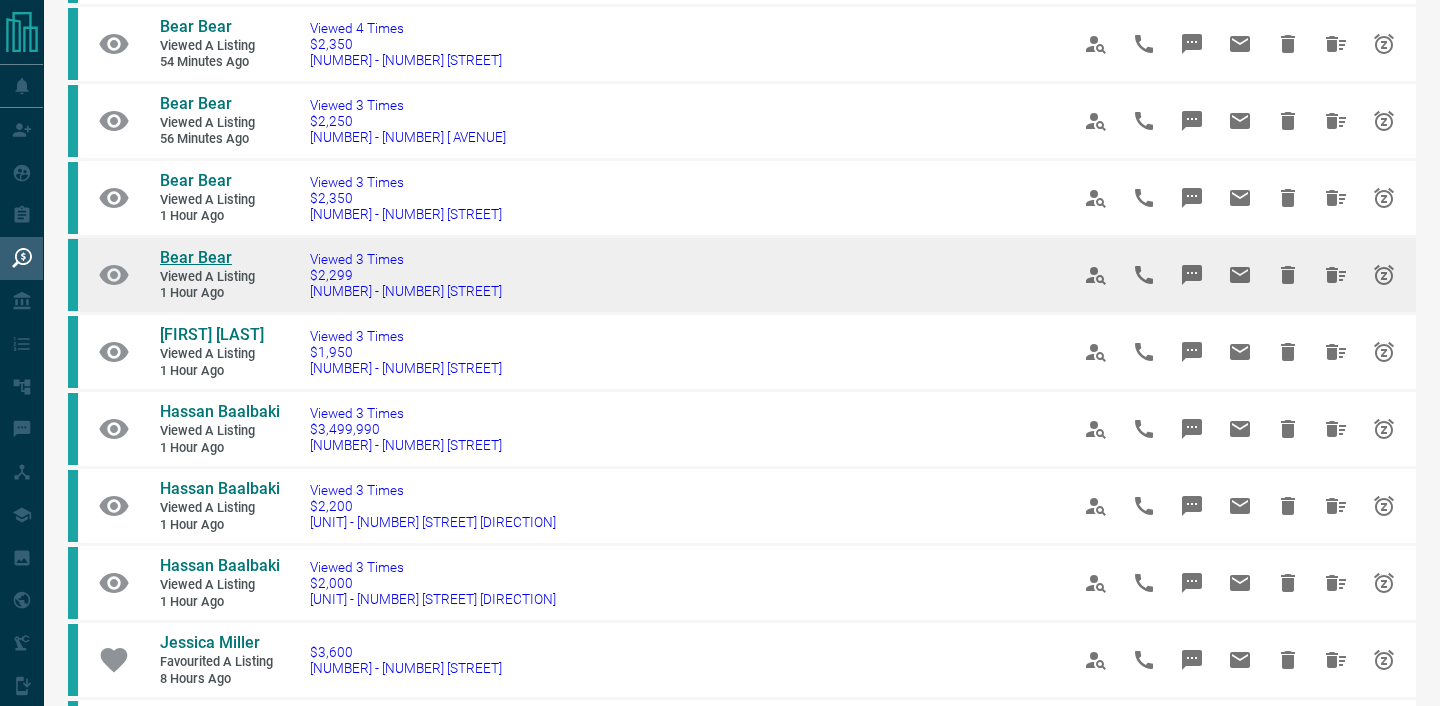 click on "Bear Bear" at bounding box center (196, 257) 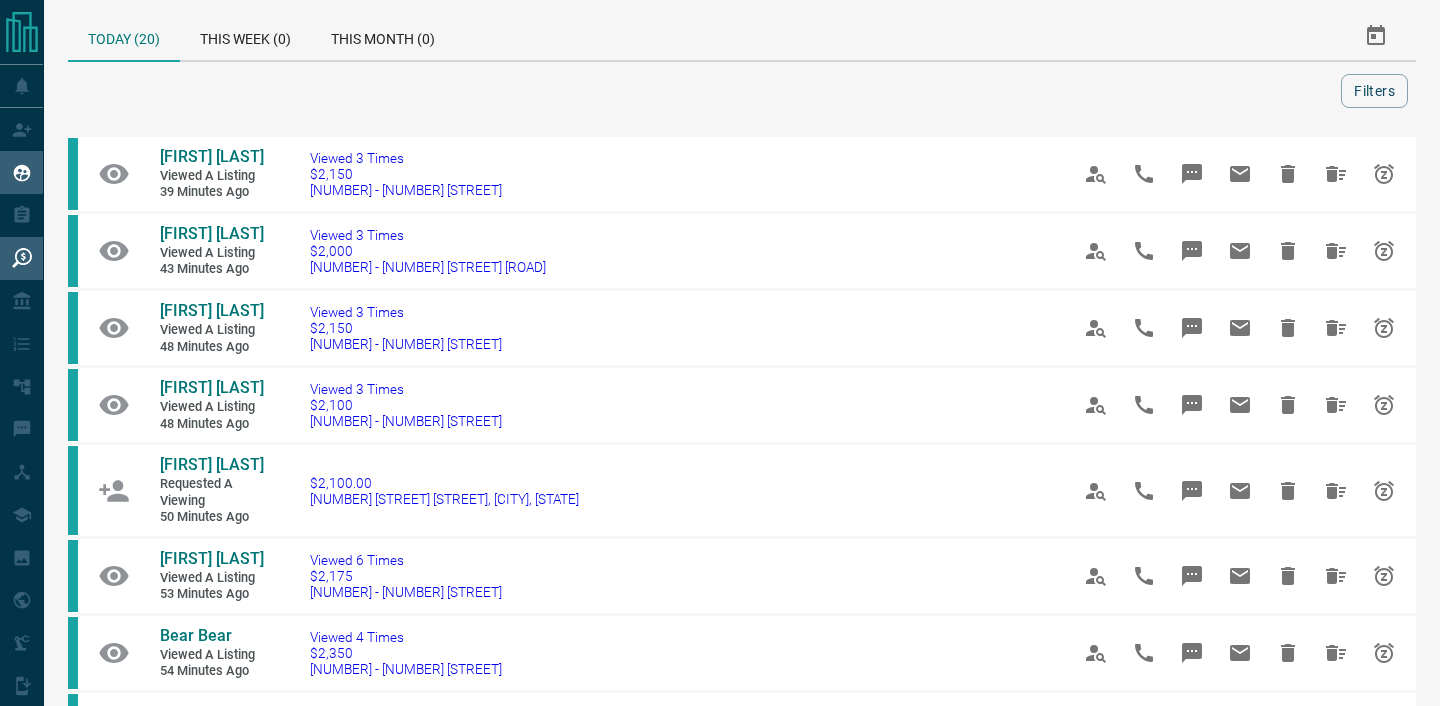 scroll, scrollTop: 0, scrollLeft: 0, axis: both 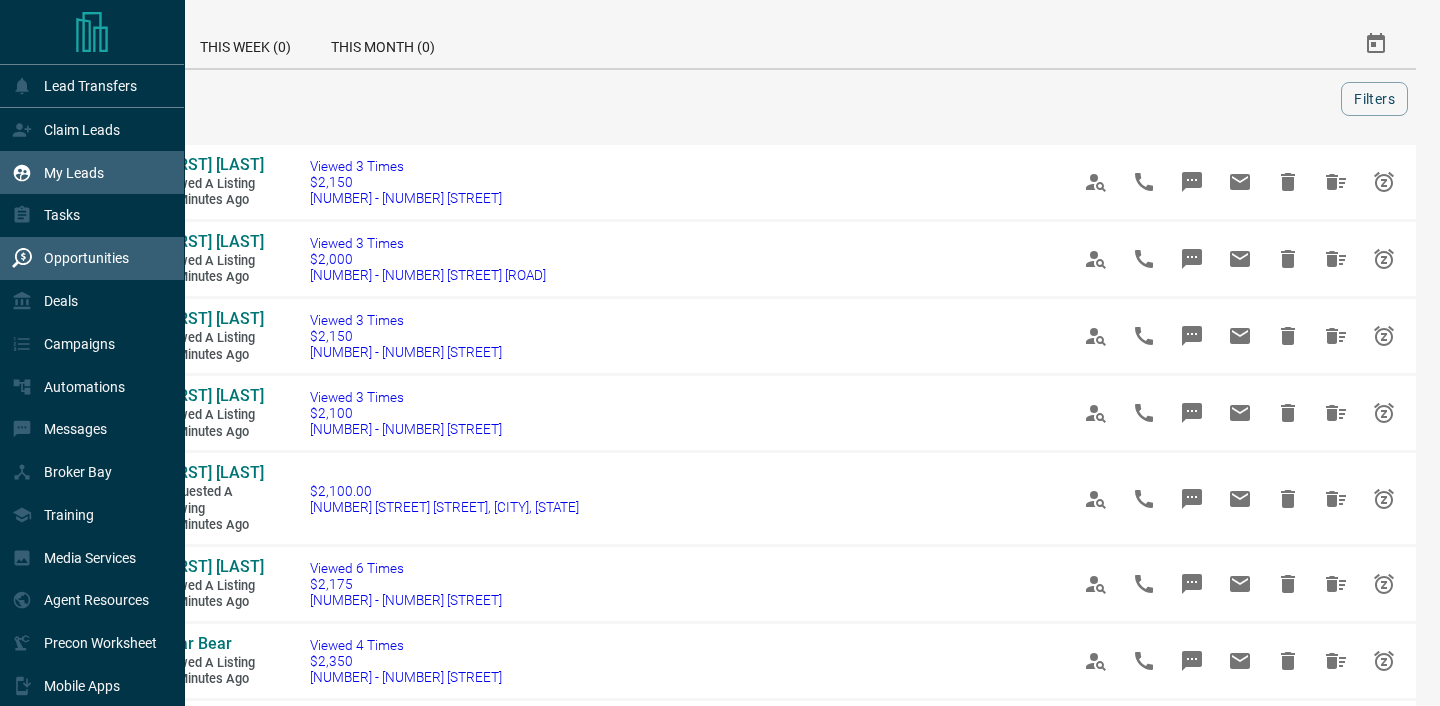 click on "My Leads" at bounding box center [58, 172] 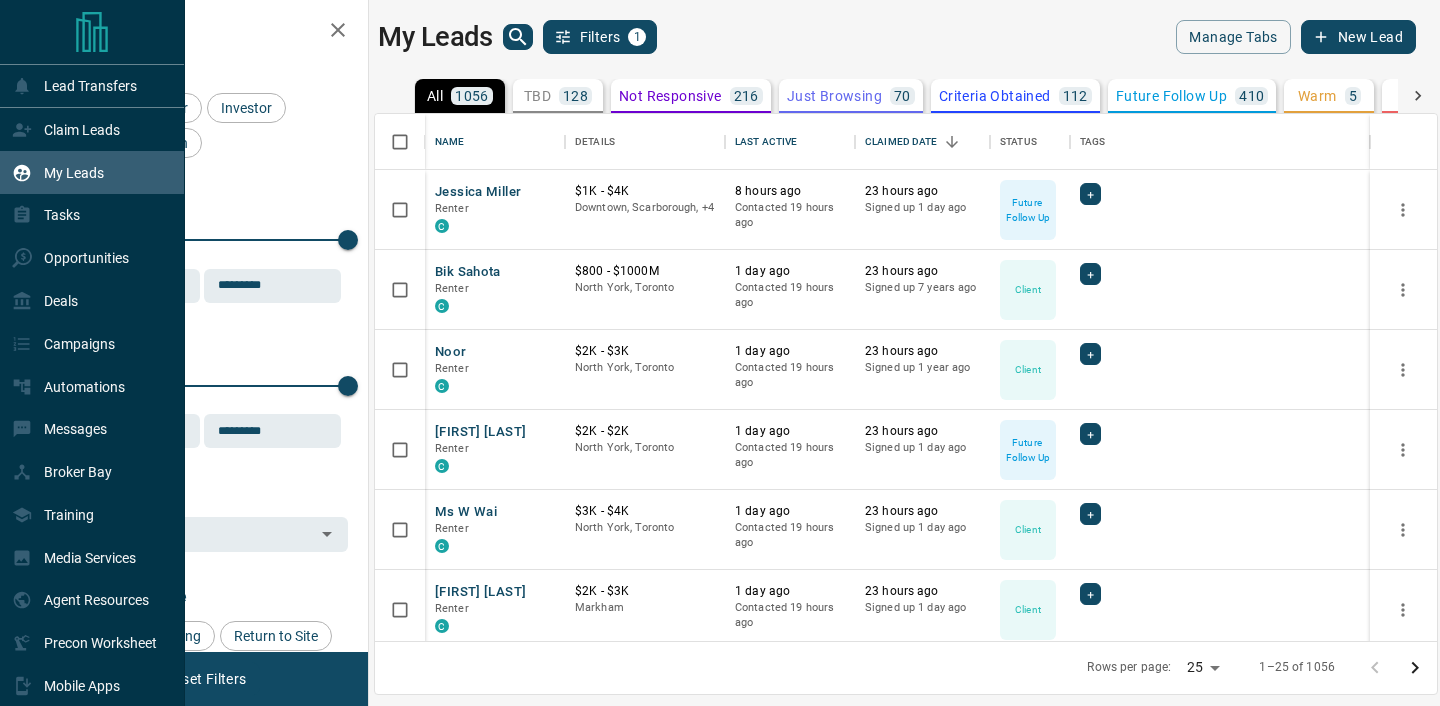 scroll, scrollTop: 1, scrollLeft: 1, axis: both 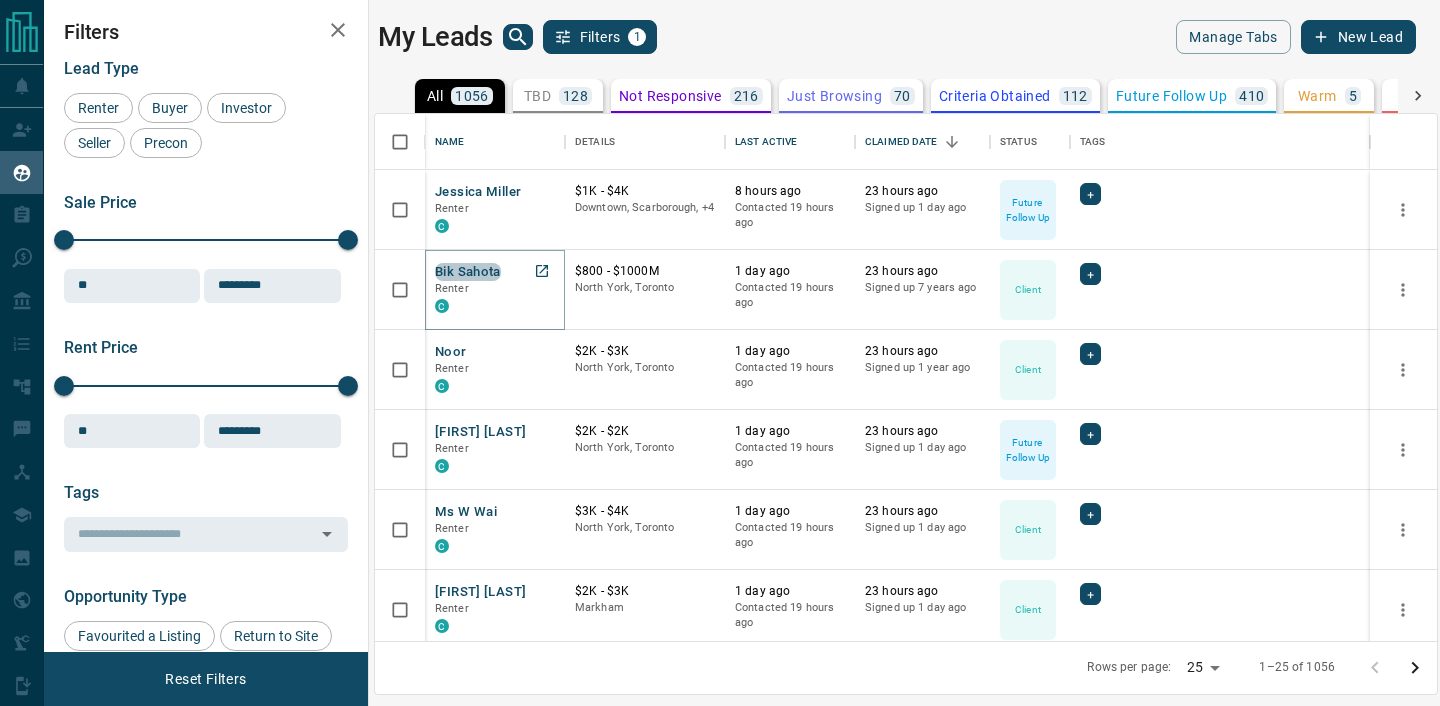 click on "Bik Sahota" at bounding box center [468, 272] 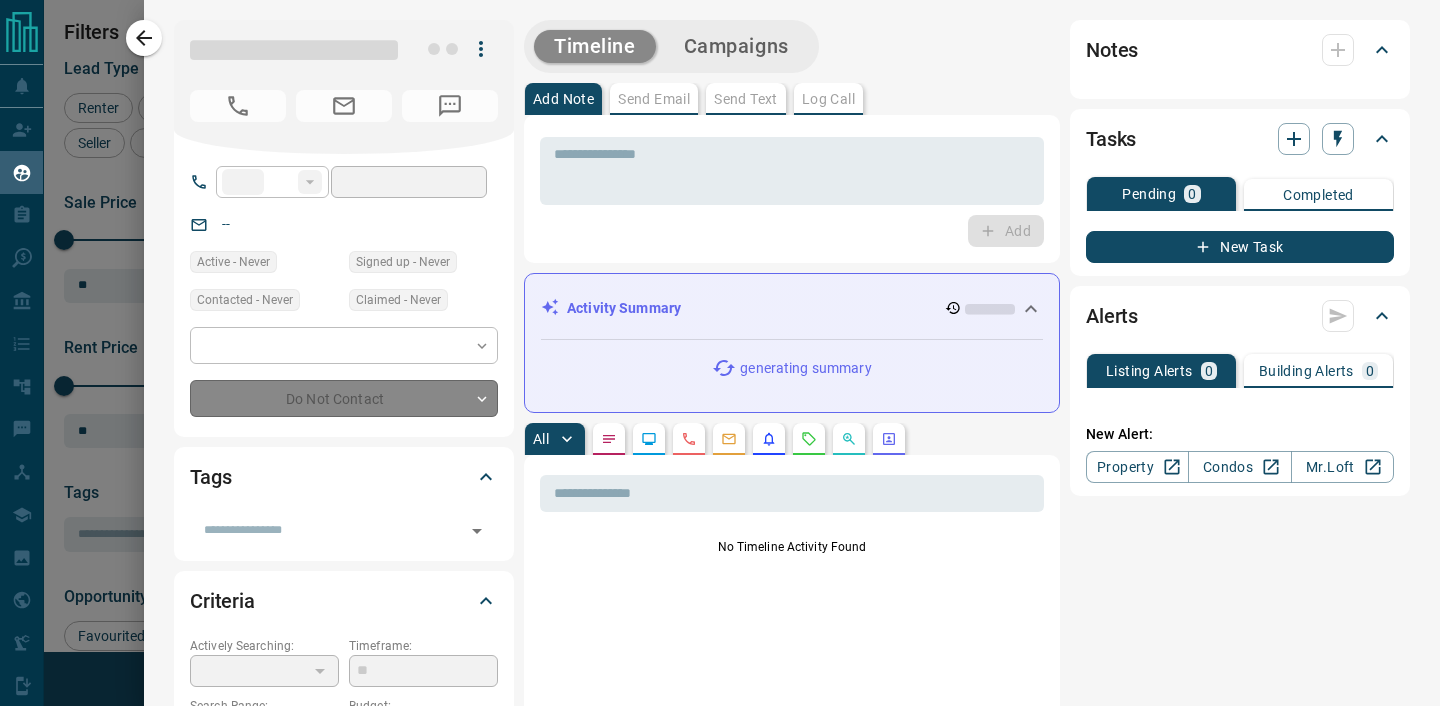type on "**" 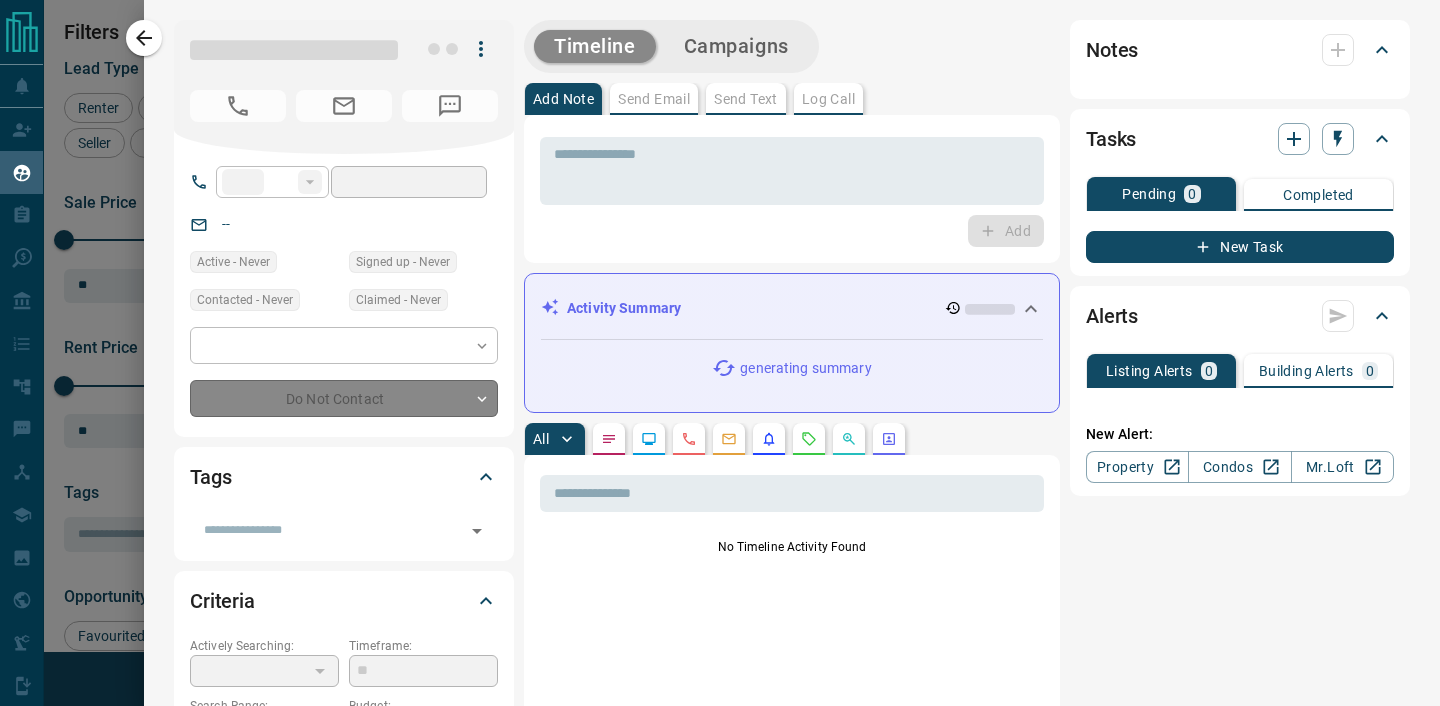 type on "**********" 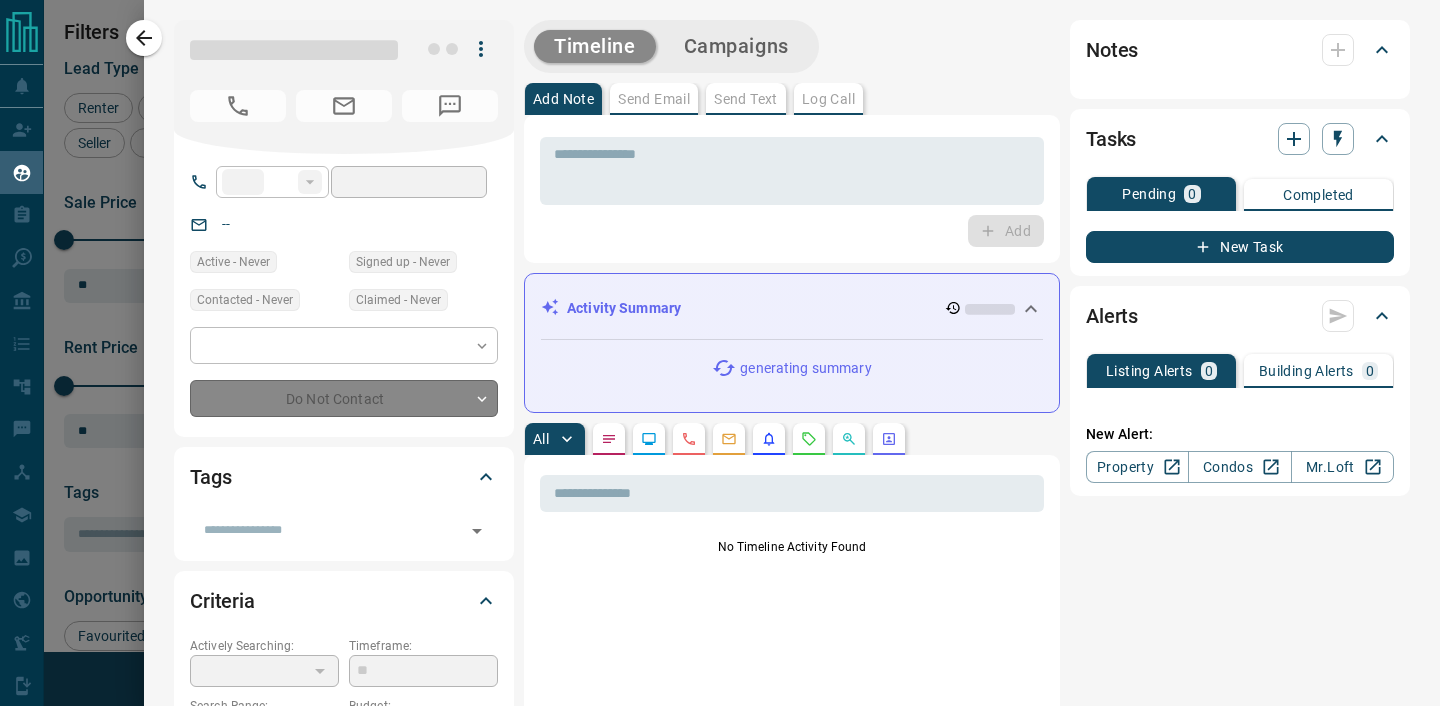 type on "**********" 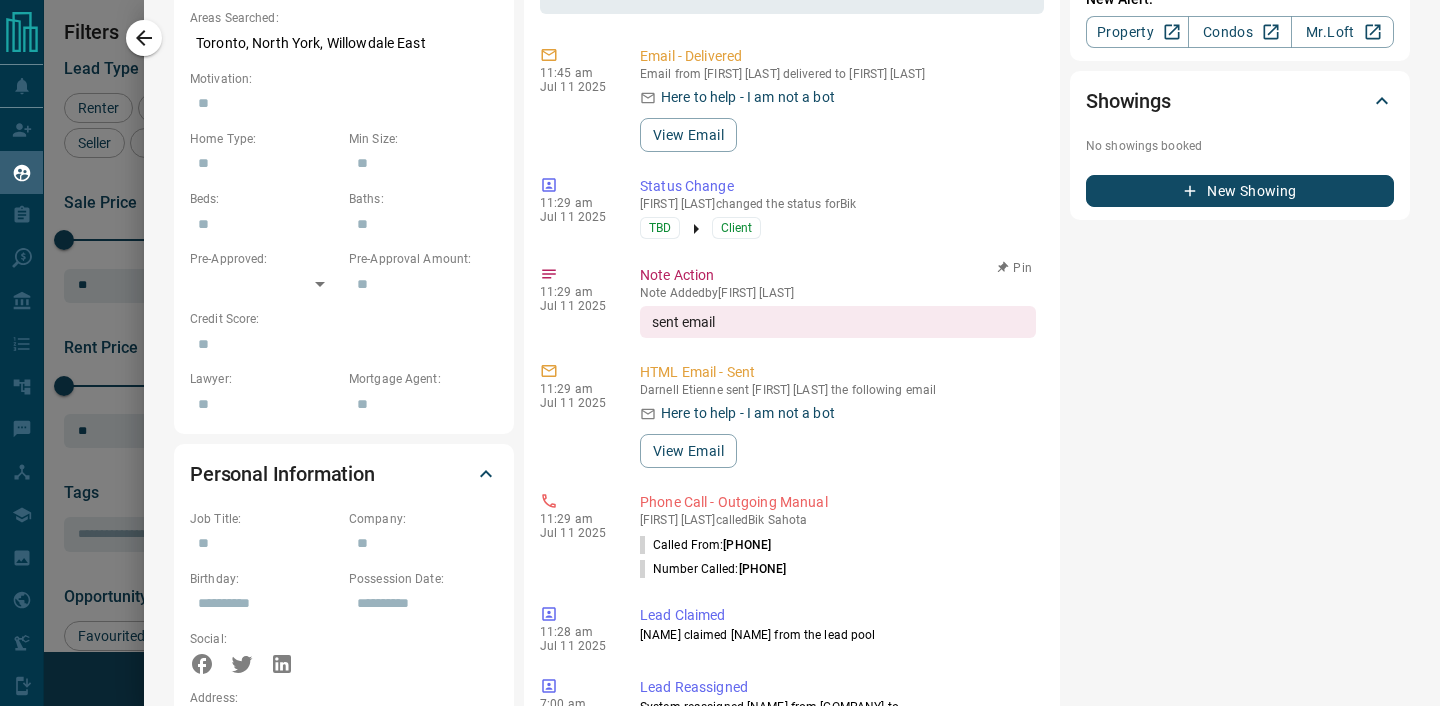 scroll, scrollTop: 752, scrollLeft: 0, axis: vertical 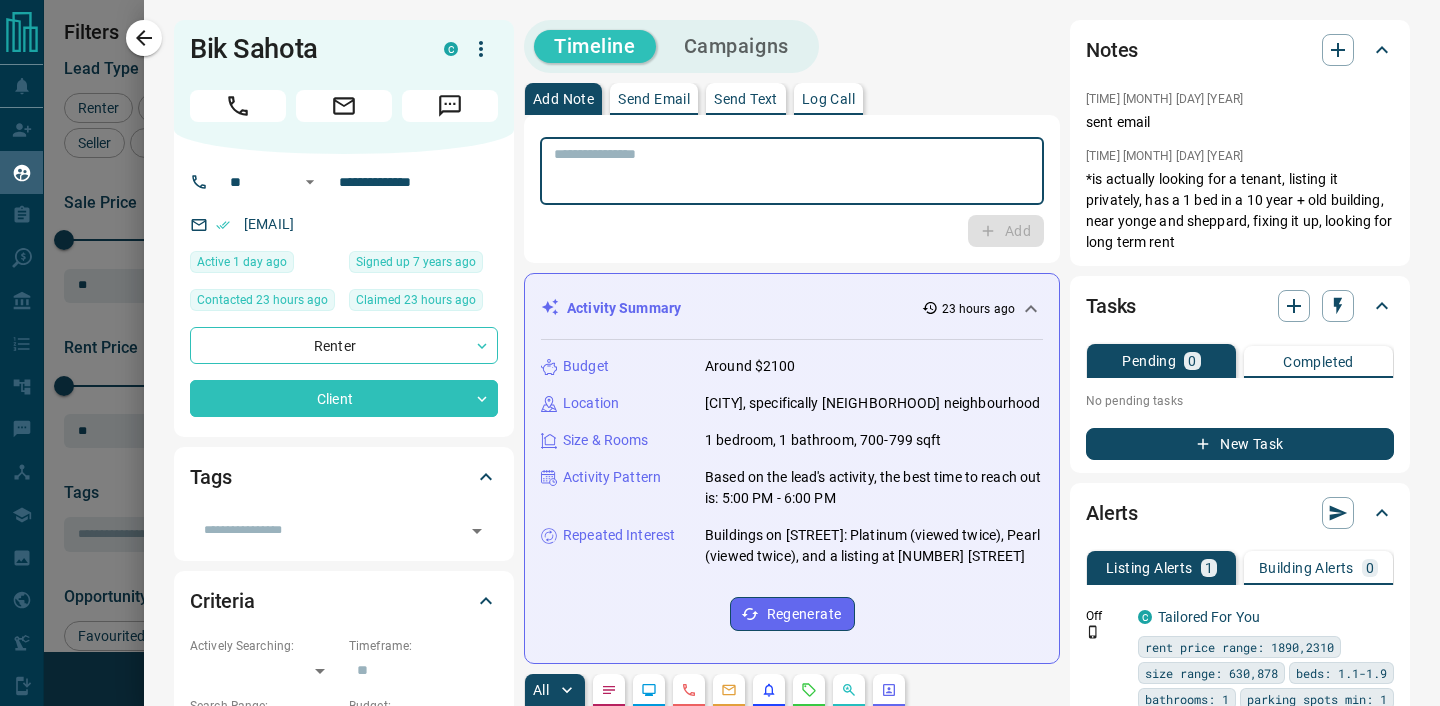 click at bounding box center (792, 171) 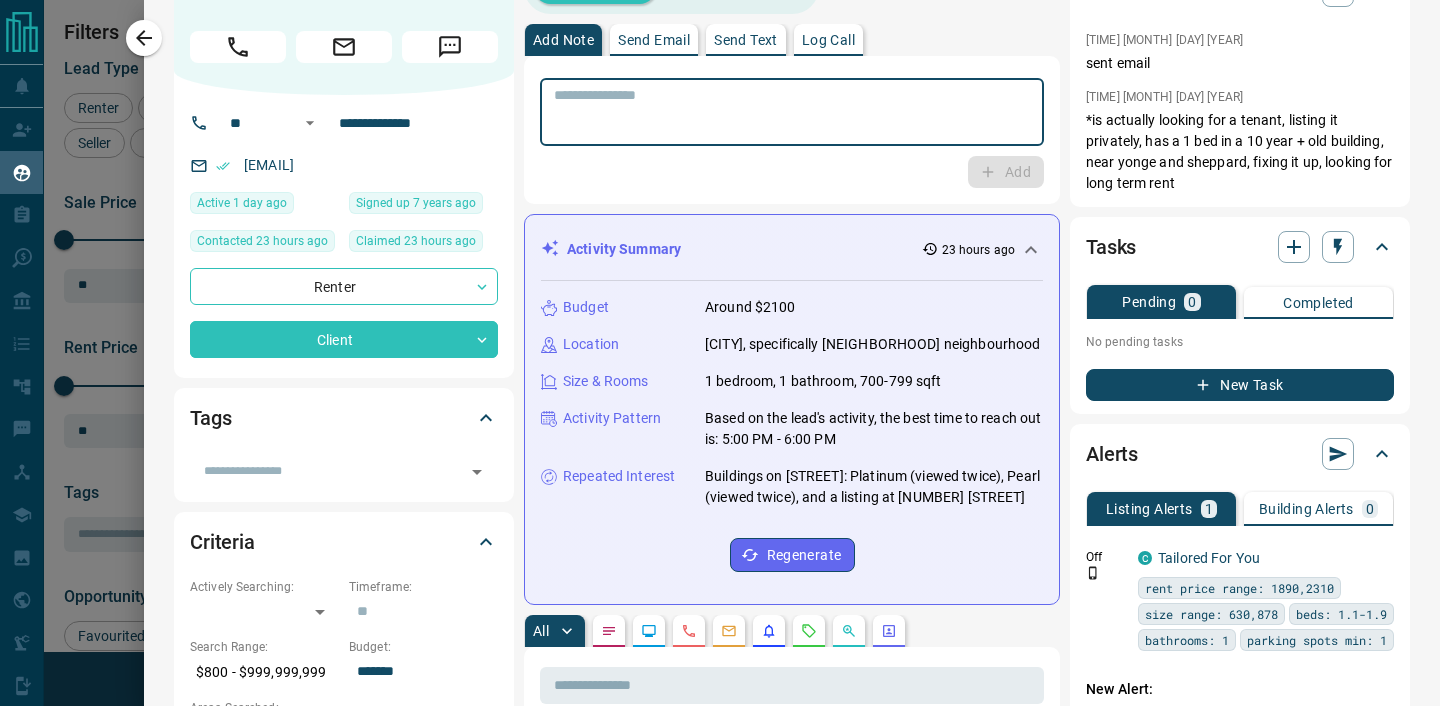scroll, scrollTop: 0, scrollLeft: 0, axis: both 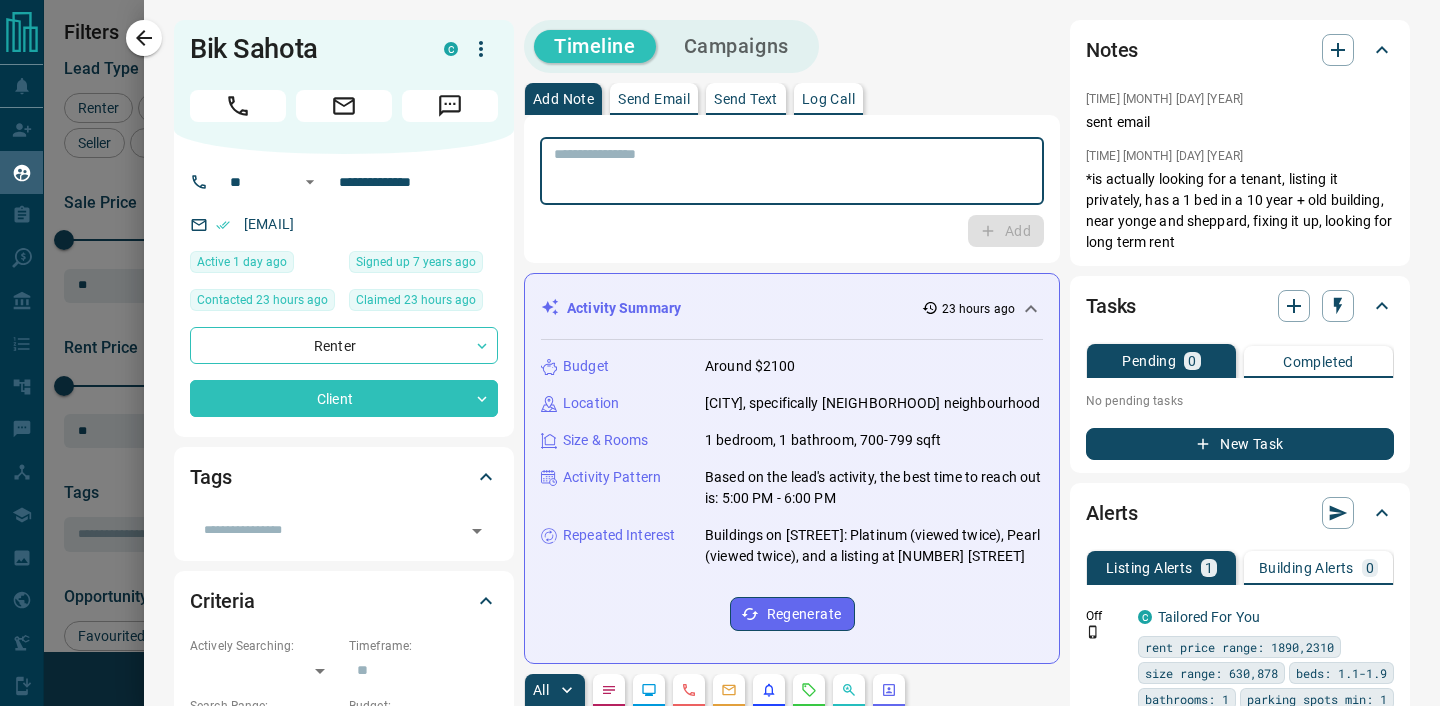 click at bounding box center [792, 171] 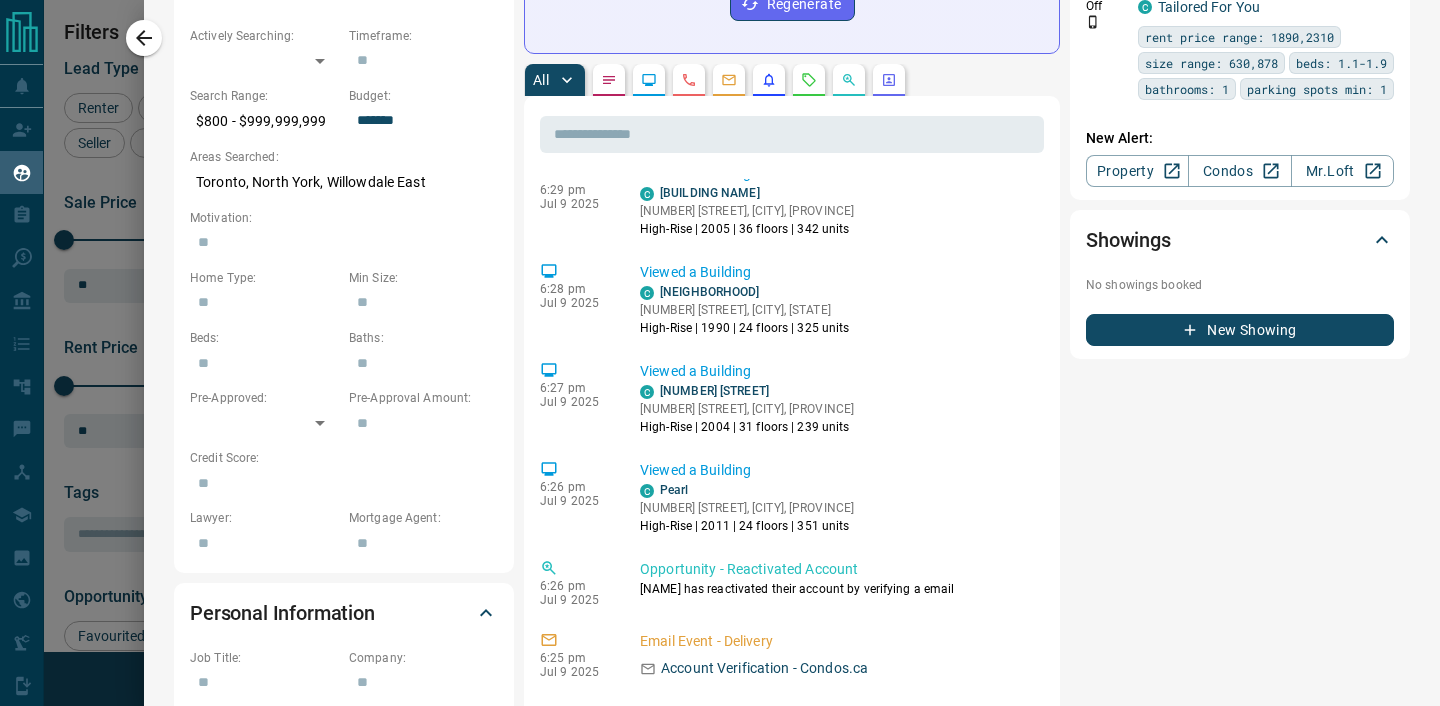 scroll, scrollTop: 617, scrollLeft: 0, axis: vertical 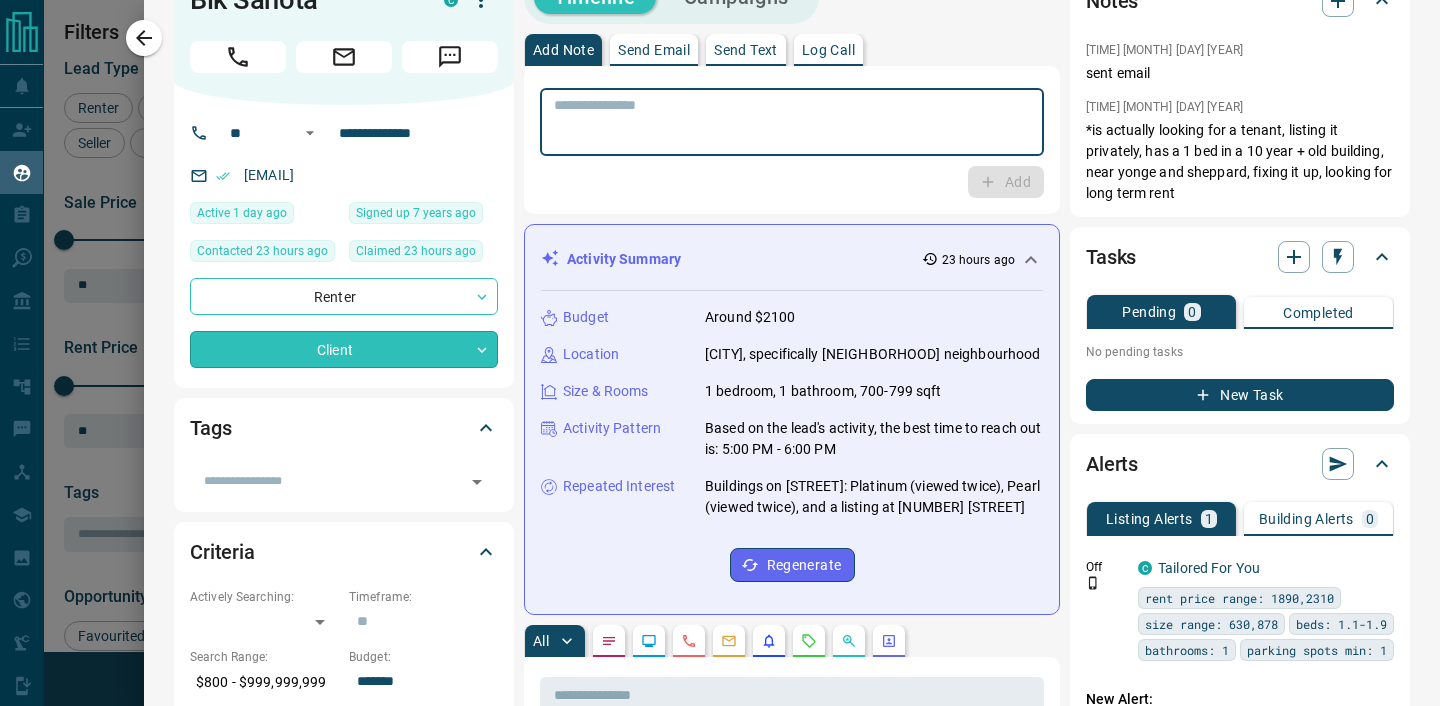 click on "Lead Transfers Claim Leads My Leads Tasks Opportunities Deals Campaigns Automations Messages Broker Bay Training Media Services Agent Resources Precon Worksheet Mobile Apps Disclosure Logout My Leads Filters [NUMBER] Manage Tabs New Lead All [NUMBER] TBD [NUMBER] Do Not Contact - Not Responsive [NUMBER] Bogus [NUMBER] Just Browsing [NUMBER] Criteria Obtained [NUMBER] Future Follow Up [NUMBER] Warm [NUMBER] HOT [NUMBER] Taken on Showings [NUMBER] Submitted Offer [NUMBER] Client [NUMBER] Name Details Last Active Claimed Date Status Tags [FIRST] [LAST] Renter C [CURRENCY][NUMBER] - [CURRENCY][NUMBER] [CITY], [CITY], [CITY], [CITY], +[NUMBER] [TIME] ago Contacted [TIME] ago [TIME] ago Signed up [TIME] ago Future Follow Up + [FIRST] [LAST] Renter C [CURRENCY][NUMBER] - [CURRENCY][NUMBER] [CITY], [CITY] [TIME] ago Contacted [TIME] ago [TIME] ago Signed up [TIME] ago Client + [FIRST] [LAST] Renter C [CURRENCY][NUMBER] - [CURRENCY][NUMBER] [CITY], [CITY] [TIME] ago Contacted [TIME] ago [TIME] ago Signed up [TIME] ago Client + [FIRST] [LAST] Renter C [CURRENCY][NUMBER] - [CURRENCY][NUMBER] [CITY], [CITY] [TIME] ago Contacted [TIME] ago [TIME] ago Signed up [TIME] ago Future Follow Up + [FIRST] [LAST] Renter C + C" at bounding box center (720, 340) 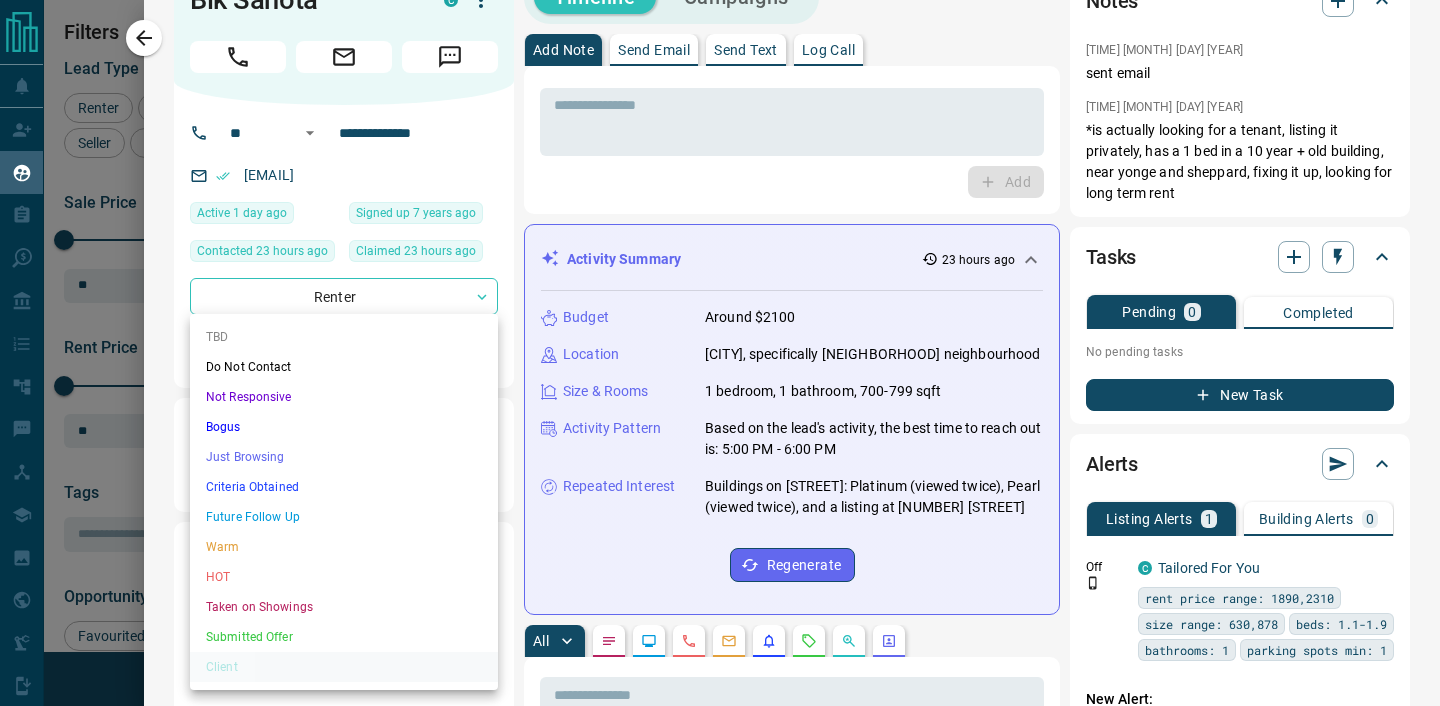 click on "Future Follow Up" at bounding box center [344, 517] 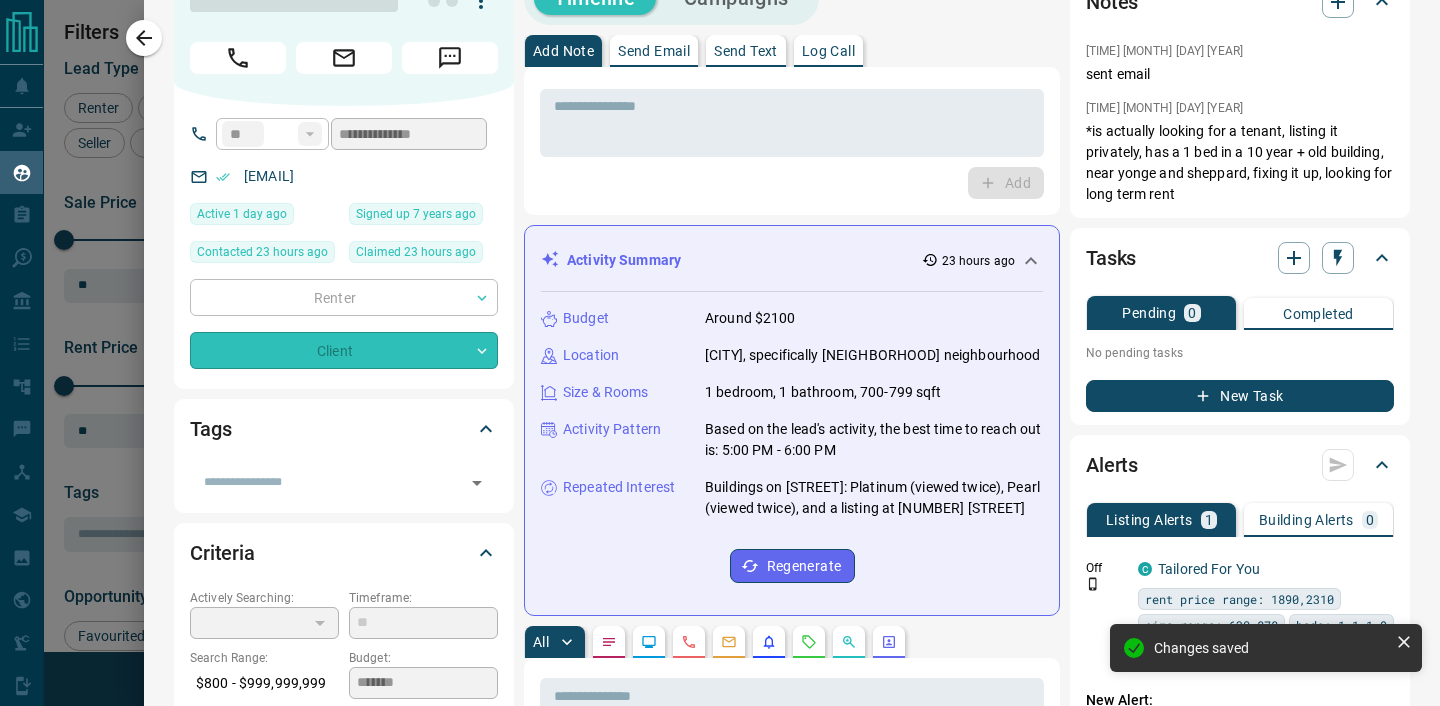 type on "*" 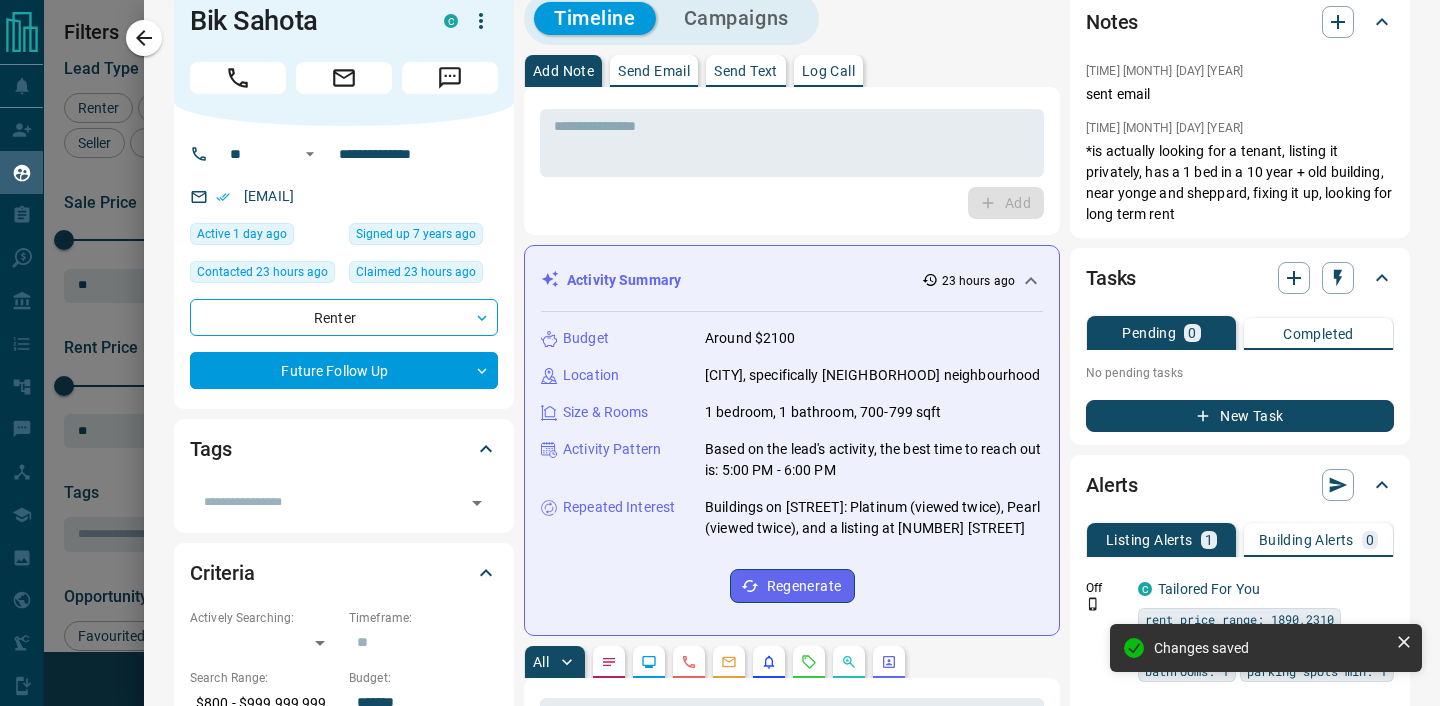 scroll, scrollTop: 0, scrollLeft: 0, axis: both 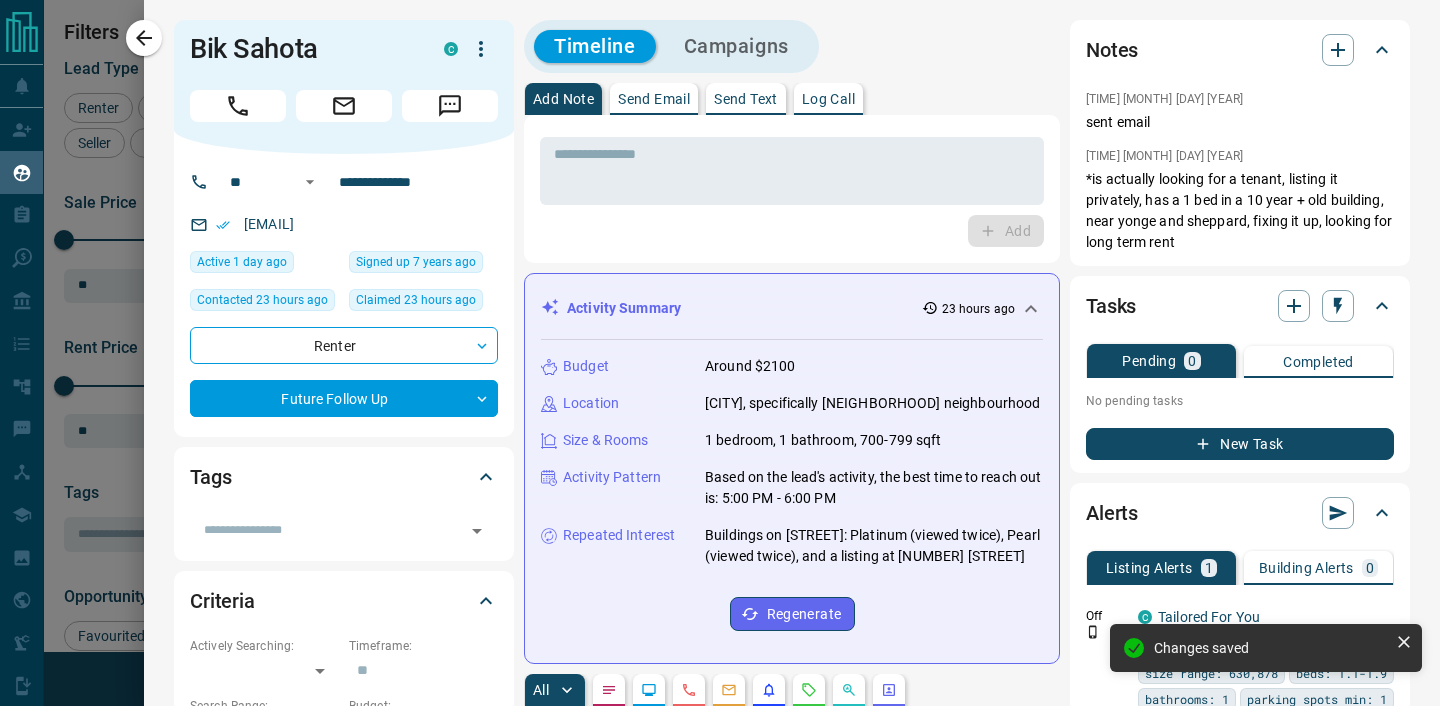 click on "Log Call" at bounding box center (828, 99) 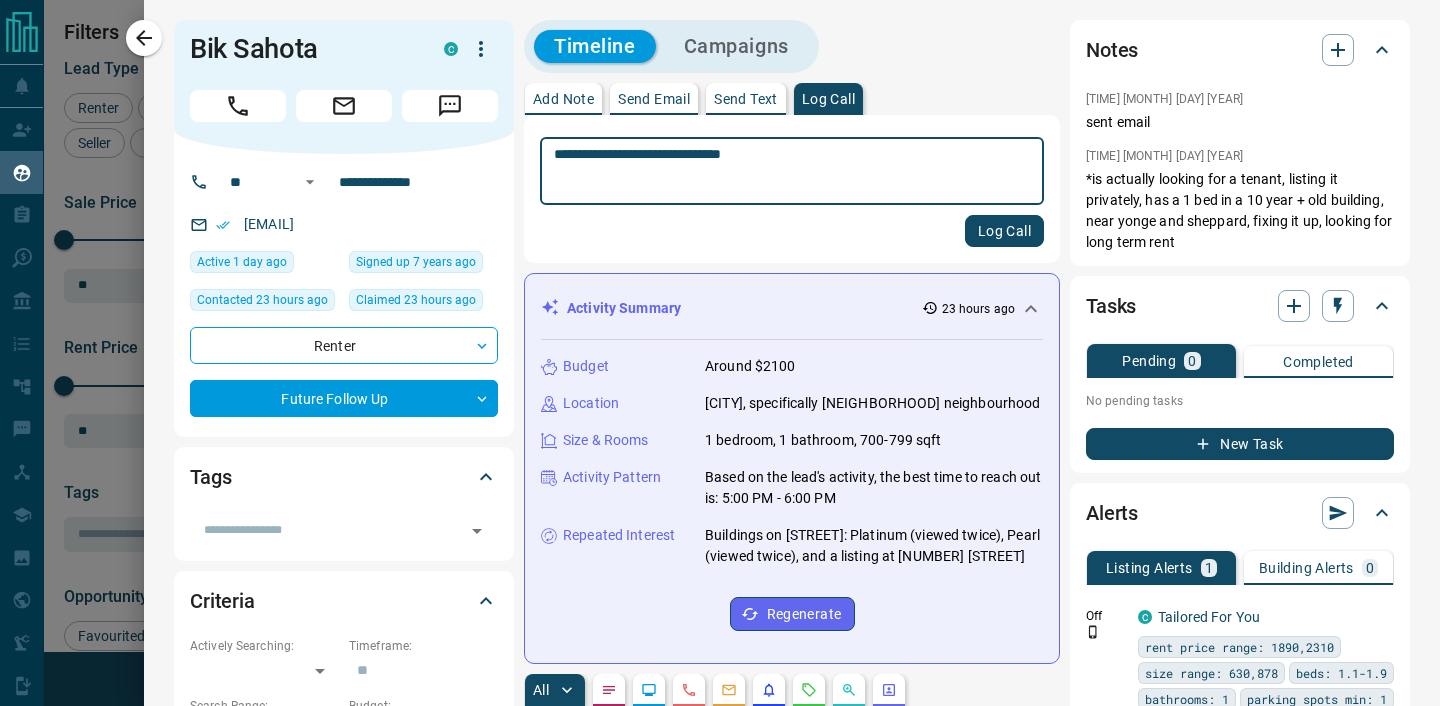 type on "**********" 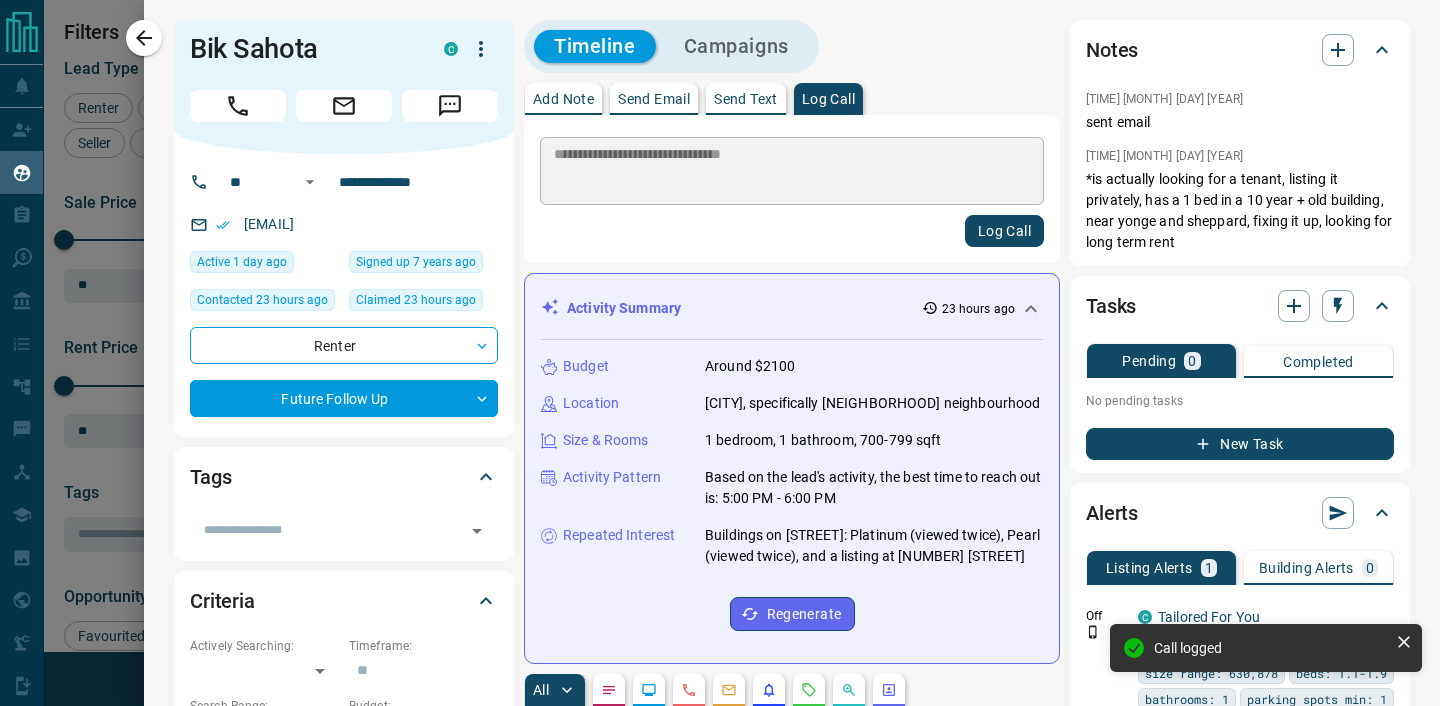 type 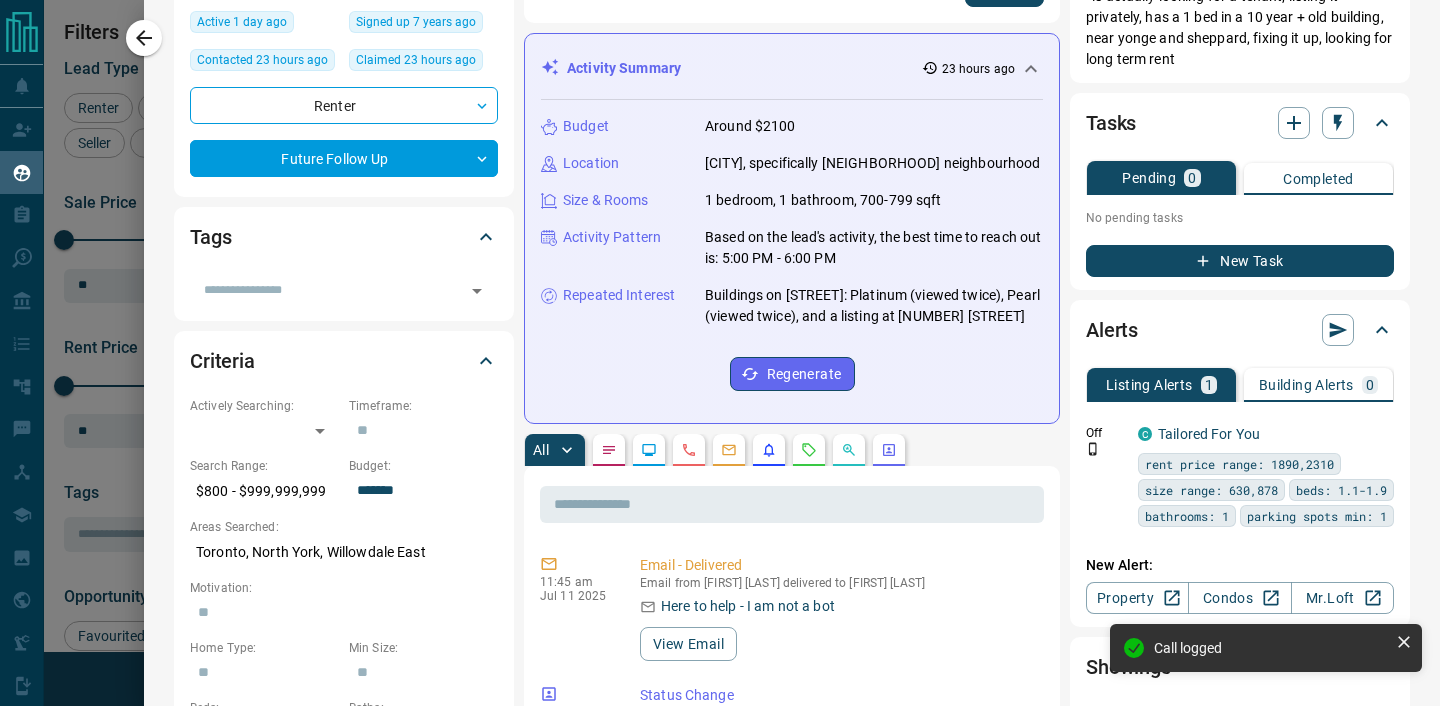 scroll, scrollTop: 0, scrollLeft: 0, axis: both 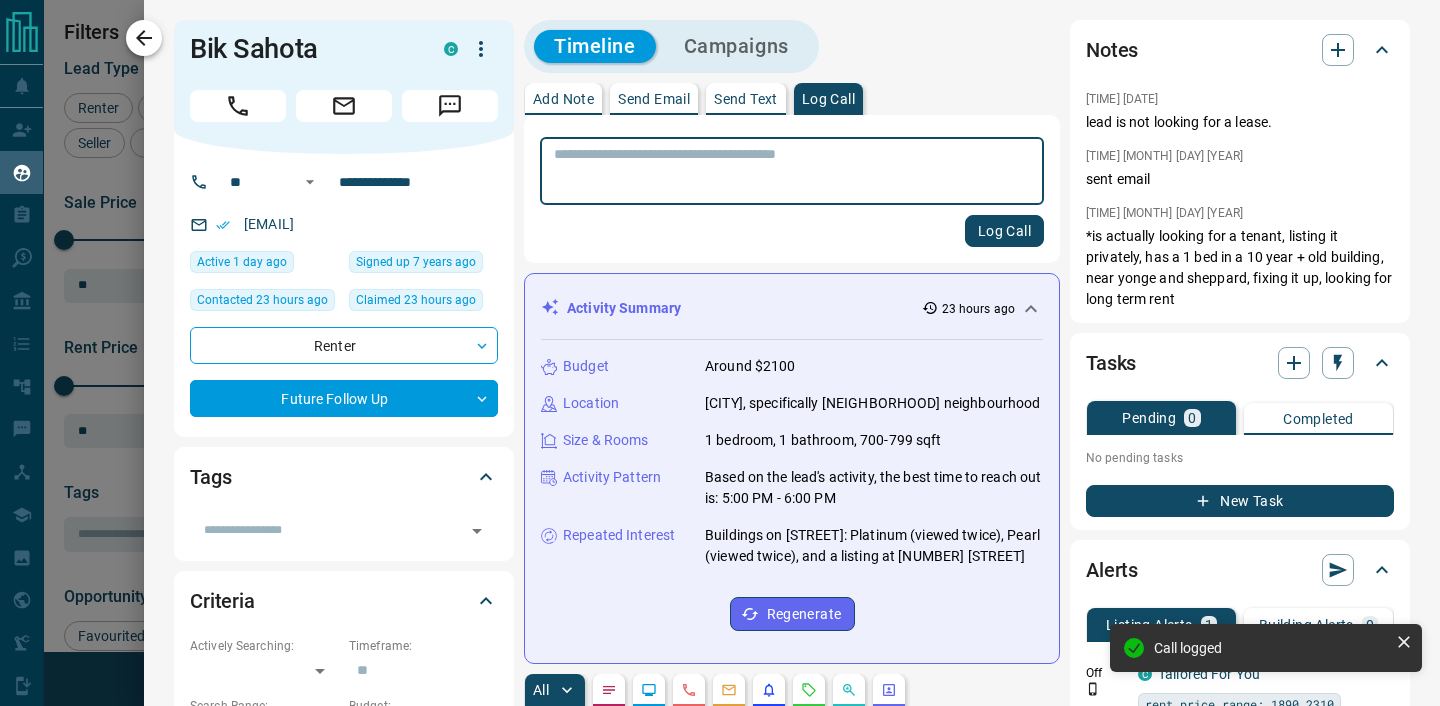 click 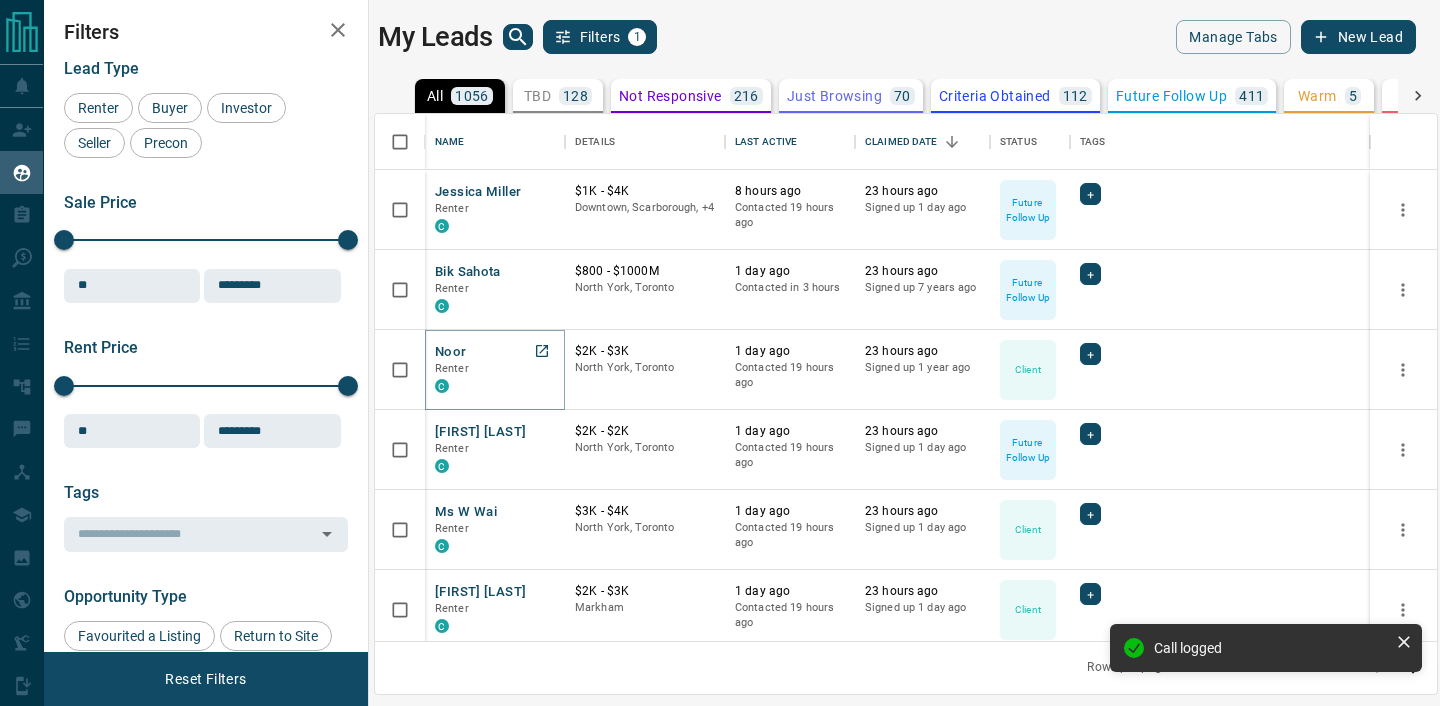 click on "Noor" at bounding box center (451, 352) 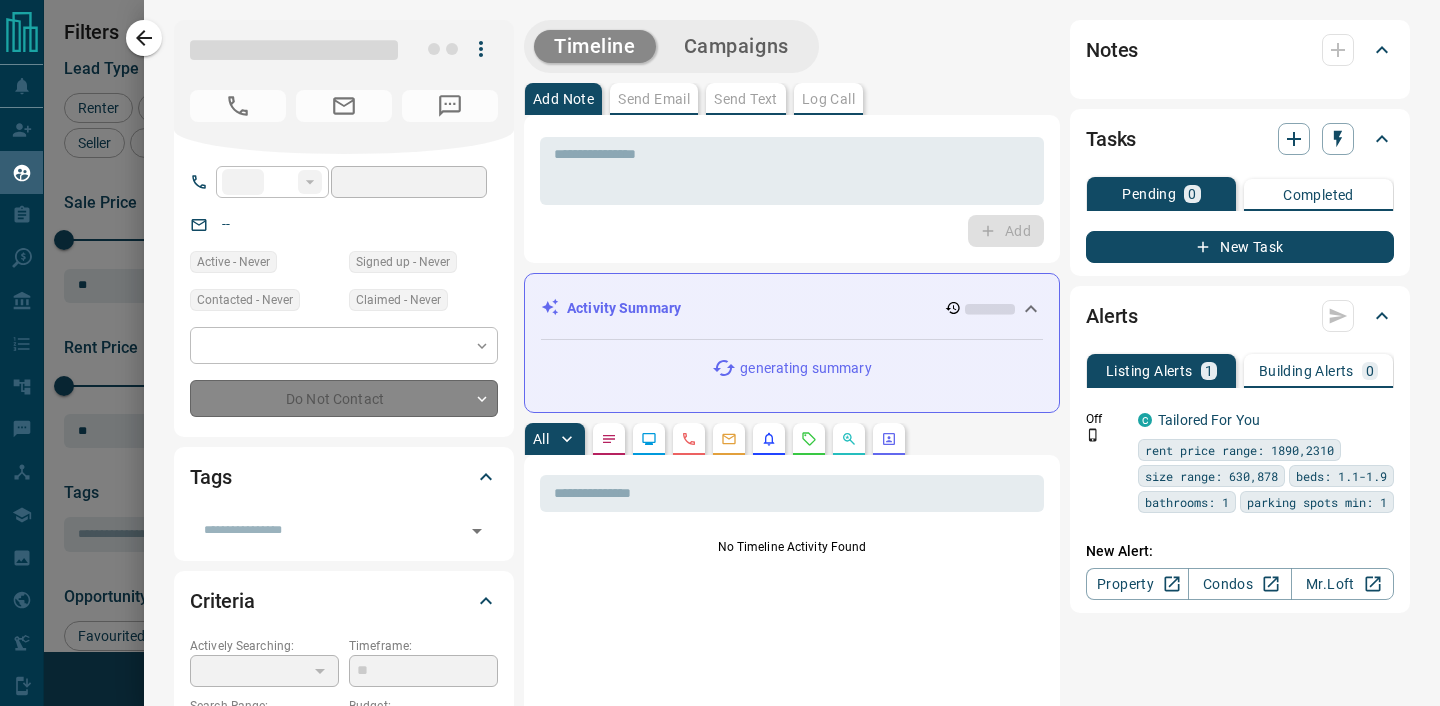 type on "**" 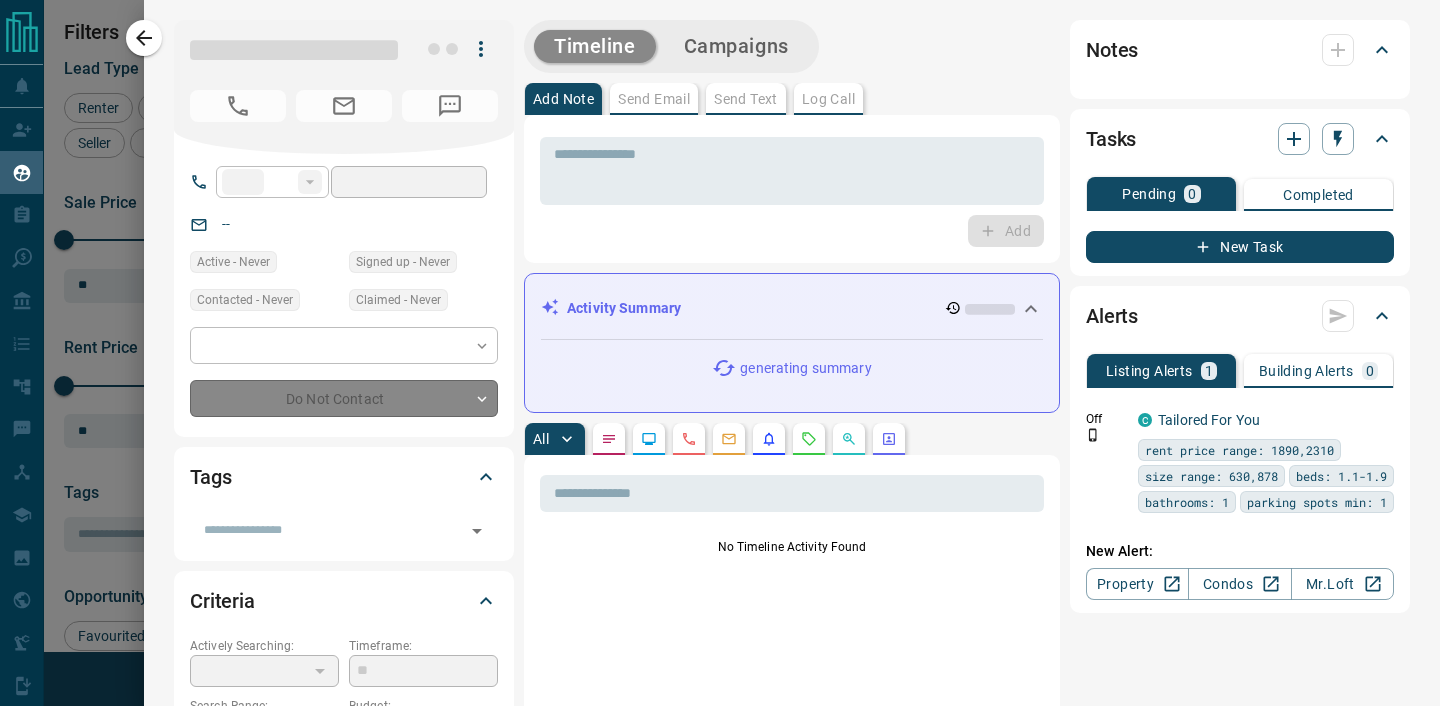 type on "**********" 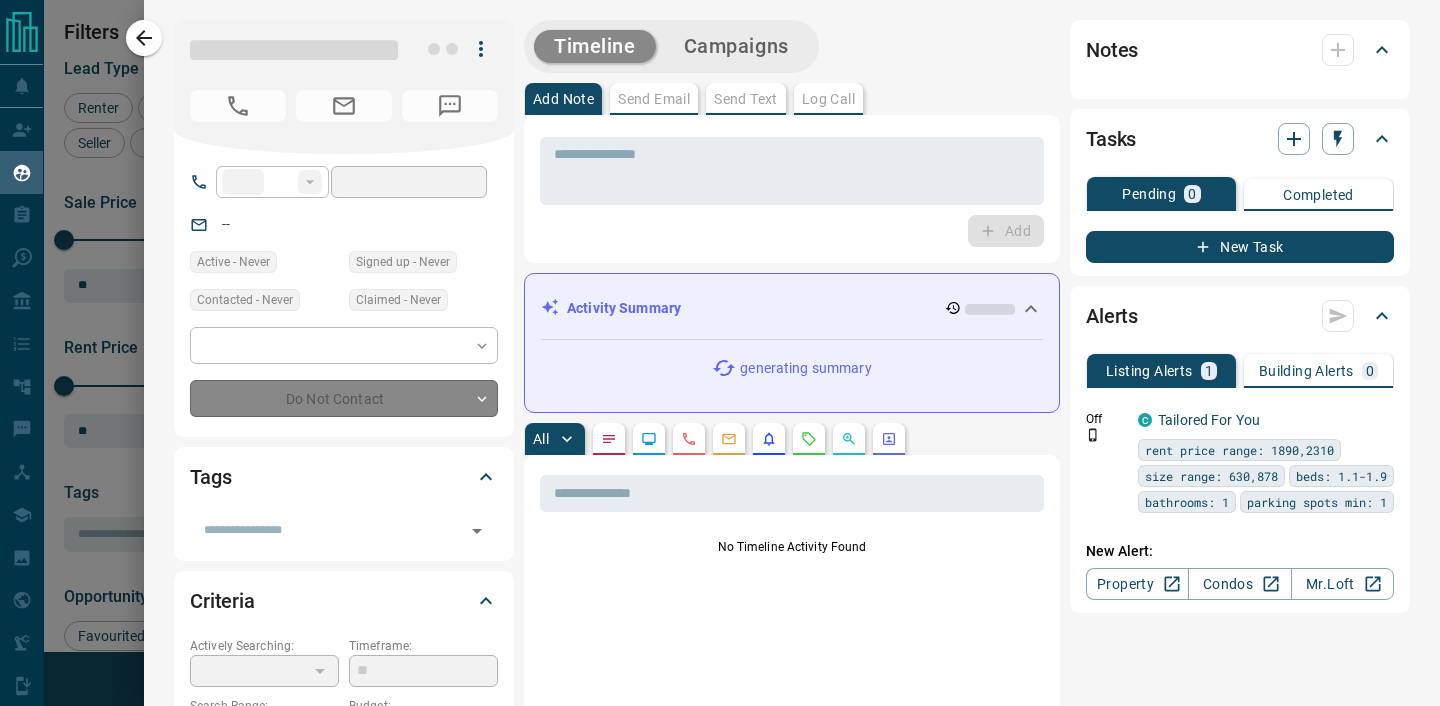 type on "**" 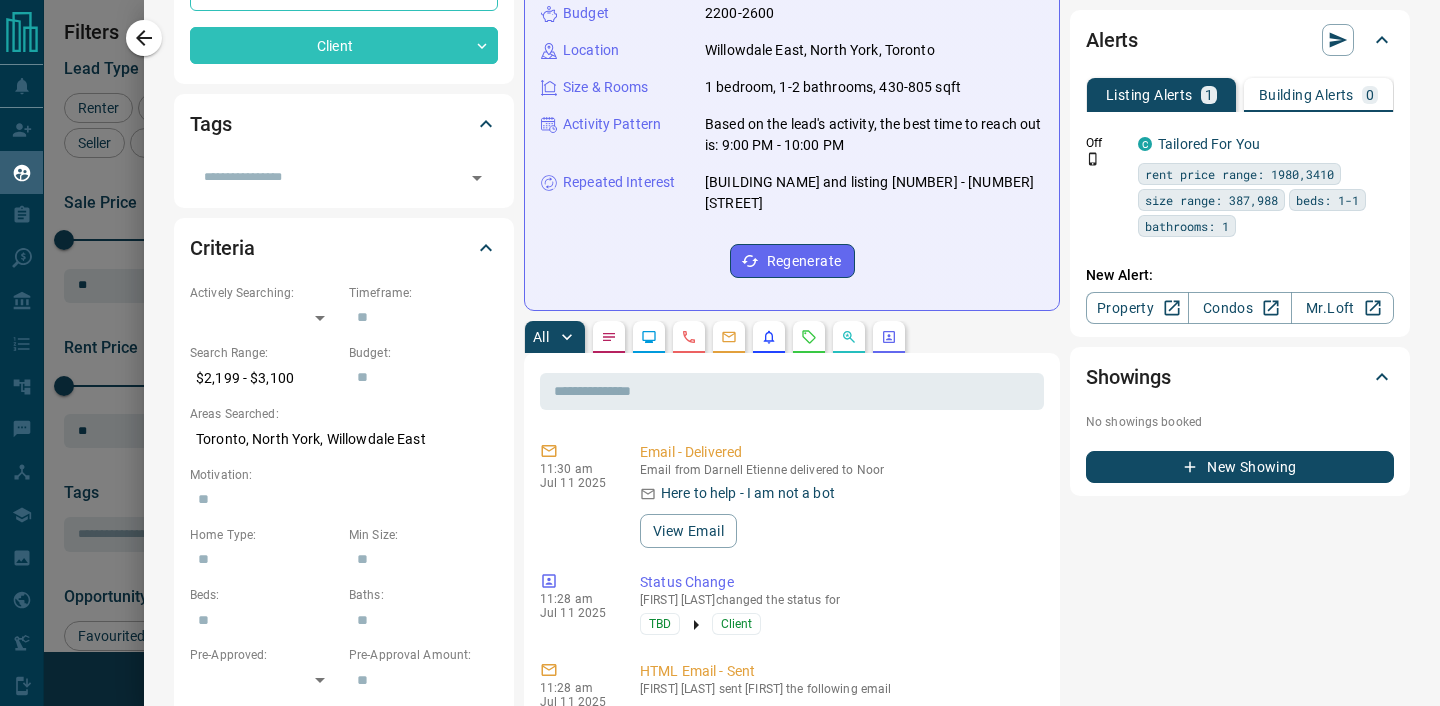scroll, scrollTop: 0, scrollLeft: 0, axis: both 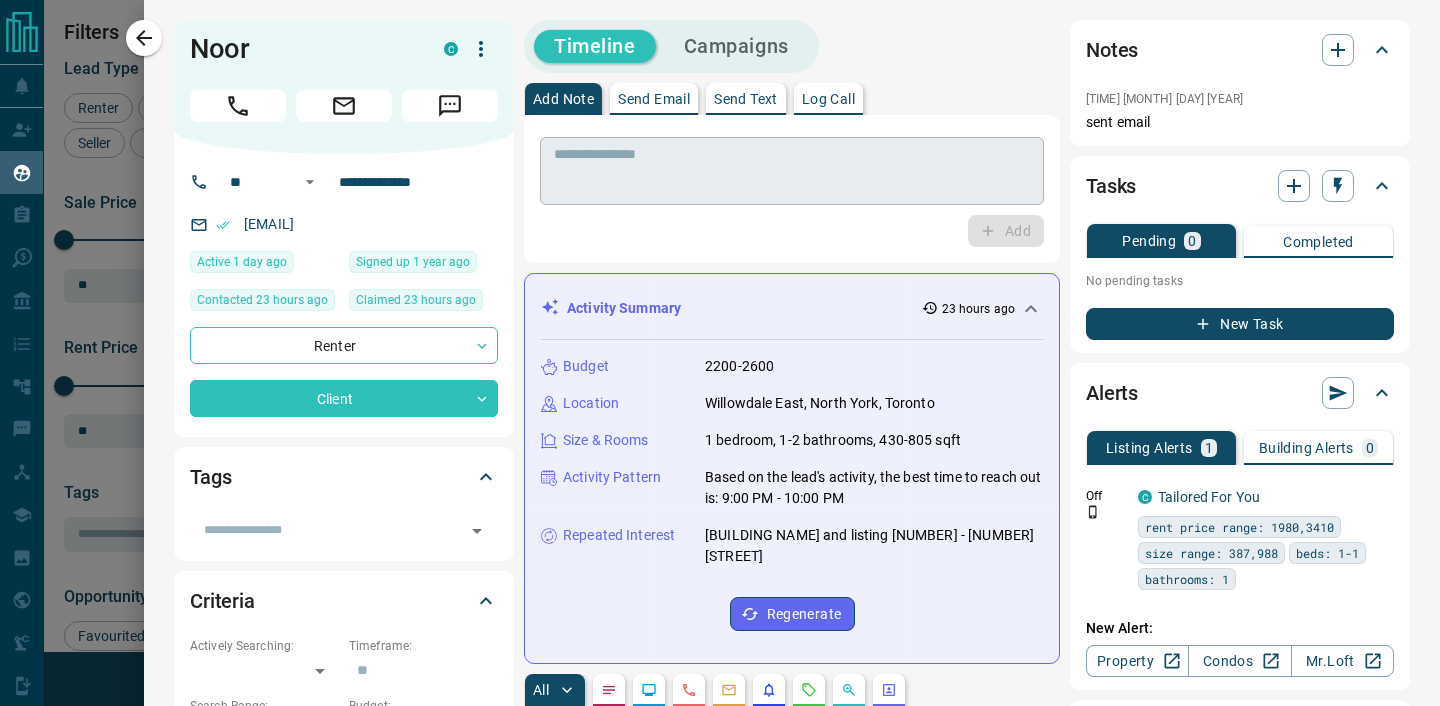 click on "* ​" at bounding box center (792, 171) 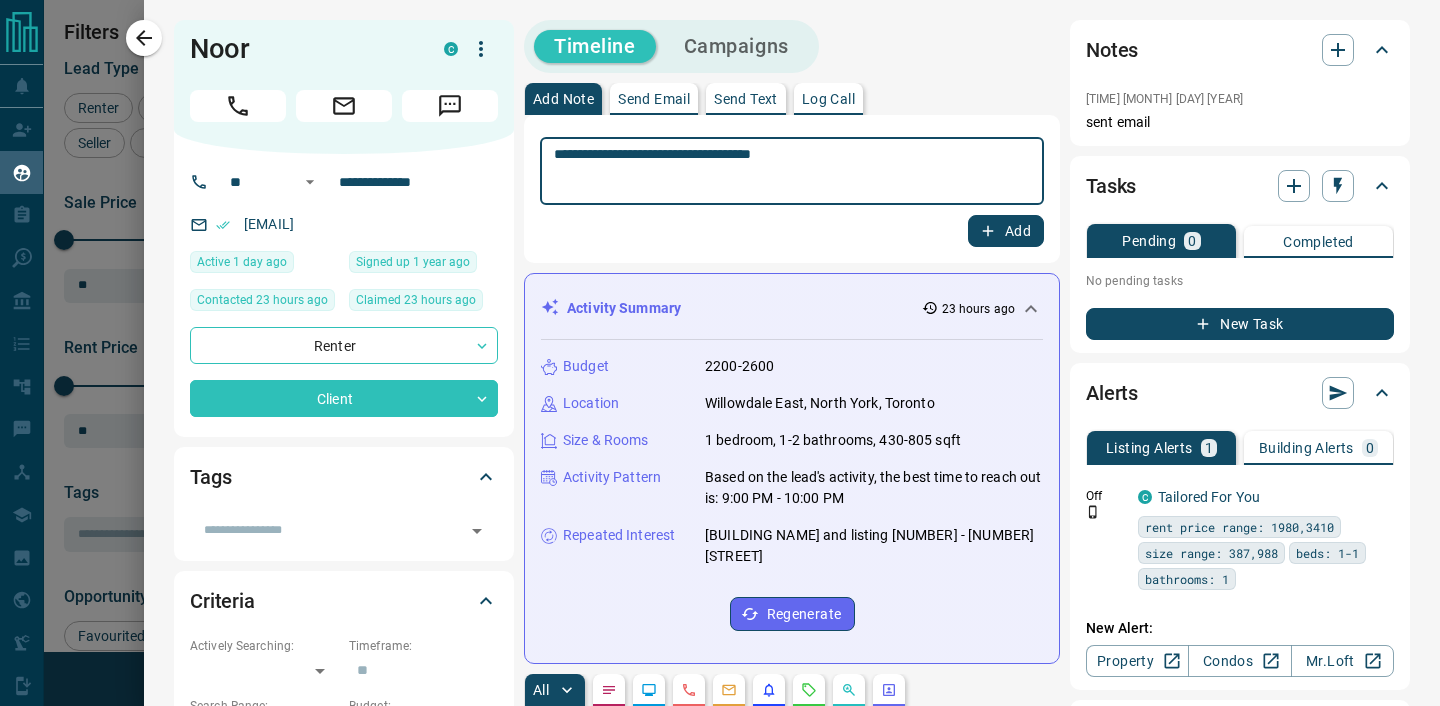type on "**********" 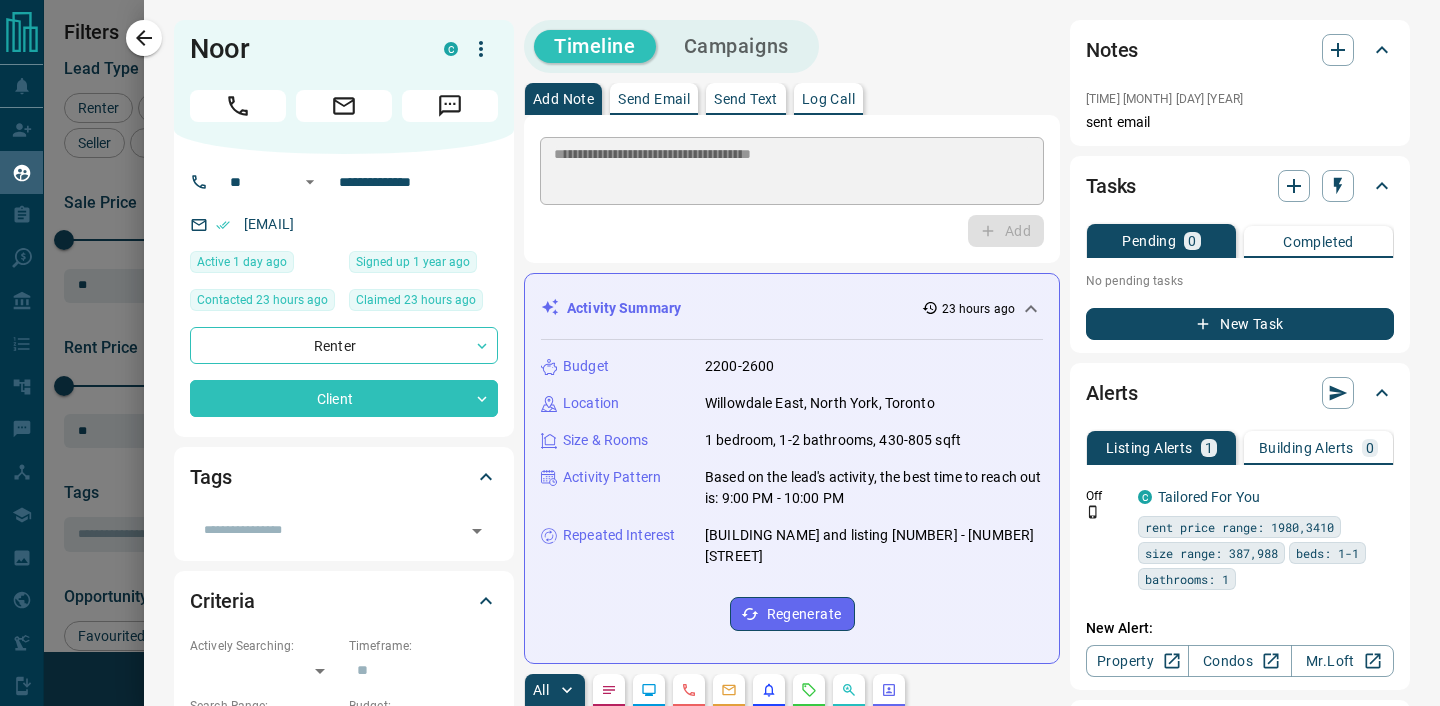 type 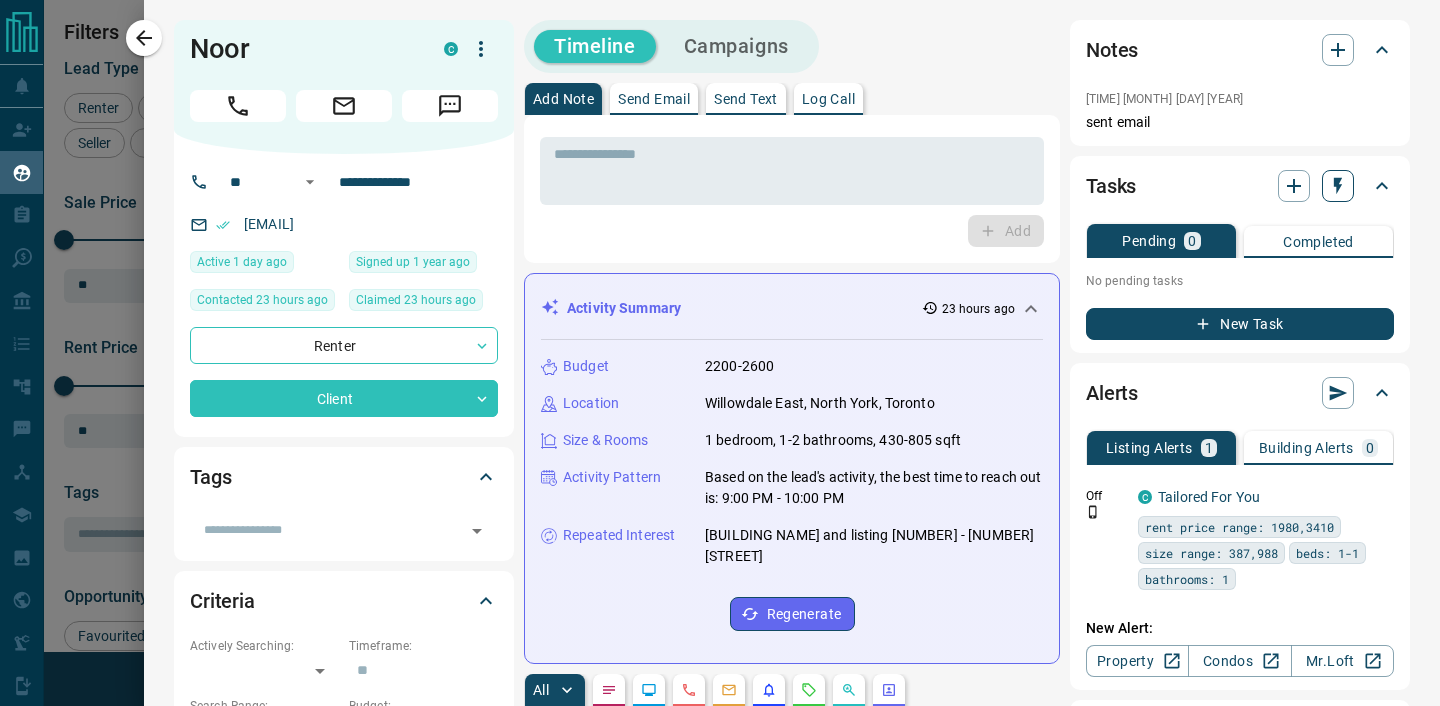 scroll, scrollTop: 295, scrollLeft: 0, axis: vertical 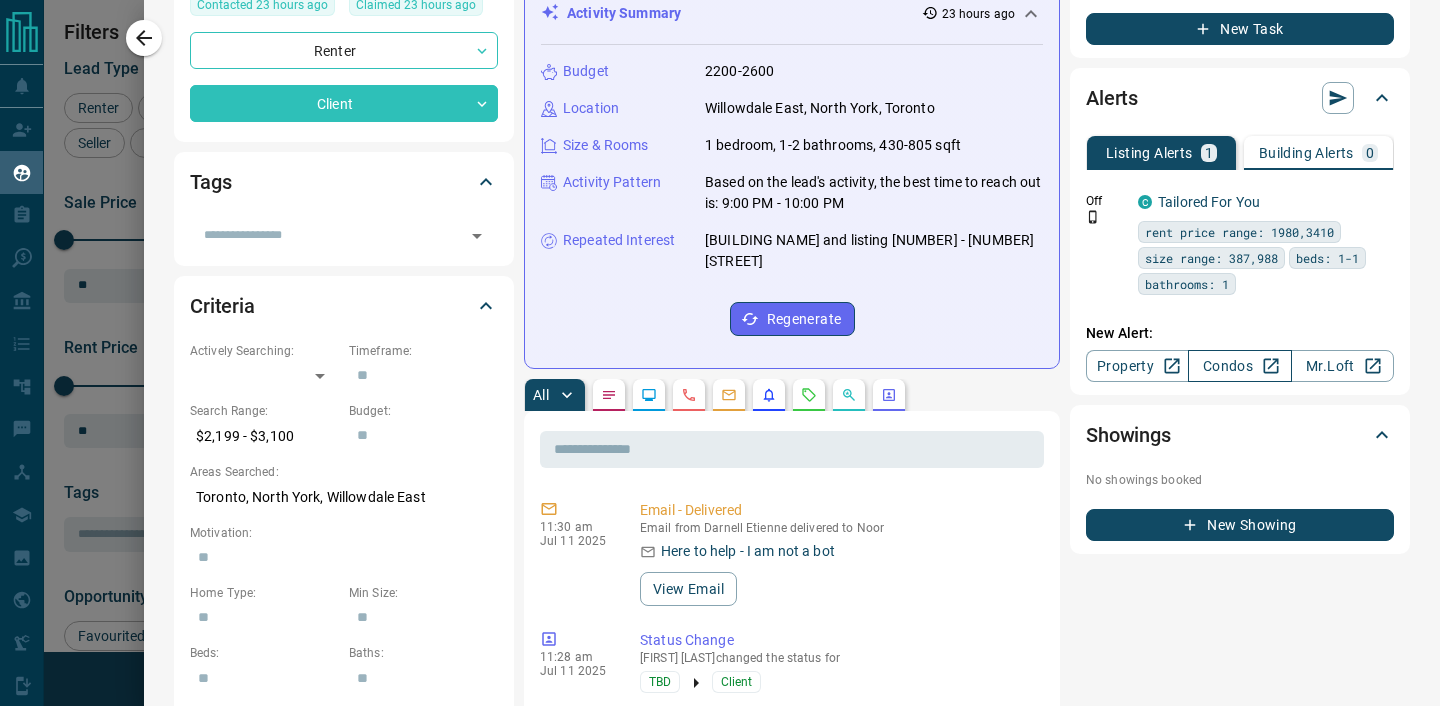 click on "Condos" at bounding box center [1239, 366] 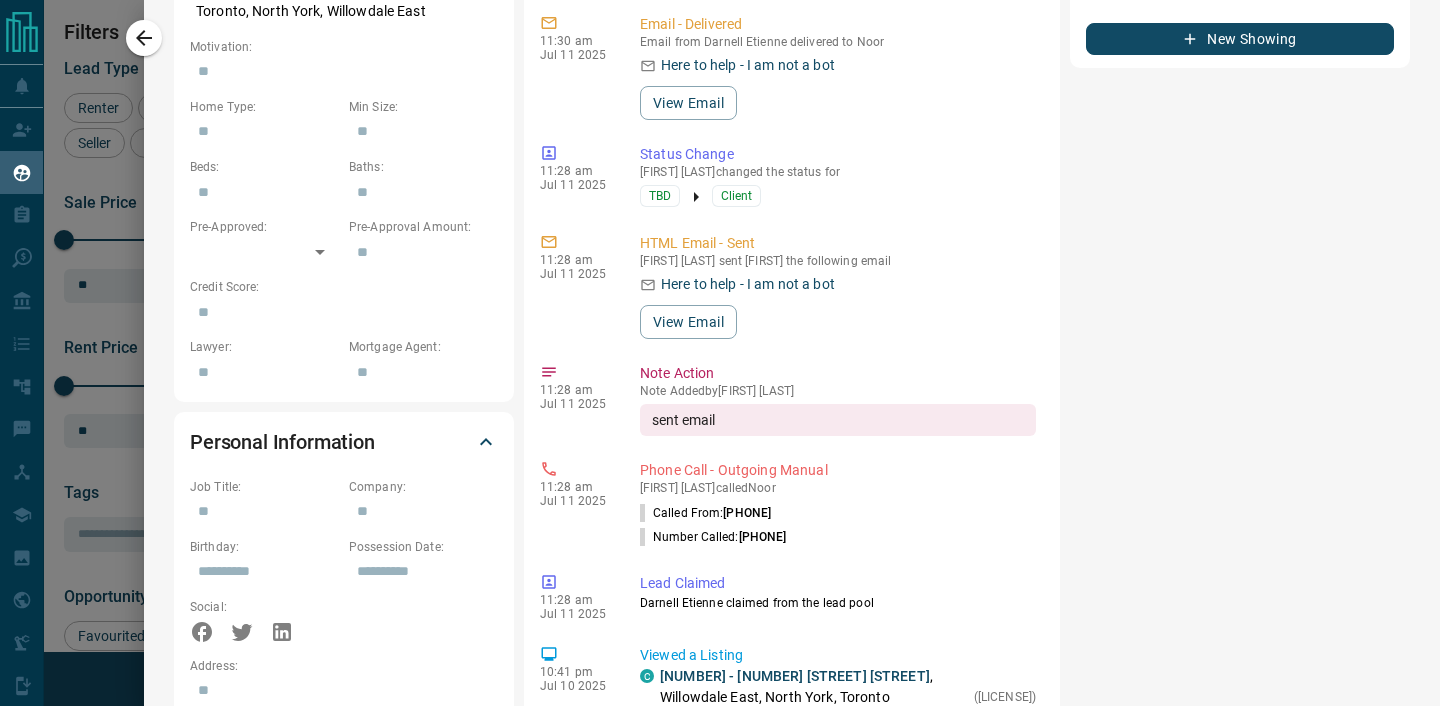 scroll, scrollTop: 993, scrollLeft: 0, axis: vertical 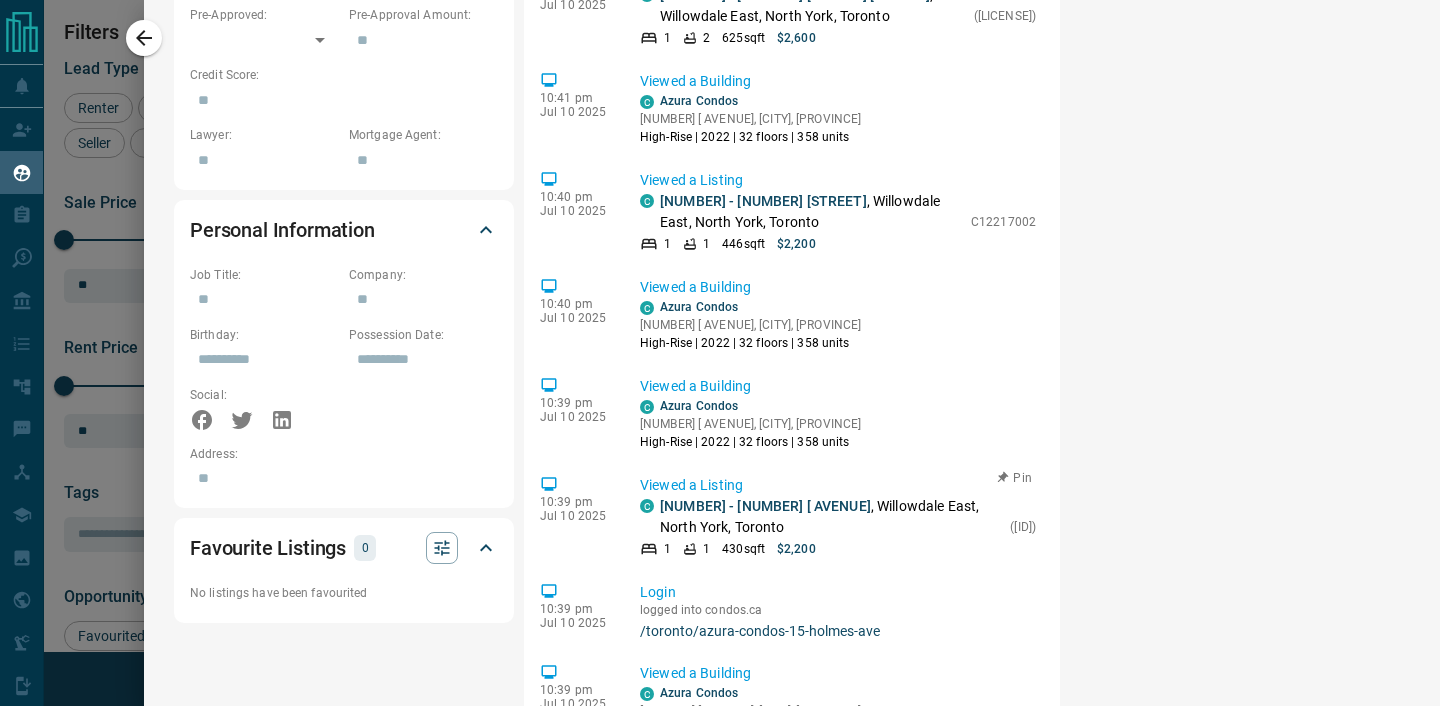 click on "[NUMBER] - [NUMBER] [STREET] , [CITY], [CITY], [CITY]" at bounding box center (830, 517) 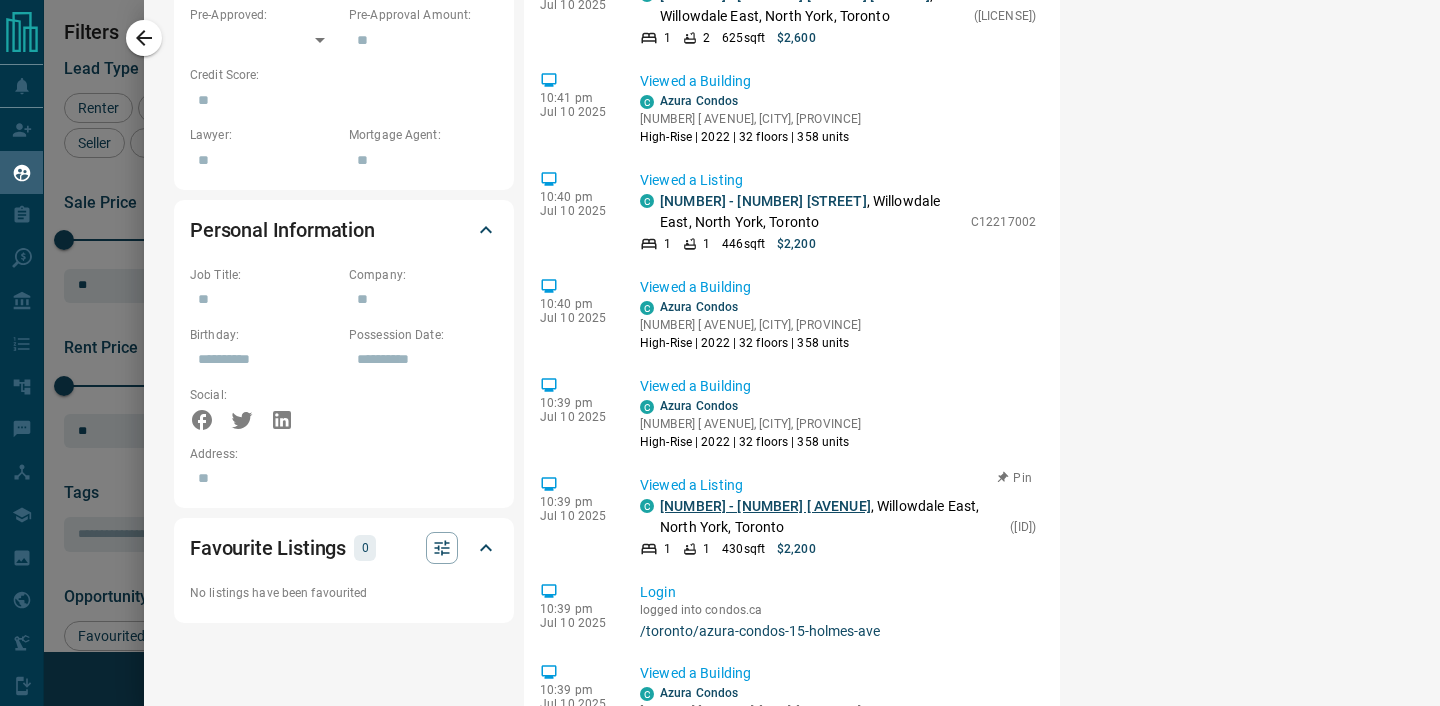 click on "[NUMBER] - [NUMBER] [ AVENUE]" at bounding box center [765, 506] 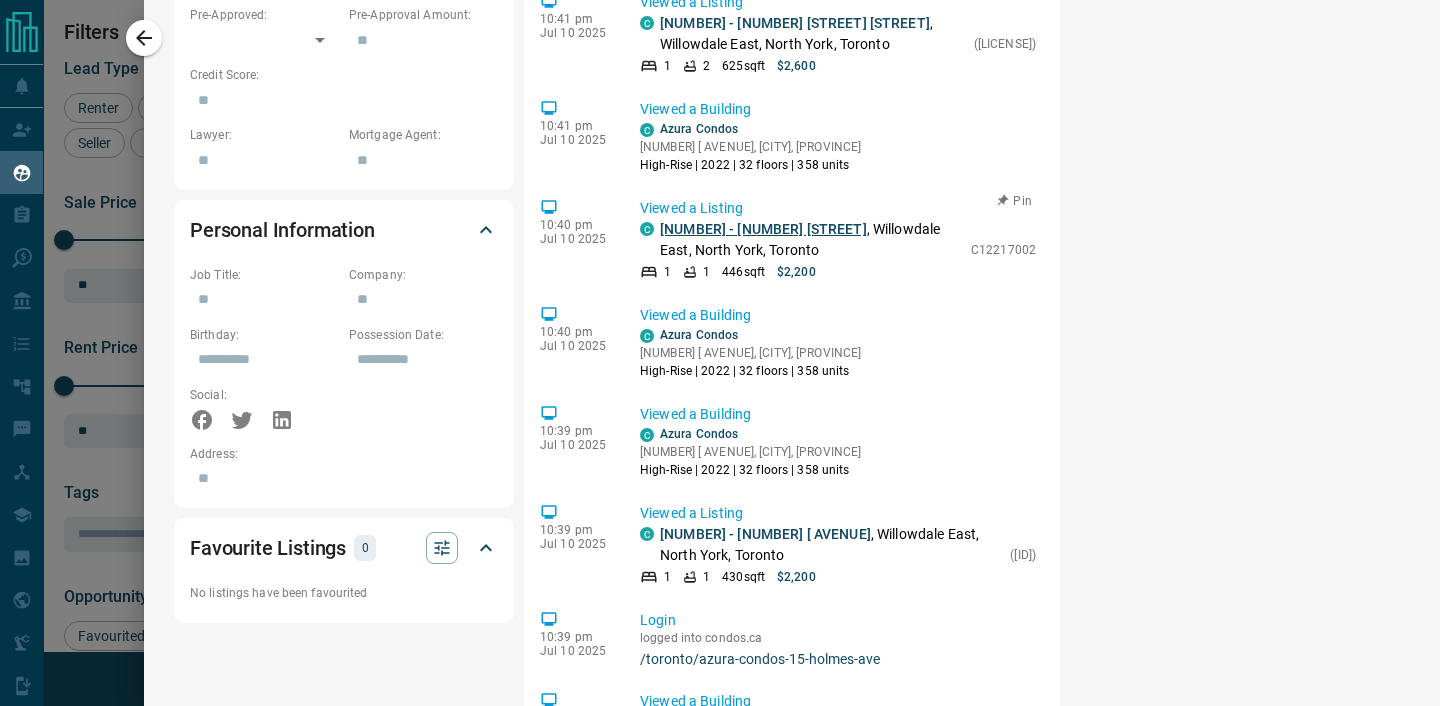 scroll, scrollTop: 444, scrollLeft: 0, axis: vertical 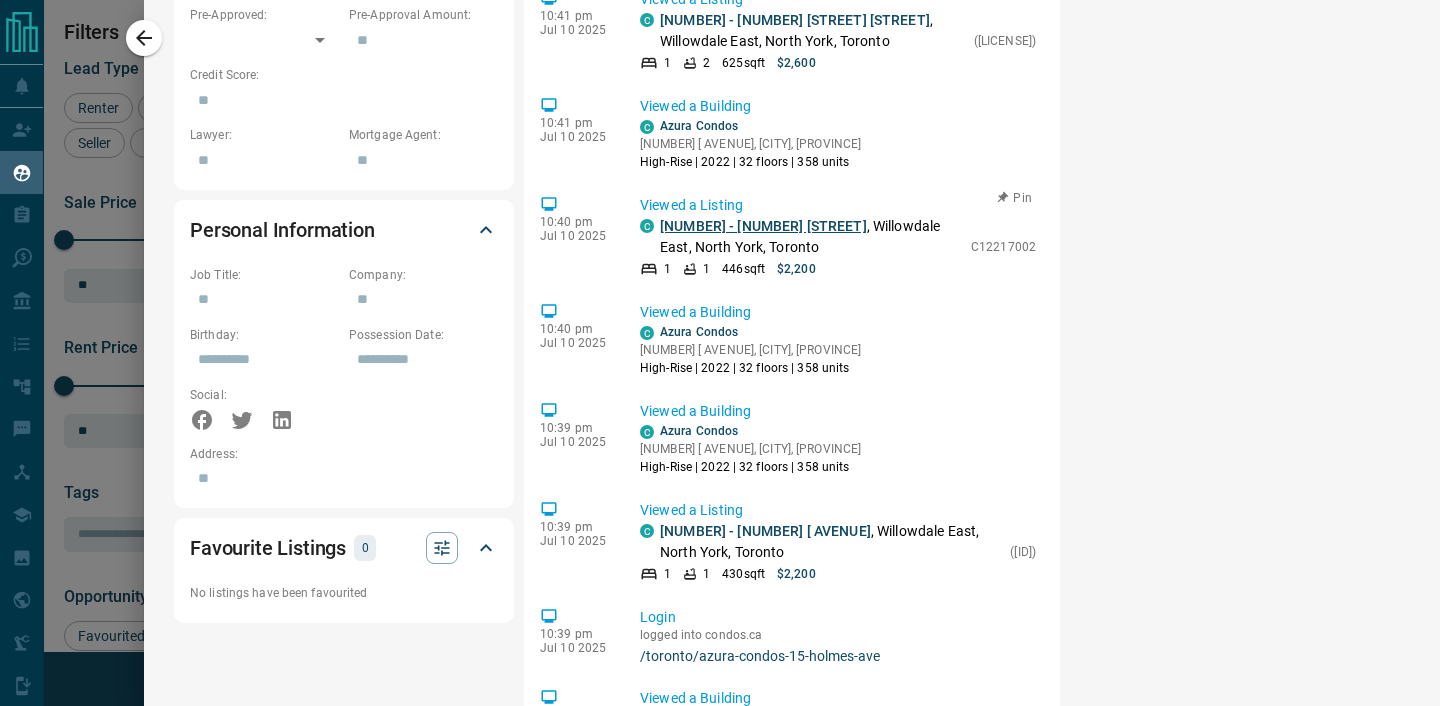 click on "[NUMBER] - [NUMBER] [STREET]" at bounding box center (763, 226) 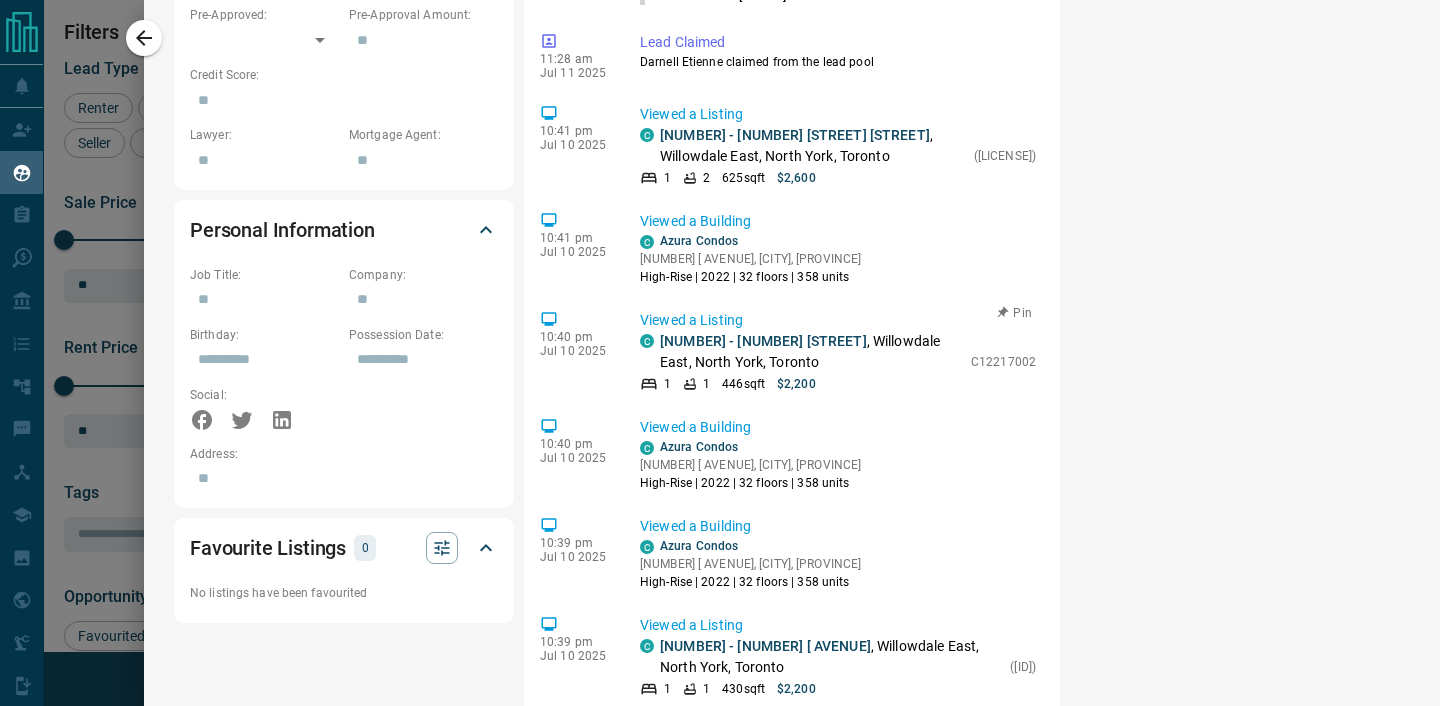 scroll, scrollTop: 282, scrollLeft: 0, axis: vertical 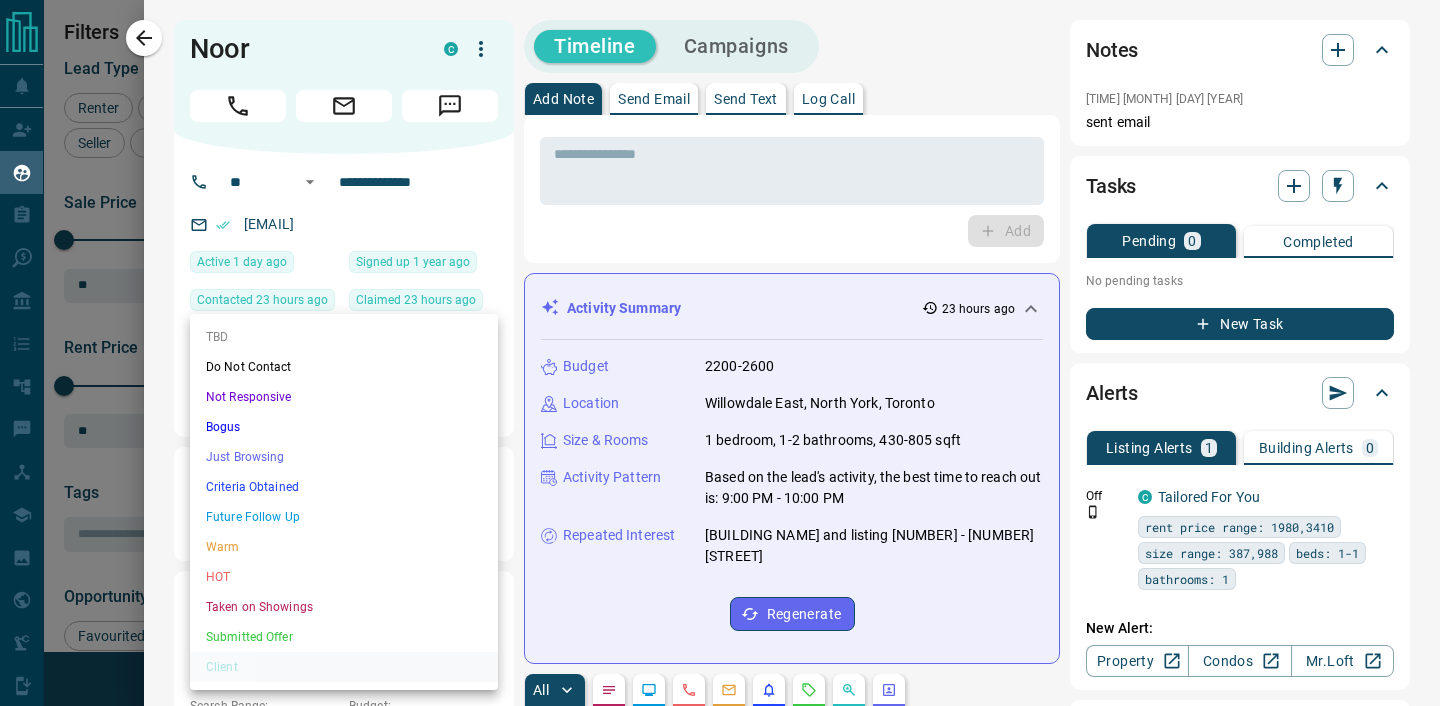 click on "Lead Transfers Claim Leads My Leads Tasks Opportunities Deals Campaigns Automations Messages Broker Bay Training Media Services Agent Resources Precon Worksheet Mobile Apps Disclosure Logout My Leads Filters 1 Manage Tabs New Lead All 1056 TBD 128 Do Not Contact - Not Responsive 216 Bogus 18 Just Browsing 70 Criteria Obtained 112 Future Follow Up 411 Warm 3 HOT 3 Taken on Showings 1 Submitted Offer 51 Client 41 Name Details Last Active Claimed Date Status Tags [FIRST] [LAST] Renter C [PRICE] - [PRICE] [CITY], [CITY], +4 [TIME] ago Contacted [TIME] ago [TIME] ago Signed up [TIME] ago Future Follow Up + [FIRST] [LAST] Renter C [PRICE] - [PRICE]M [CITY], [CITY] [TIME] ago Contacted in [TIME] ago [TIME] ago Signed up [TIME] ago Future Follow Up + Noor Renter C [PRICE] - [PRICE] [CITY], [CITY] [TIME] ago Contacted [TIME] ago [TIME] ago Signed up [TIME] ago Client + Rosemin Kanji Renter C [PRICE] - [PRICE] [CITY], [CITY] [TIME] ago Contacted [TIME] ago [TIME] ago Signed up [TIME] ago Future Follow Up + Ms [LAST] [LAST] C + C" at bounding box center [720, 340] 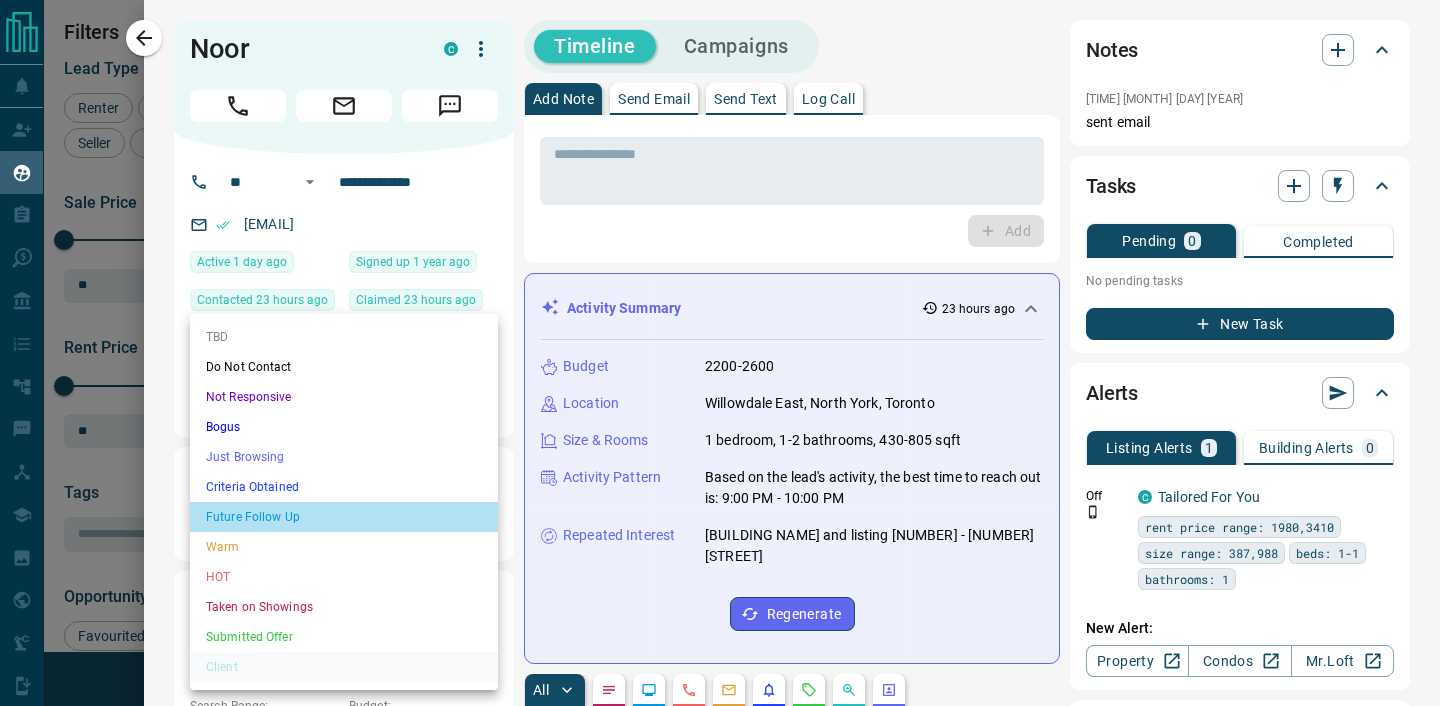 click on "Future Follow Up" at bounding box center [344, 517] 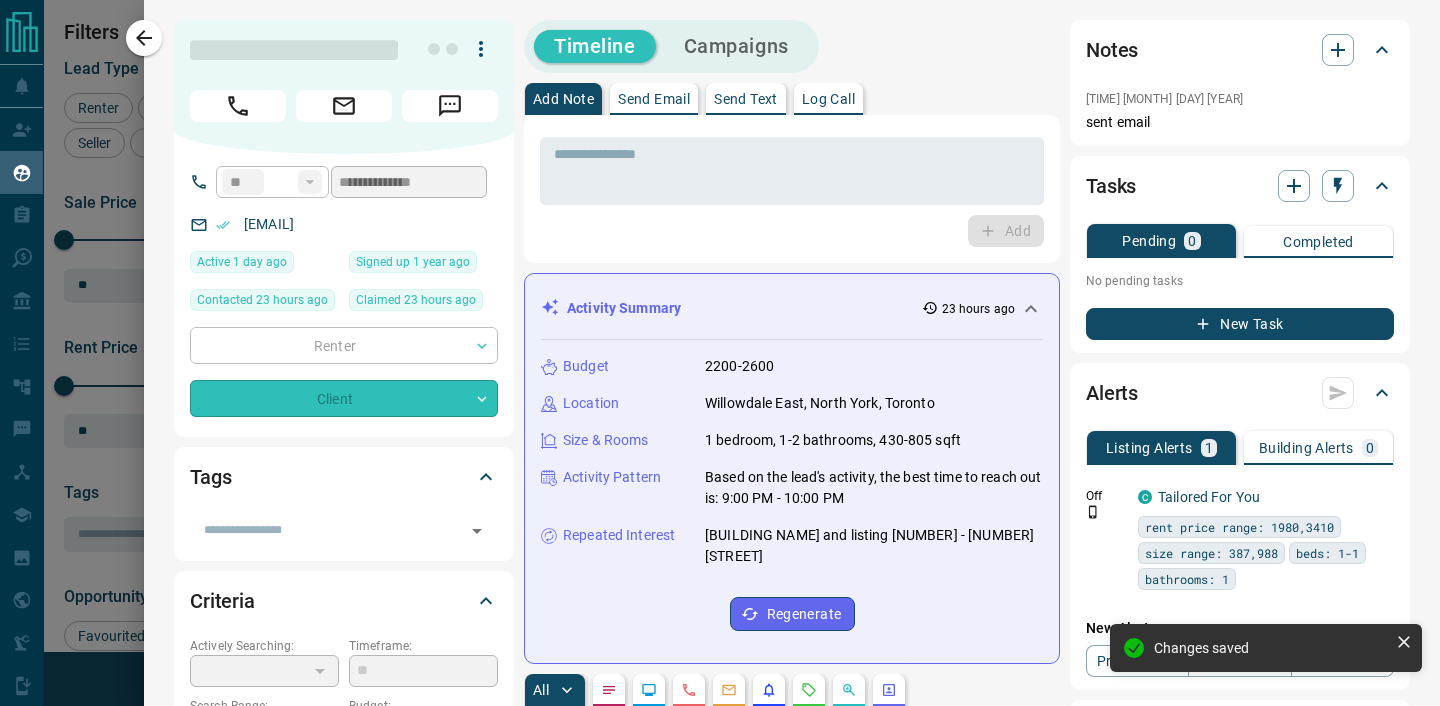 type on "*" 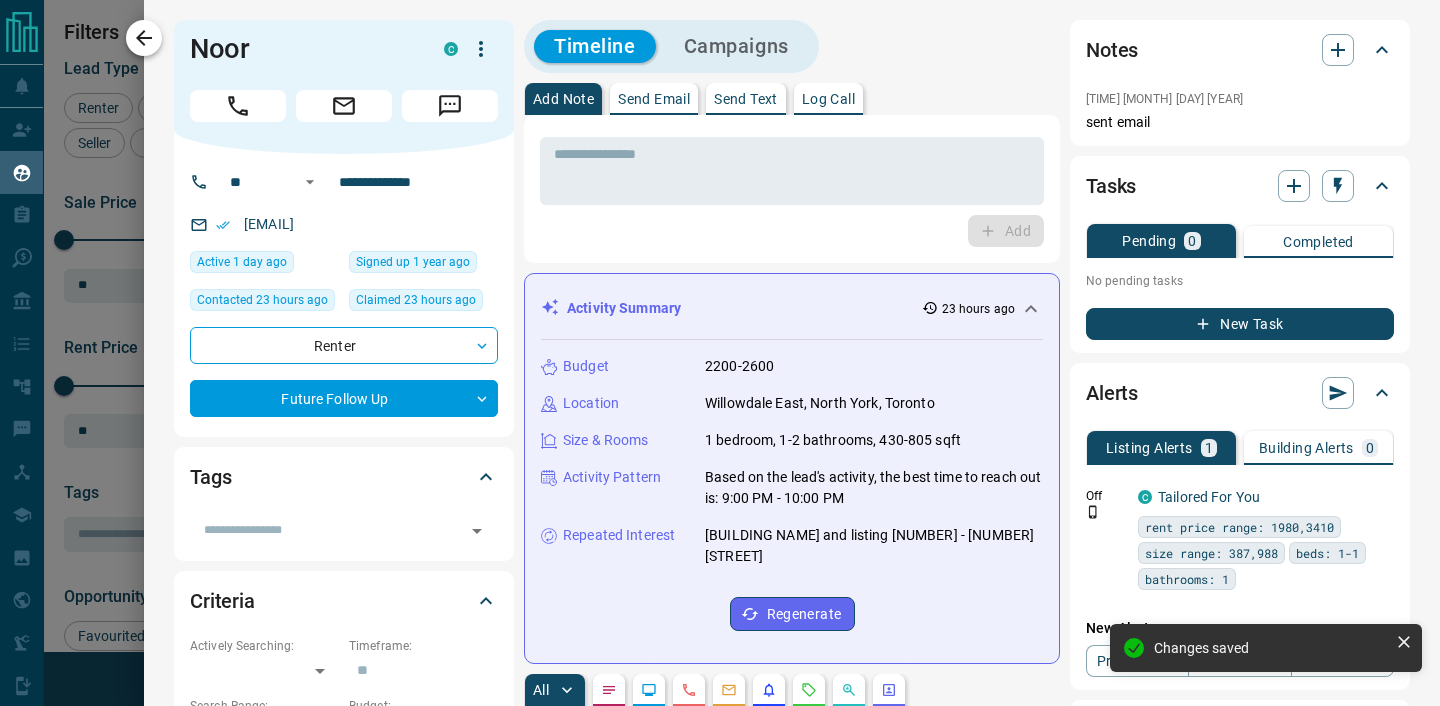 click 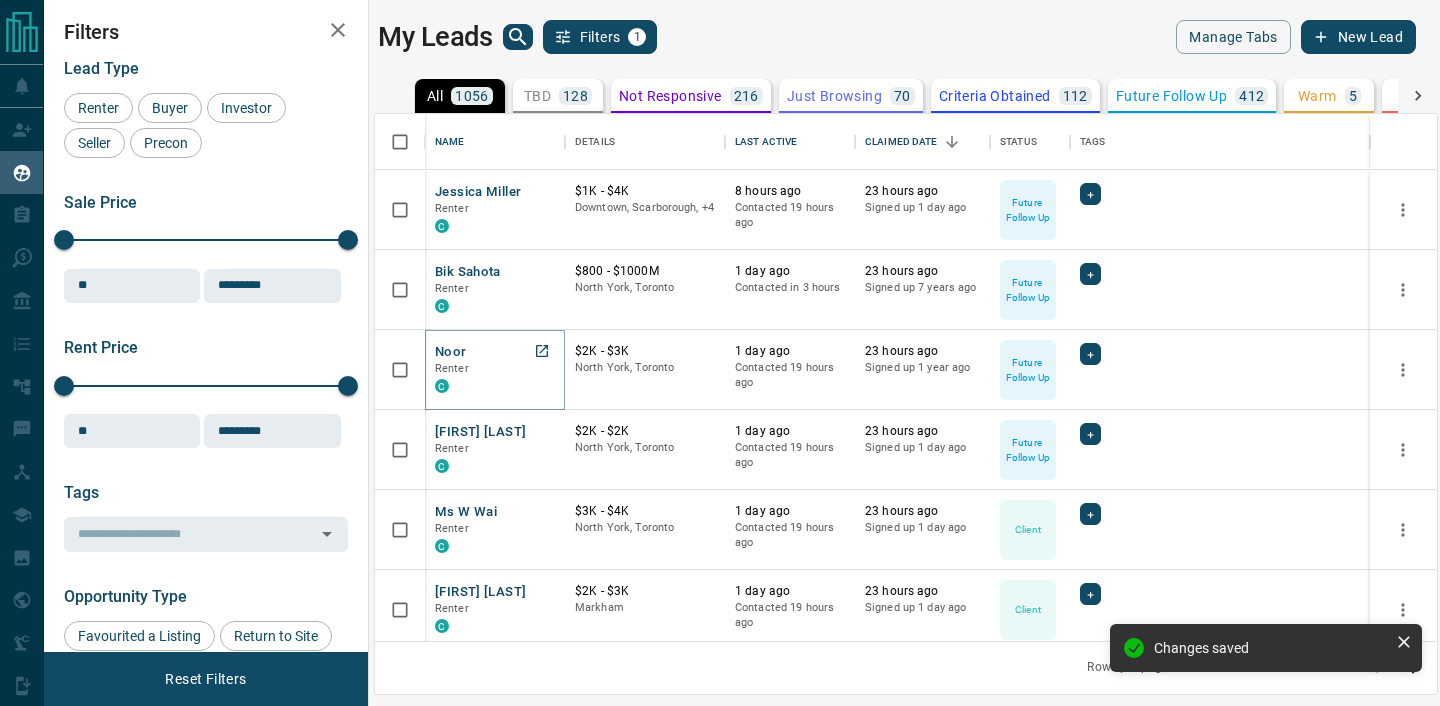 click on "Noor" at bounding box center (451, 352) 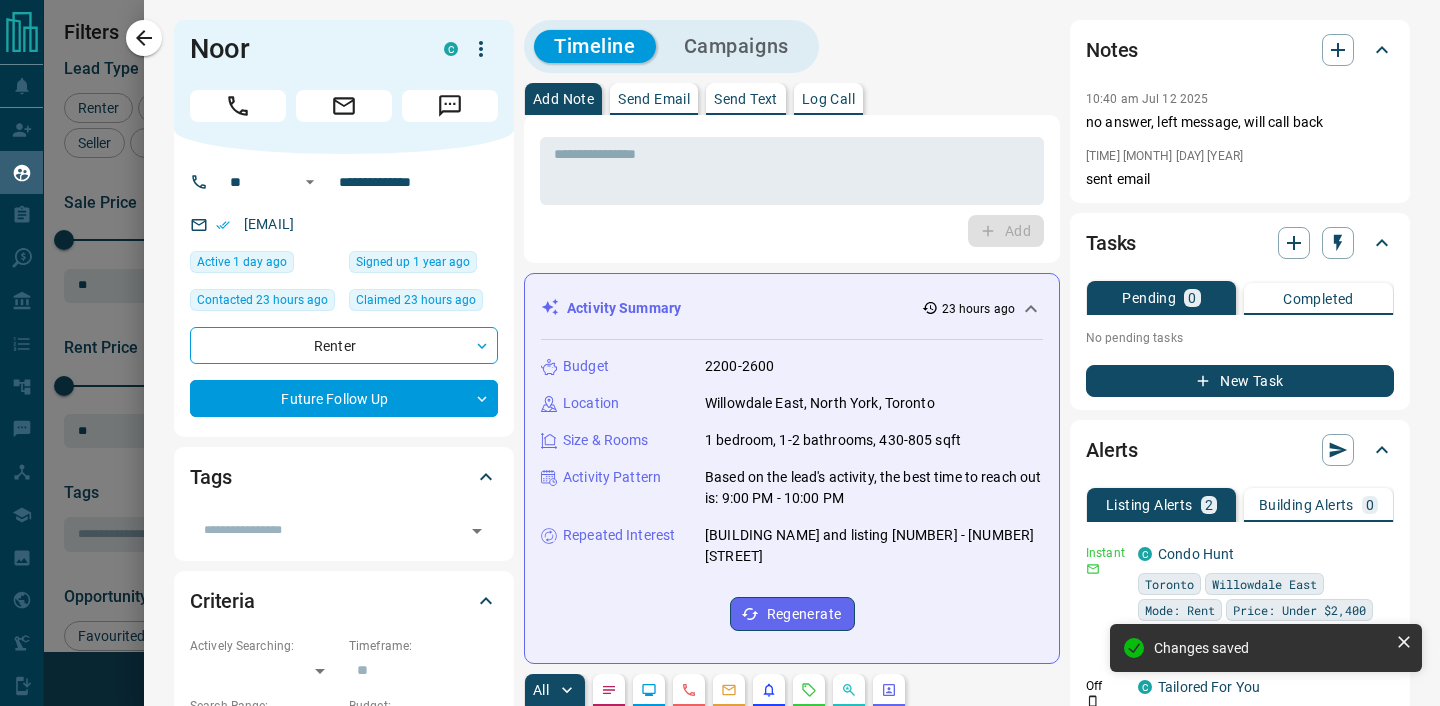 scroll, scrollTop: 207, scrollLeft: 0, axis: vertical 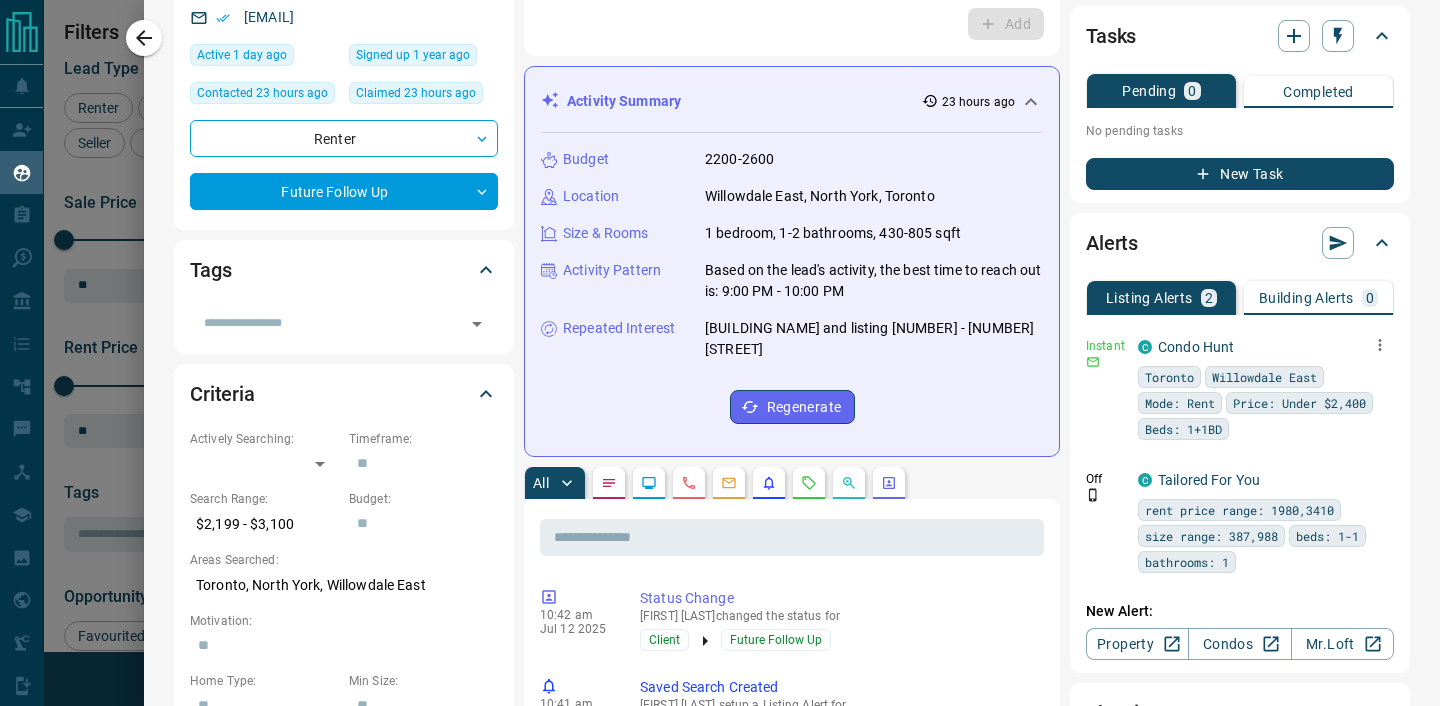 click 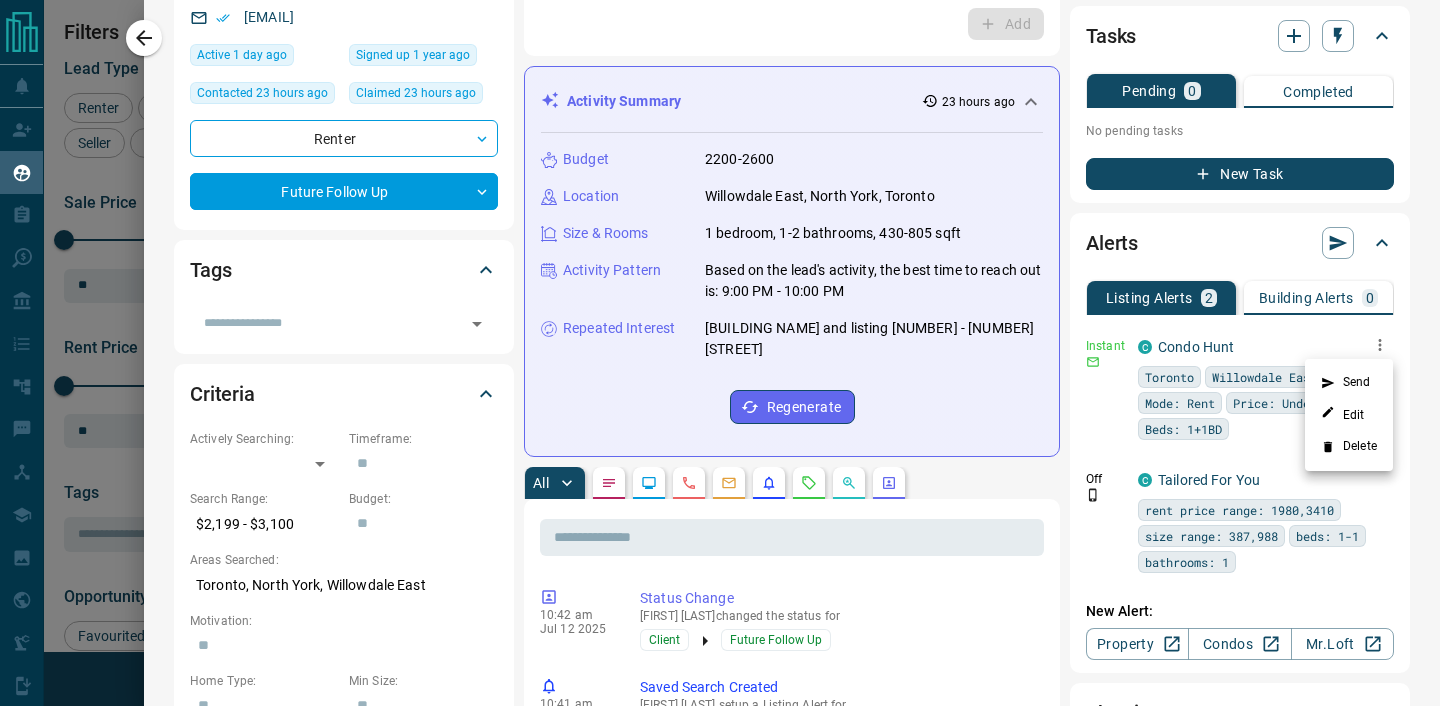 click on "Send" at bounding box center [1349, 383] 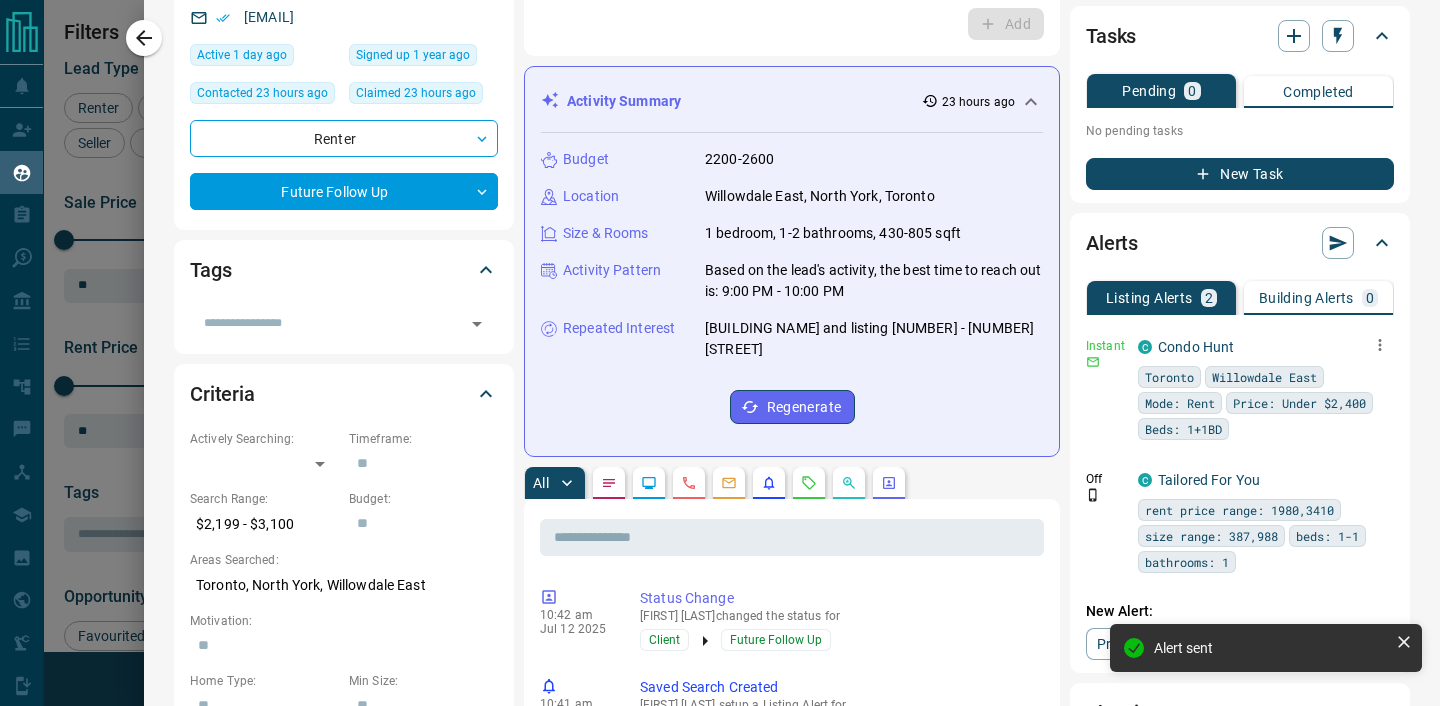 click at bounding box center [1380, 345] 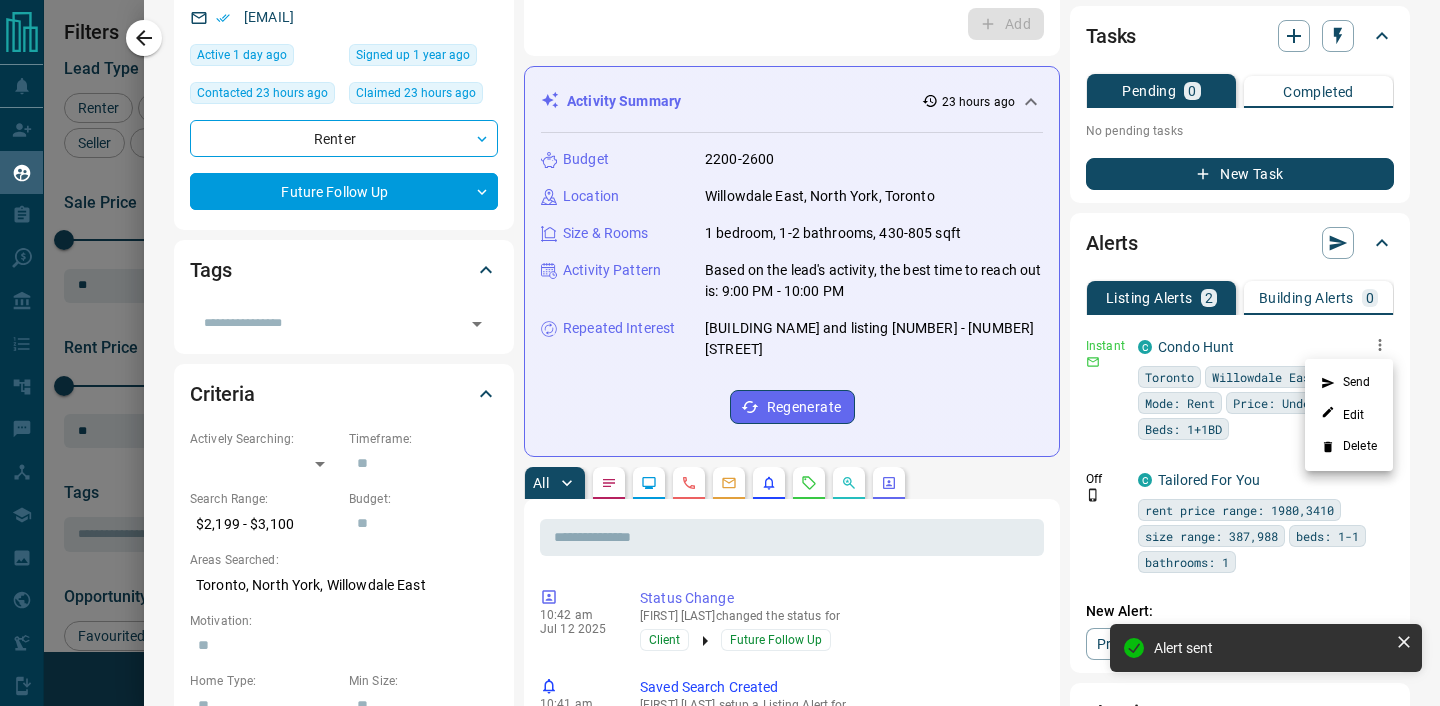 click on "Send" at bounding box center (1349, 383) 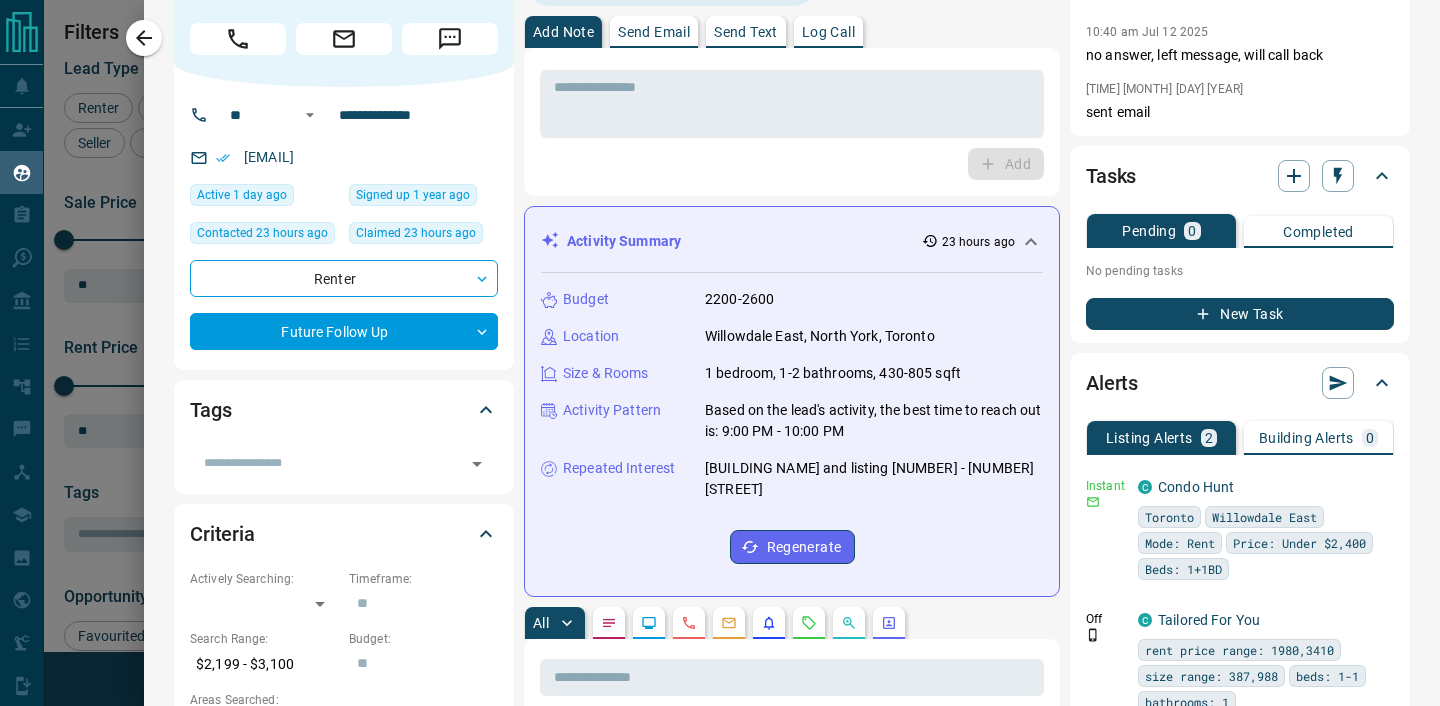 scroll, scrollTop: 0, scrollLeft: 0, axis: both 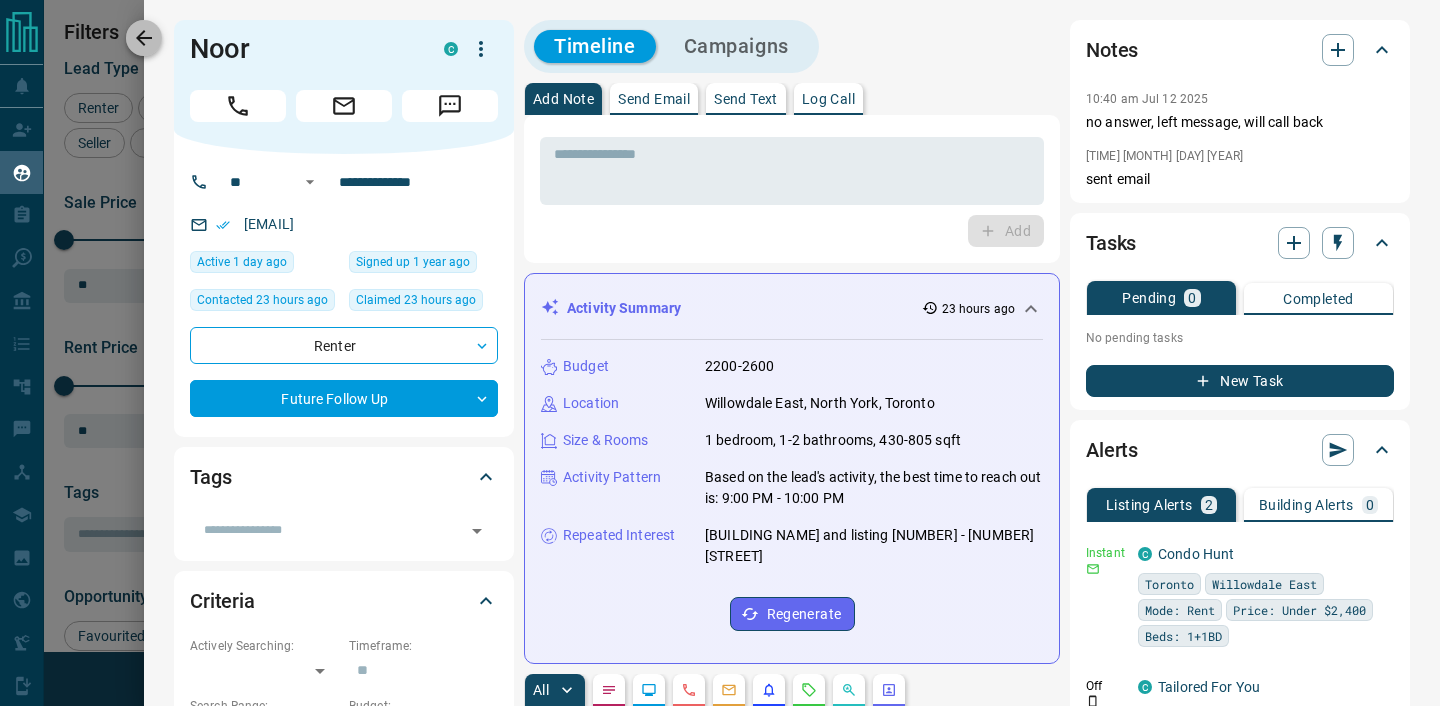 click 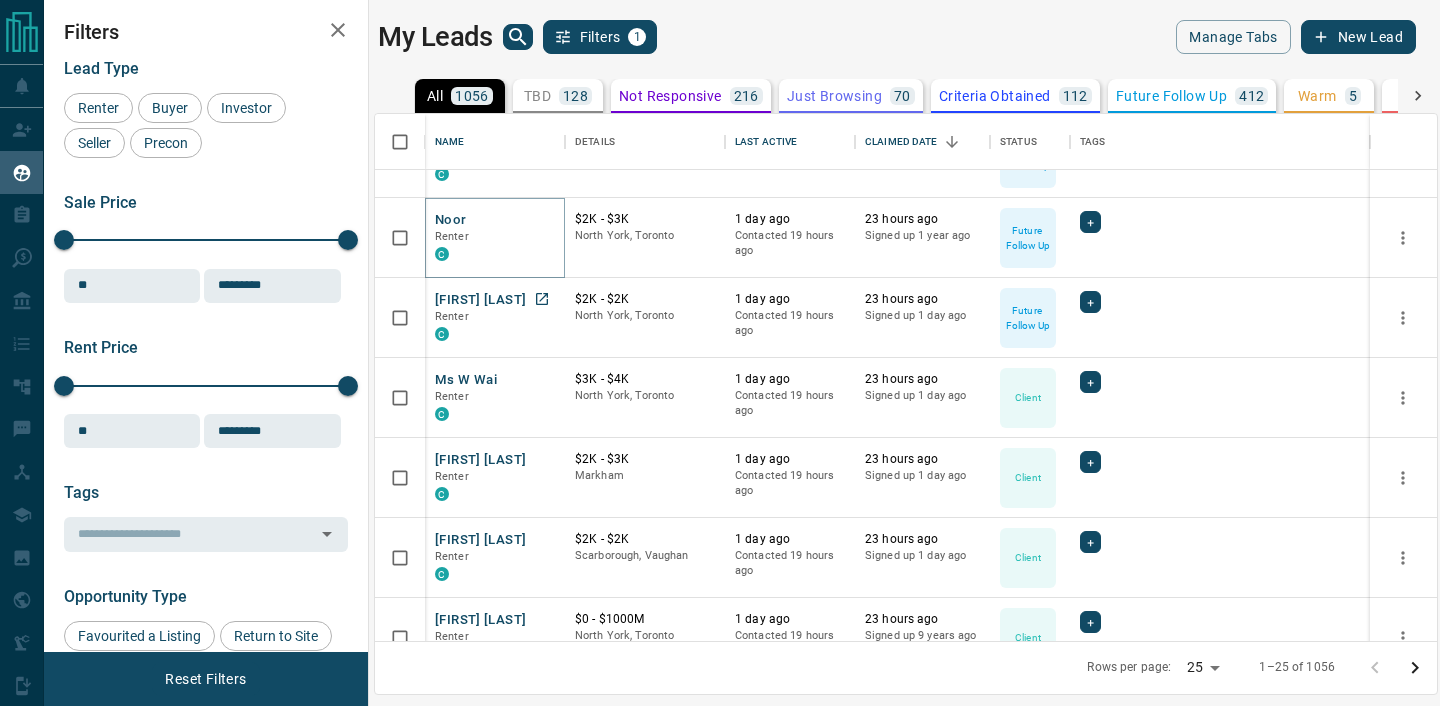 scroll, scrollTop: 145, scrollLeft: 0, axis: vertical 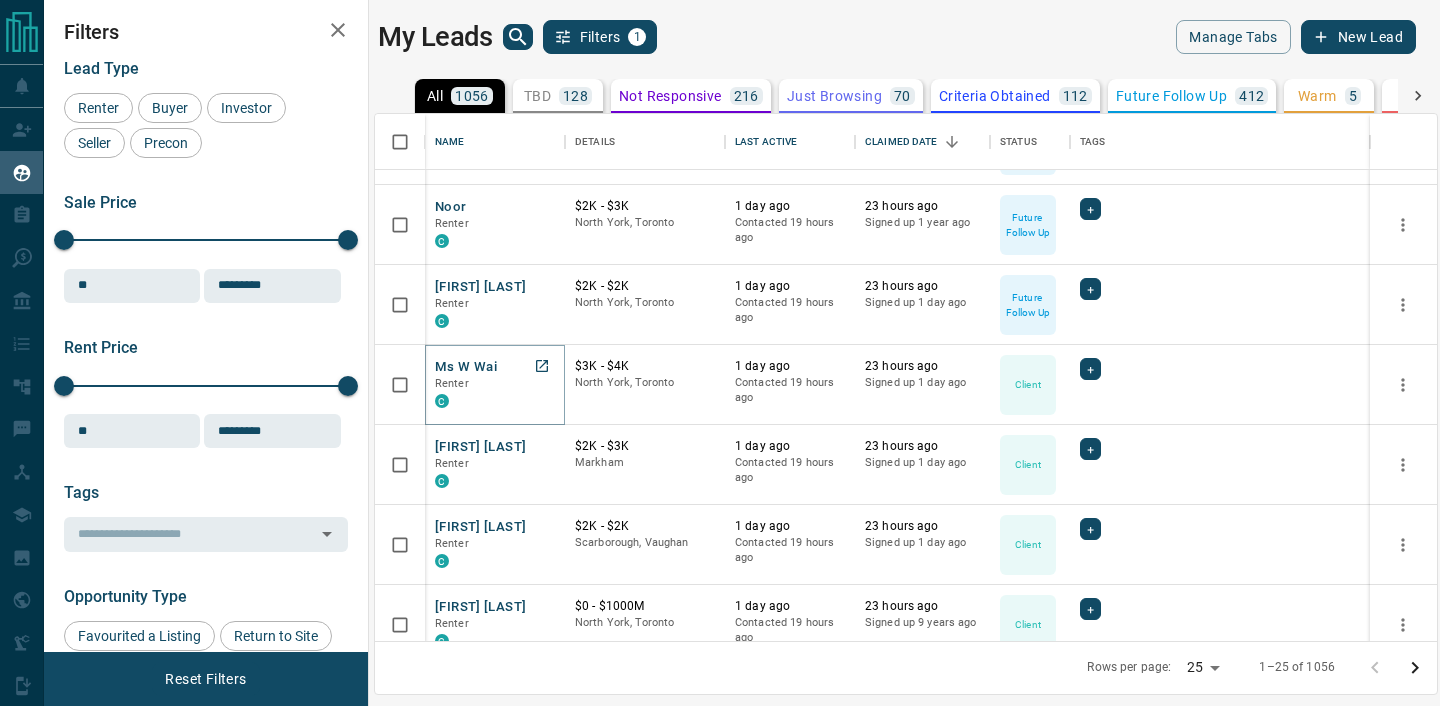 click on "Ms W Wai" at bounding box center (466, 367) 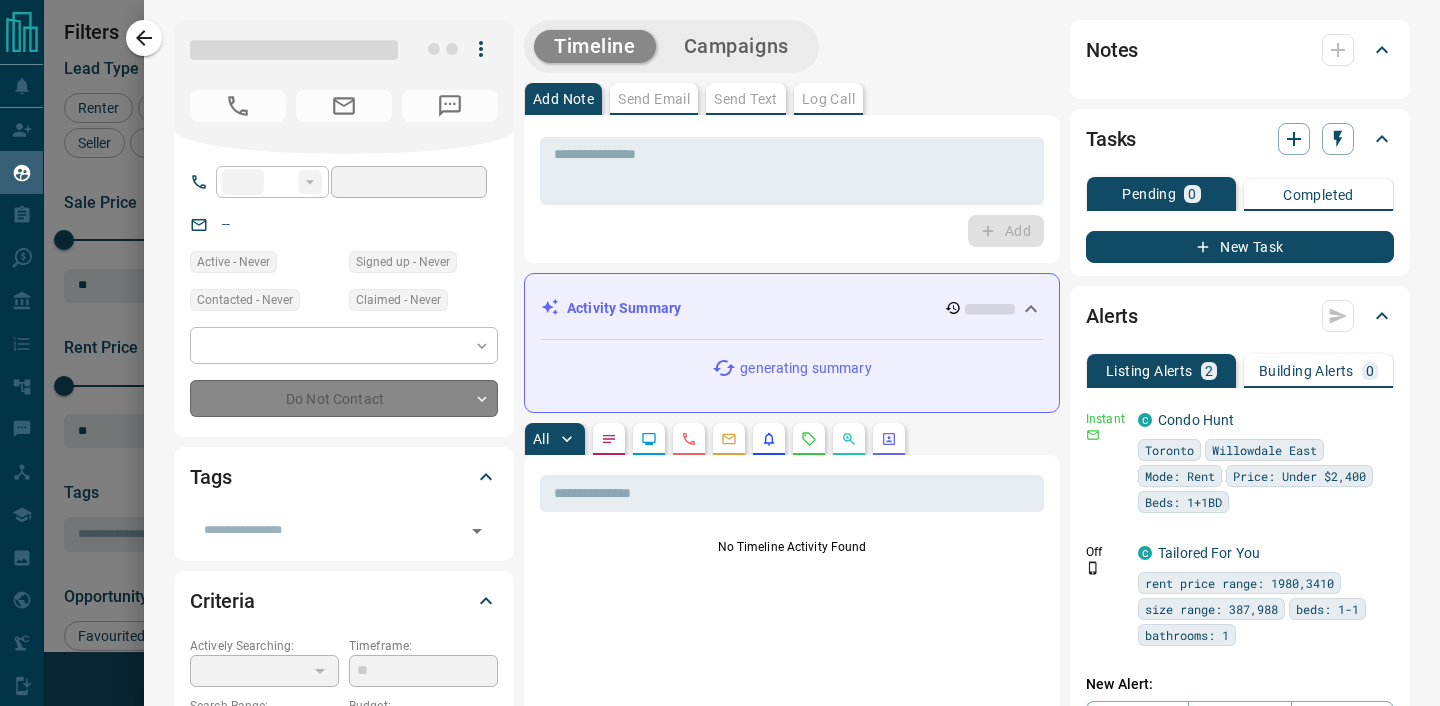 type on "**" 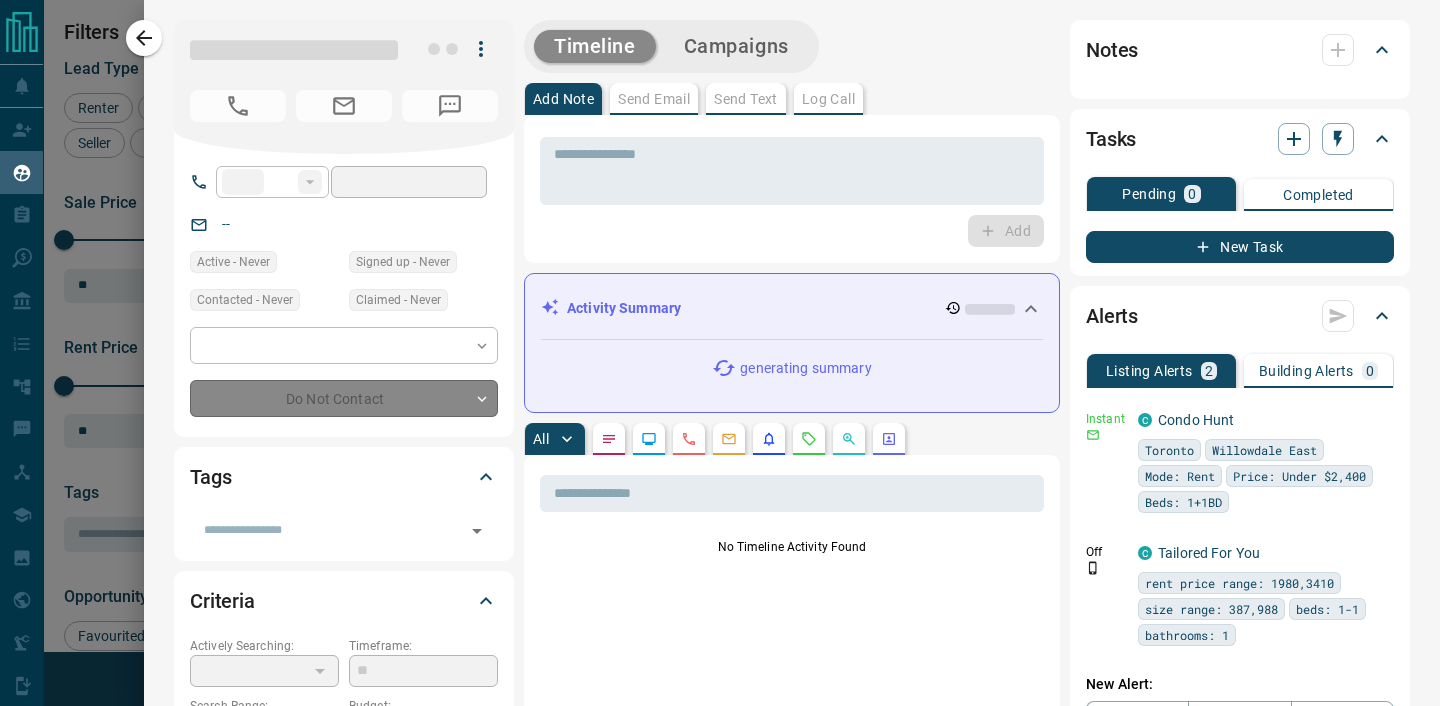 type on "**********" 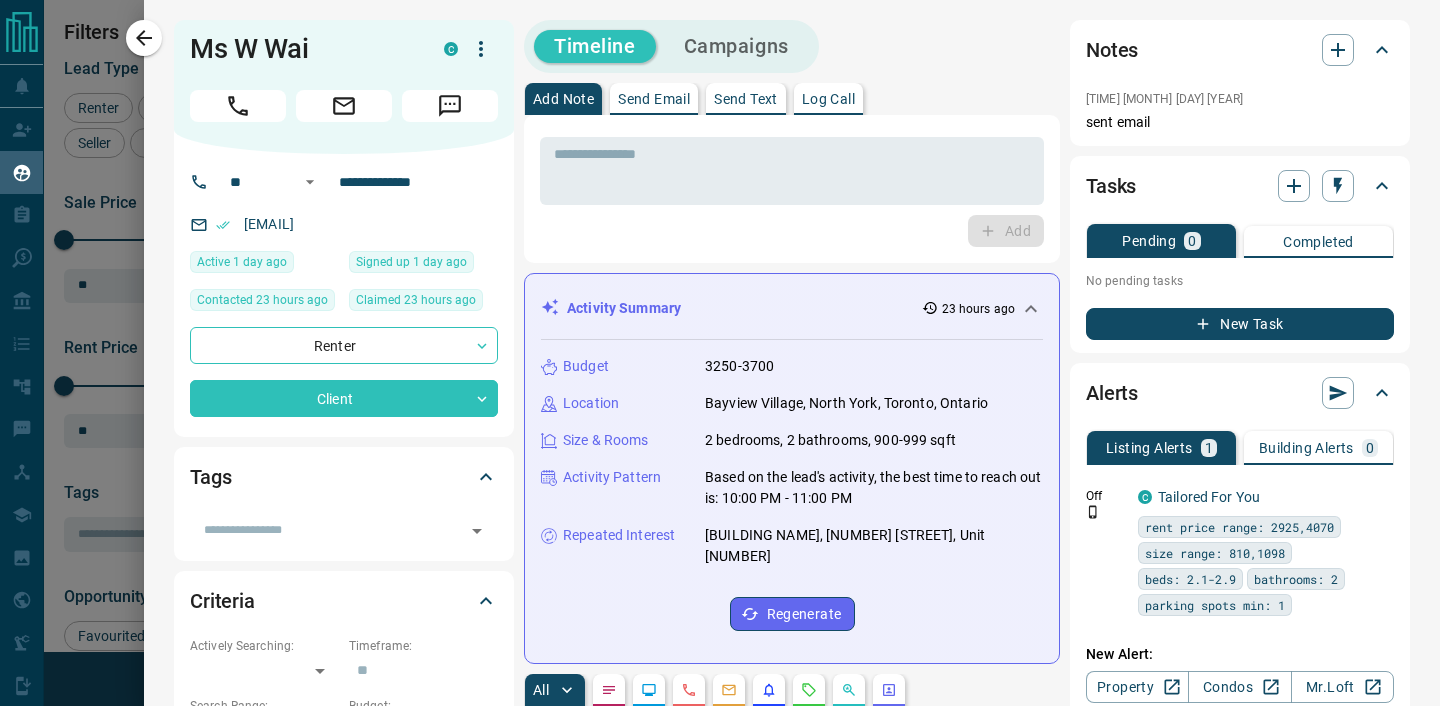 click on "Send Email" at bounding box center (654, 99) 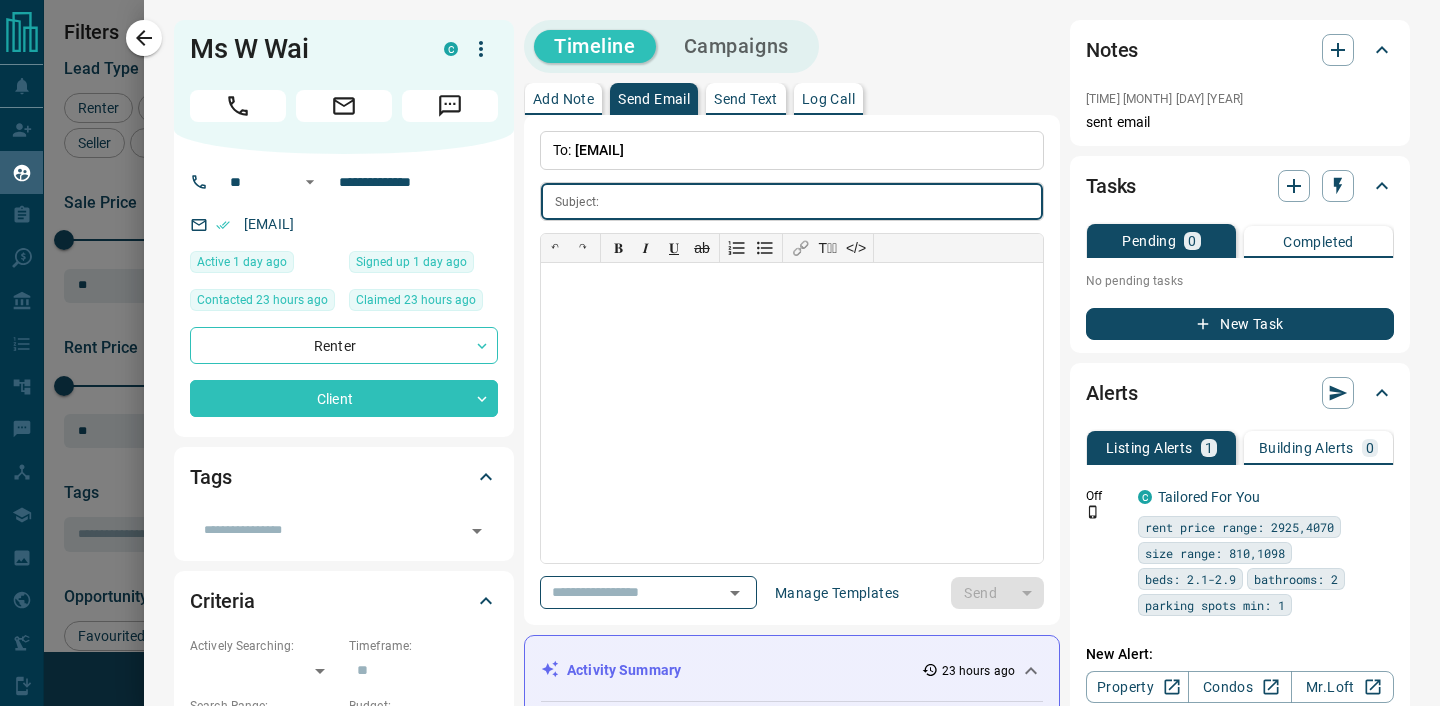 click on "Log Call" at bounding box center [828, 99] 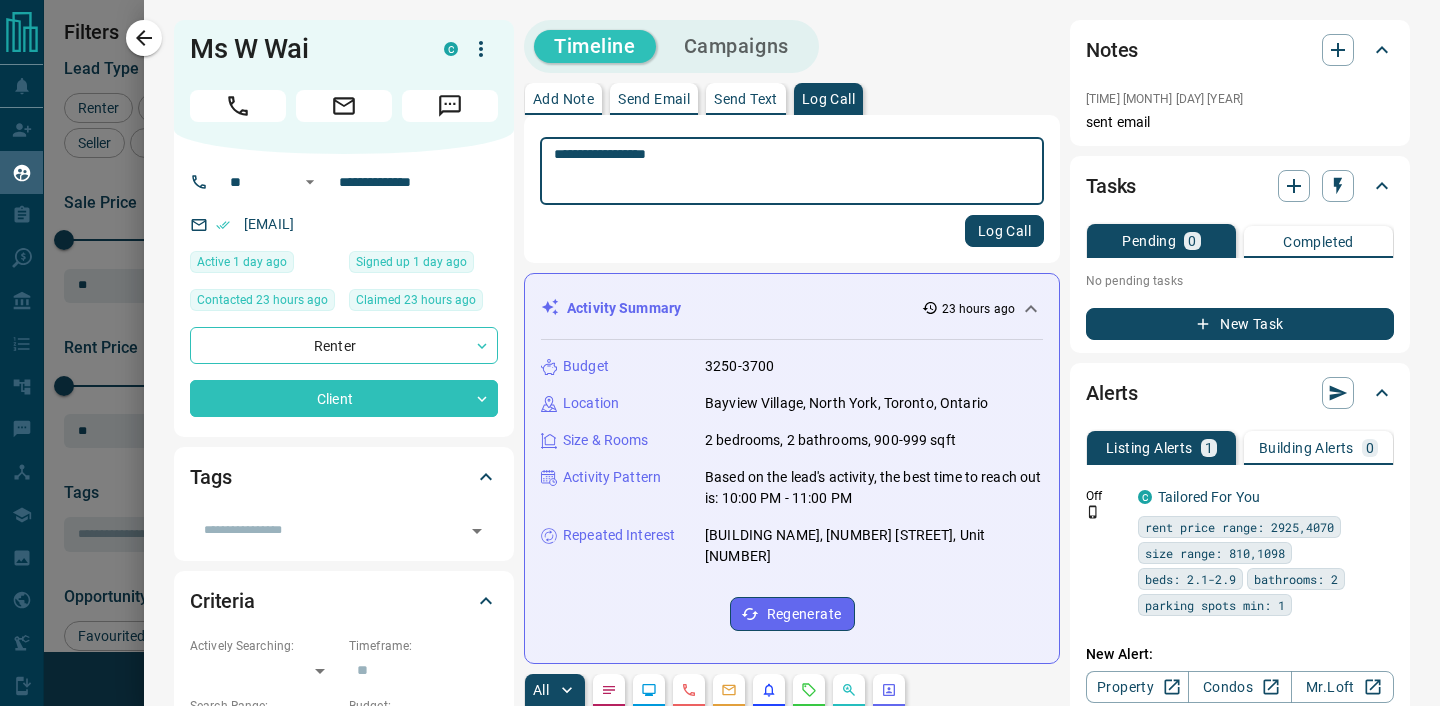type on "**********" 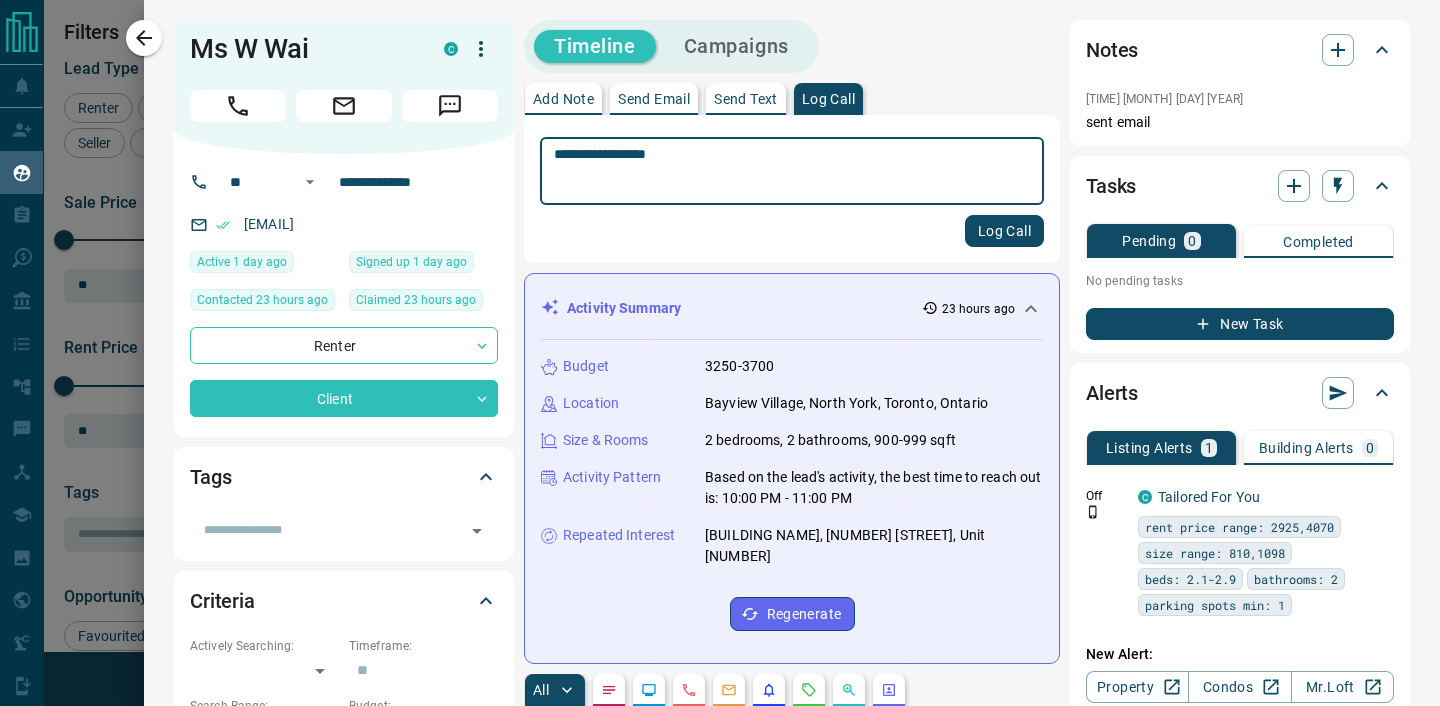 click on "Log Call" at bounding box center [1004, 231] 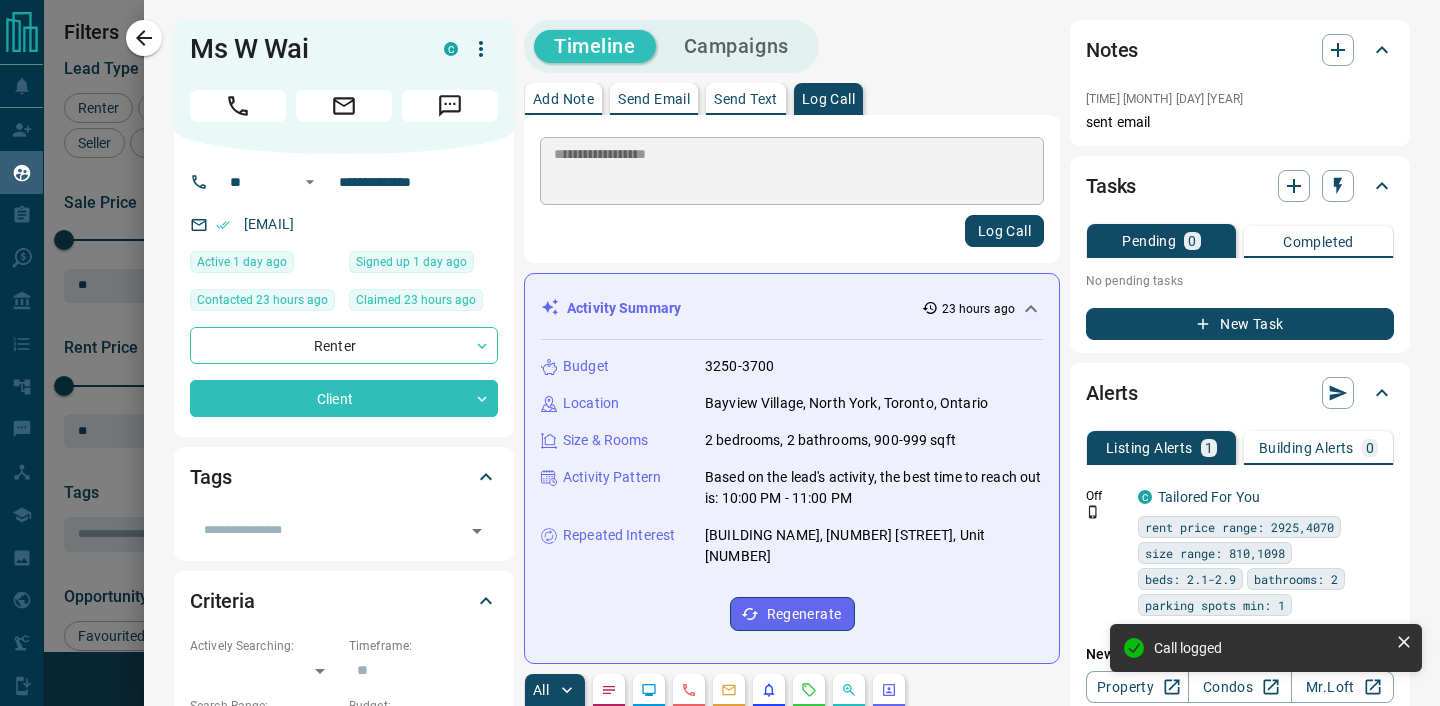 type 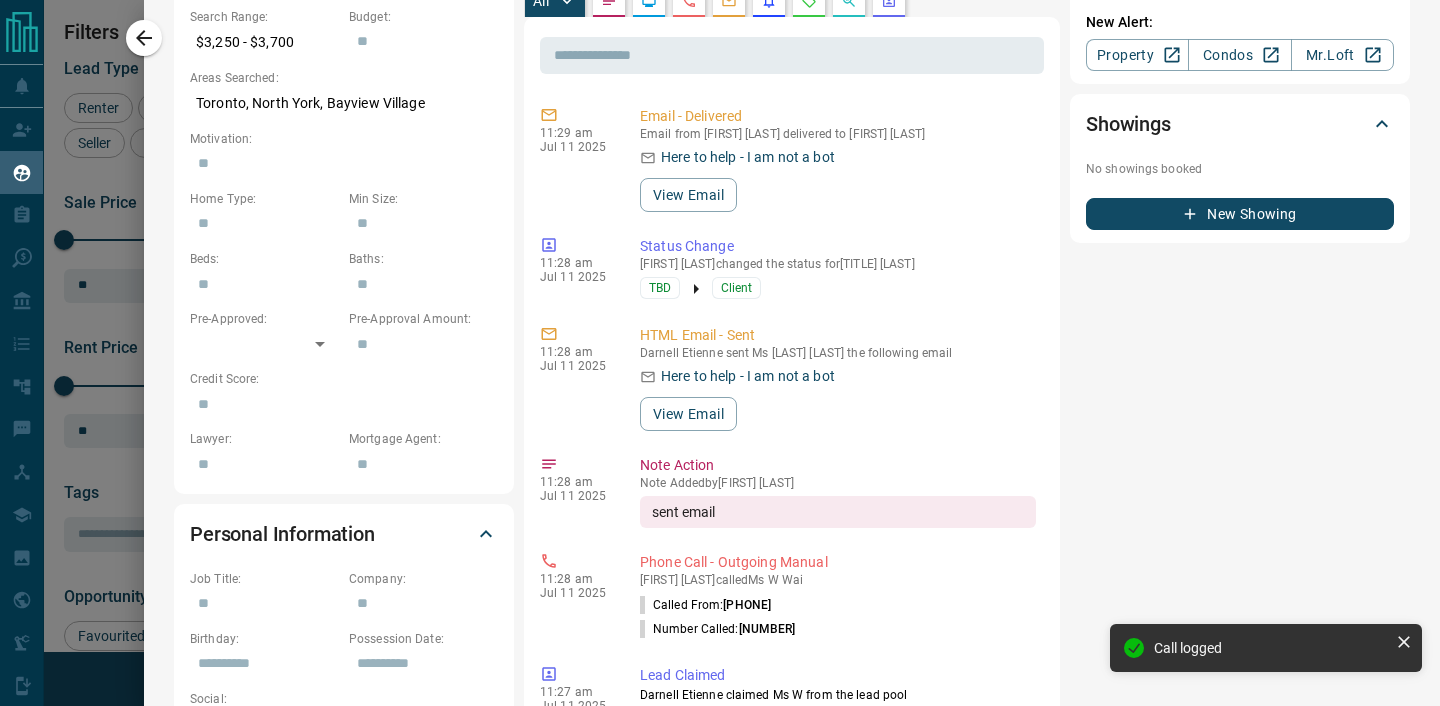 scroll, scrollTop: 867, scrollLeft: 0, axis: vertical 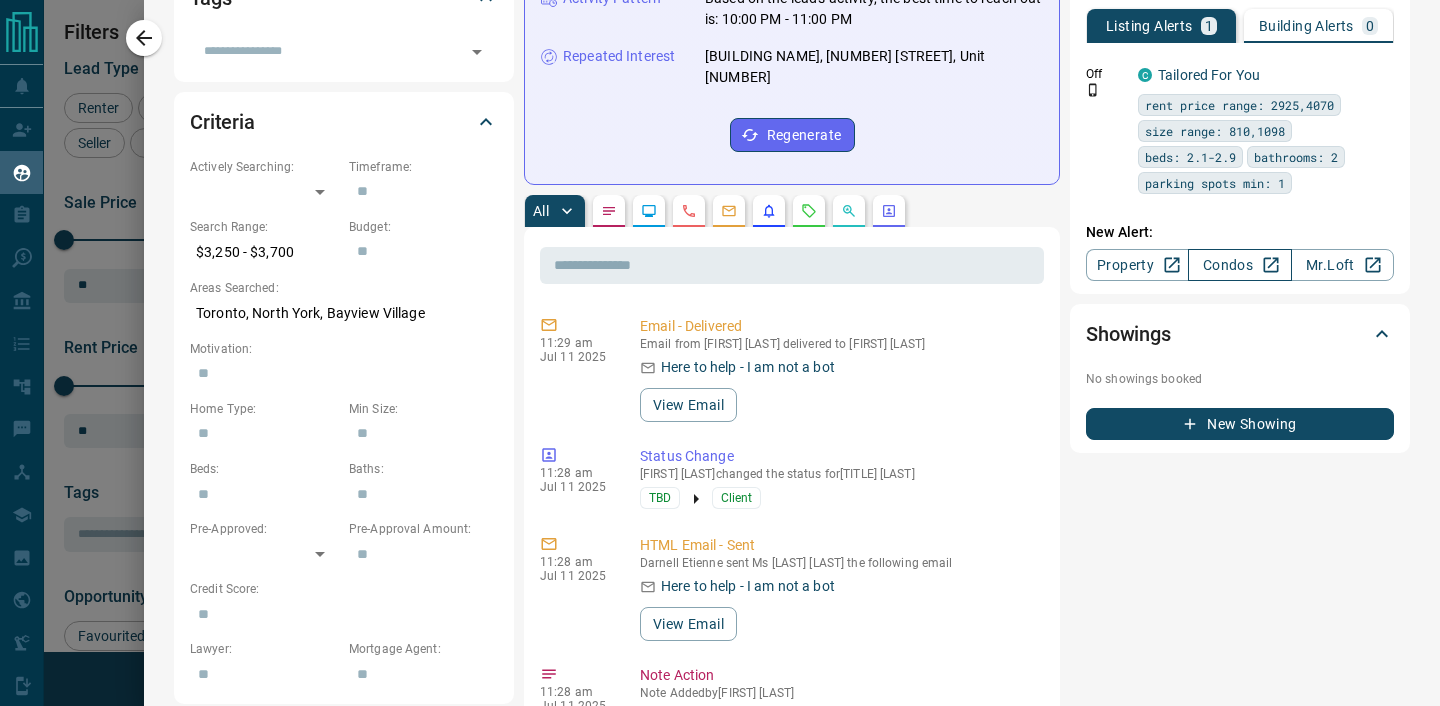 click on "Condos" at bounding box center [1239, 265] 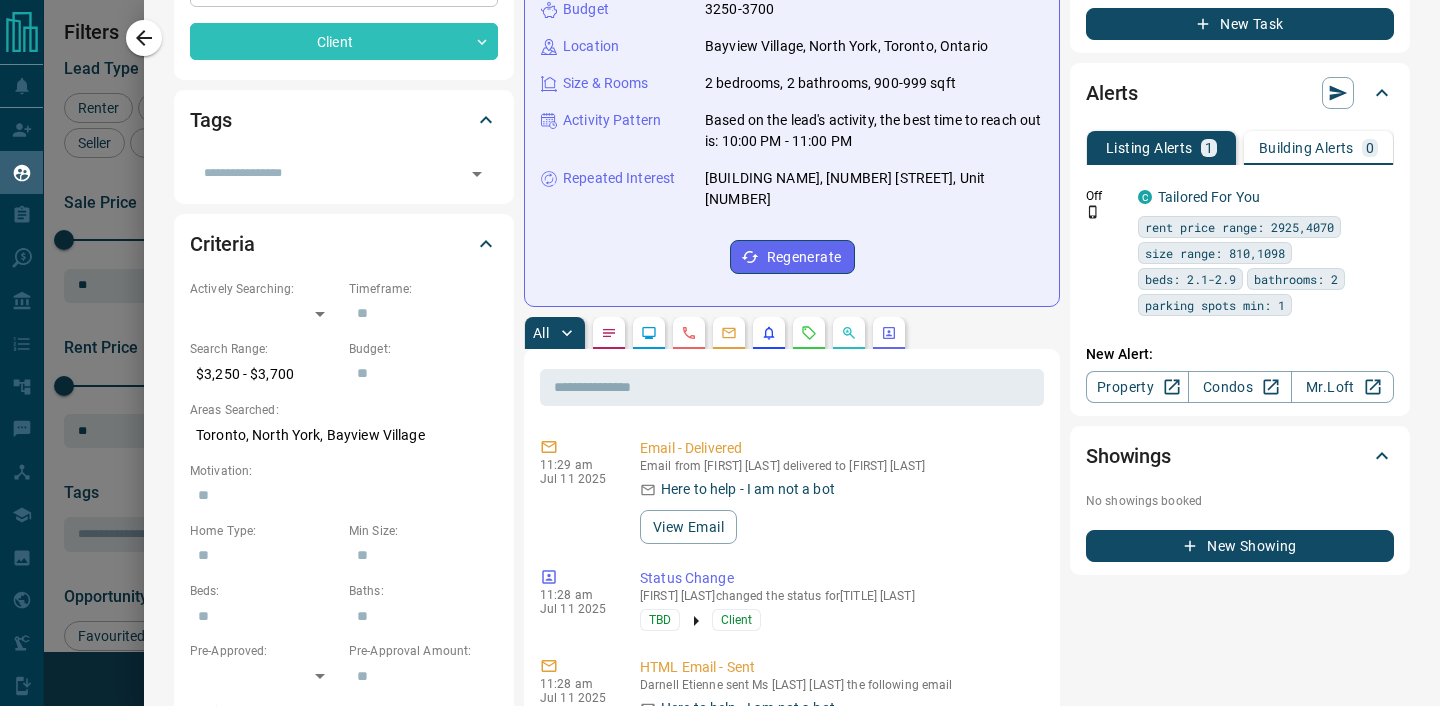 scroll, scrollTop: 346, scrollLeft: 0, axis: vertical 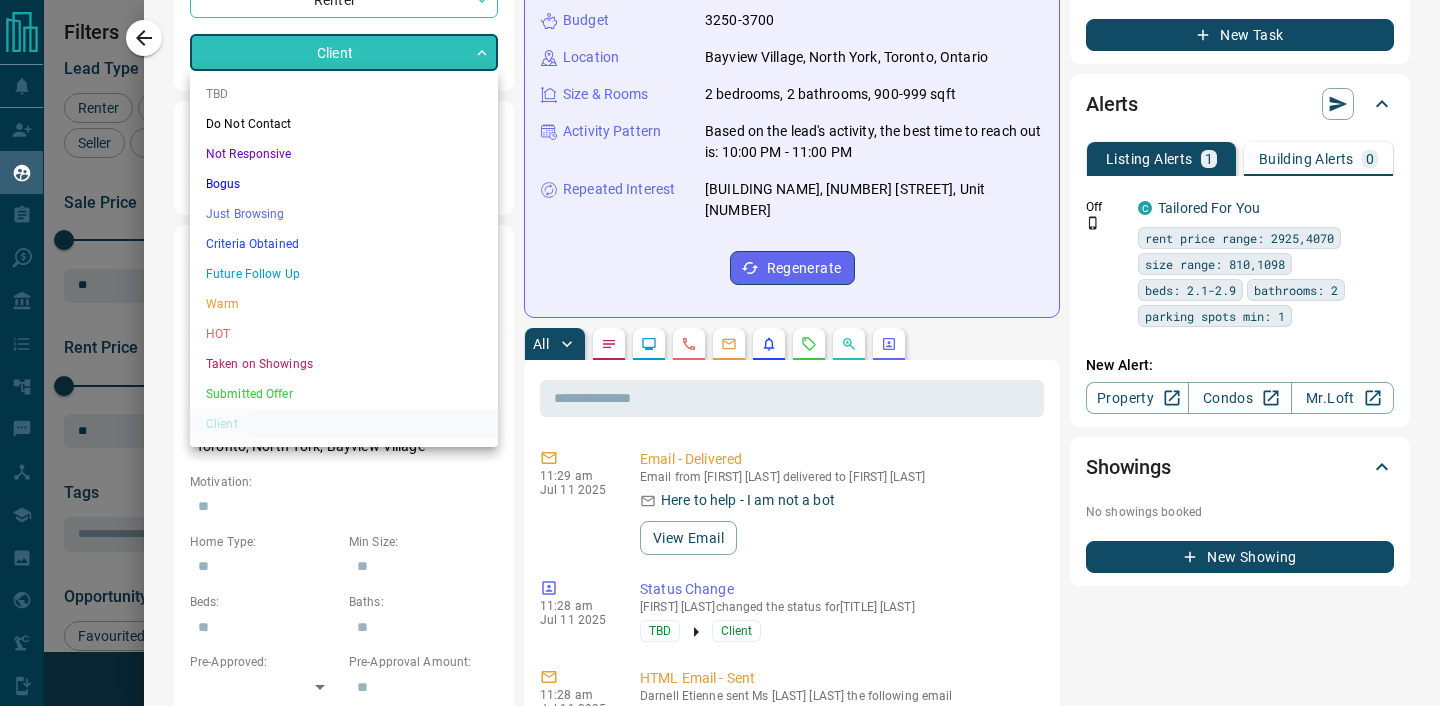 click on "Jessica Miller Renter C $1K - $4K Downtown, Scarborough, +4 [HOURS] ago Contacted [HOURS] ago [HOURS] ago Signed up [DAY] ago Future Follow Up + Bik Sahota Renter C $800 - $1000M North York, Toronto [DAY] ago Contacted in [HOURS] [HOURS] ago Signed up [YEARS] ago Future Follow Up + Noor Renter C $2K - $3K North York, Toronto [DAY] ago Contacted [HOURS] ago [HOURS] ago Signed up [YEAR] ago Future Follow Up + Rosemin Kanji Renter C $2K - $2K North York, Toronto [DAY] ago Contacted [HOURS] ago [HOURS] ago Signed up [DAY] ago Future Follow Up +" at bounding box center (720, 340) 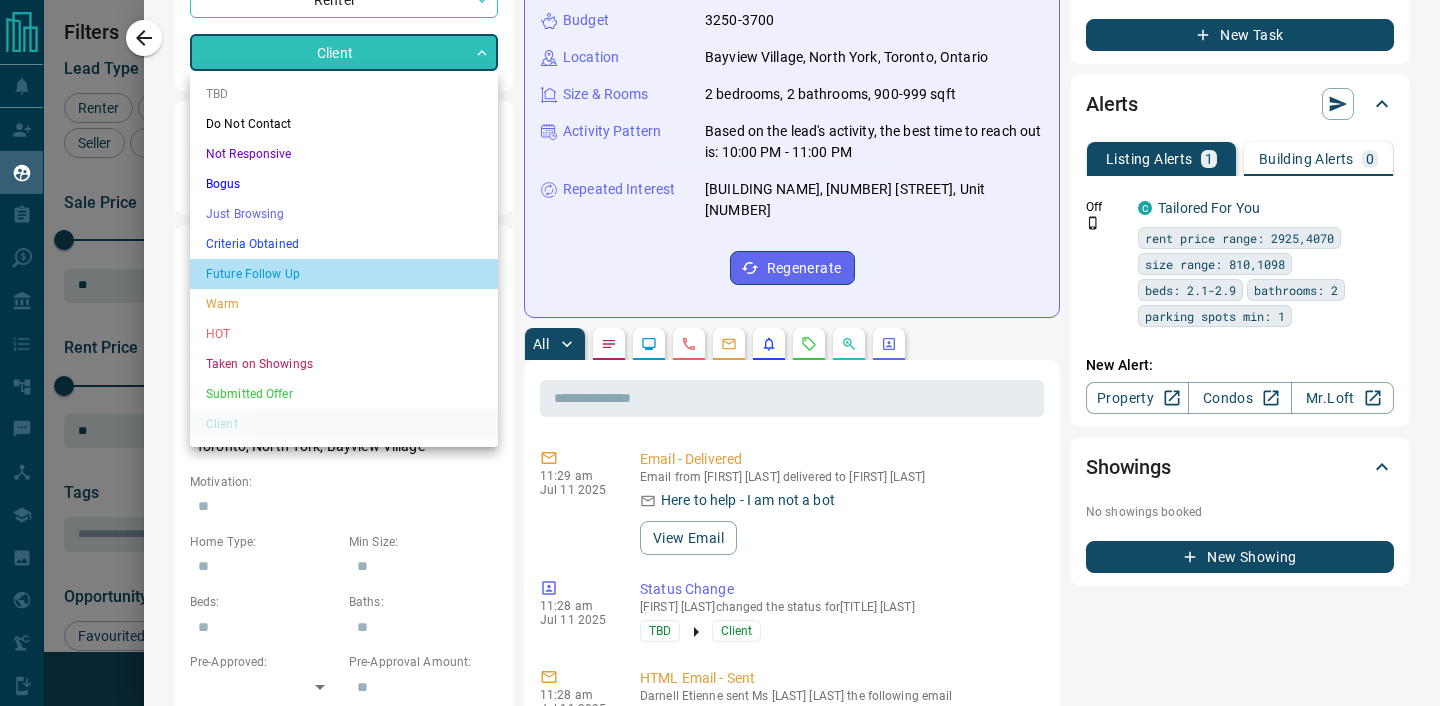 click on "Future Follow Up" at bounding box center [344, 274] 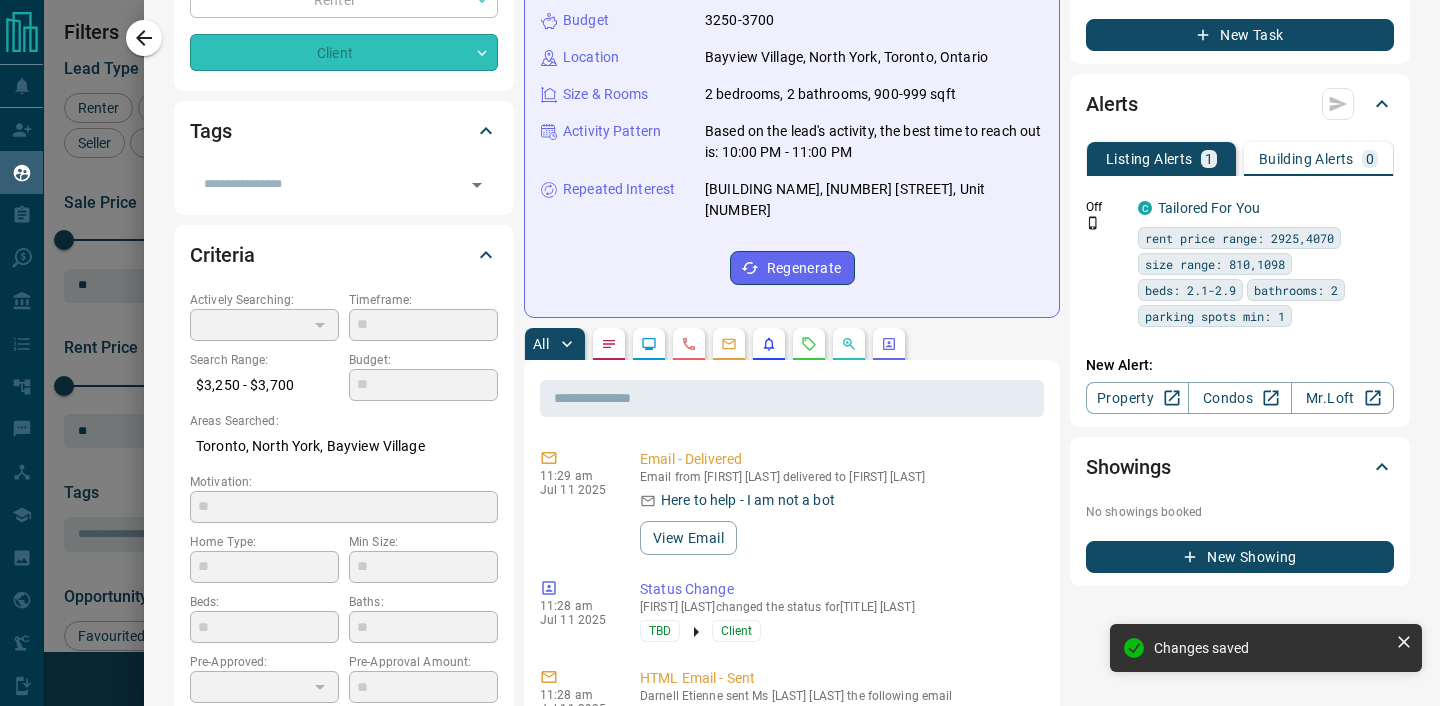 scroll, scrollTop: 0, scrollLeft: 0, axis: both 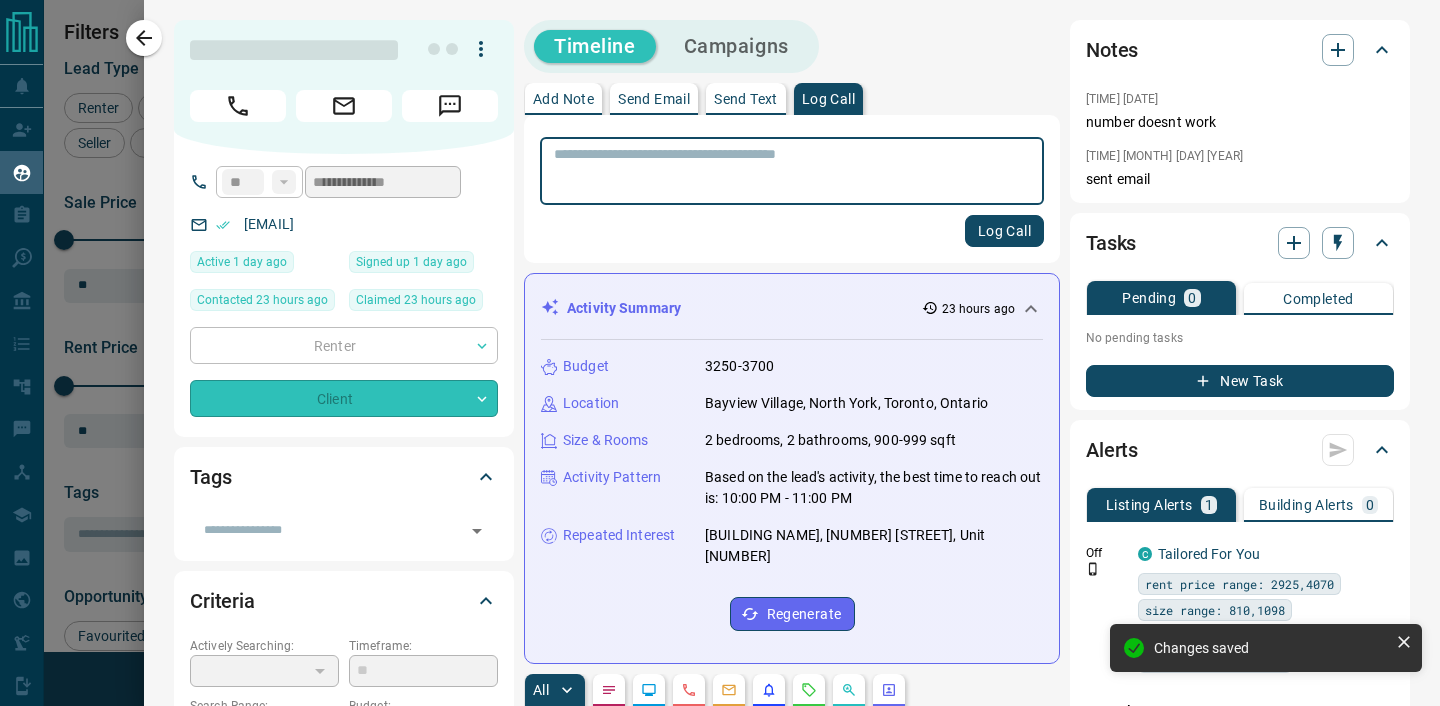type on "*" 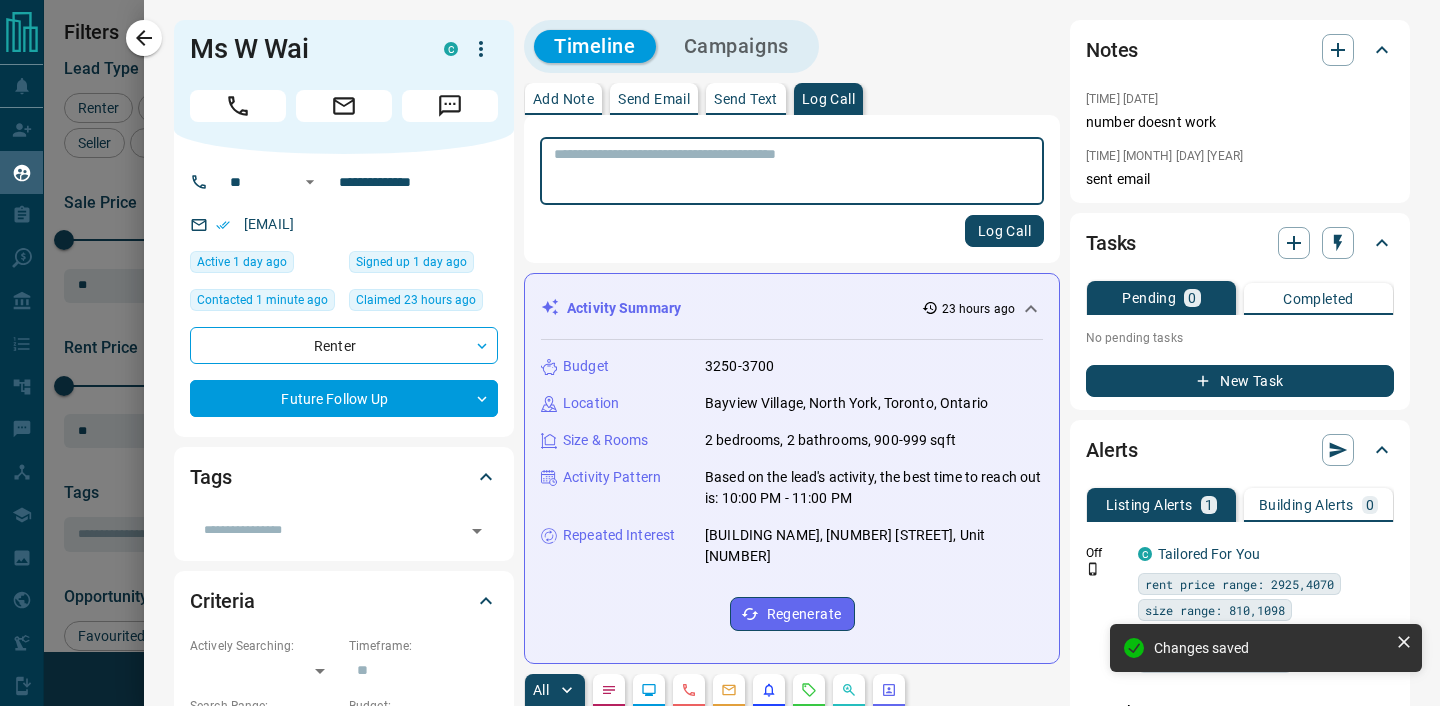 click 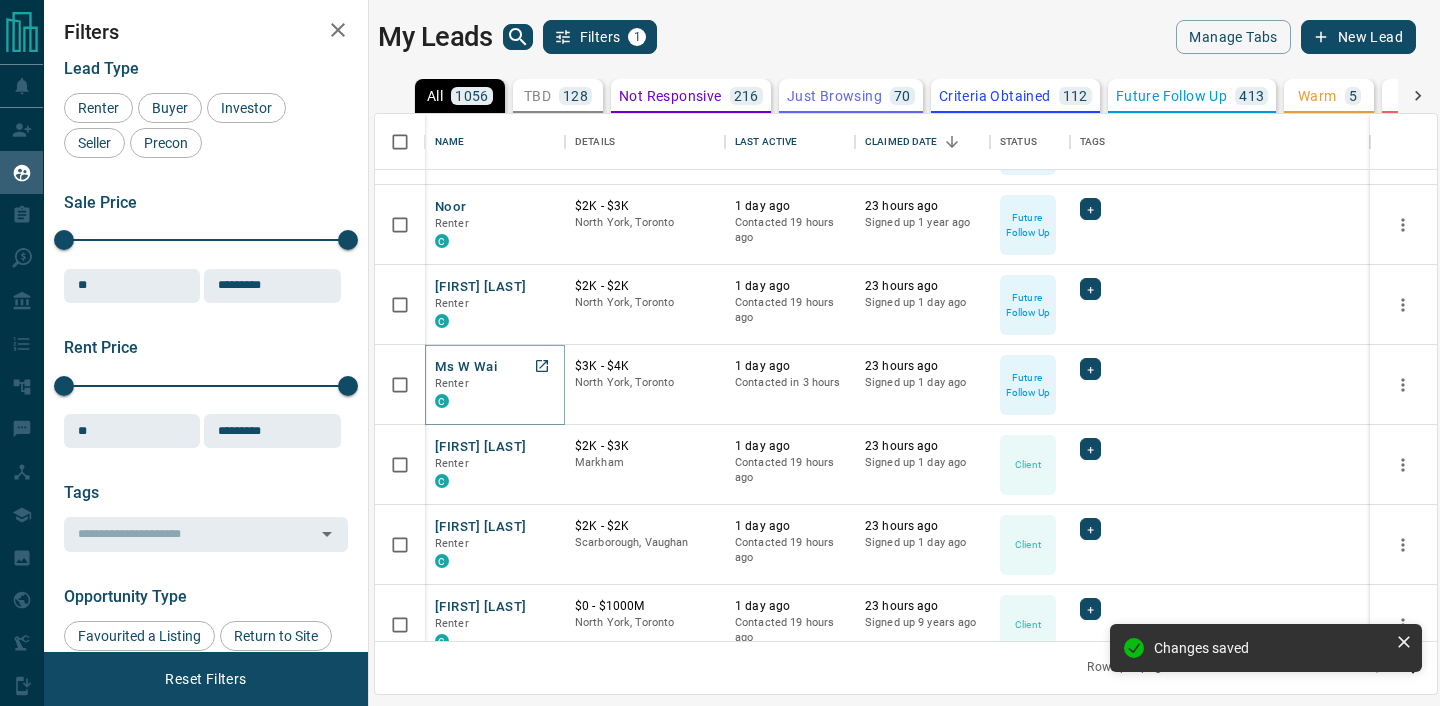 click on "Ms W Wai" at bounding box center [466, 367] 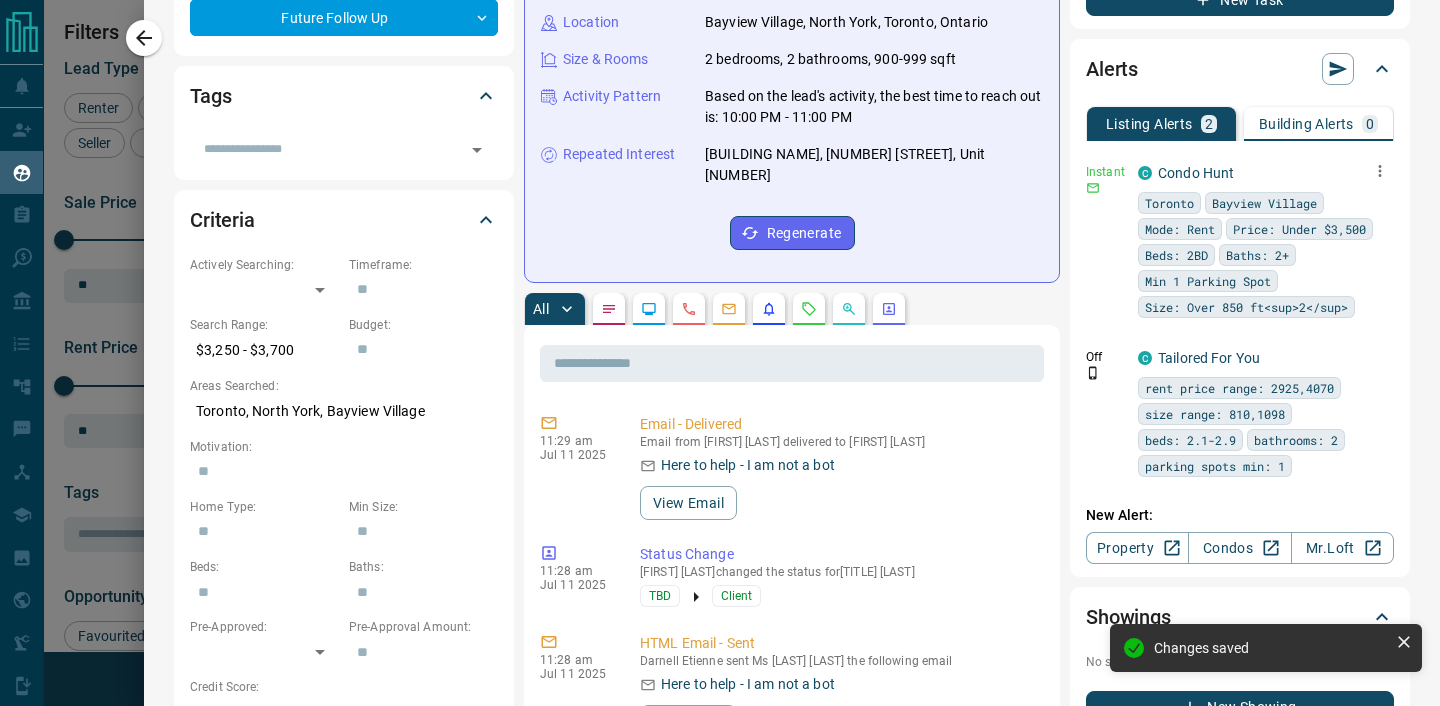 scroll, scrollTop: 418, scrollLeft: 0, axis: vertical 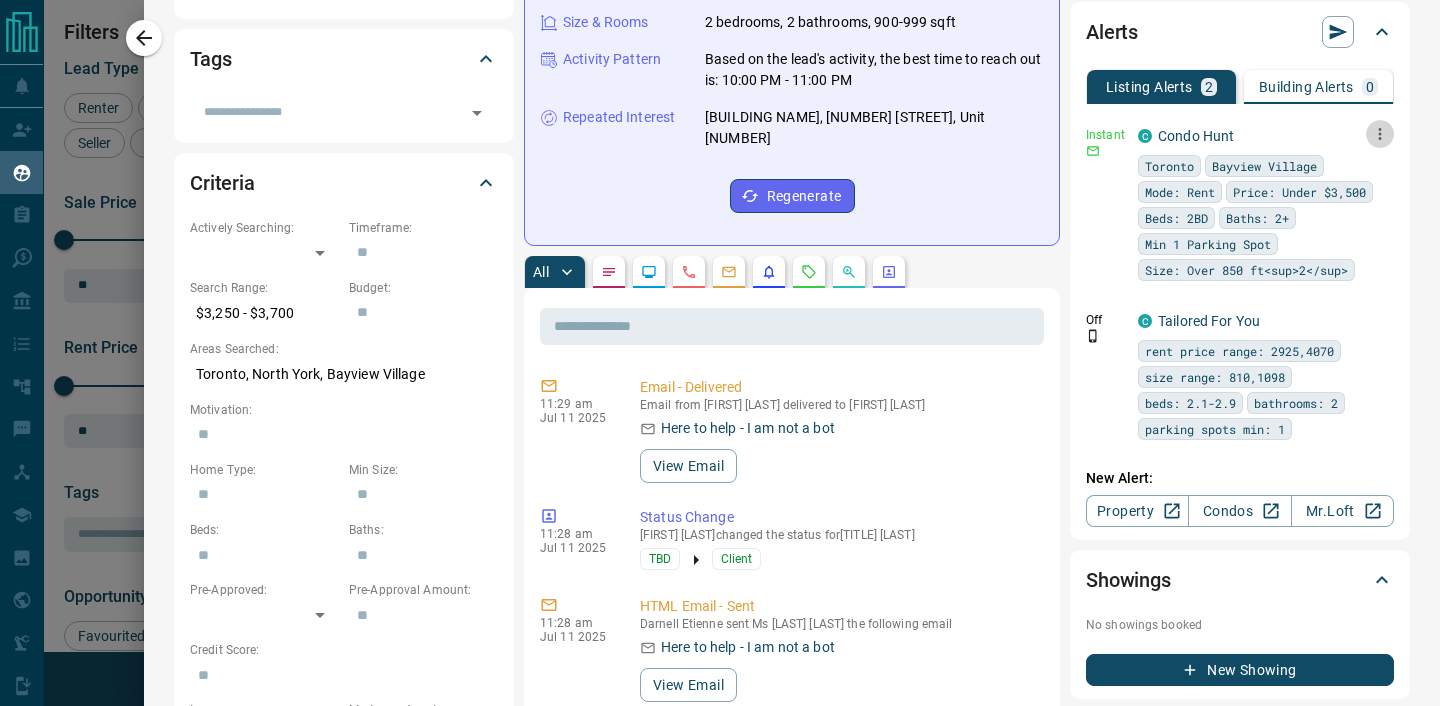 click 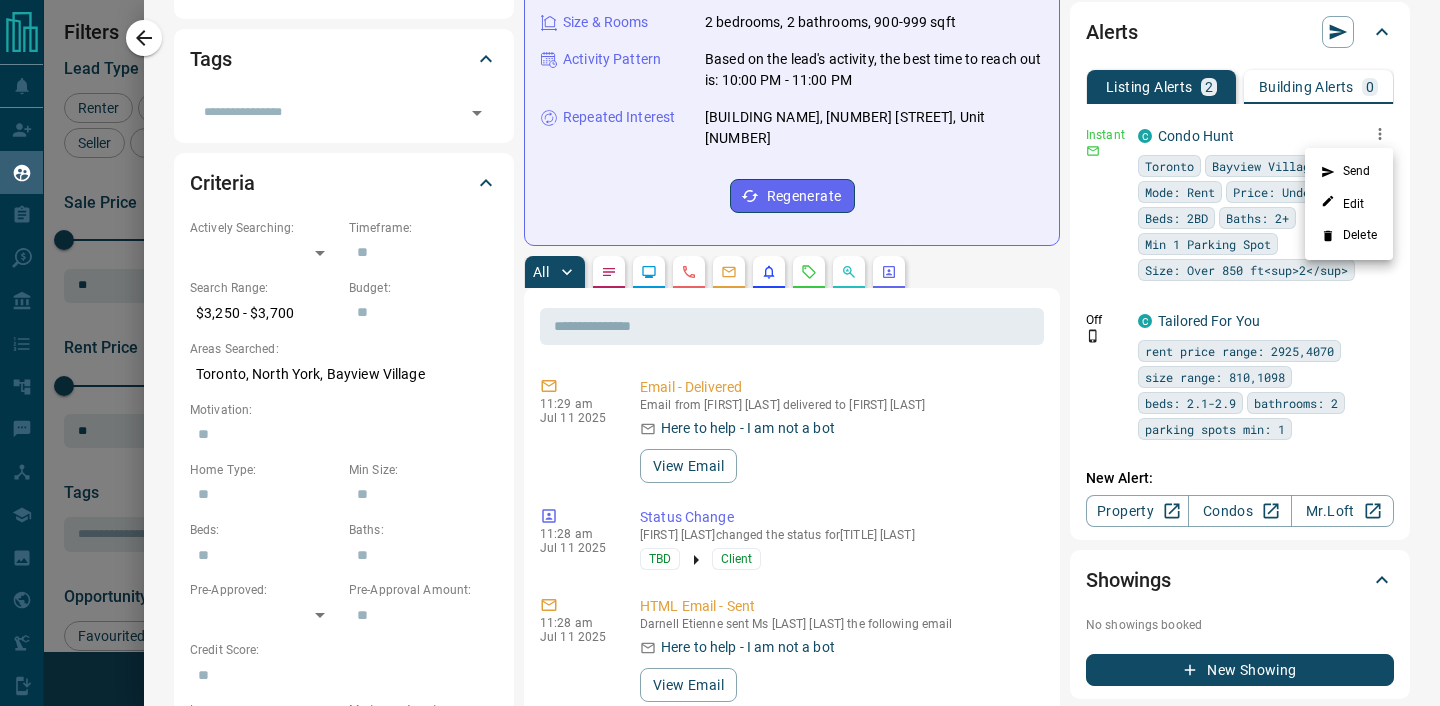click 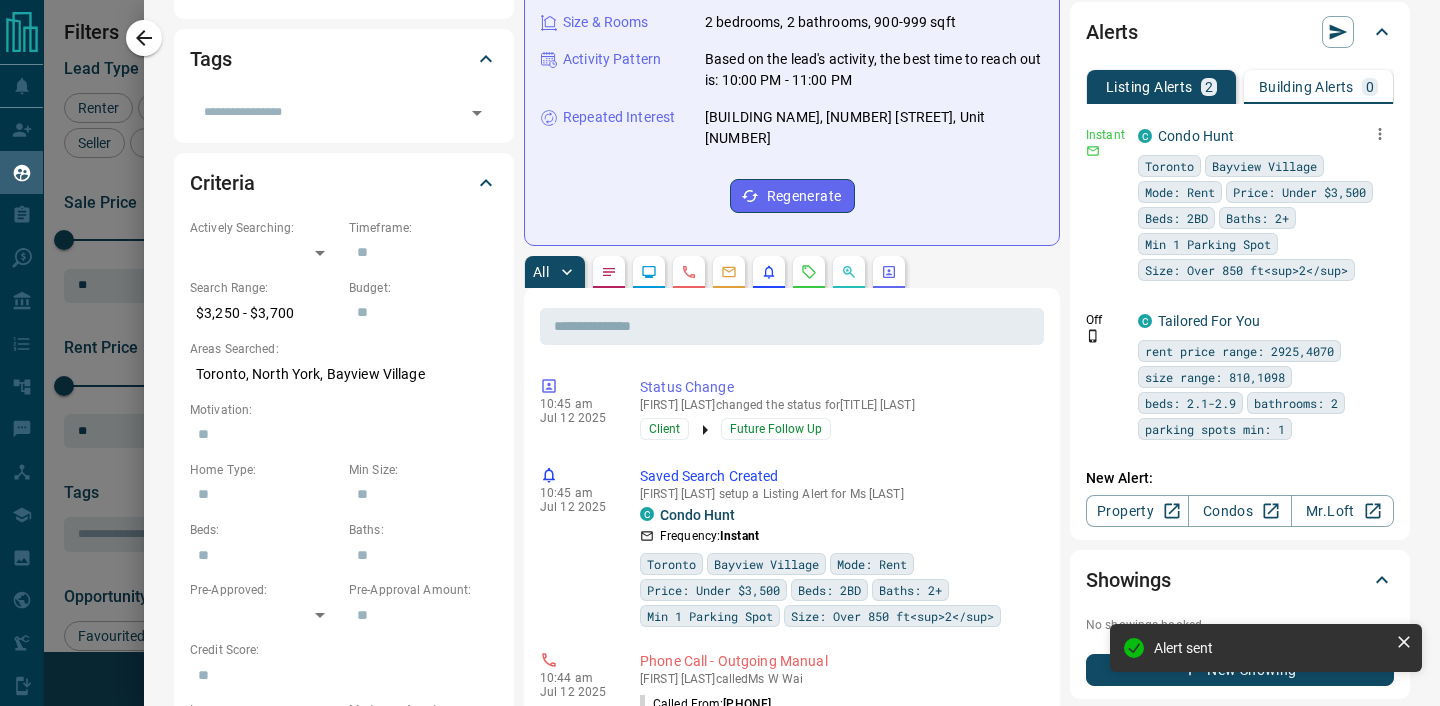 click 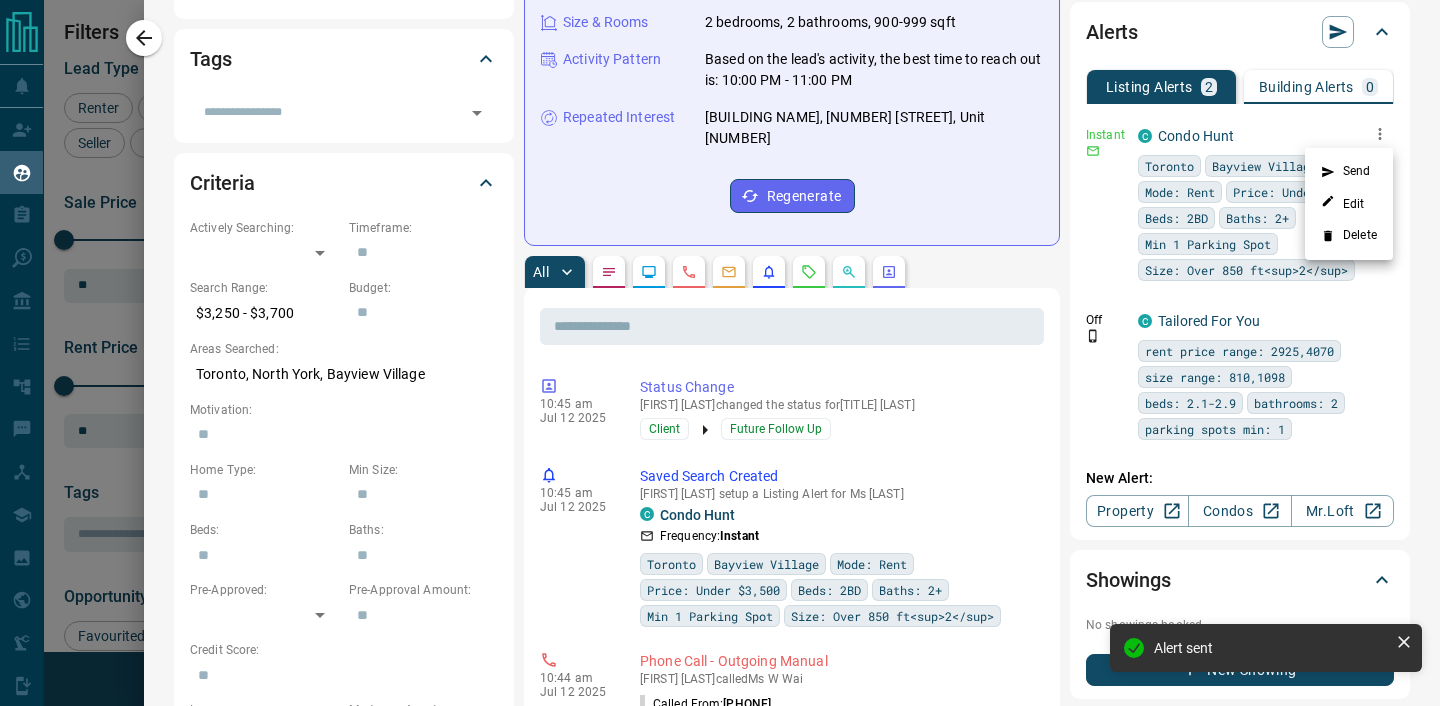 click on "Send" at bounding box center [1349, 172] 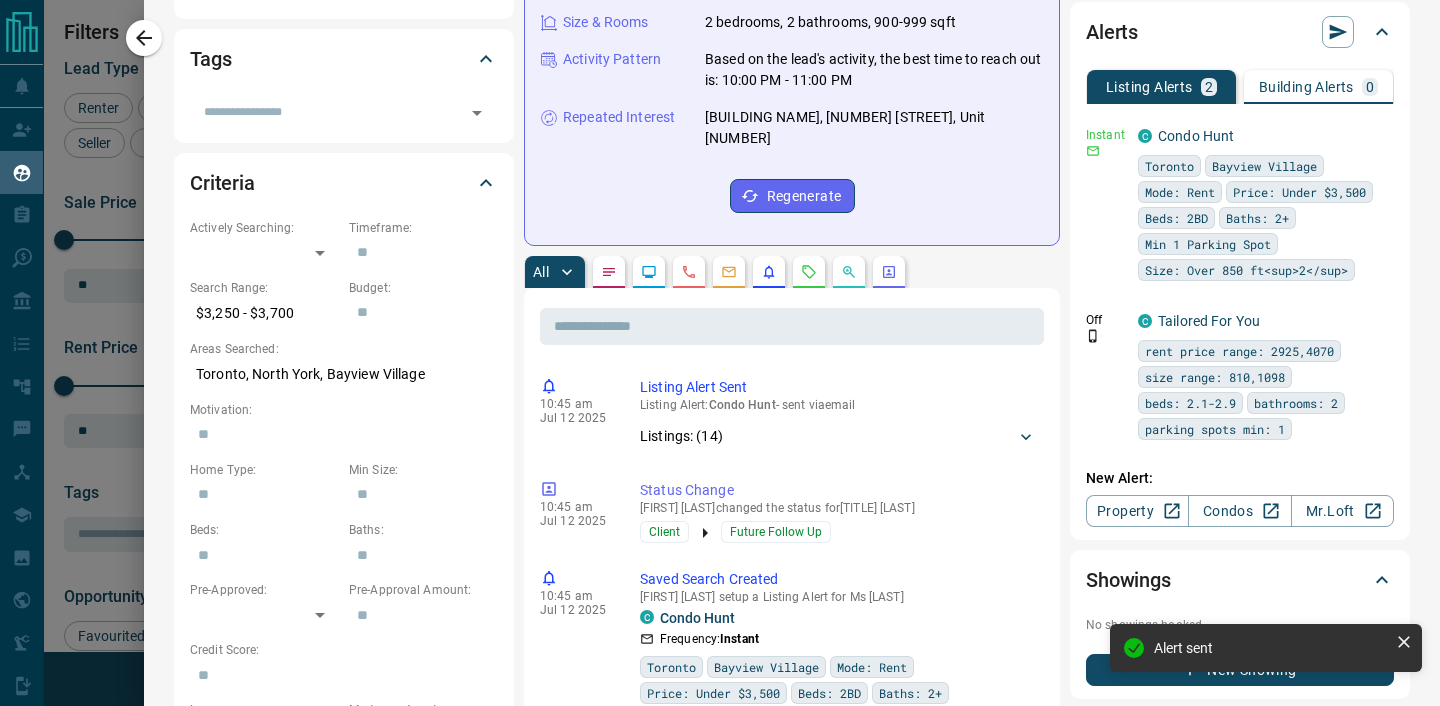 scroll, scrollTop: 77, scrollLeft: 0, axis: vertical 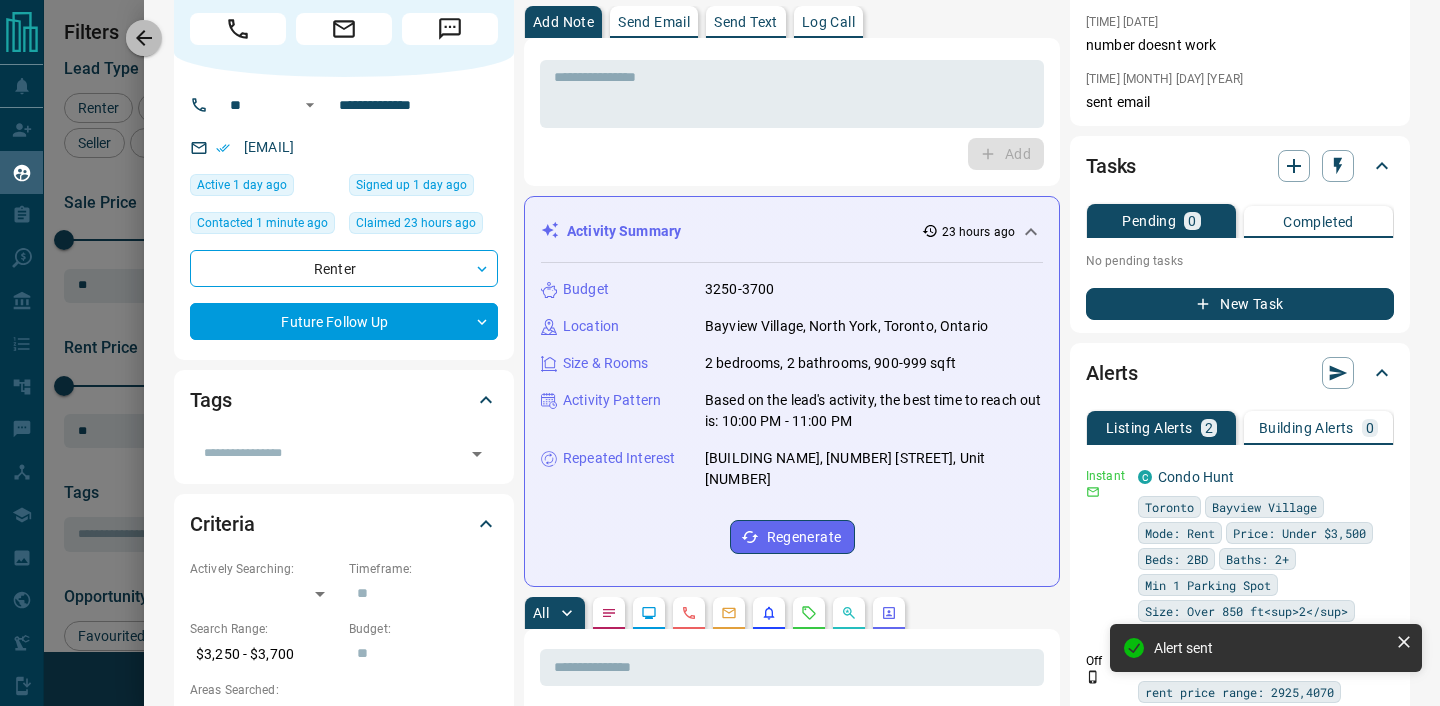 click at bounding box center [144, 38] 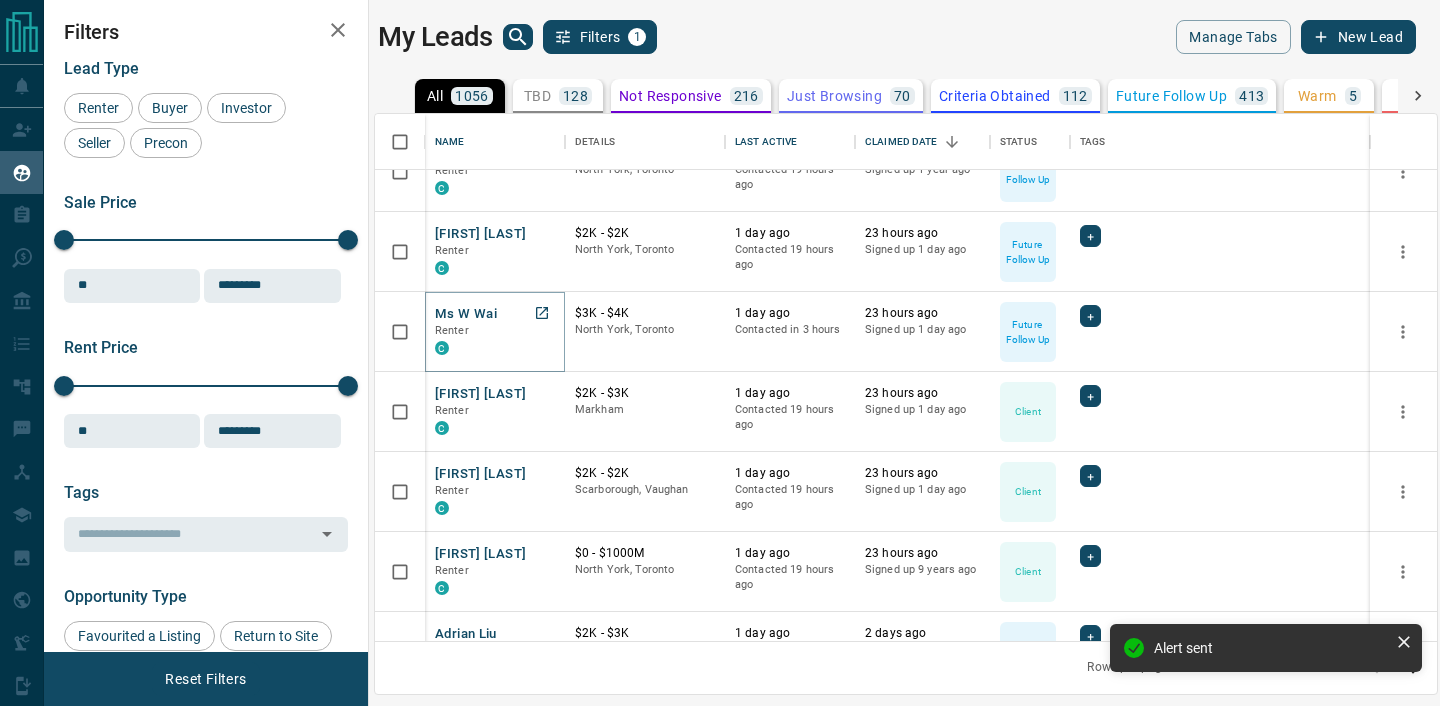 scroll, scrollTop: 201, scrollLeft: 0, axis: vertical 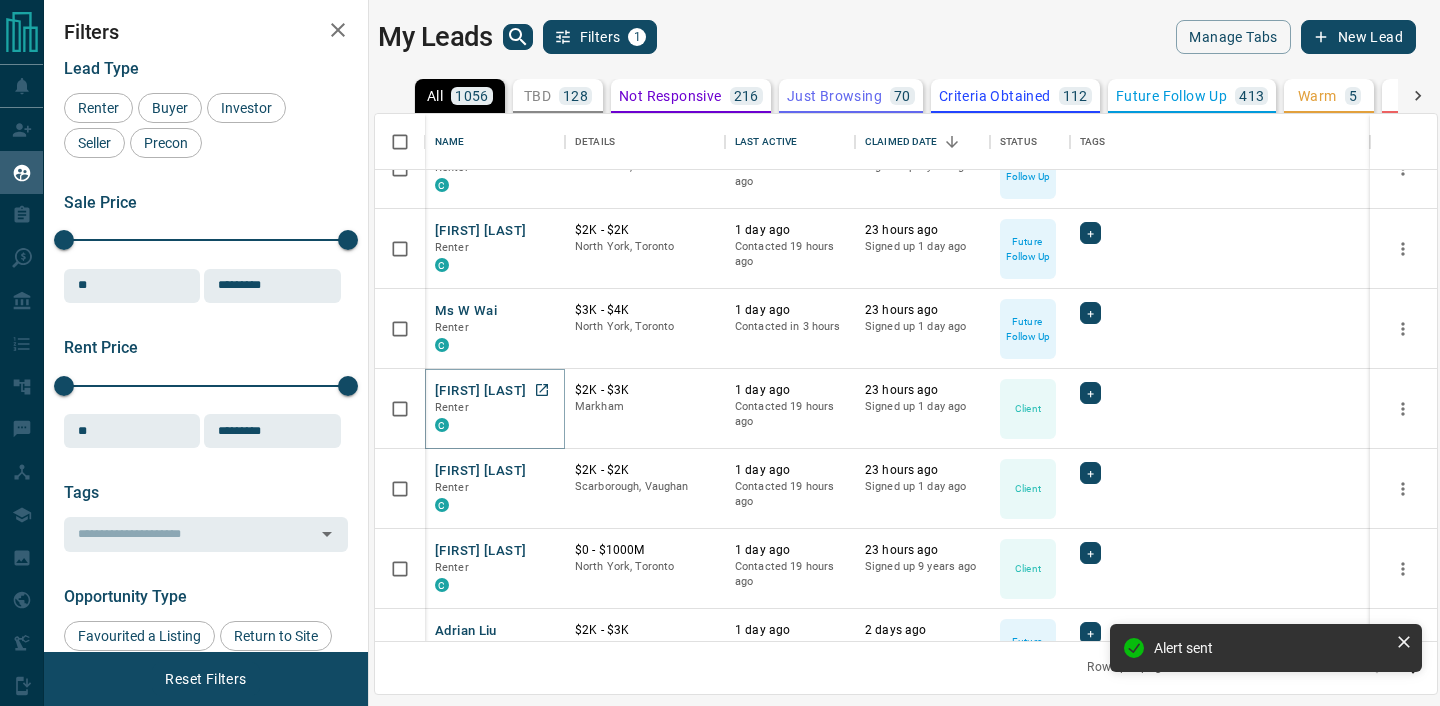 click on "[FIRST] [LAST]" at bounding box center [480, 391] 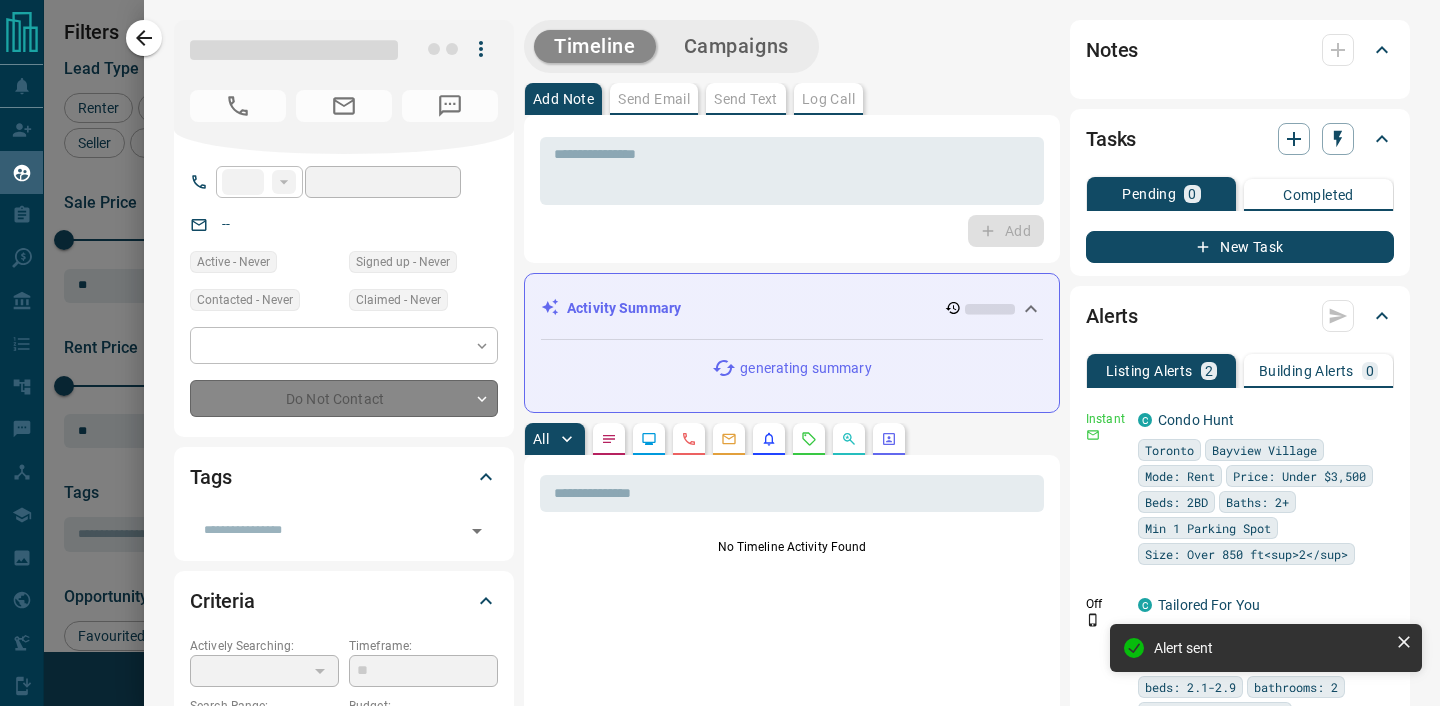 type on "**" 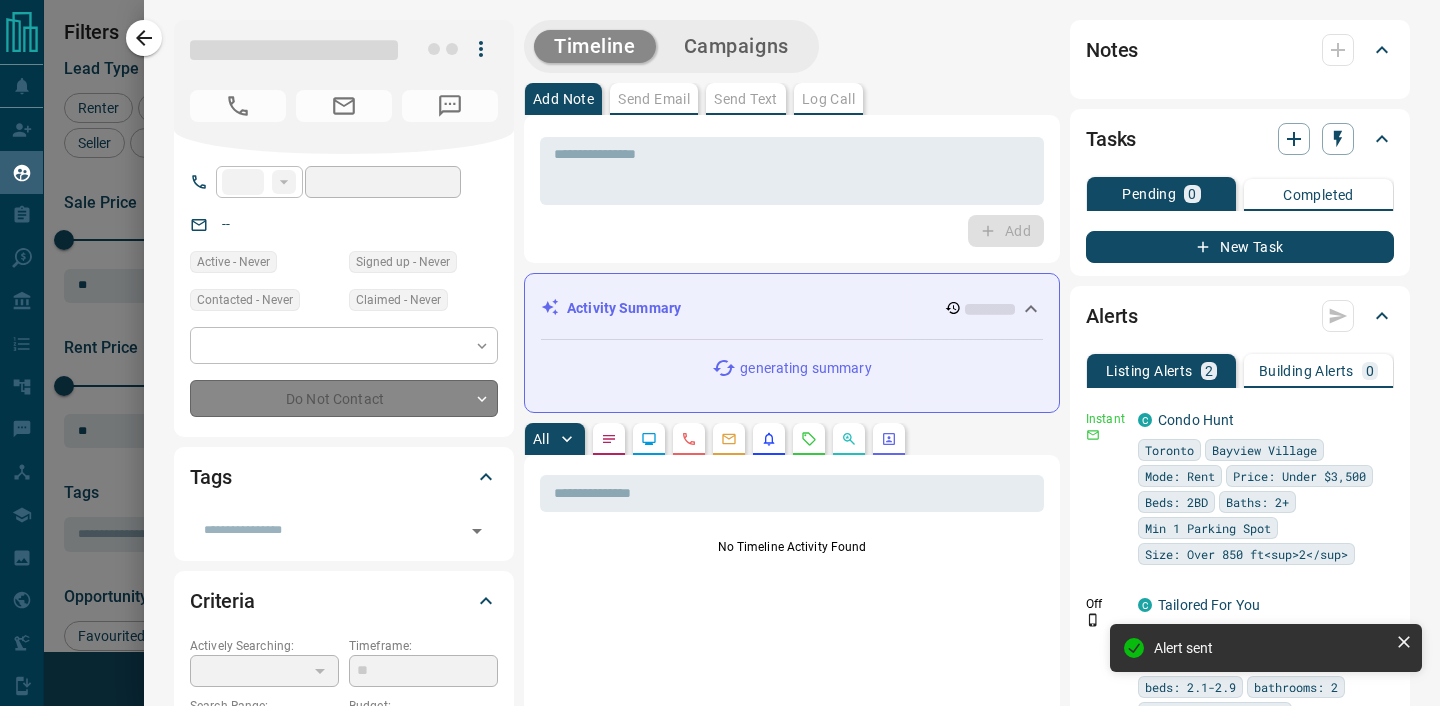 type on "**********" 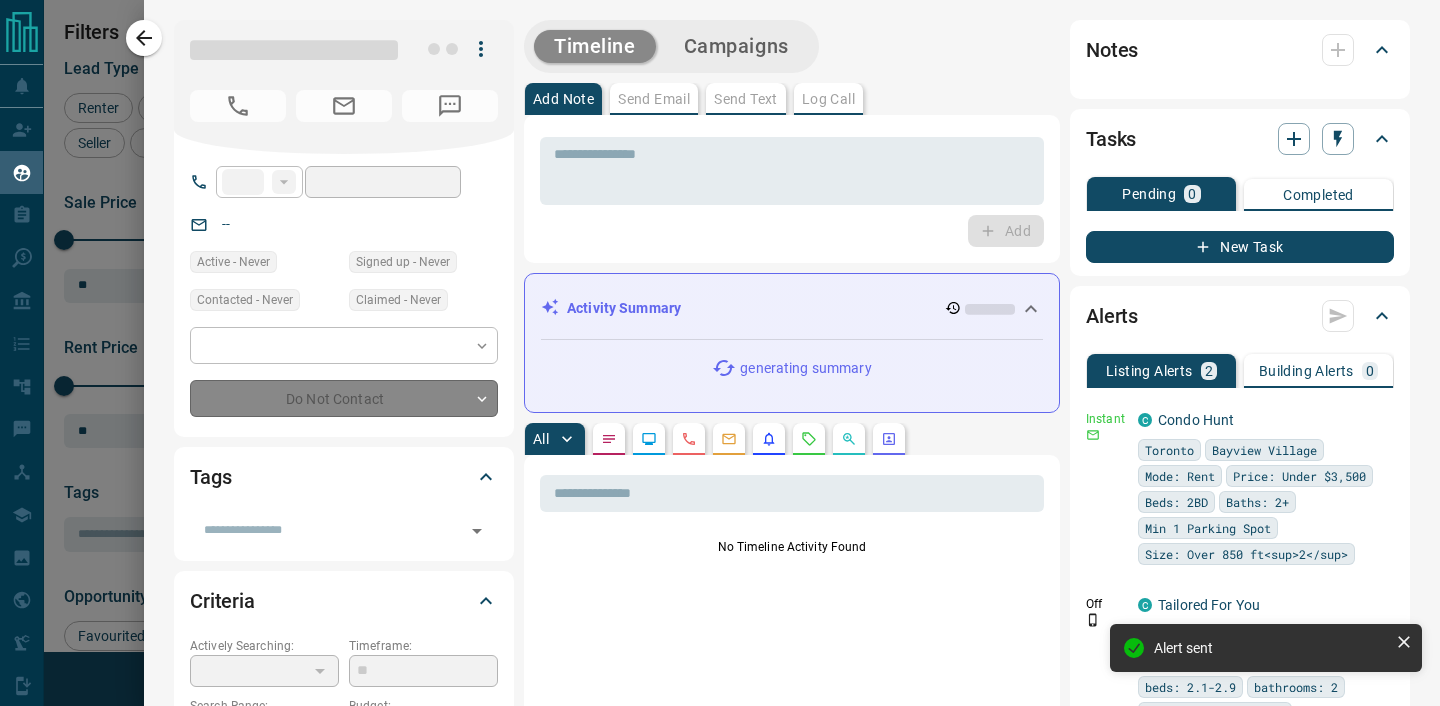 type on "**" 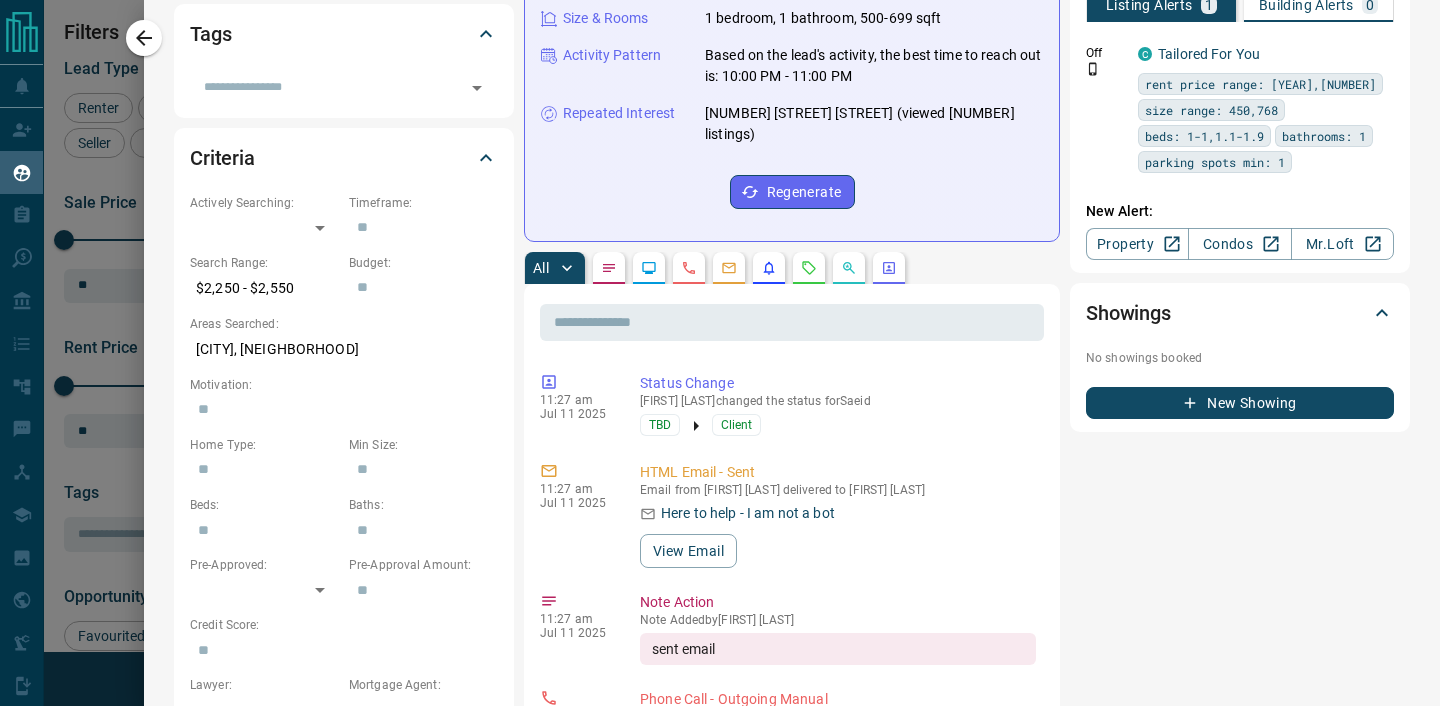 scroll, scrollTop: 0, scrollLeft: 0, axis: both 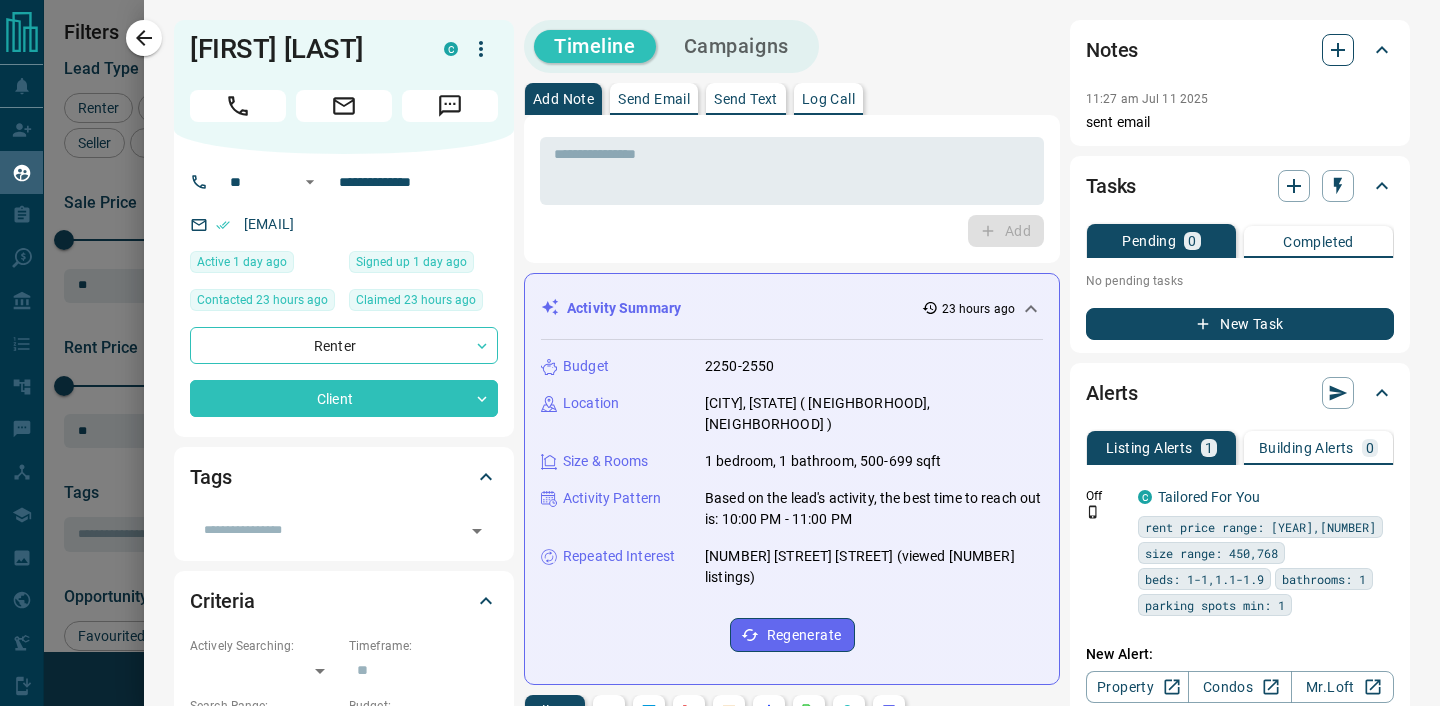 click 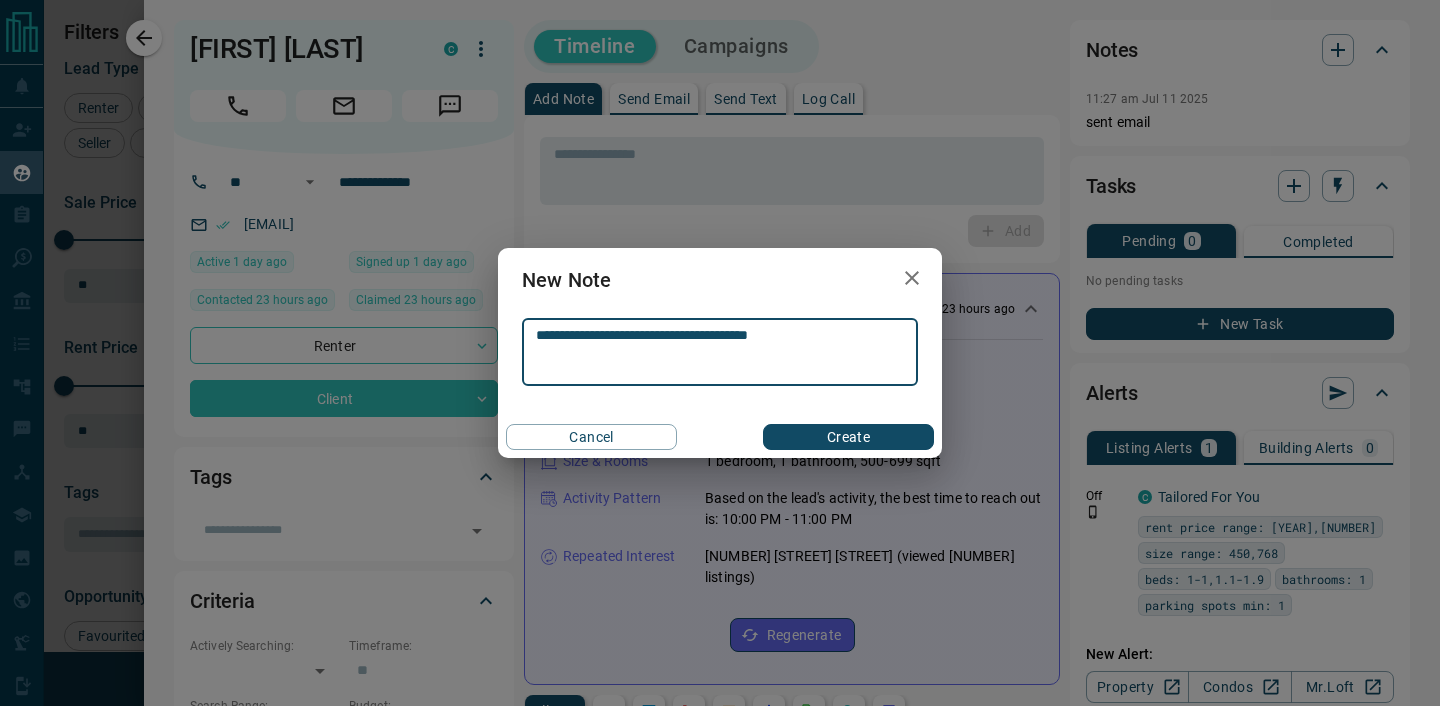 type on "**********" 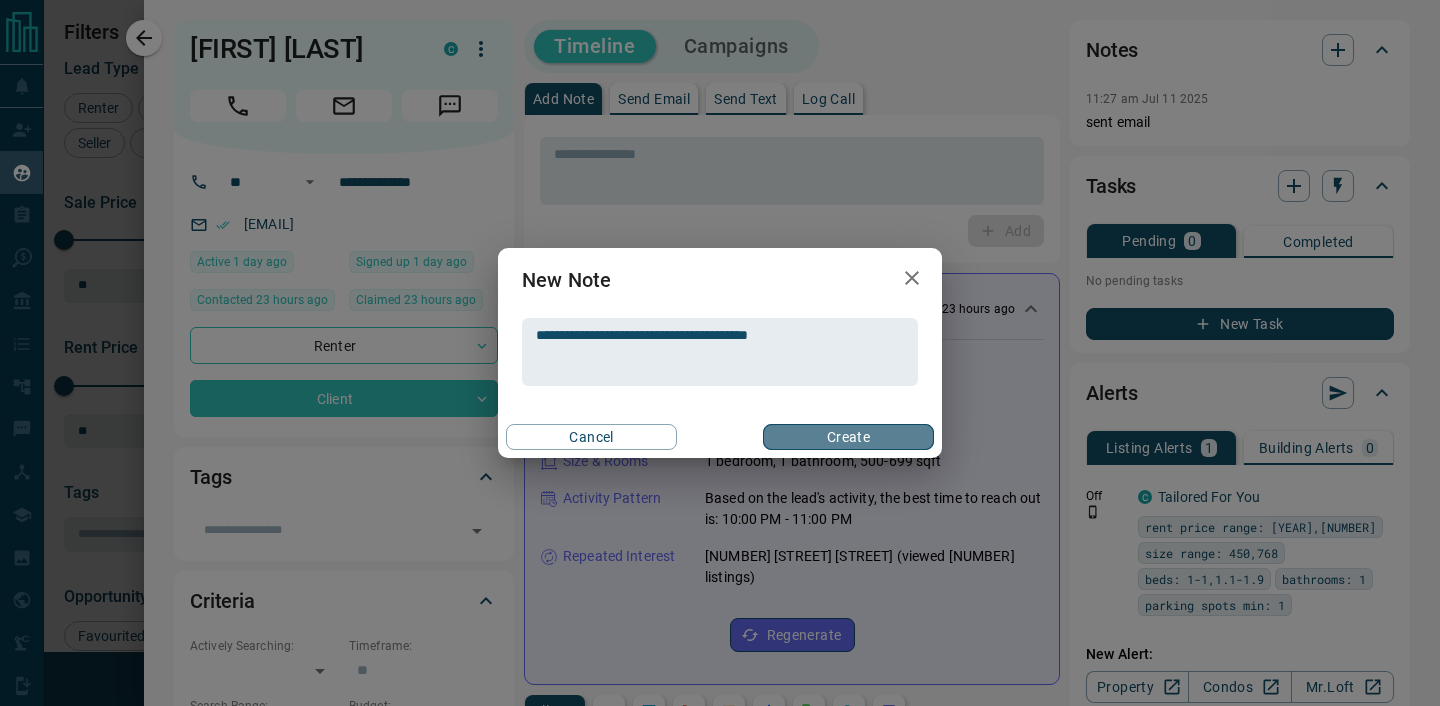 click on "Create" at bounding box center [848, 437] 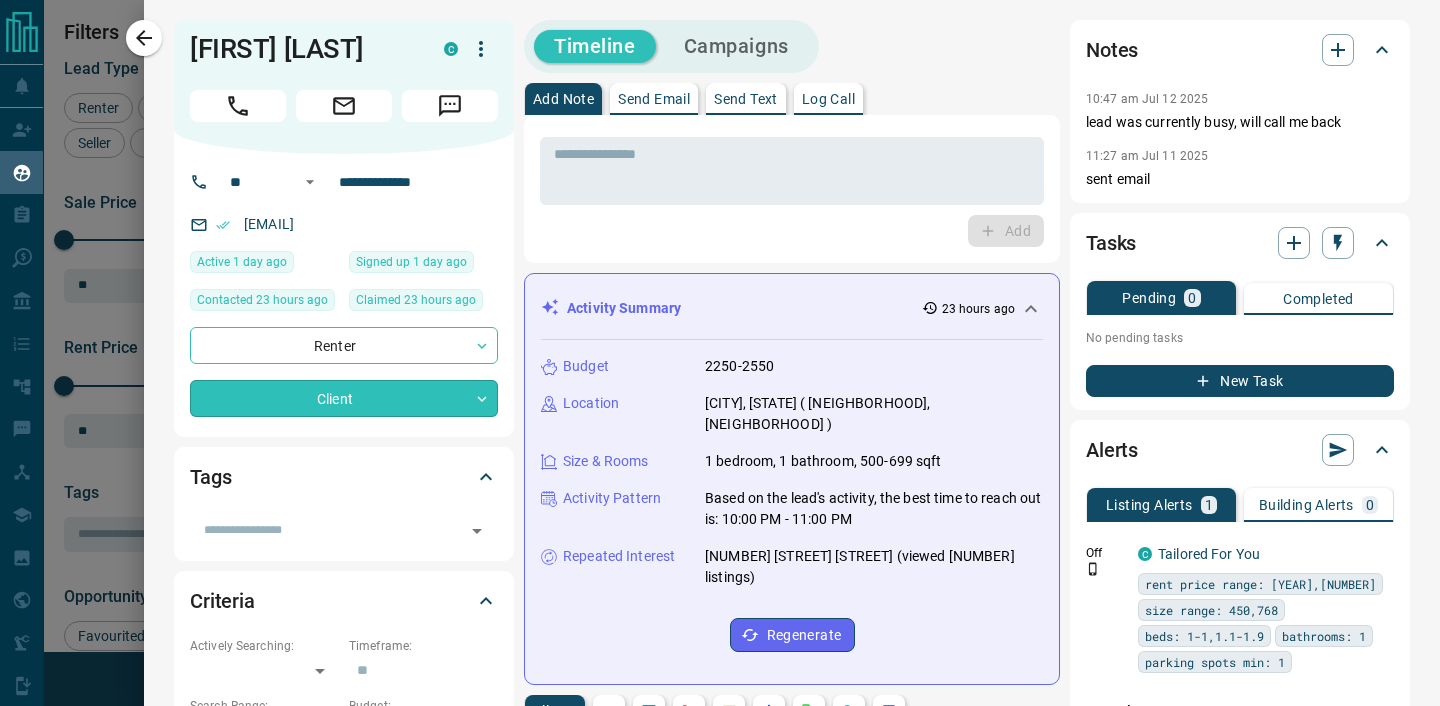 click on "Lead Transfers Claim Leads My Leads Tasks Opportunities Deals Campaigns Automations Messages Broker Bay Training Media Services Agent Resources Precon Worksheet Mobile Apps Disclosure Logout My Leads Filters [NUMBER] Manage Tabs New Lead All [NUMBER] TBD [NUMBER] Do Not Contact - Not Responsive [NUMBER] Bogus [NUMBER] Just Browsing [NUMBER] Criteria Obtained [NUMBER] Future Follow Up [NUMBER] Warm [NUMBER] HOT [NUMBER] Taken on Showings [NUMBER] Submitted Offer [NUMBER] Client [NUMBER] Name Details Last Active Claimed Date Status Tags [FIRST] [LAST] Renter C $[NUMBER] - $[NUMBER] [CITY], [CITY], +[NUMBER] [NUMBER] hours ago Contacted [NUMBER] hours ago [NUMBER] hours ago Signed up [NUMBER] day ago Future Follow Up +[FIRST] [LAST] Renter C $[NUMBER] - $[NUMBER]M [CITY], [CITY] [NUMBER] day ago Contacted in [NUMBER] hours [NUMBER] hours ago Signed up [NUMBER] years ago Future Follow Up +  Noor Renter C $[NUMBER] - $[NUMBER] [CITY], [CITY] [NUMBER] day ago Contacted [NUMBER] hours ago [NUMBER] hours ago Signed up [NUMBER] year ago Future Follow Up + Rosemin Kanji Renter C $[NUMBER] - $[NUMBER] [CITY], [CITY] [NUMBER] day ago Contacted [NUMBER] hours ago [NUMBER] hours ago Signed up [NUMBER] day ago Future Follow Up + C +" at bounding box center (720, 340) 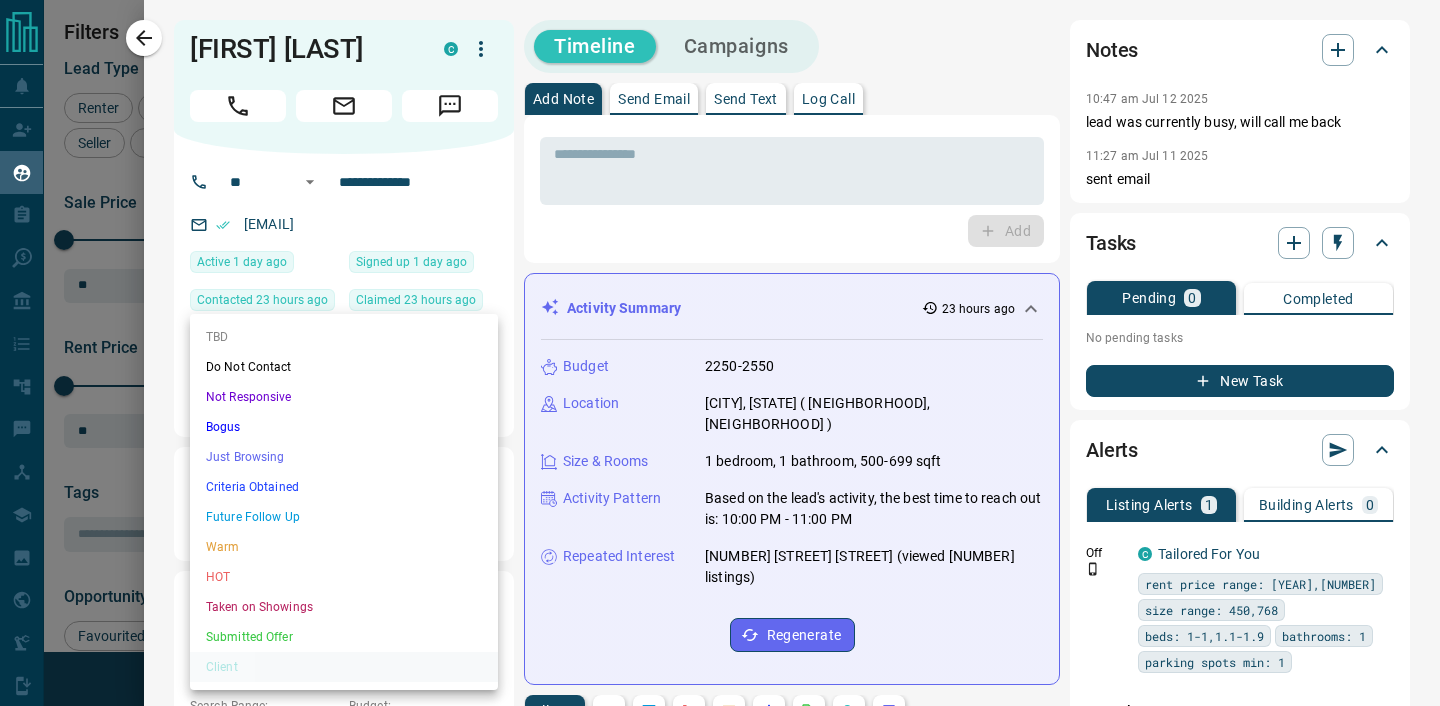 click on "TBD Do Not Contact Not Responsive Bogus Just Browsing Criteria Obtained Future Follow Up Warm HOT Taken on Showings Submitted Offer Client" at bounding box center (344, 502) 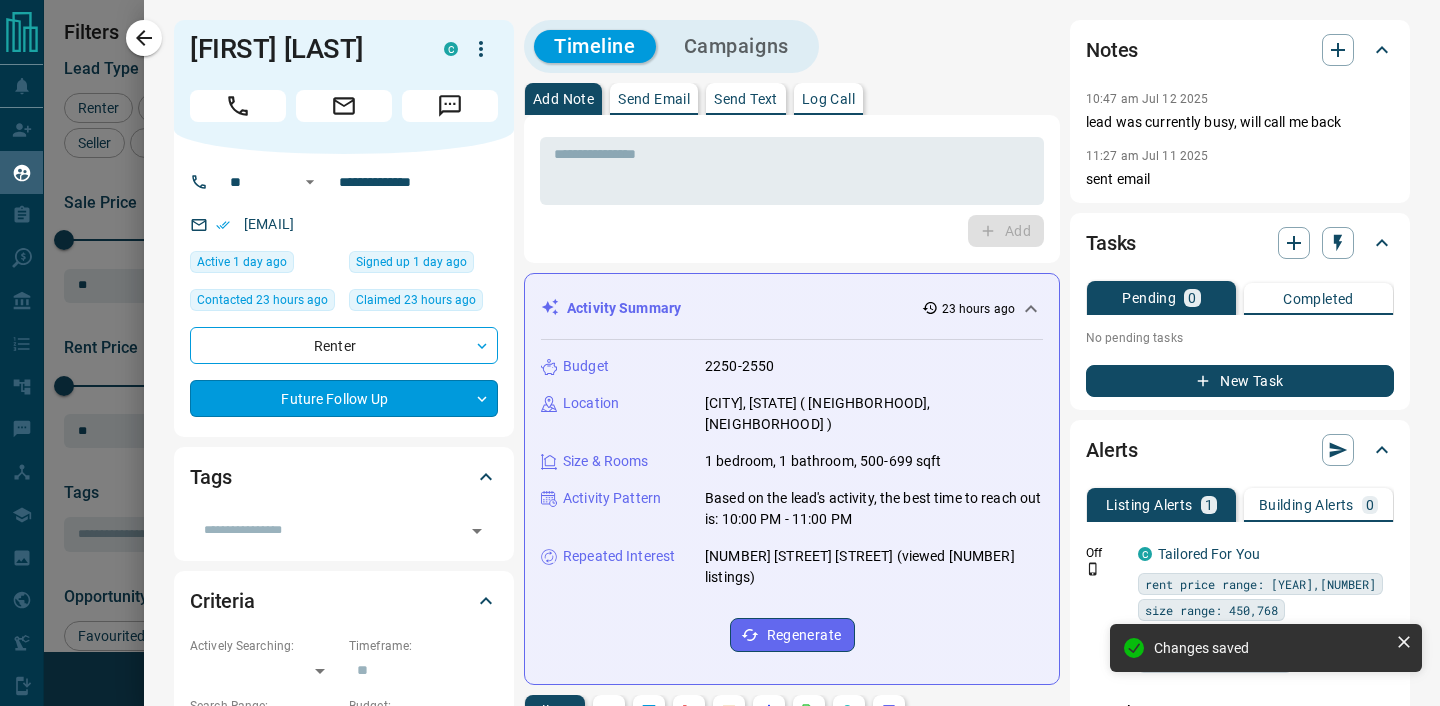 click on "Lead Transfers Claim Leads My Leads Tasks Opportunities Deals Campaigns Automations Messages Broker Bay Training Media Services Agent Resources Precon Worksheet Mobile Apps Disclosure Logout My Leads Filters [NUMBER] Manage Tabs New Lead All [NUMBER] TBD [NUMBER] Do Not Contact - Not Responsive [NUMBER] Bogus [NUMBER] Just Browsing [NUMBER] Criteria Obtained [NUMBER] Future Follow Up [NUMBER] Warm [NUMBER] HOT [NUMBER] Taken on Showings [NUMBER] Submitted Offer [NUMBER] Client [NUMBER] Name Details Last Active Claimed Date Status Tags [FIRST] [LAST] Renter C $[NUMBER] - $[NUMBER] [CITY], [CITY], +[NUMBER] [NUMBER] hours ago Contacted [NUMBER] hours ago [NUMBER] hours ago Signed up [NUMBER] day ago Future Follow Up +[FIRST] [LAST] Renter C $[NUMBER] - $[NUMBER]M [CITY], [CITY] [NUMBER] day ago Contacted in [NUMBER] hours [NUMBER] hours ago Signed up [NUMBER] years ago Future Follow Up +  Noor Renter C $[NUMBER] - $[NUMBER] [CITY], [CITY] [NUMBER] day ago Contacted [NUMBER] hours ago [NUMBER] hours ago Signed up [NUMBER] year ago Future Follow Up + Rosemin Kanji Renter C $[NUMBER] - $[NUMBER] [CITY], [CITY] [NUMBER] day ago Contacted [NUMBER] hours ago [NUMBER] hours ago Signed up [NUMBER] day ago Future Follow Up + C +" at bounding box center [720, 340] 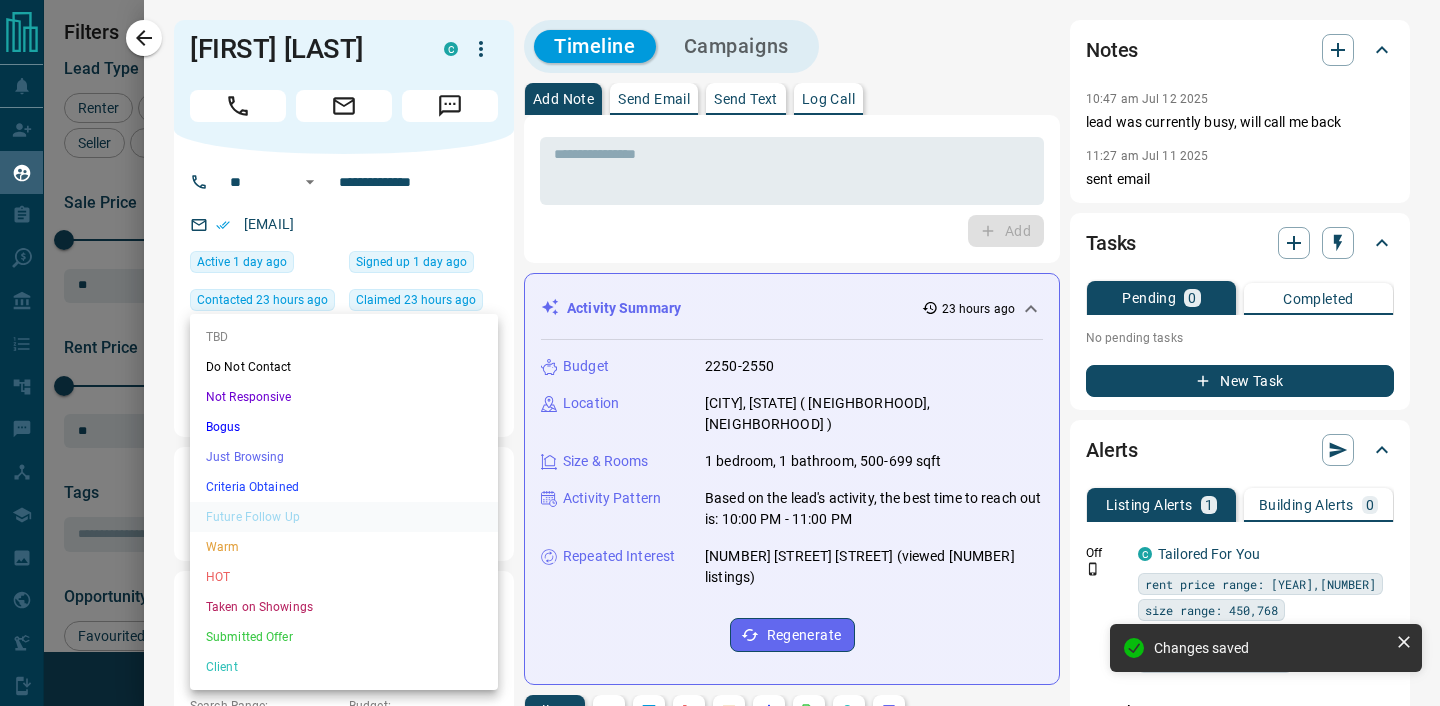 click on "Client" at bounding box center (344, 667) 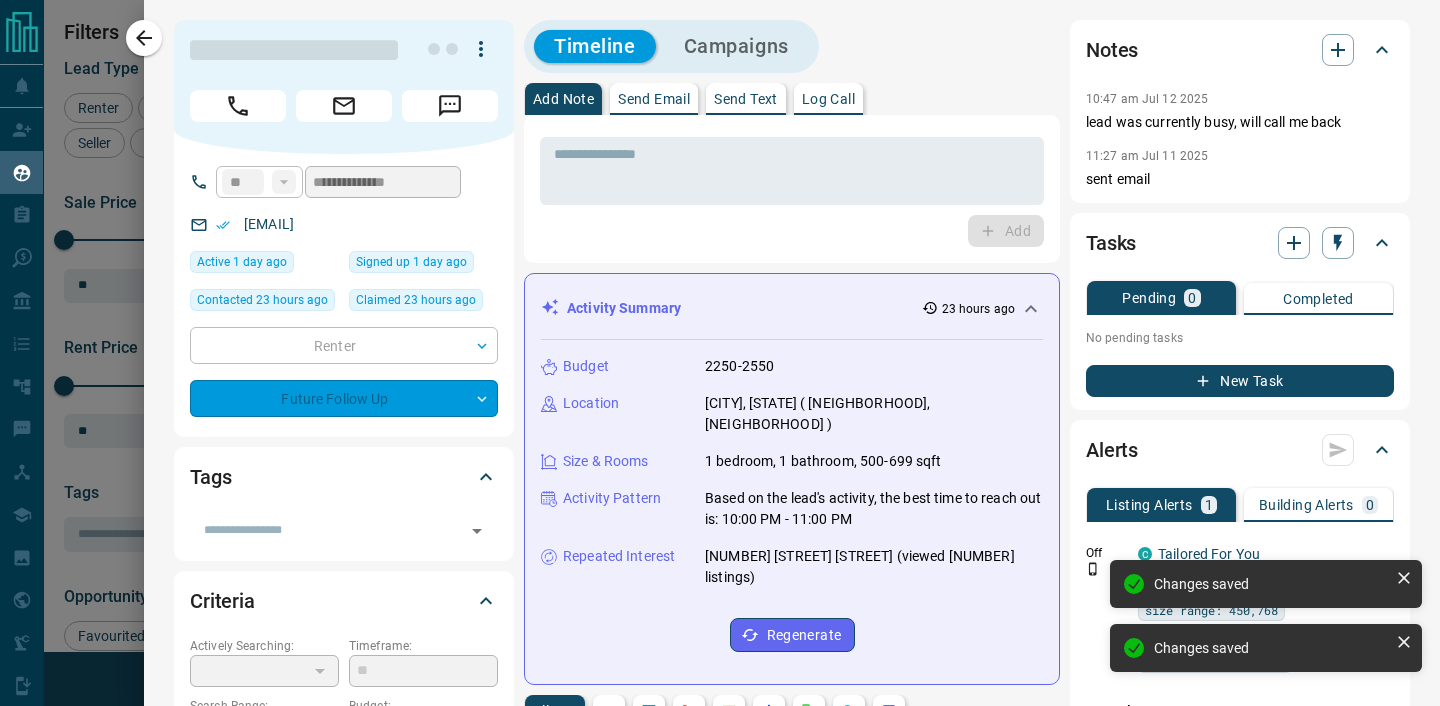 type on "**" 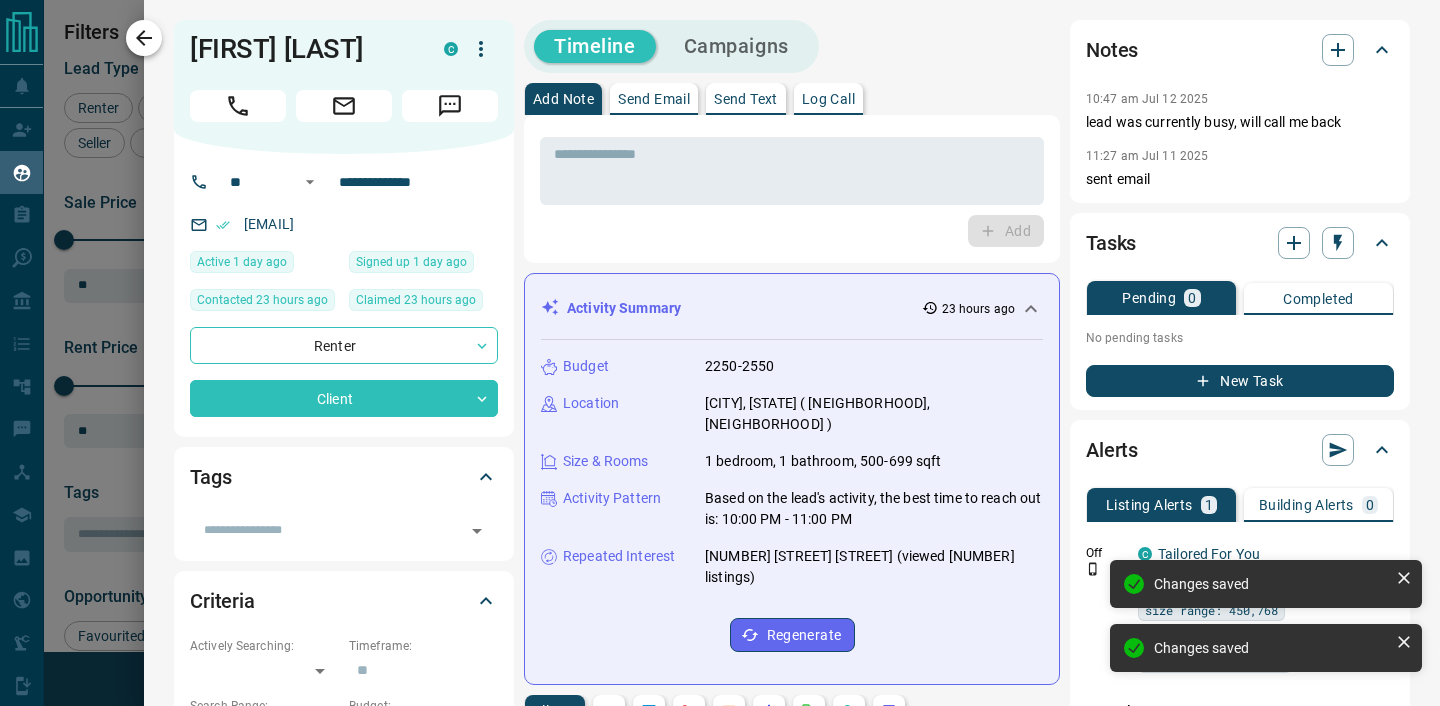 click 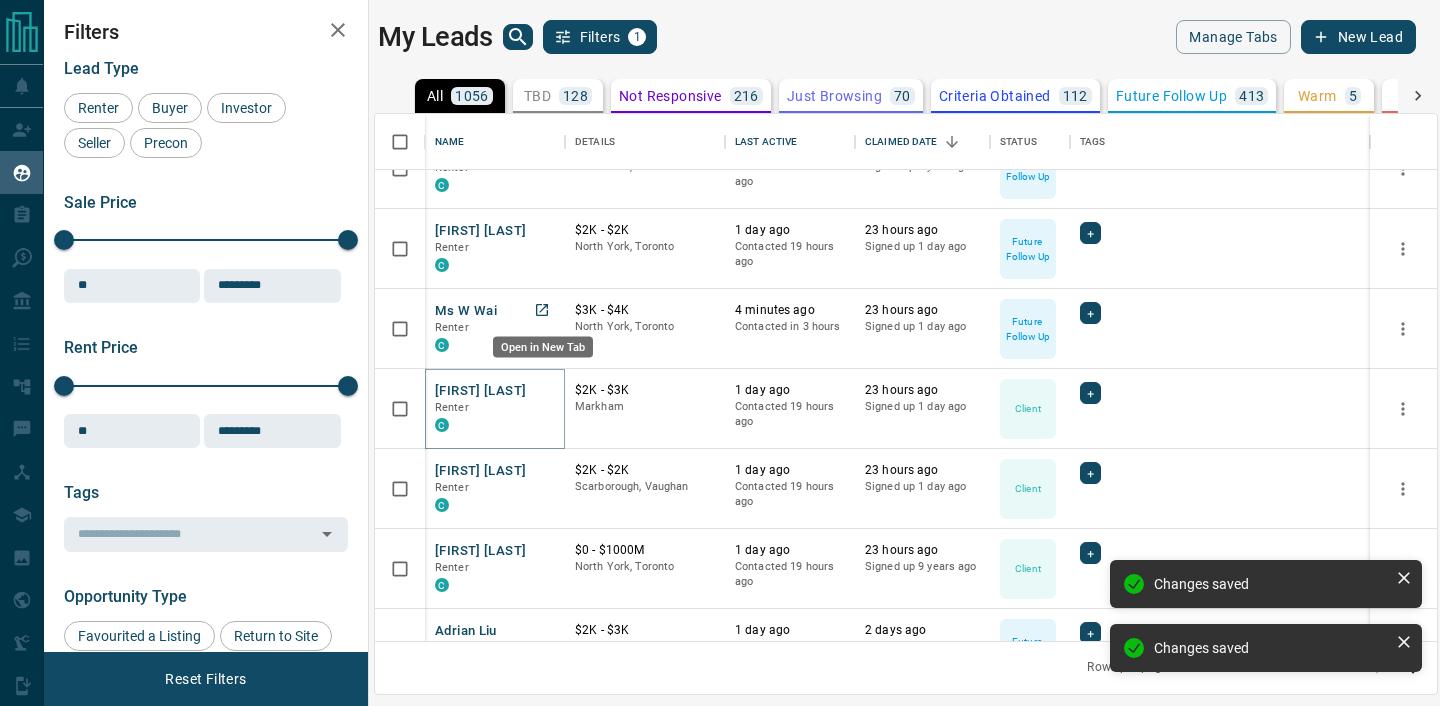 scroll, scrollTop: 268, scrollLeft: 0, axis: vertical 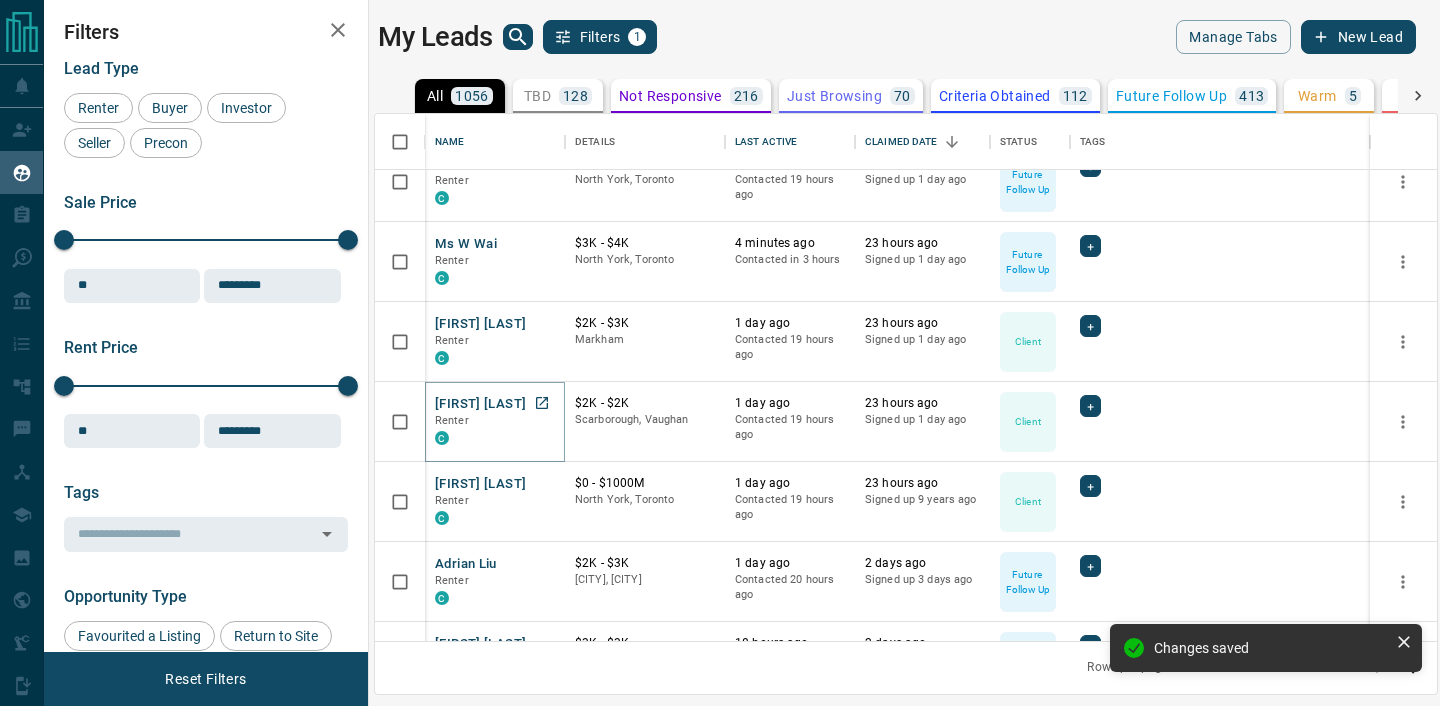 click on "[FIRST] [LAST]" at bounding box center [480, 404] 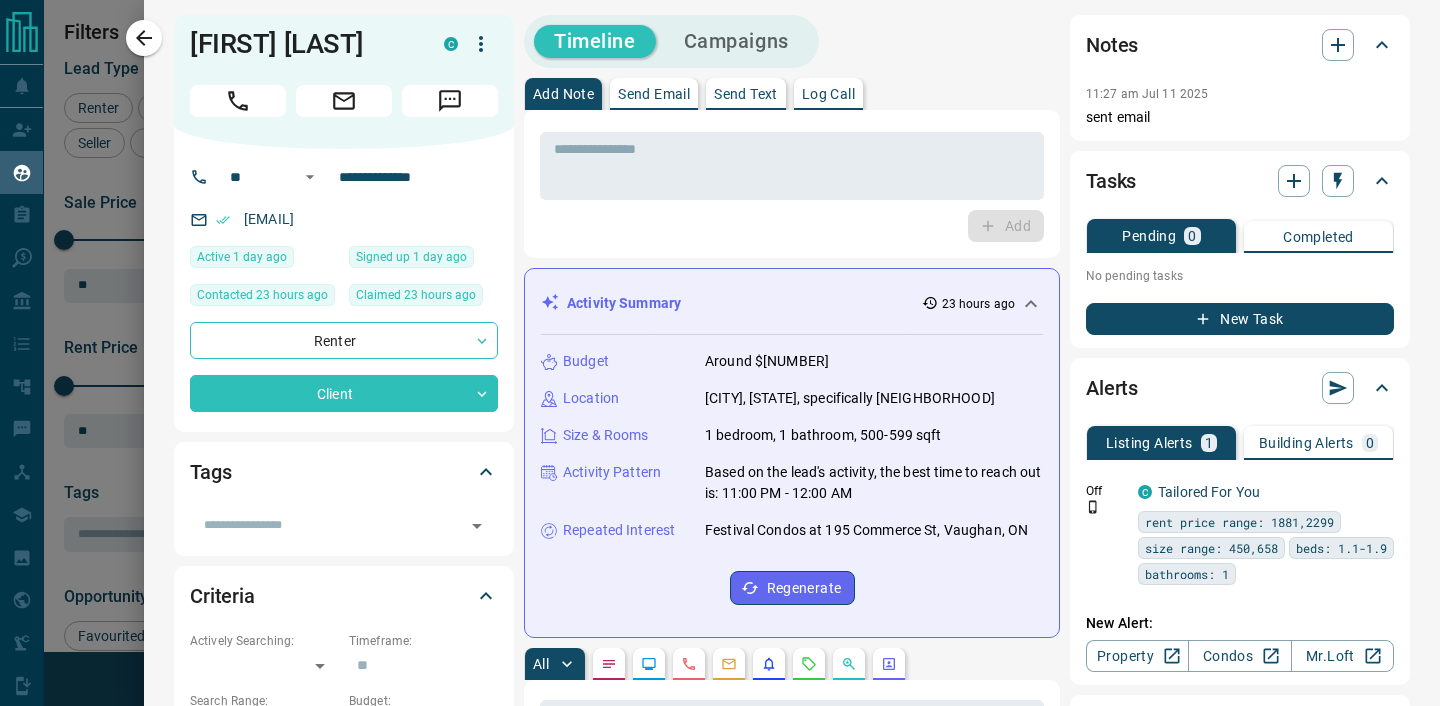 scroll, scrollTop: 0, scrollLeft: 0, axis: both 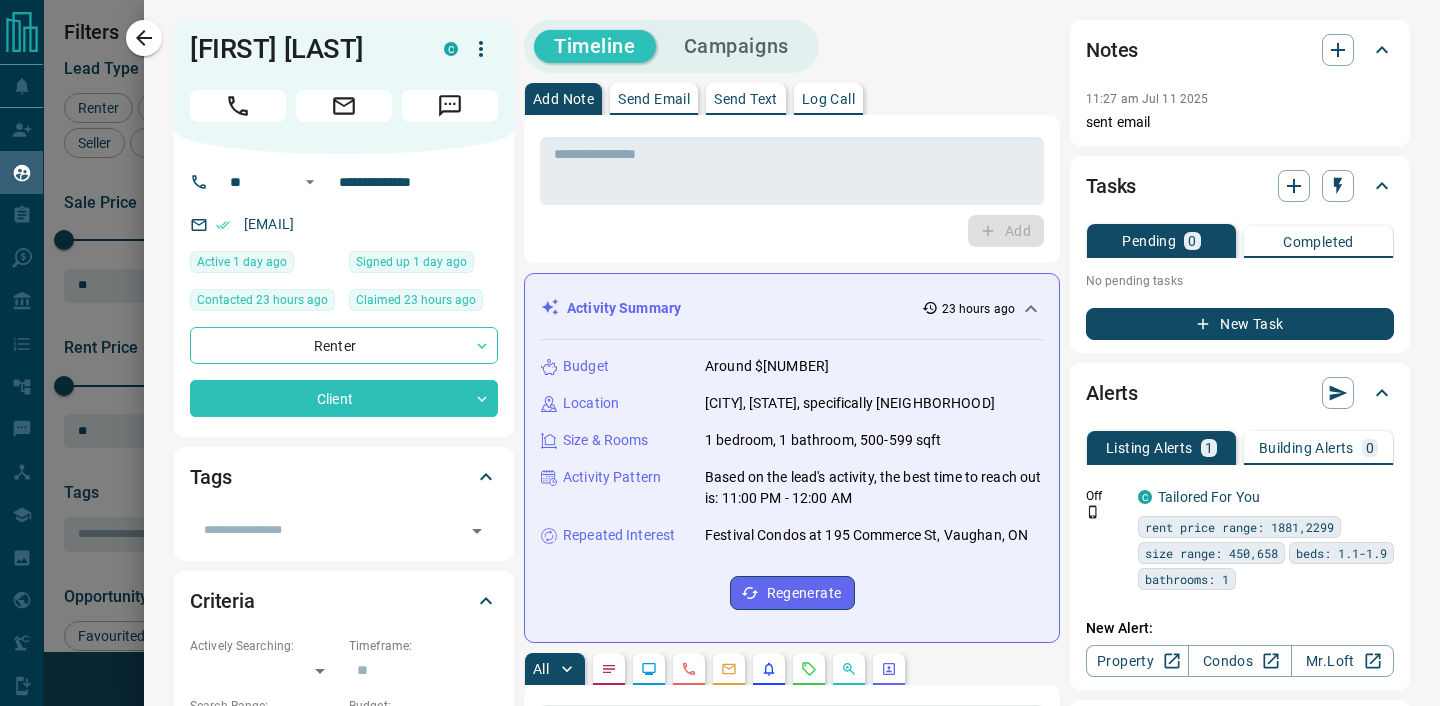 click on "Log Call" at bounding box center [828, 99] 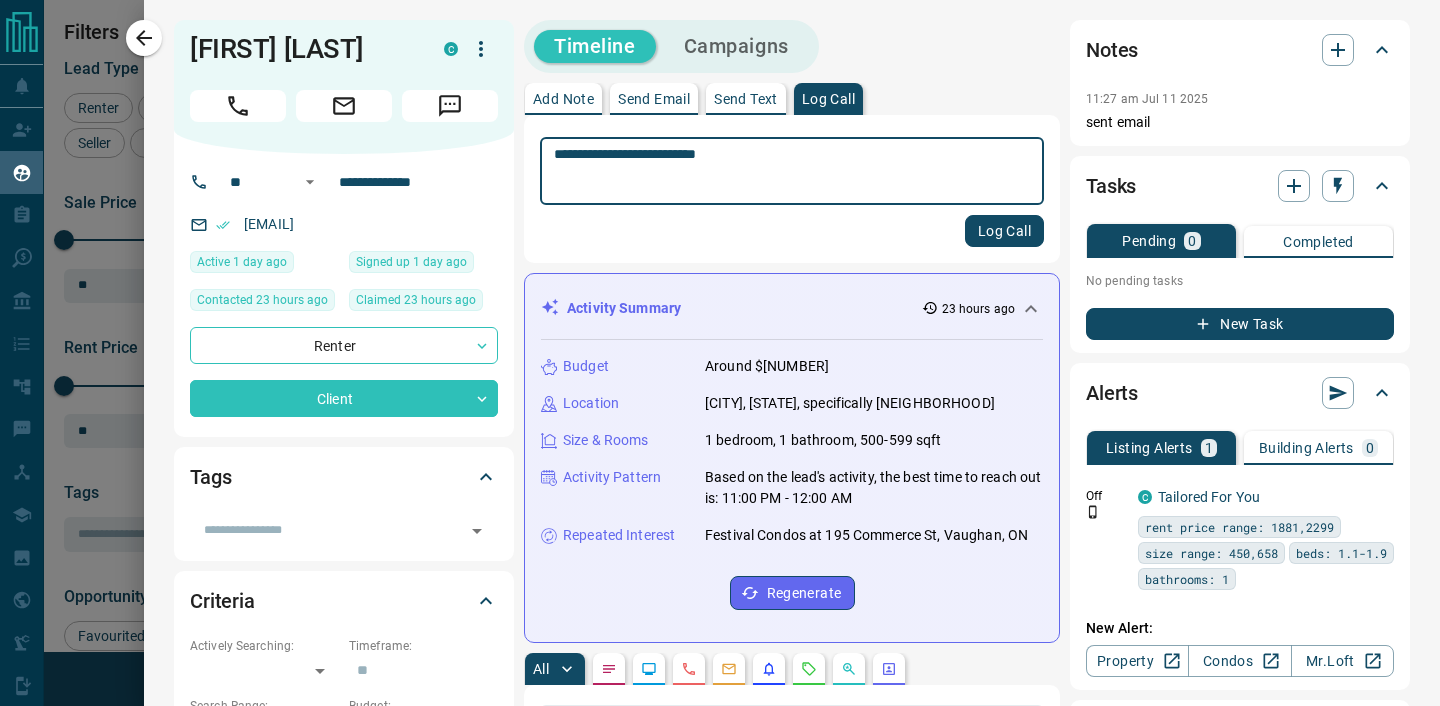click on "**********" at bounding box center (792, 171) 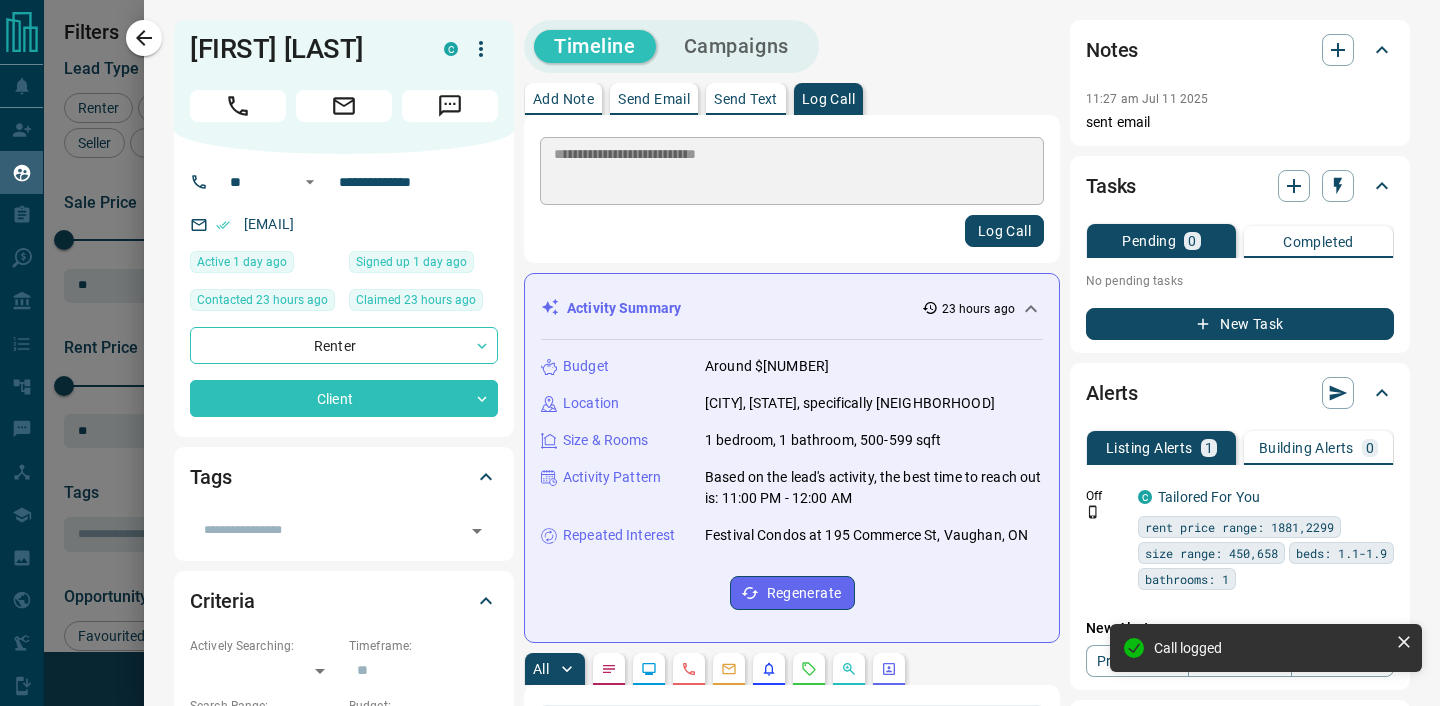 type 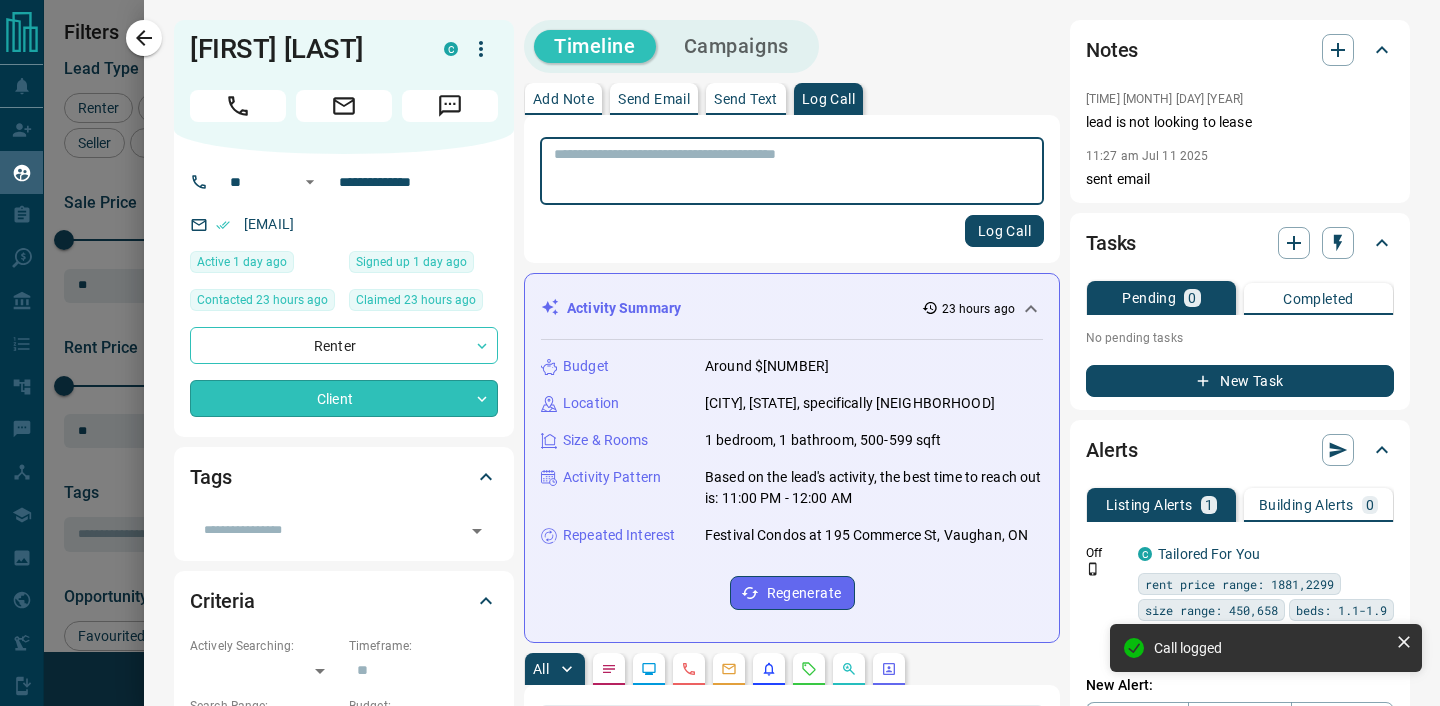 click on "Lead Transfers Claim Leads My Leads Tasks Opportunities Deals Campaigns Automations Messages Broker Bay Training Media Services Agent Resources Precon Worksheet Mobile Apps Disclosure Logout My Leads Filters [NUMBER] Manage Tabs New Lead All [NUMBER] TBD [NUMBER] Do Not Contact - Not Responsive [NUMBER] Bogus [NUMBER] Just Browsing [NUMBER] Criteria Obtained [NUMBER] Future Follow Up [NUMBER] Warm [NUMBER] HOT [NUMBER] Taken on Showings [NUMBER] Submitted Offer [NUMBER] Client [NUMBER] Name Details Last Active Claimed Date Status Tags [FIRST] [LAST] Renter C $[NUMBER] - $[NUMBER]M [CITY], [CITY] [NUMBER] day ago Contacted in [NUMBER] hours [NUMBER] hours ago Signed up [NUMBER] years ago Future Follow Up +  Noor Renter C $[NUMBER] - $[NUMBER] [CITY], [CITY] [NUMBER] day ago Contacted [NUMBER] hours ago [NUMBER] hours ago Signed up [NUMBER] year ago Future Follow Up + Rosemin Kanji Renter C $[NUMBER] - $[NUMBER] [CITY], [CITY] [NUMBER] day ago Contacted [NUMBER] hours ago [NUMBER] hours ago Signed up [NUMBER] day ago Future Follow Up + Ms W Wai Renter C $[NUMBER] - $[NUMBER] [CITY], [CITY] [NUMBER] minutes ago Contacted in [NUMBER] hours [NUMBER] hours ago Signed up [NUMBER] day ago Future Follow Up + Saeid Nabagh C +" at bounding box center (720, 340) 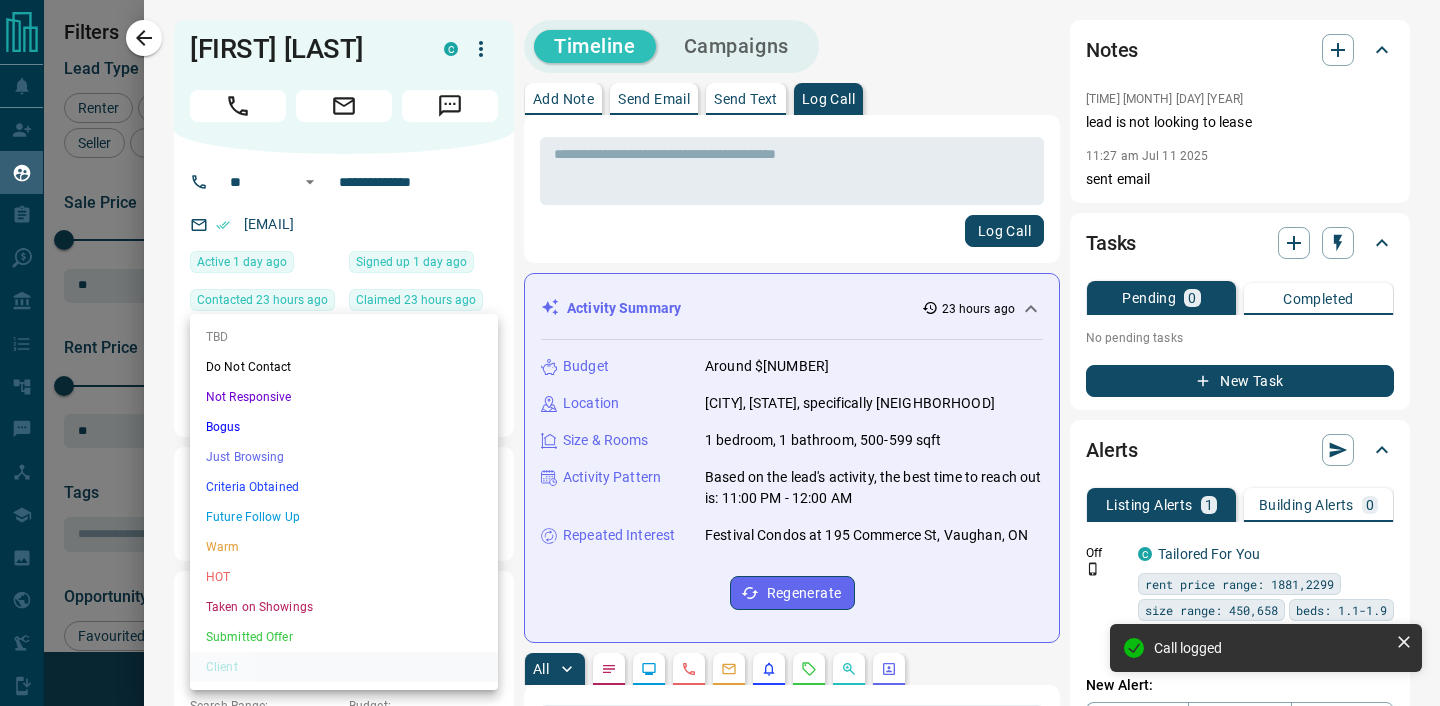 click on "Future Follow Up" at bounding box center [344, 517] 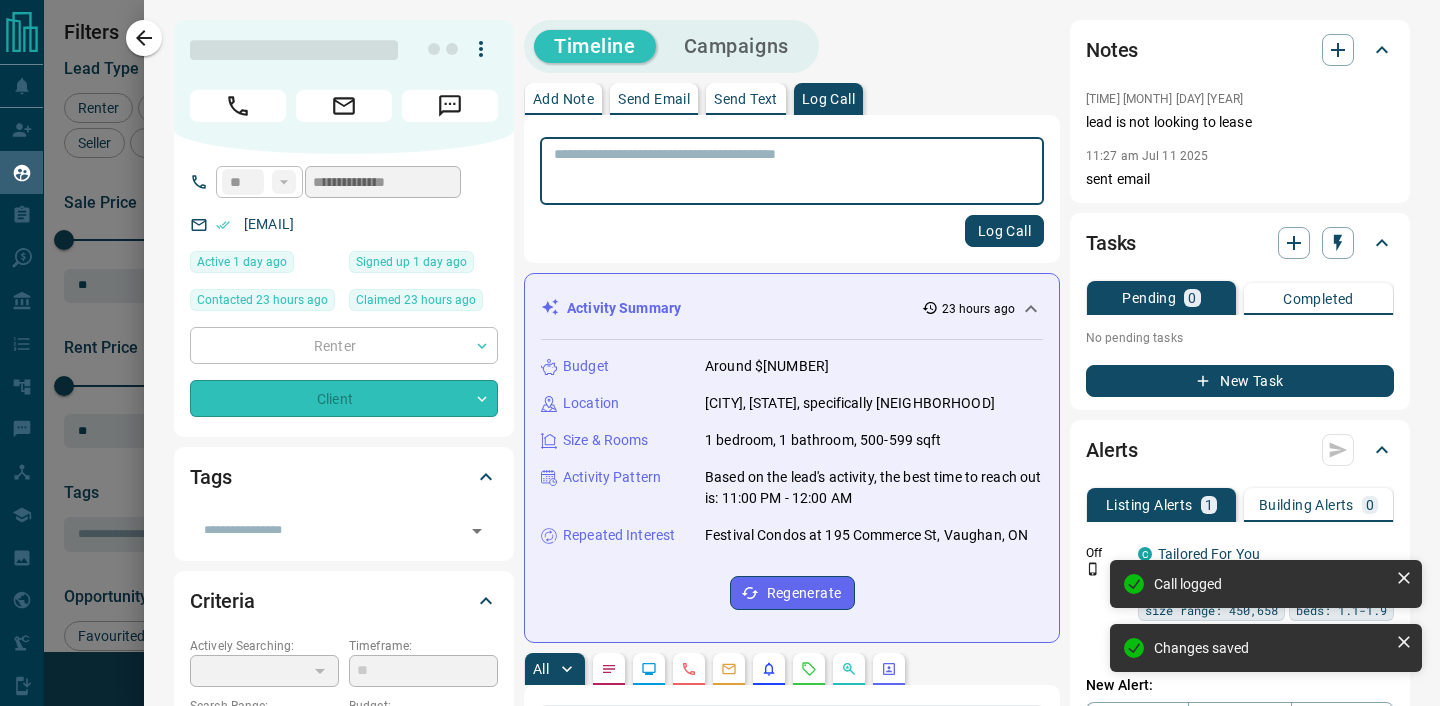 type on "*" 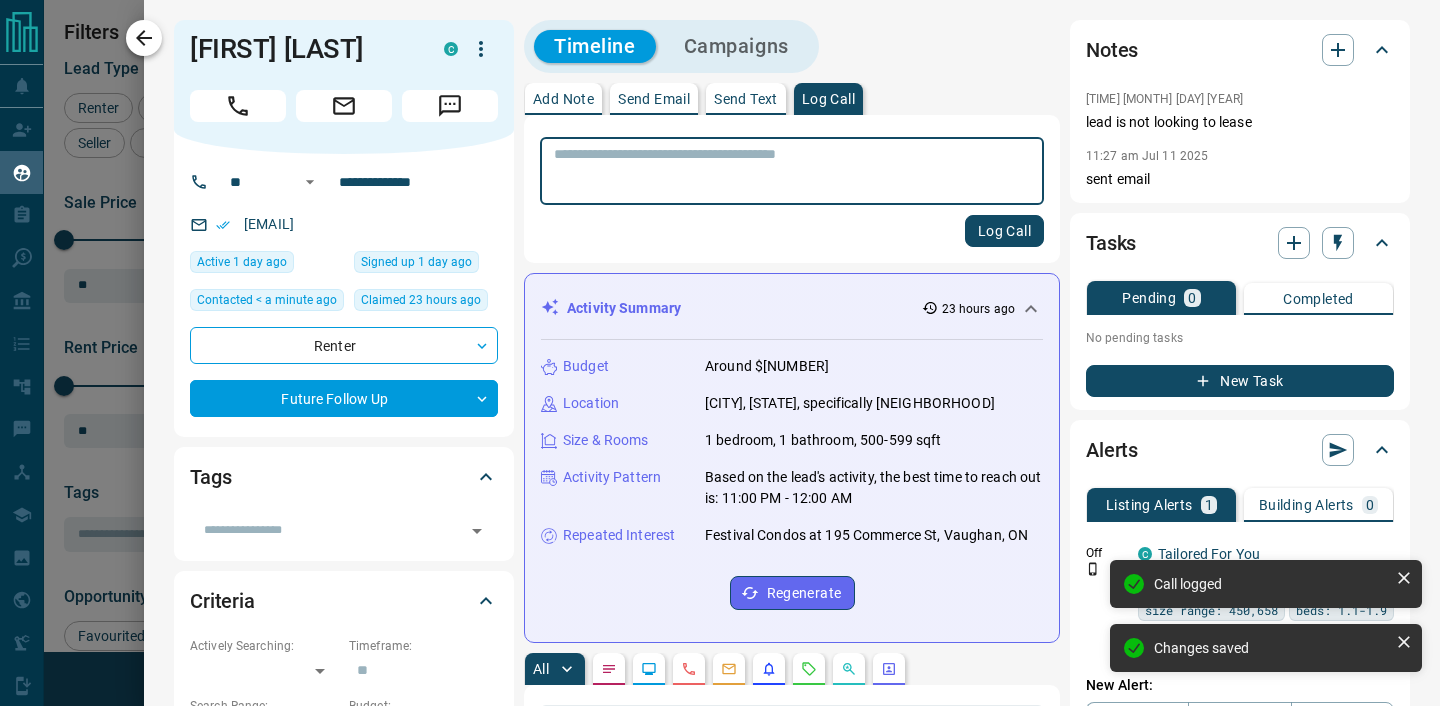 click 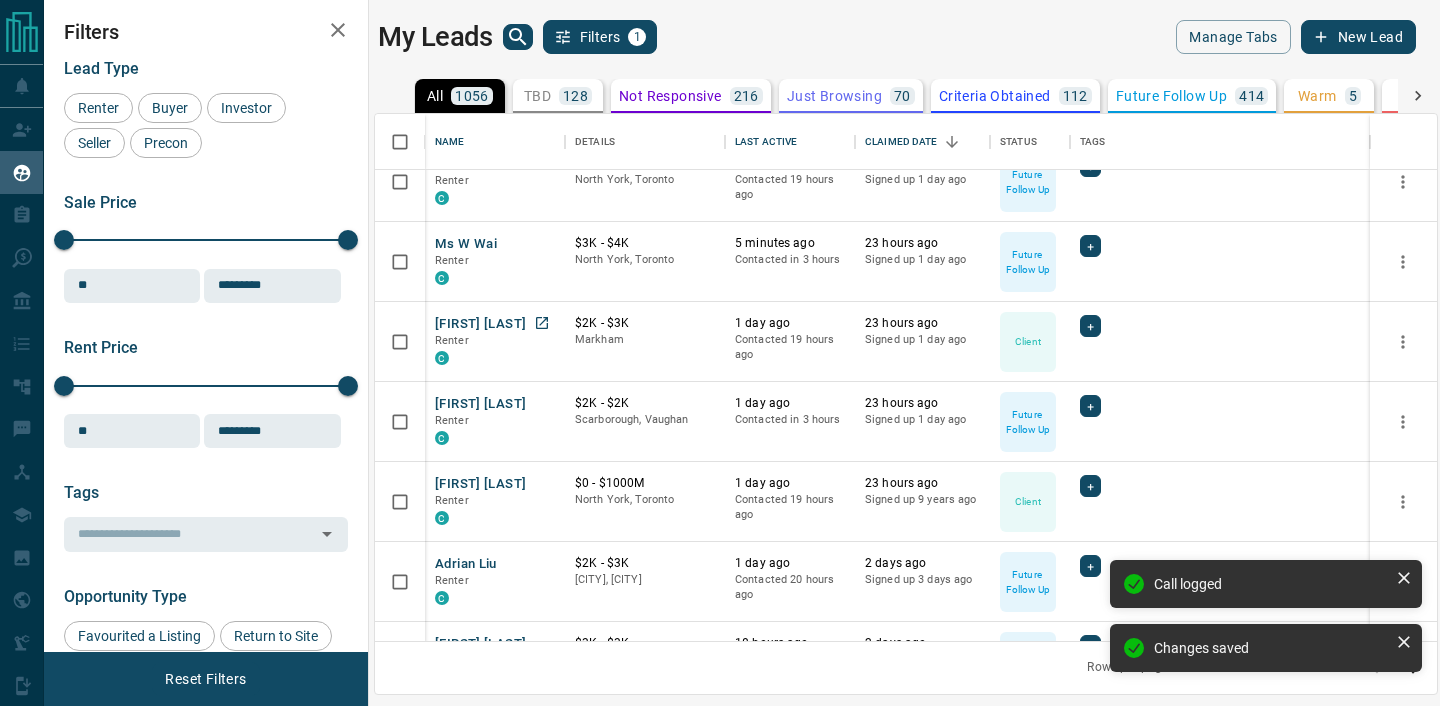 scroll, scrollTop: 368, scrollLeft: 0, axis: vertical 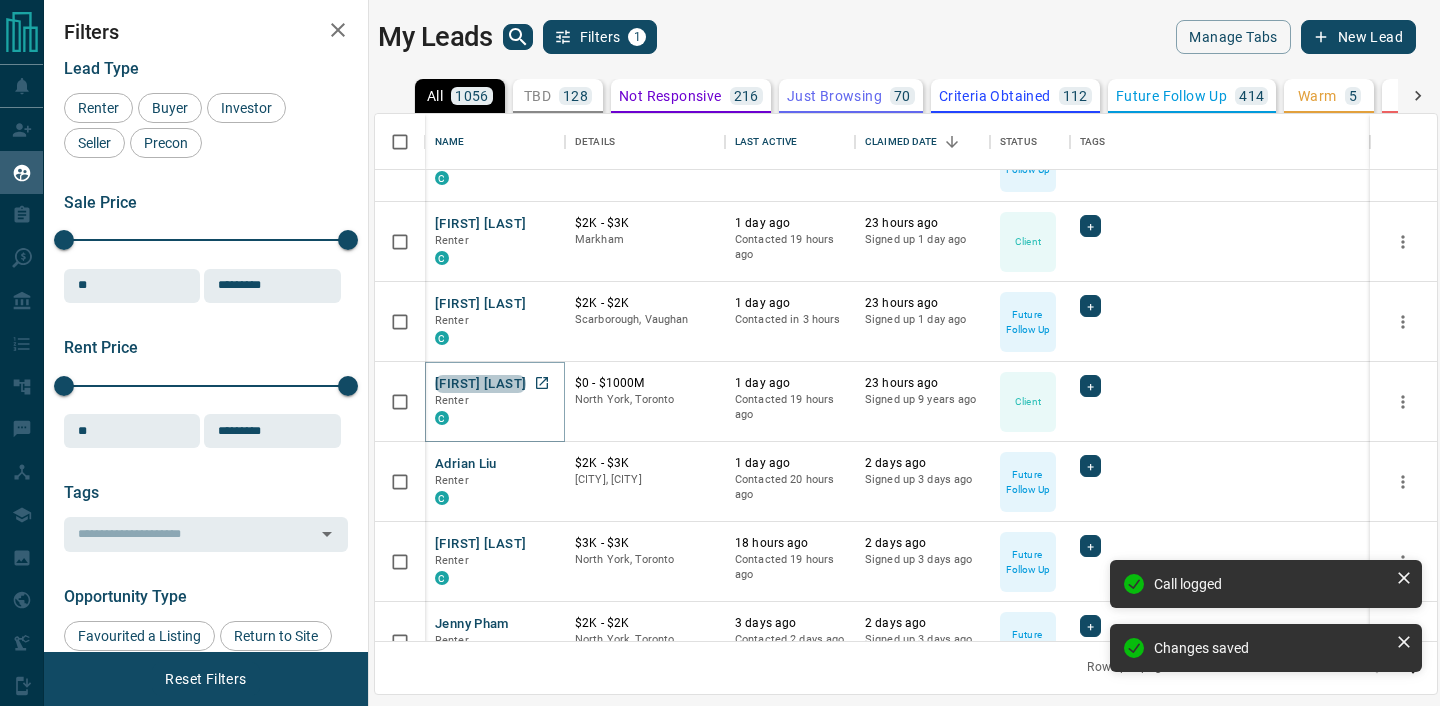 click on "[FIRST] [LAST]" at bounding box center (480, 384) 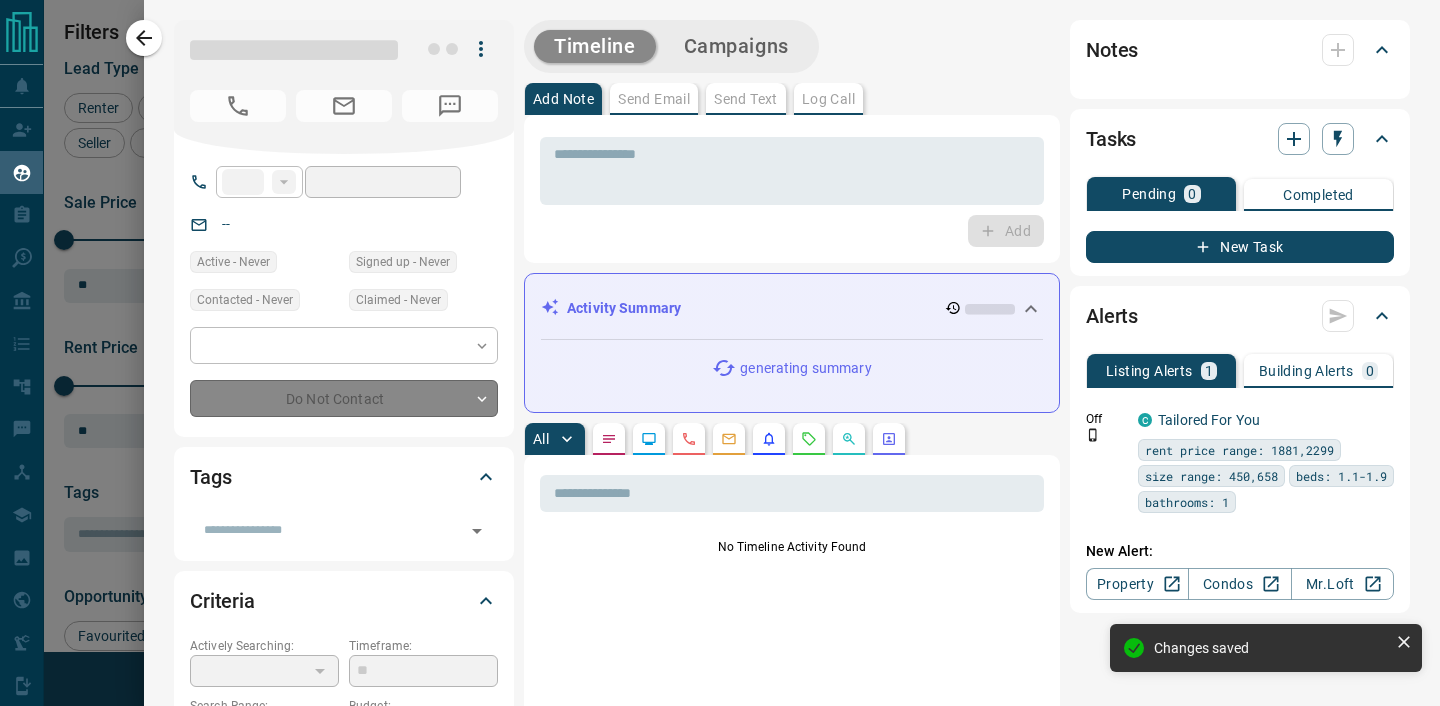 type on "**" 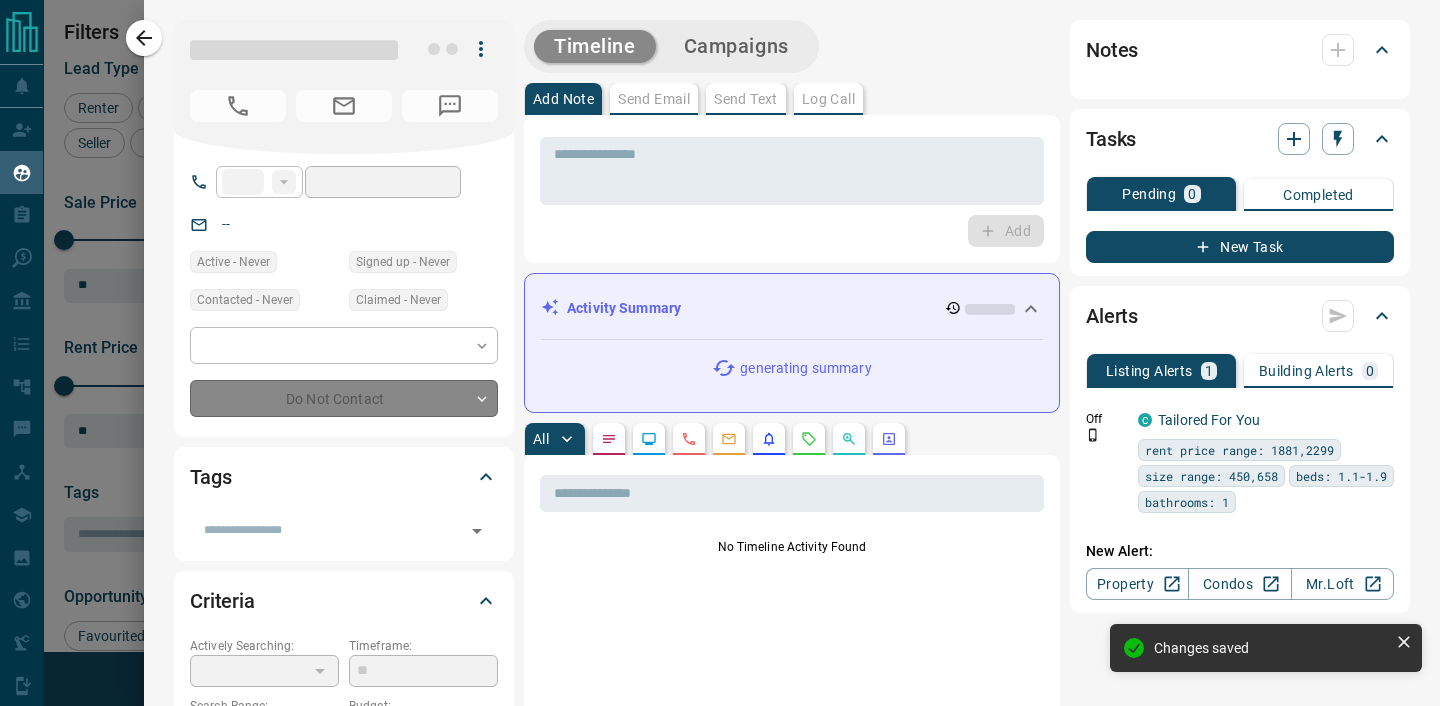 type on "**********" 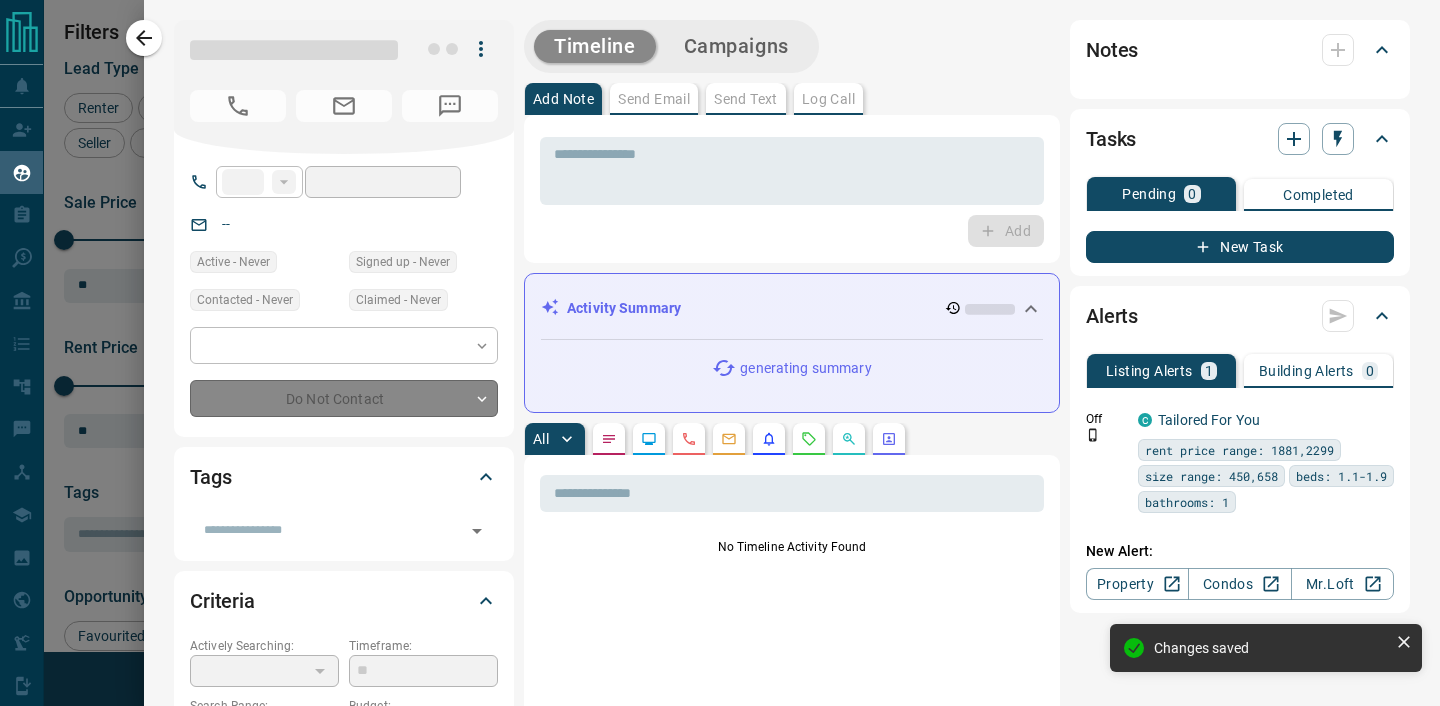 type on "**********" 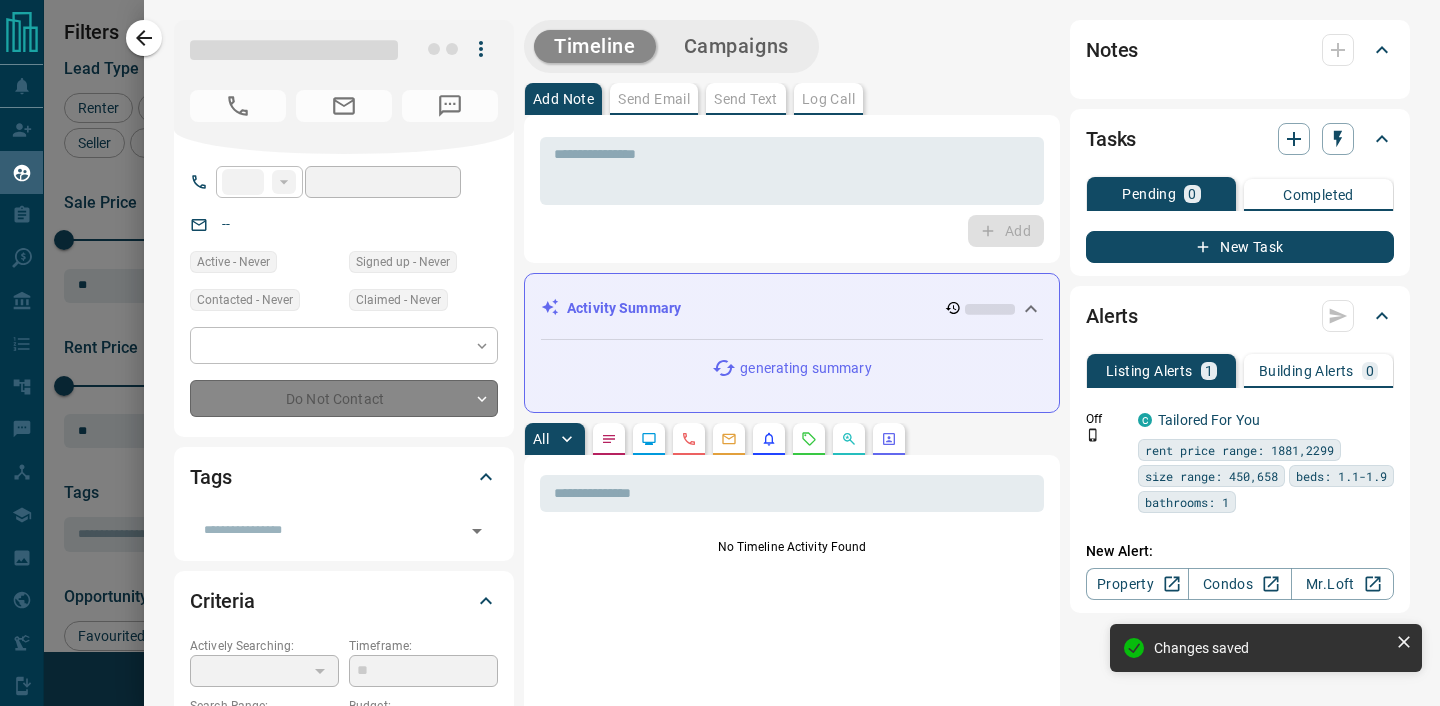 type on "**" 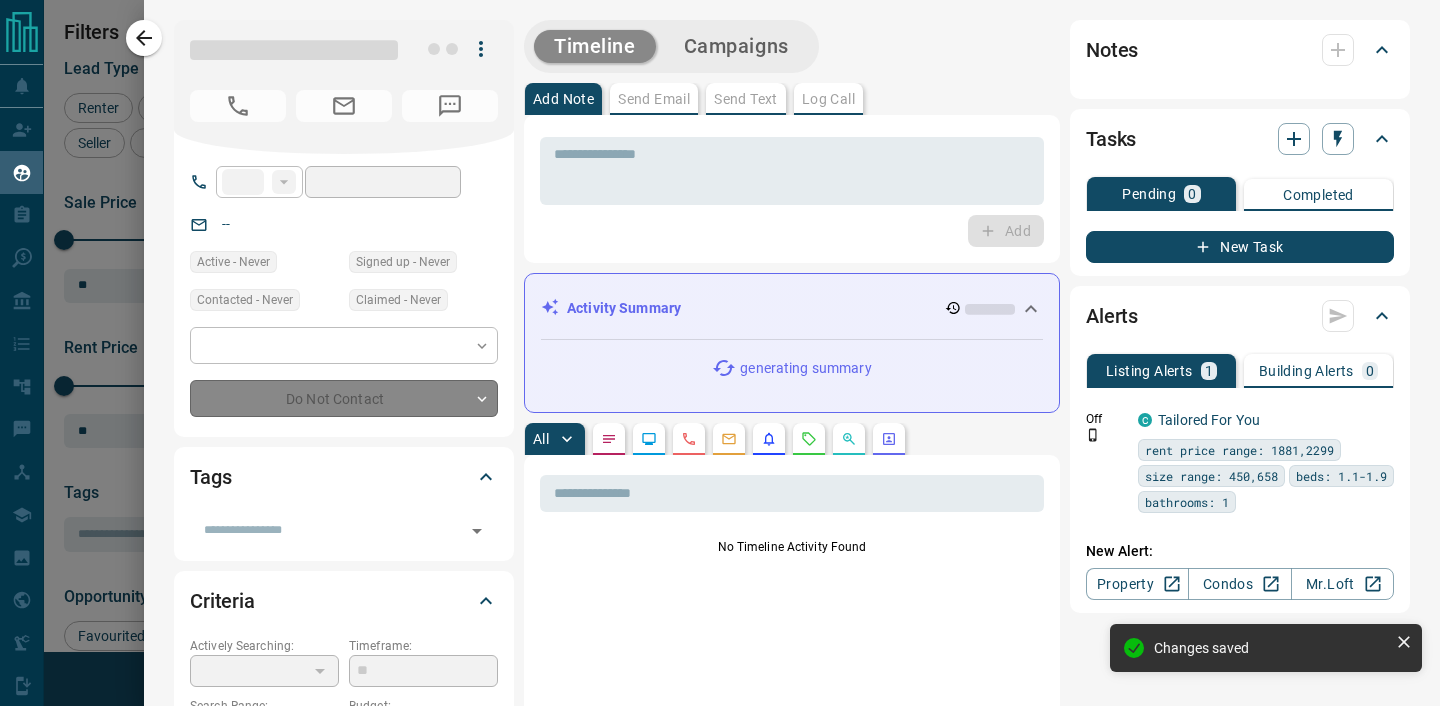 type on "*******" 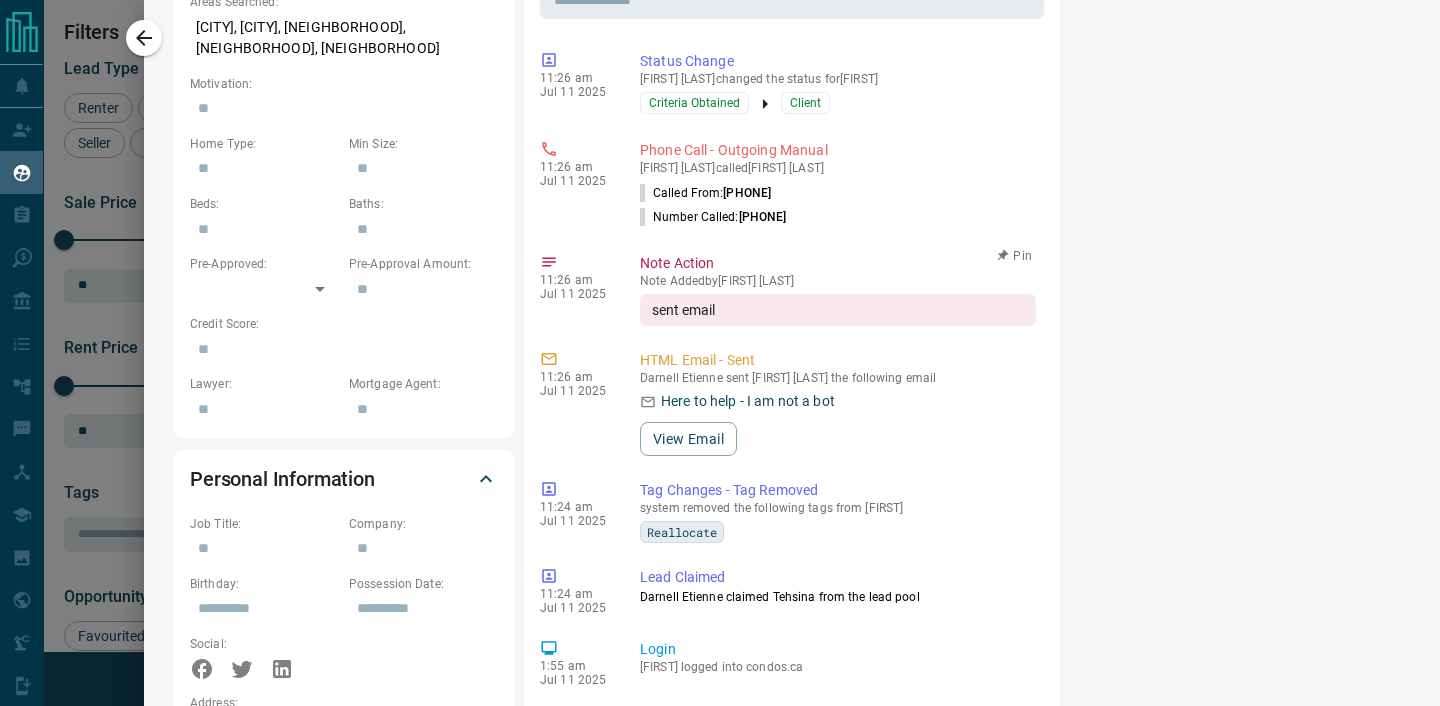 scroll, scrollTop: 749, scrollLeft: 0, axis: vertical 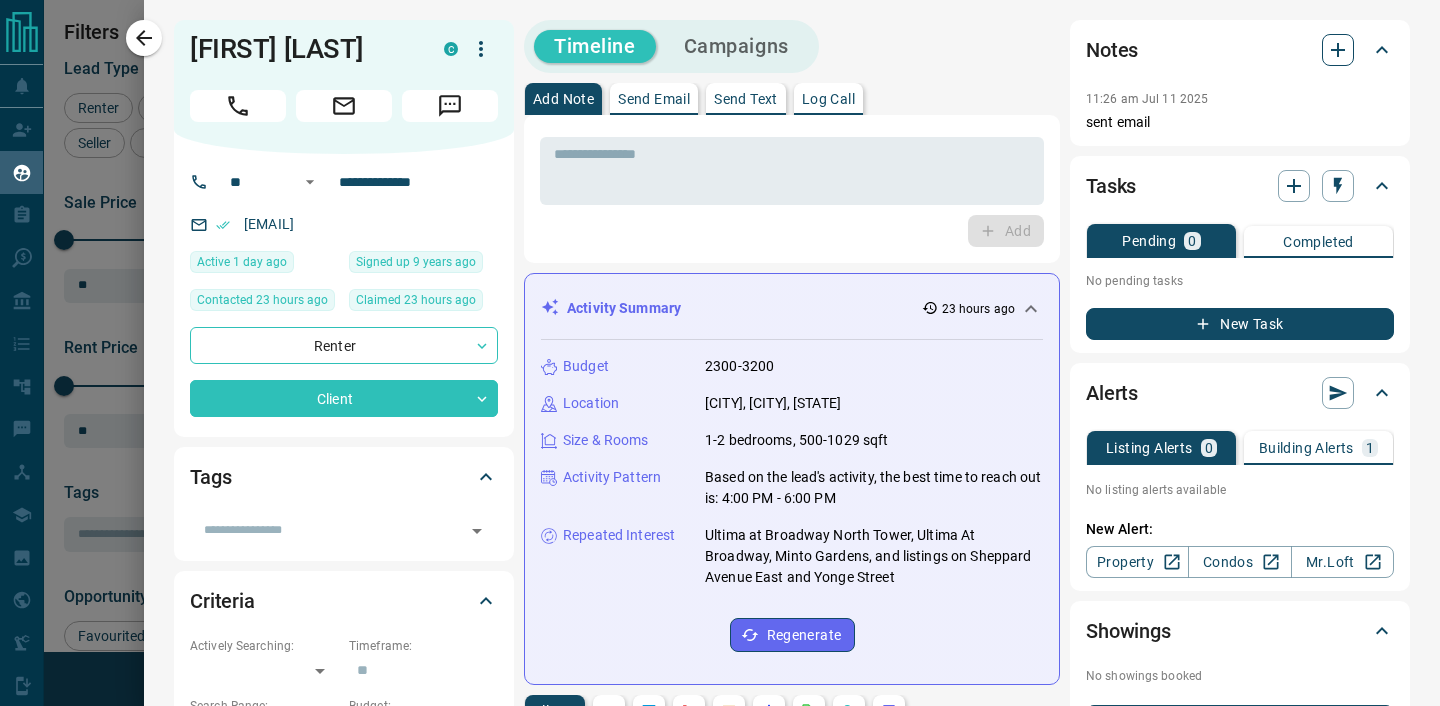 click 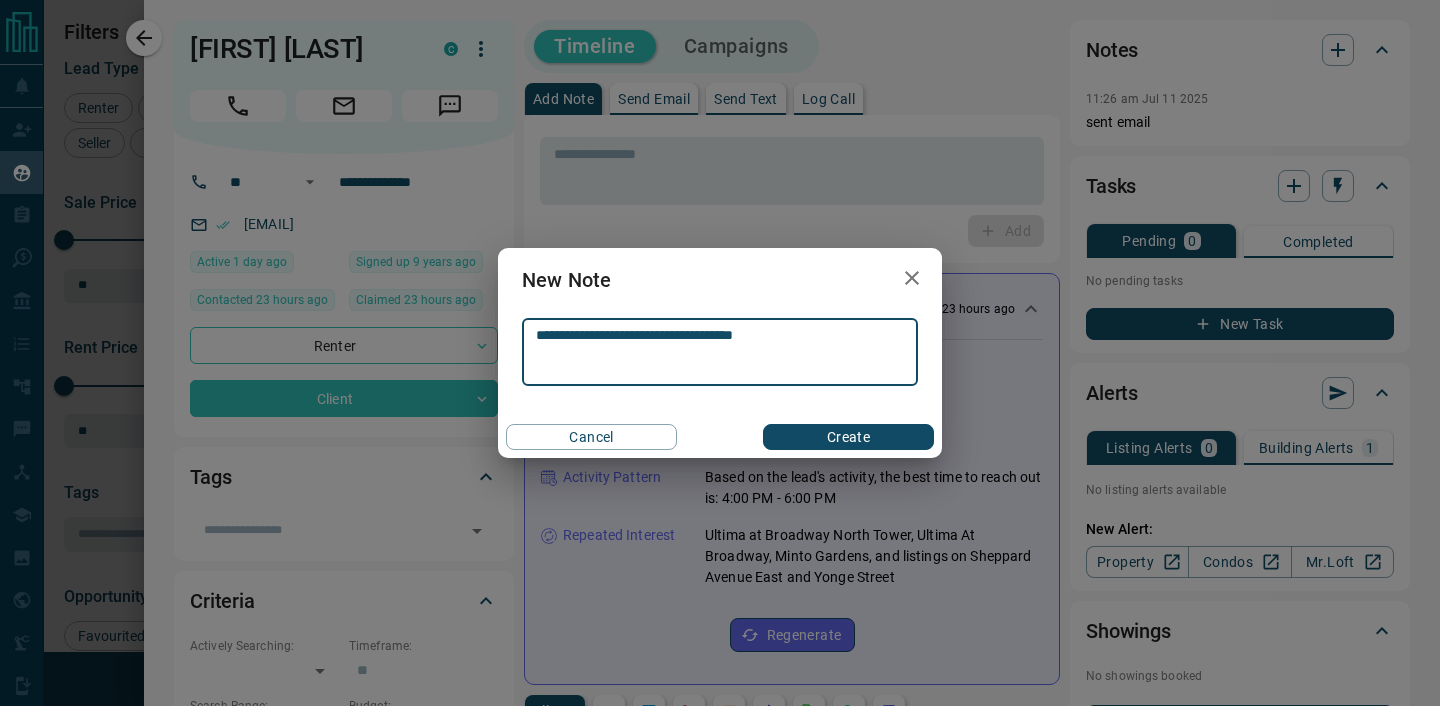 type on "**********" 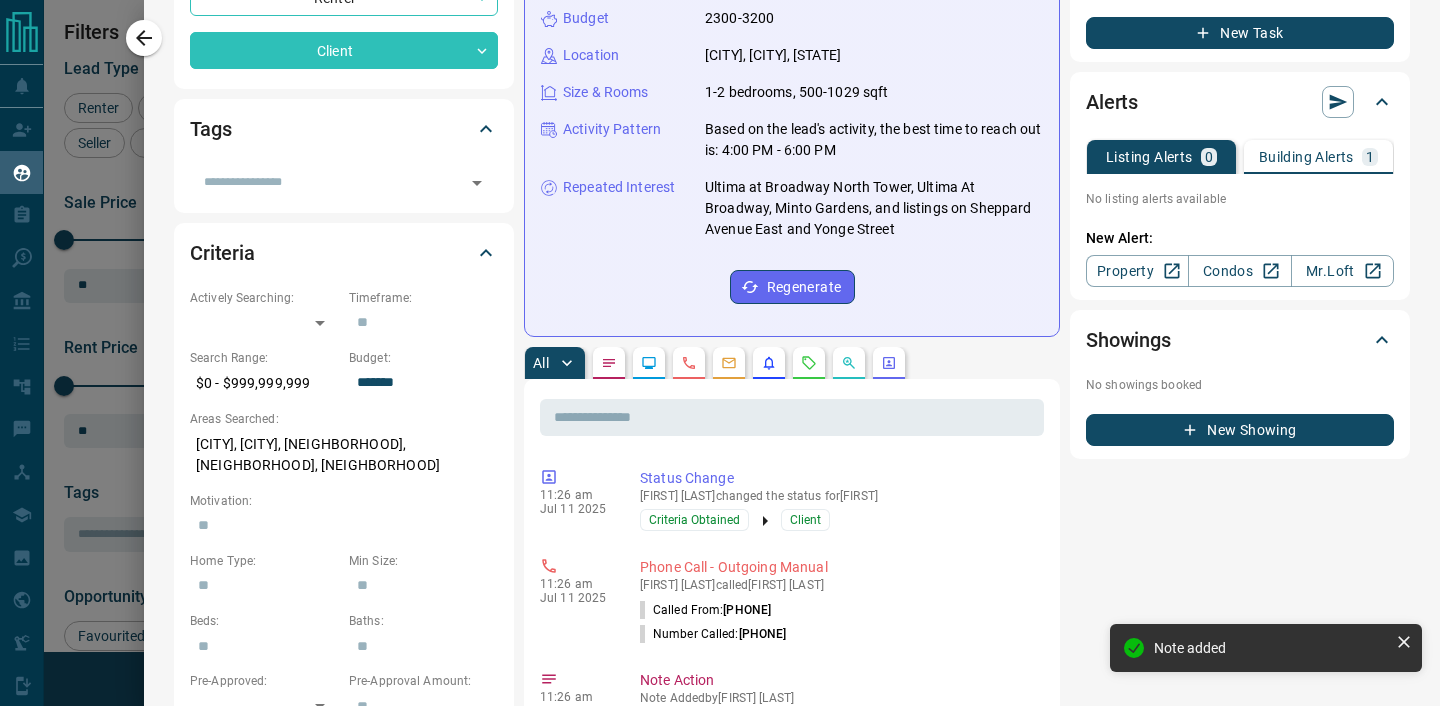 scroll, scrollTop: 351, scrollLeft: 0, axis: vertical 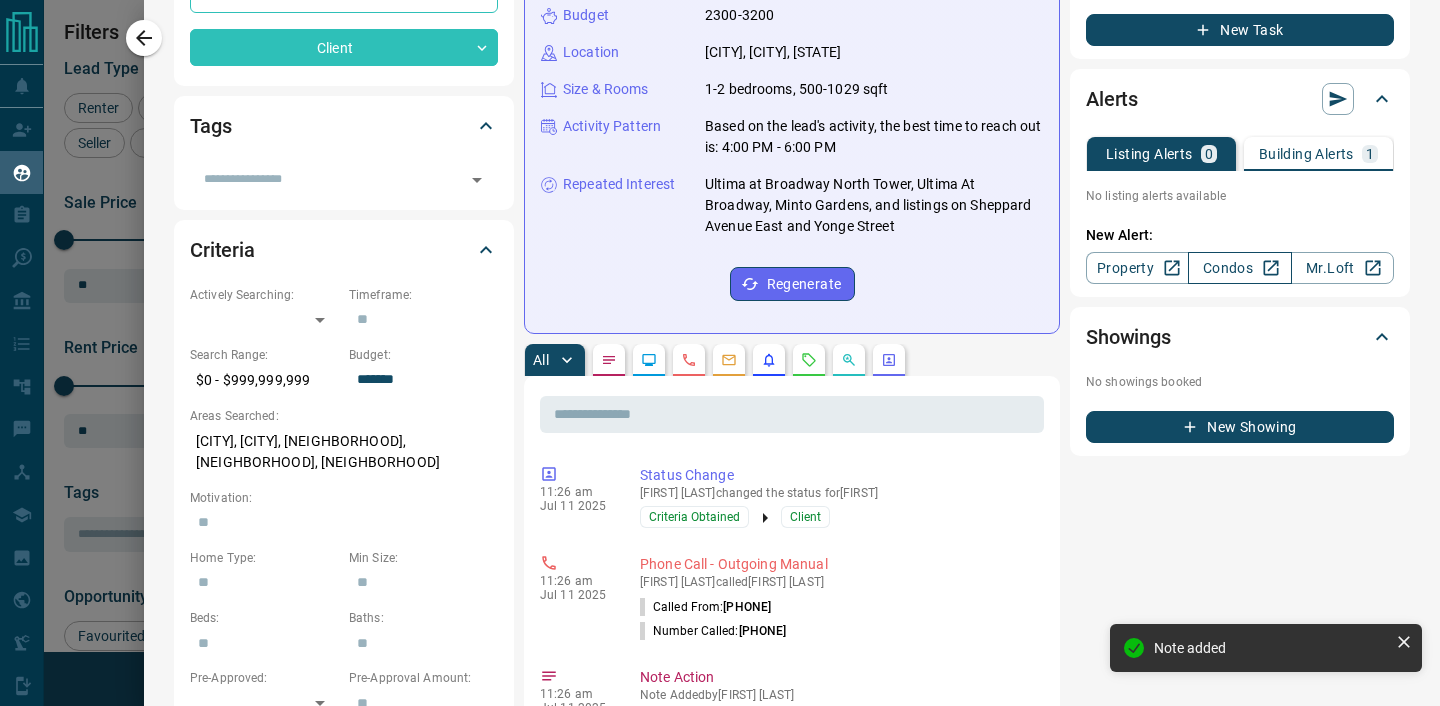 click on "Condos" at bounding box center (1239, 268) 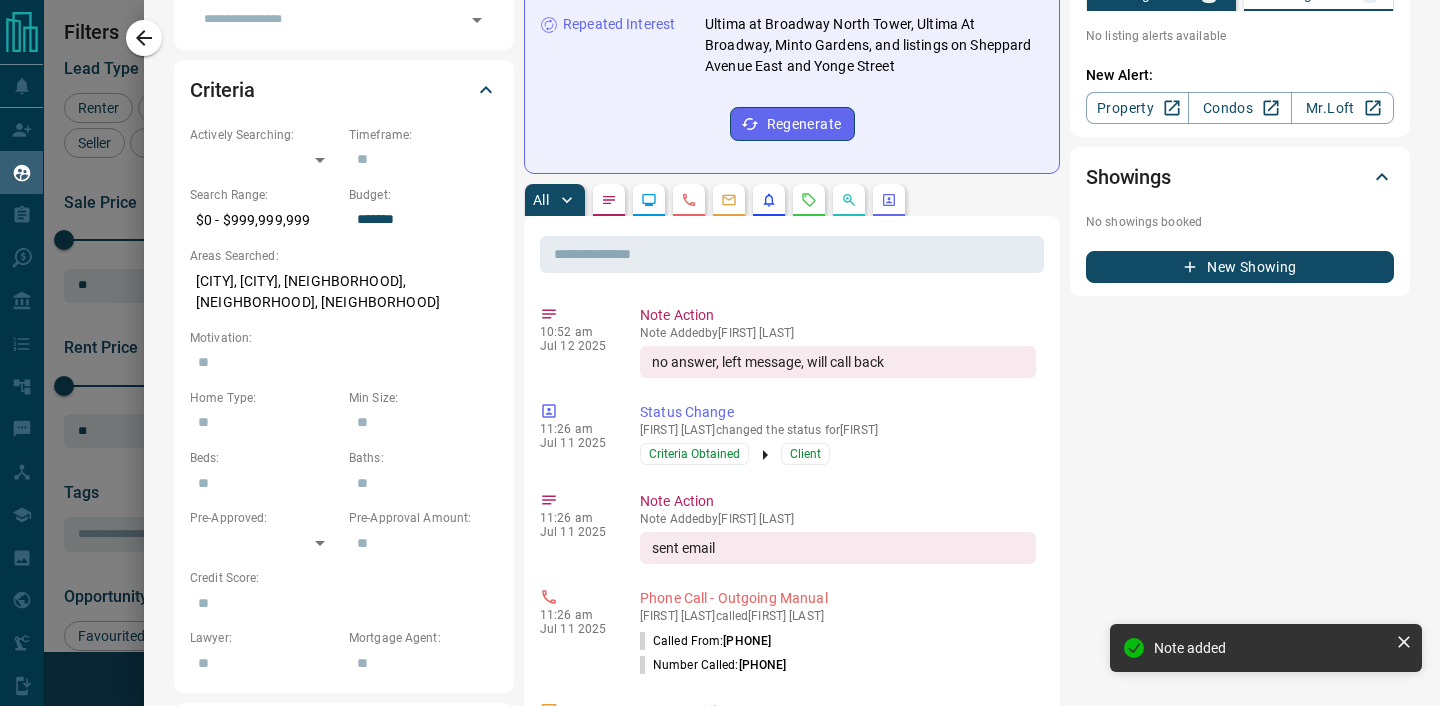 scroll, scrollTop: 863, scrollLeft: 0, axis: vertical 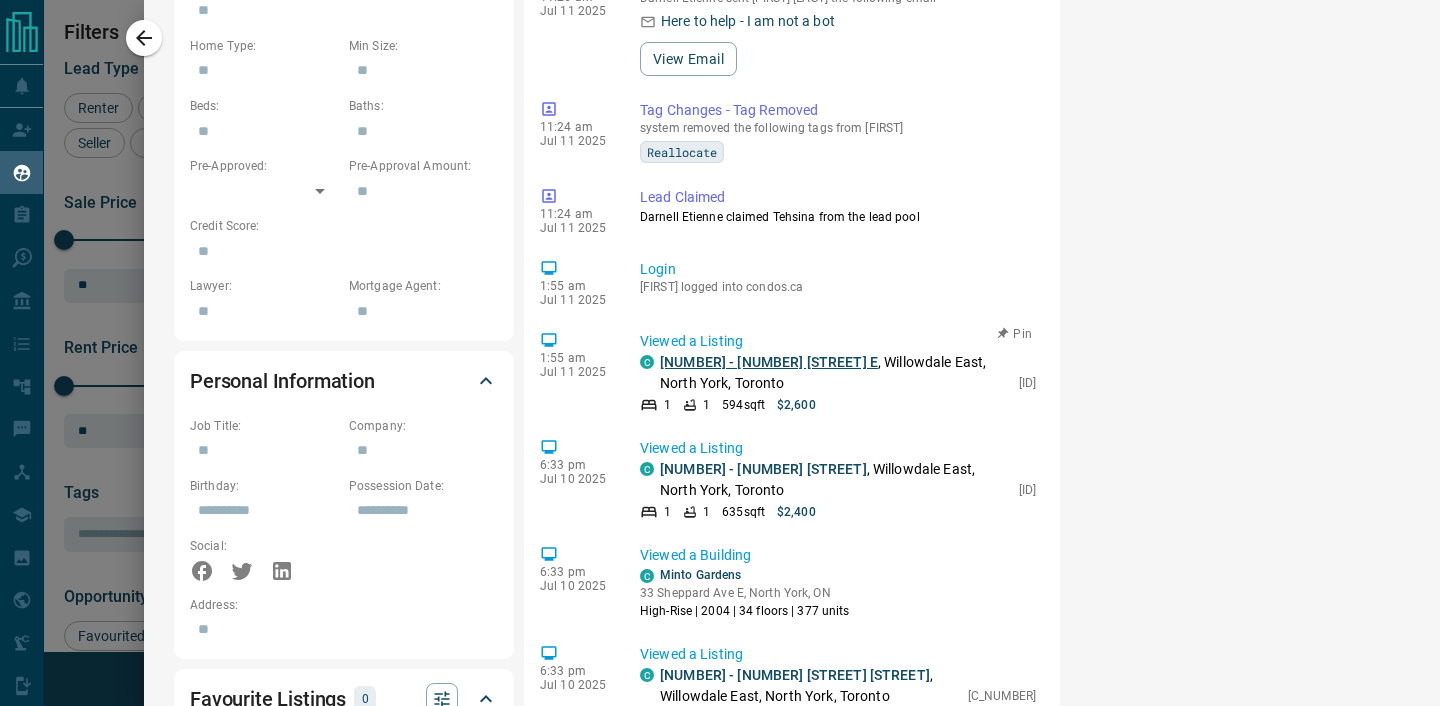 click on "[NUMBER] - [NUMBER] [STREET] E" at bounding box center (769, 362) 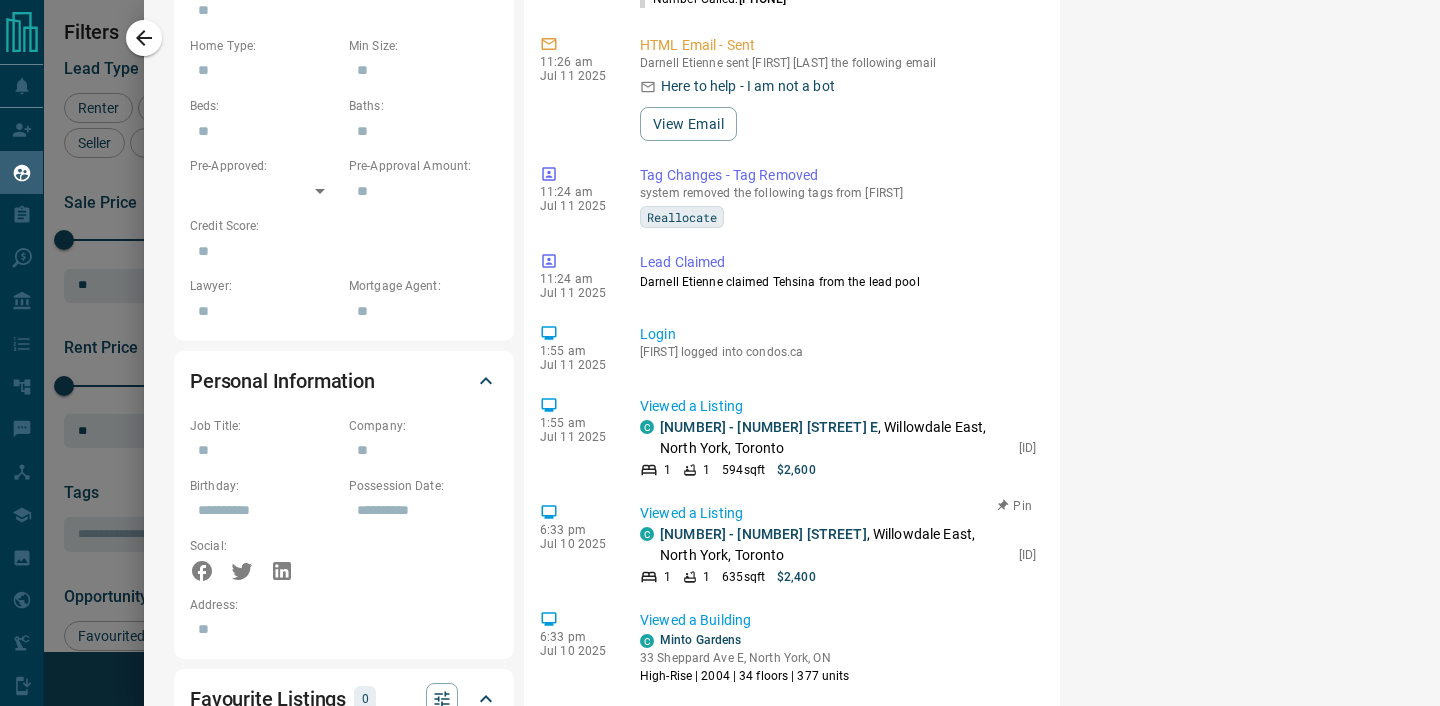 scroll, scrollTop: 52, scrollLeft: 0, axis: vertical 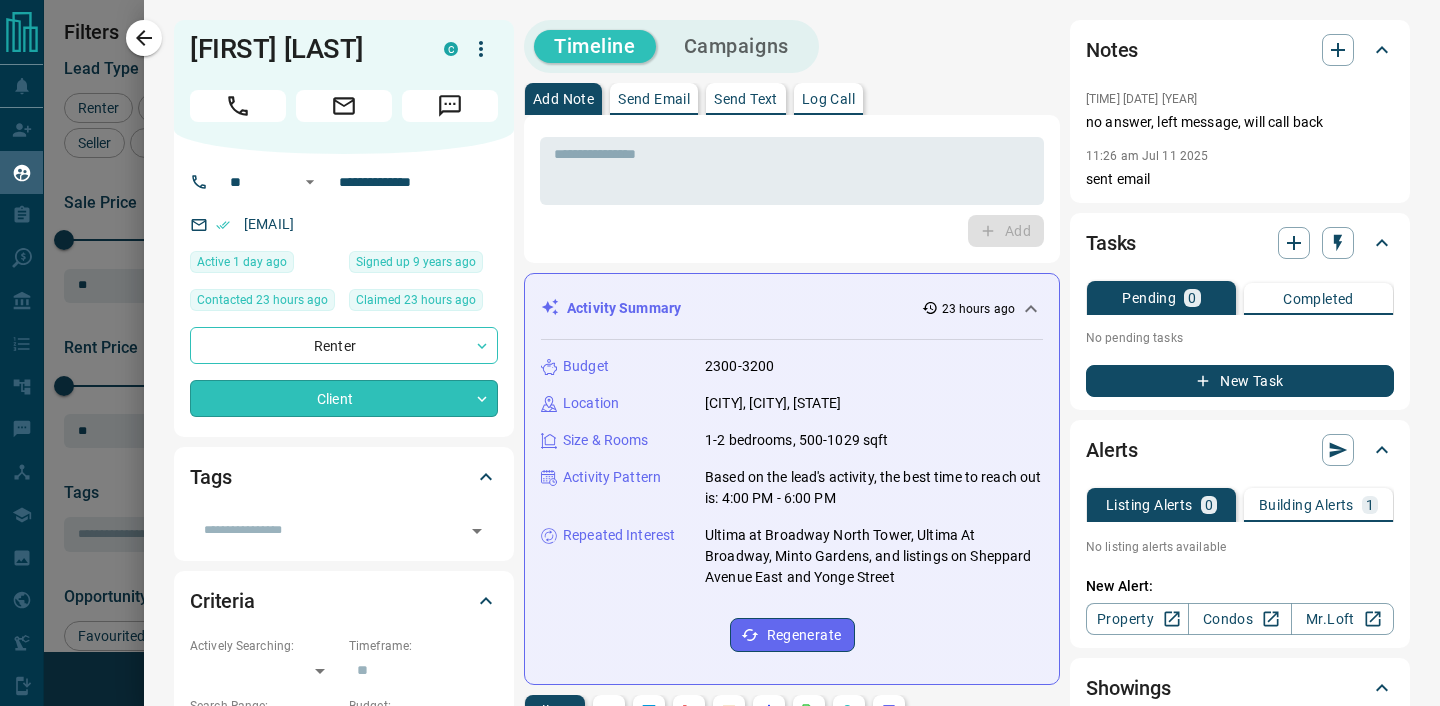 click on "Lead Transfers Claim Leads My Leads Tasks Opportunities Deals Campaigns Automations Messages Broker Bay Training Media Services Agent Resources Precon Worksheet Mobile Apps Disclosure Logout My Leads Filters 1 Manage Tabs New Lead All [NUMBER] TBD [NUMBER] Do Not Contact - Not Responsive [NUMBER] Bogus [NUMBER] Just Browsing [NUMBER] Criteria Obtained [NUMBER] Future Follow Up [NUMBER] Warm [NUMBER] HOT [NUMBER] Taken on Showings [NUMBER] Submitted Offer [NUMBER] Client [NUMBER] Name Details Last Active Claimed Date Status Tags  [FIRST] [LAST] Renter C [PRICE] - [PRICE] [CITY], [CITY] [NUMBER] day ago Contacted [NUMBER] hours ago [NUMBER] hours ago Signed up [NUMBER] year ago Future Follow Up + [FIRST] [LAST] Renter C [PRICE] - [PRICE] [CITY], [CITY] [NUMBER] day ago Contacted [NUMBER] hours ago [NUMBER] hours ago Signed up [NUMBER] day ago Future Follow Up + Ms [LAST] [FIRST] Renter C [PRICE] - [PRICE] [CITY], [CITY] [NUMBER] minutes ago Contacted in [NUMBER] hours [NUMBER] hours ago Signed up [NUMBER] day ago Future Follow Up + [FIRST] [LAST] Renter C [PRICE] - [PRICE][CITY] [NUMBER] day ago Contacted [NUMBER] hours ago [NUMBER] hours ago Signed up [NUMBER] day ago Client + [FIRST] [LAST] Renter C [PRICE] - [PRICE] [NUMBER] day ago" at bounding box center [720, 340] 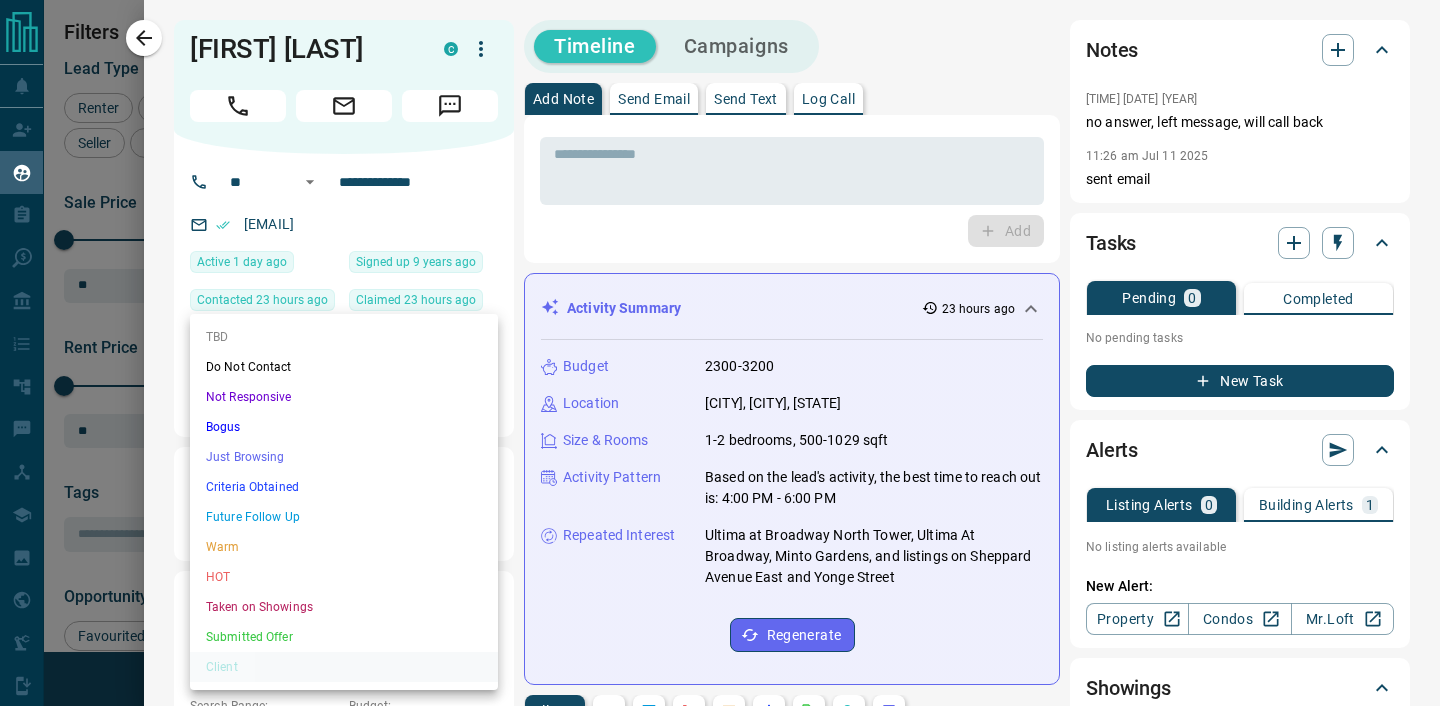 click on "Future Follow Up" at bounding box center (344, 517) 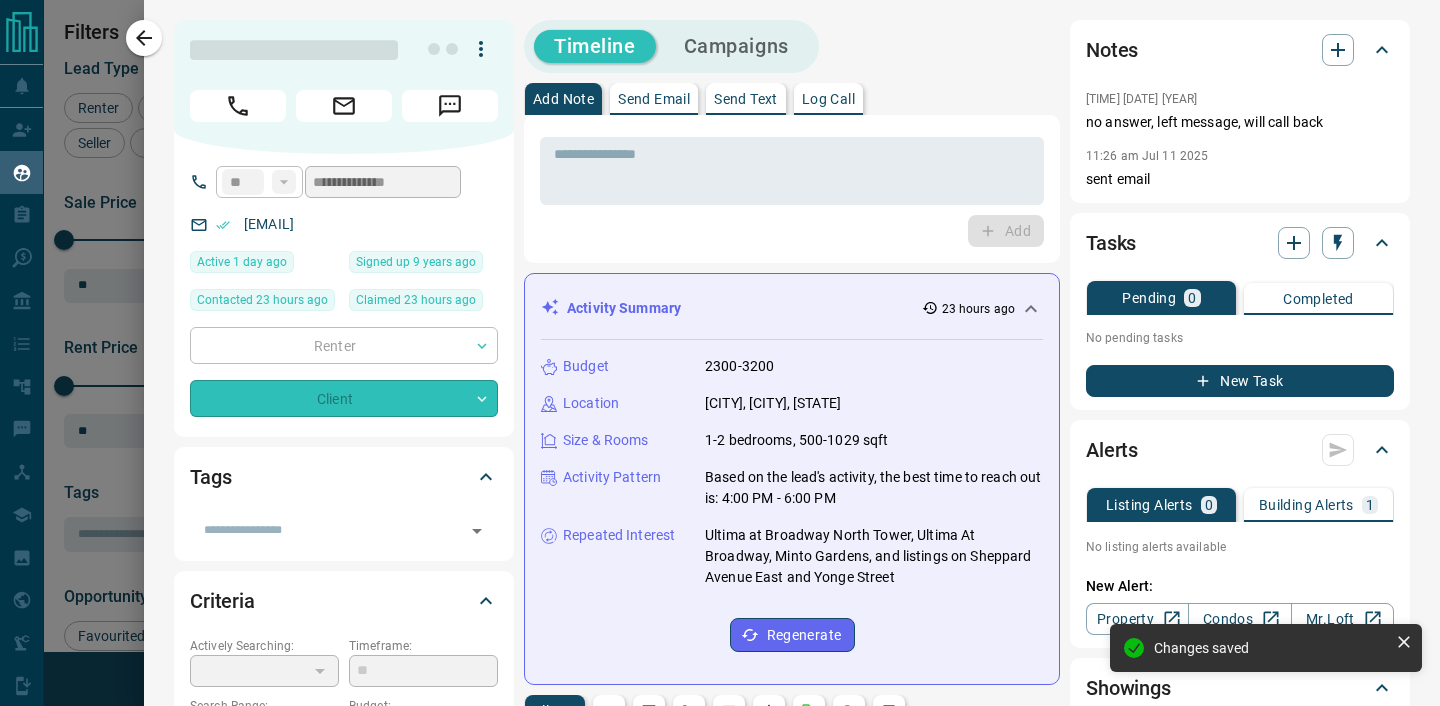 type on "*" 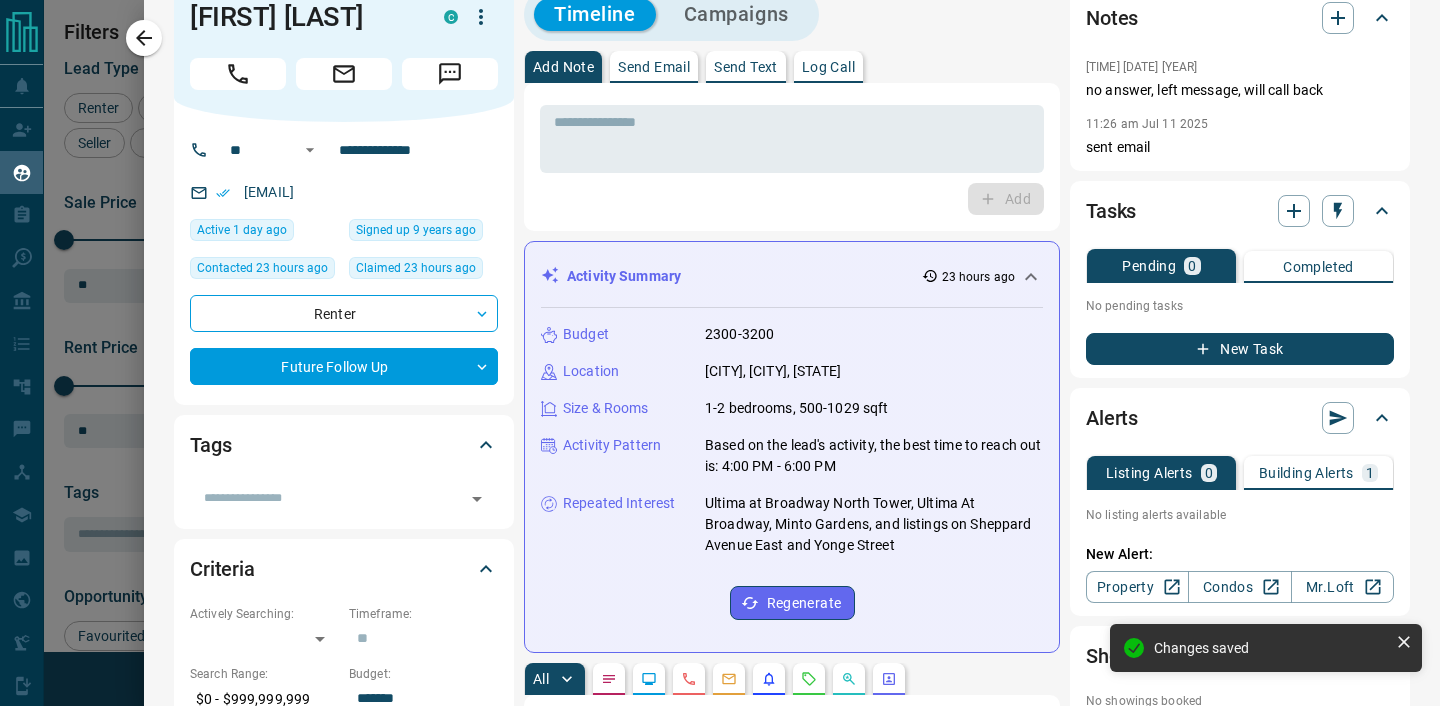scroll, scrollTop: 114, scrollLeft: 0, axis: vertical 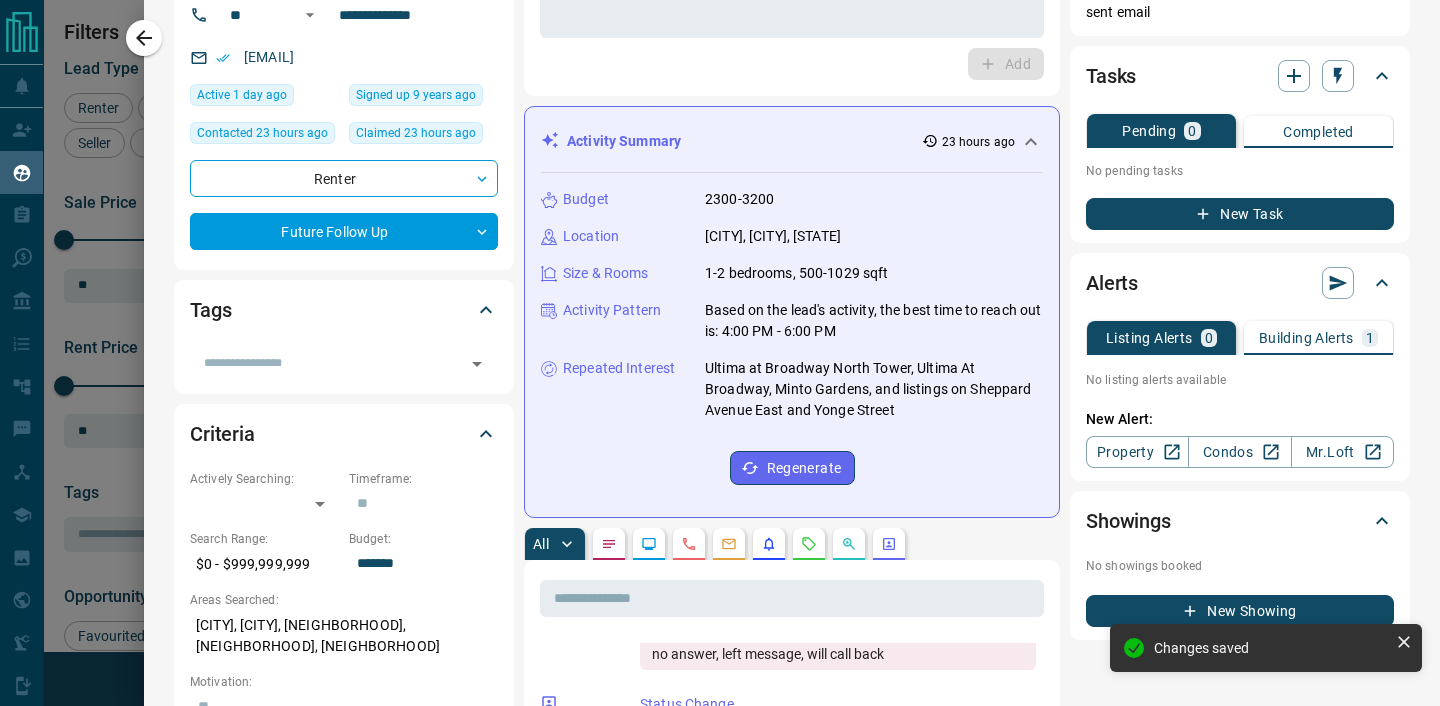 click 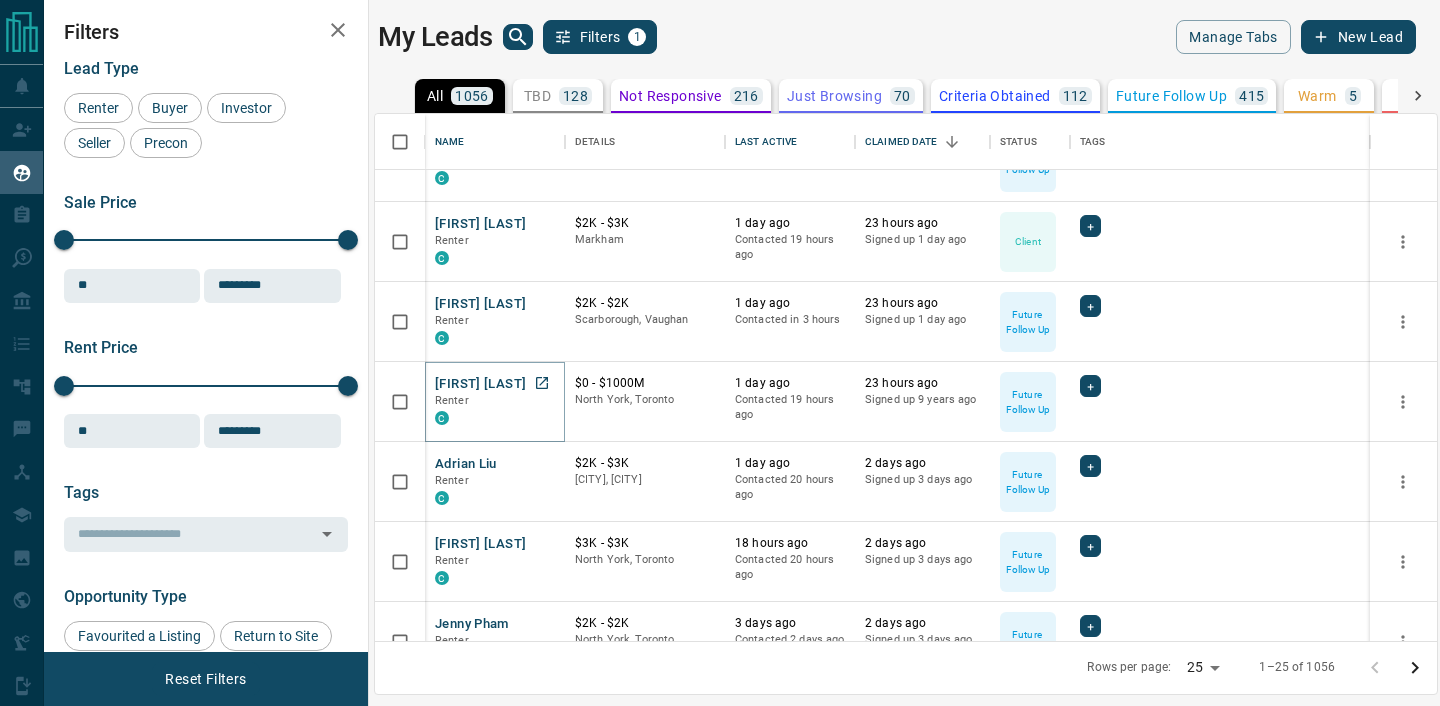 click on "[FIRST] [LAST]" at bounding box center [480, 384] 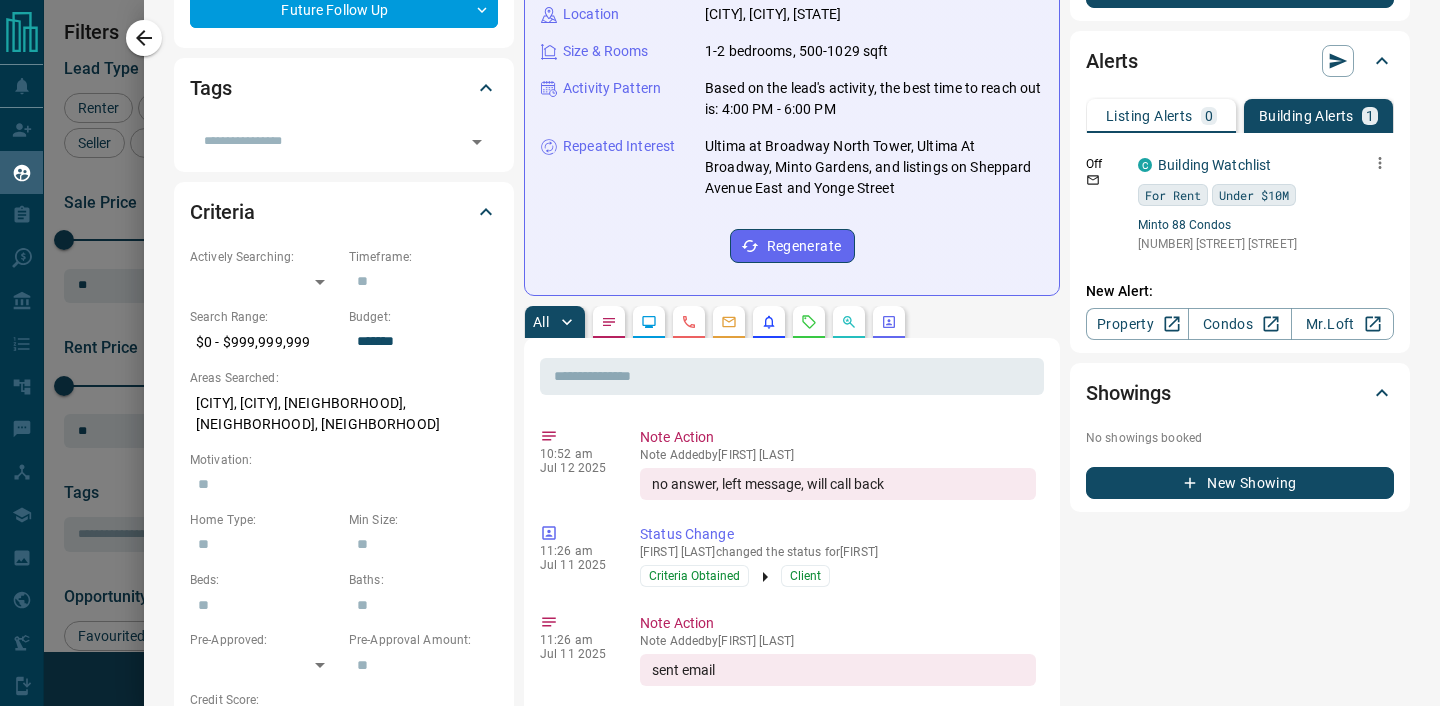 scroll, scrollTop: 384, scrollLeft: 0, axis: vertical 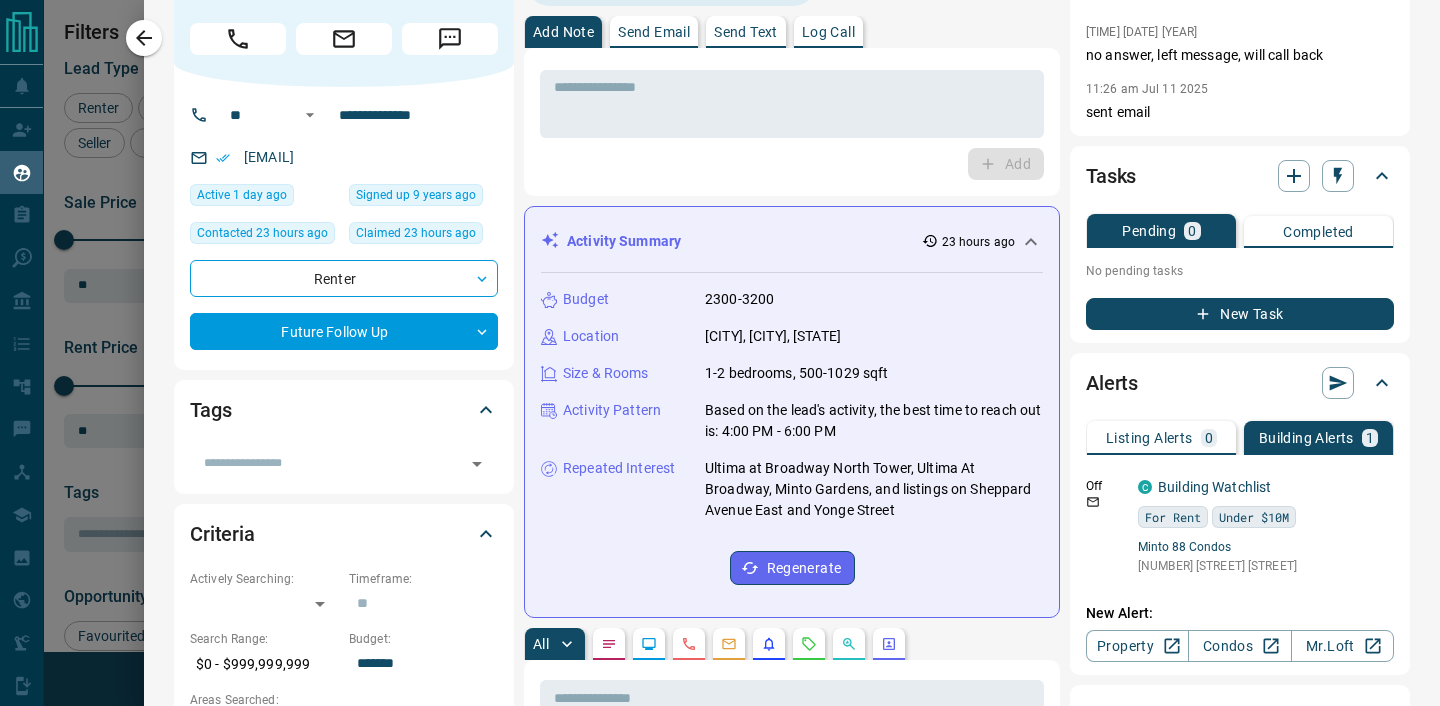 click 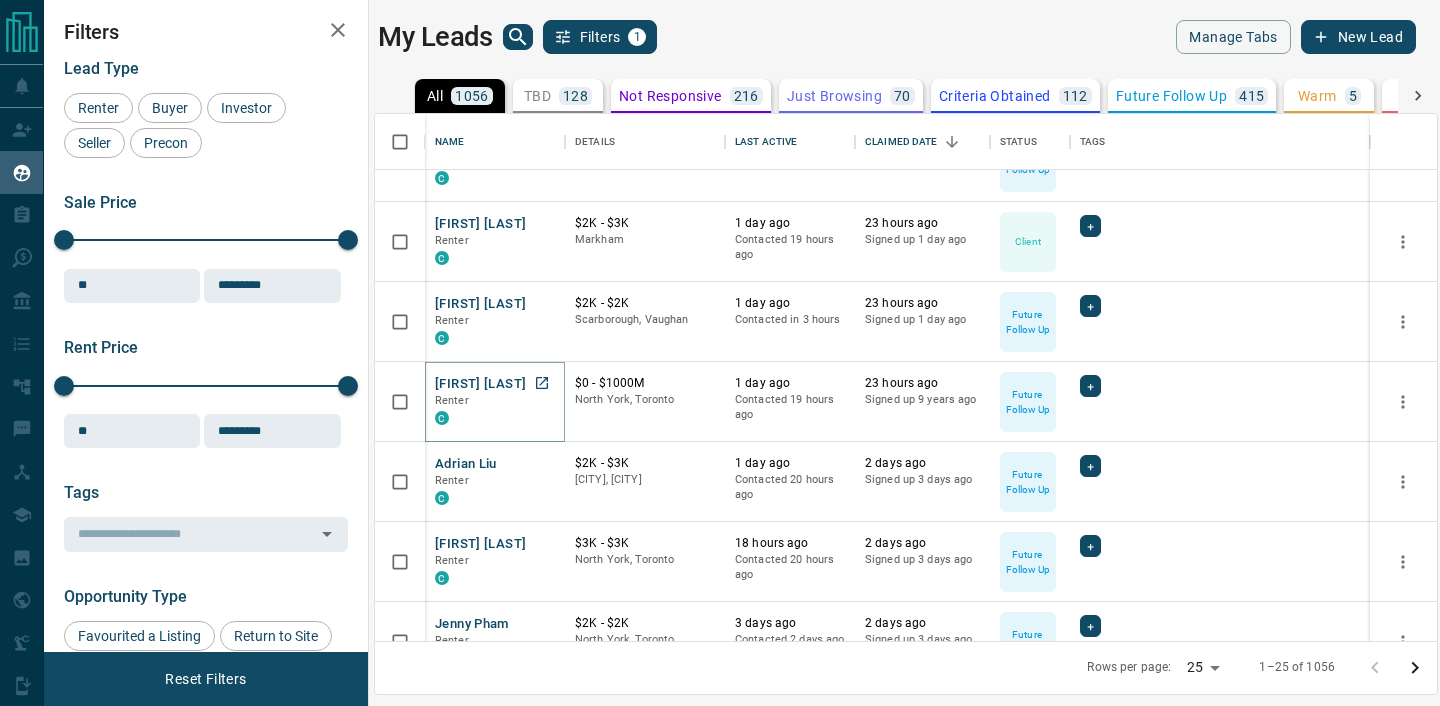 click on "[FIRST] [LAST]" at bounding box center [480, 384] 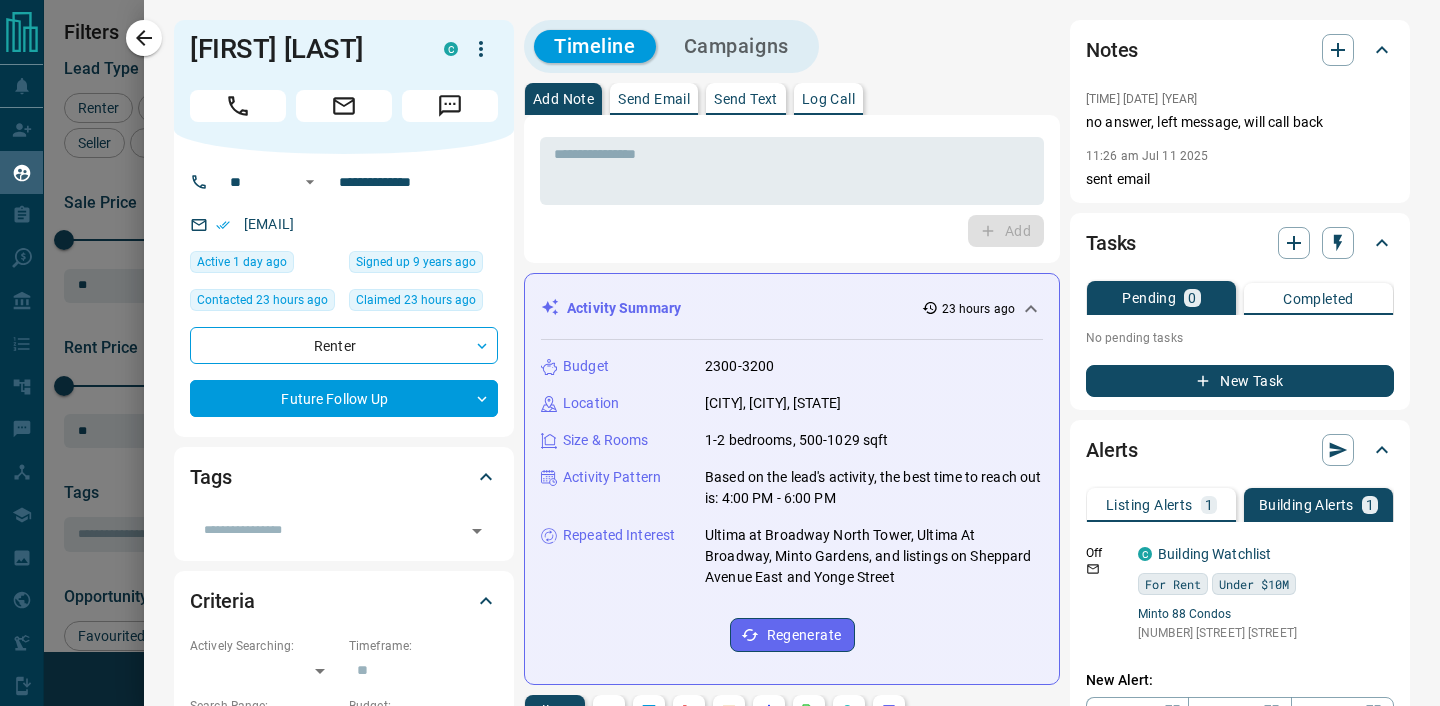 scroll, scrollTop: 210, scrollLeft: 0, axis: vertical 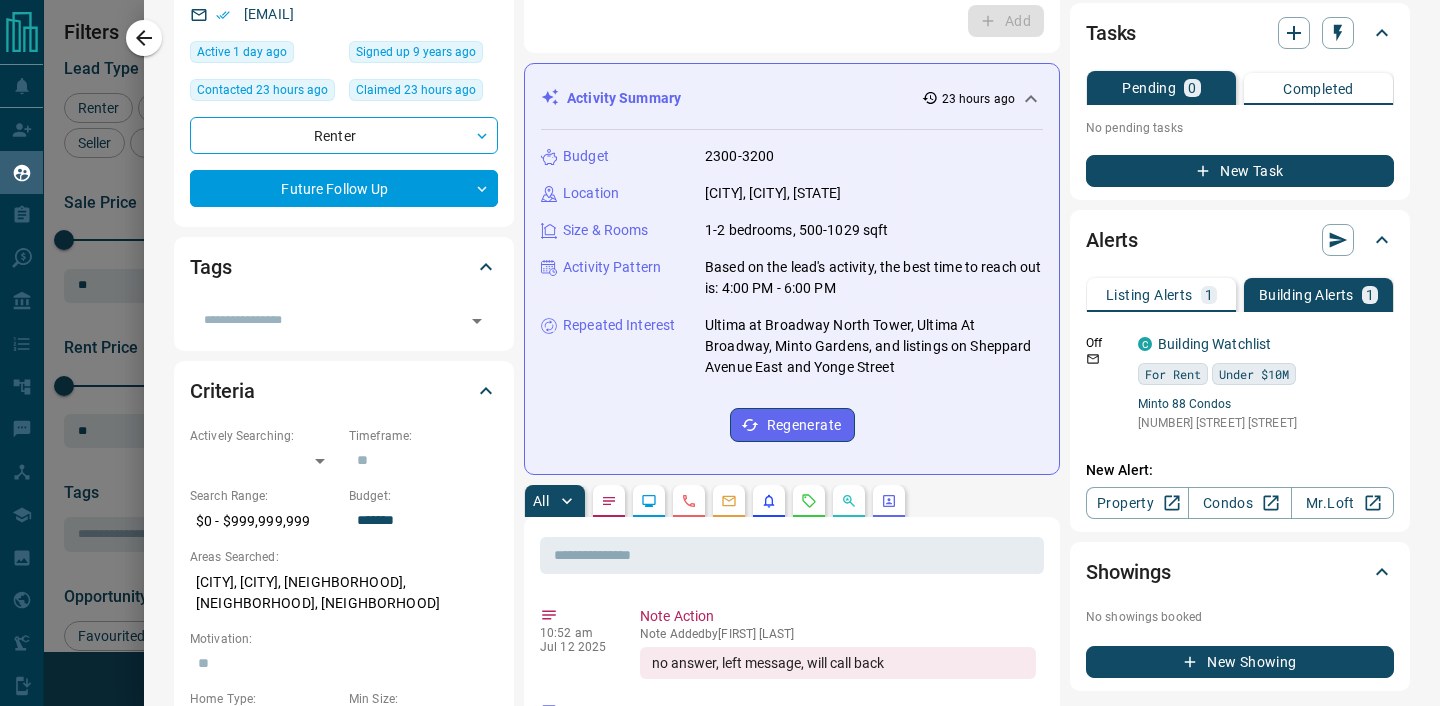click on "Listing Alerts 1" at bounding box center [1161, 295] 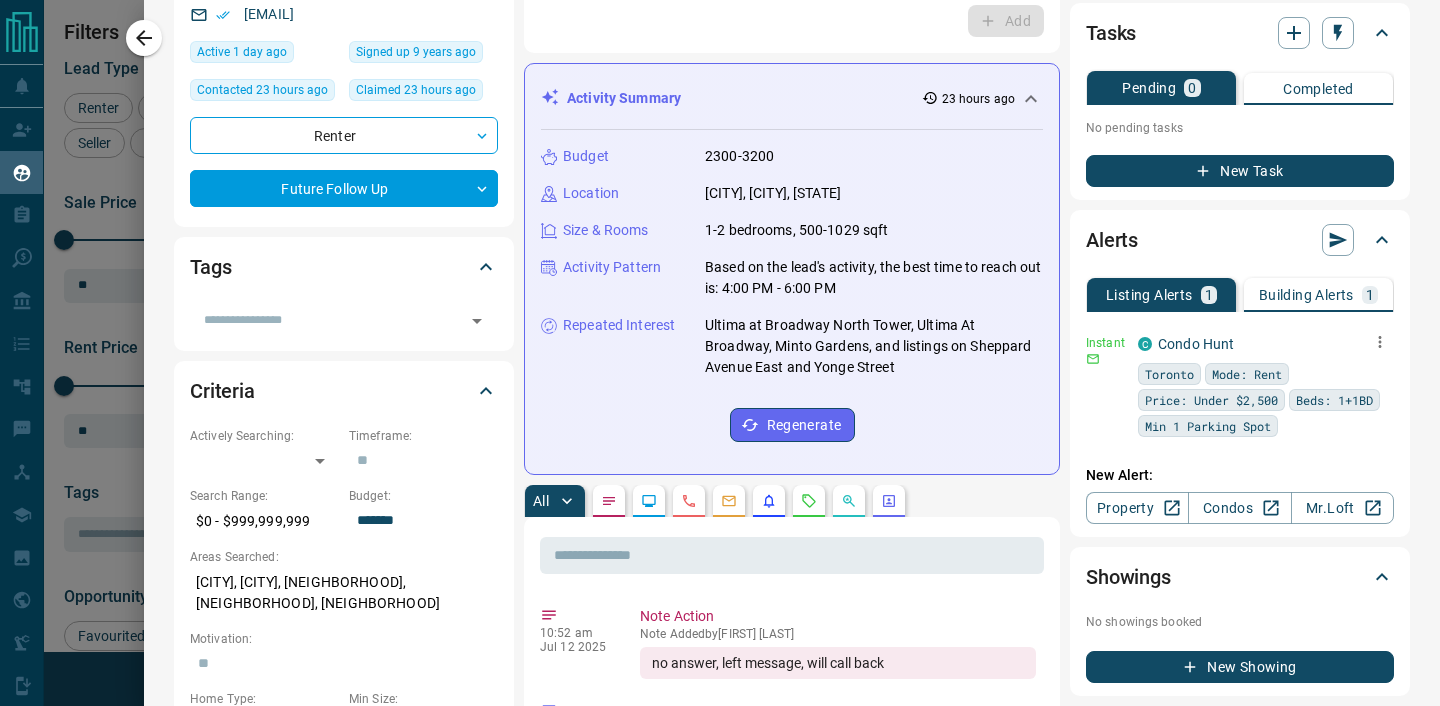 click 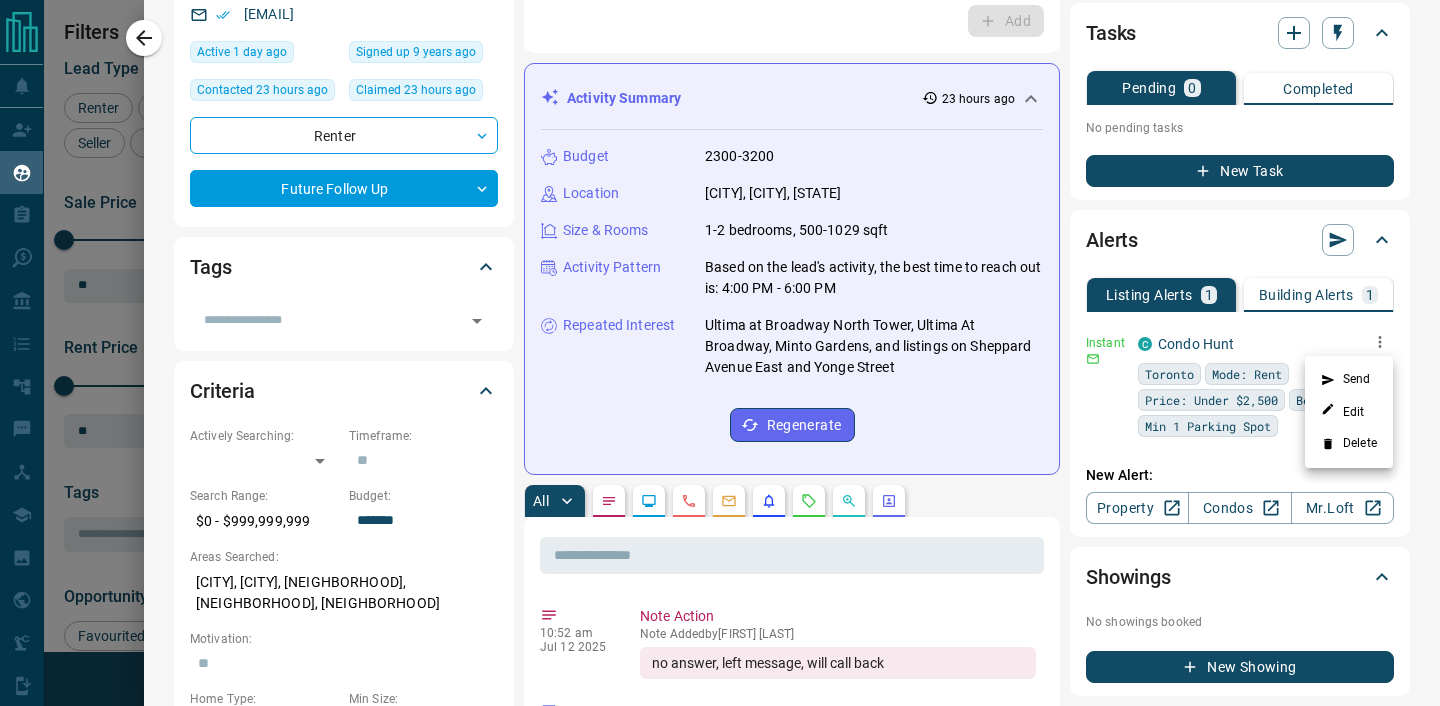click on "Send" at bounding box center [1349, 380] 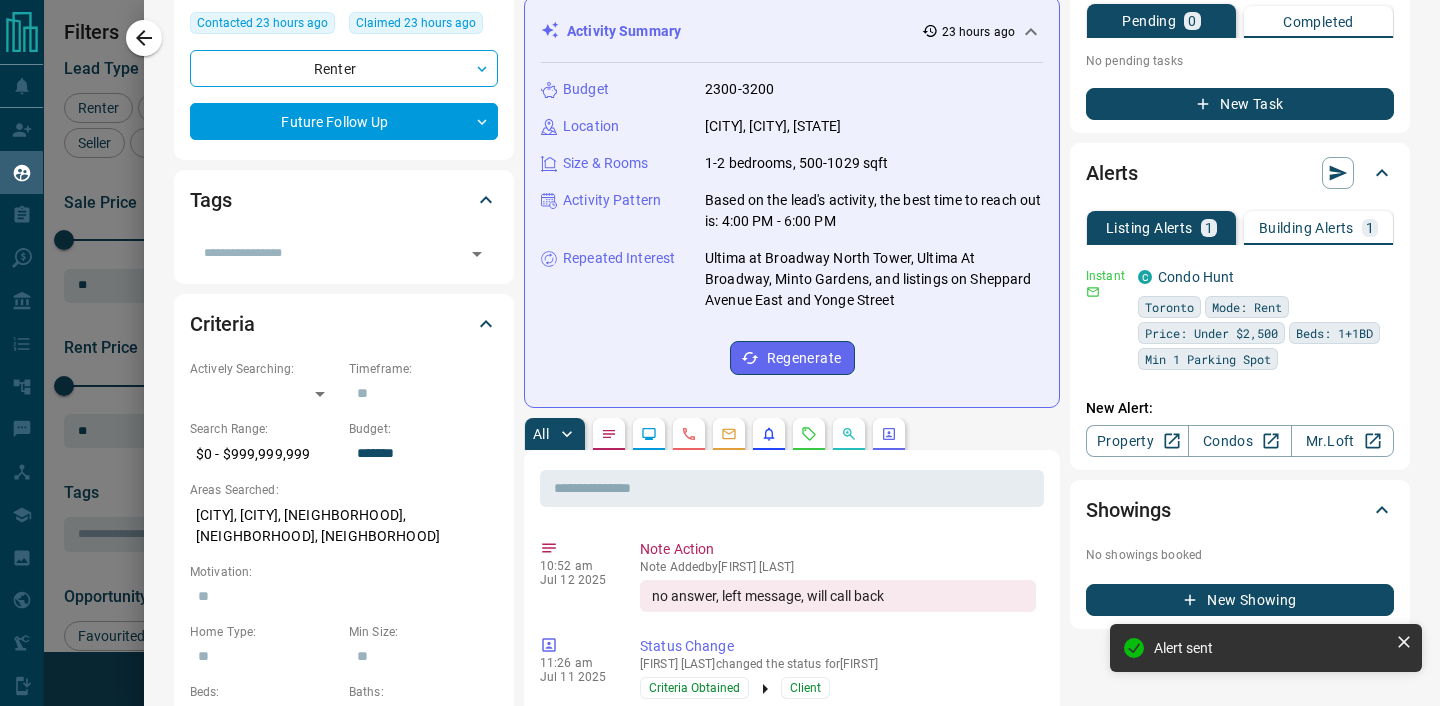 scroll, scrollTop: 0, scrollLeft: 0, axis: both 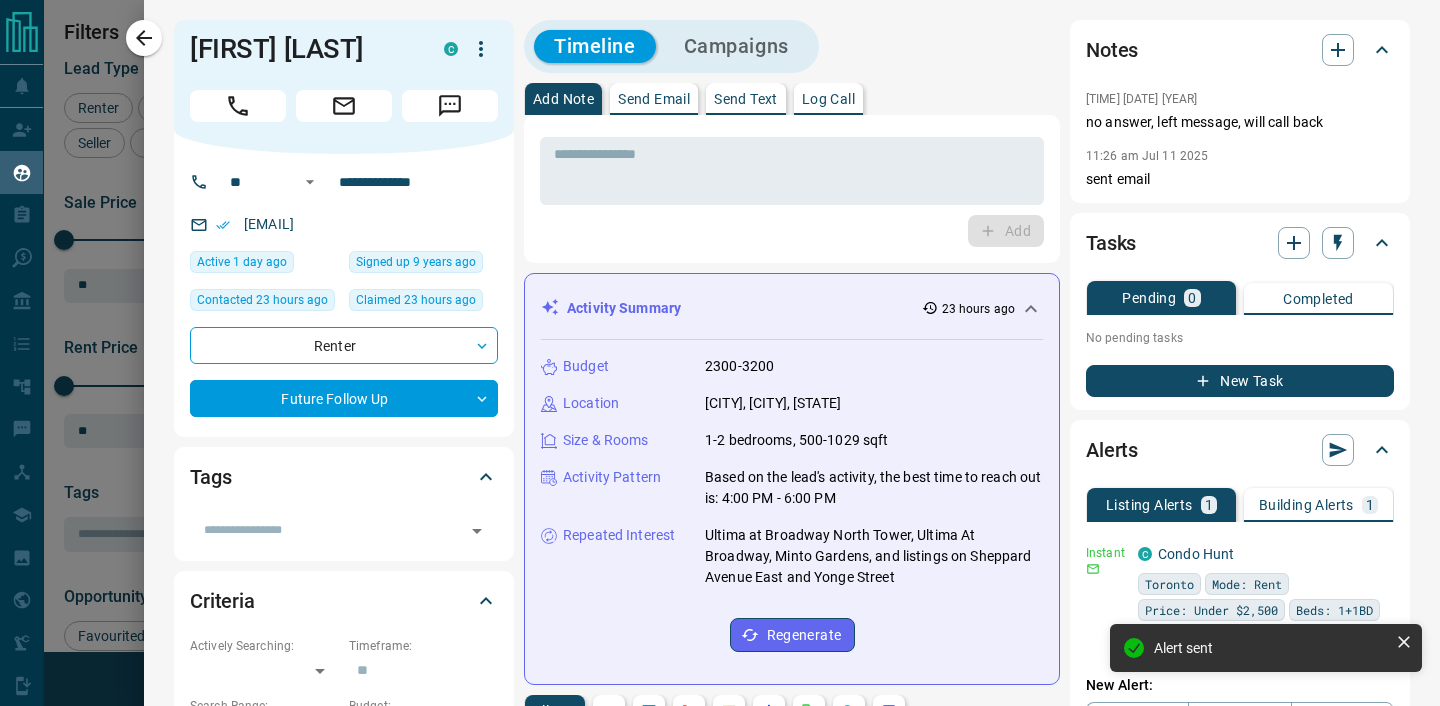 click 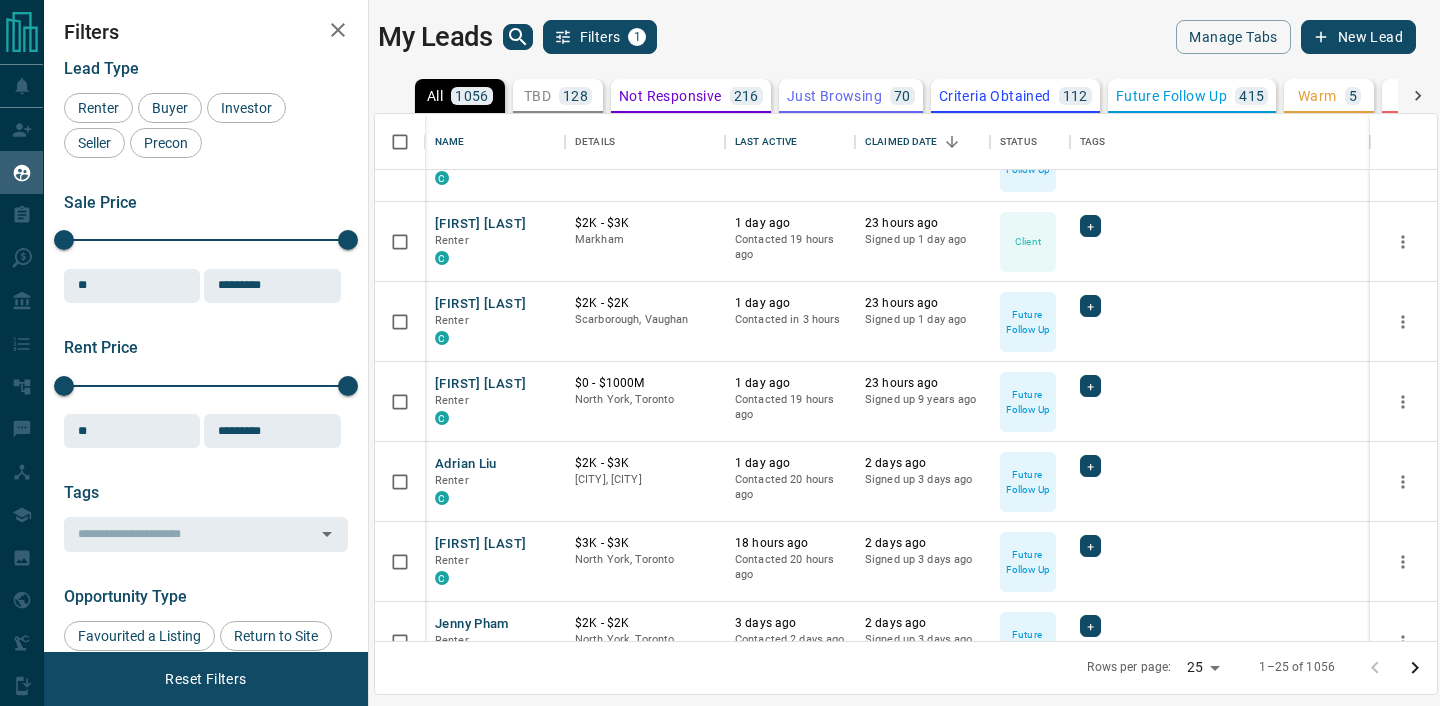 click on "New Lead" at bounding box center [1358, 37] 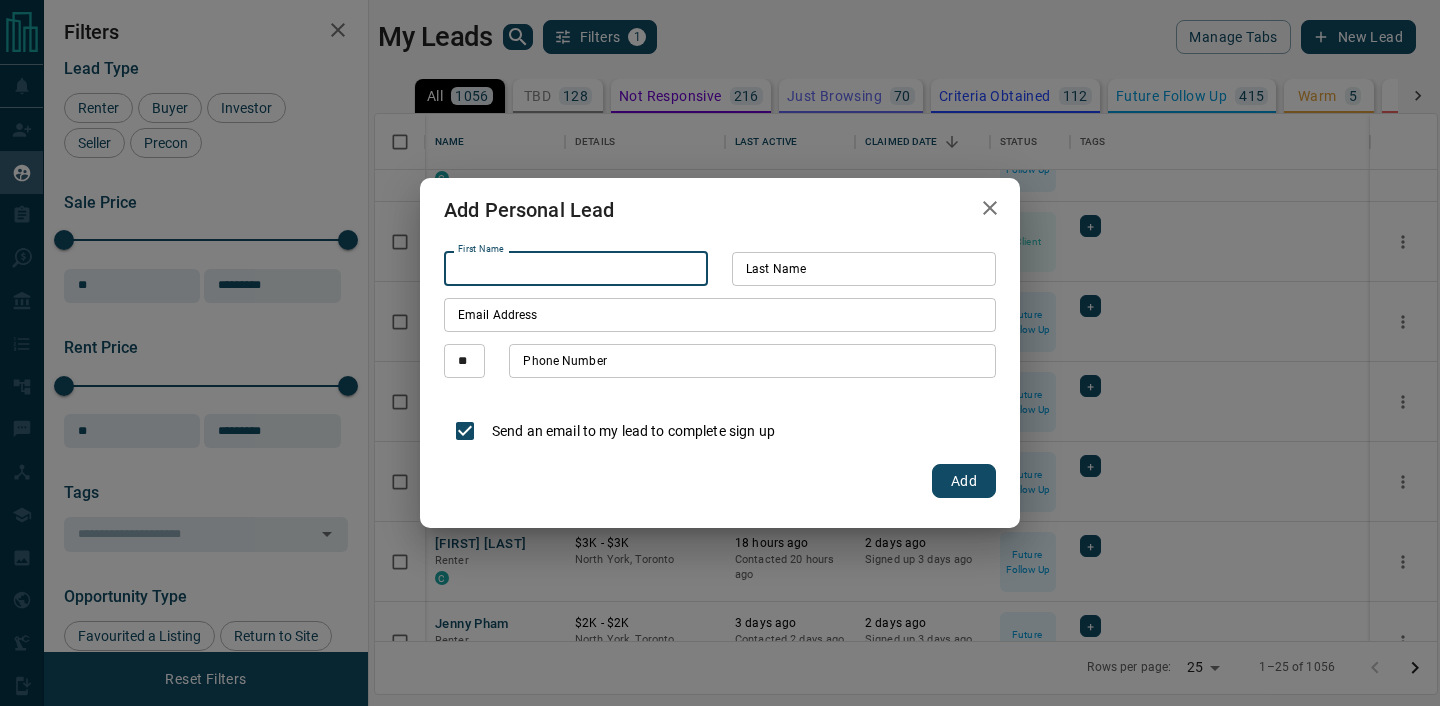 click on "First Name" at bounding box center (576, 269) 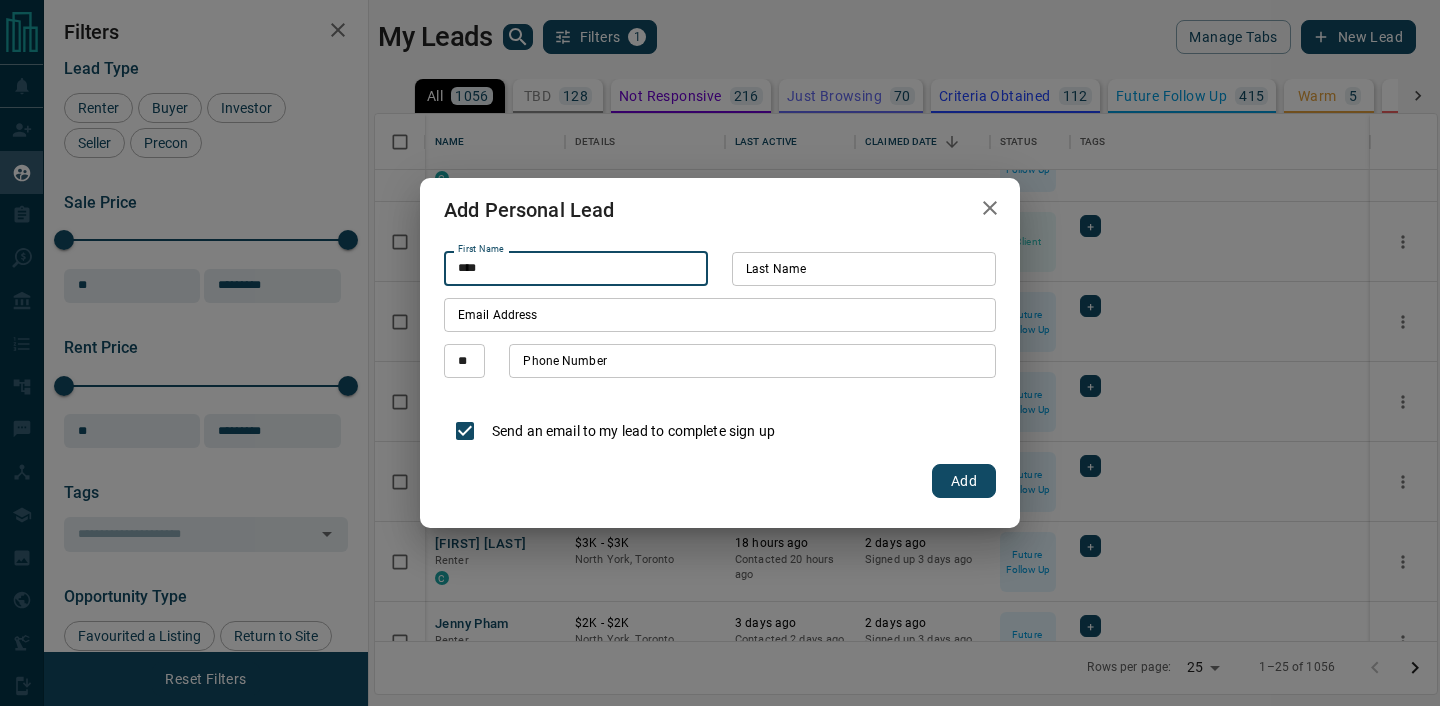 type on "****" 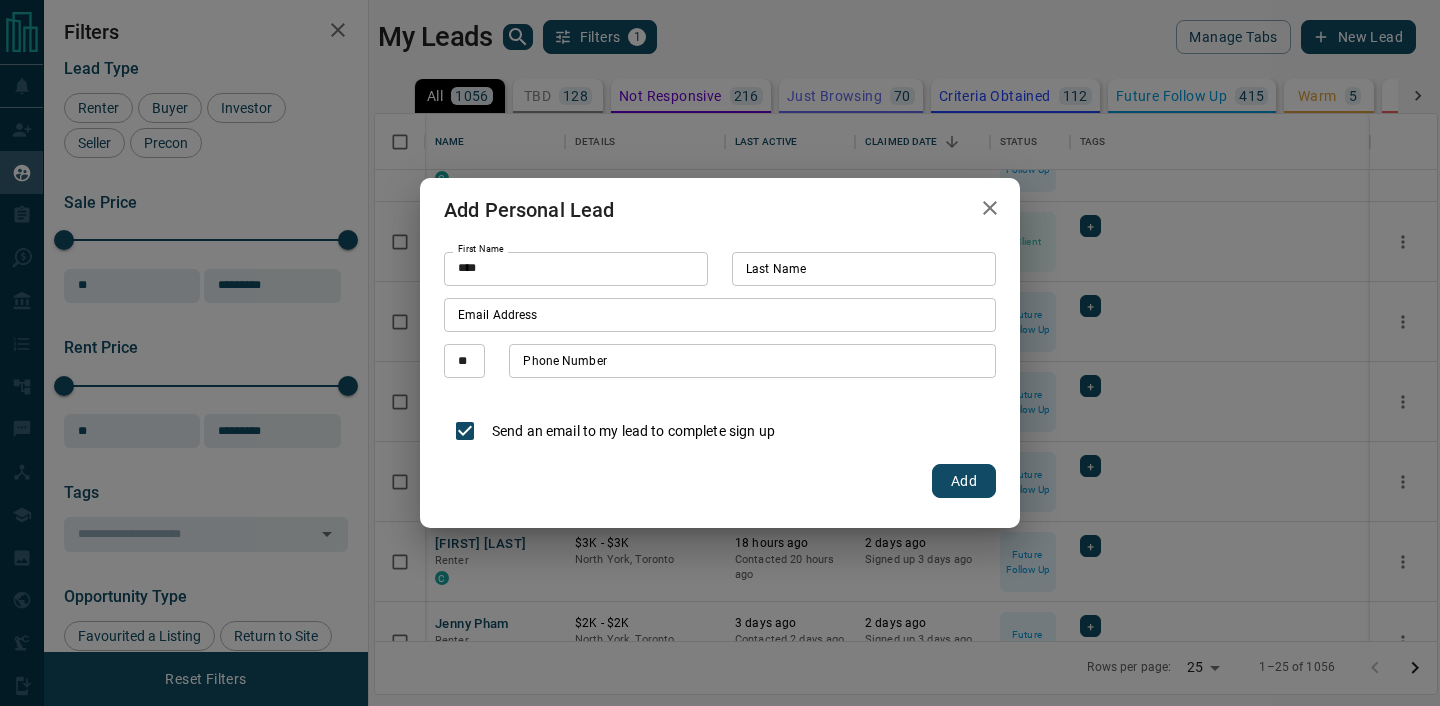 click on "First Name **** First Name Last Name Last Name Email Address Email Address ** ​ Phone Number Phone Number Send an email to my lead to complete sign up Add" at bounding box center [720, 375] 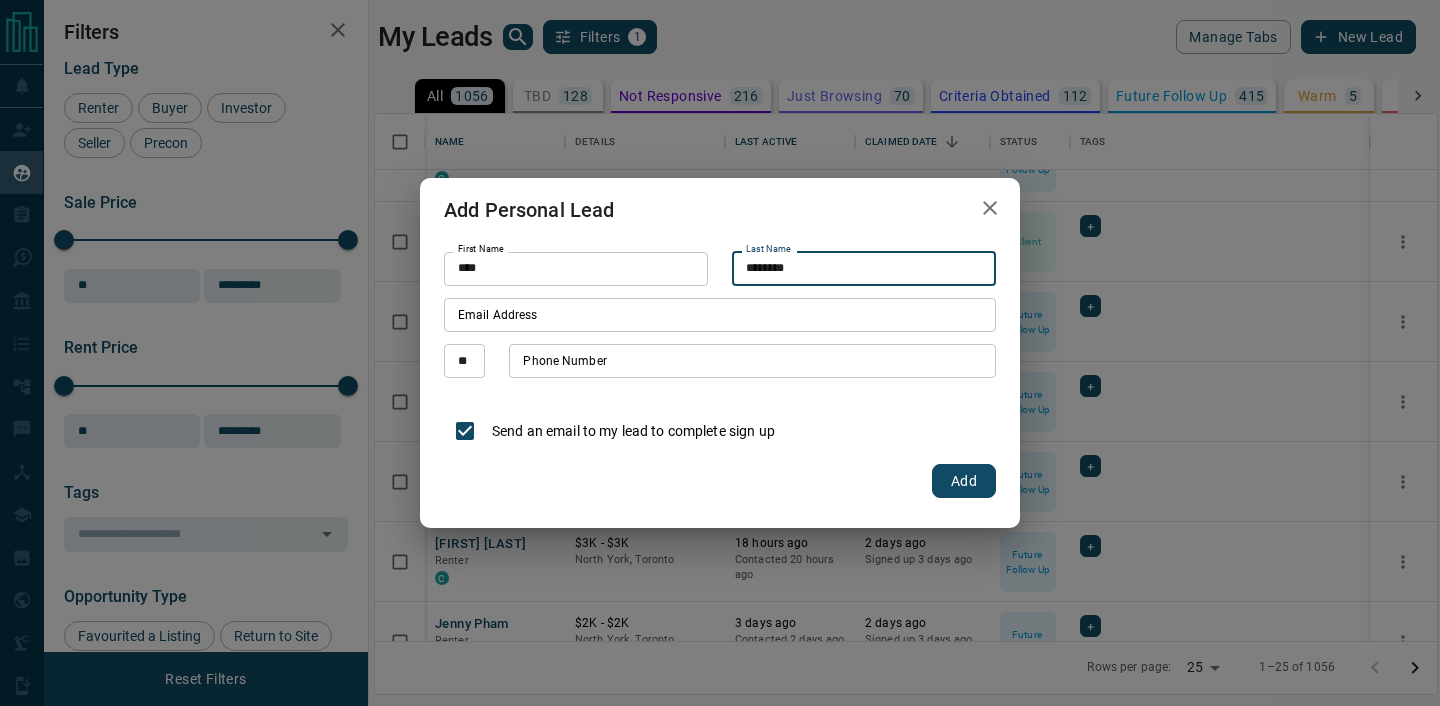 type on "********" 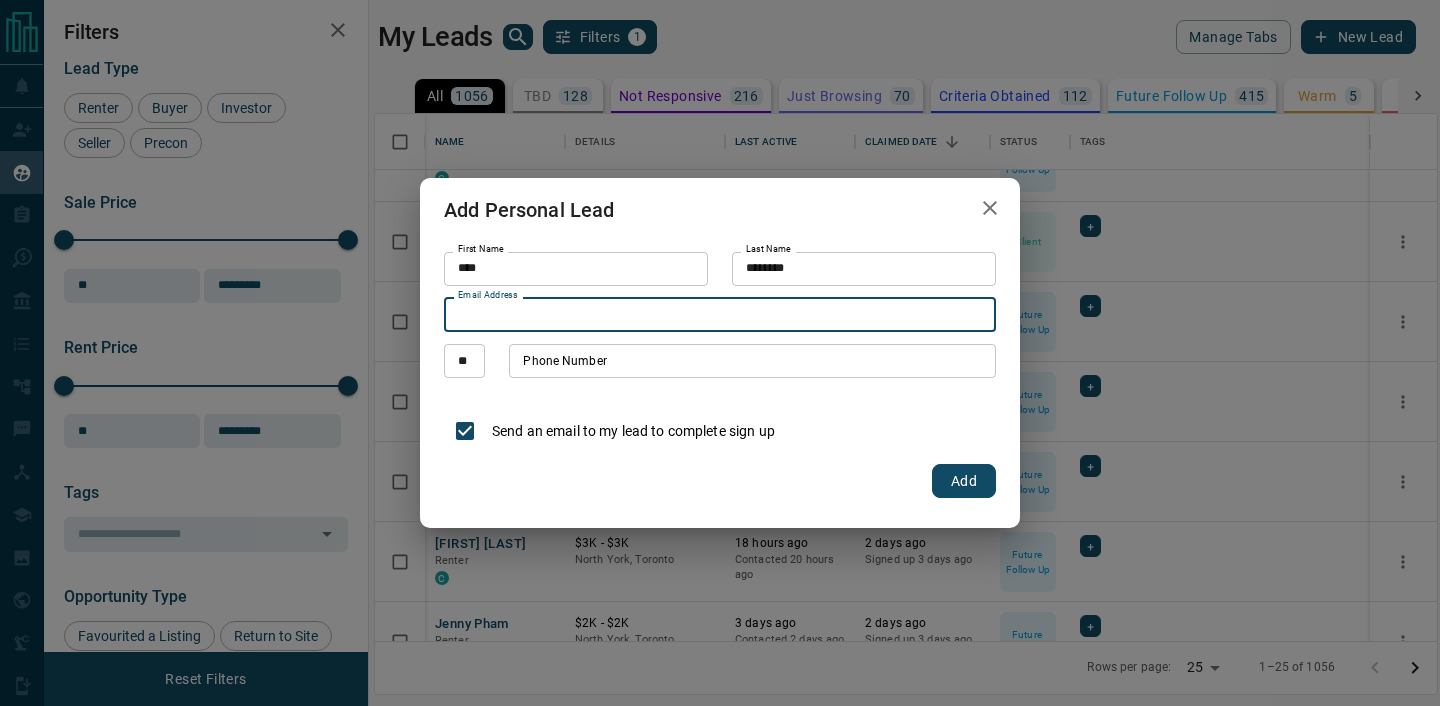 click on "Email Address" at bounding box center (720, 315) 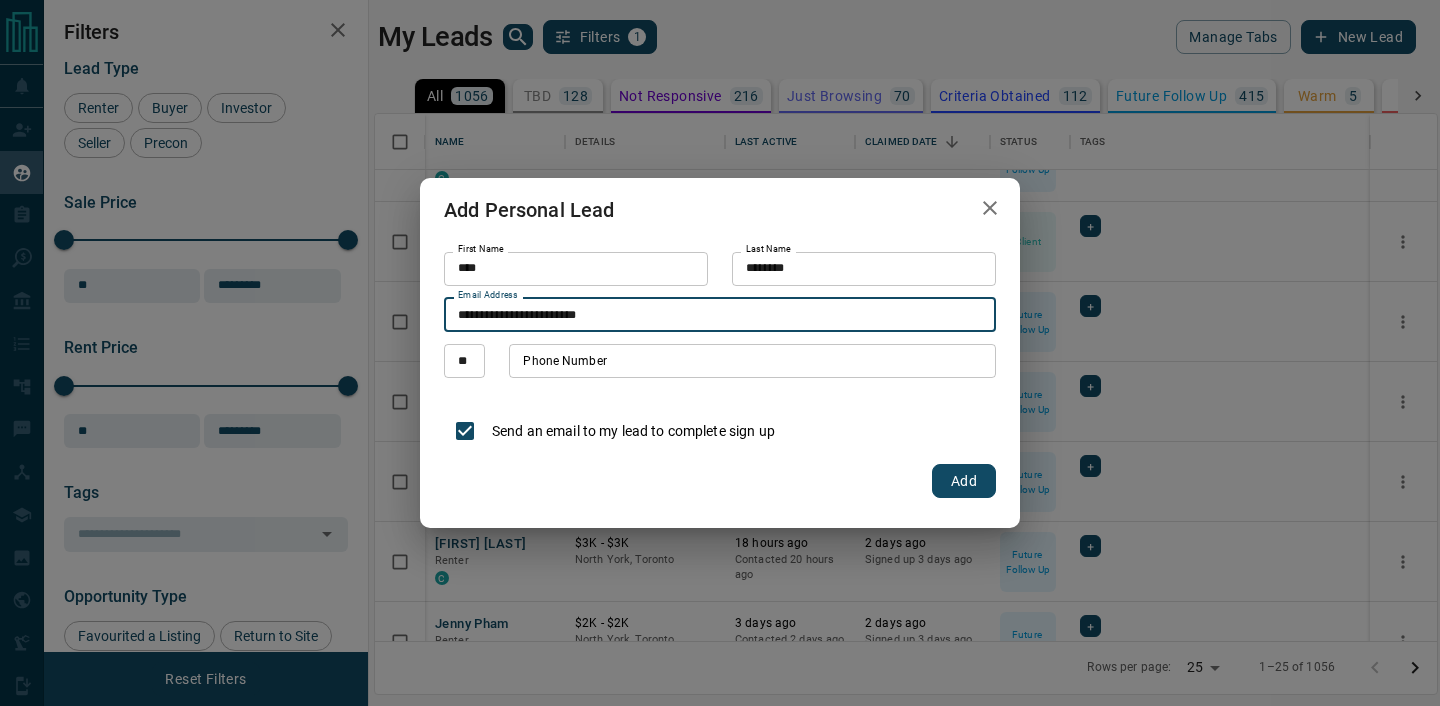 type on "**********" 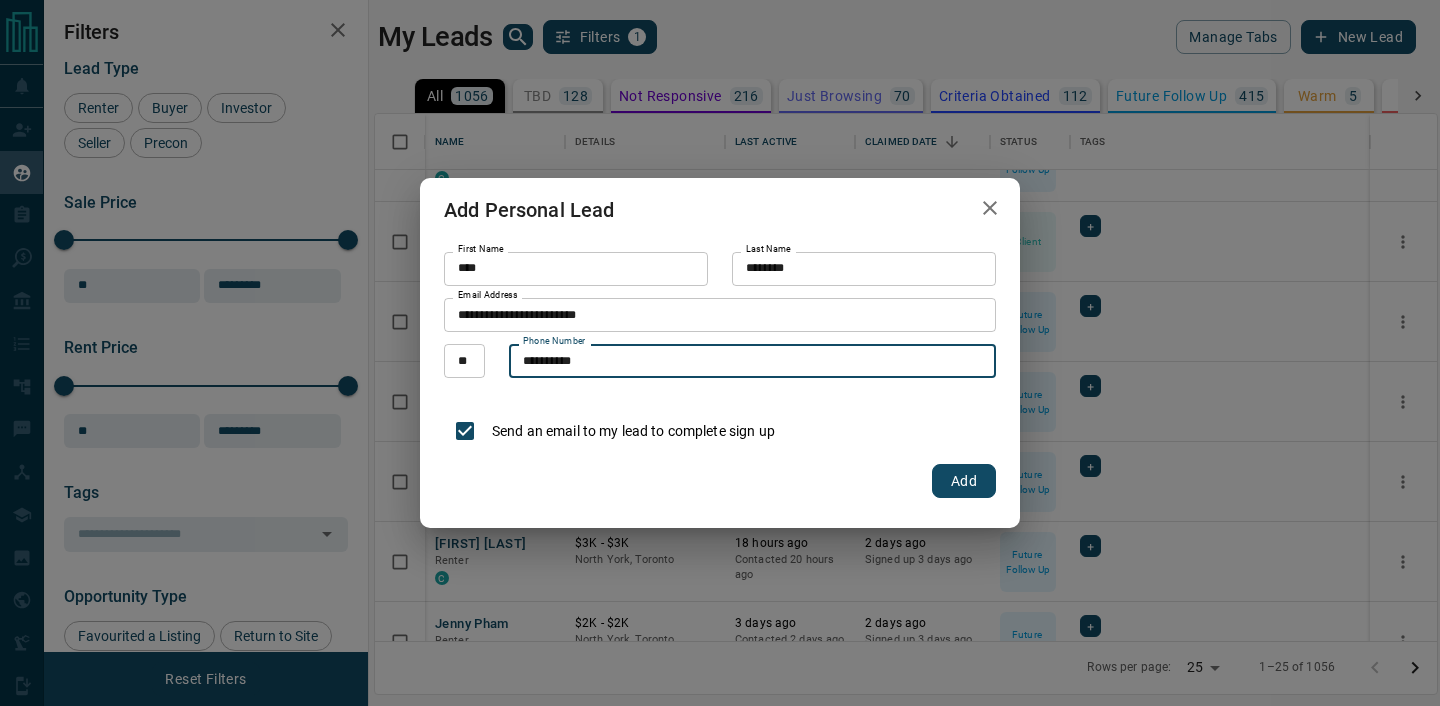type on "**********" 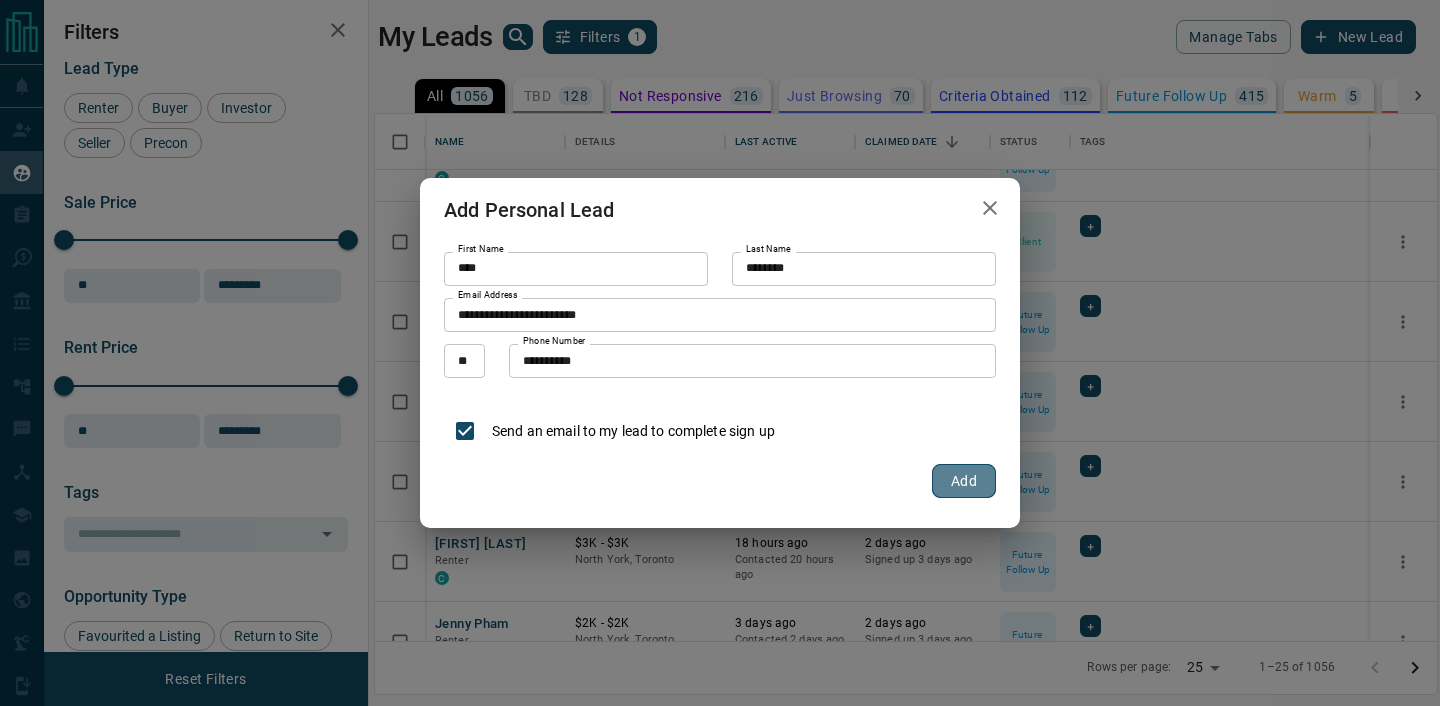 click on "Add" at bounding box center (964, 481) 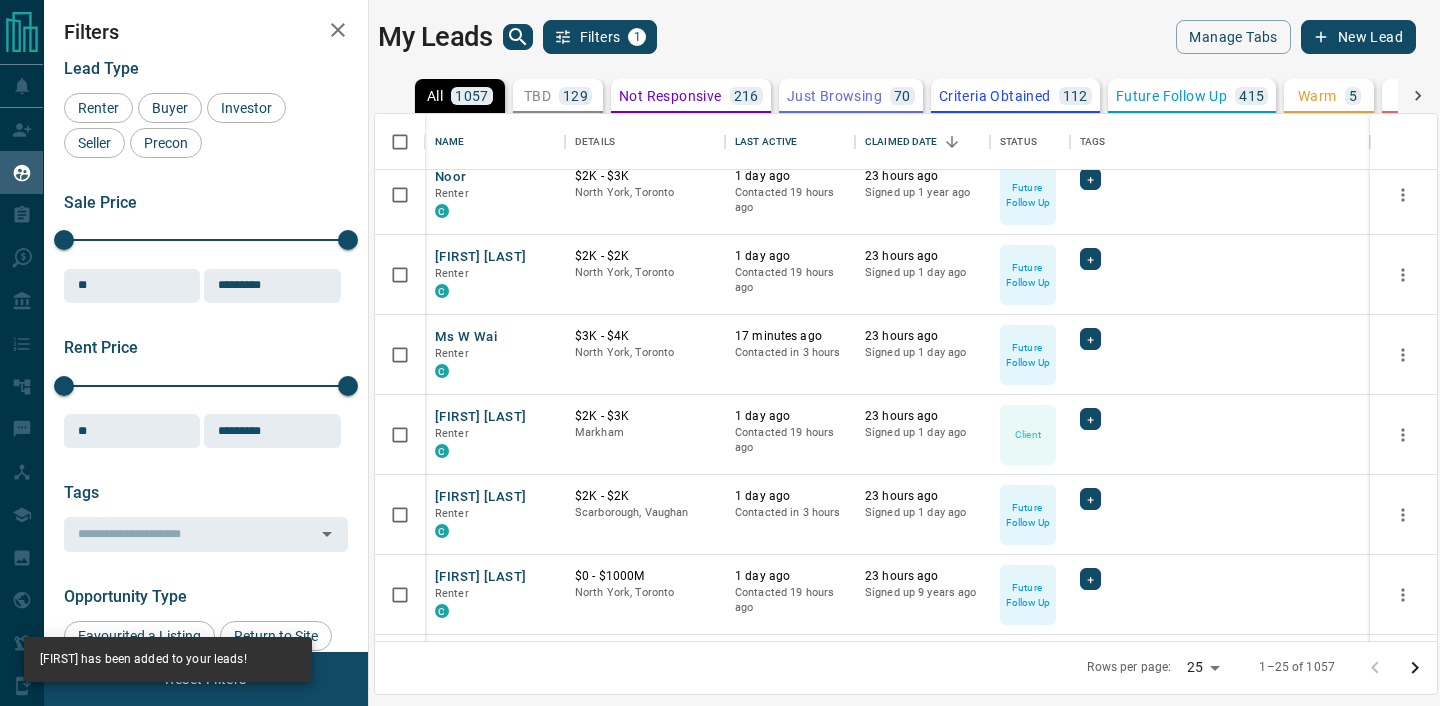 scroll, scrollTop: 0, scrollLeft: 0, axis: both 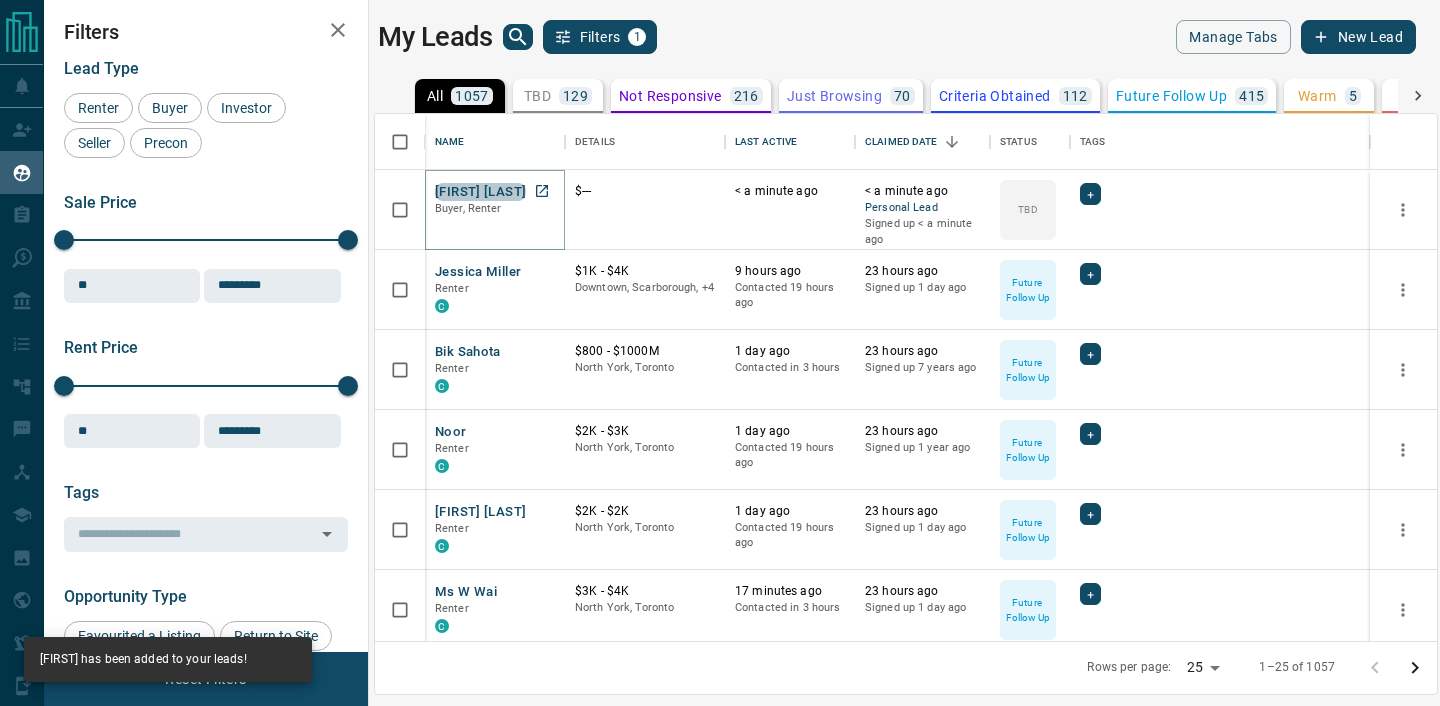 click on "[FIRST] [LAST]" at bounding box center [480, 192] 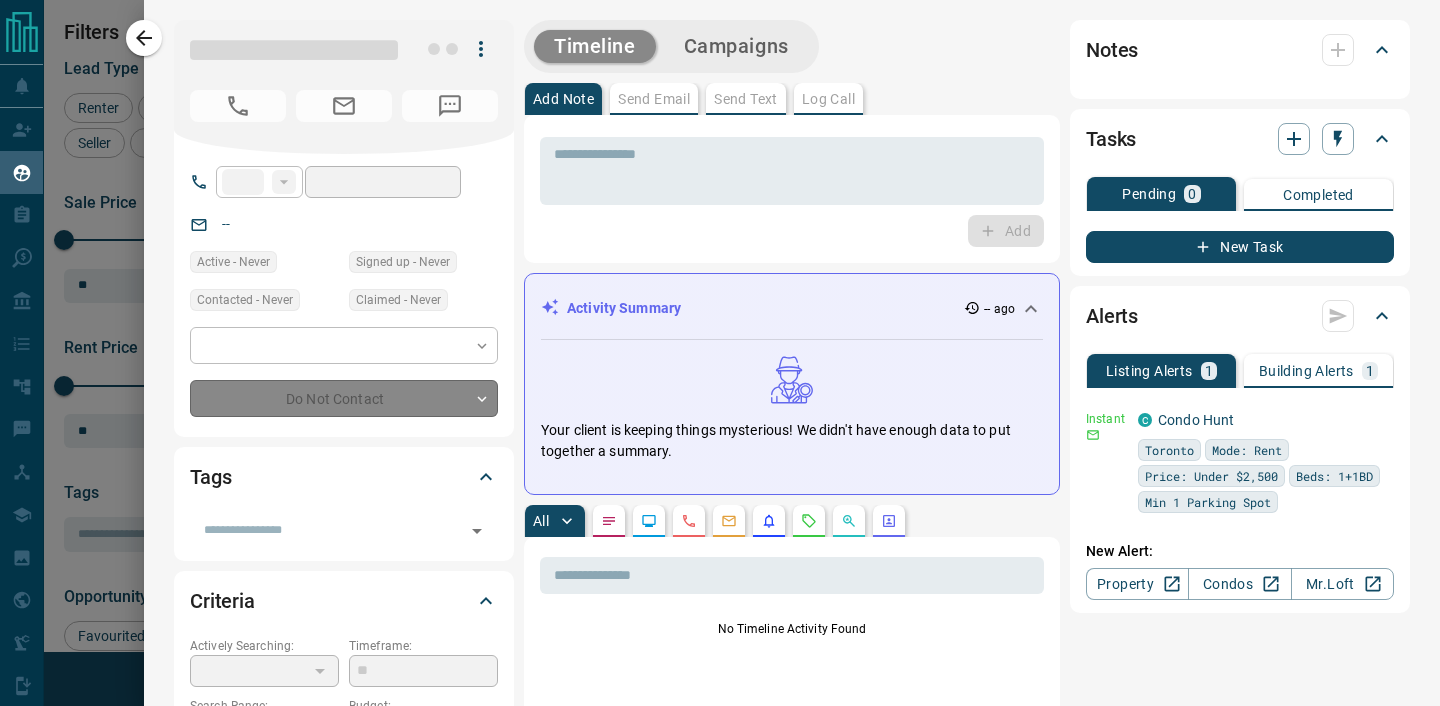 type on "**" 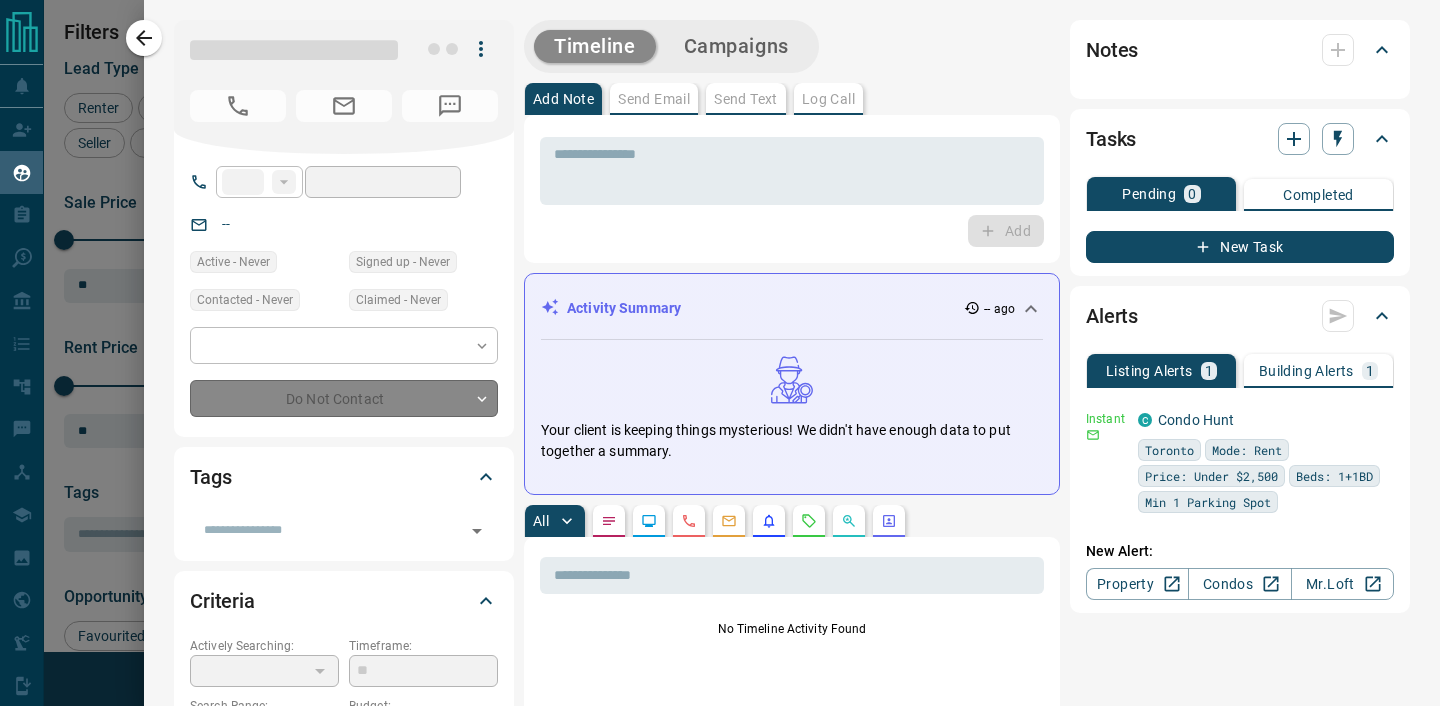 type on "**********" 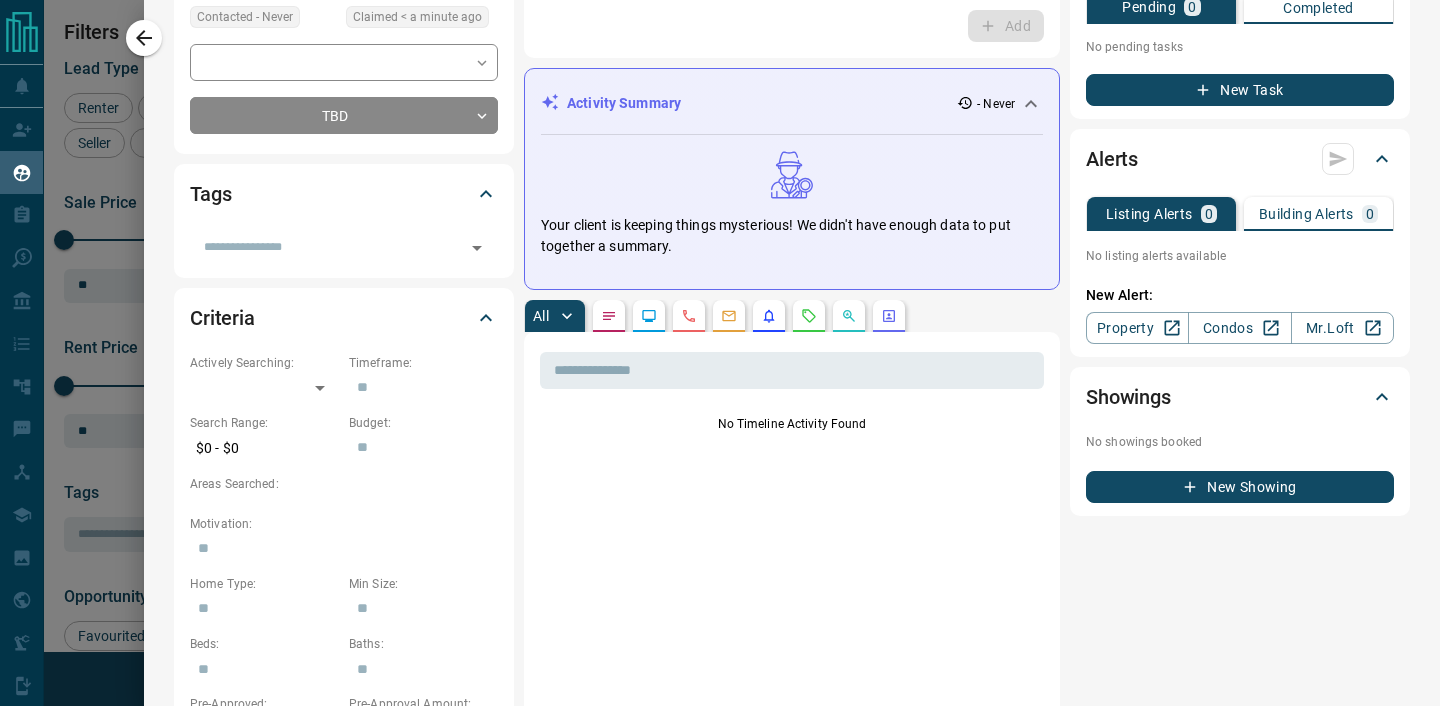 scroll, scrollTop: 287, scrollLeft: 0, axis: vertical 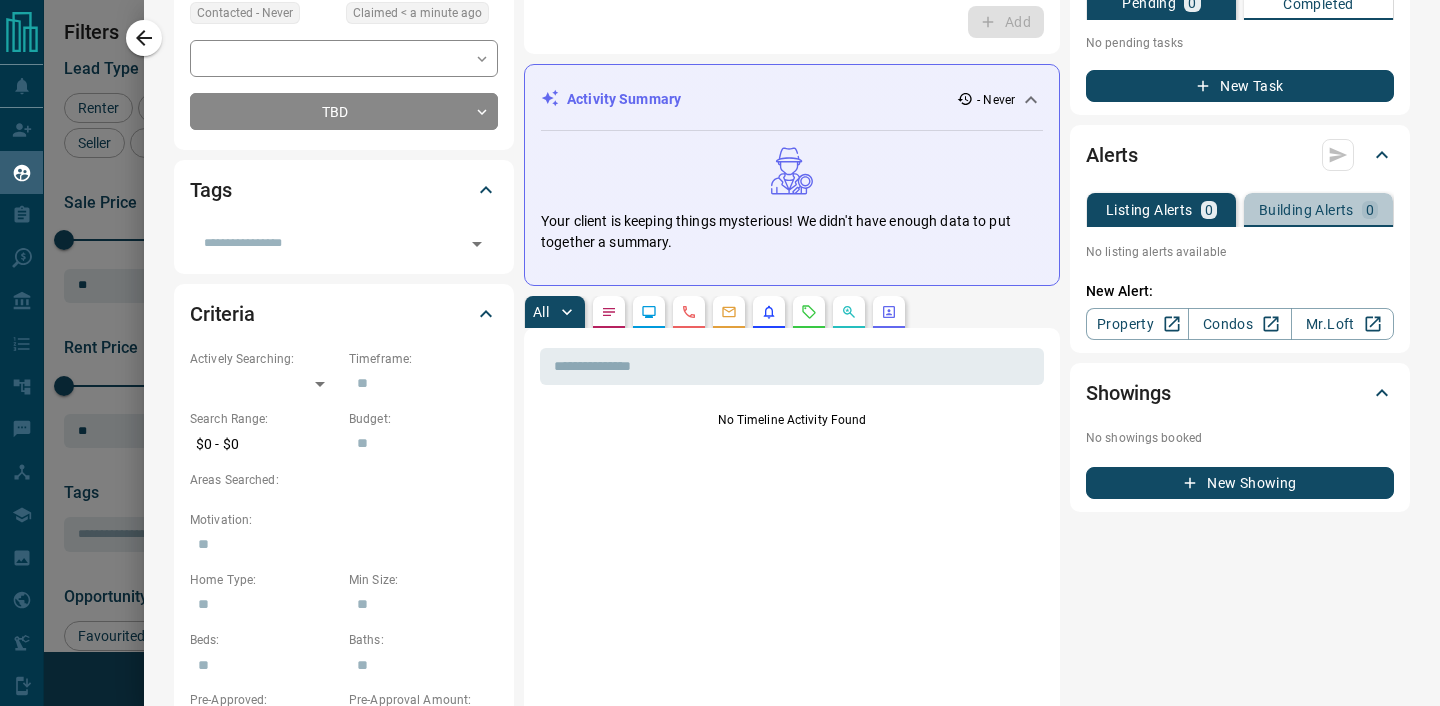 click on "Building Alerts 0" at bounding box center (1318, 210) 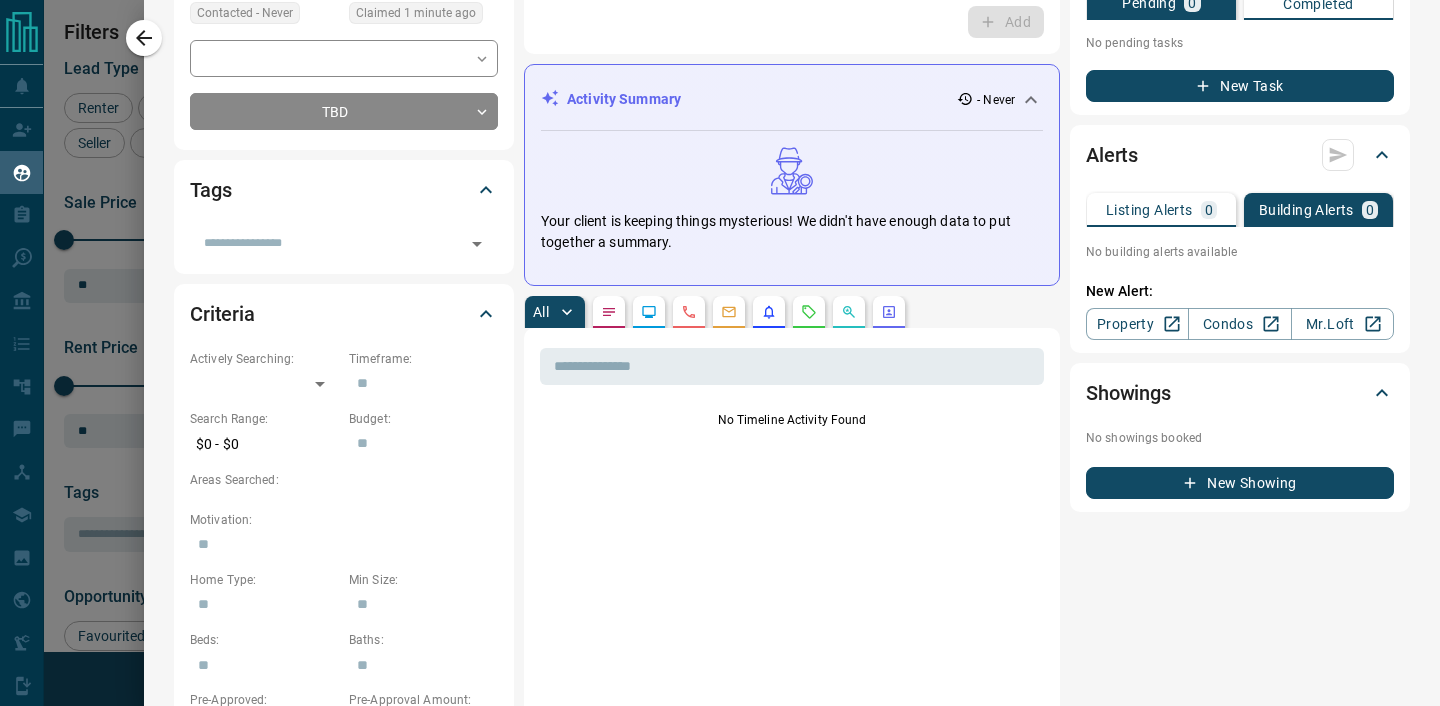 scroll, scrollTop: 0, scrollLeft: 0, axis: both 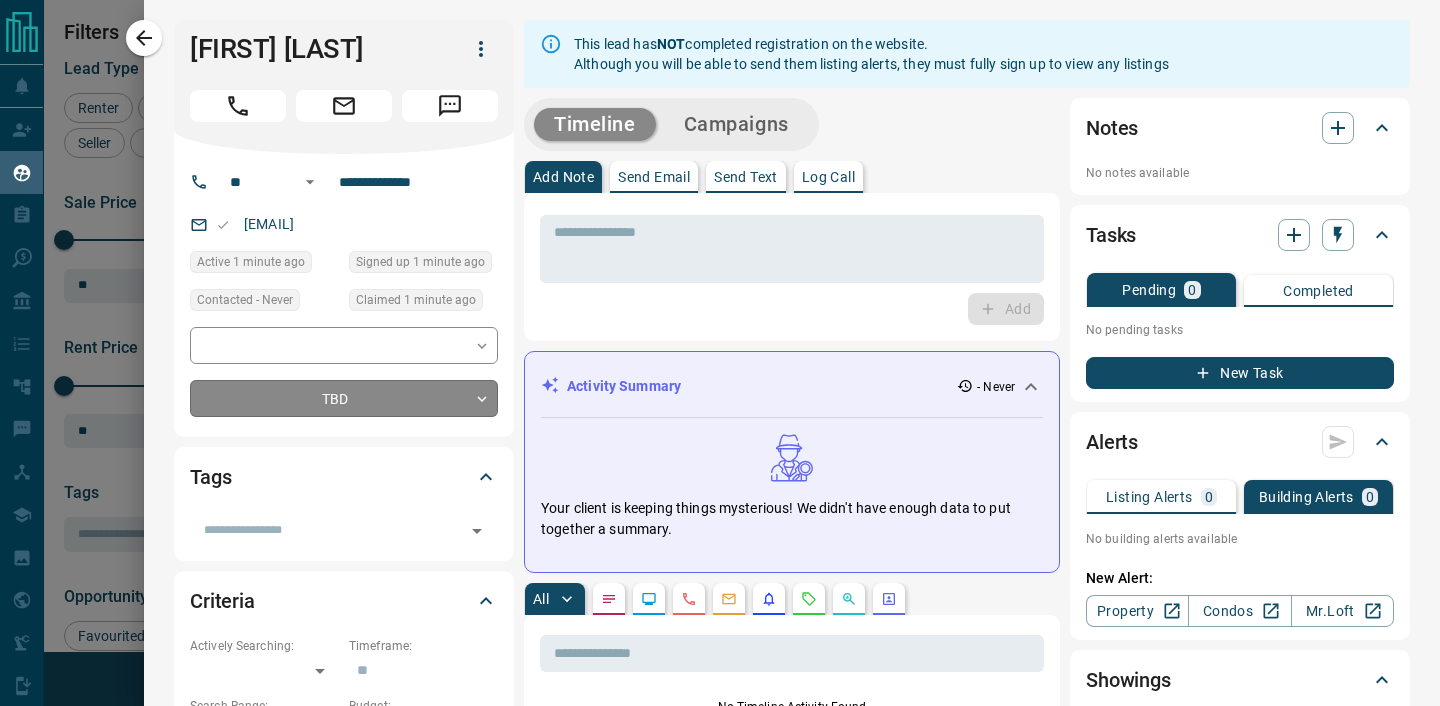 click on "Lead Transfers Claim Leads My Leads Tasks Opportunities Deals Campaigns Automations Messages Broker Bay Training Media Services Agent Resources Precon Worksheet Mobile Apps Disclosure Logout My Leads Filters [NUMBER] Manage Tabs New Lead All [NUMBER] TBD [NUMBER] Do Not Contact - Not Responsive [NUMBER] Bogus [NUMBER] Just Browsing [NUMBER] Criteria Obtained [NUMBER] Future Follow Up [NUMBER] Warm [NUMBER] HOT [NUMBER] Taken on Showings [NUMBER] Submitted Offer [NUMBER] Client [NUMBER] Name Details Last Active Claimed Date Status Tags [FIRST] [LAST] Buyer, Renter $[PRICE] [TIME] ago [TIME] ago Personal Lead Signed up [TIME] ago TBD + [FIRST] [LAST] Renter C $[PRICE] - $[PRICE] [CITY], [CITY], +[NUMBER] [HOURS] ago Contacted [HOURS] ago [HOURS] ago Signed up [DAY] ago Future Follow Up + [FIRST] [LAST] Renter C $[PRICE] - $[PRICE] [CITY], [CITY] [DAY] ago Contacted in [HOURS] [HOURS] ago Signed up [YEARS] ago Future Follow Up + [FIRST] [LAST] Renter C $[PRICE] - $[PRICE] [CITY], [CITY]" at bounding box center [720, 340] 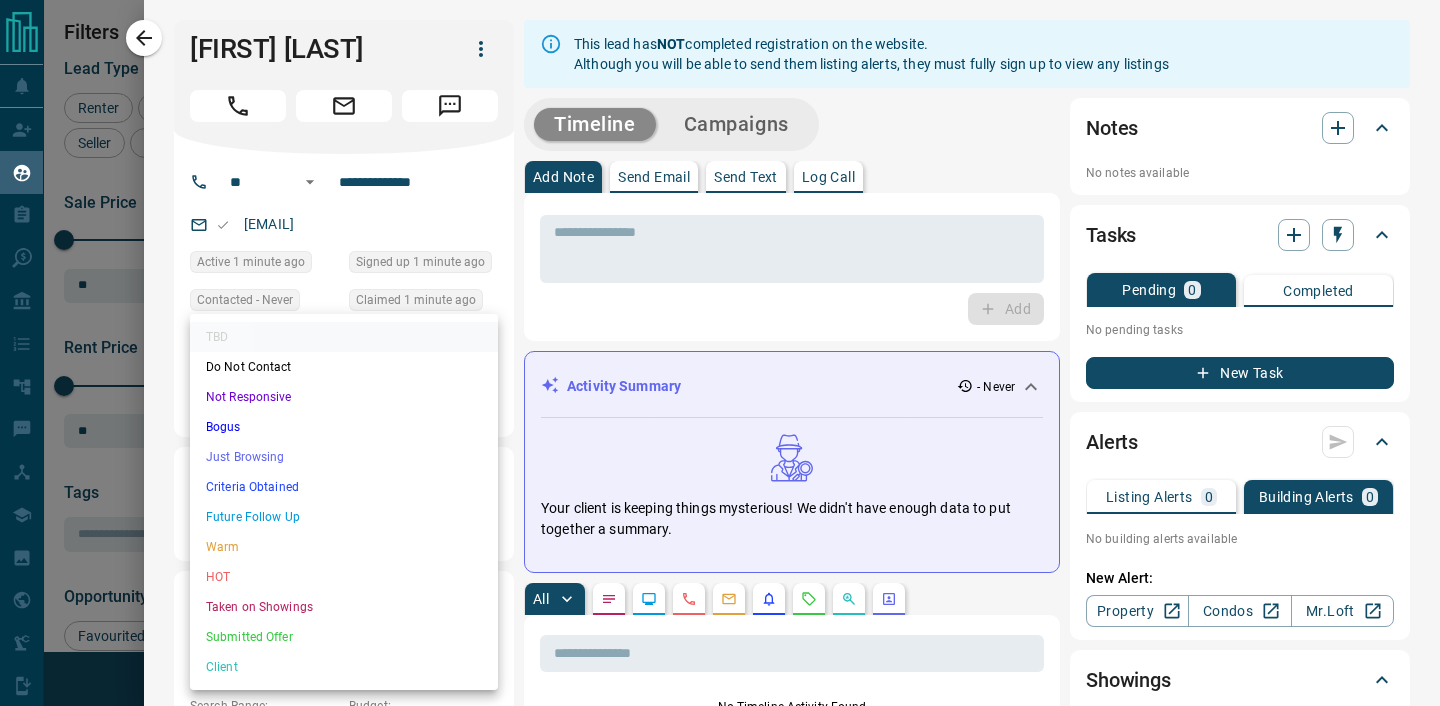 click on "Criteria Obtained" at bounding box center (344, 487) 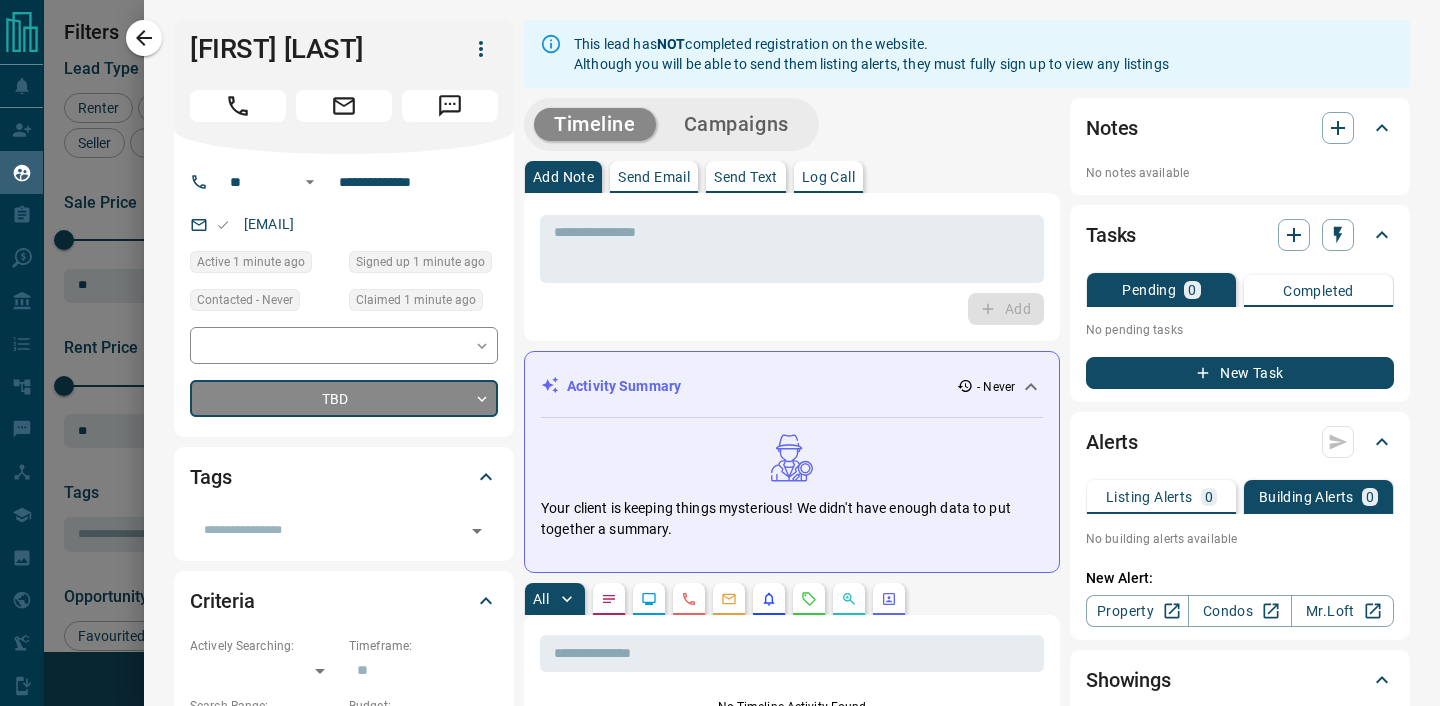 type on "*" 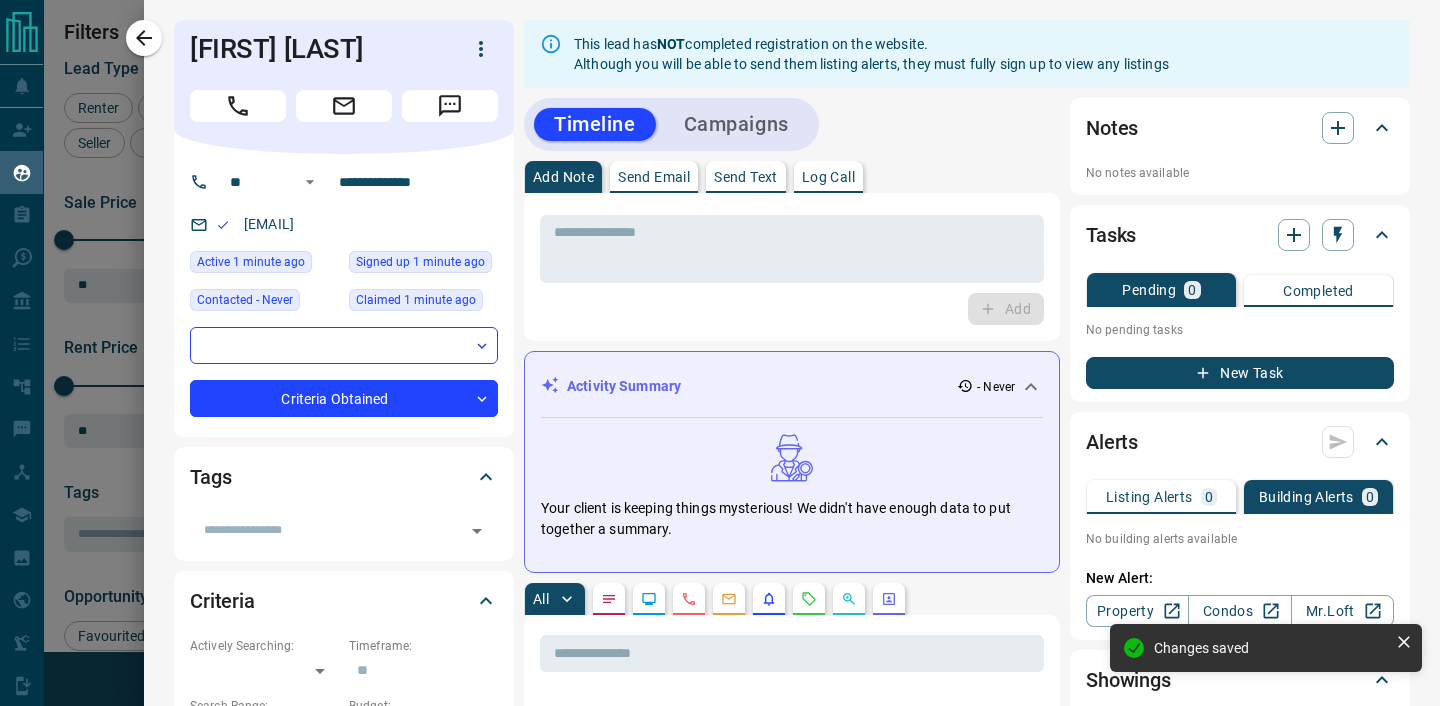 click 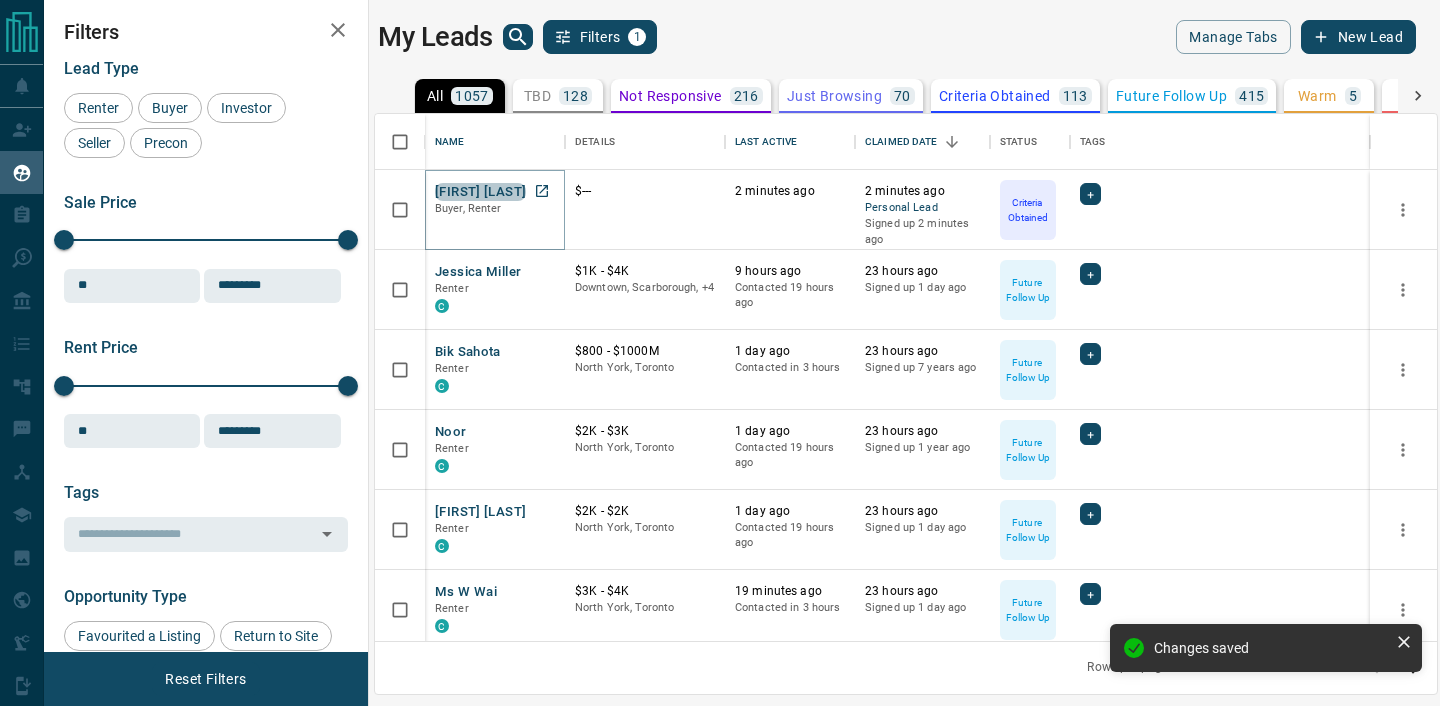 click on "[FIRST] [LAST]" at bounding box center (480, 192) 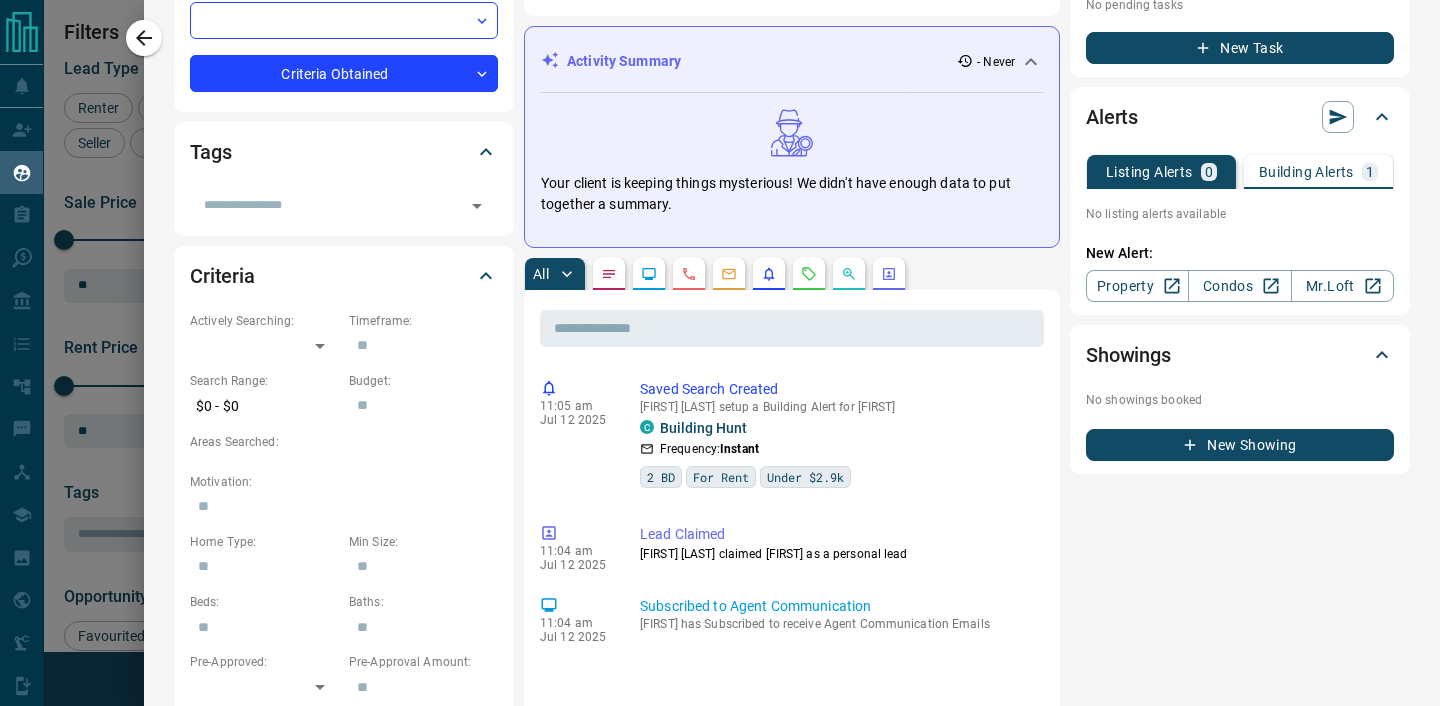 scroll, scrollTop: 319, scrollLeft: 0, axis: vertical 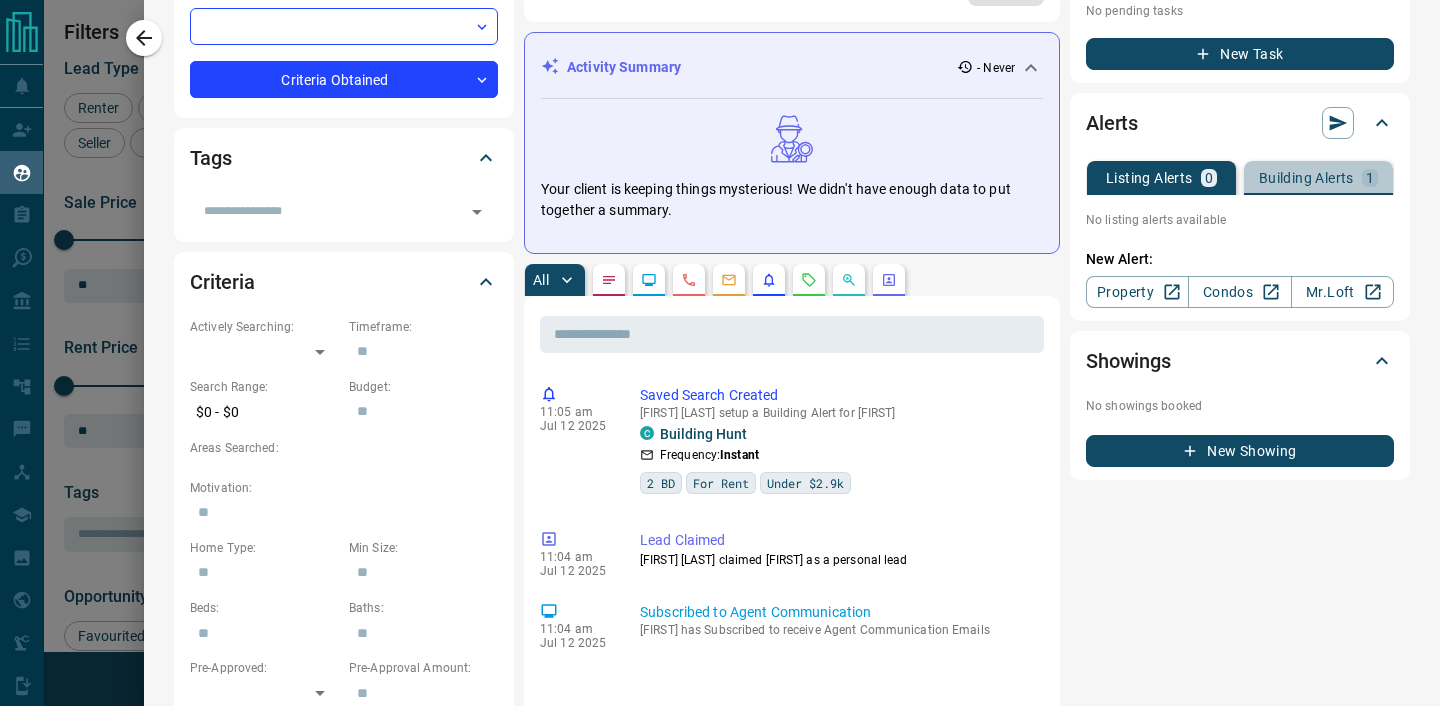 click on "Building Alerts 1" at bounding box center [1318, 178] 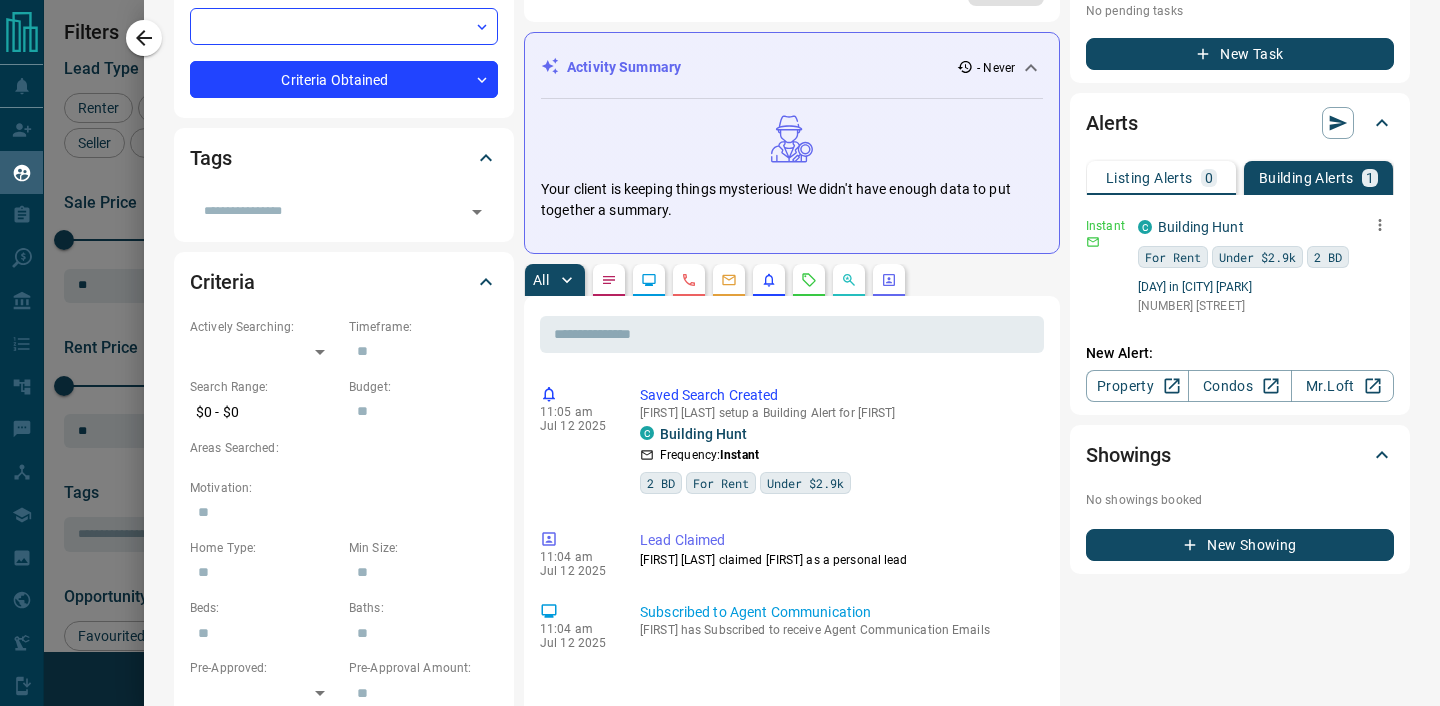 click 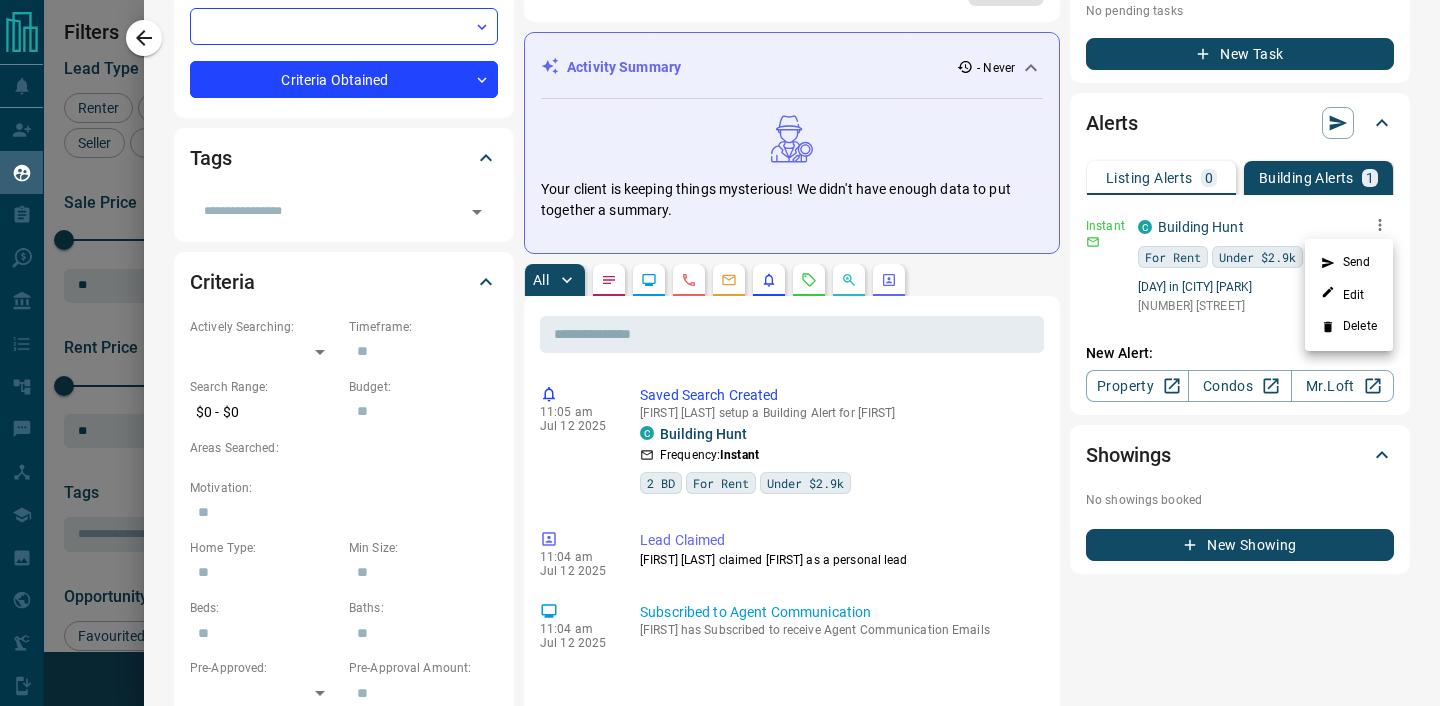 click on "Send" at bounding box center (1349, 263) 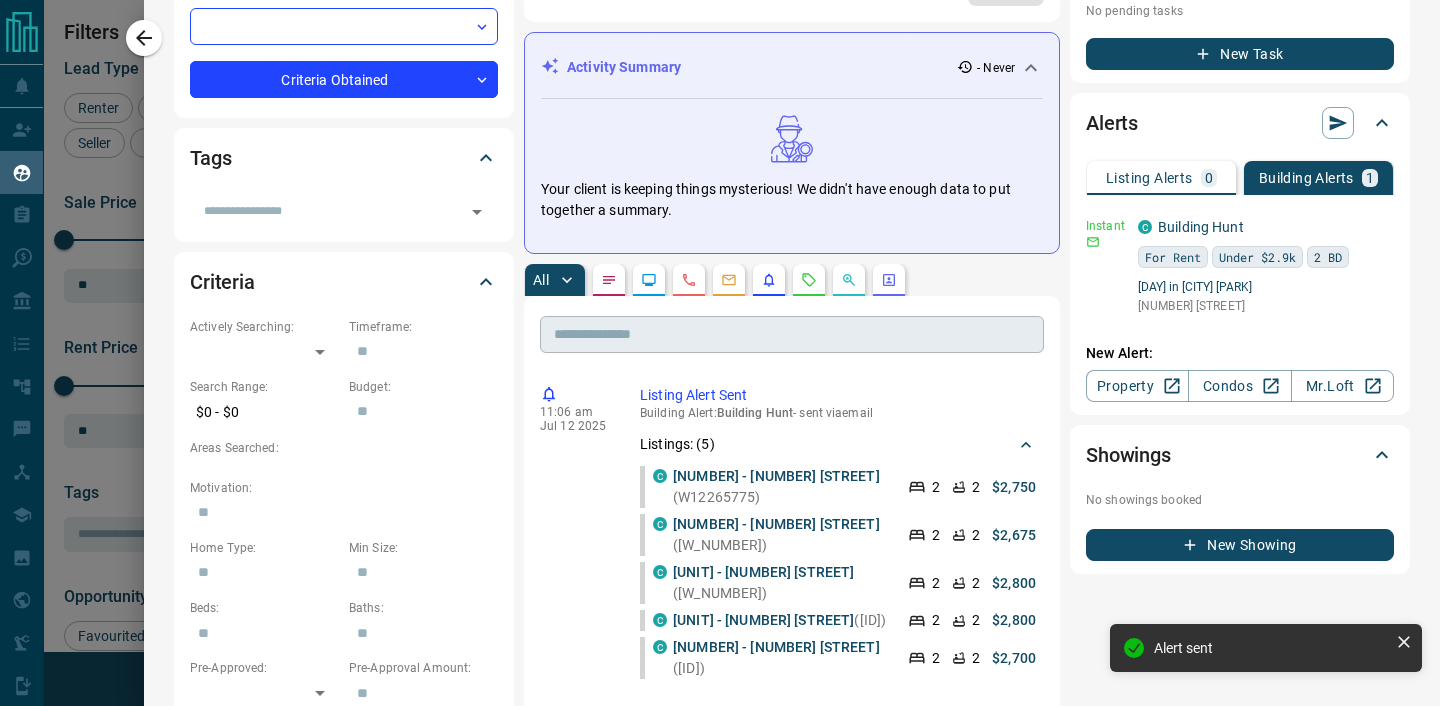 scroll, scrollTop: 0, scrollLeft: 0, axis: both 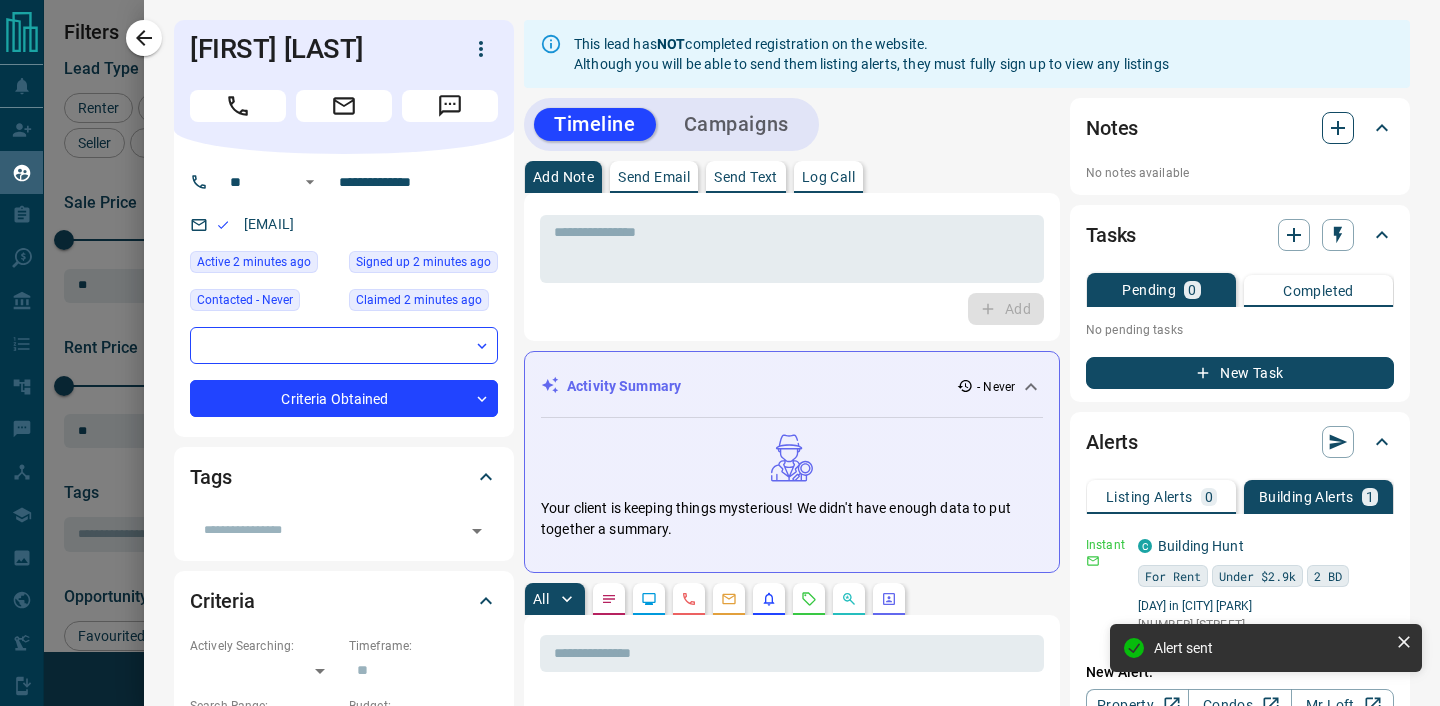 click at bounding box center [1338, 128] 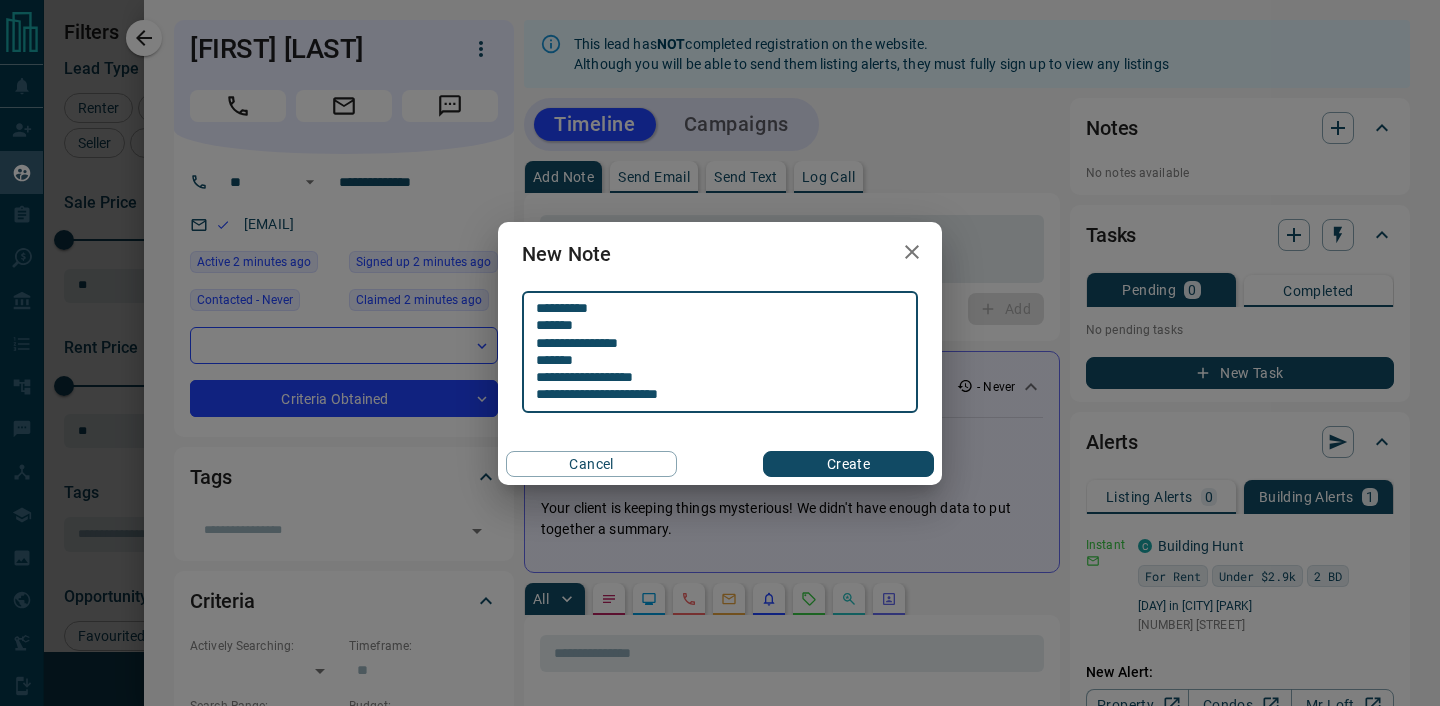 type on "**********" 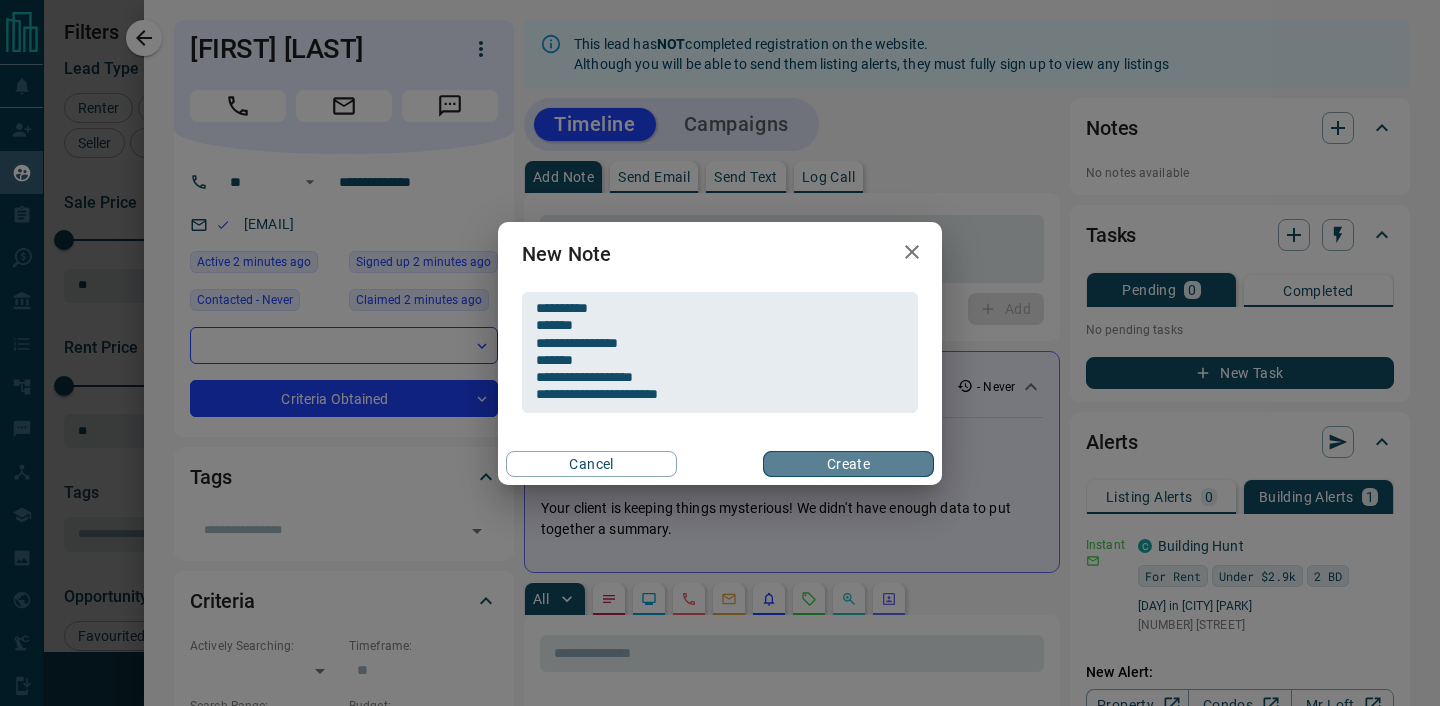 click on "Create" at bounding box center (848, 464) 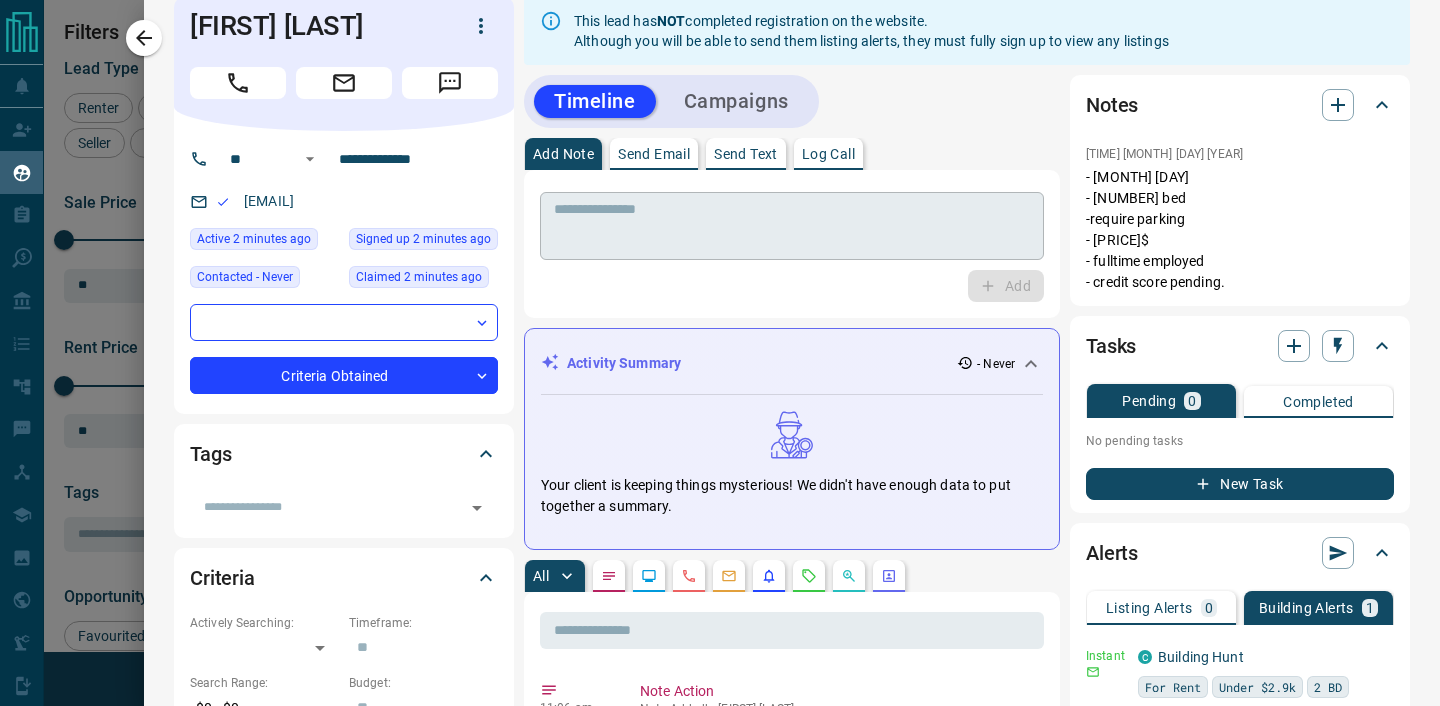 scroll, scrollTop: 0, scrollLeft: 0, axis: both 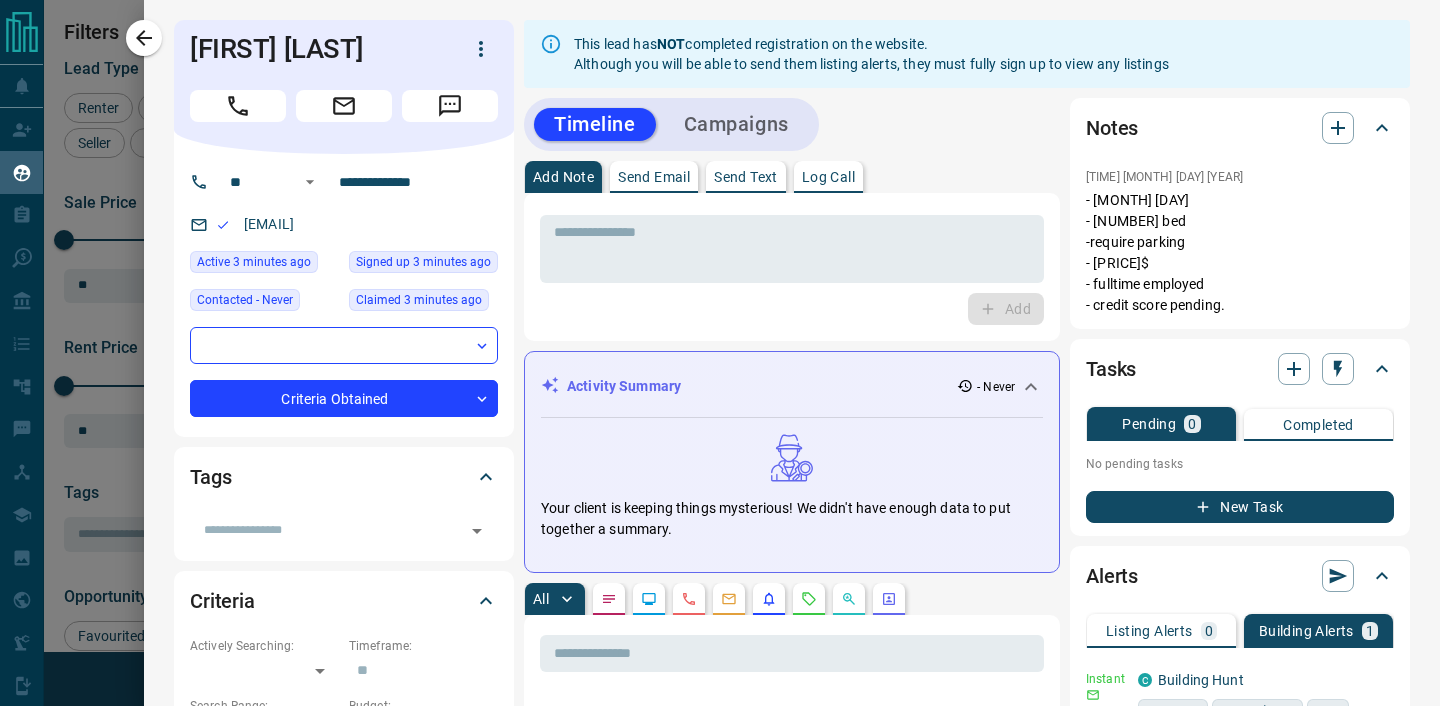 drag, startPoint x: 438, startPoint y: 228, endPoint x: 242, endPoint y: 226, distance: 196.01021 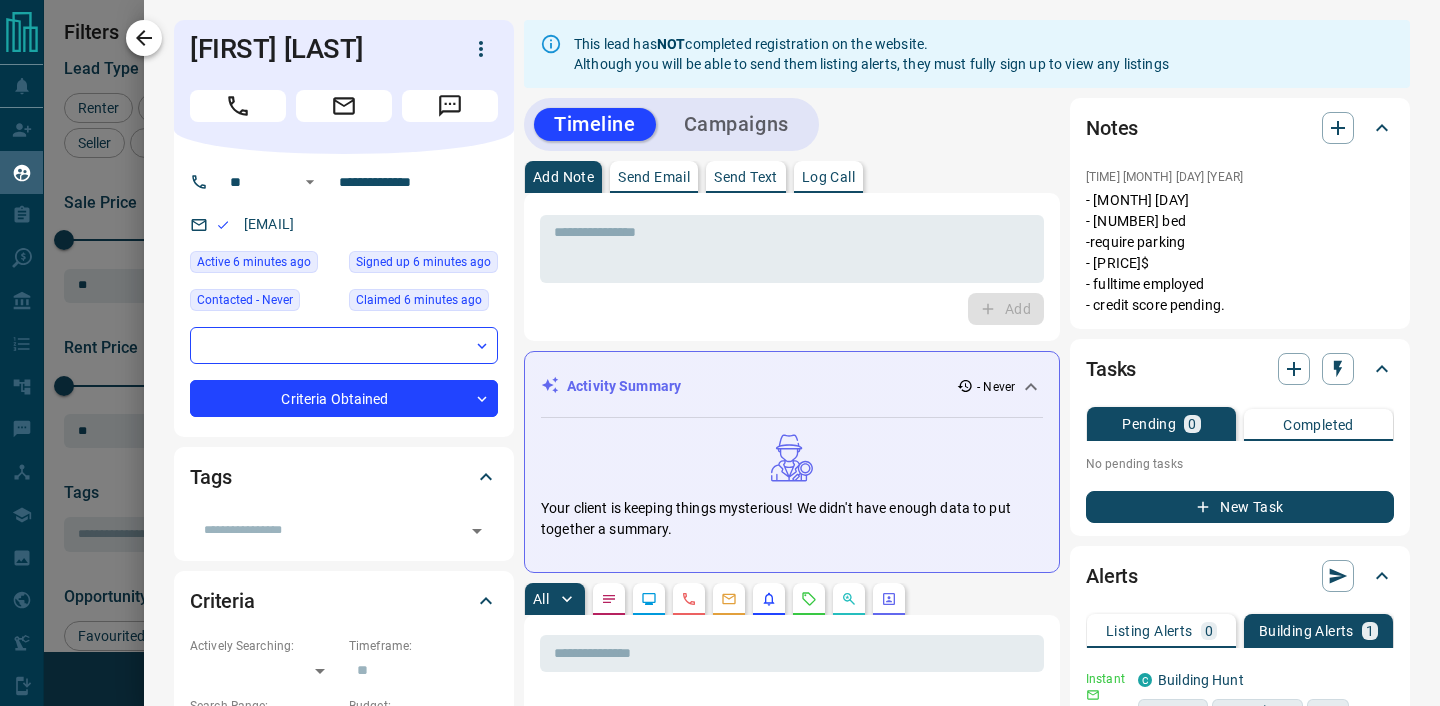 click 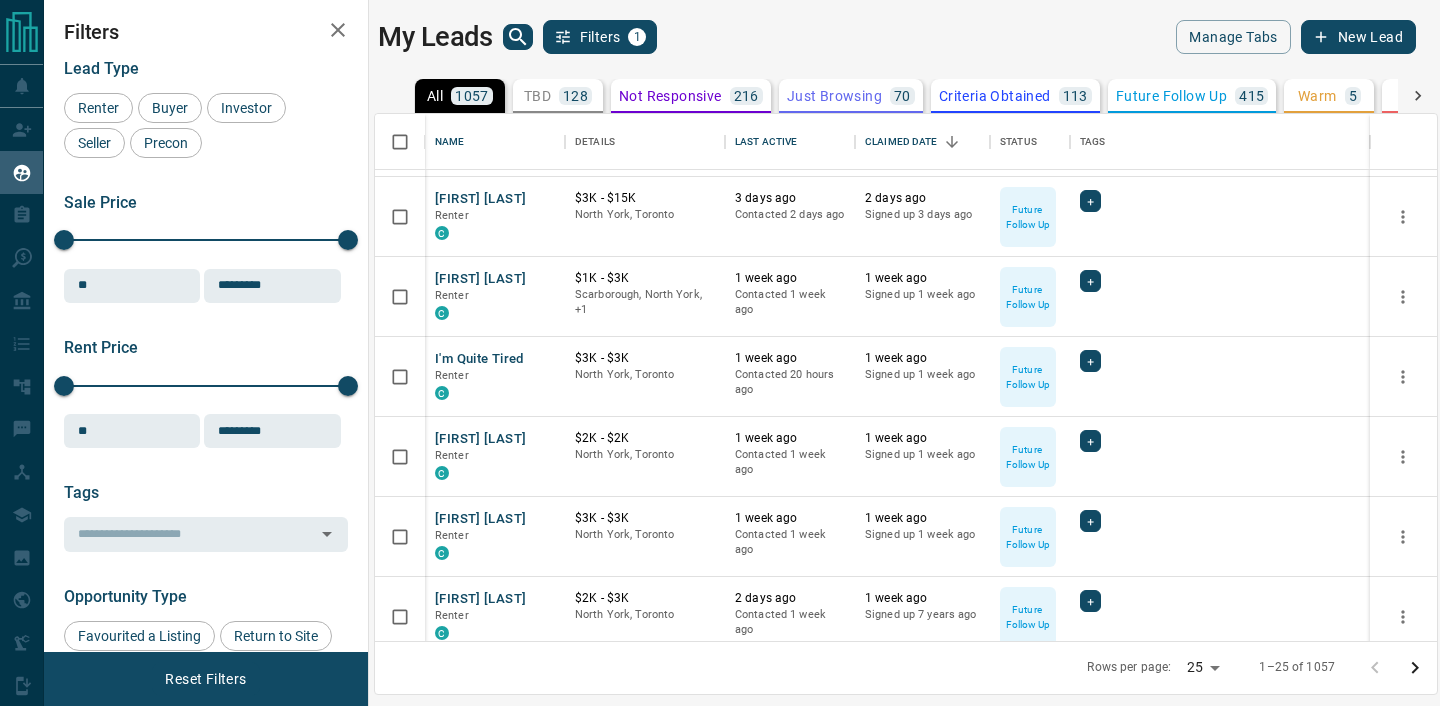 scroll, scrollTop: 1265, scrollLeft: 0, axis: vertical 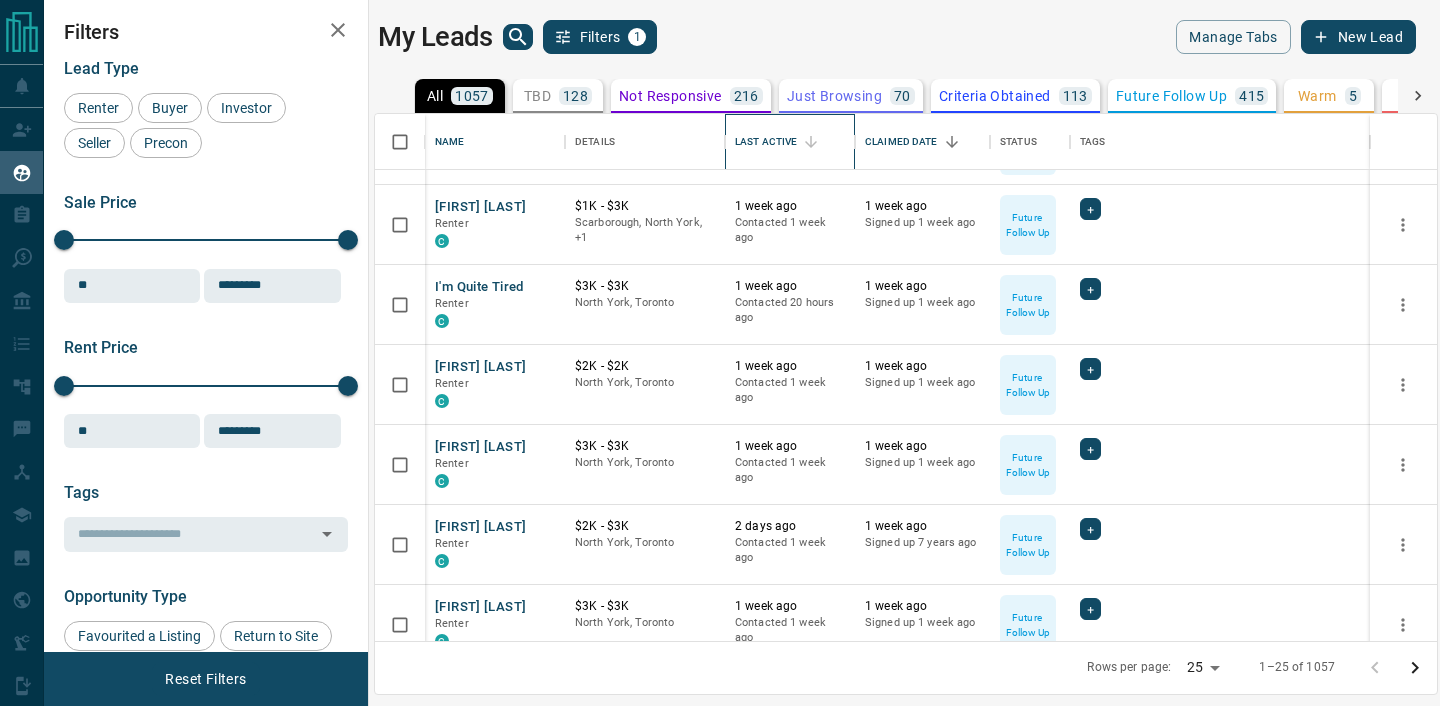 click on "Last Active" at bounding box center [766, 142] 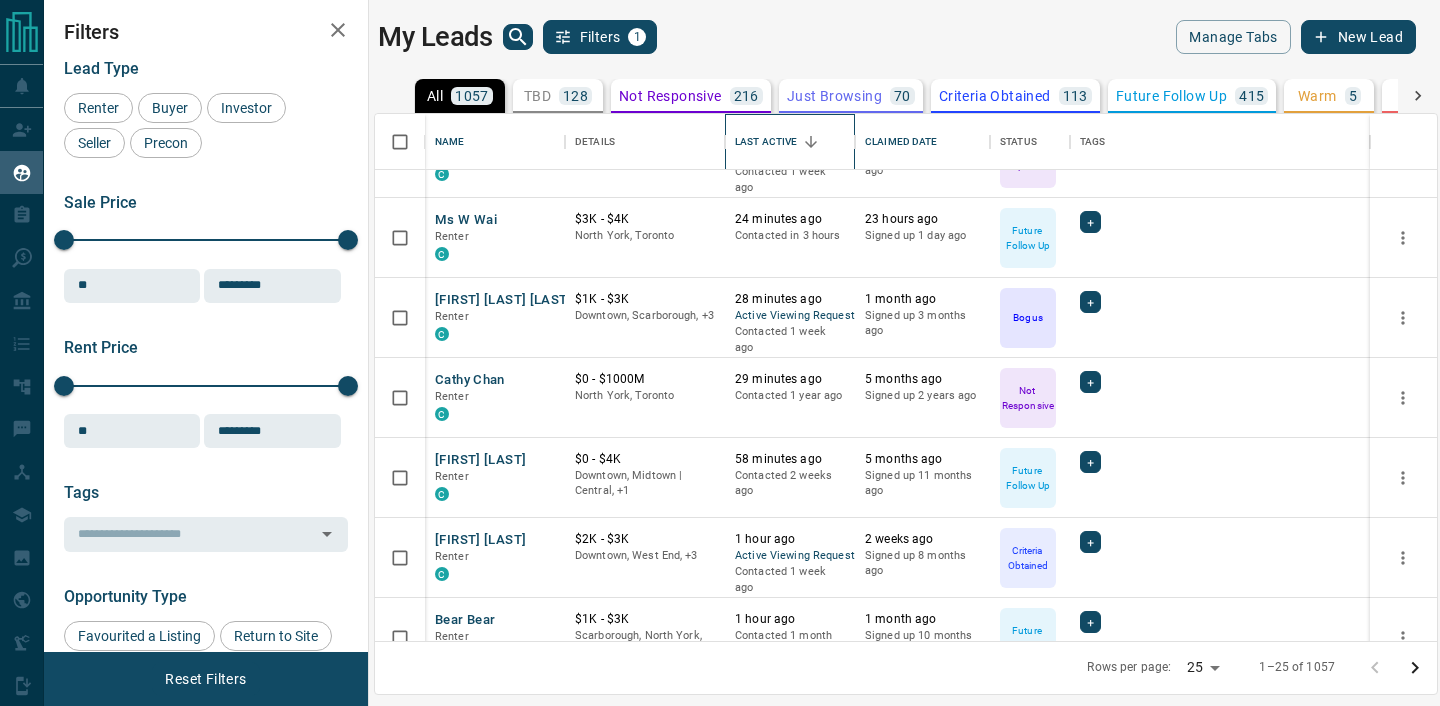 scroll, scrollTop: 293, scrollLeft: 0, axis: vertical 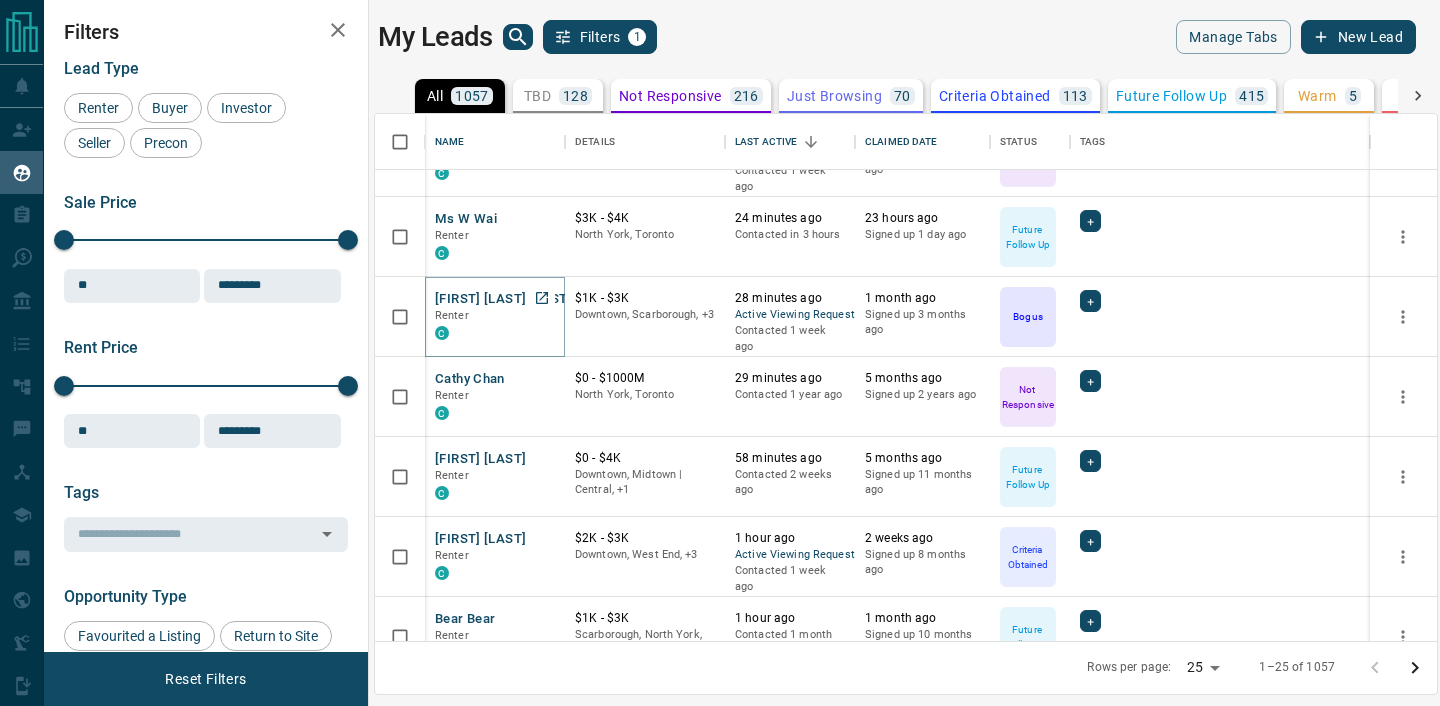 click on "[FIRST] [LAST] [LAST]" at bounding box center [503, 299] 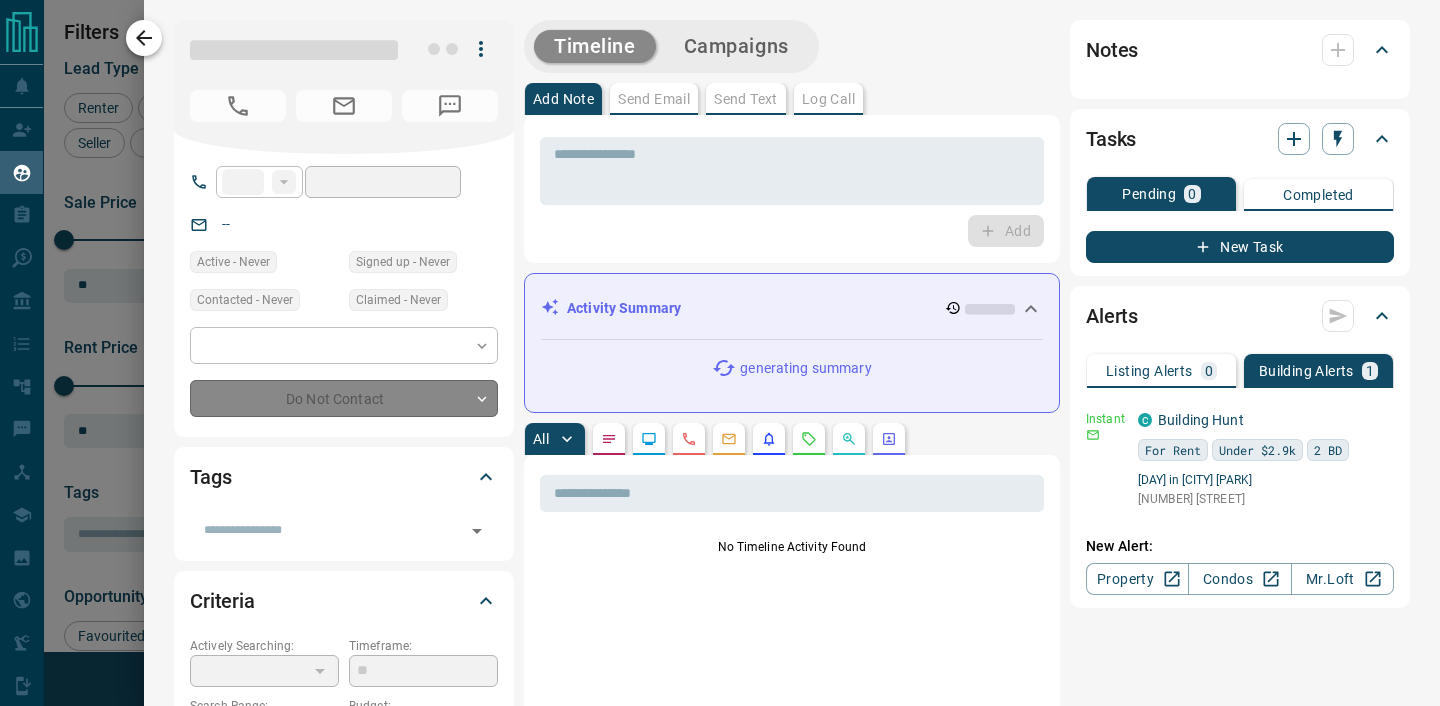 type on "**" 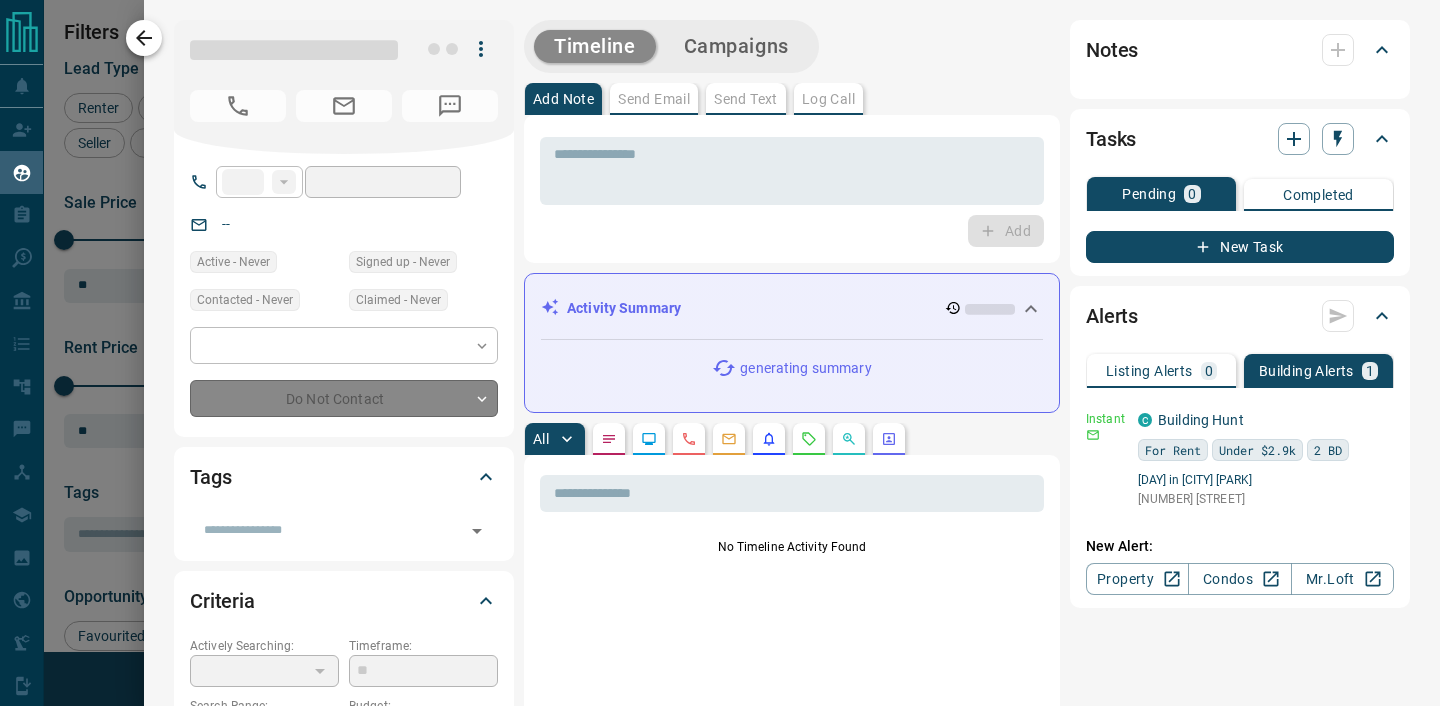 type on "**********" 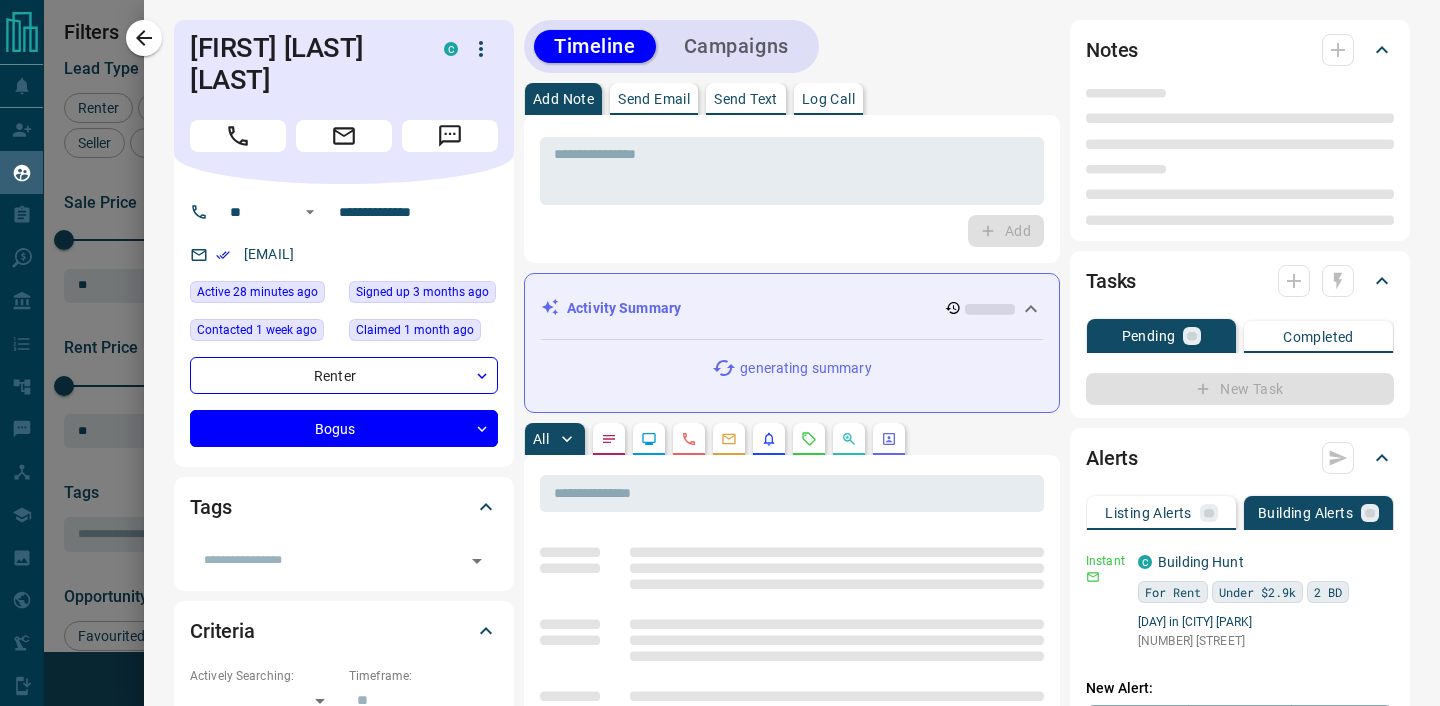 click at bounding box center [720, 353] 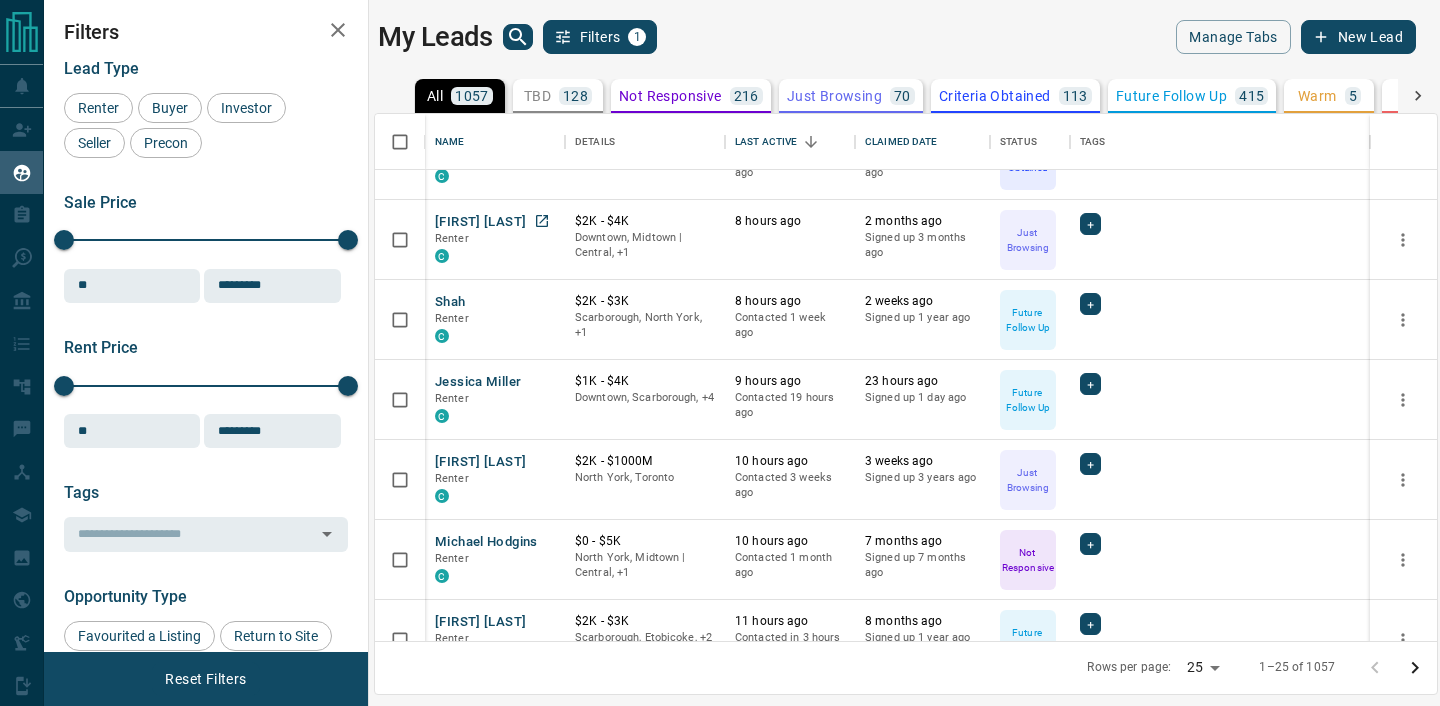 scroll, scrollTop: 1096, scrollLeft: 0, axis: vertical 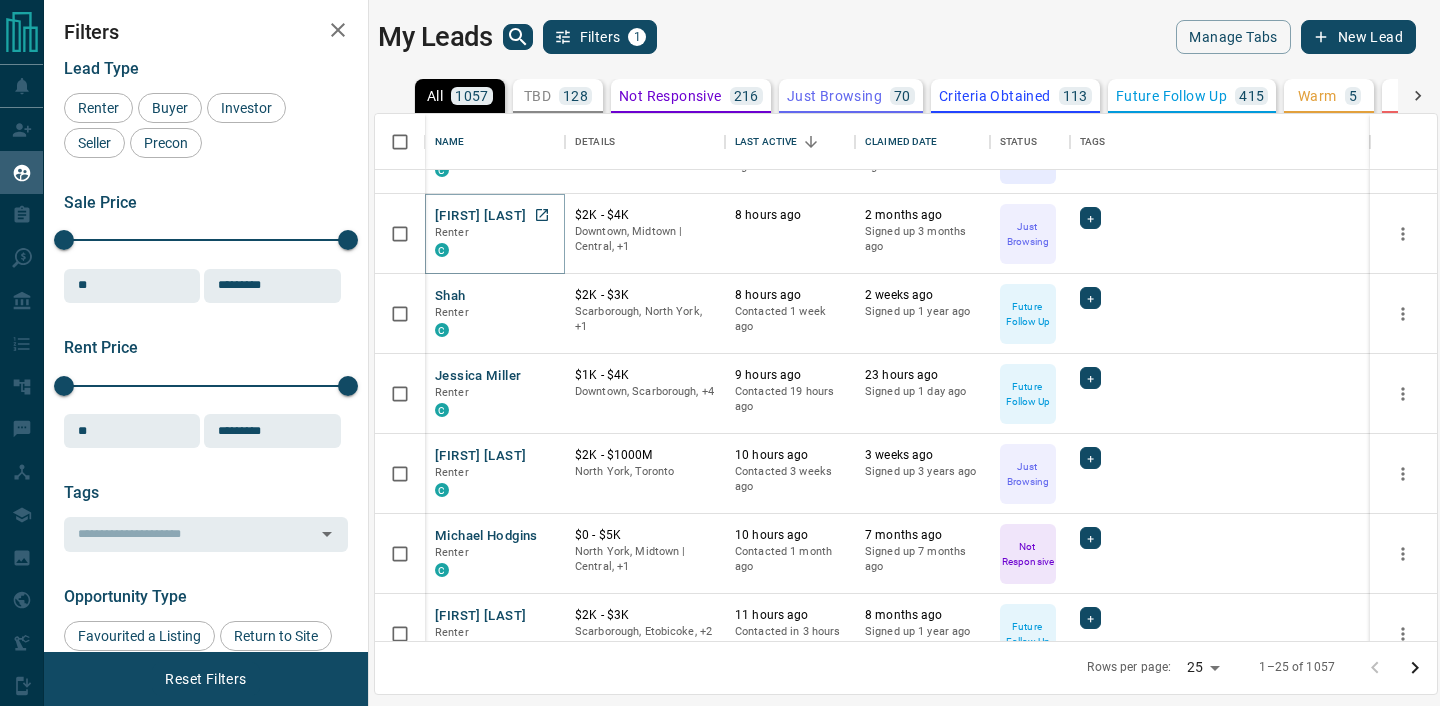 click on "[FIRST] [LAST]" at bounding box center (480, 216) 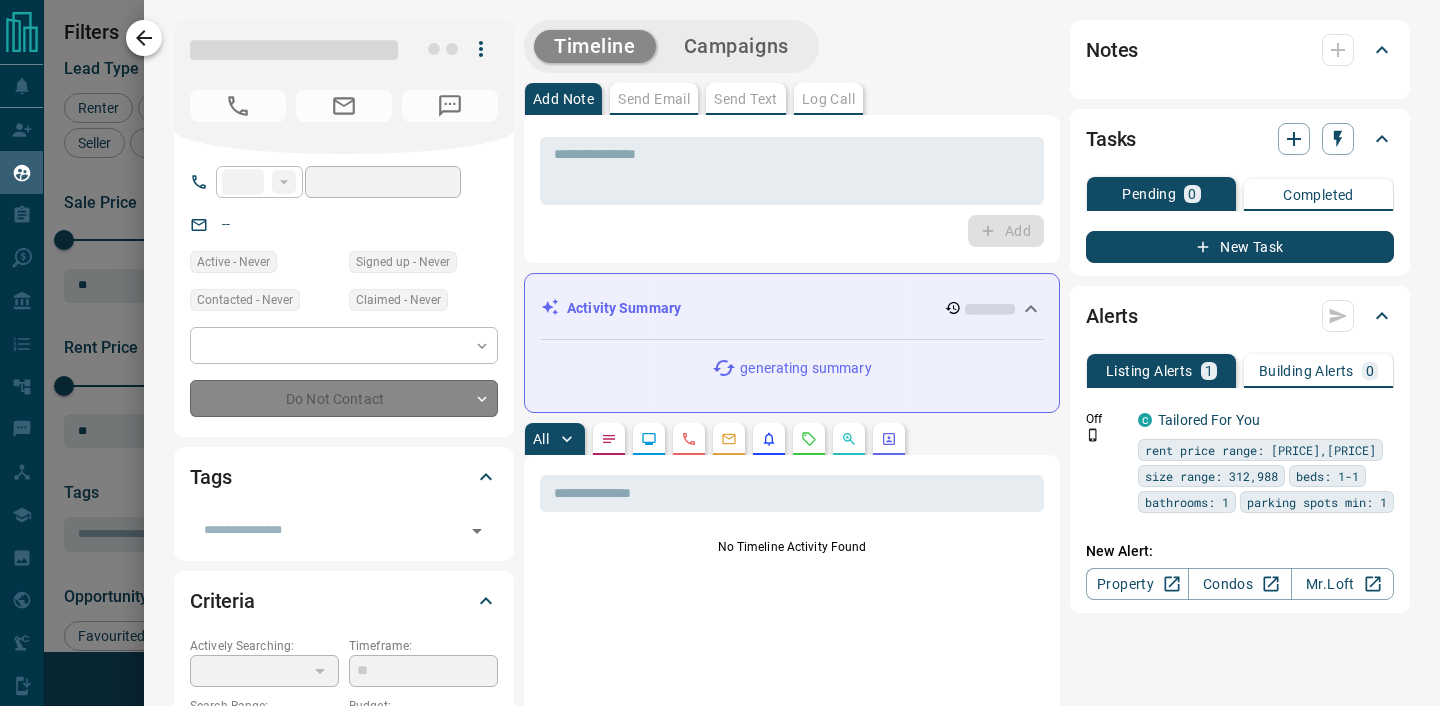 type on "**" 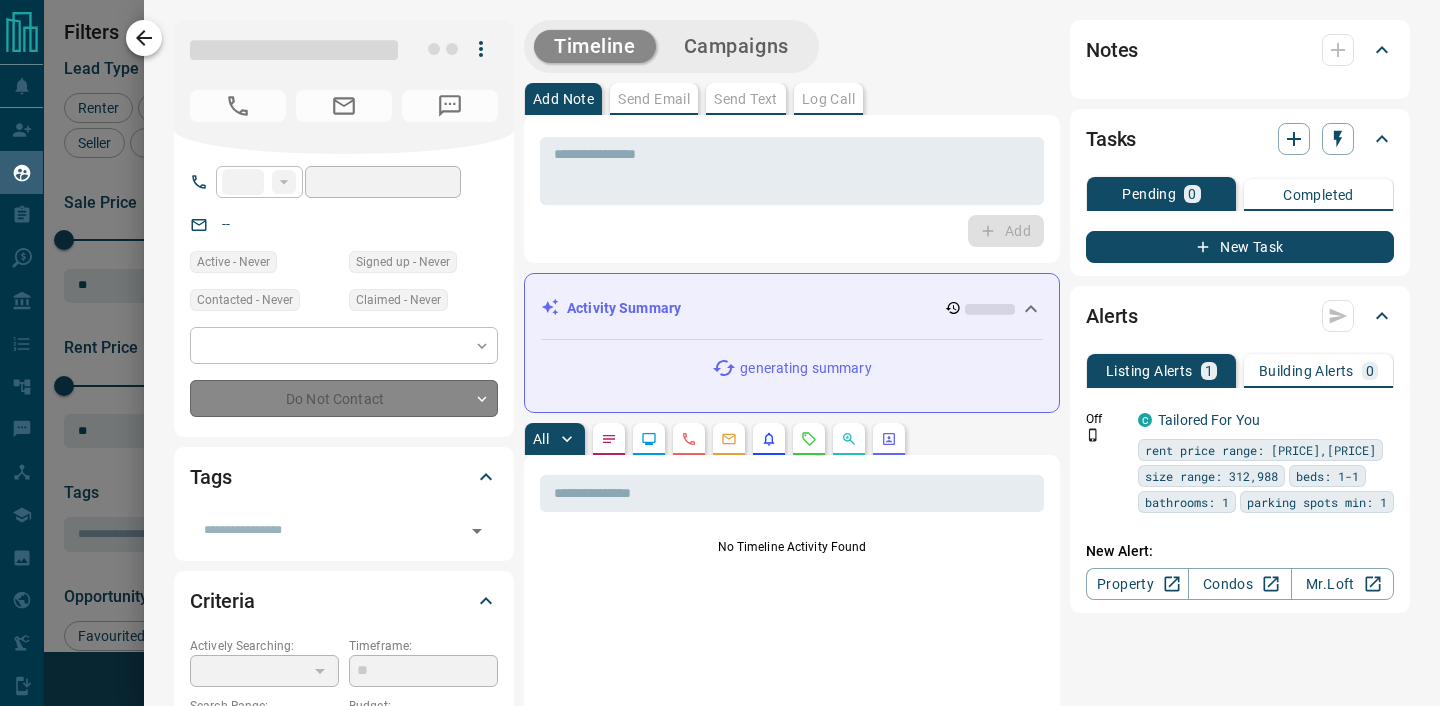 type on "**********" 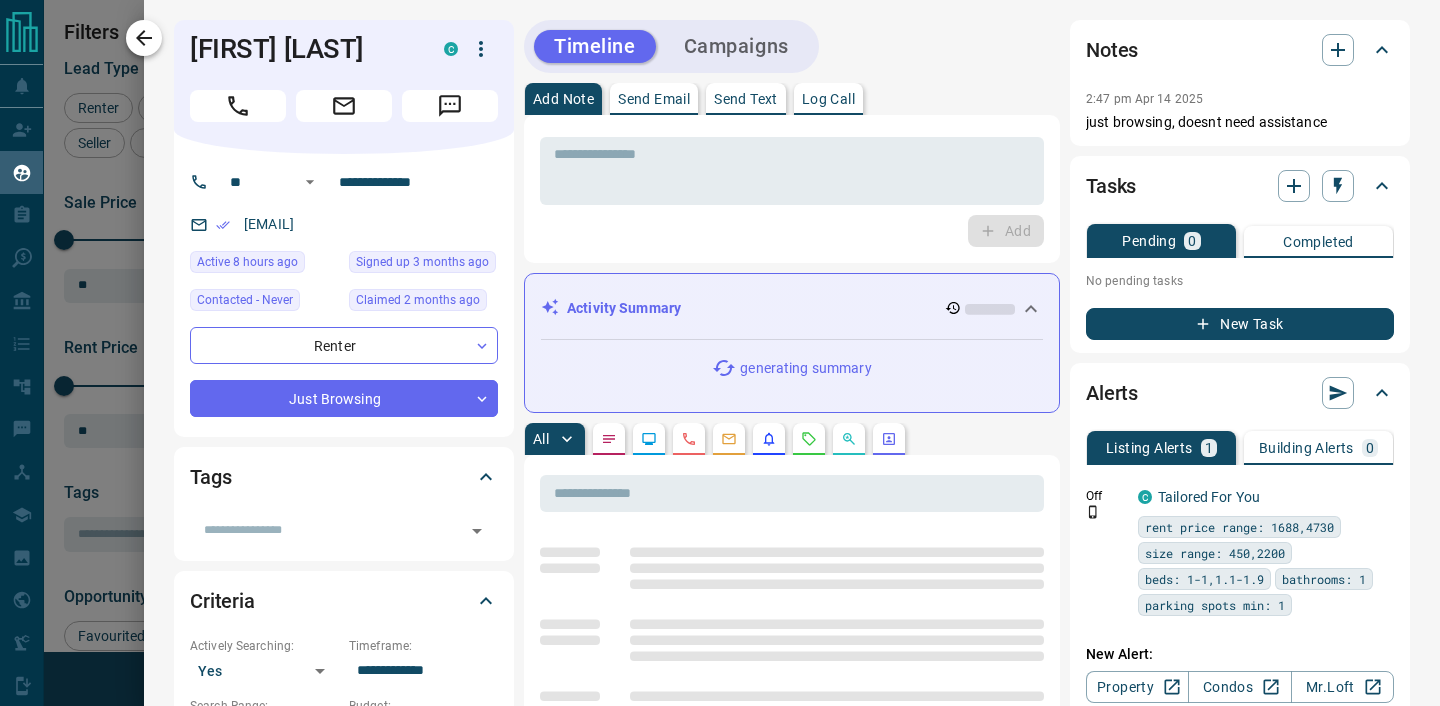 click 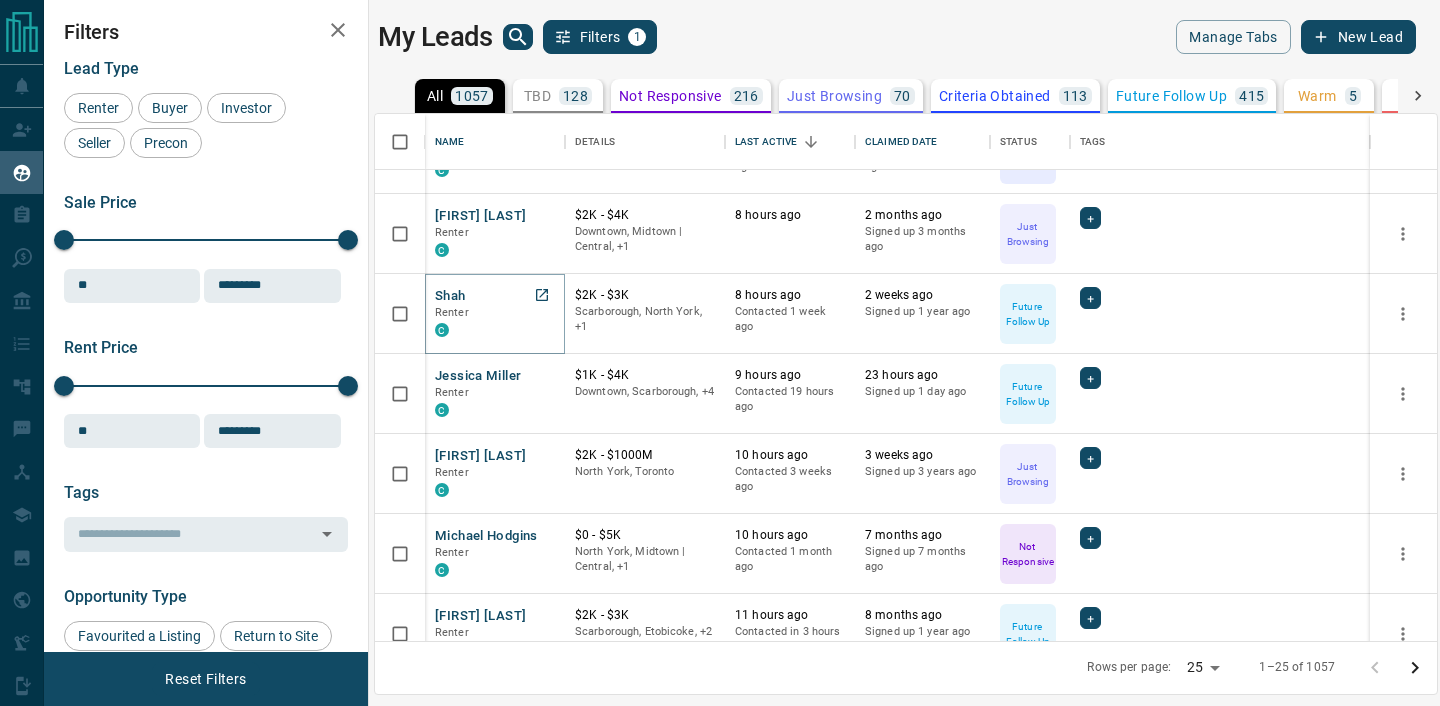 click on "Shah" at bounding box center (450, 296) 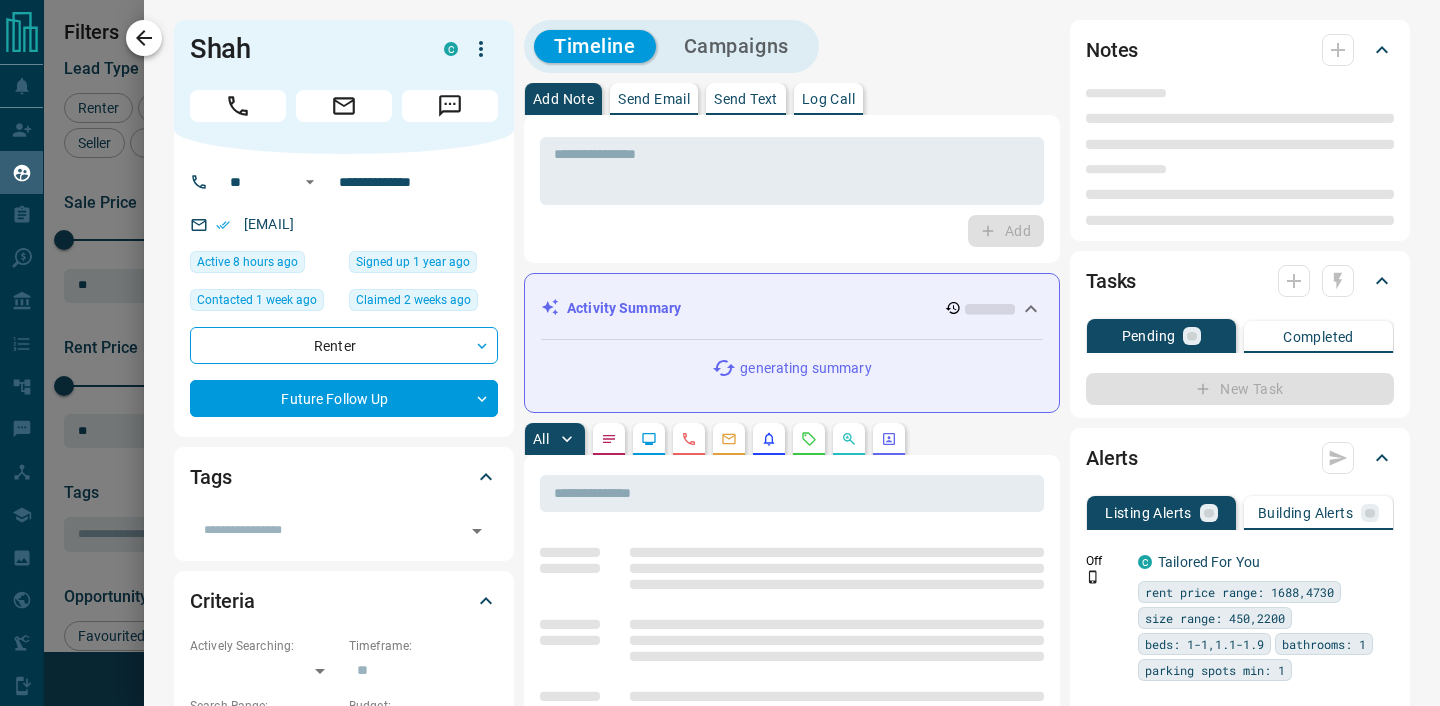 type on "**" 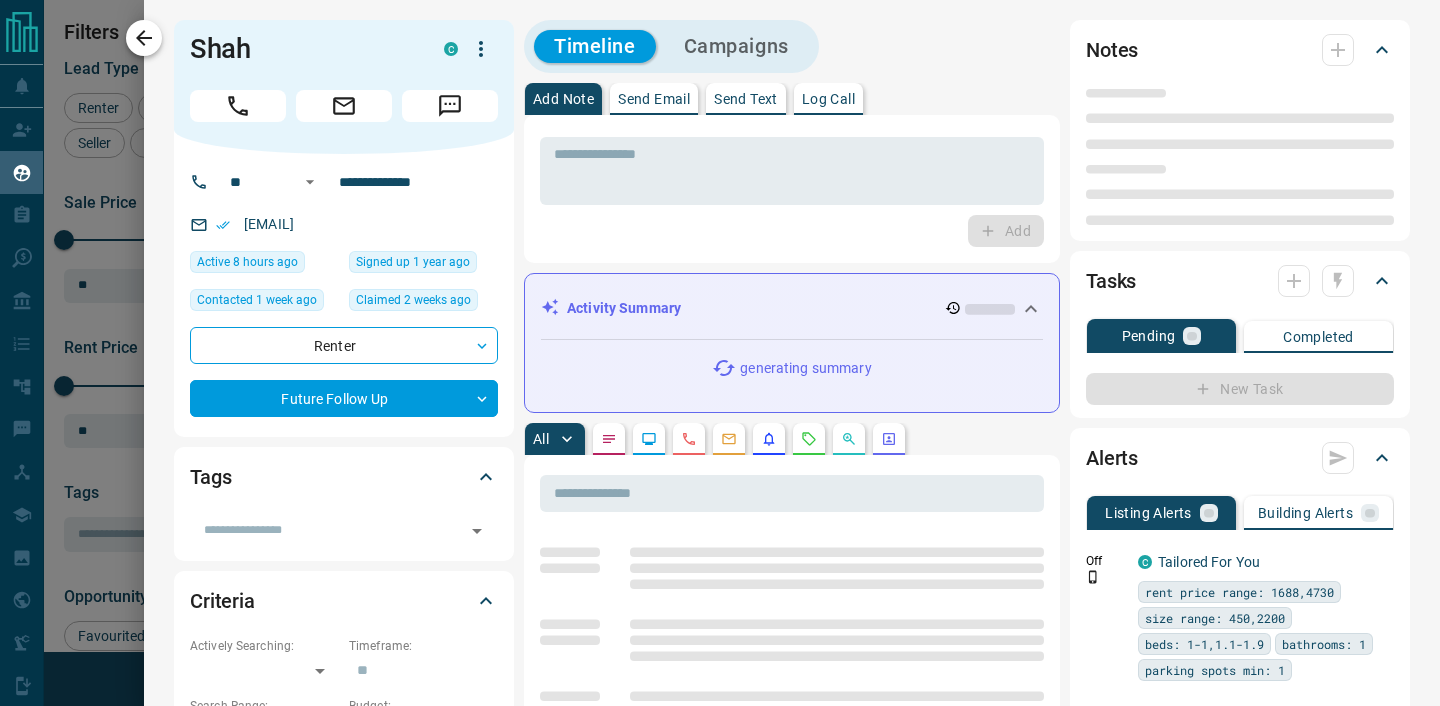 type on "**********" 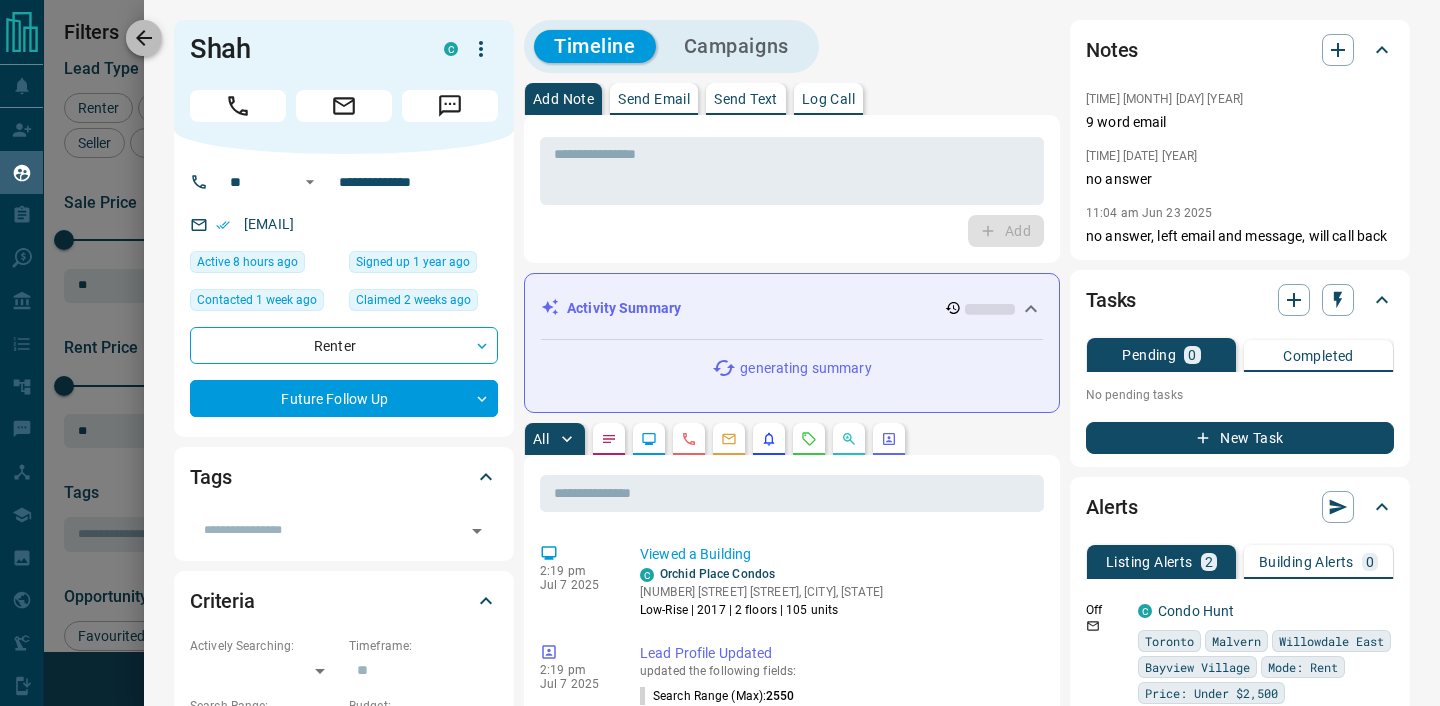 click 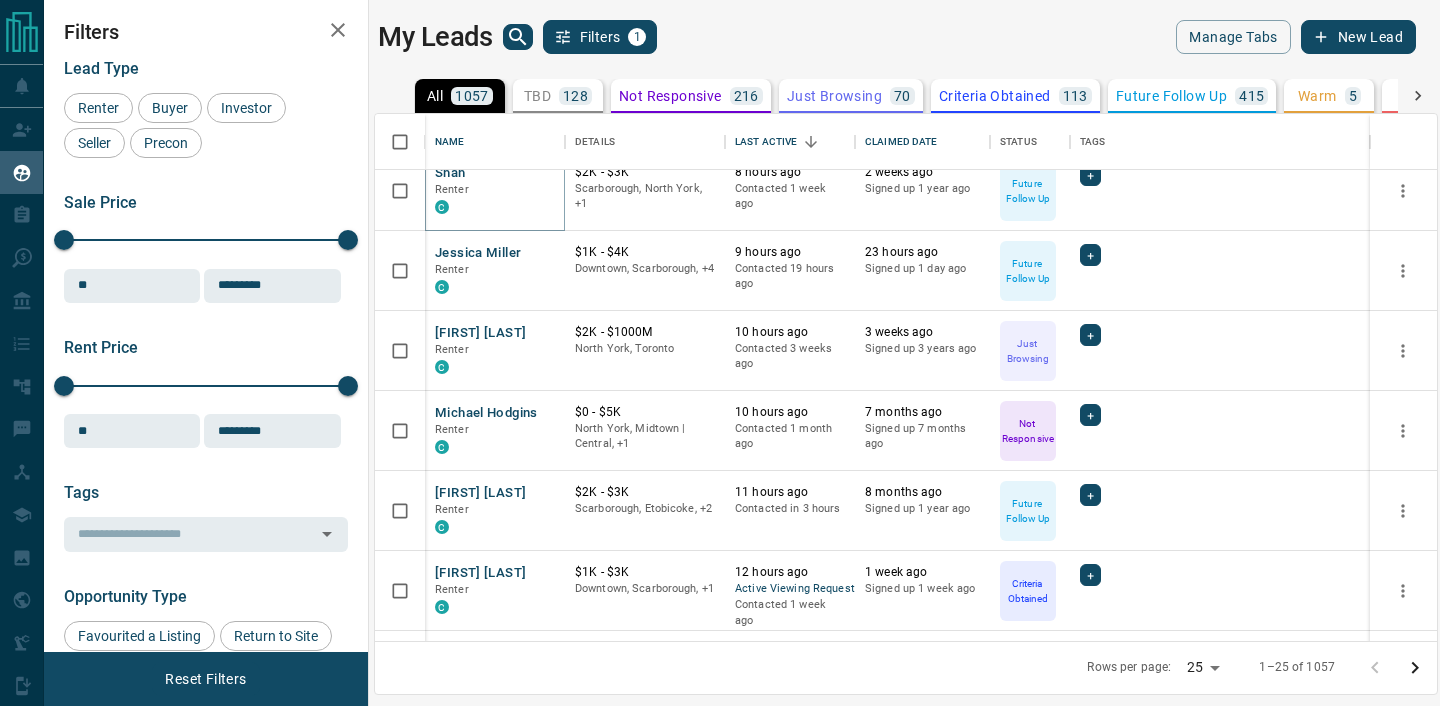 scroll, scrollTop: 1247, scrollLeft: 0, axis: vertical 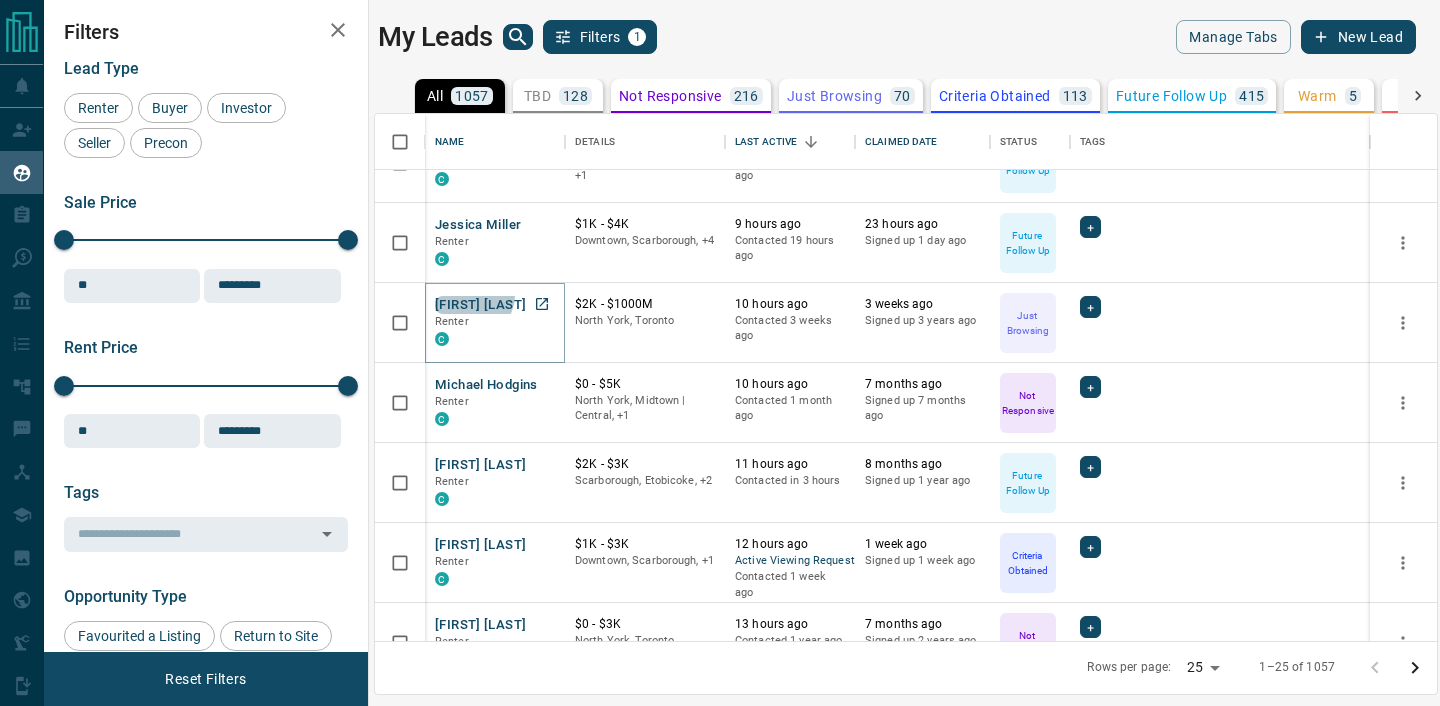 click on "[FIRST] [LAST]" at bounding box center [480, 305] 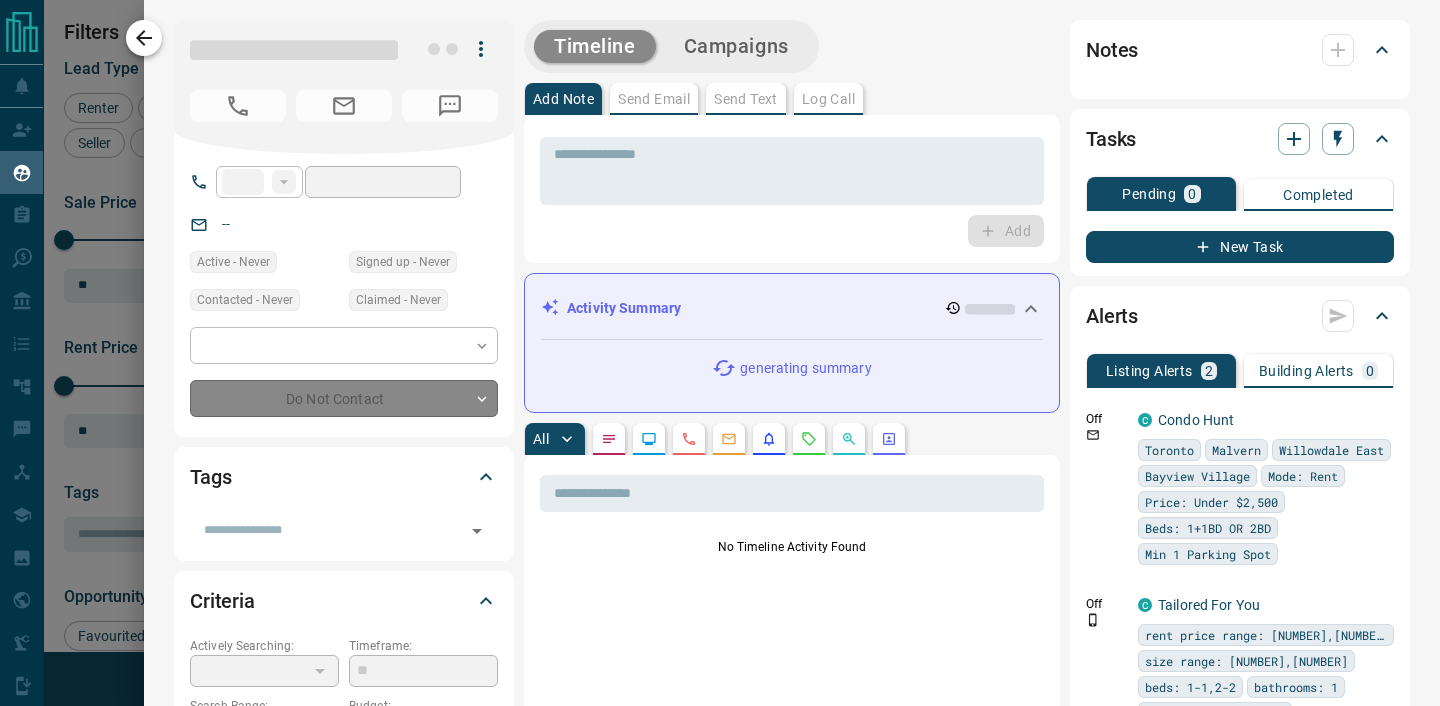 type on "**" 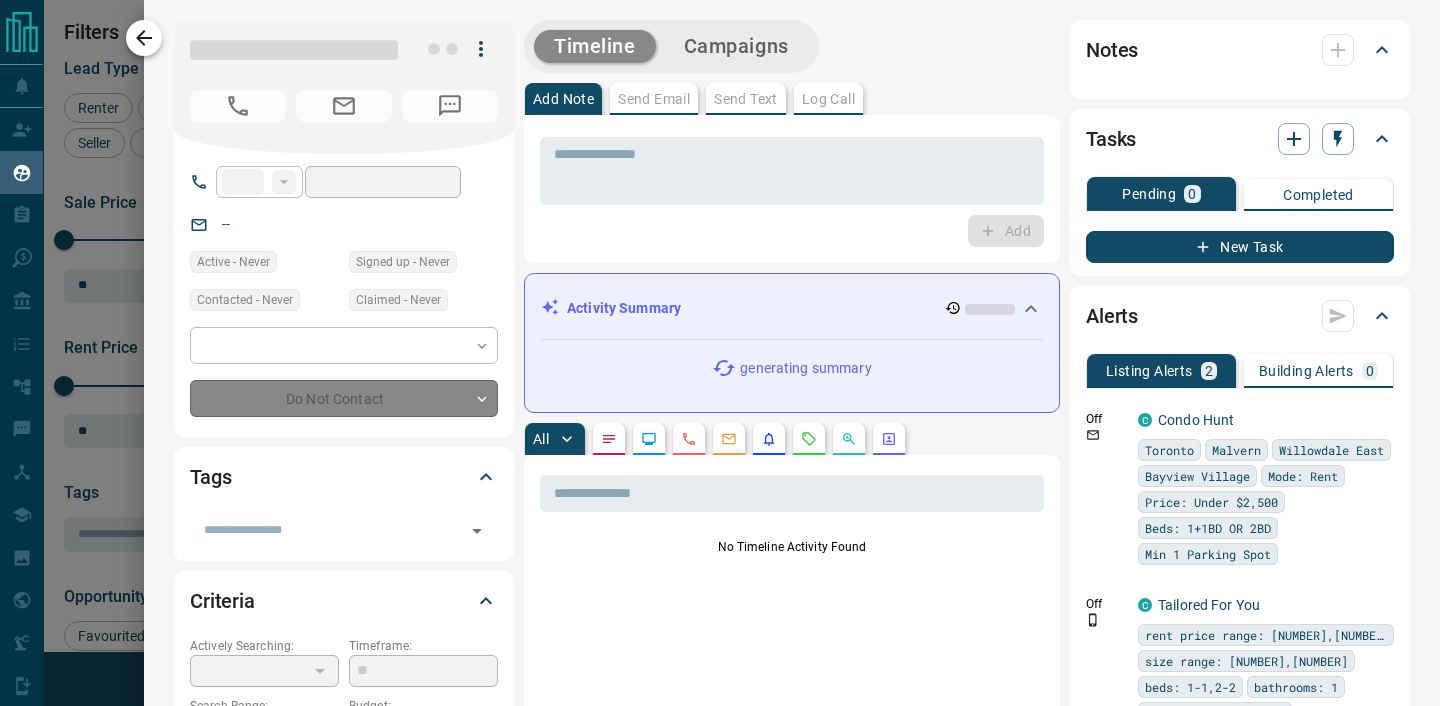 type on "**********" 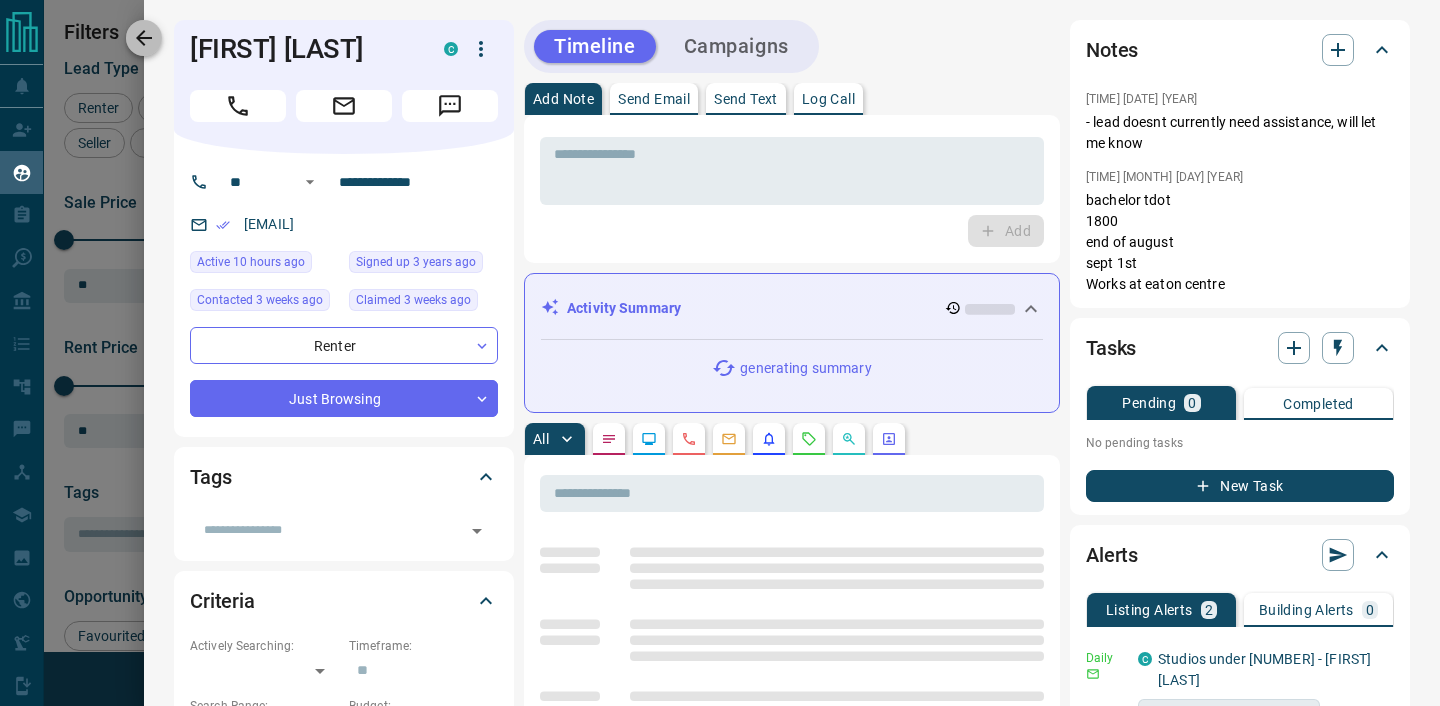 click 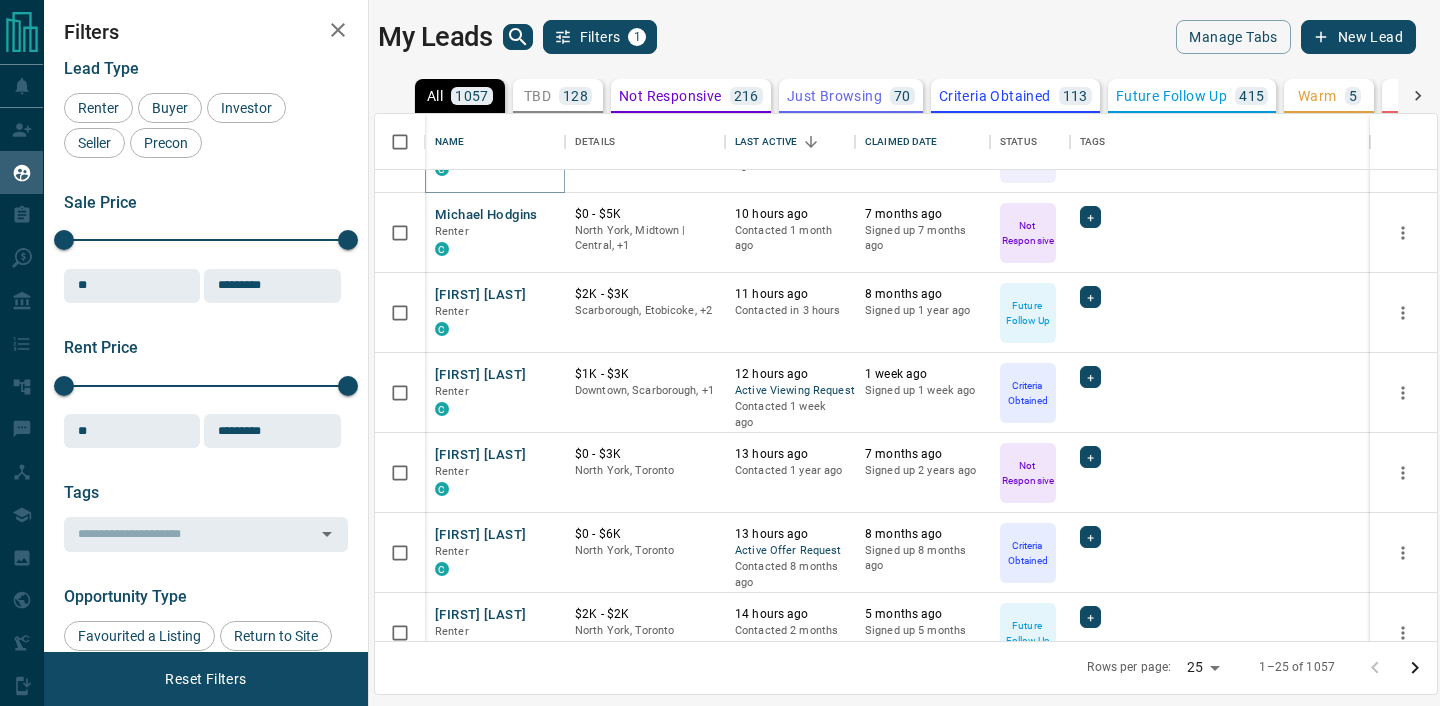 scroll, scrollTop: 1418, scrollLeft: 0, axis: vertical 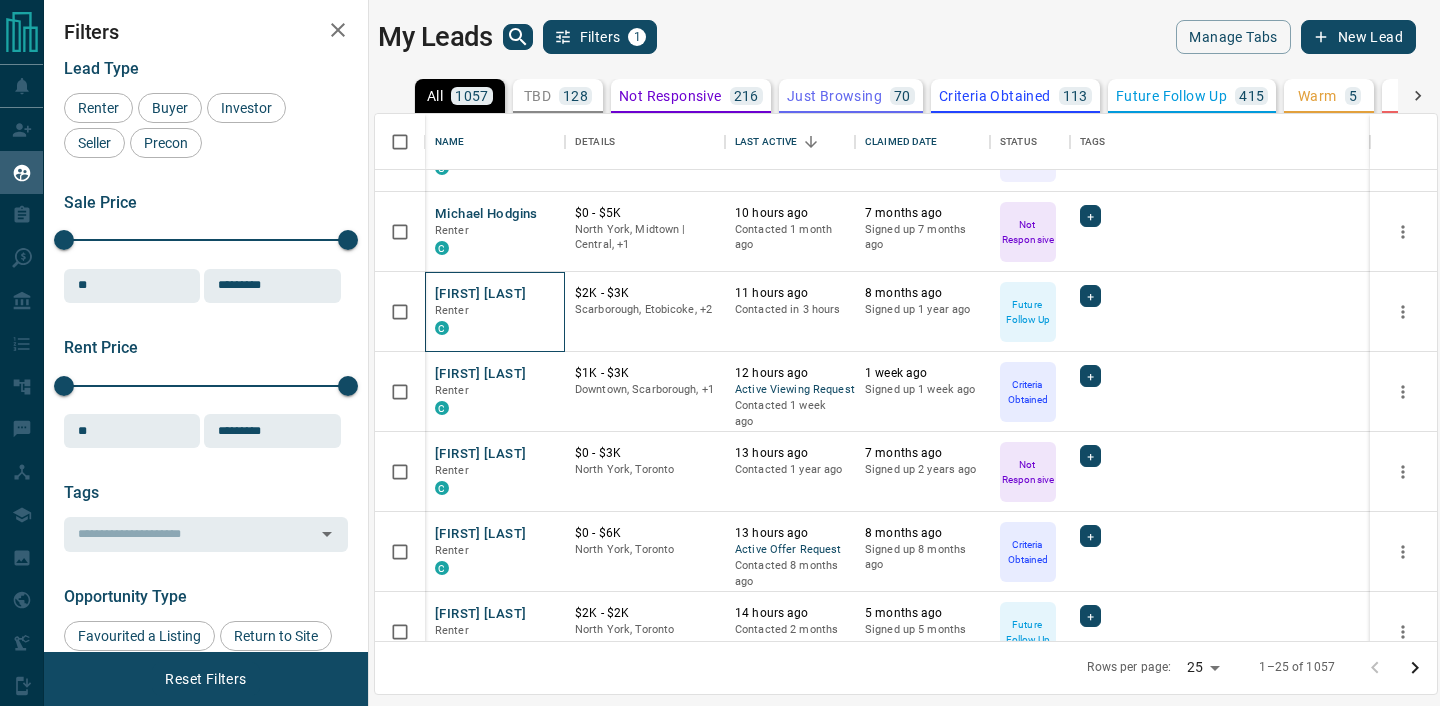 click on "[FIRST] [LAST] Renter C" at bounding box center (495, 312) 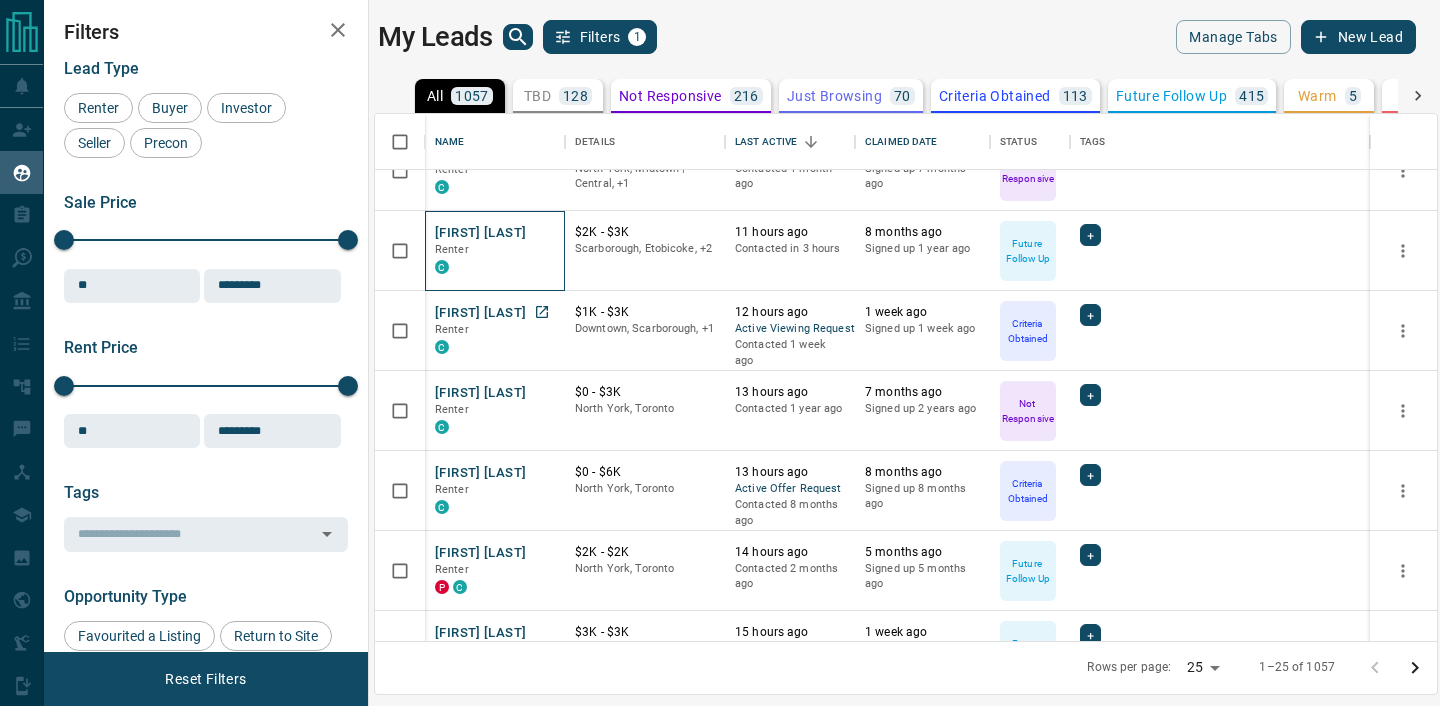 scroll, scrollTop: 1529, scrollLeft: 0, axis: vertical 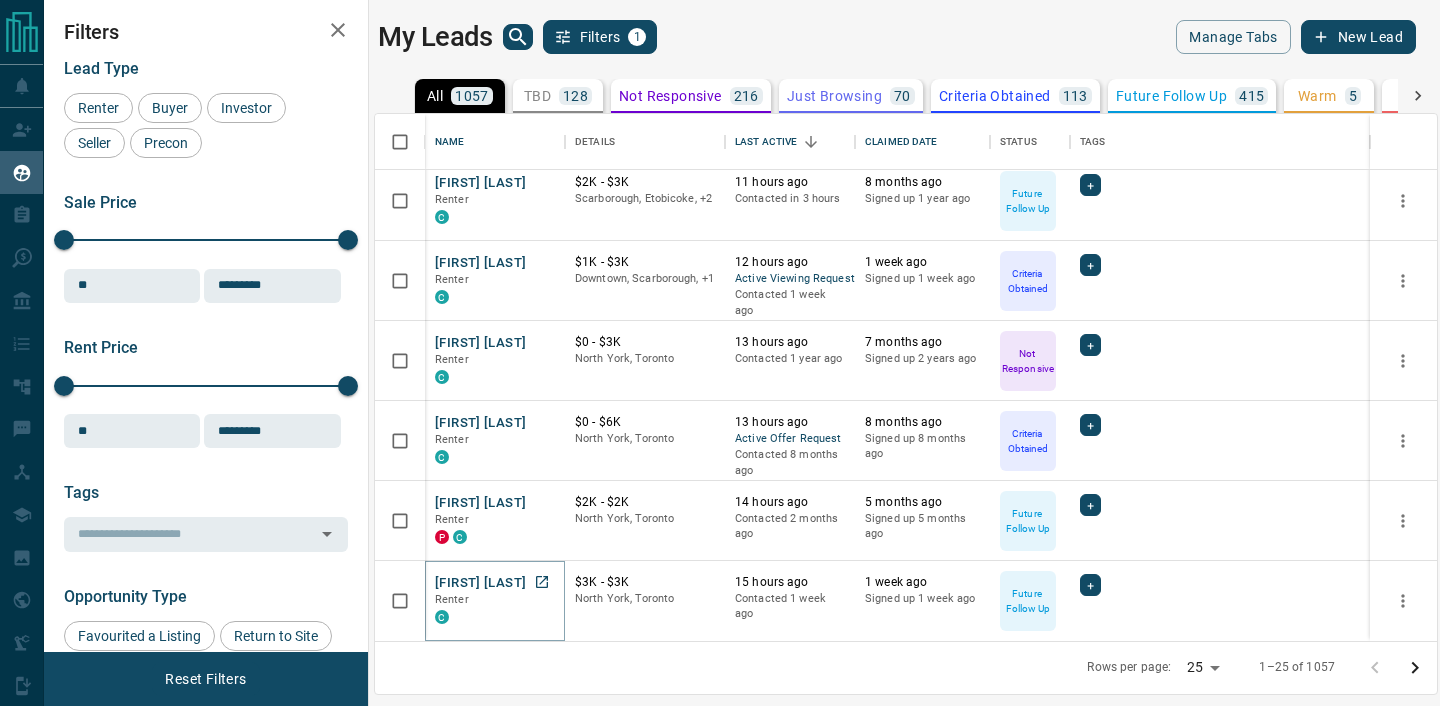 click on "[FIRST] [LAST]" at bounding box center (480, 583) 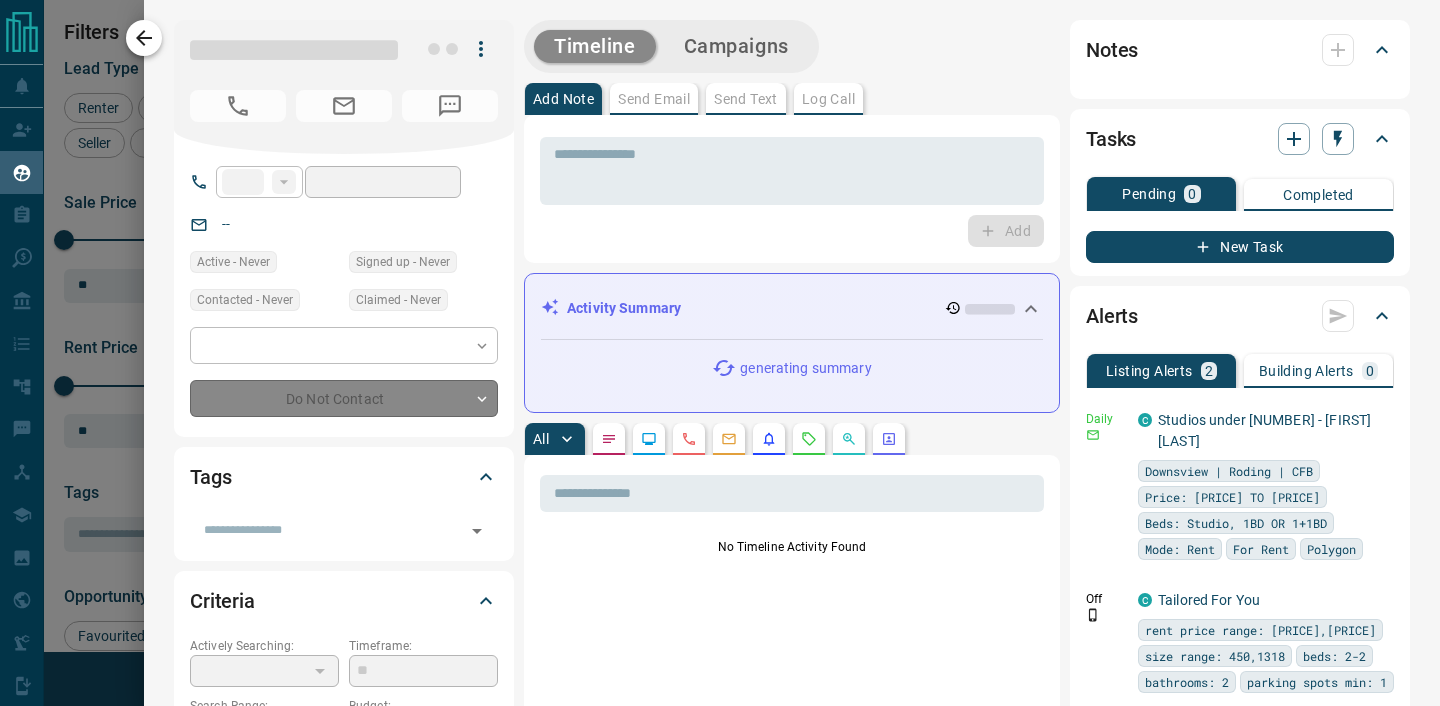 type on "**" 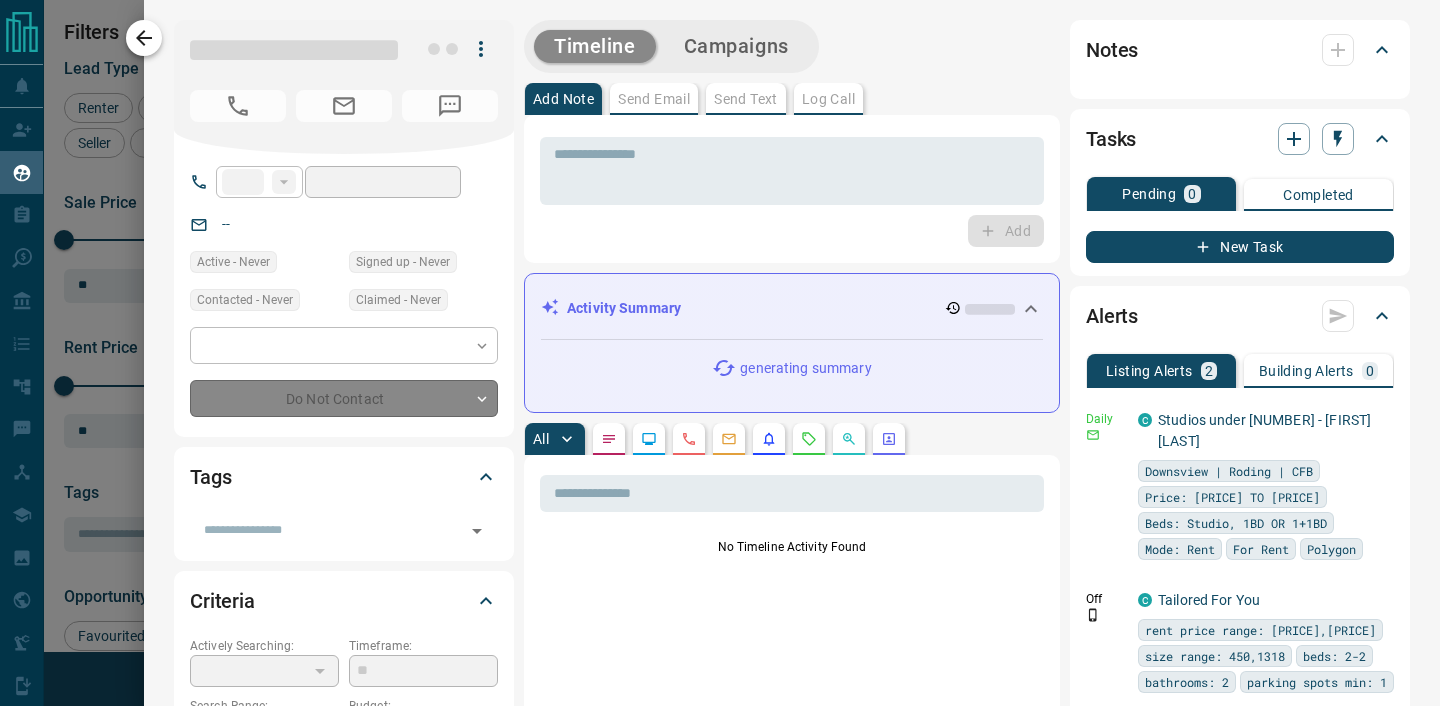 type on "**********" 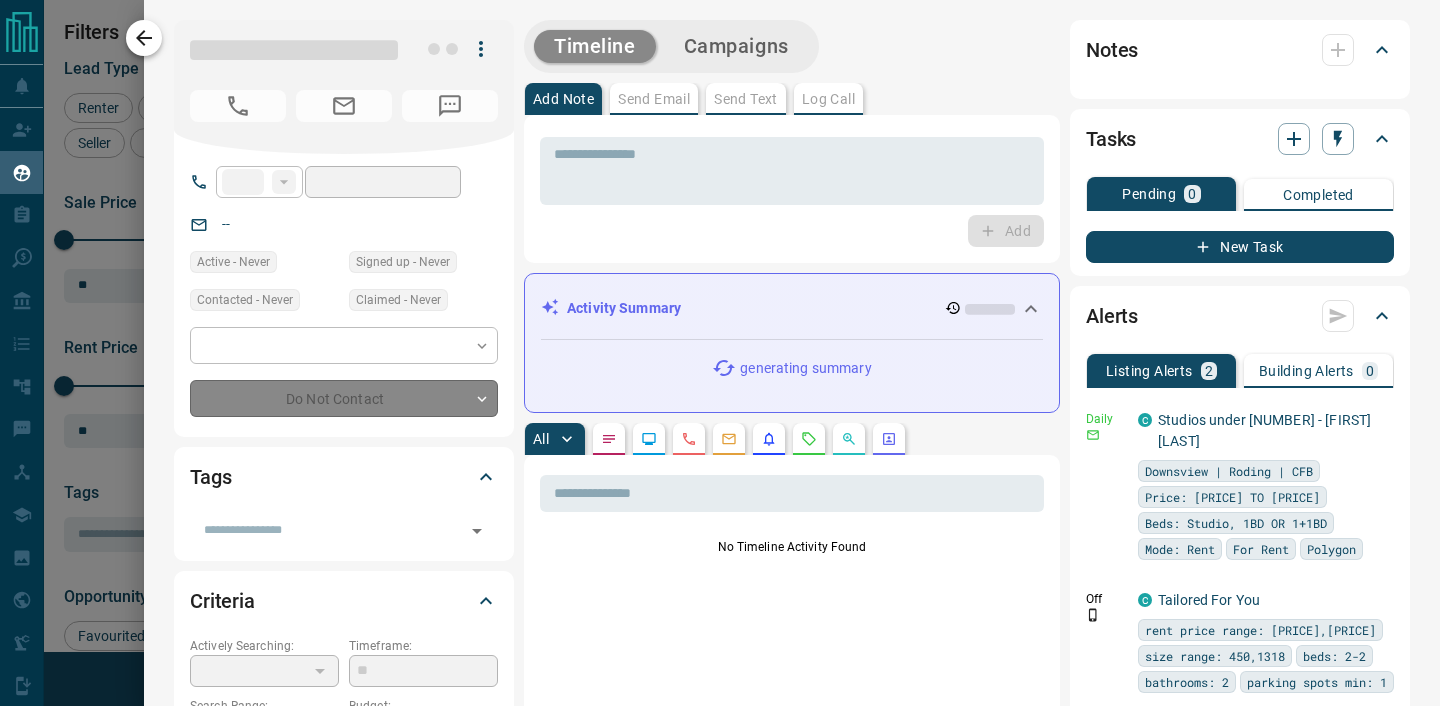 type on "**********" 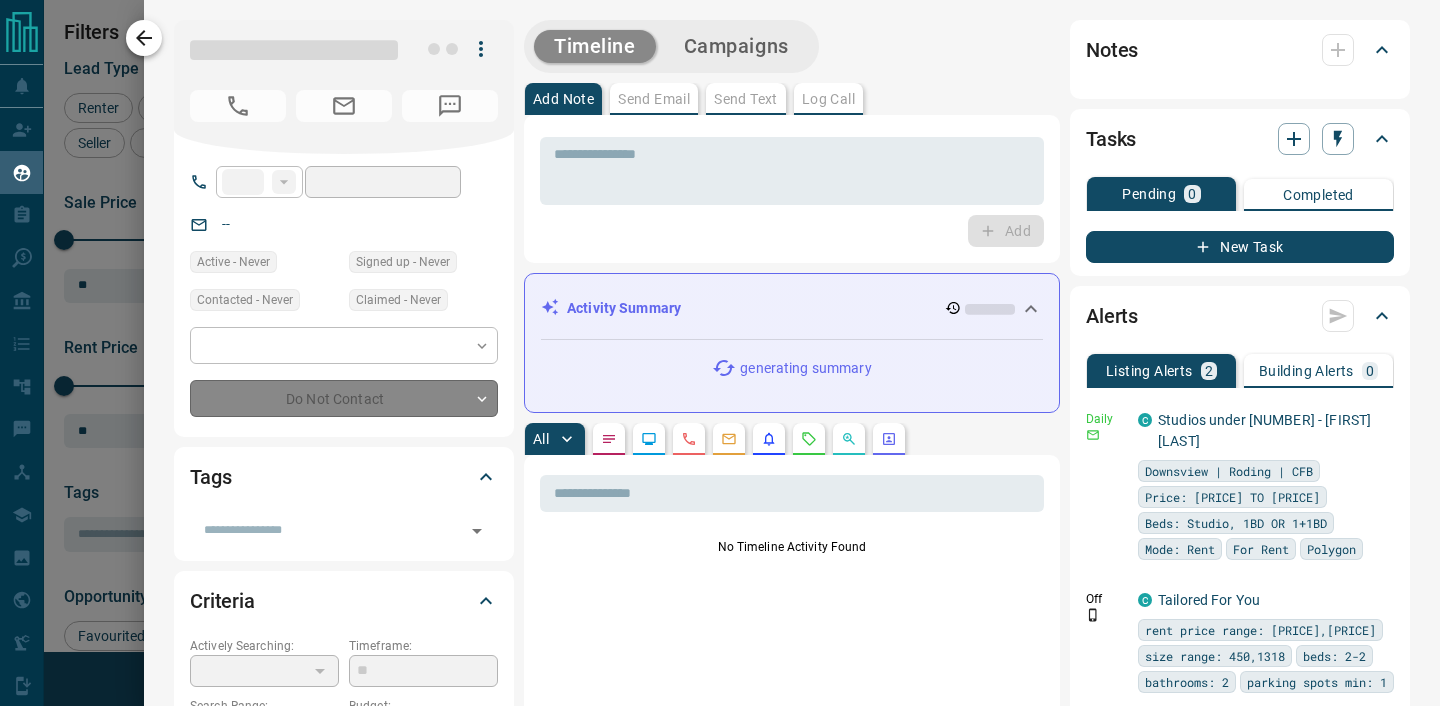 type on "*" 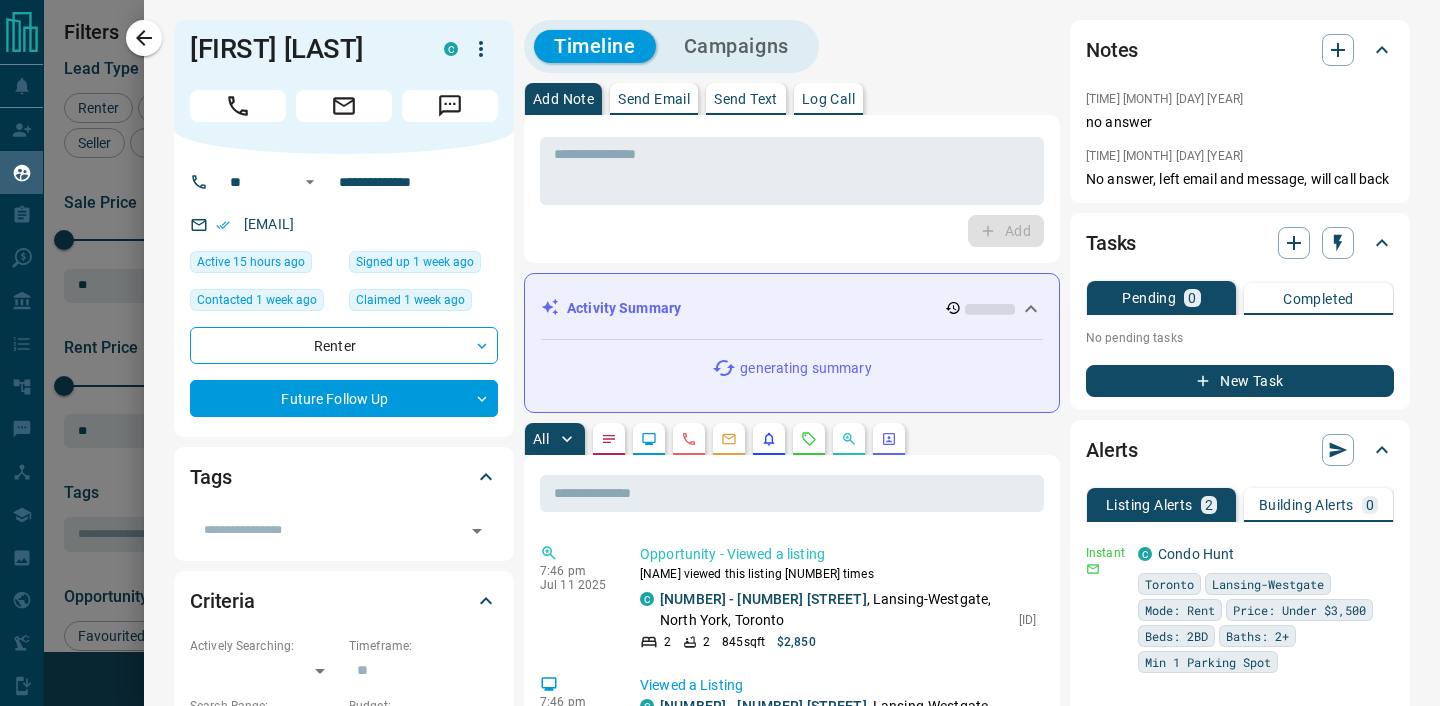 click on "Send Email" at bounding box center [654, 99] 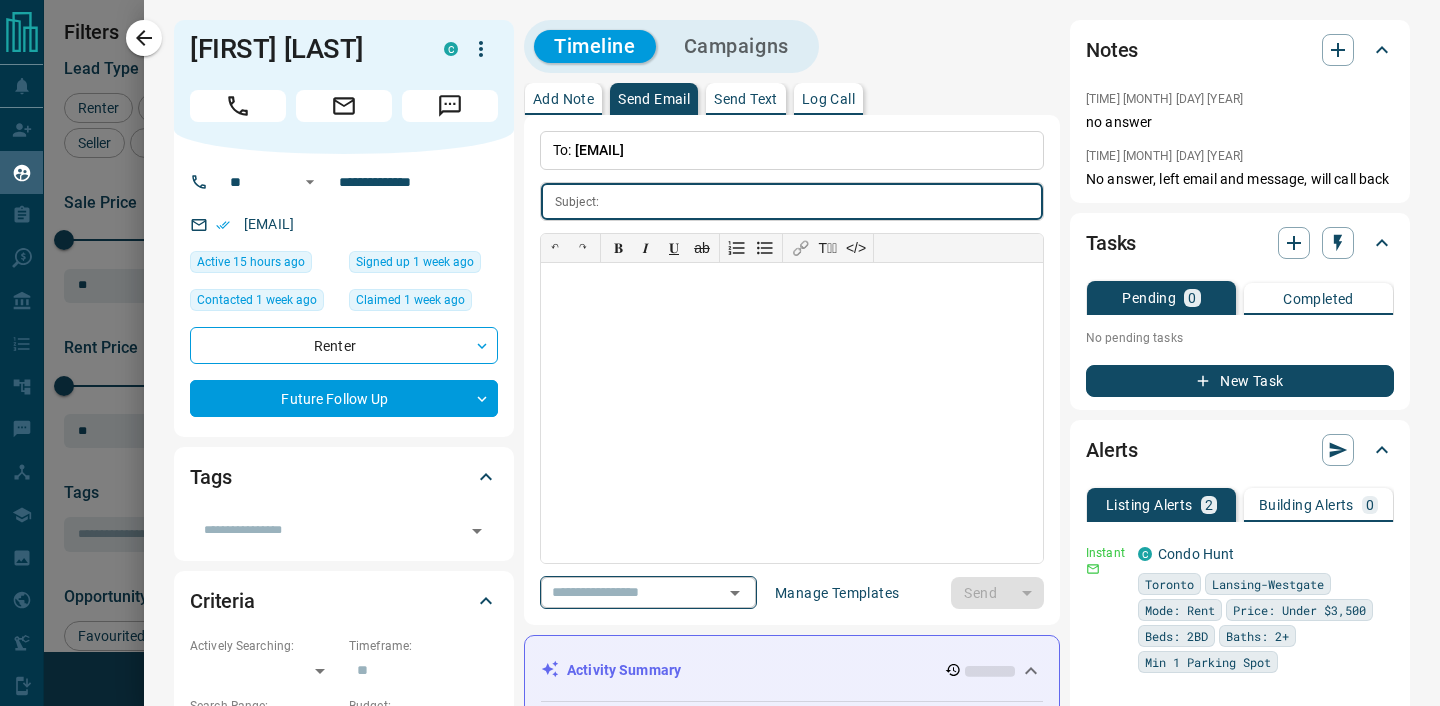 click 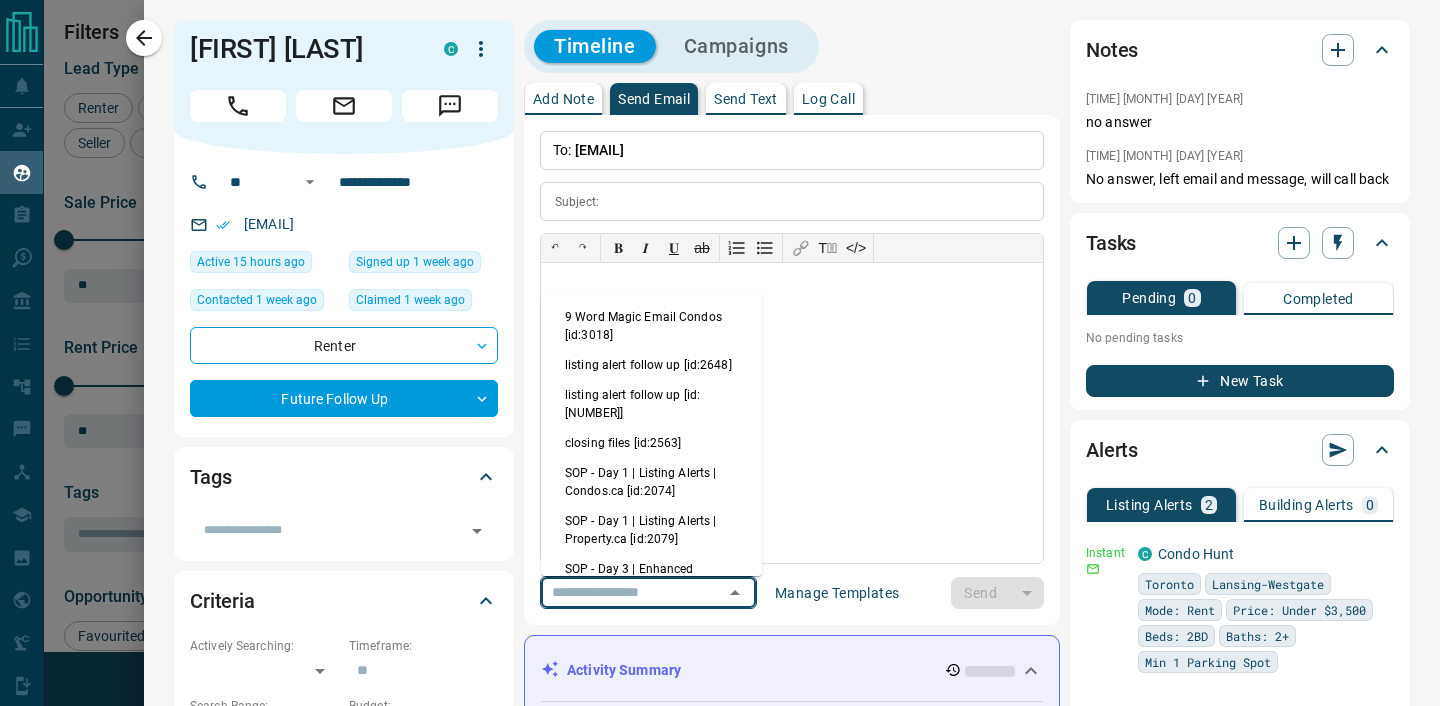 click on "listing alert follow up [id:[NUMBER]]" at bounding box center (651, 404) 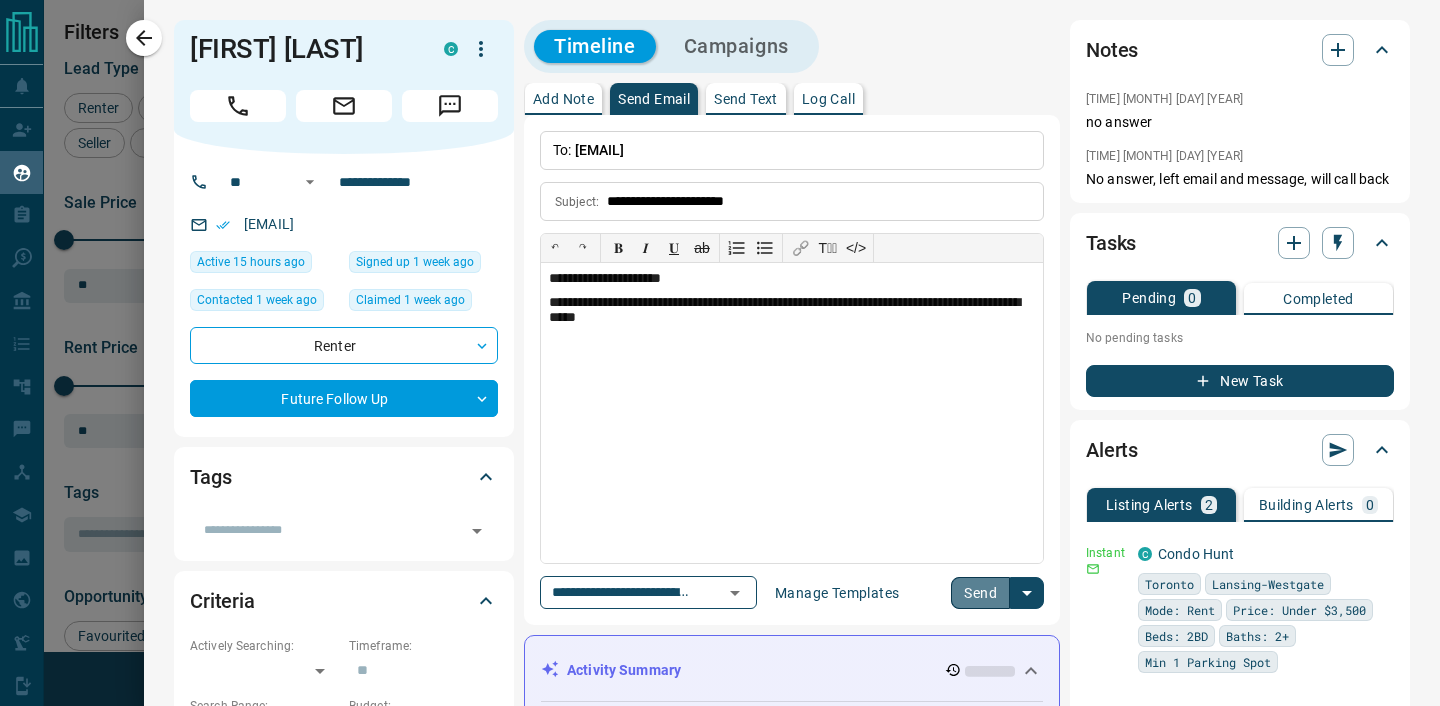 click on "Send" at bounding box center [980, 593] 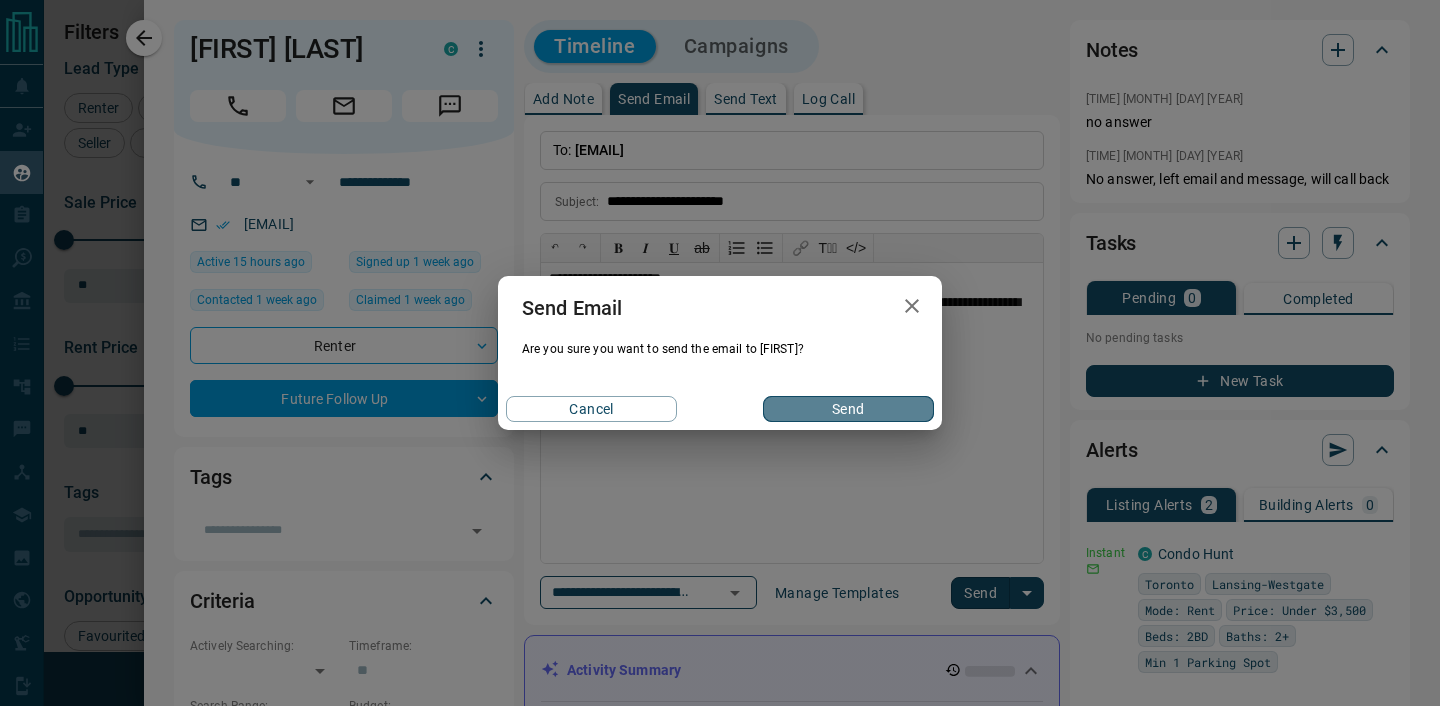 click on "Send" at bounding box center (848, 409) 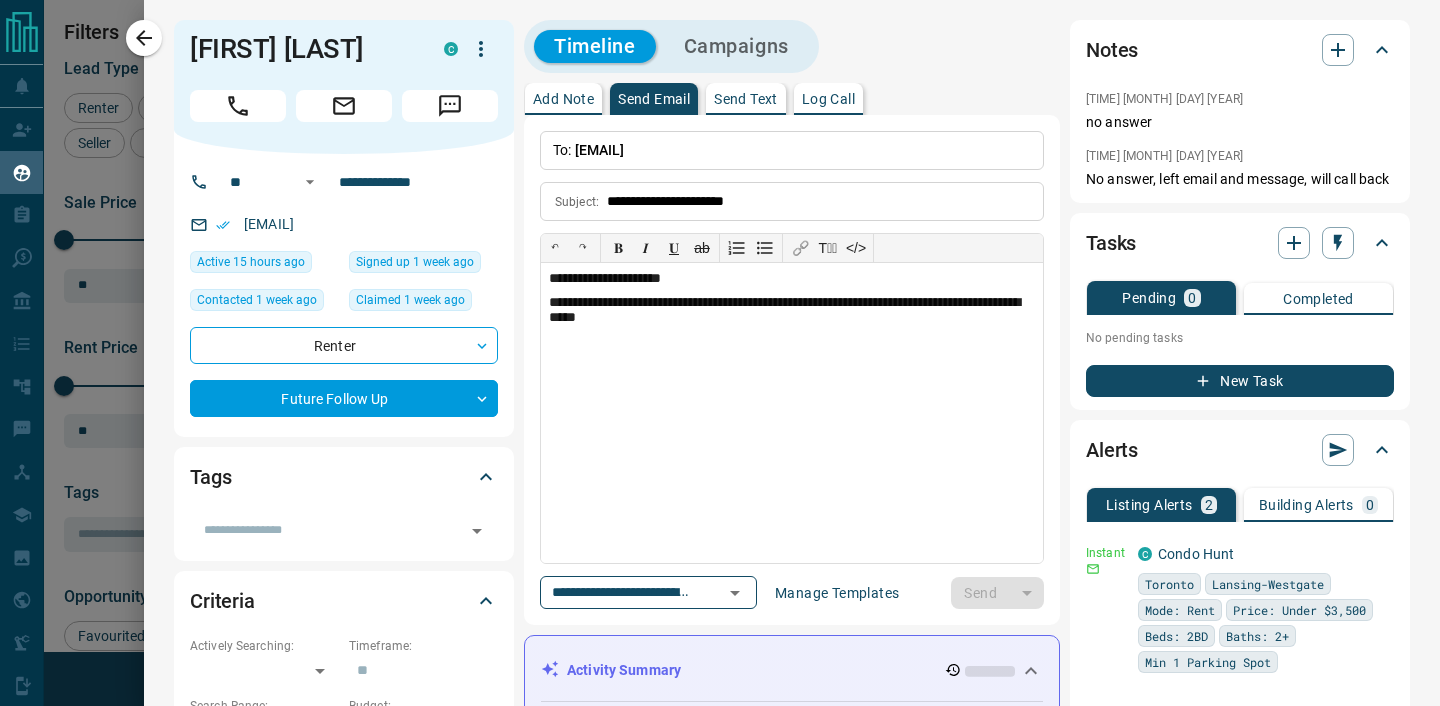 type 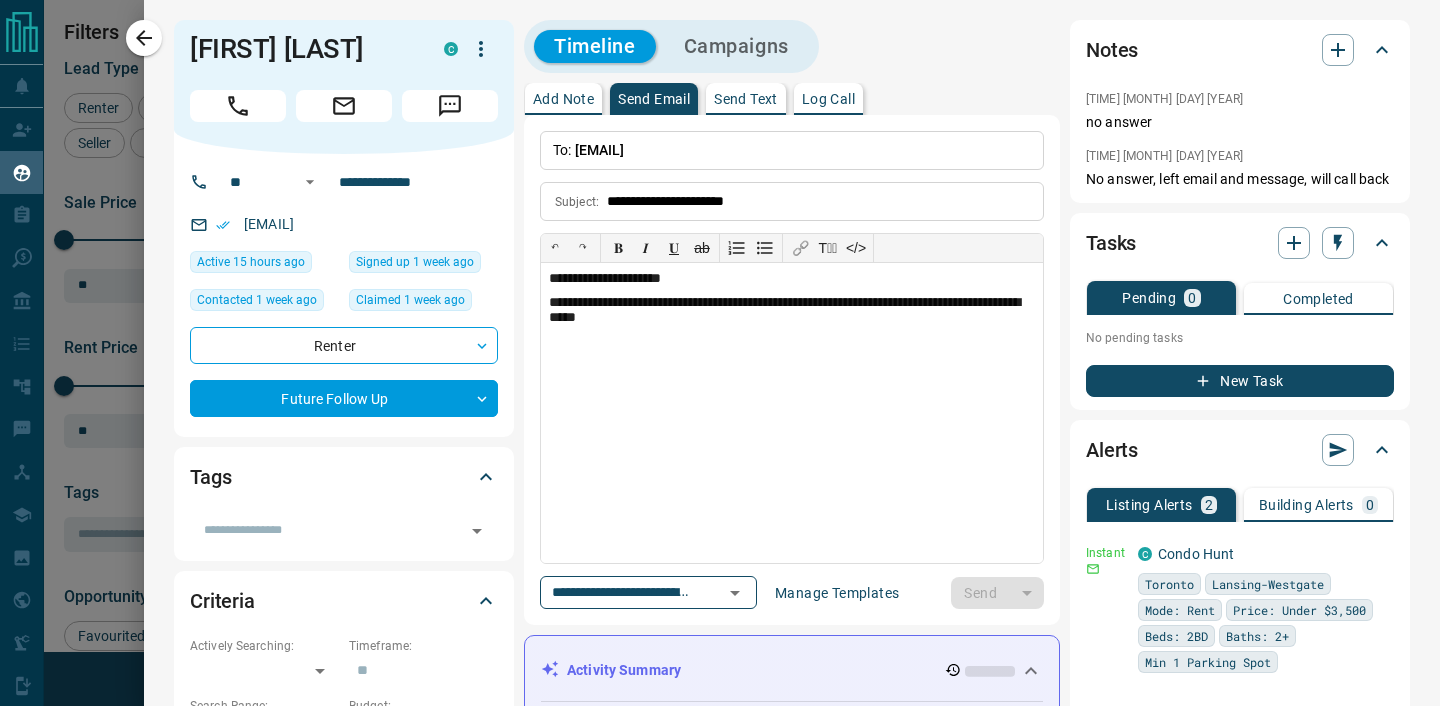 type 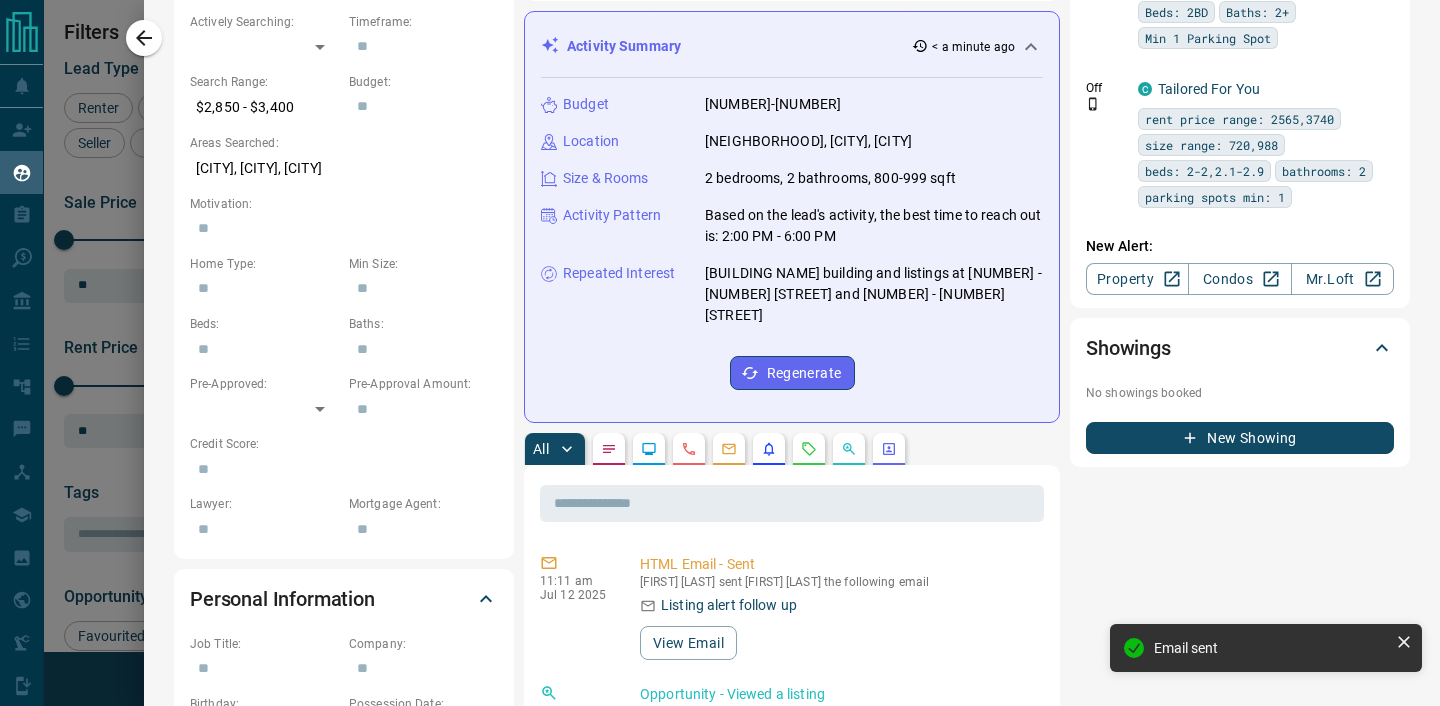scroll, scrollTop: 0, scrollLeft: 0, axis: both 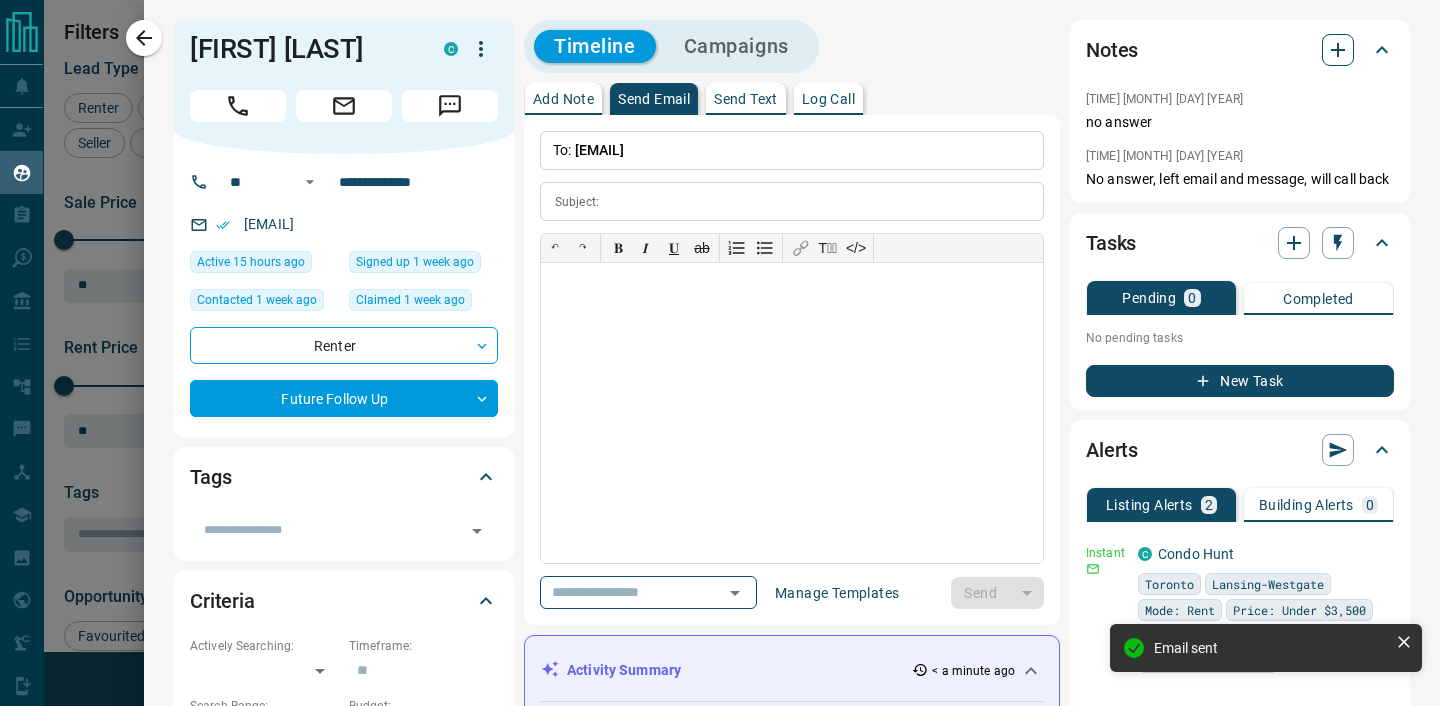 click 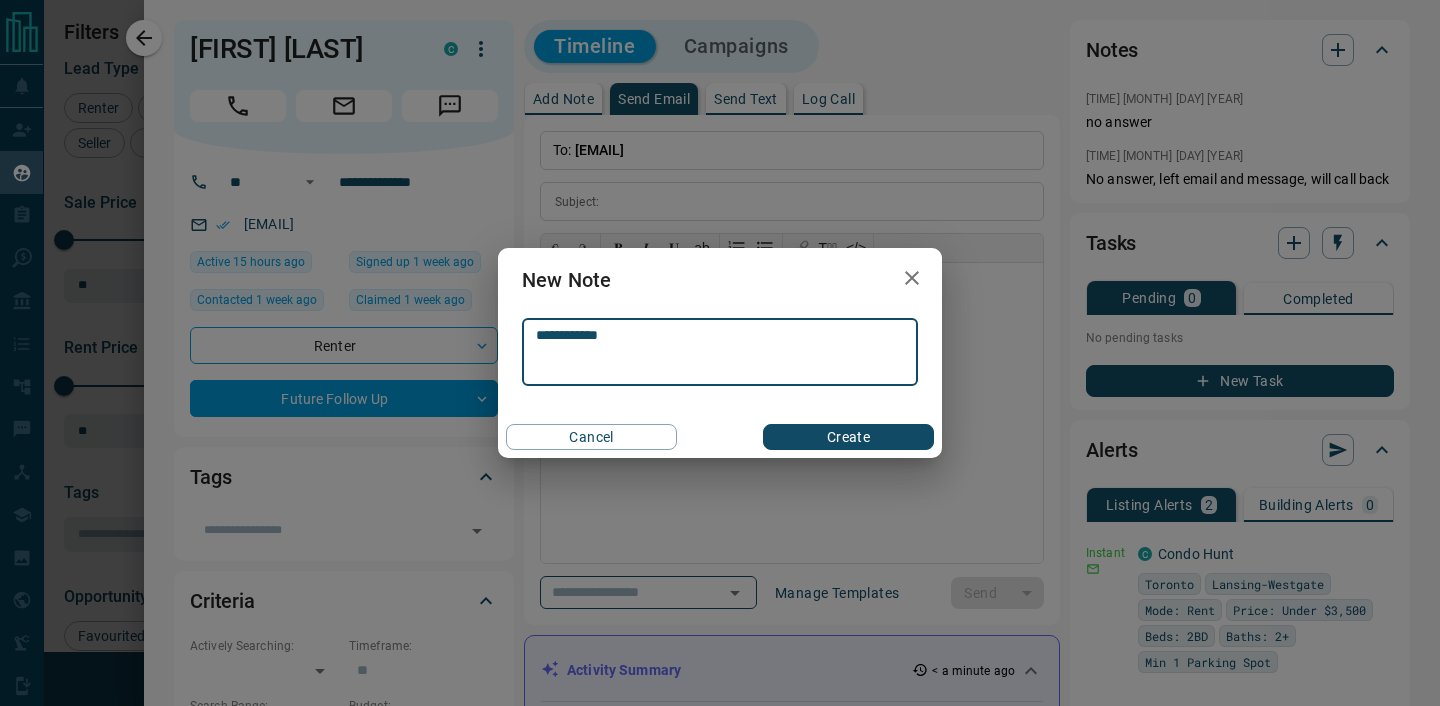 type on "**********" 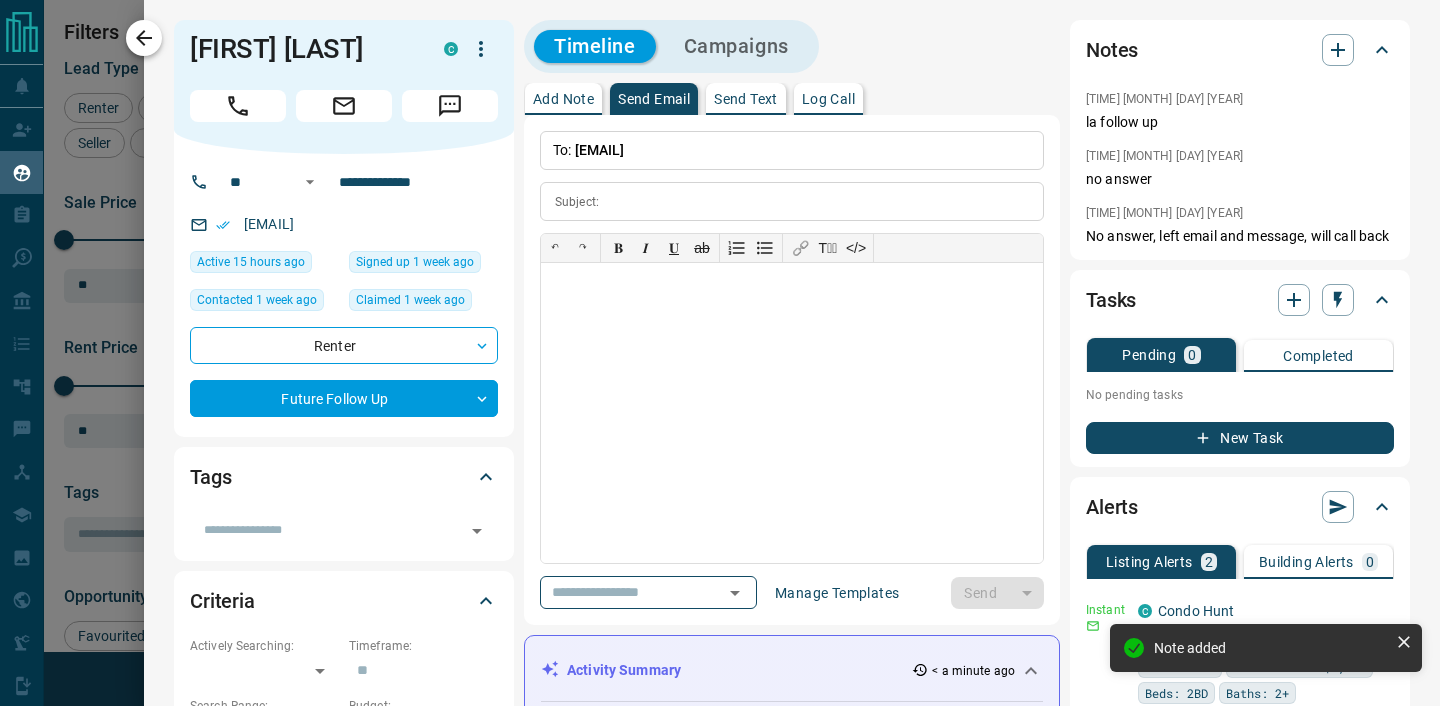 click 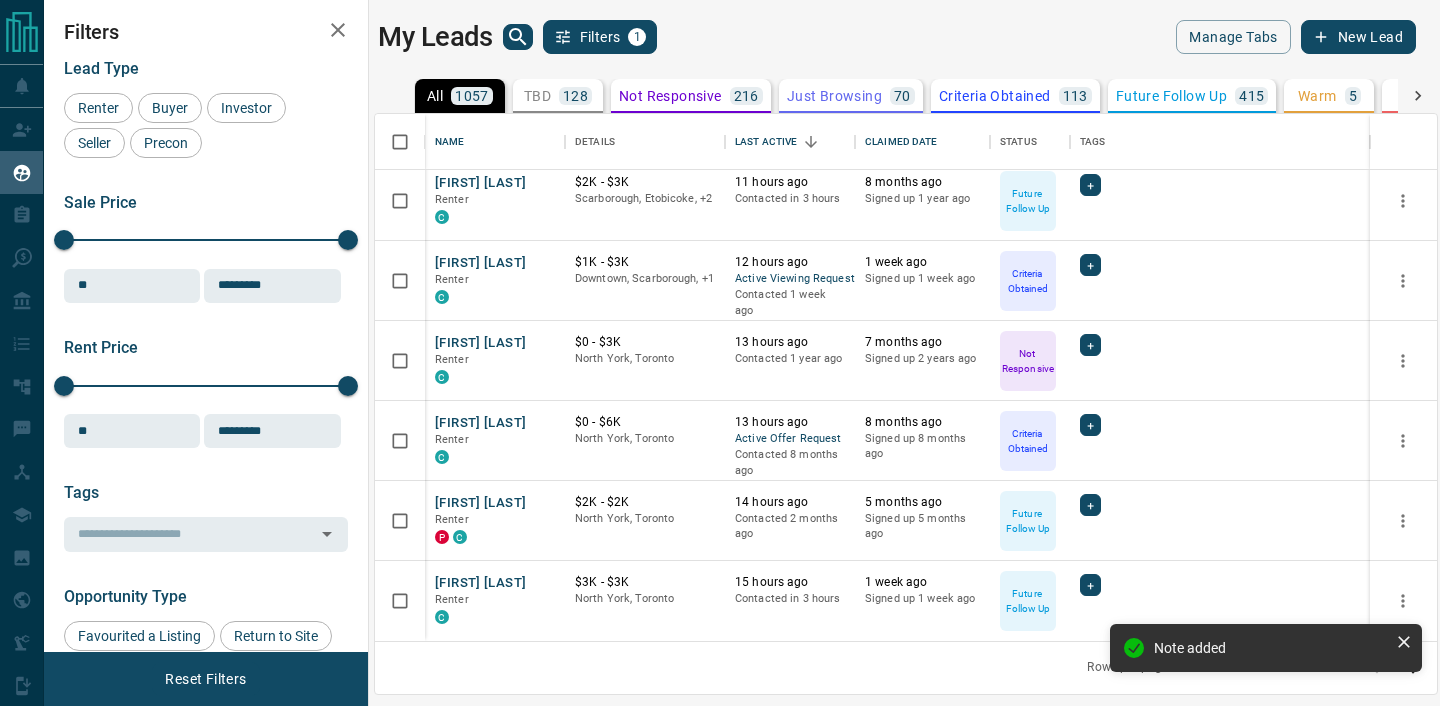 click 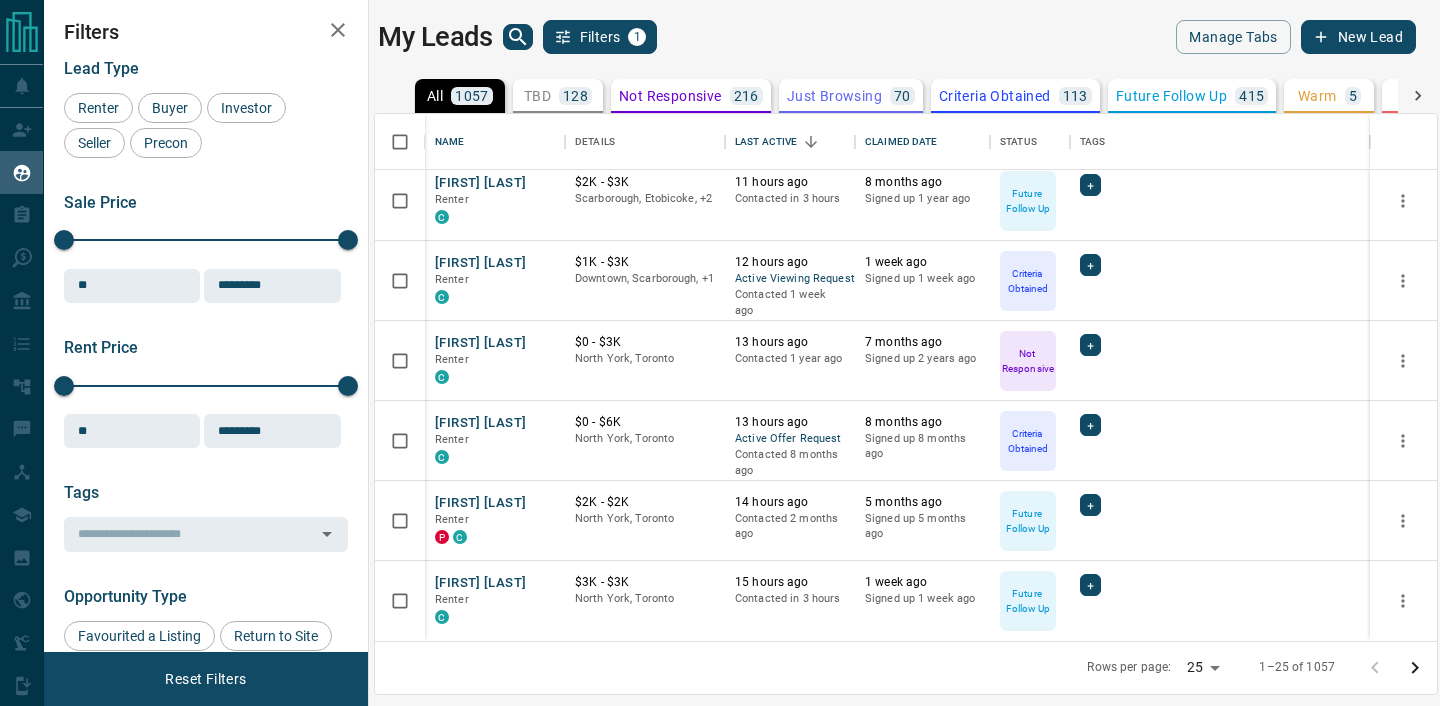 click on "Note added" at bounding box center [1266, 656] 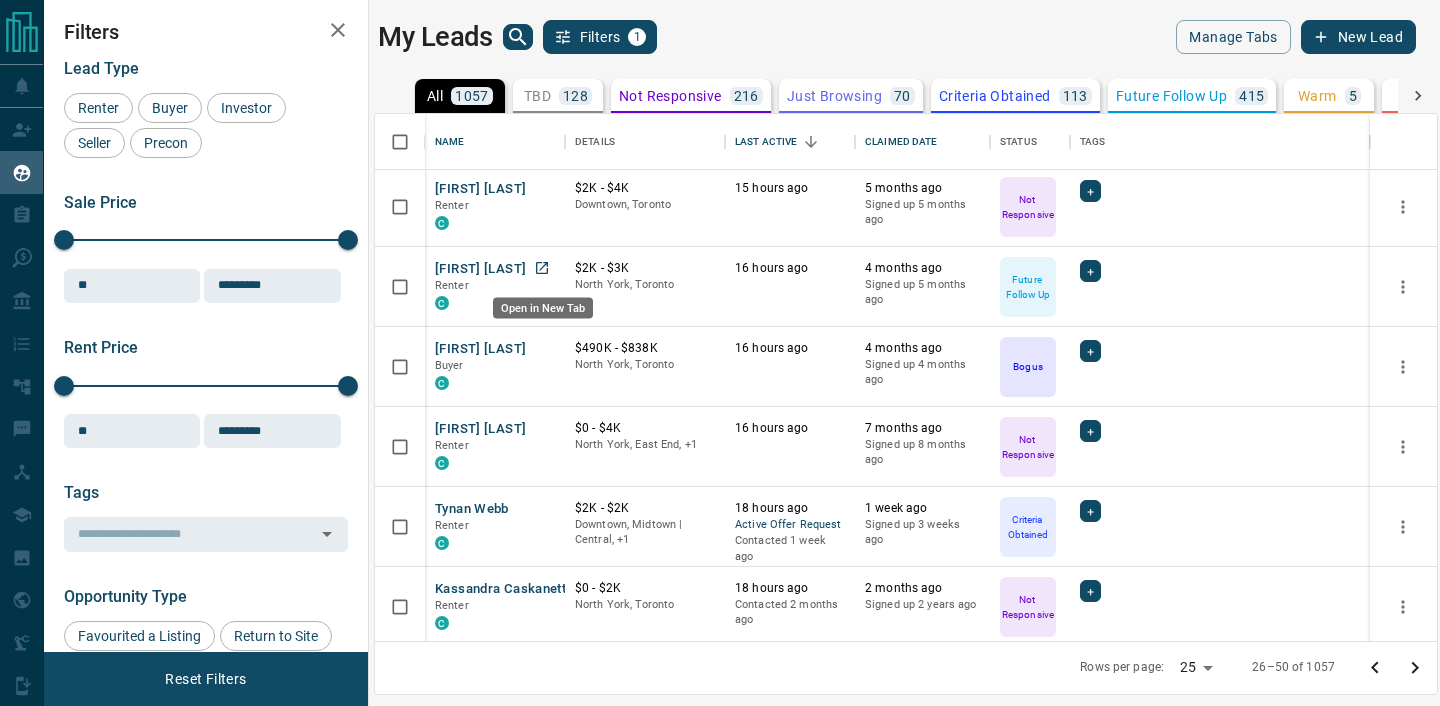 scroll, scrollTop: 0, scrollLeft: 0, axis: both 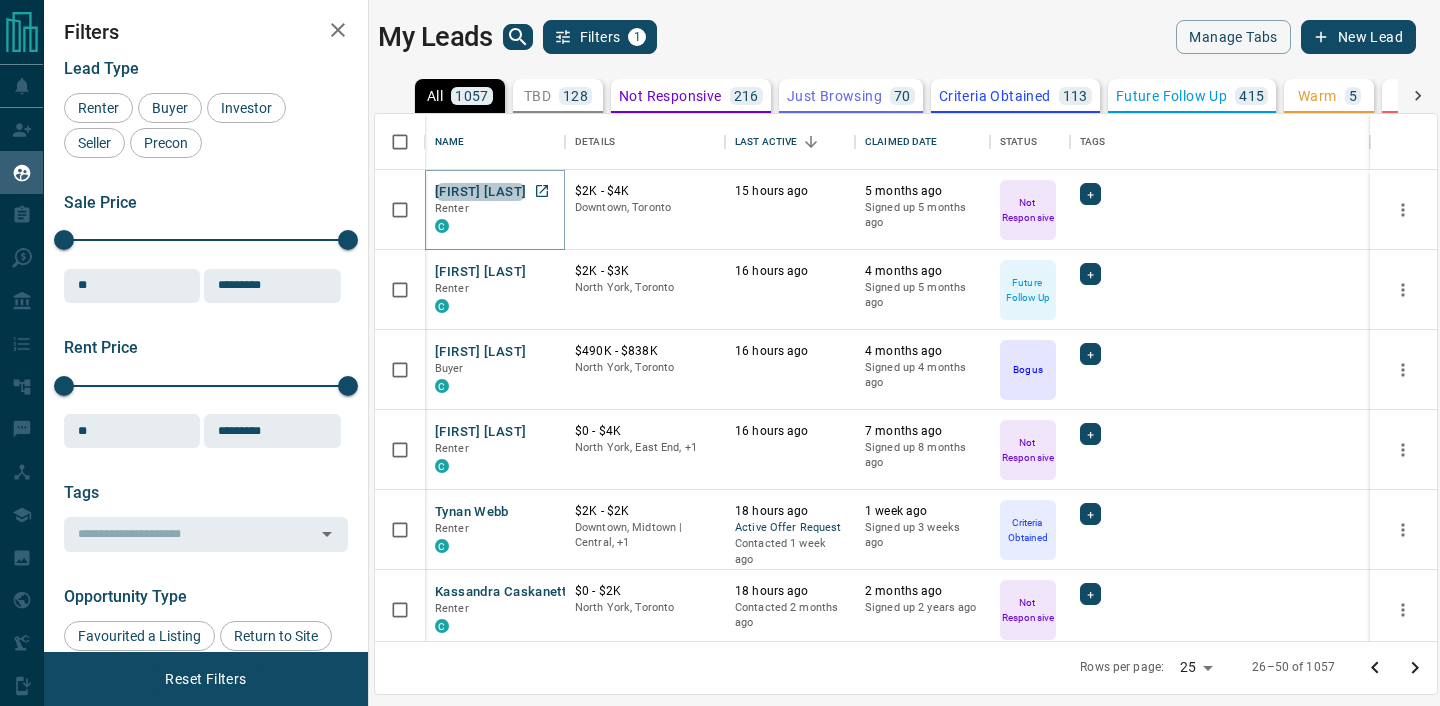 click on "[FIRST] [LAST]" at bounding box center [480, 192] 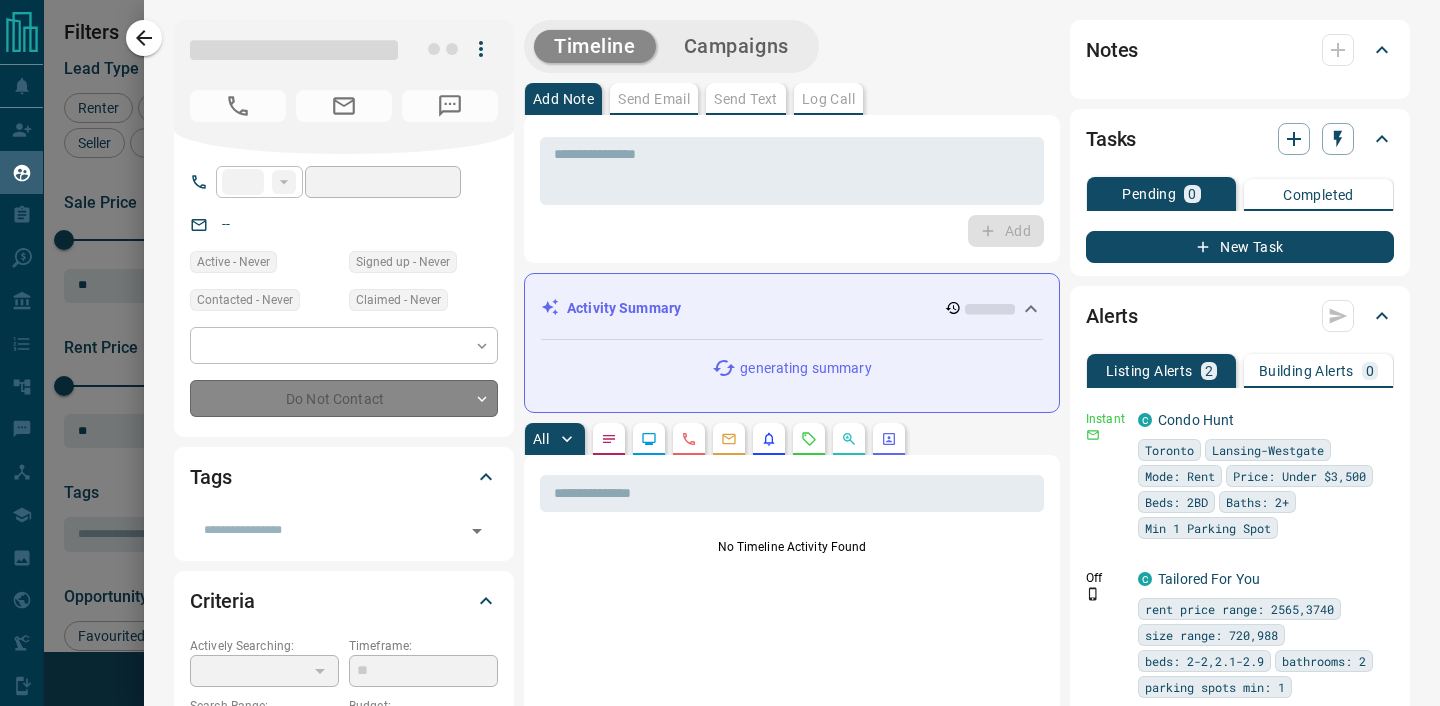 type on "**" 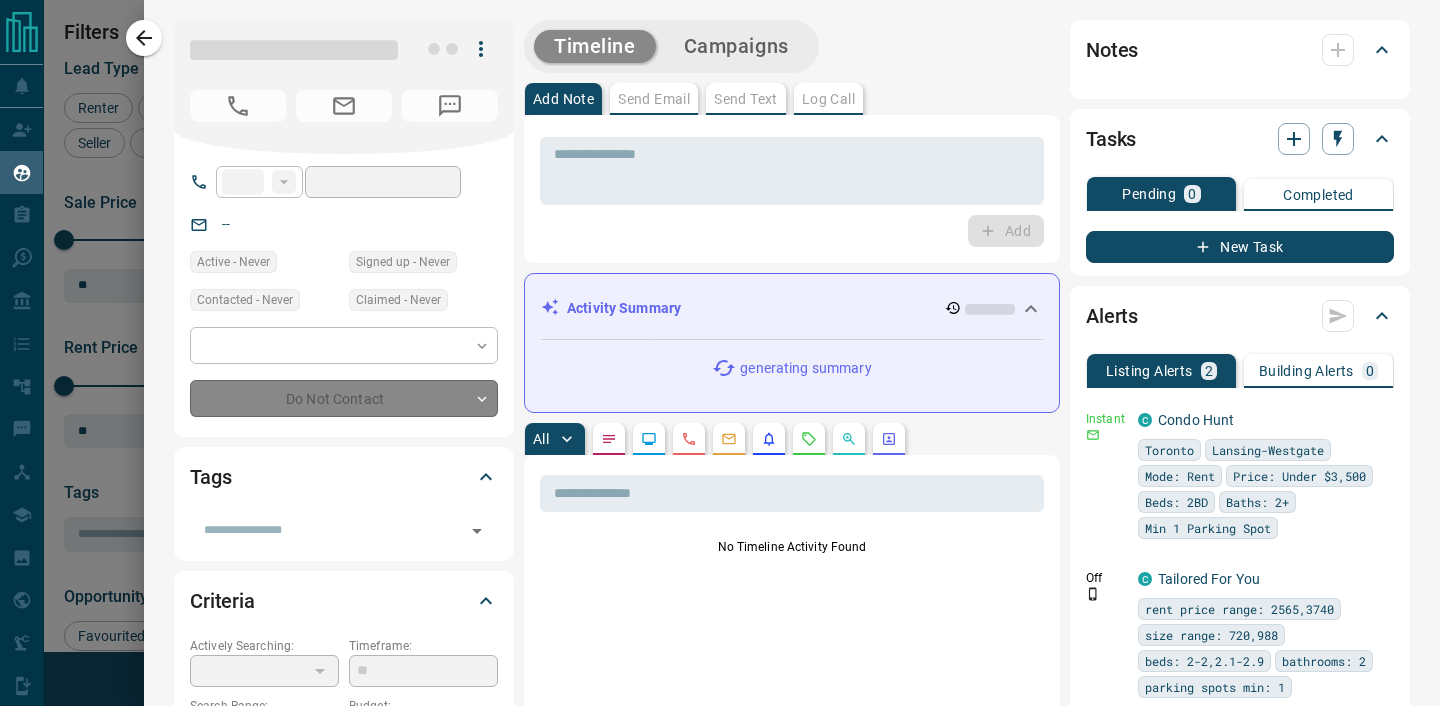 type on "**********" 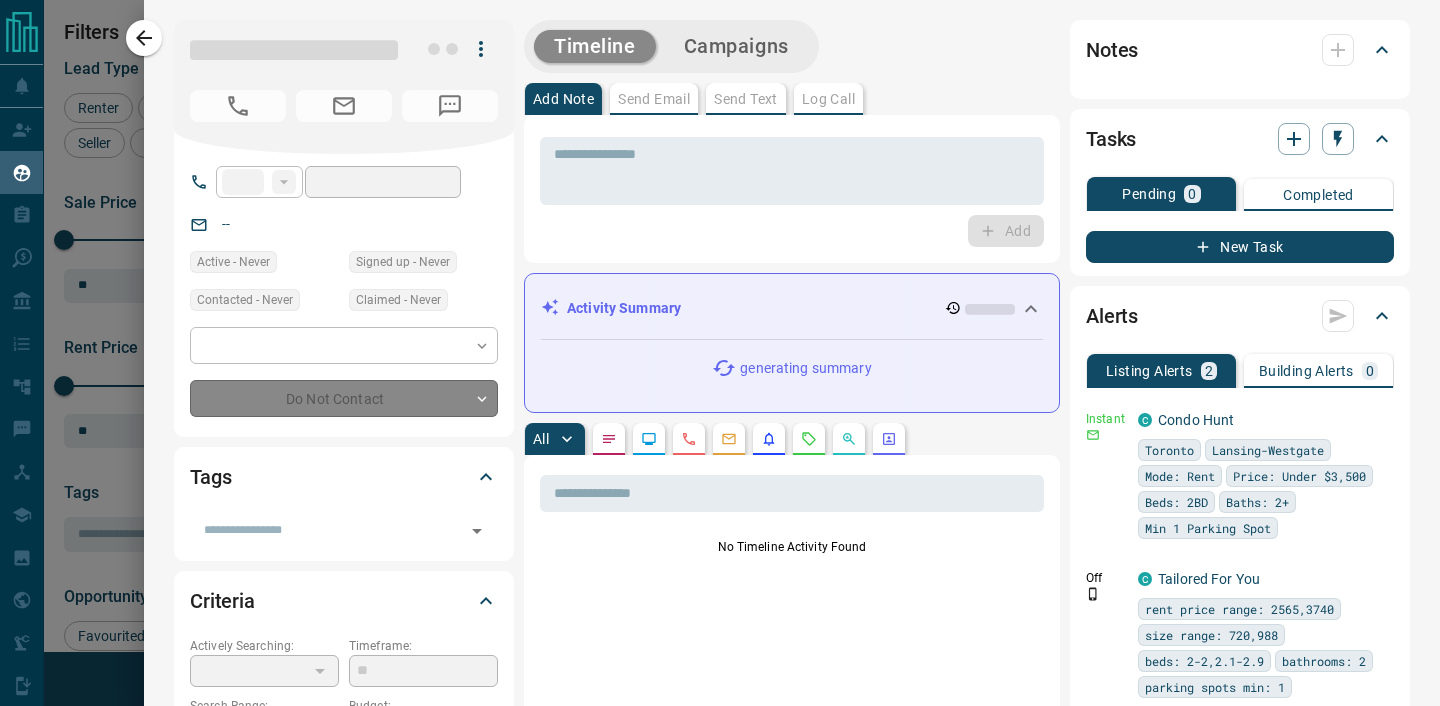 type on "*" 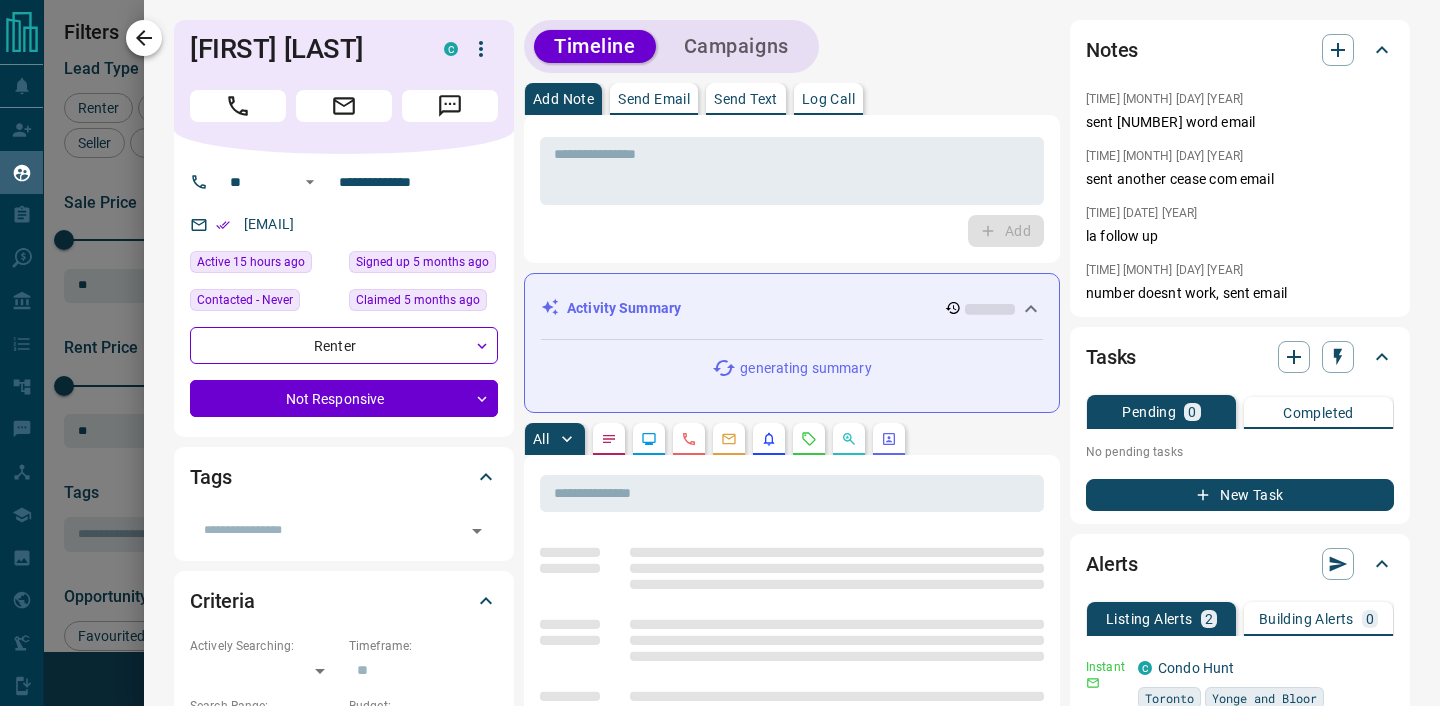 click 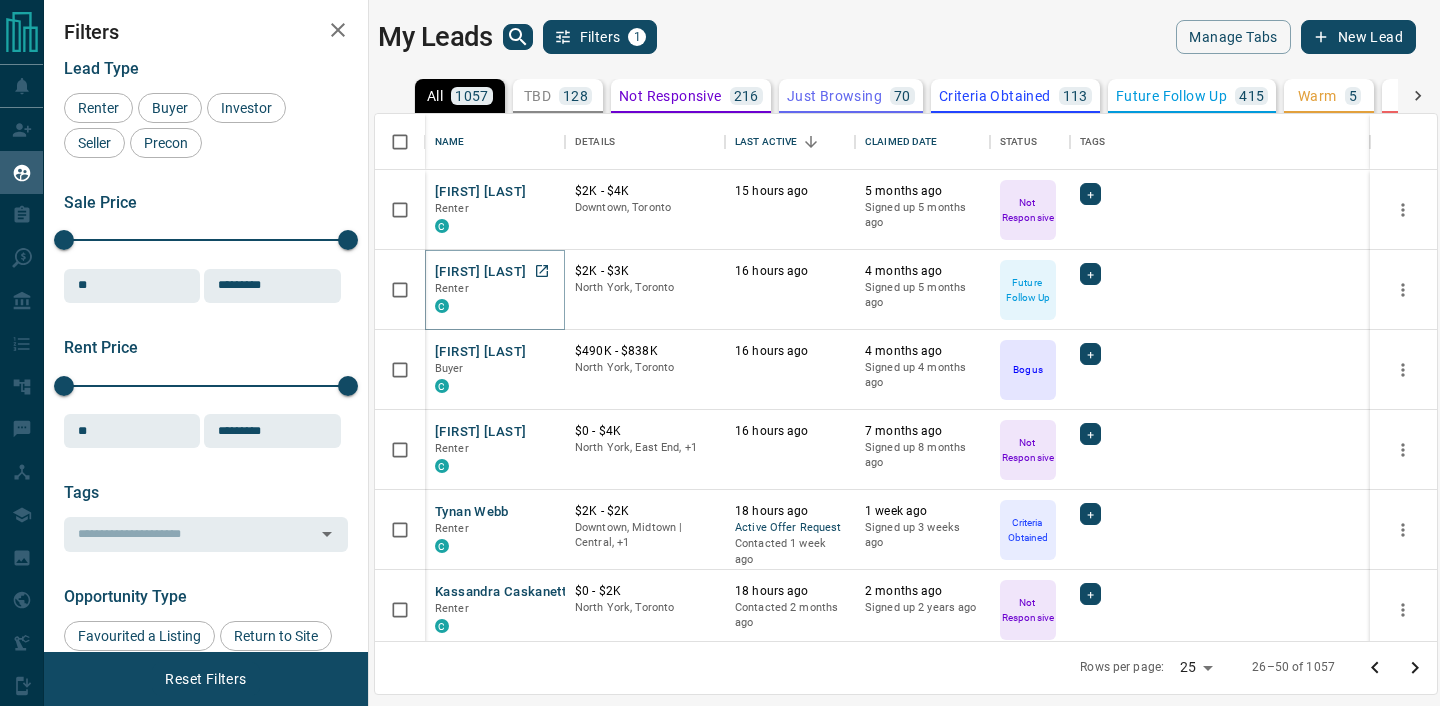 click on "[FIRST] [LAST]" at bounding box center [480, 272] 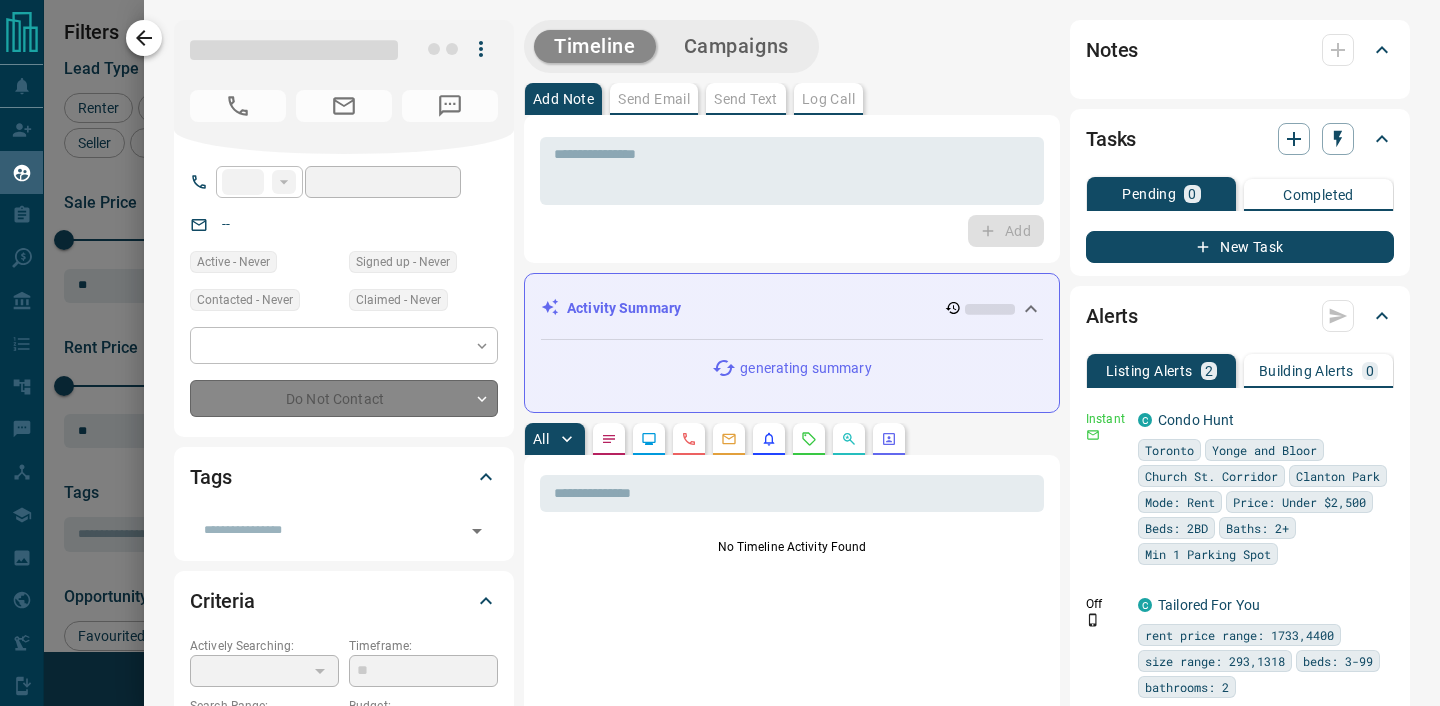 type on "**" 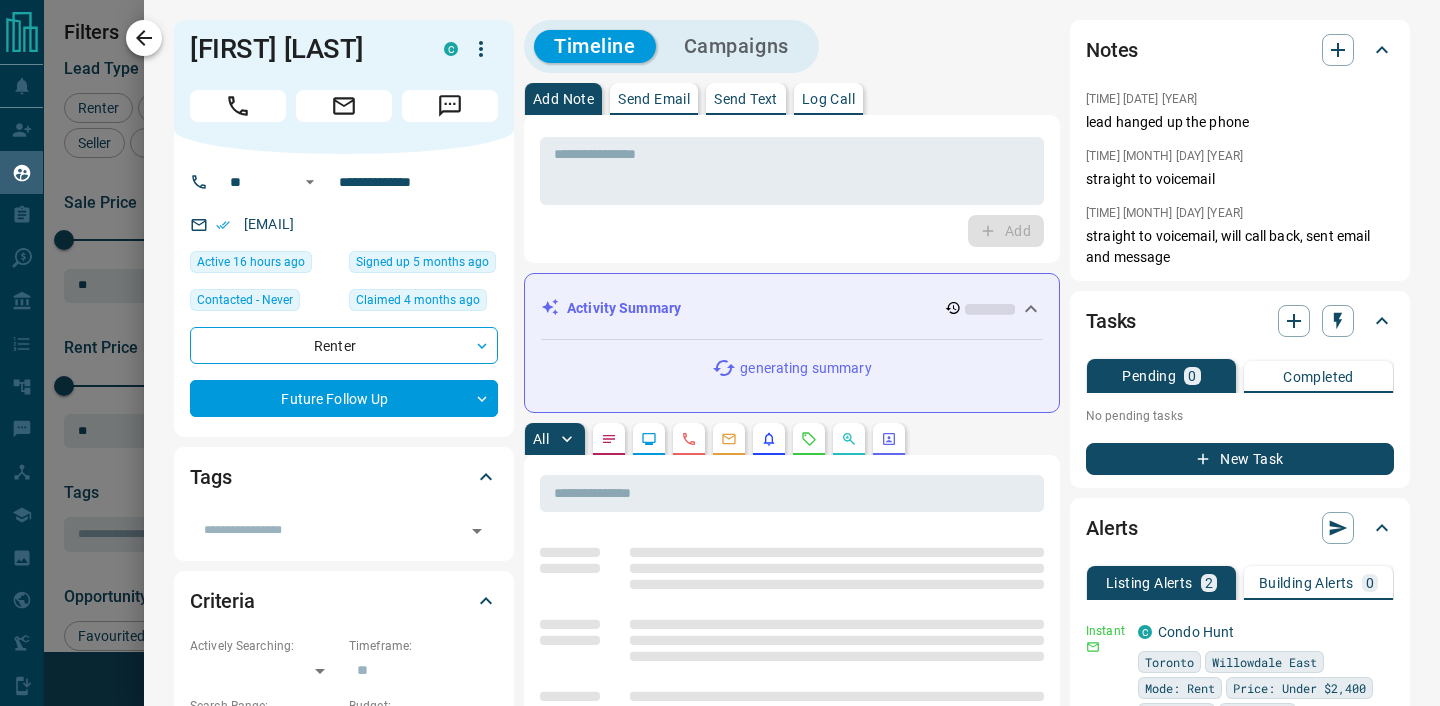 click 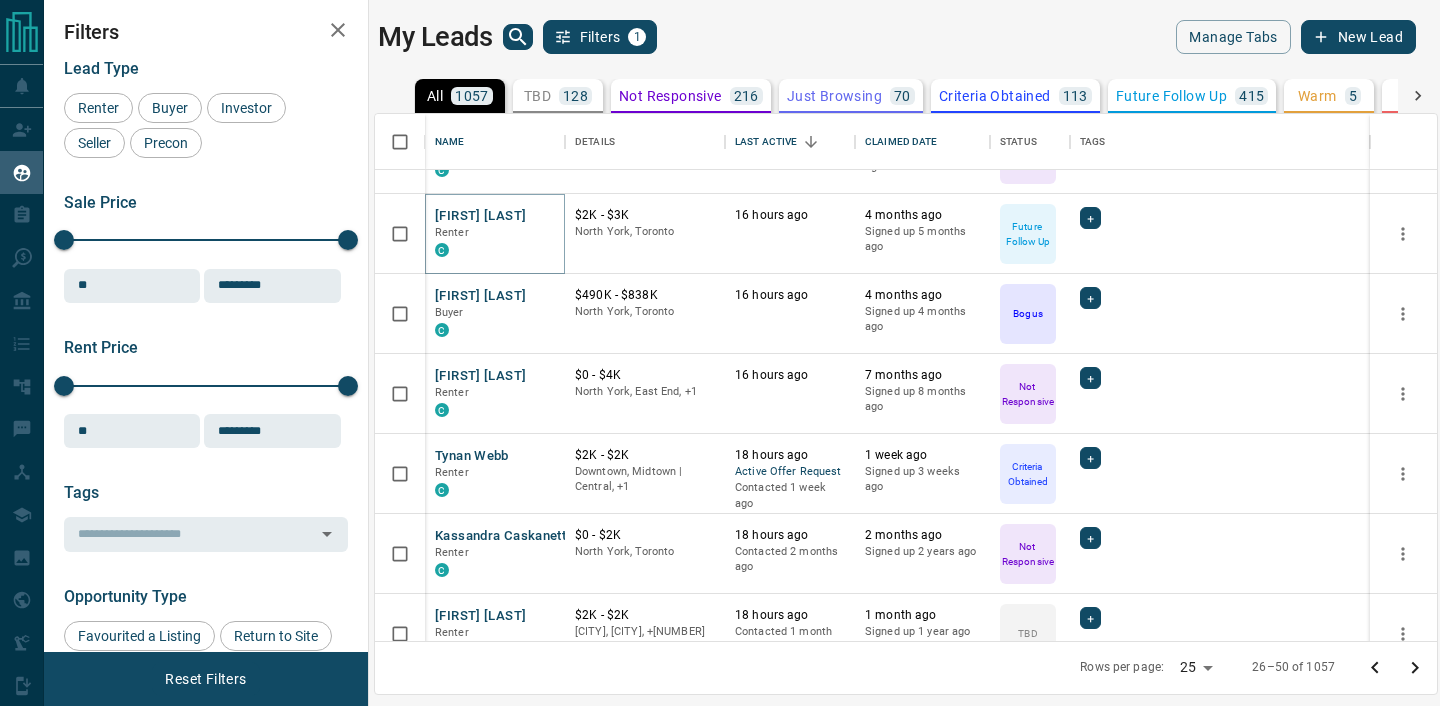 scroll, scrollTop: 63, scrollLeft: 0, axis: vertical 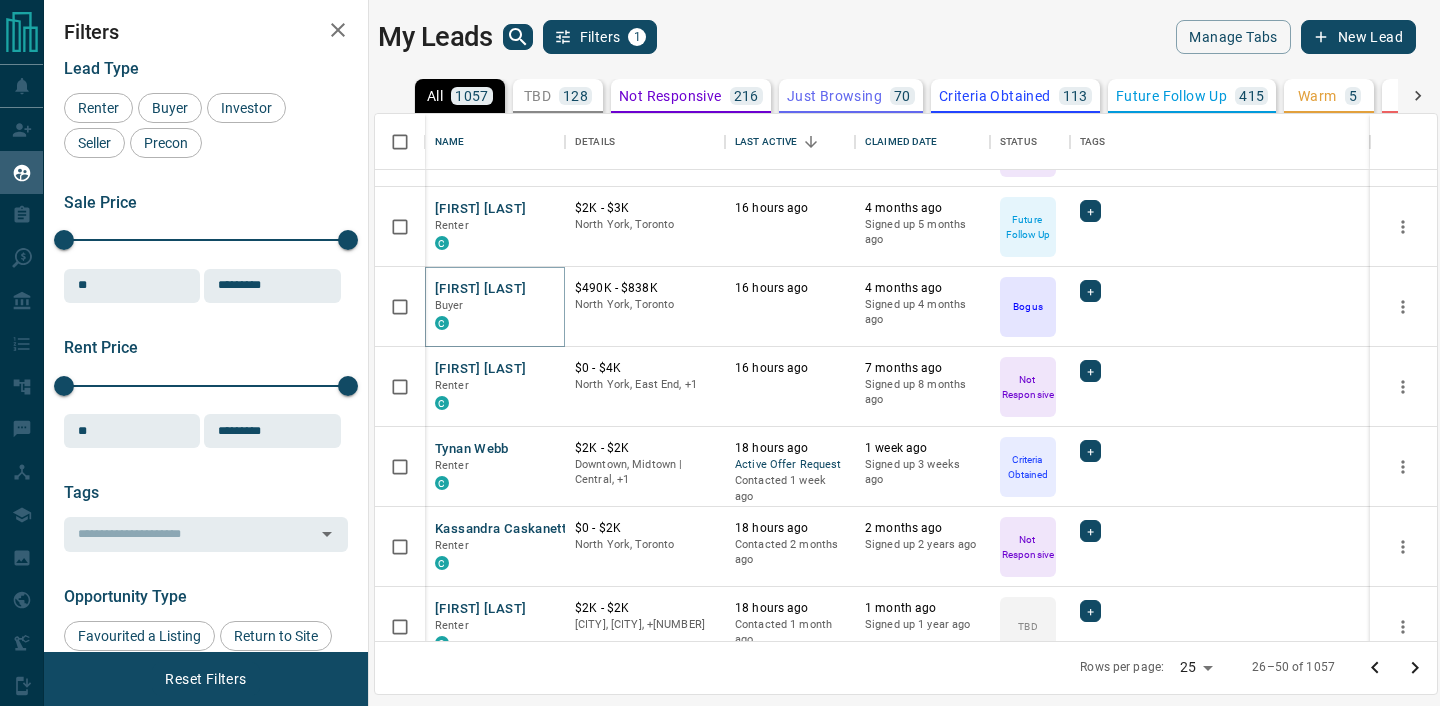 click on "[FIRST] [LAST]" at bounding box center (480, 289) 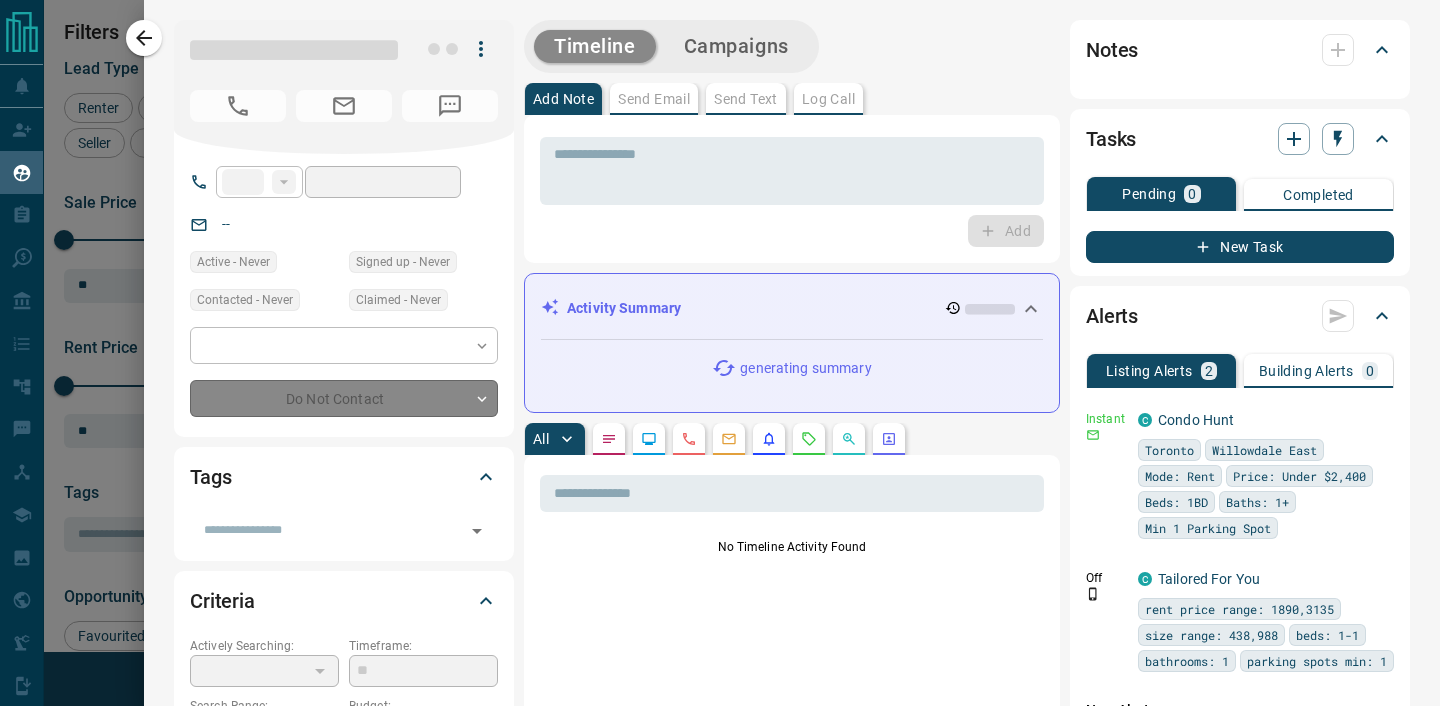 drag, startPoint x: 141, startPoint y: 37, endPoint x: 472, endPoint y: 206, distance: 371.64767 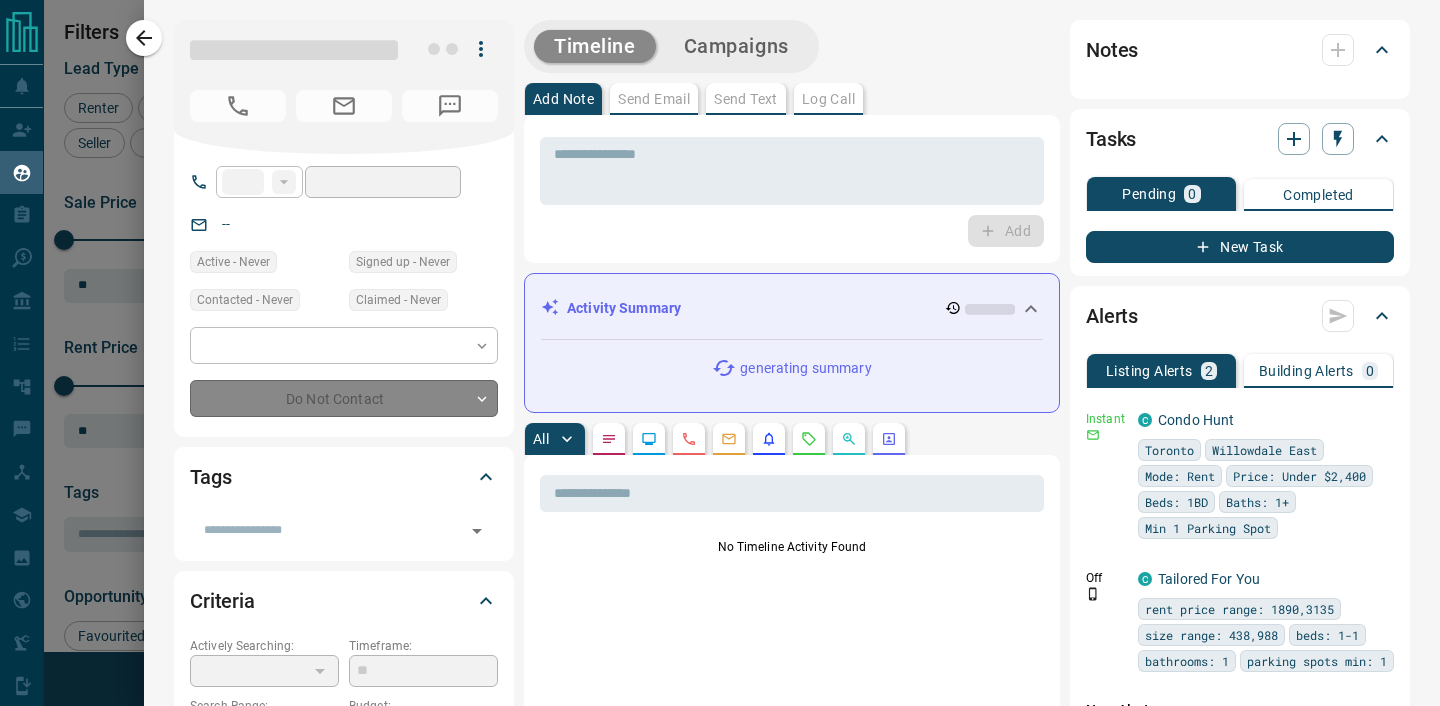 click 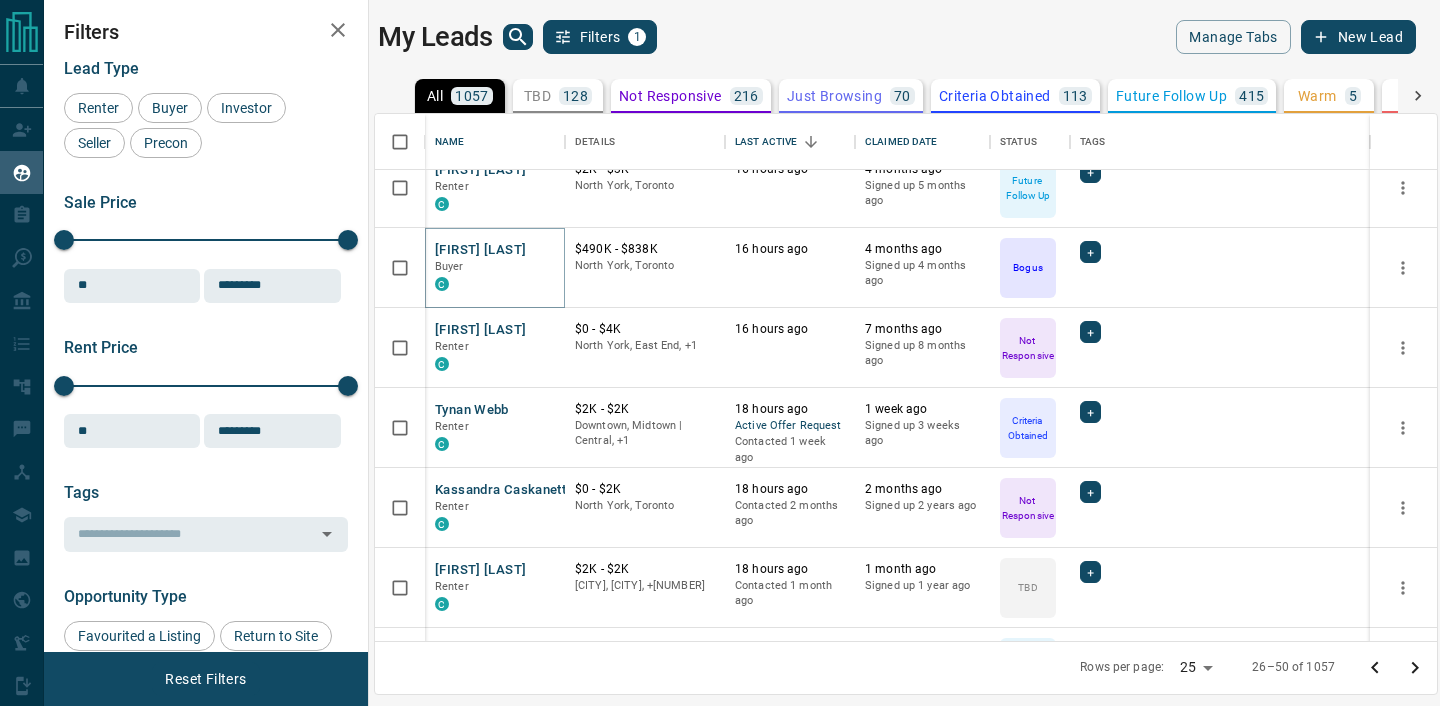 scroll, scrollTop: 103, scrollLeft: 0, axis: vertical 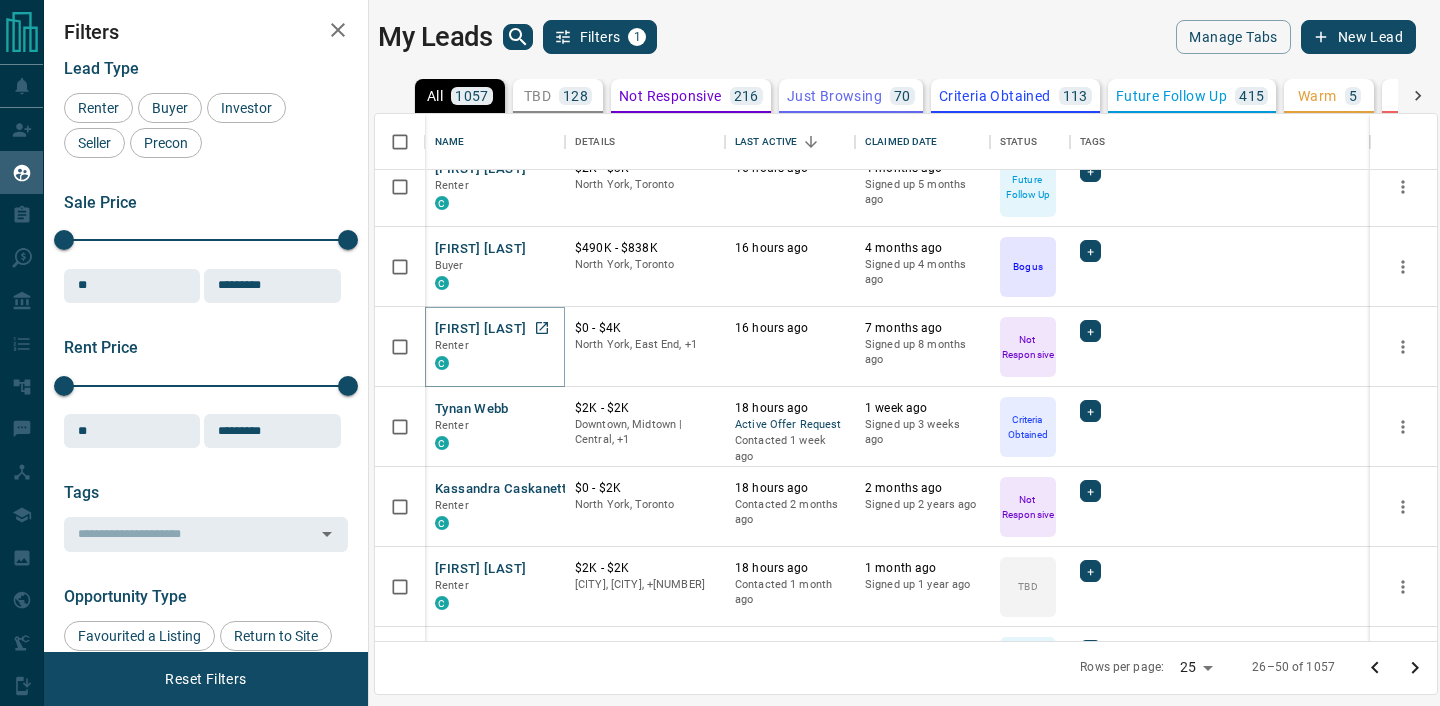 click on "[FIRST] [LAST]" at bounding box center (480, 329) 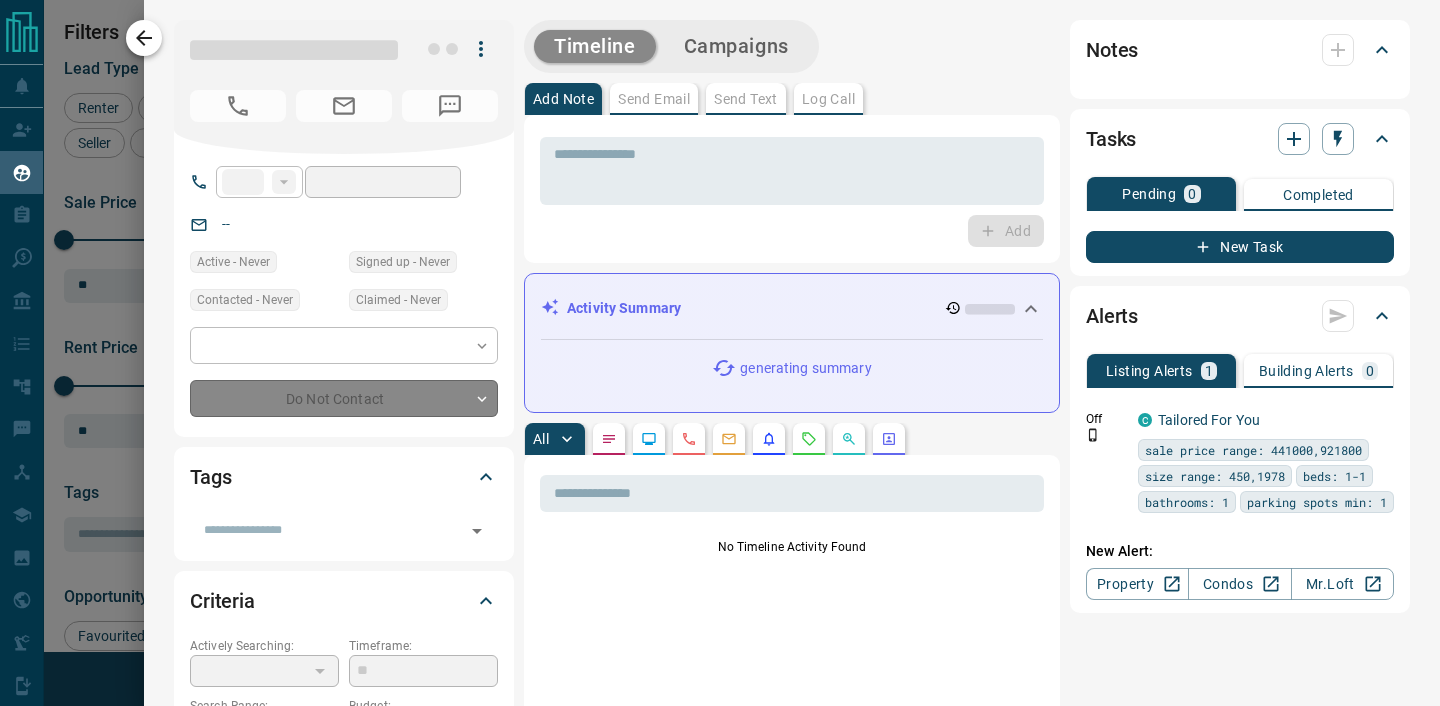 type on "****" 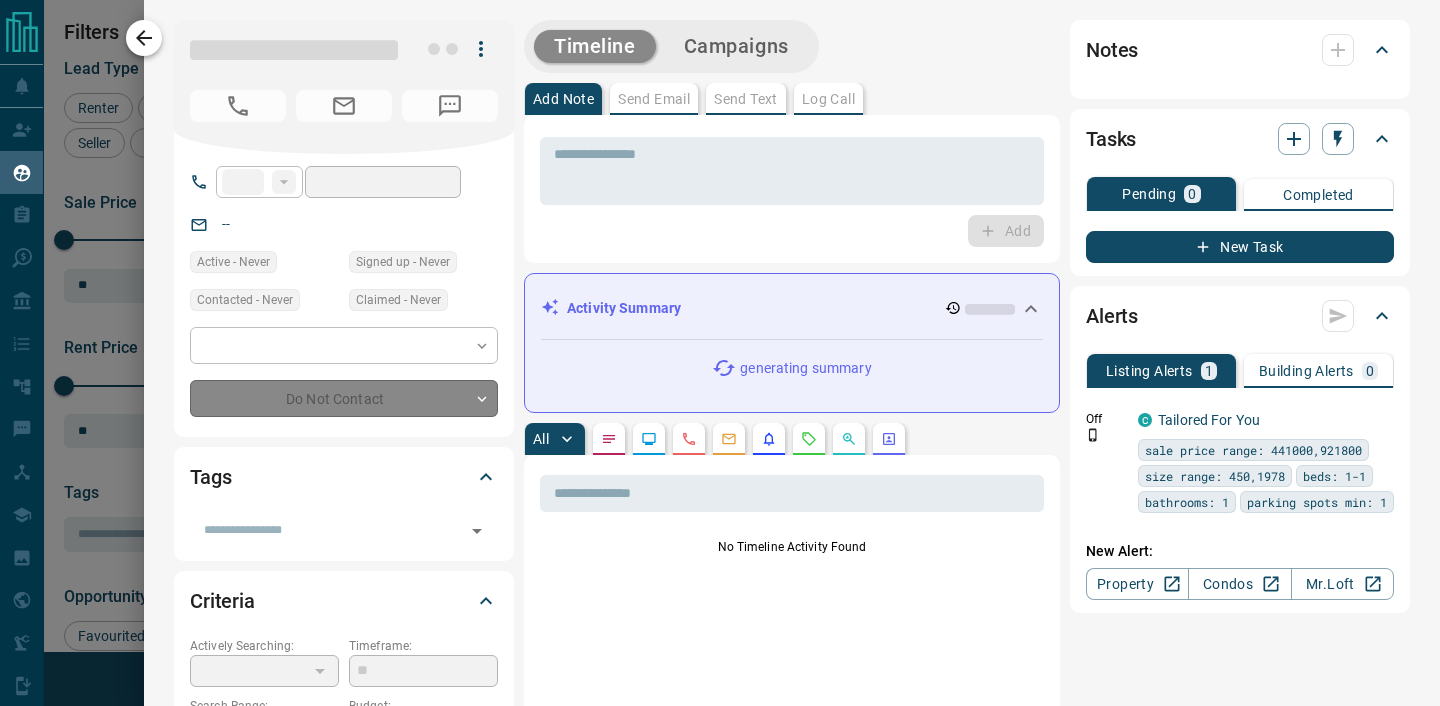 type on "**********" 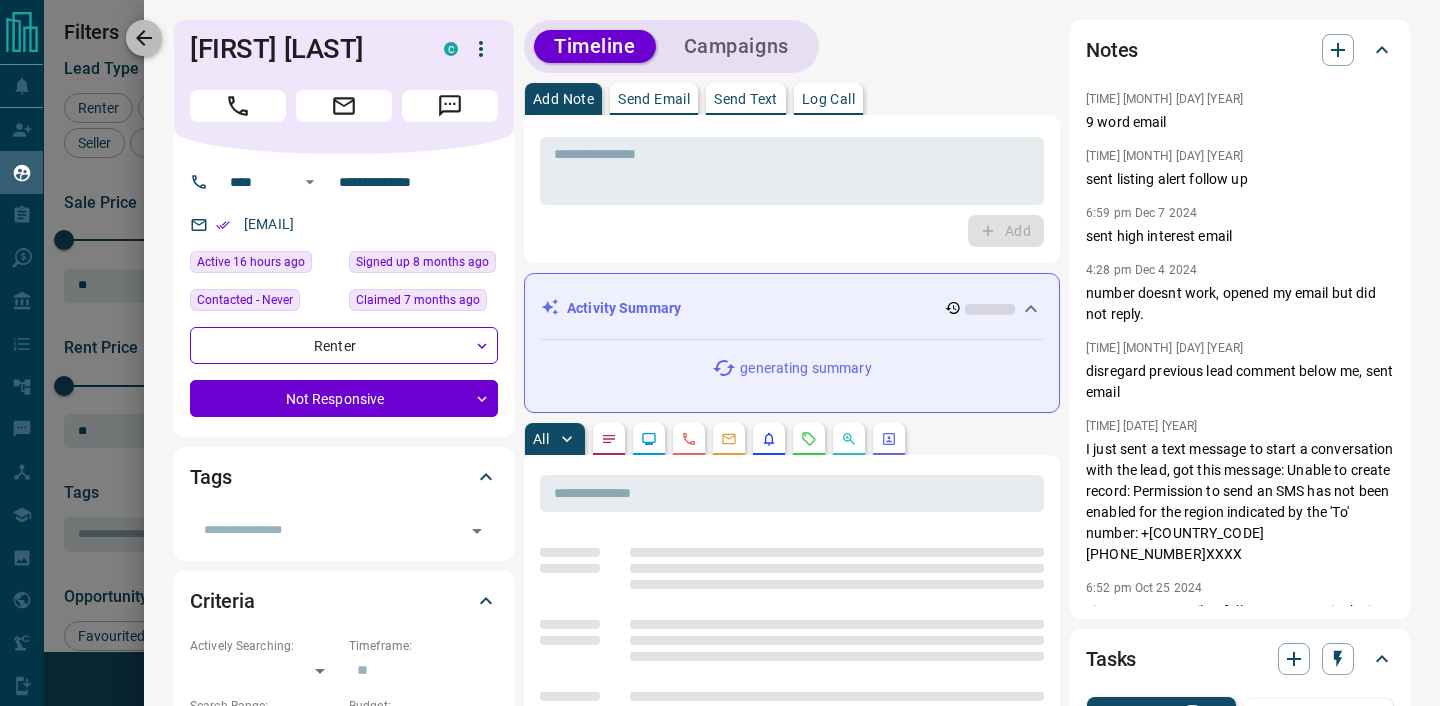 click 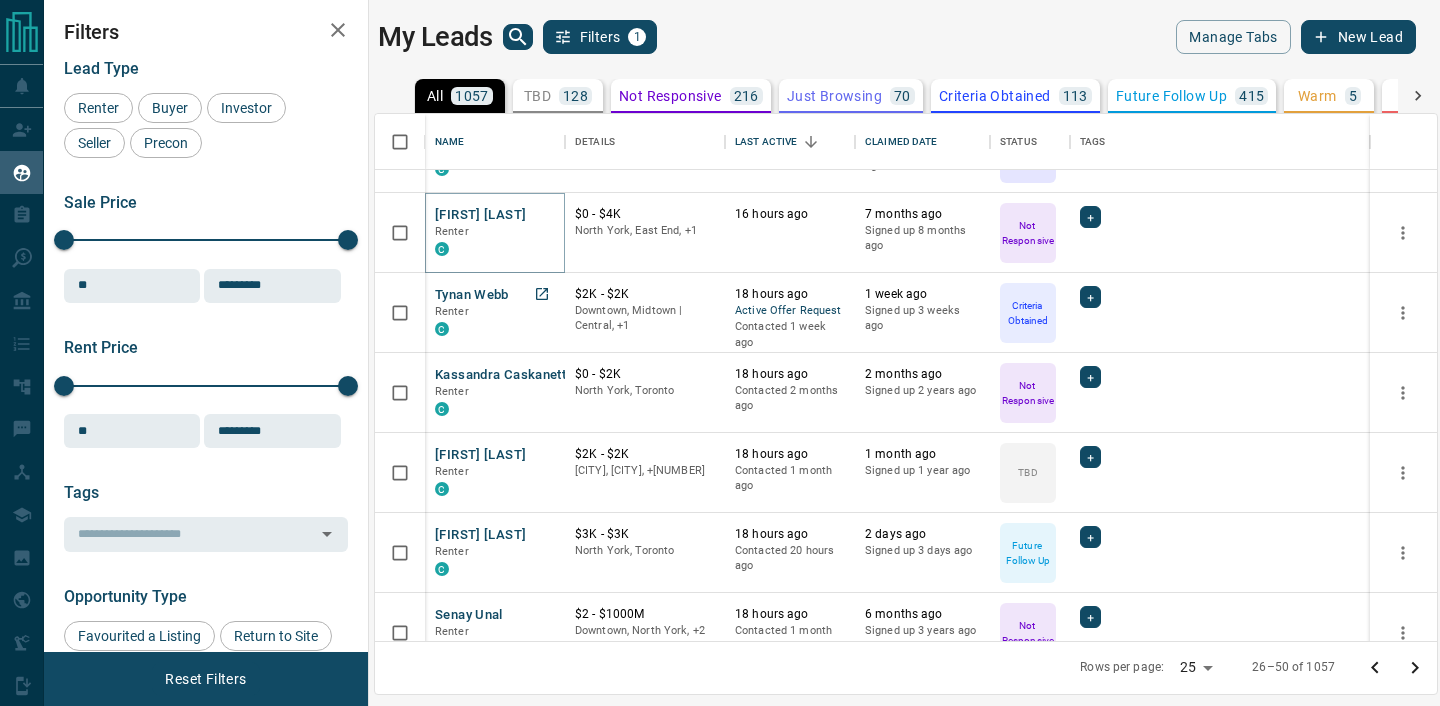 scroll, scrollTop: 252, scrollLeft: 0, axis: vertical 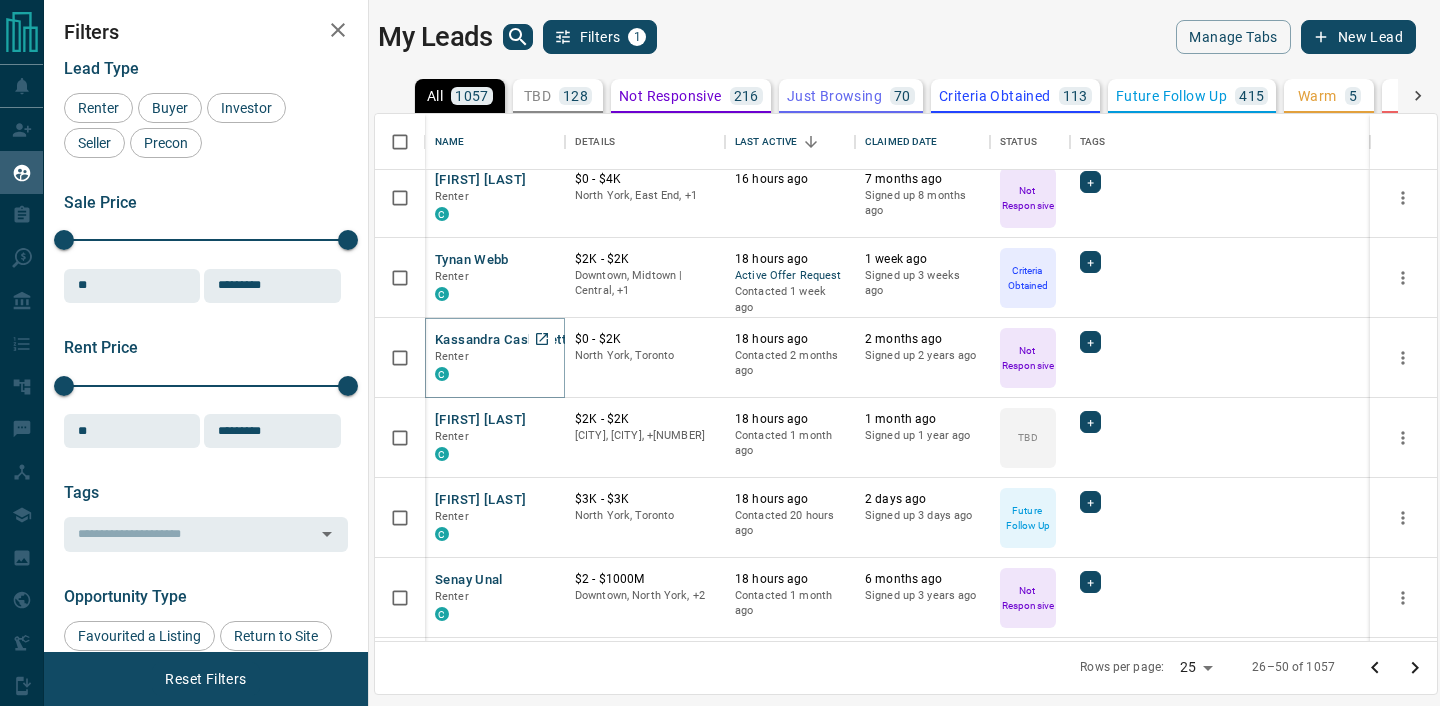 click on "Kassandra Caskanette" at bounding box center (504, 340) 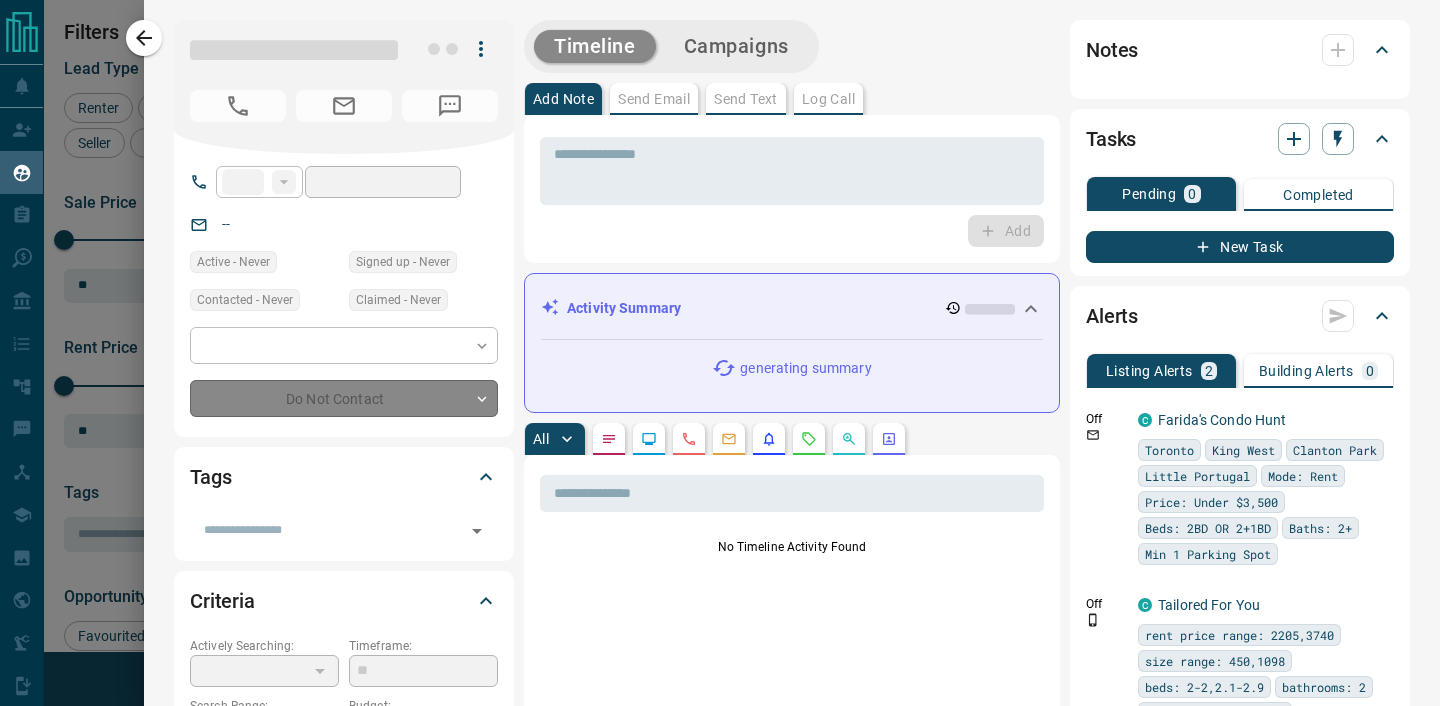type on "**" 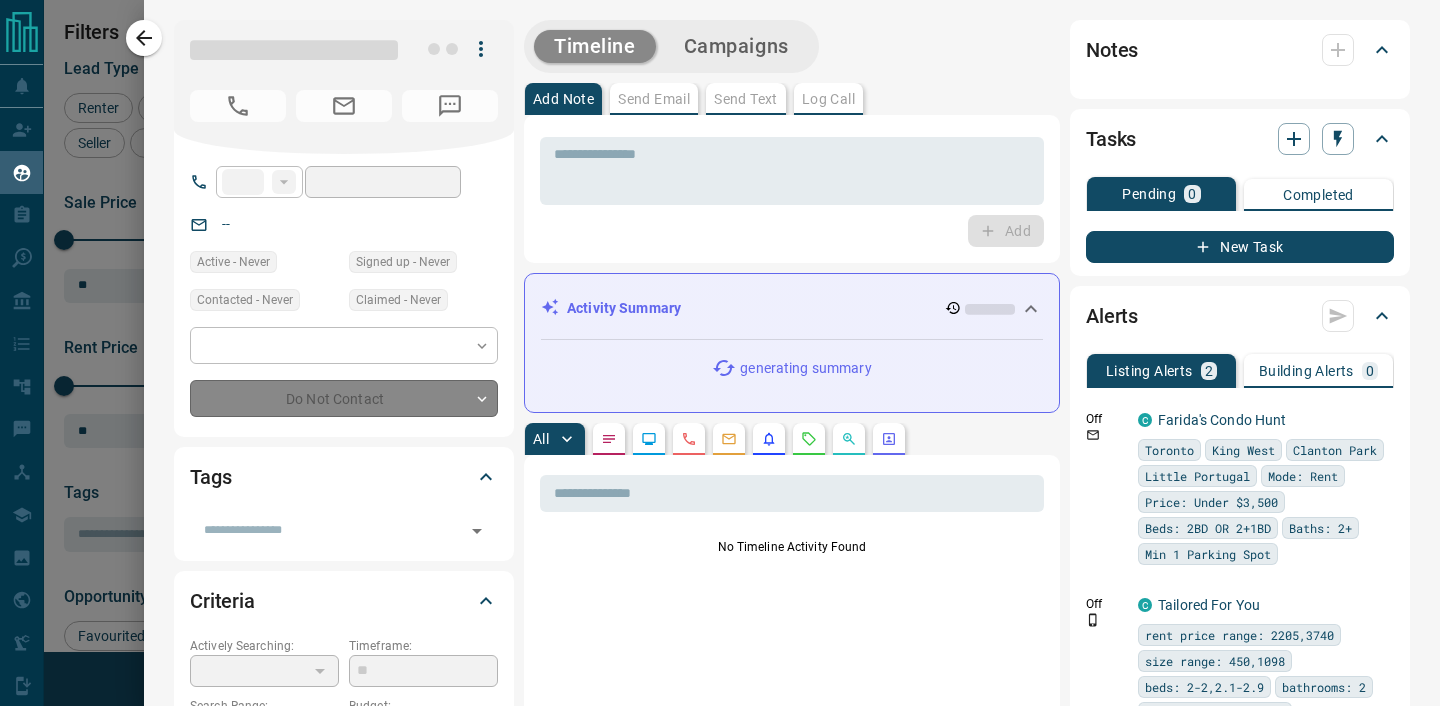 type on "**********" 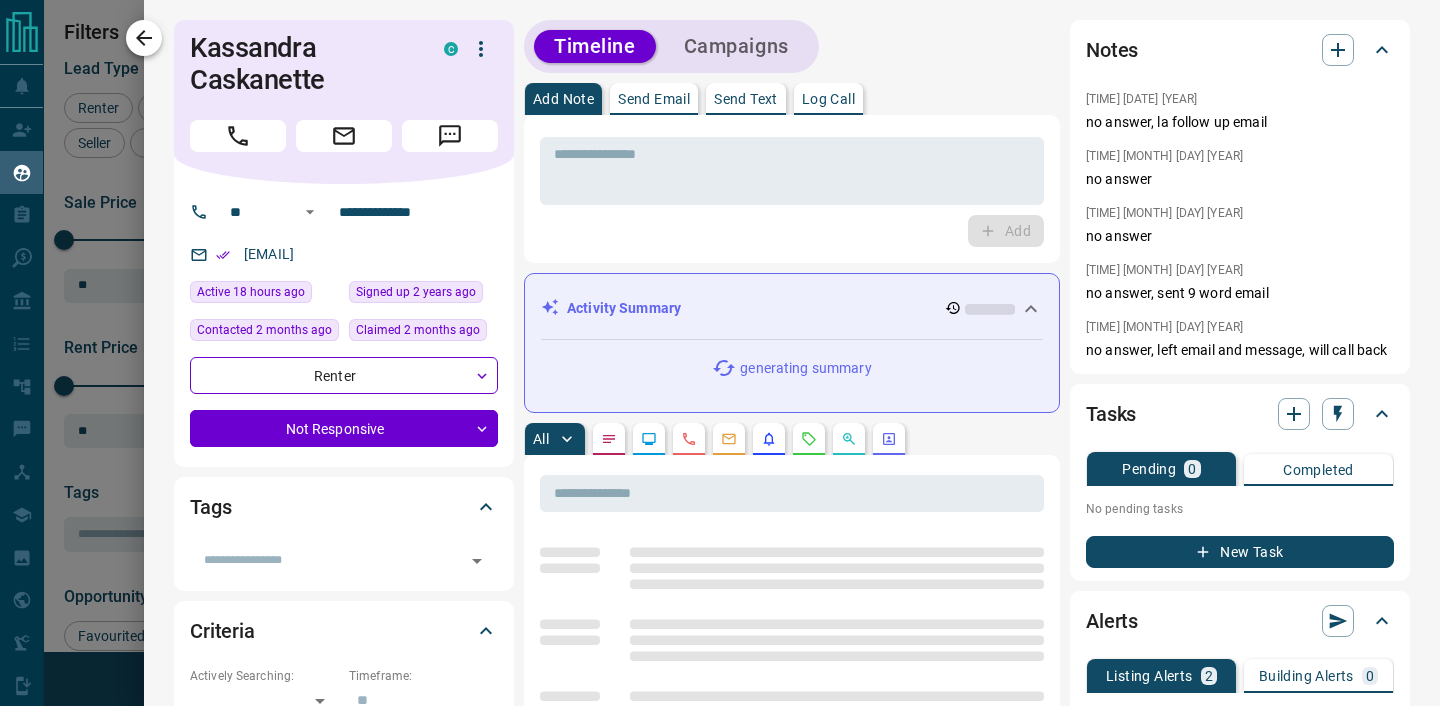 click 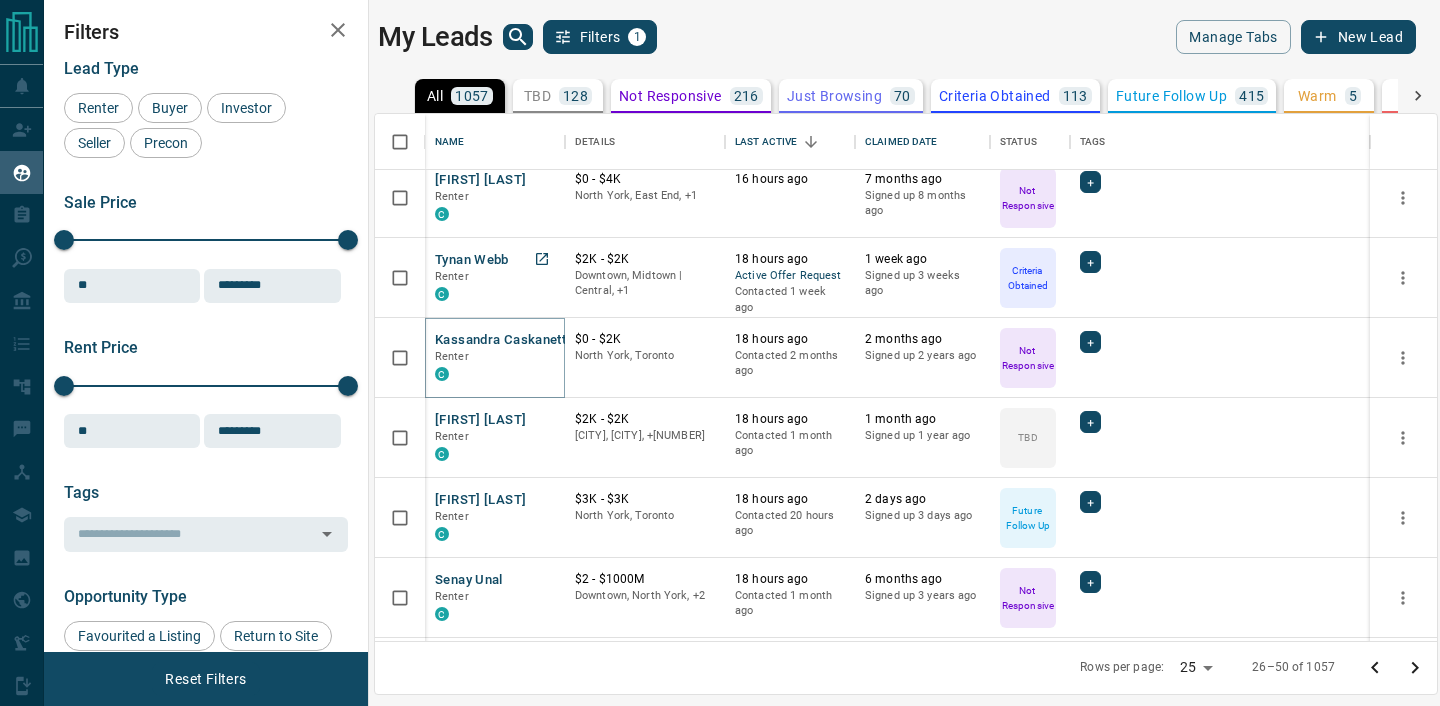 scroll, scrollTop: 311, scrollLeft: 0, axis: vertical 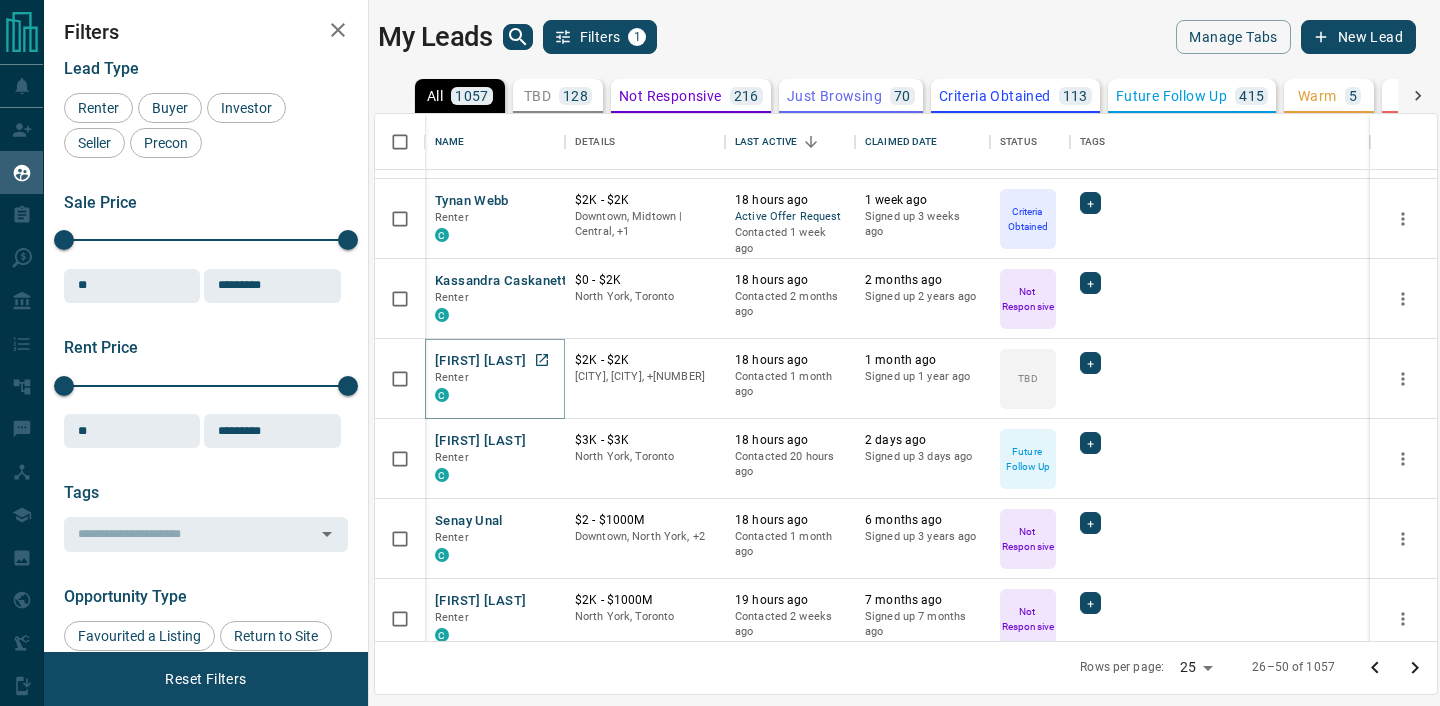 click on "[FIRST] [LAST]" at bounding box center [480, 361] 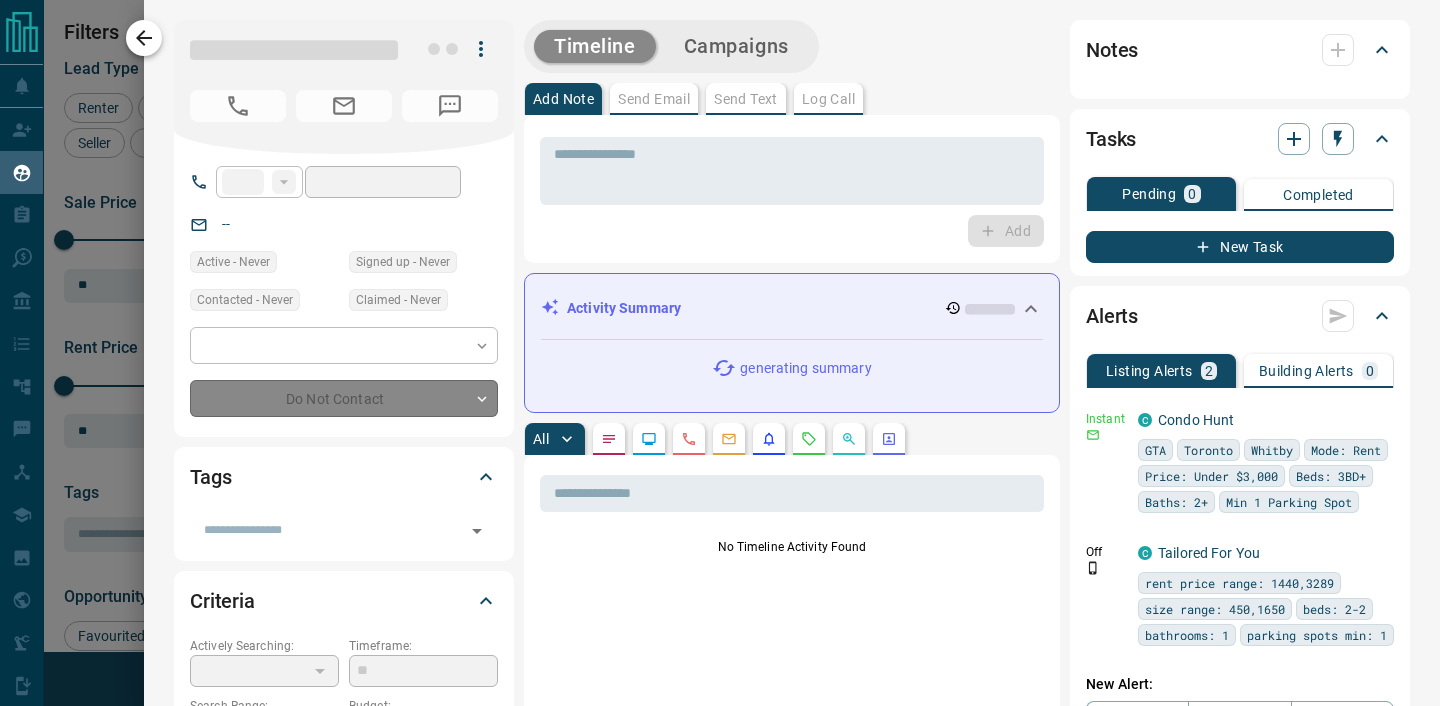 type on "**" 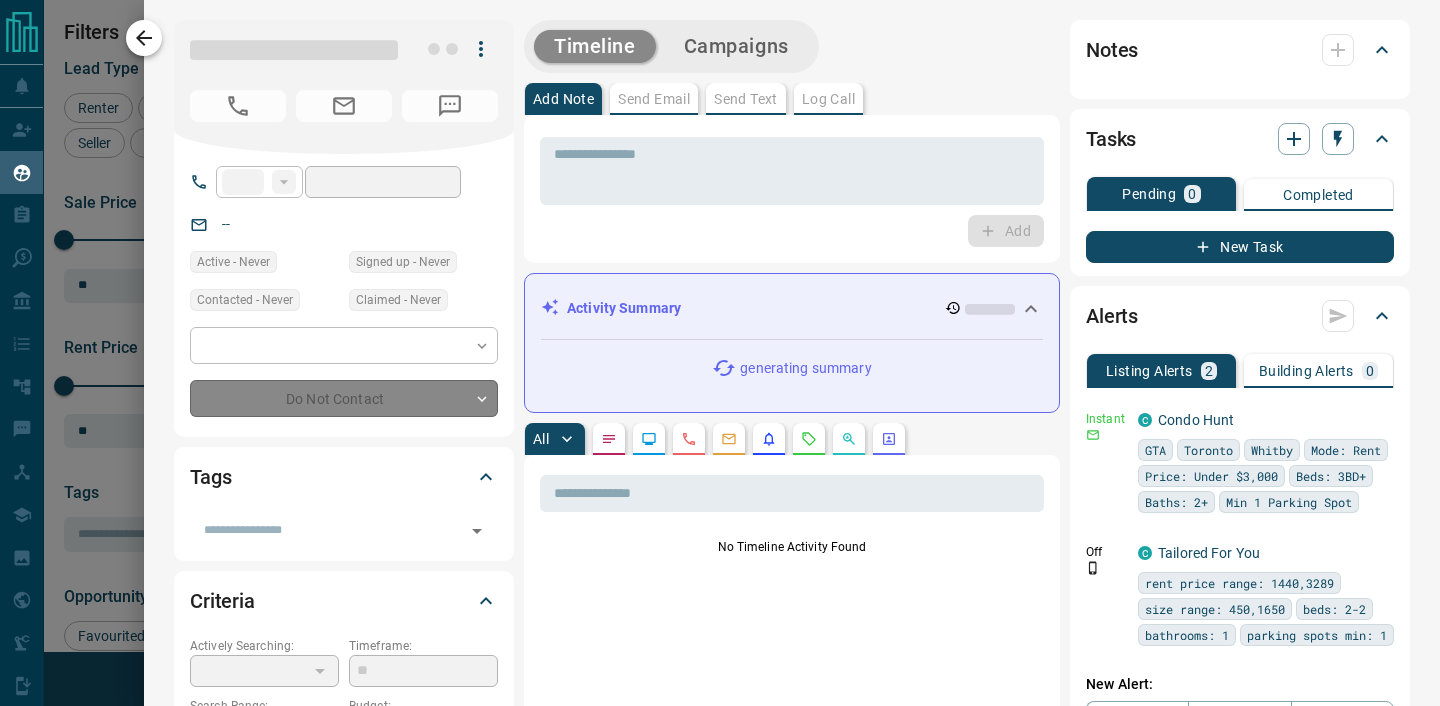 type on "**********" 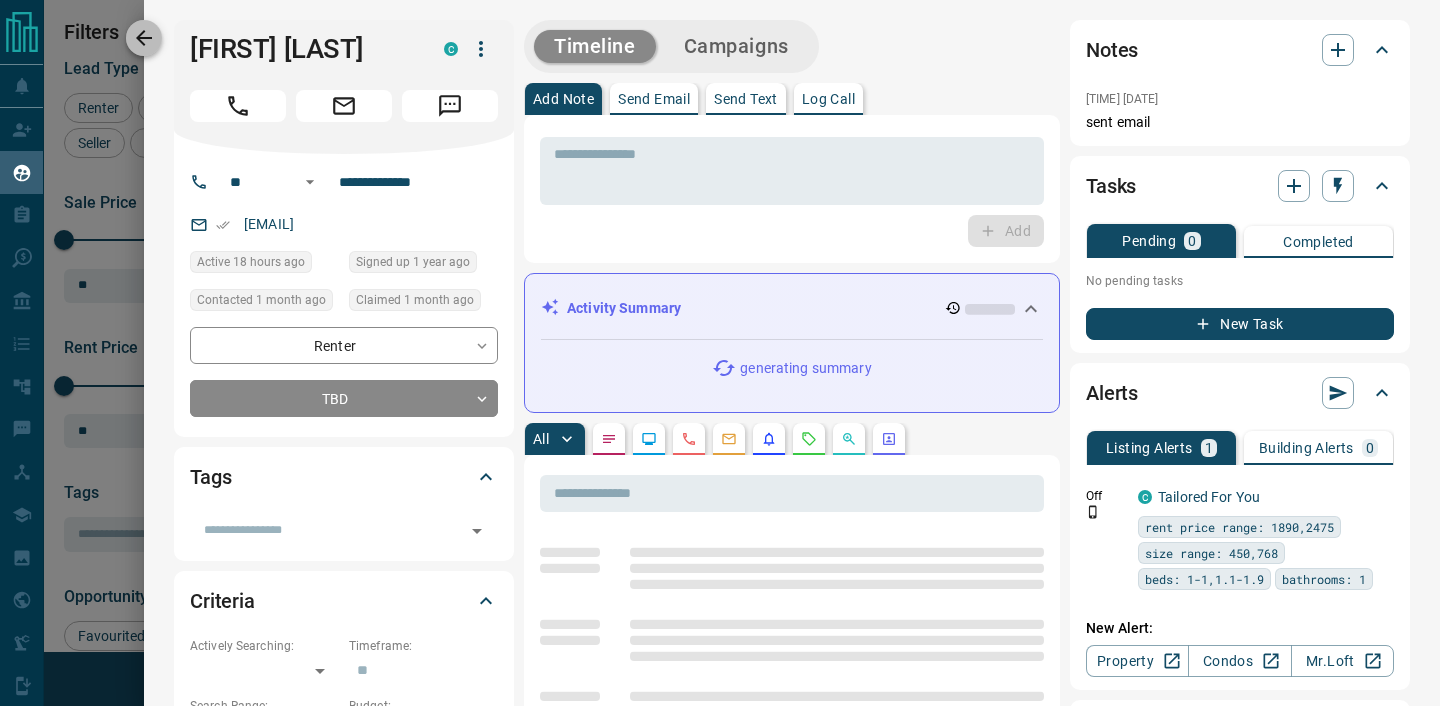 click 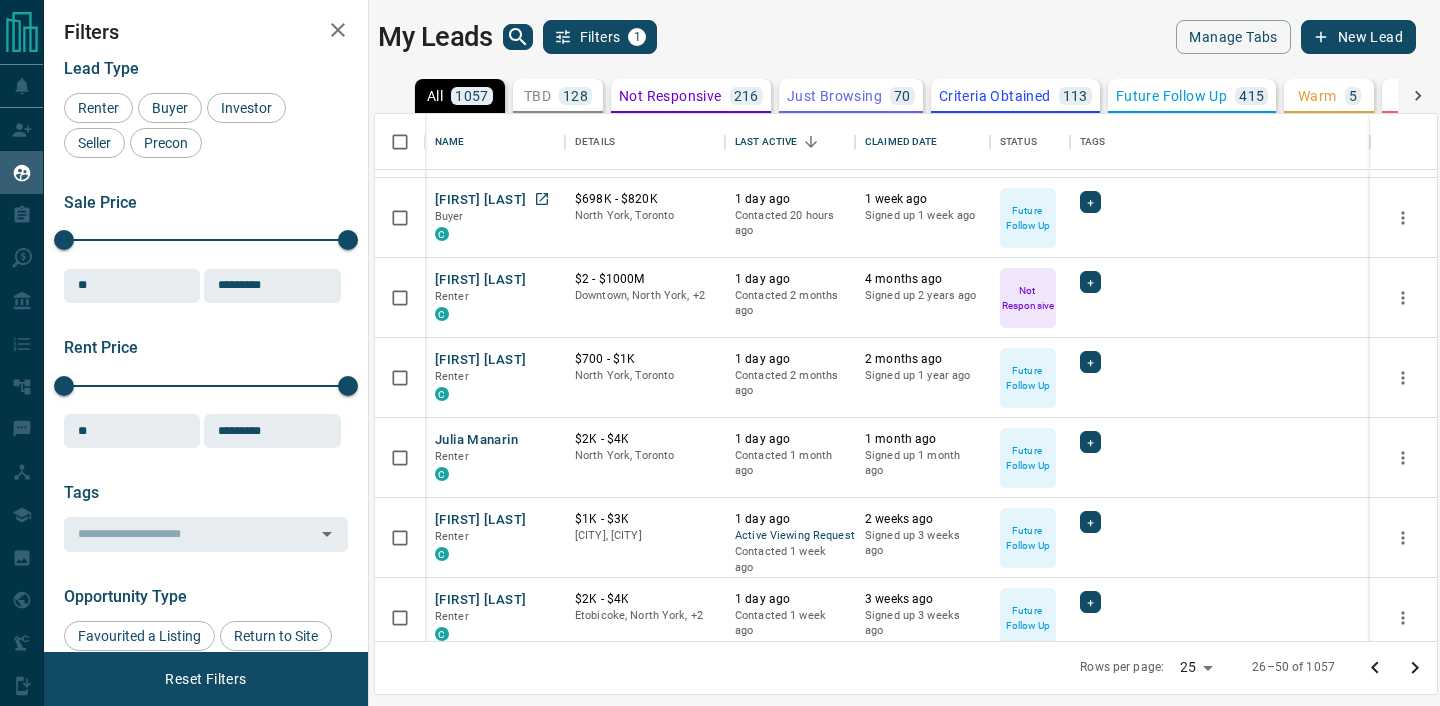 scroll, scrollTop: 1435, scrollLeft: 0, axis: vertical 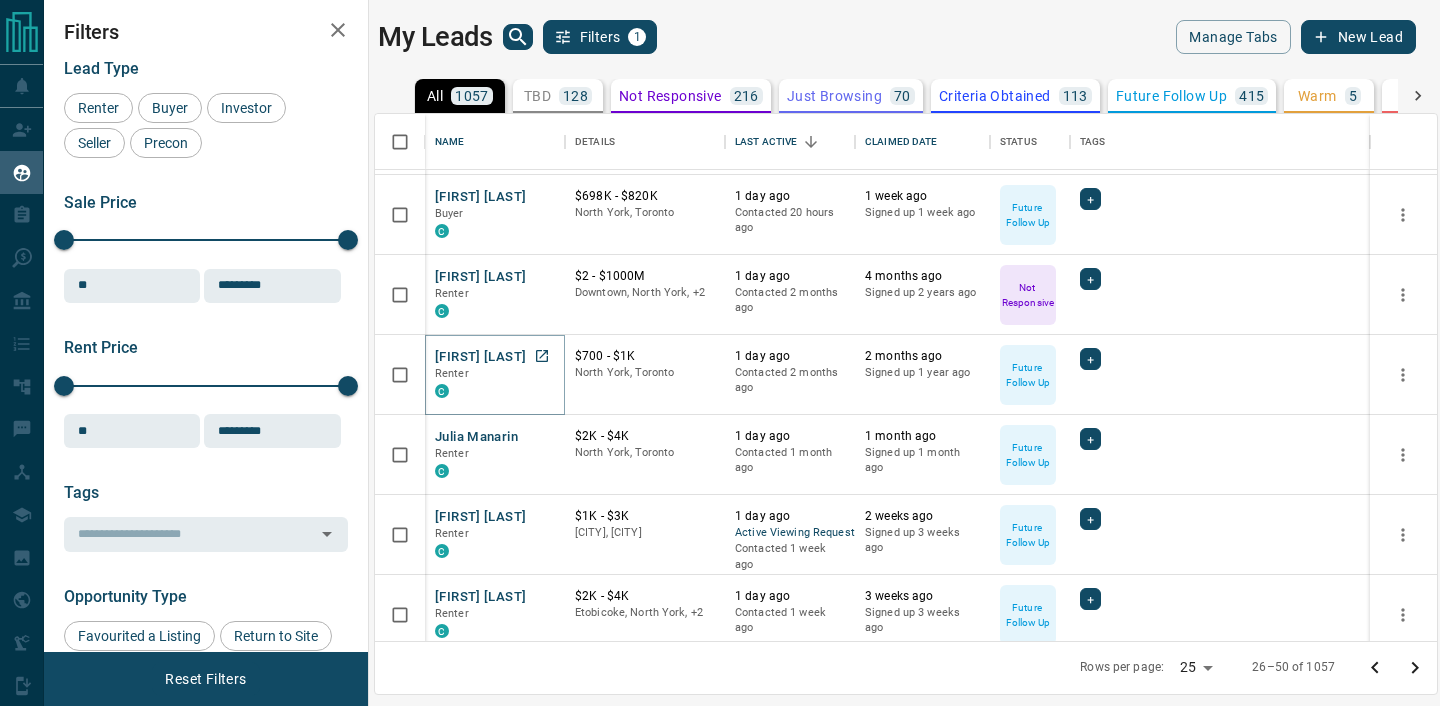 click on "[FIRST] [LAST]" at bounding box center (480, 357) 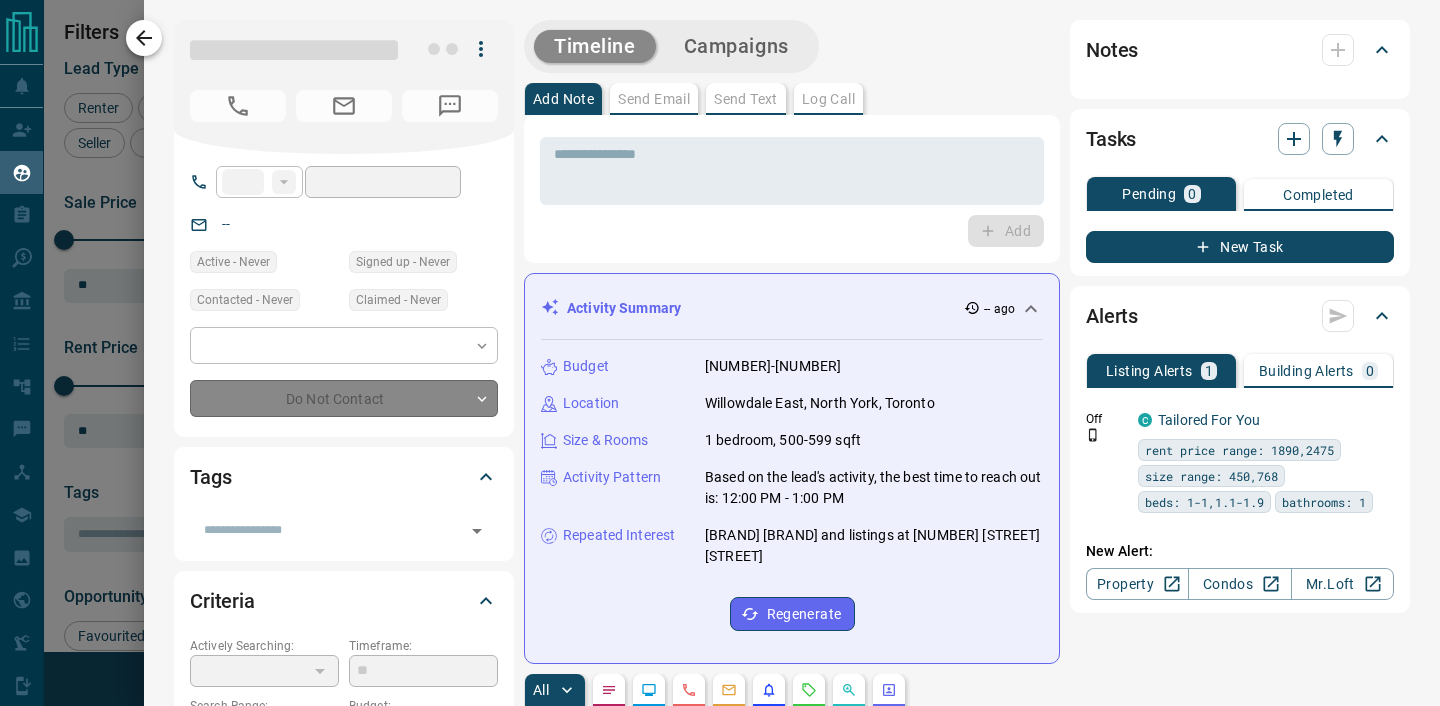 type on "**" 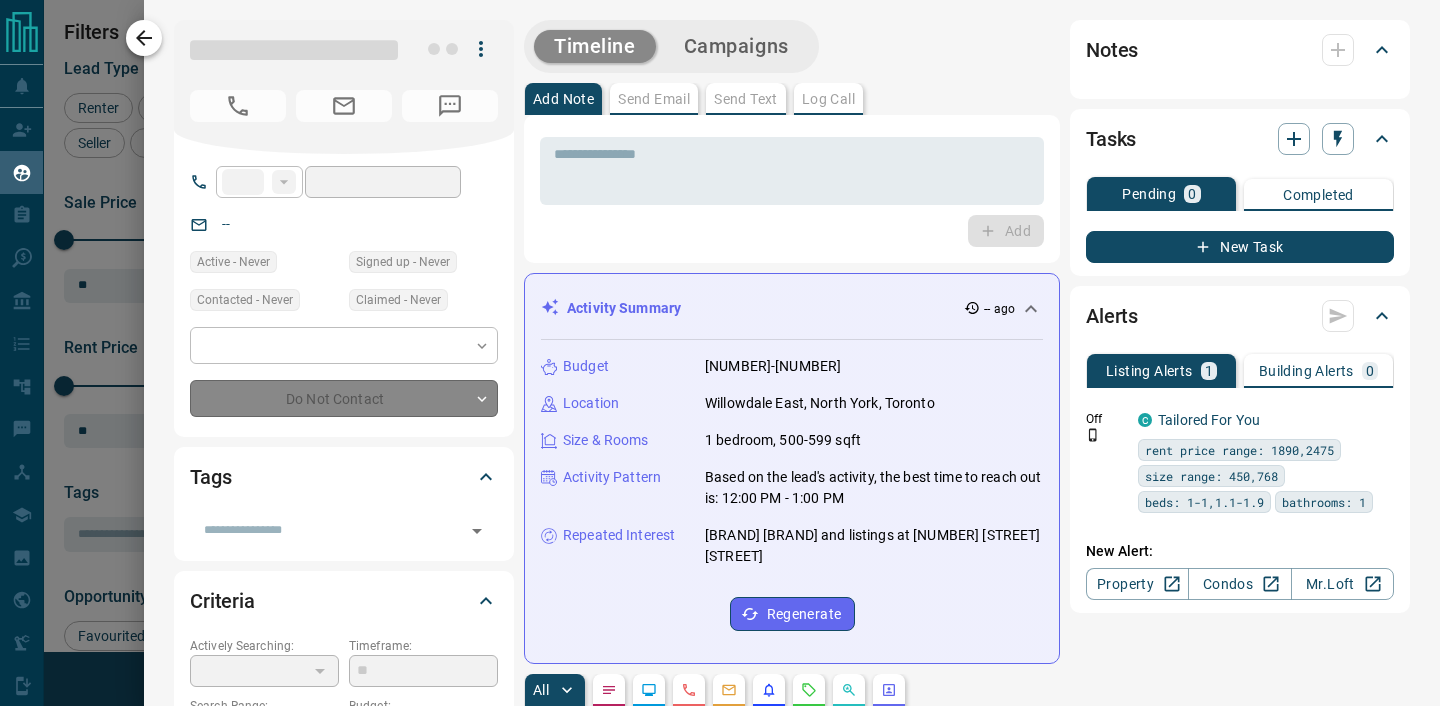 type on "**********" 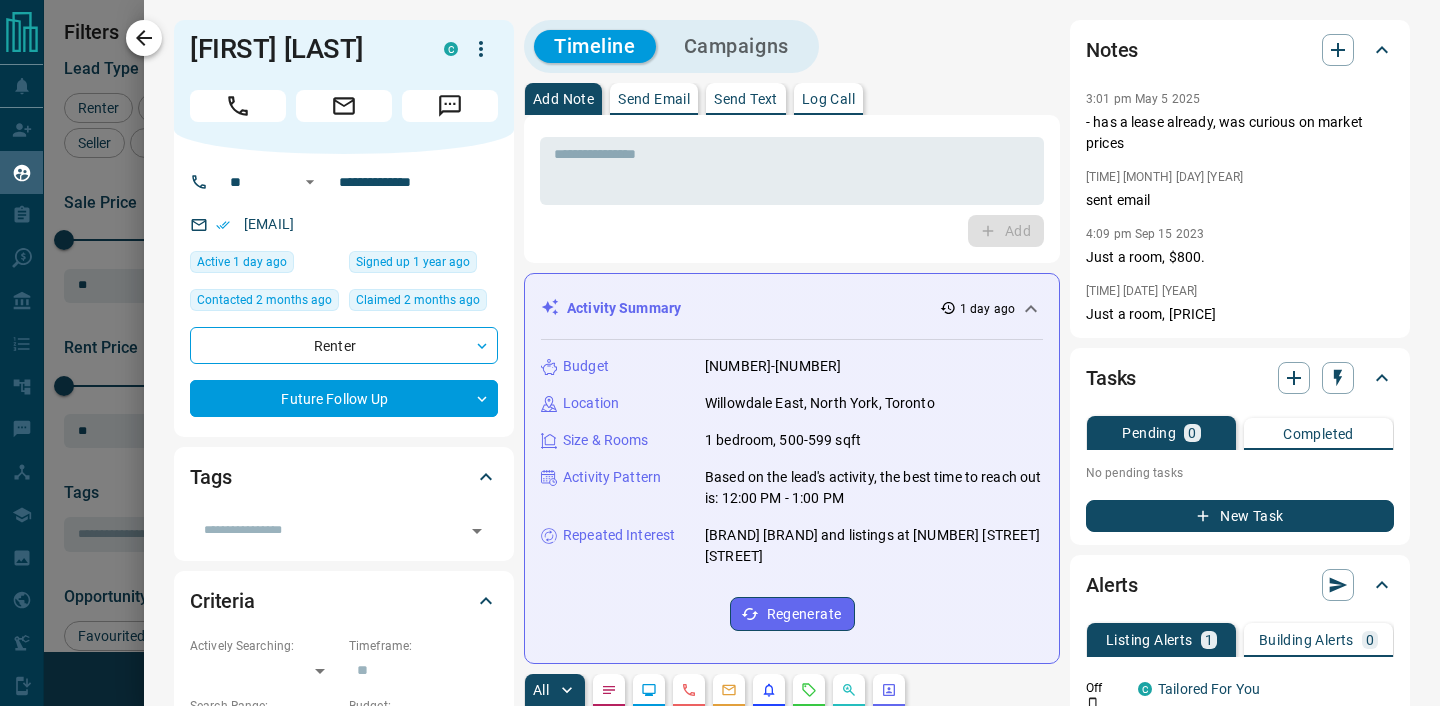 click 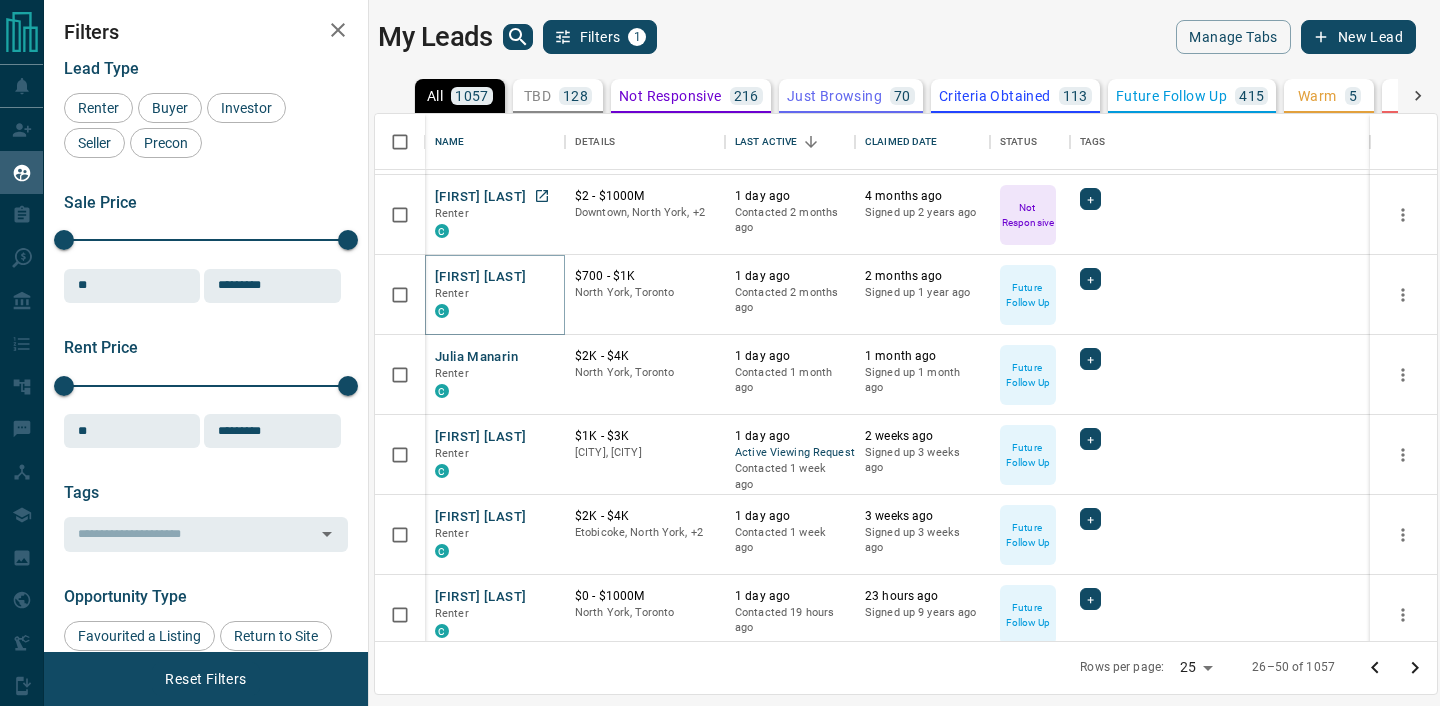scroll, scrollTop: 1517, scrollLeft: 0, axis: vertical 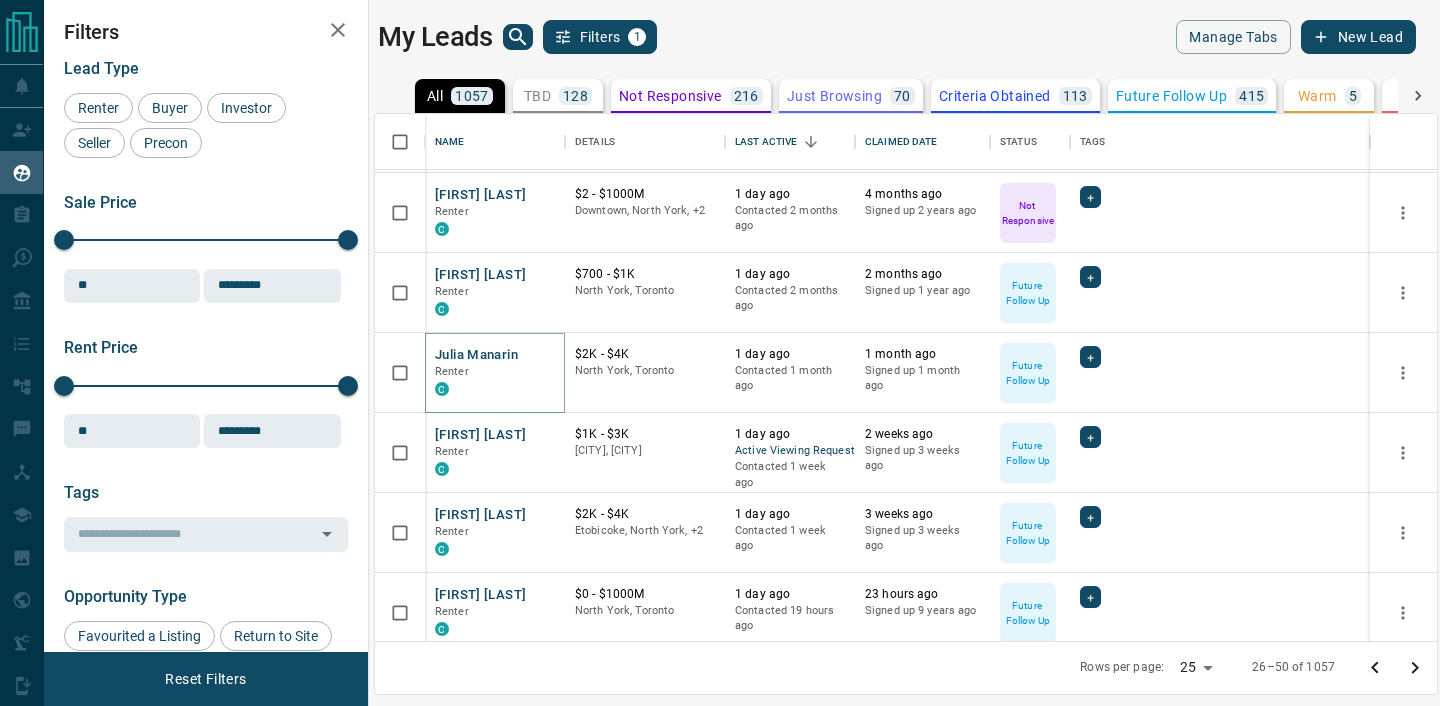 click on "Julia Manarin" at bounding box center (476, 355) 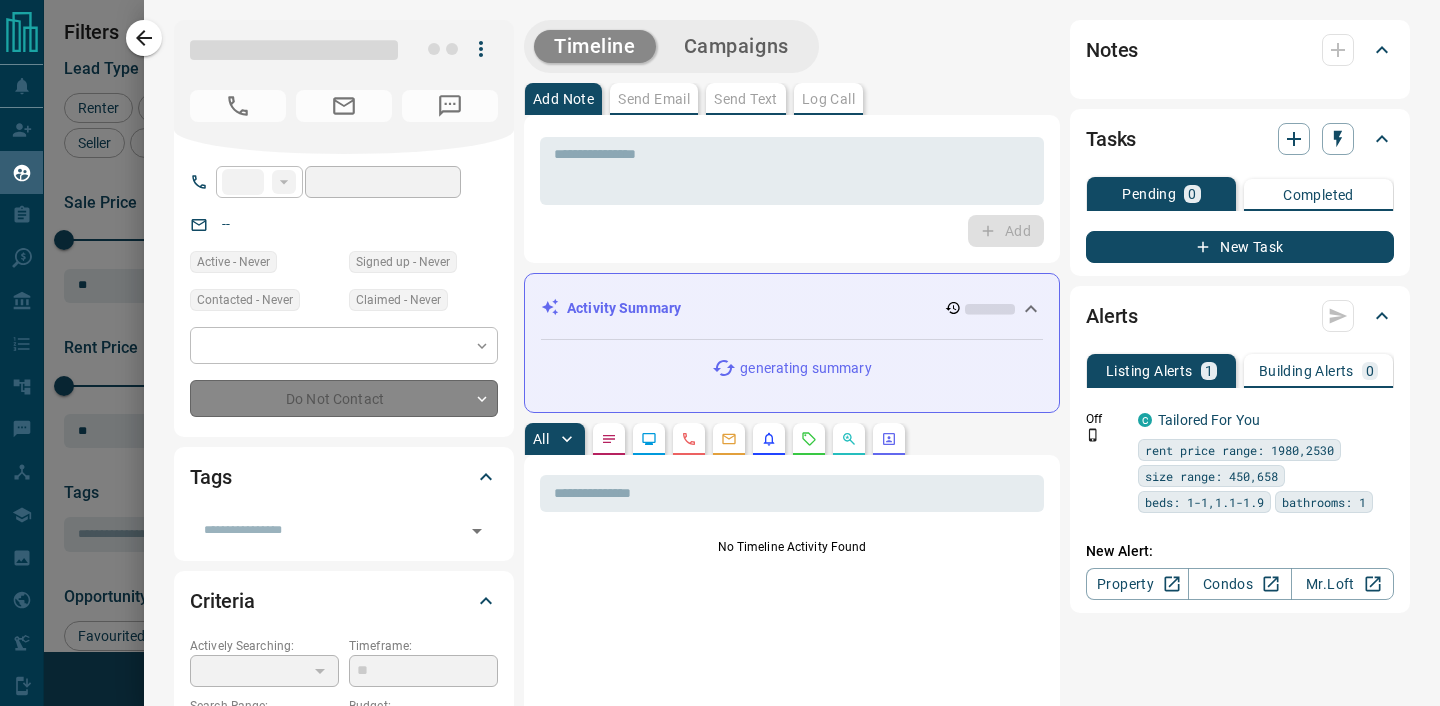 type on "**" 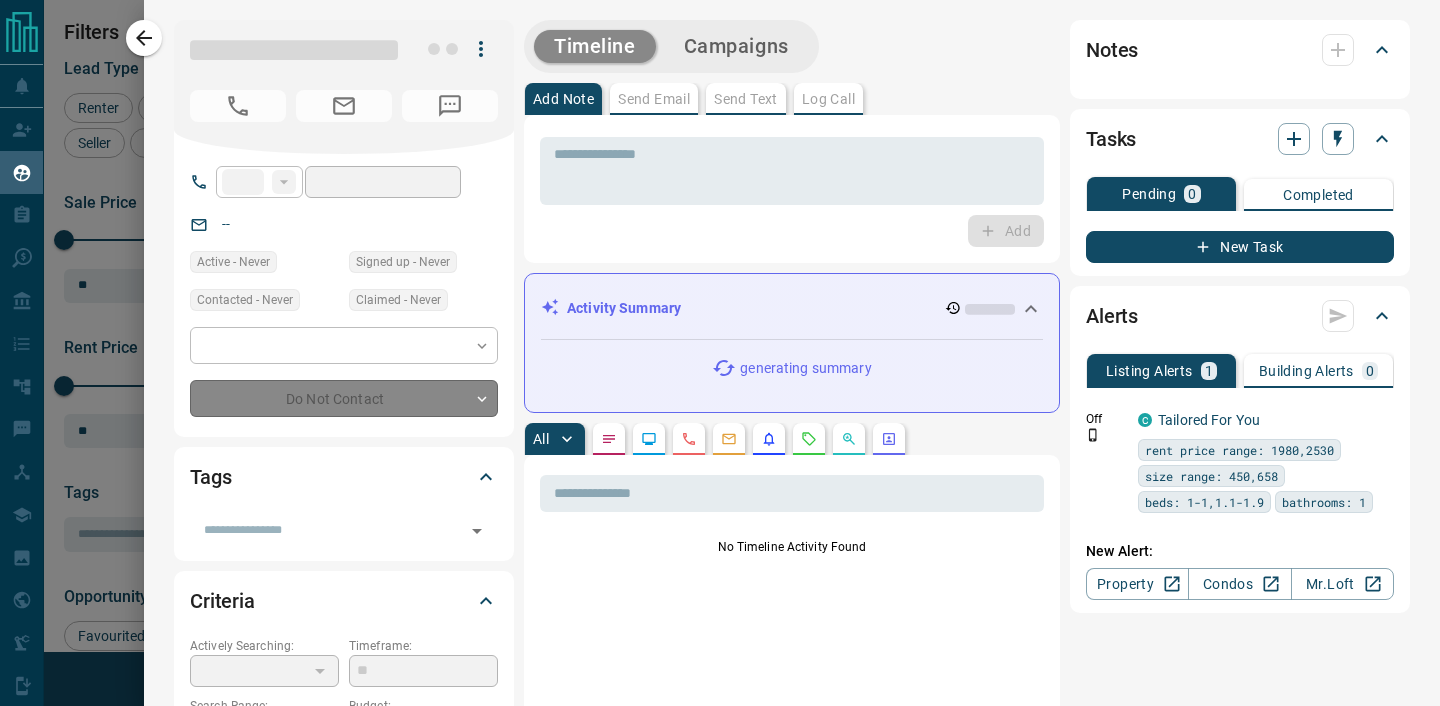 type on "**********" 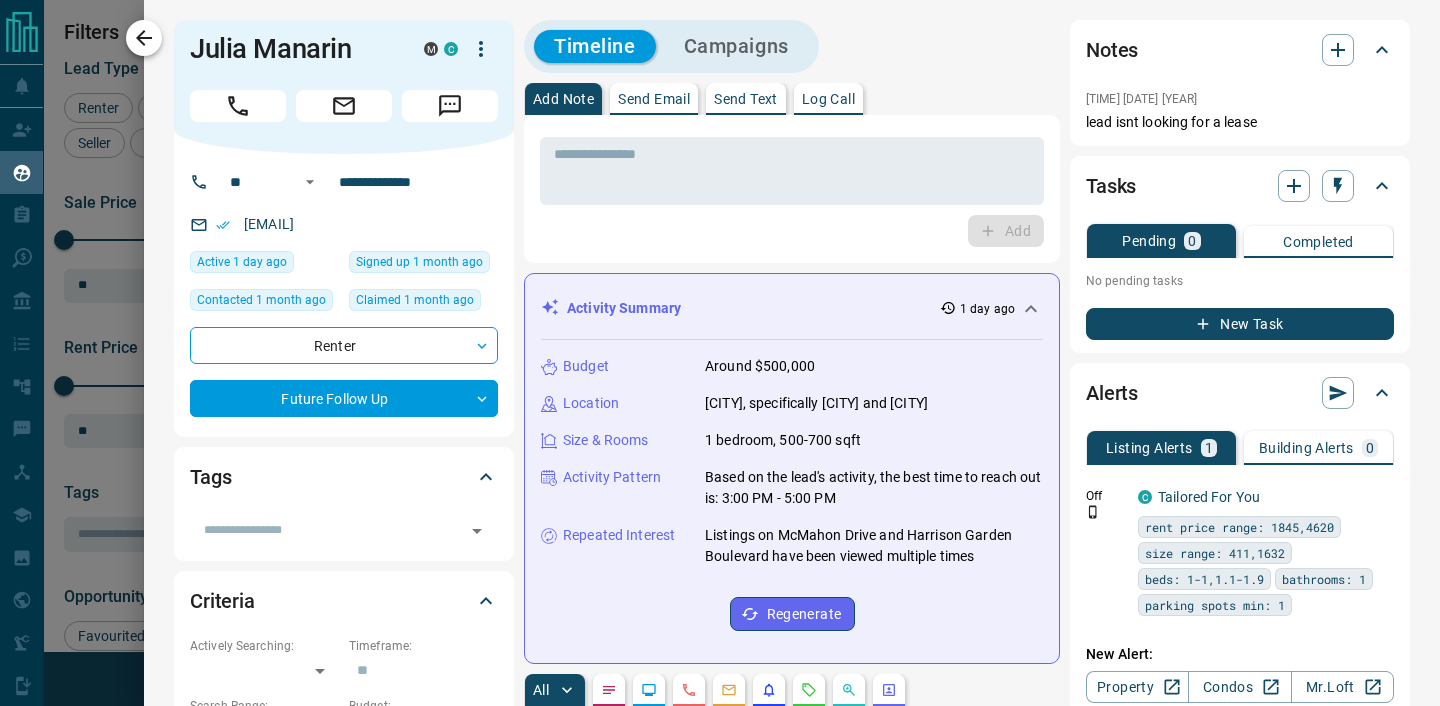 click 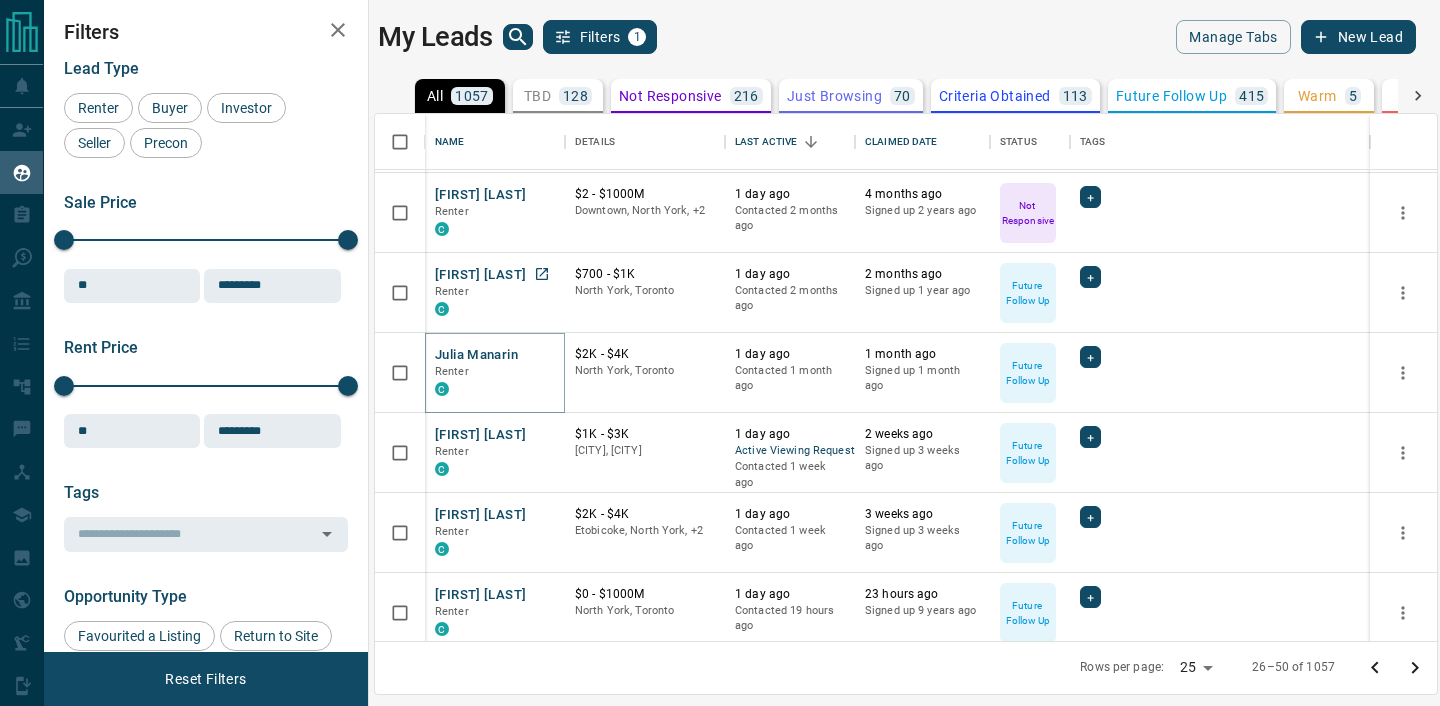 scroll, scrollTop: 1529, scrollLeft: 0, axis: vertical 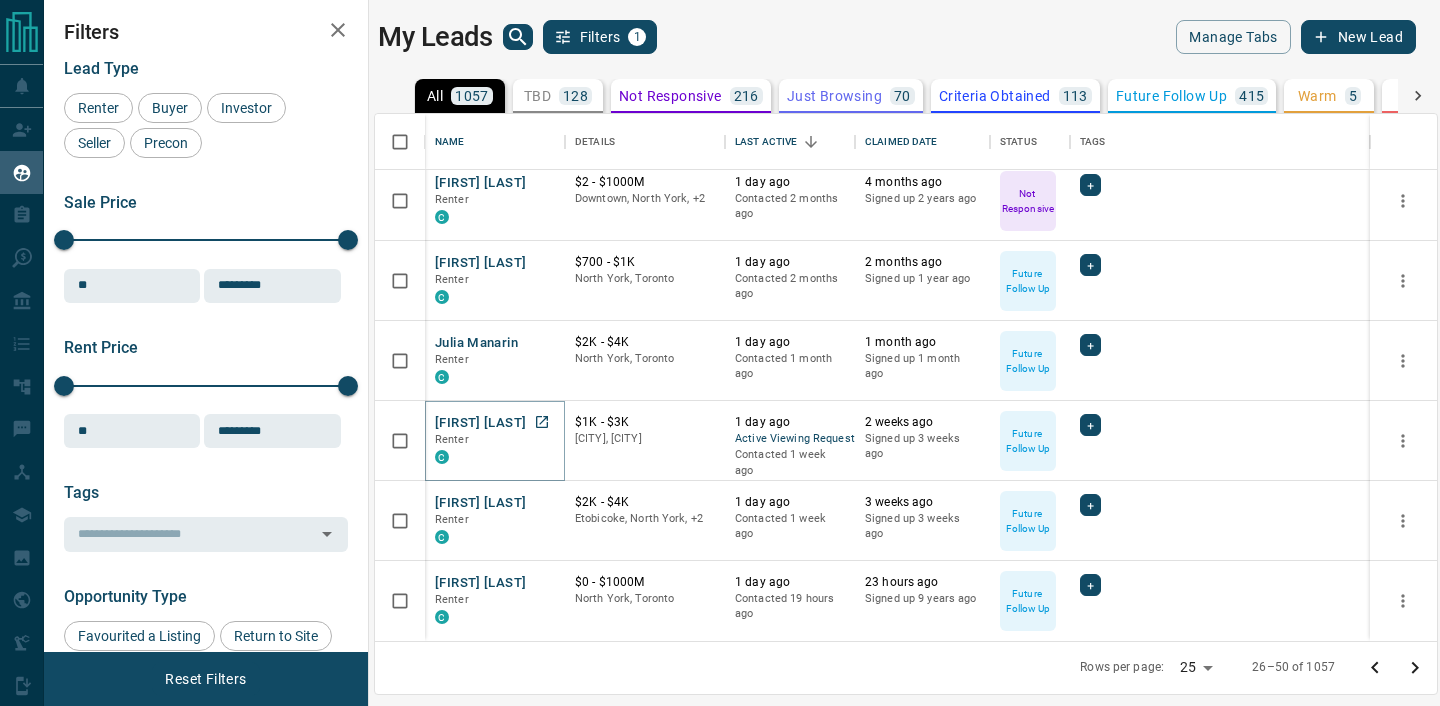 click on "[FIRST] [LAST]" at bounding box center (480, 423) 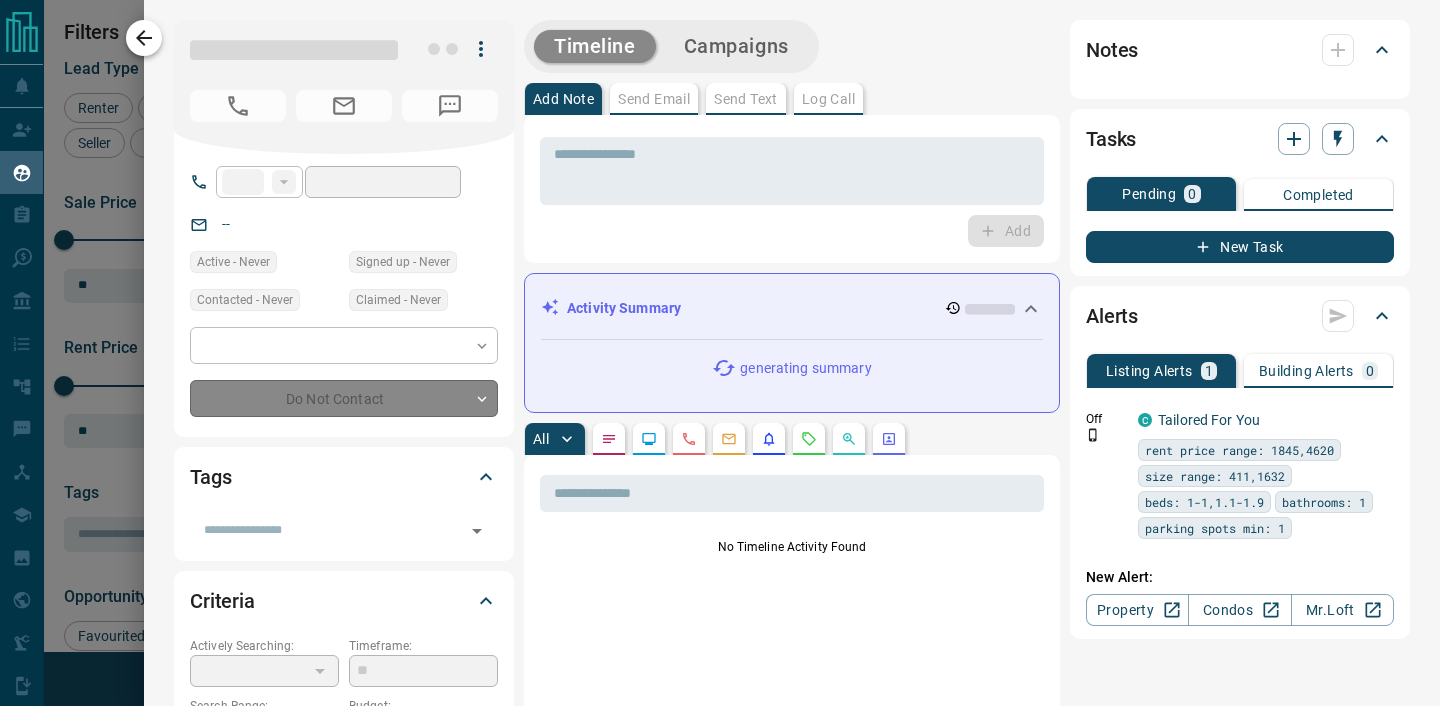 type on "**" 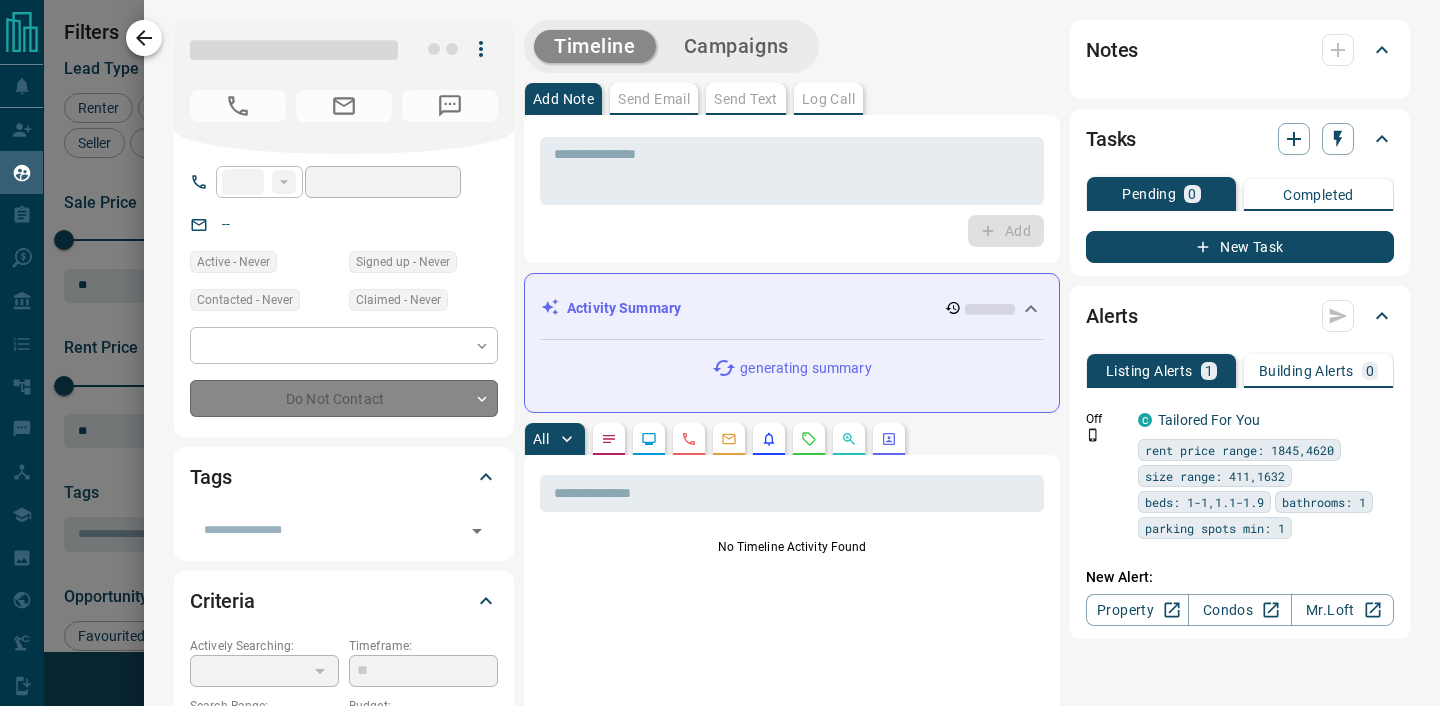 type on "**********" 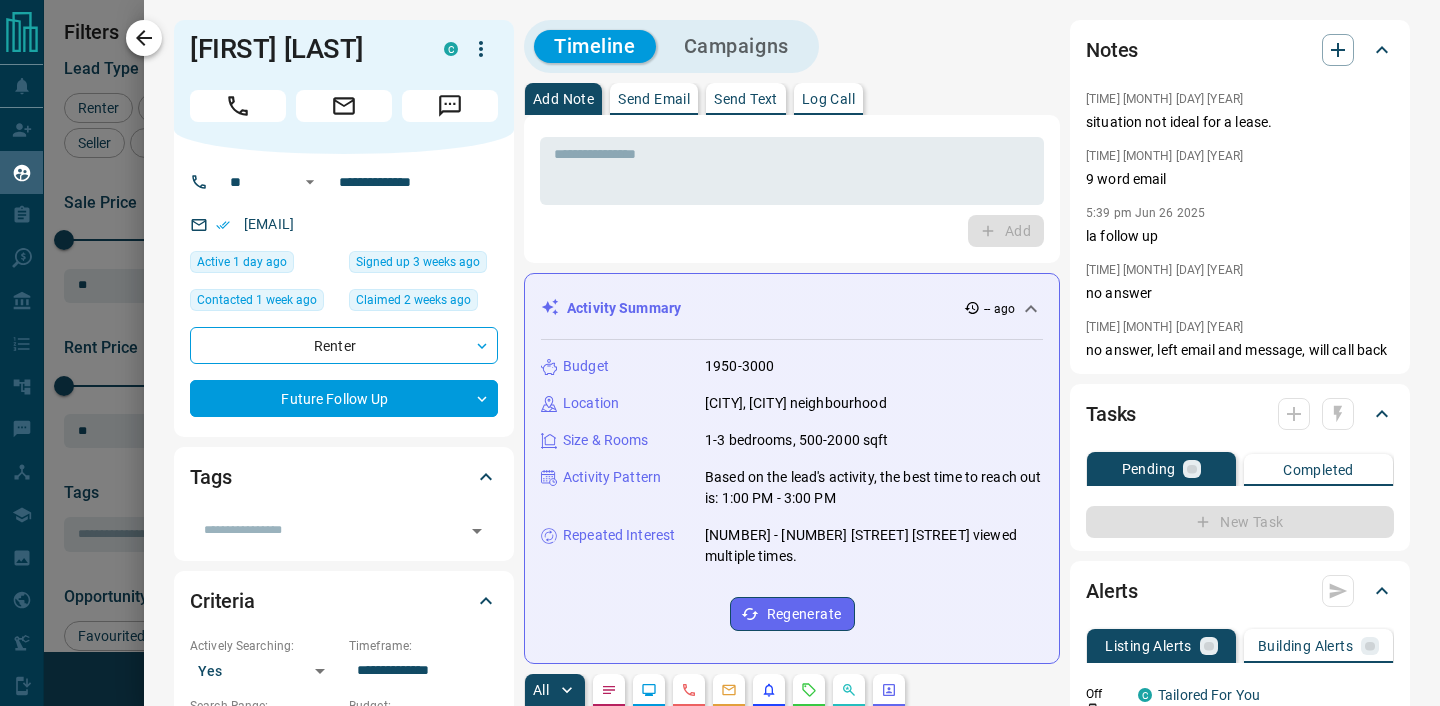 click 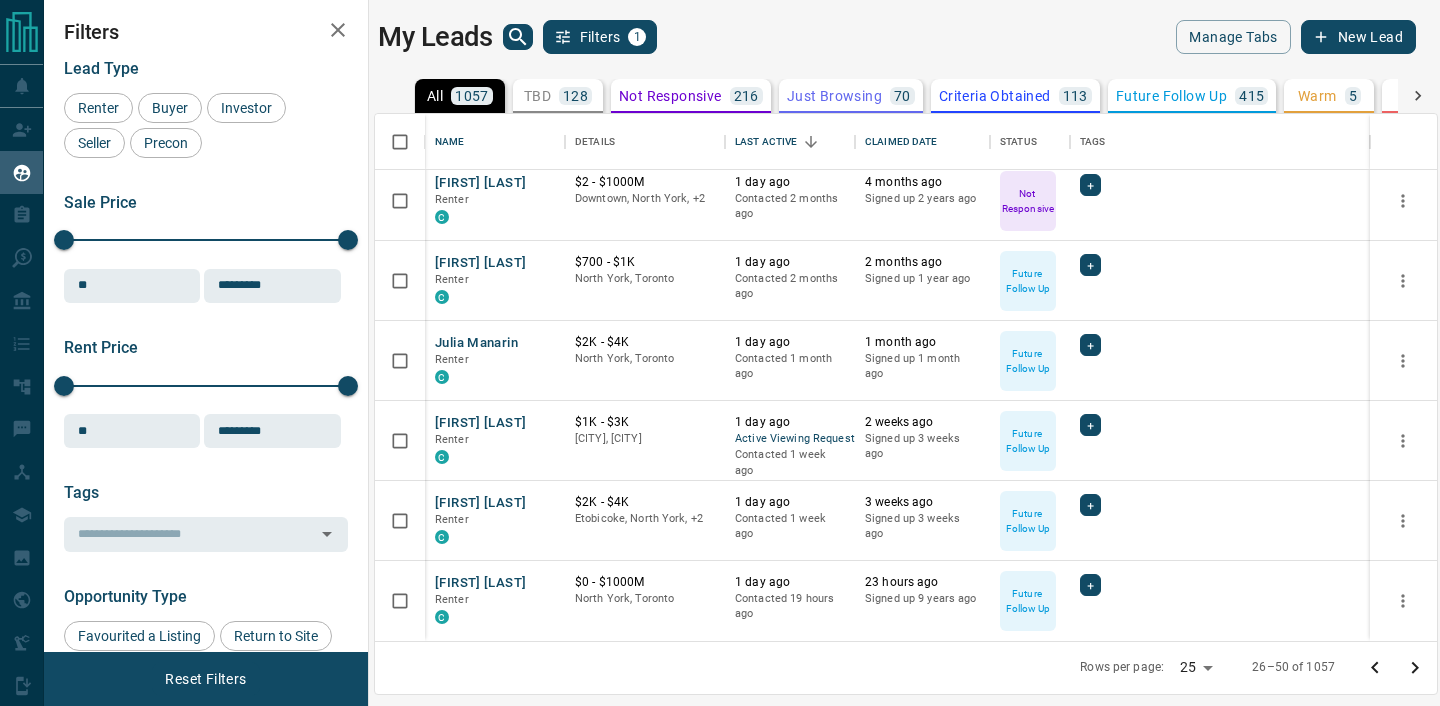 click 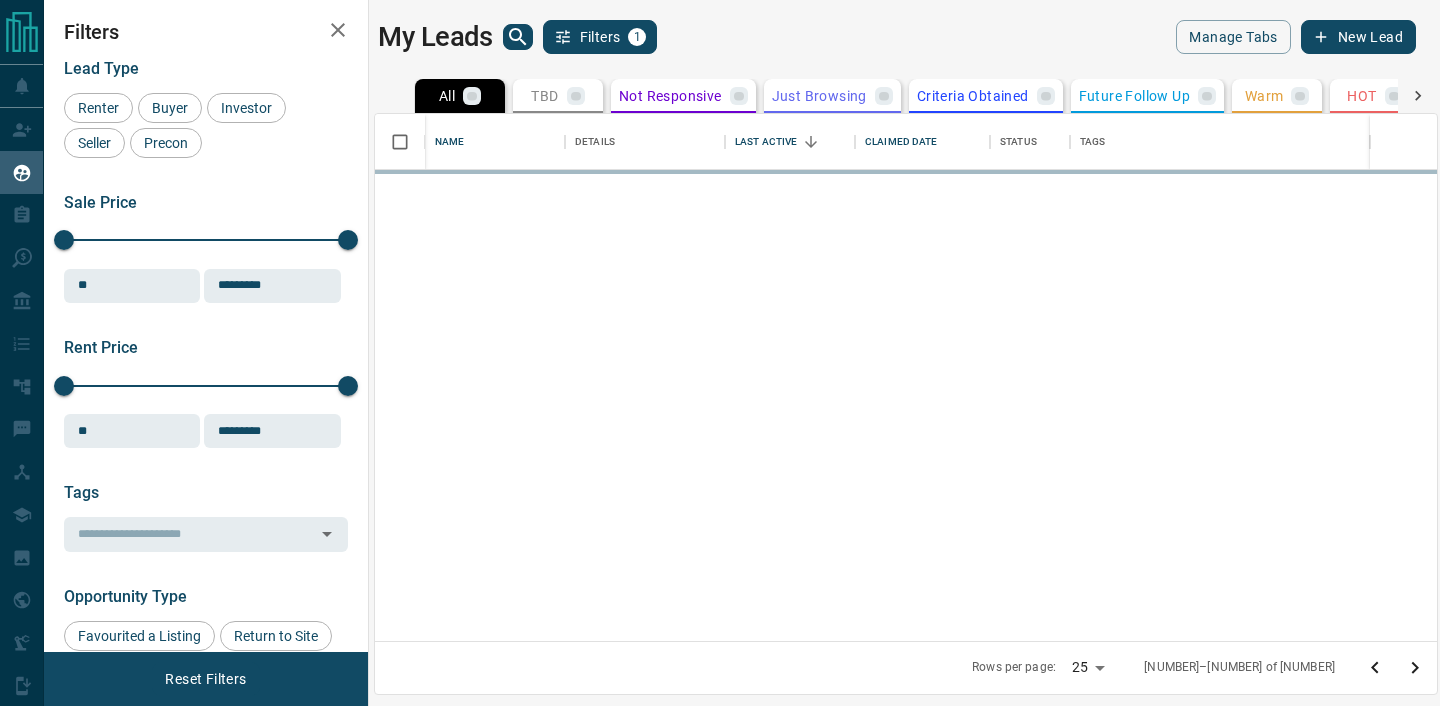 scroll, scrollTop: 0, scrollLeft: 0, axis: both 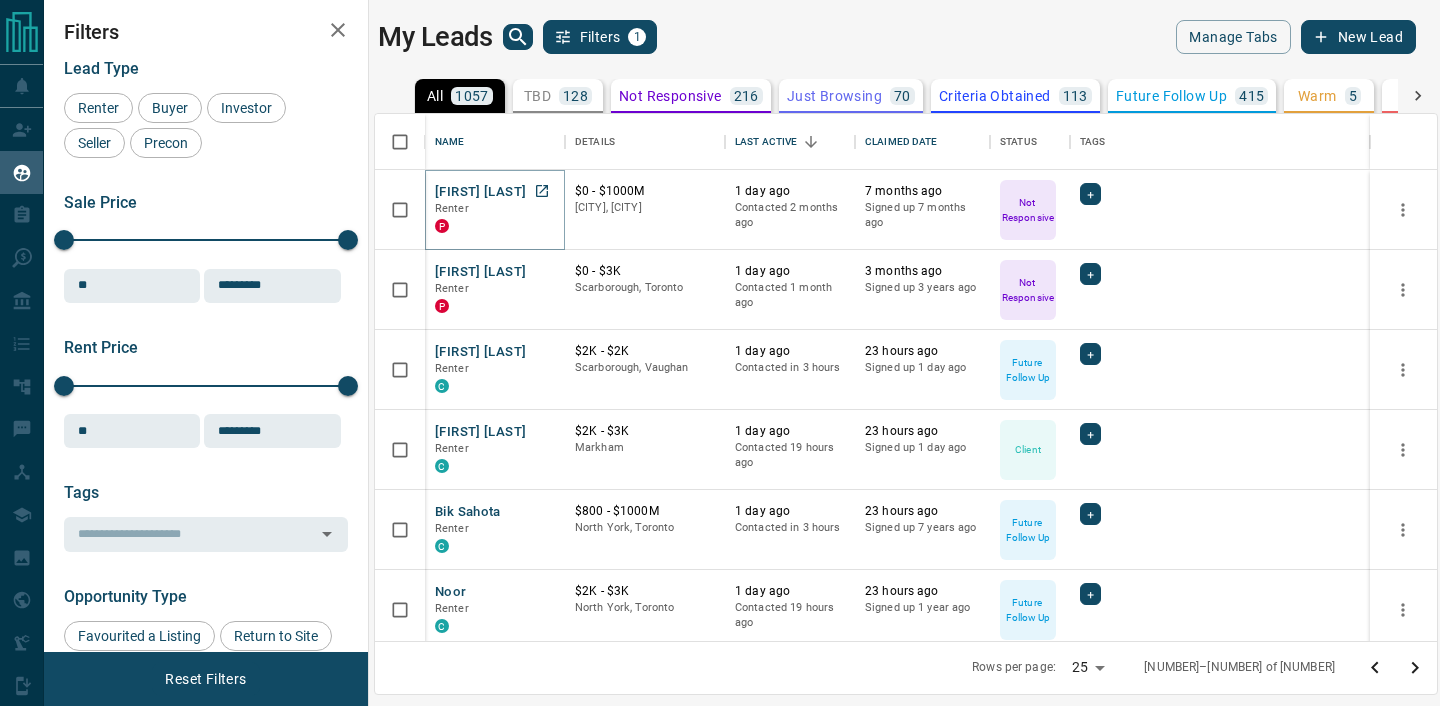 click on "[FIRST] [LAST]" at bounding box center (480, 192) 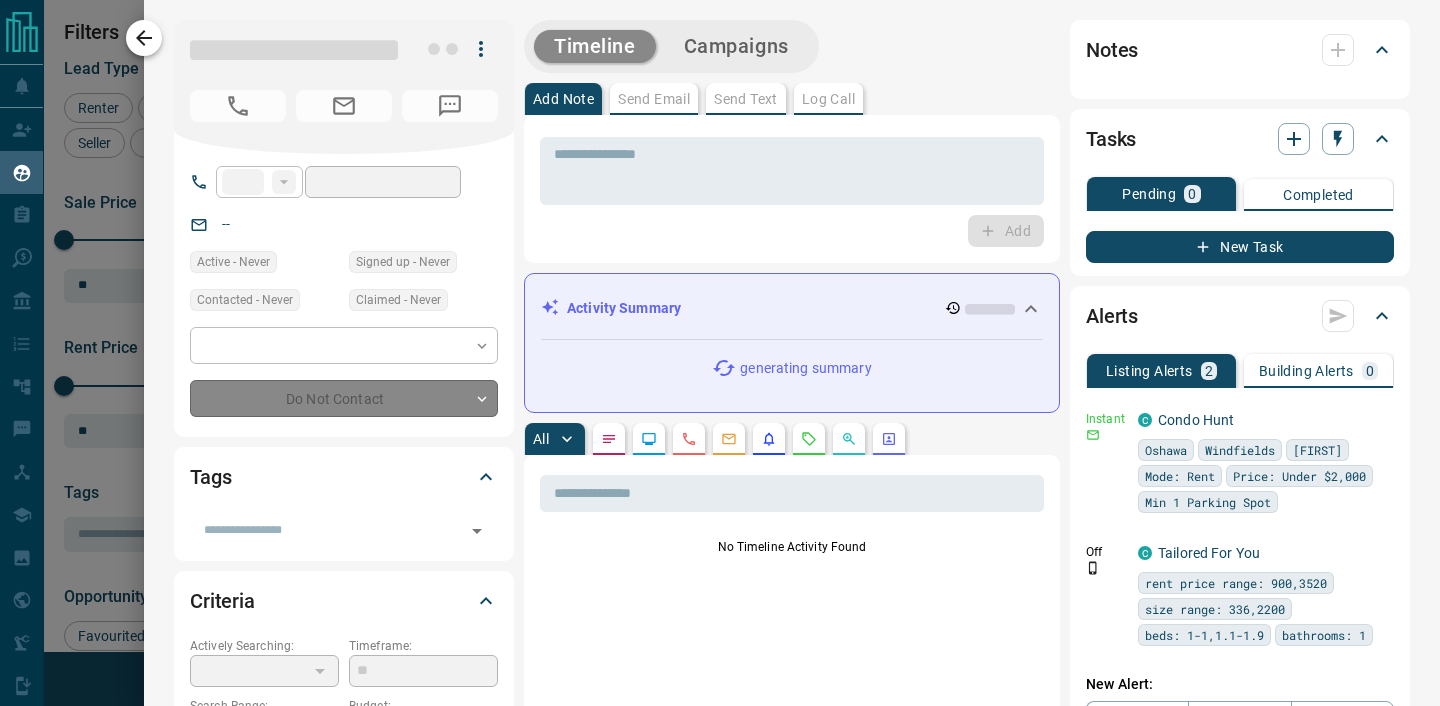 type on "***" 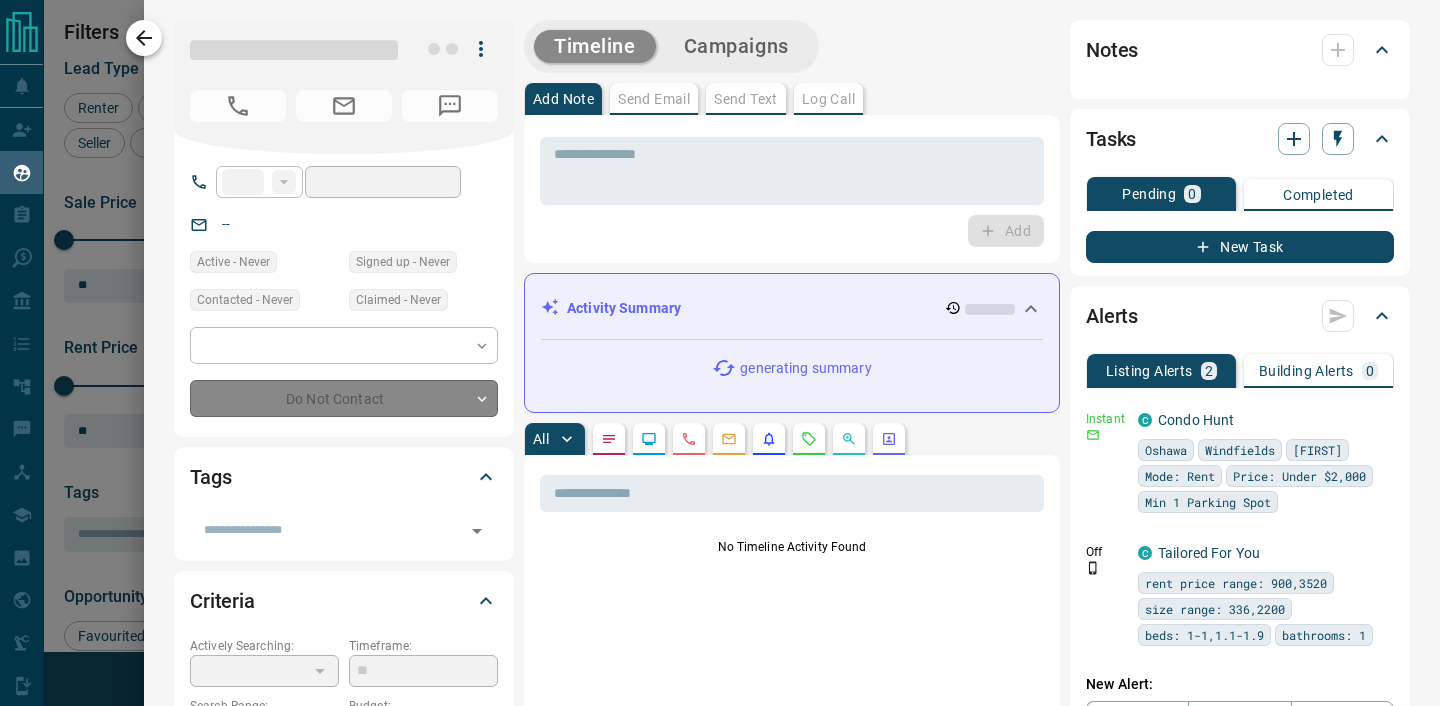 type on "**********" 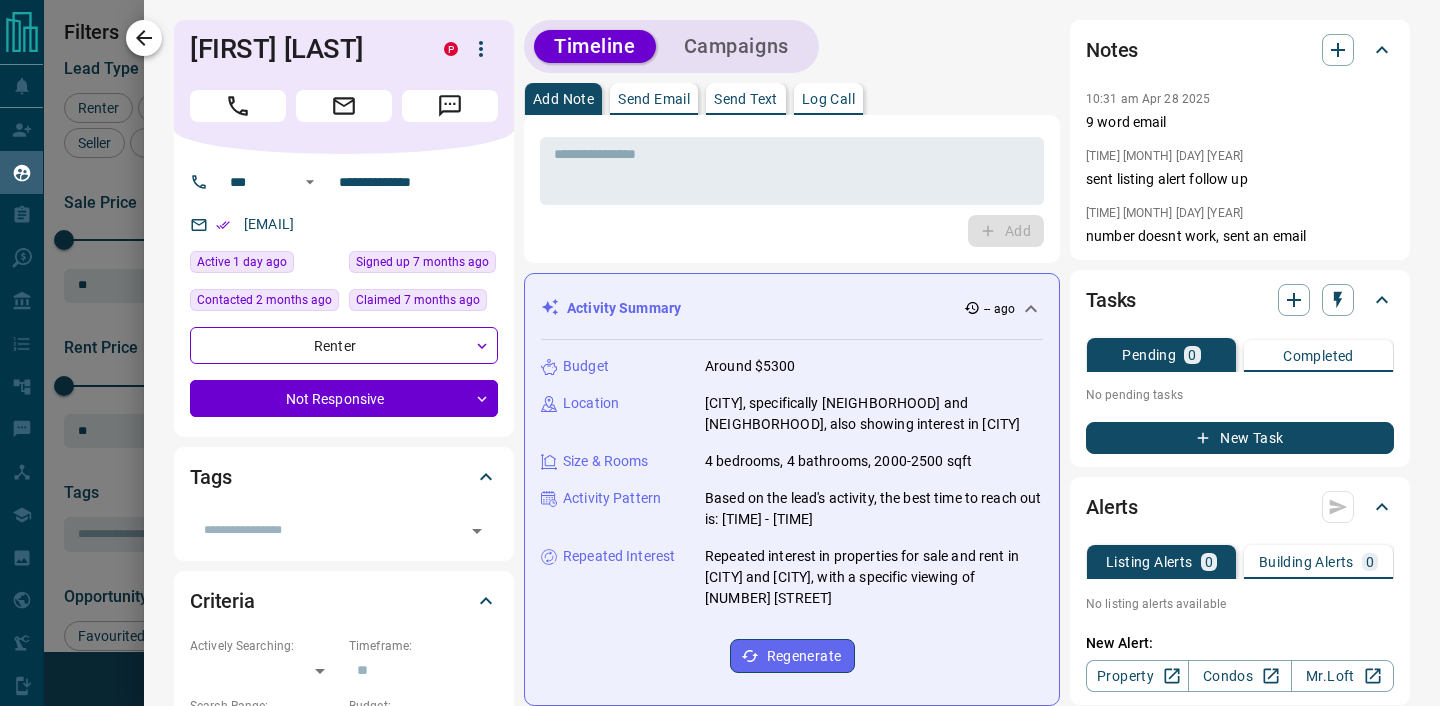 click 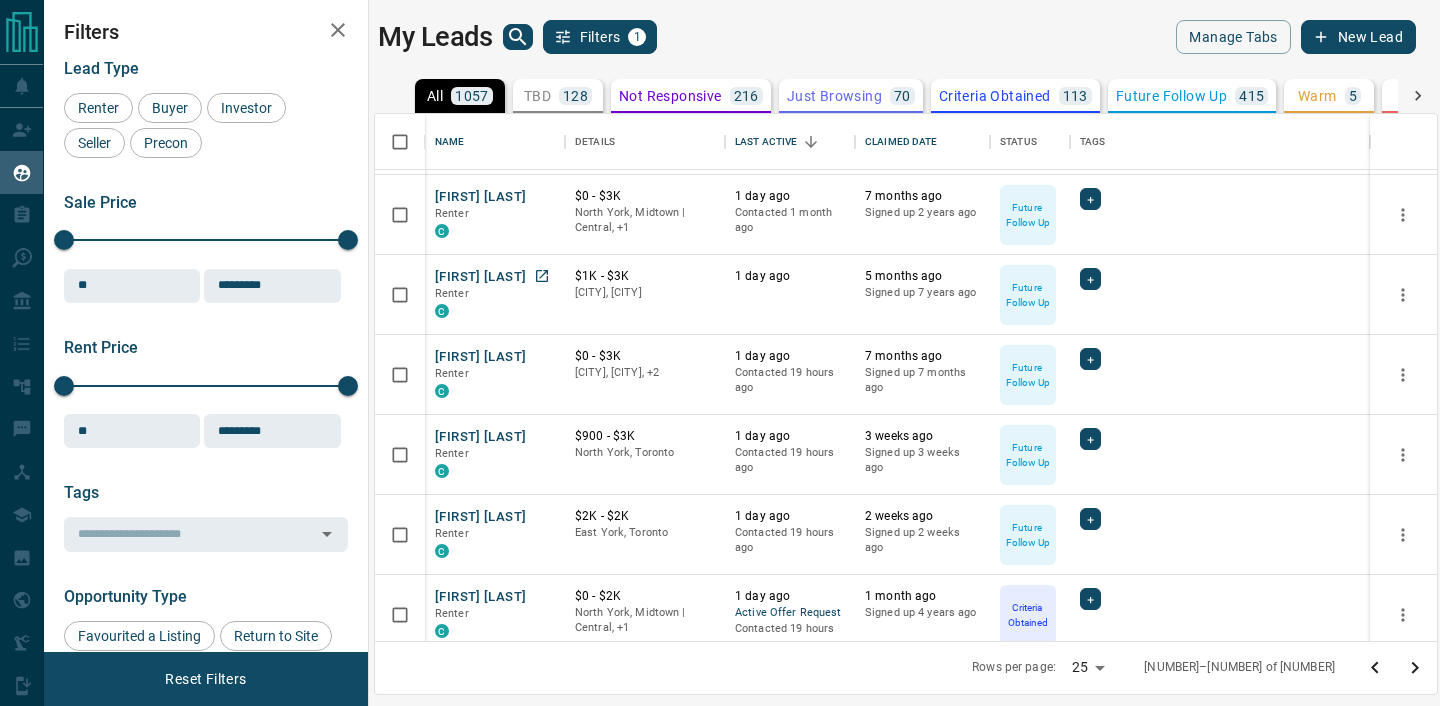 scroll, scrollTop: 639, scrollLeft: 0, axis: vertical 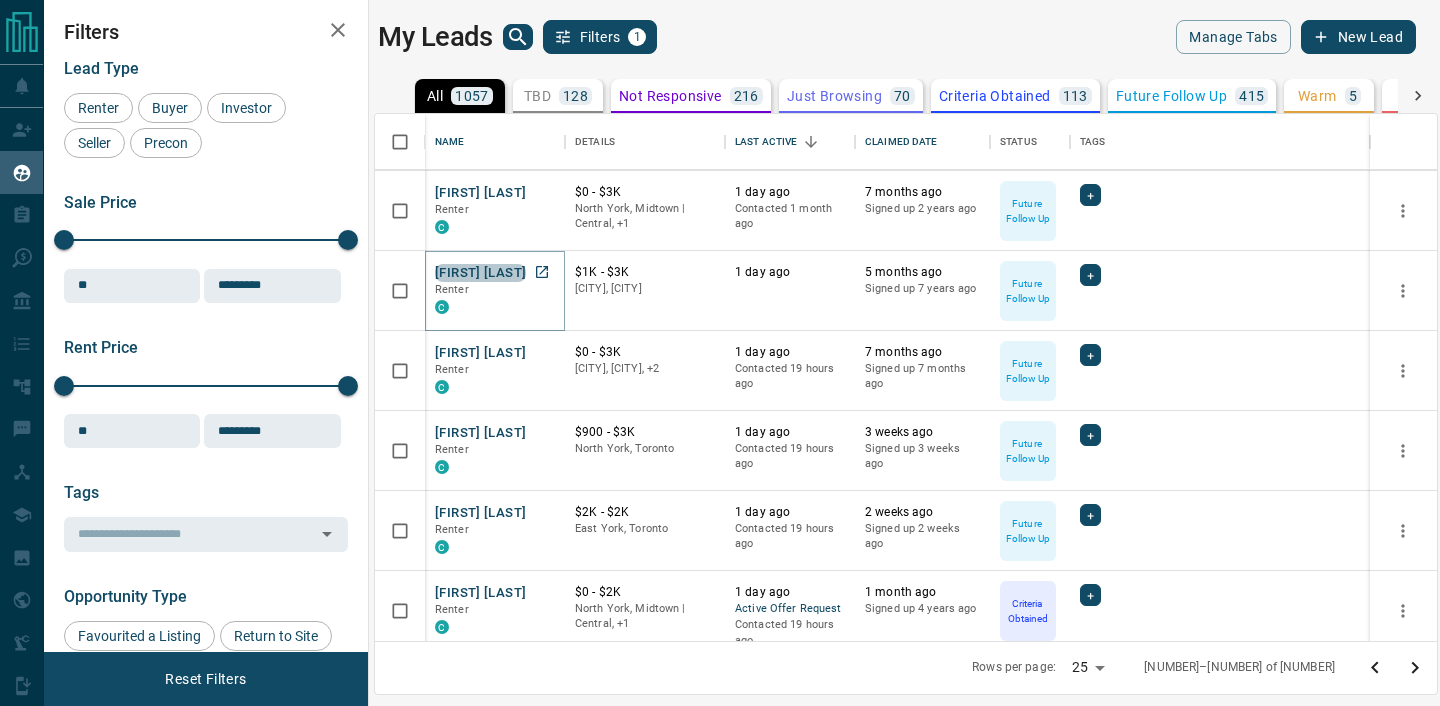 click on "[FIRST] [LAST]" at bounding box center (480, 273) 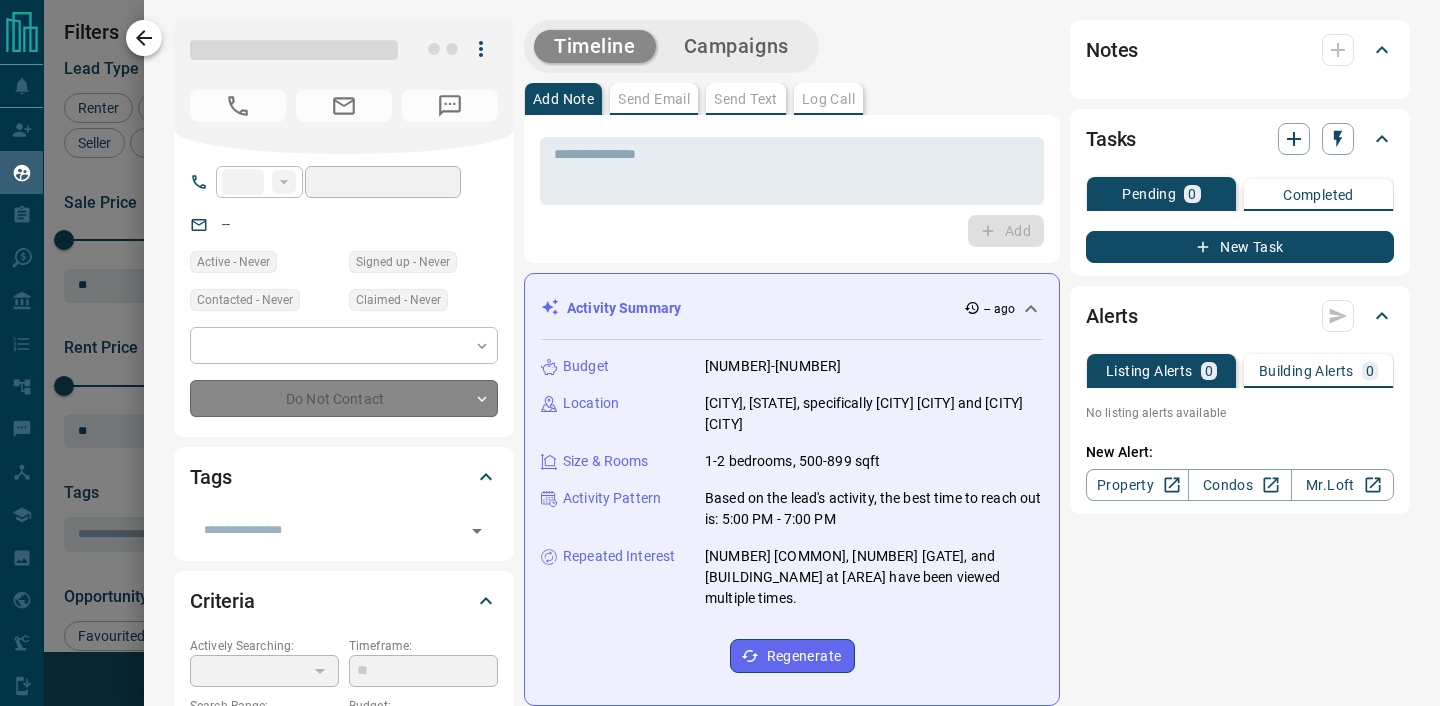 type on "**" 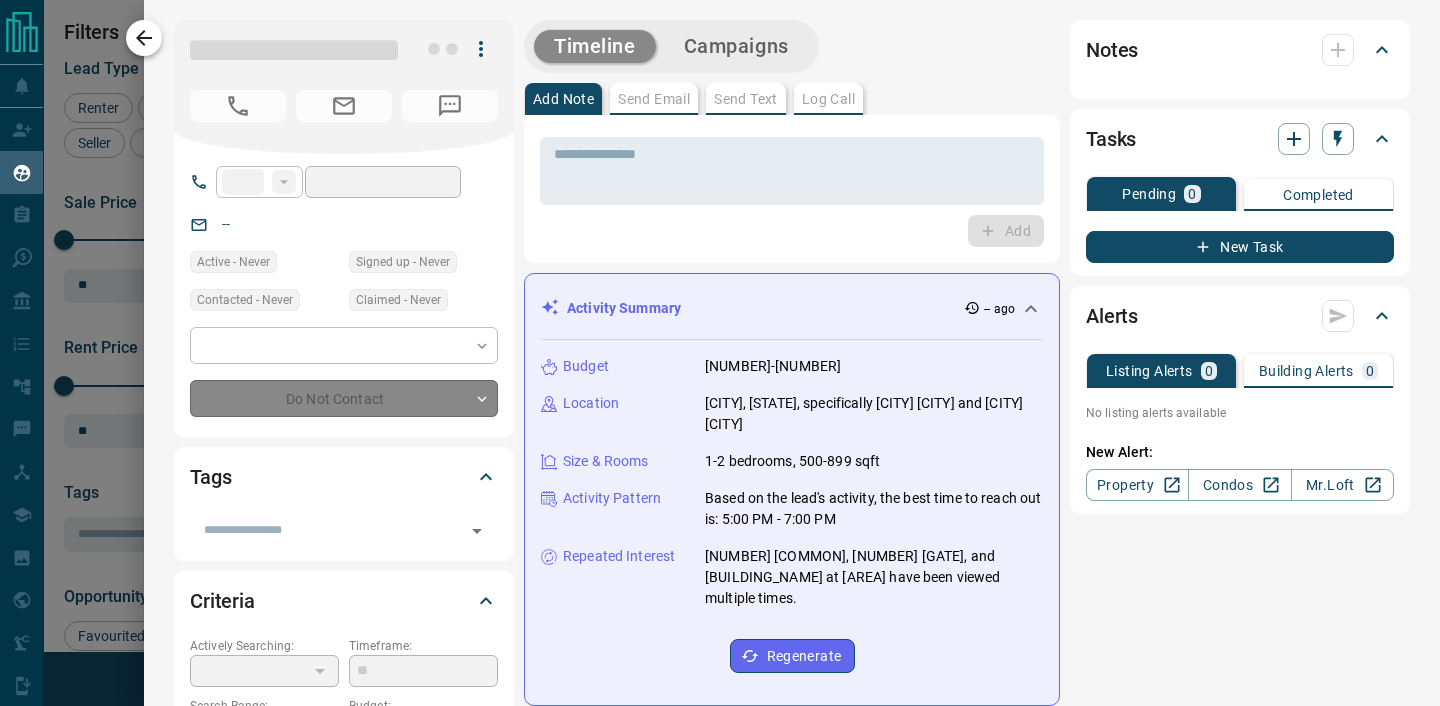 type on "**********" 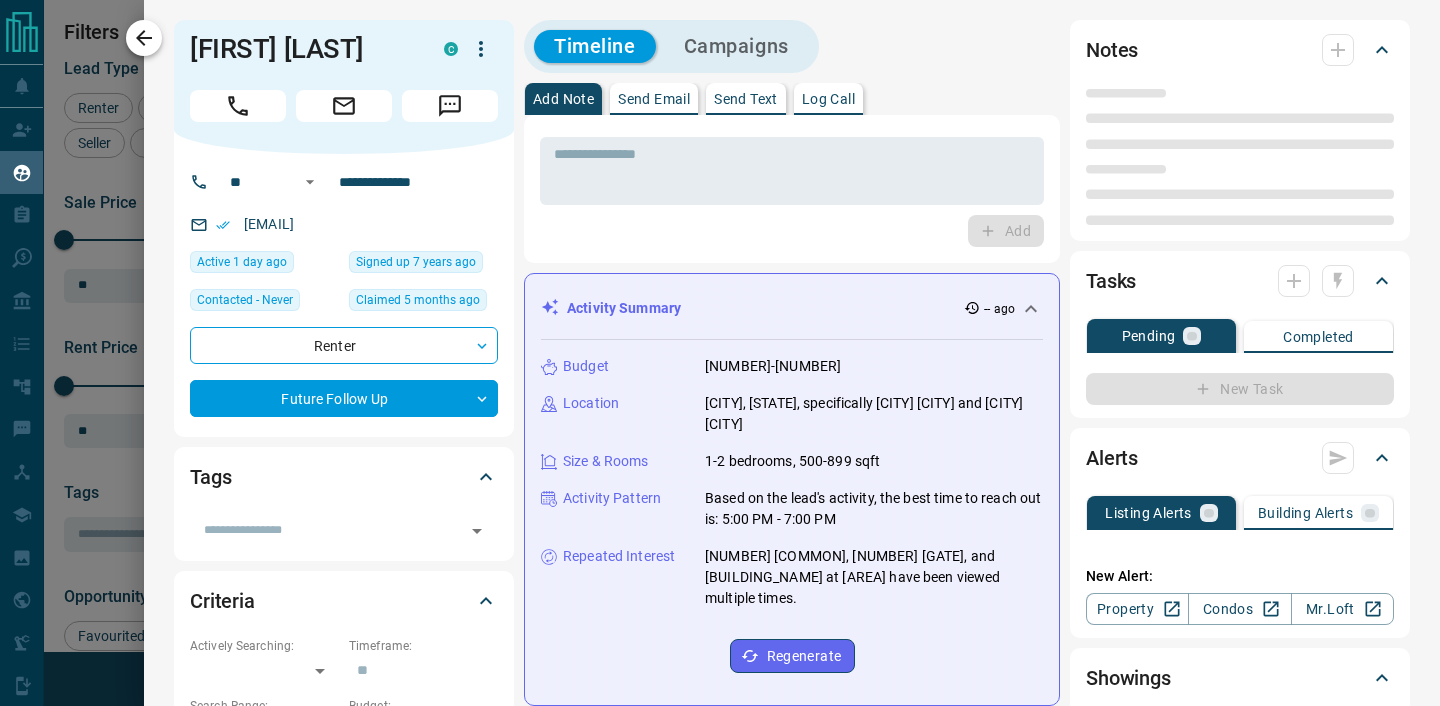 click 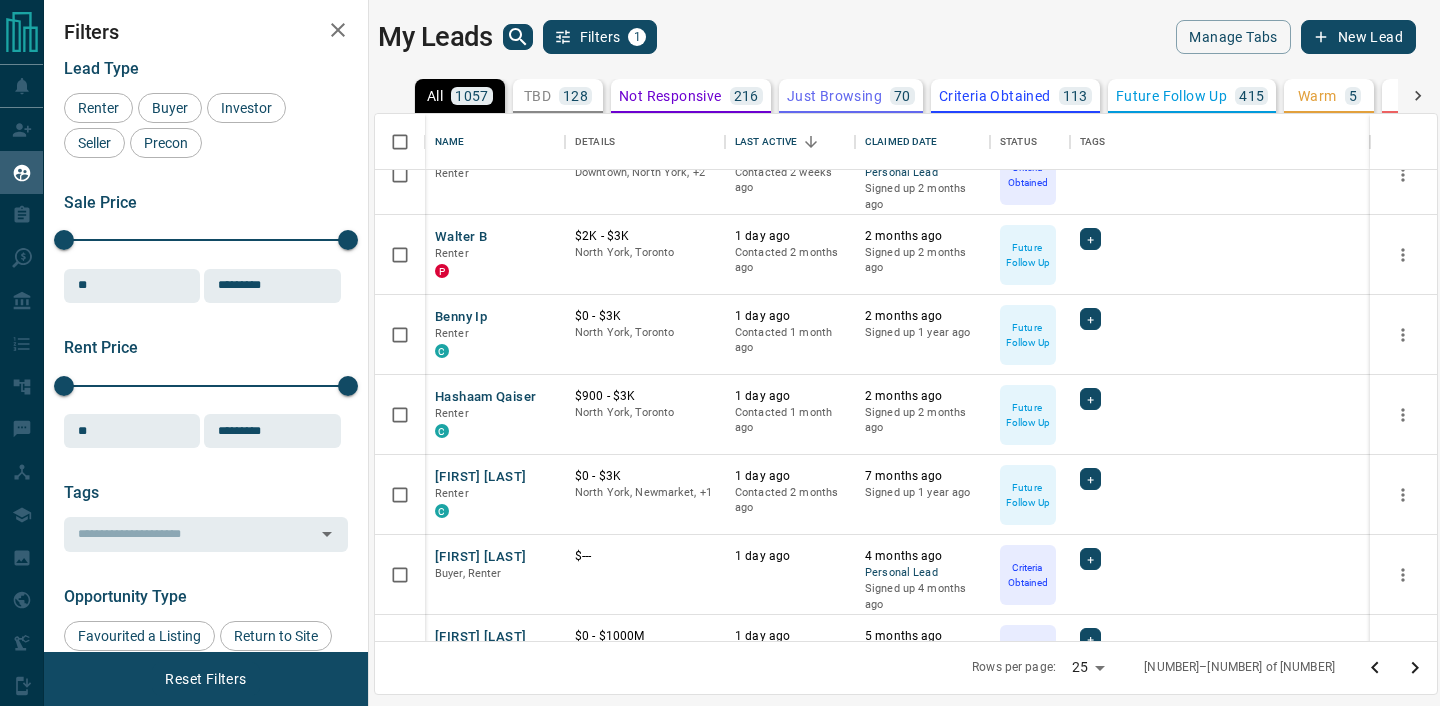 scroll, scrollTop: 1343, scrollLeft: 0, axis: vertical 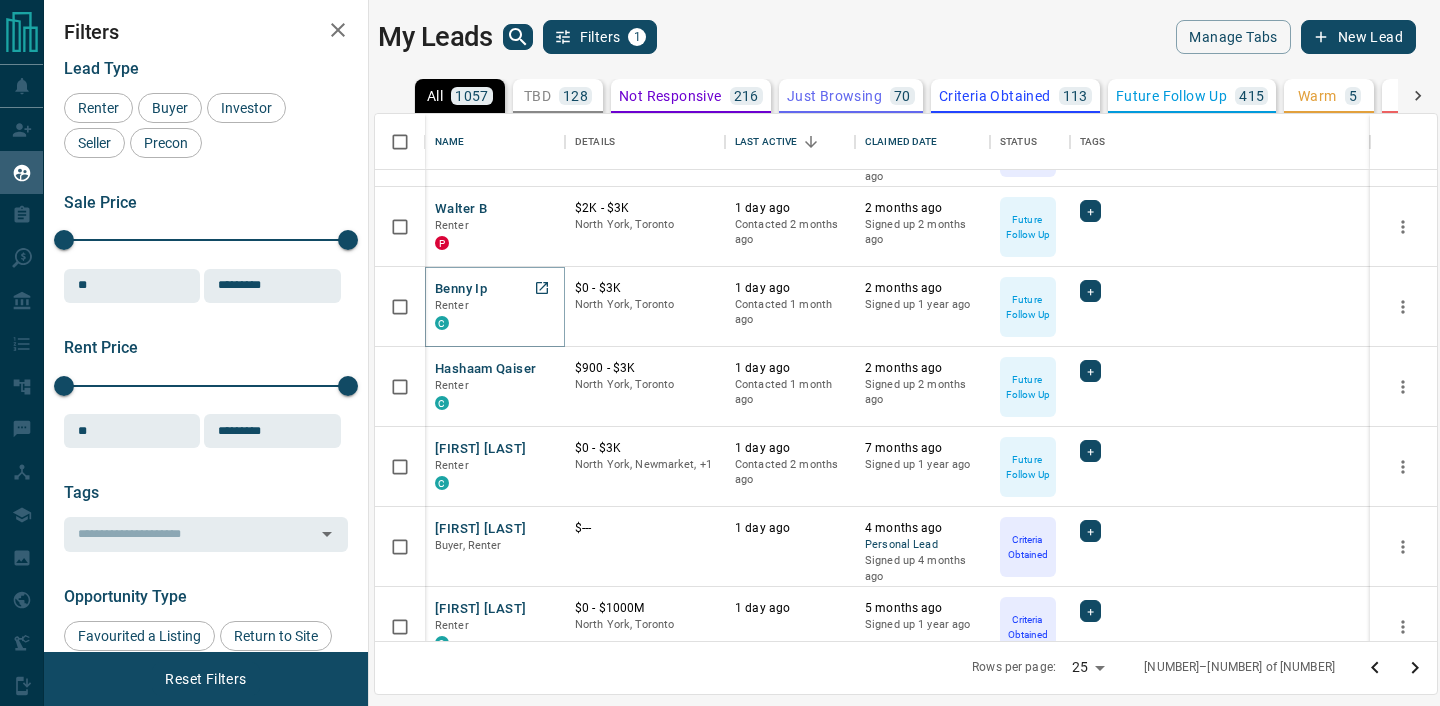 click on "Benny Ip" at bounding box center [461, 289] 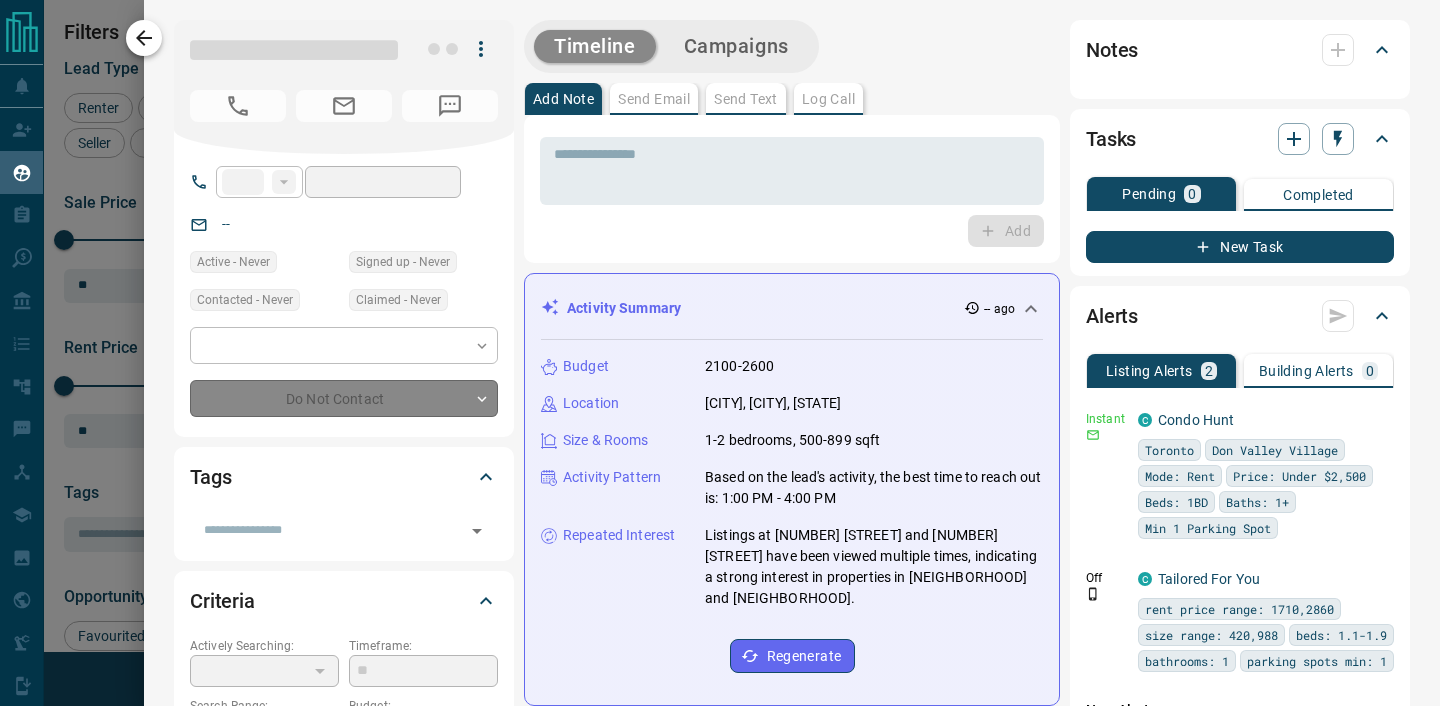 type on "****" 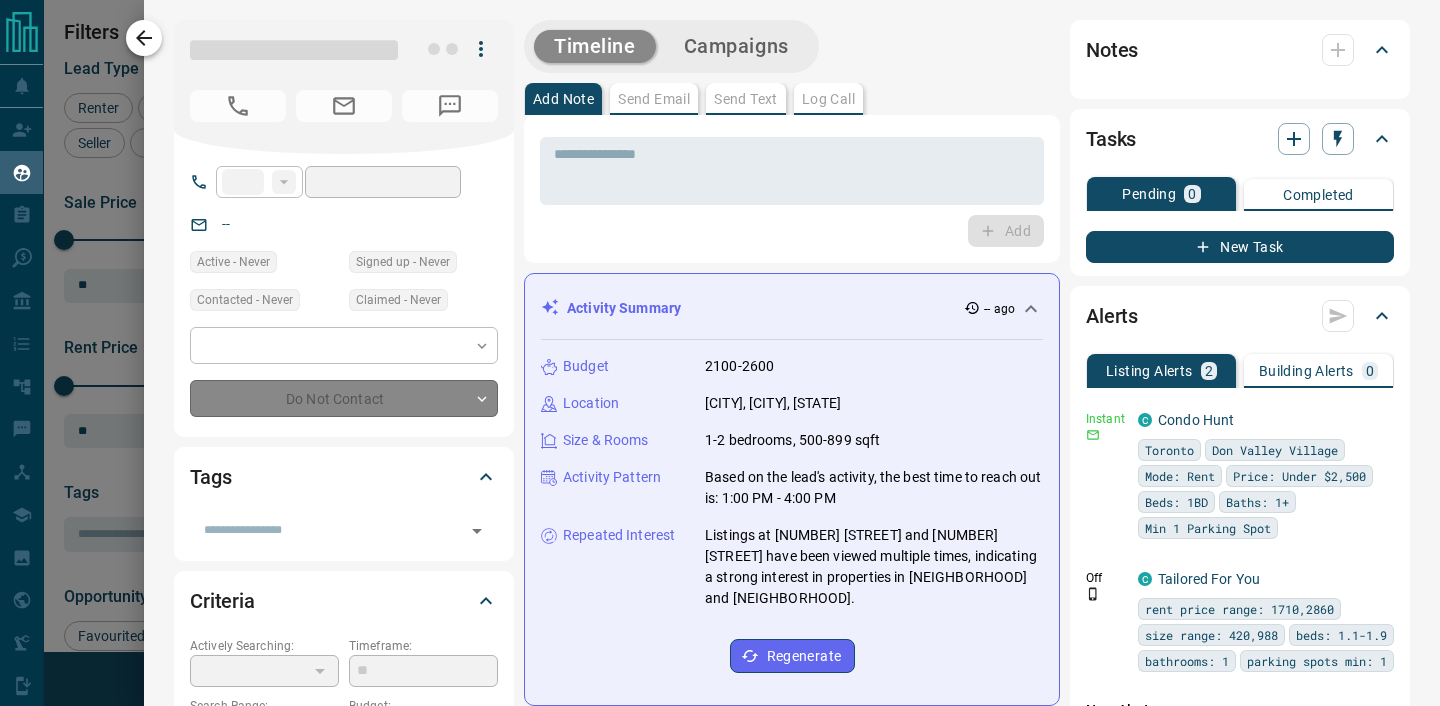 type on "**********" 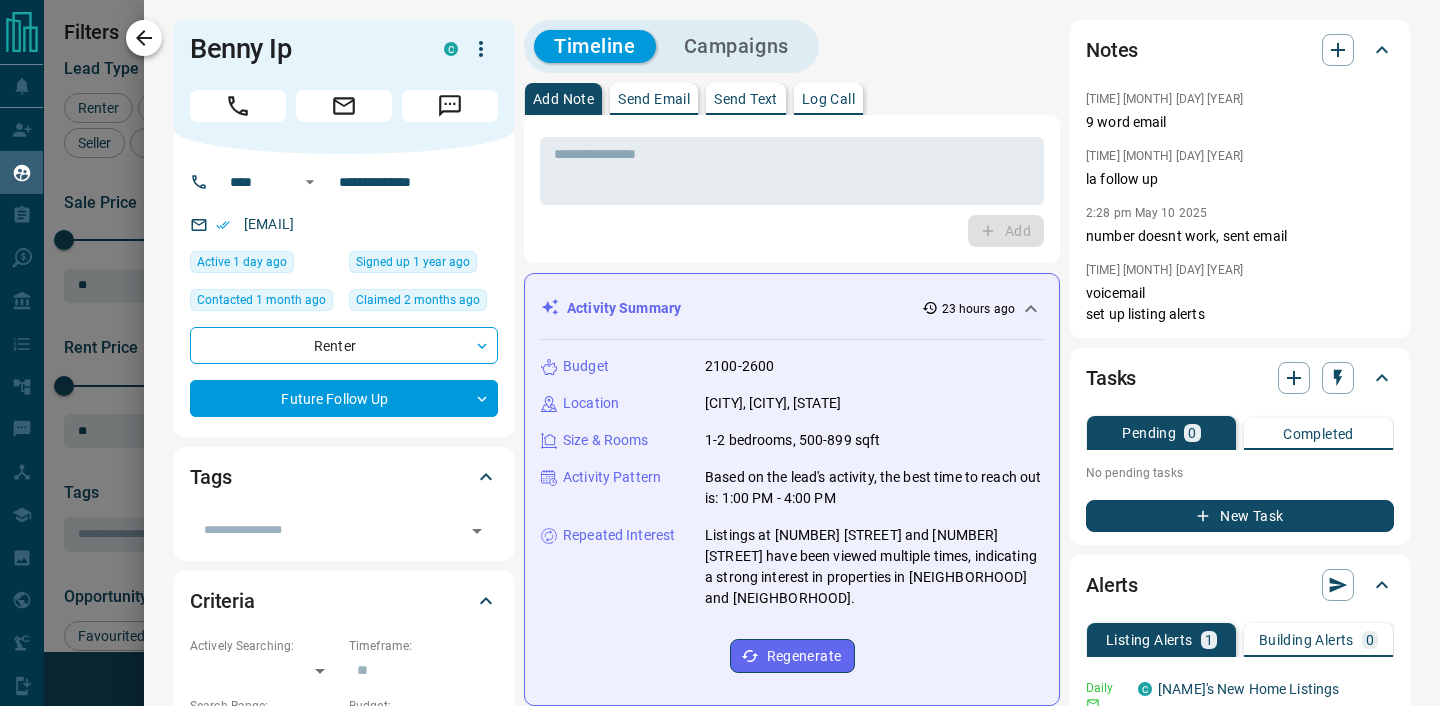 click 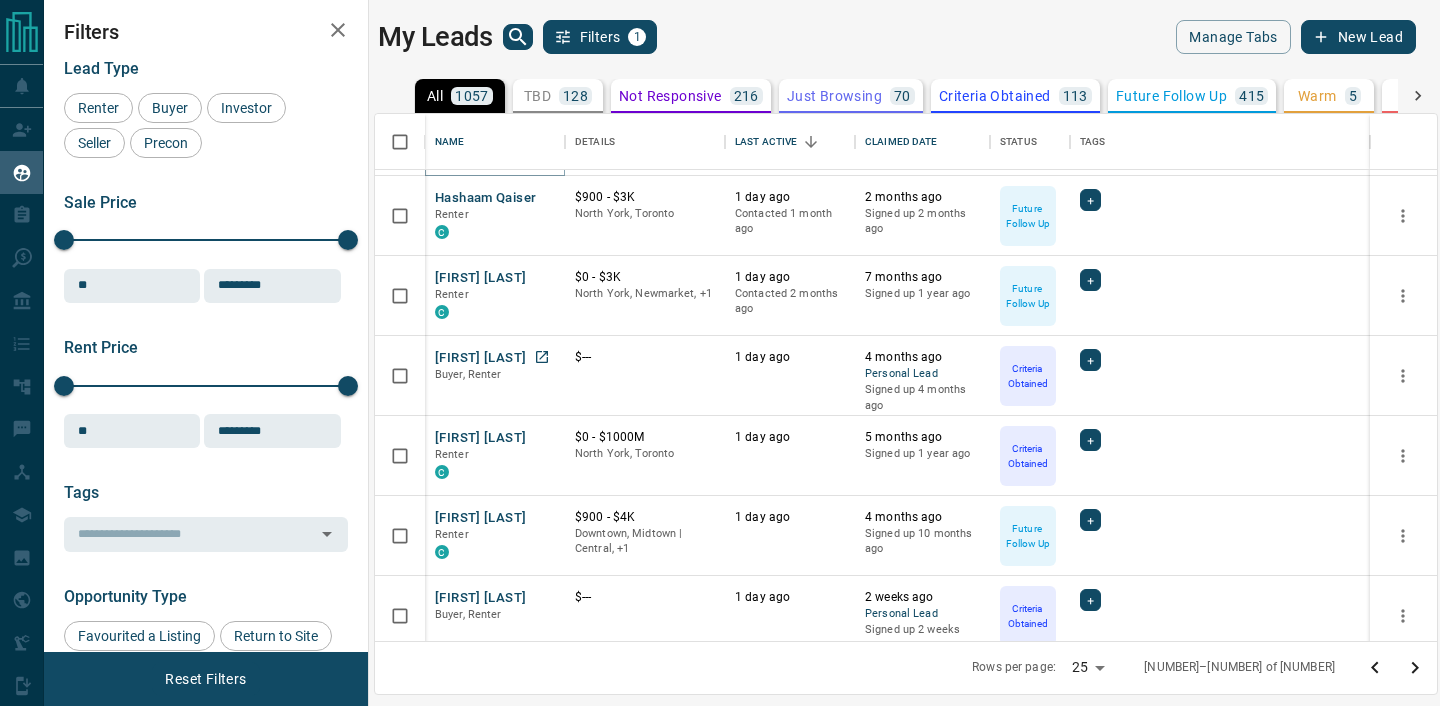 scroll, scrollTop: 1529, scrollLeft: 0, axis: vertical 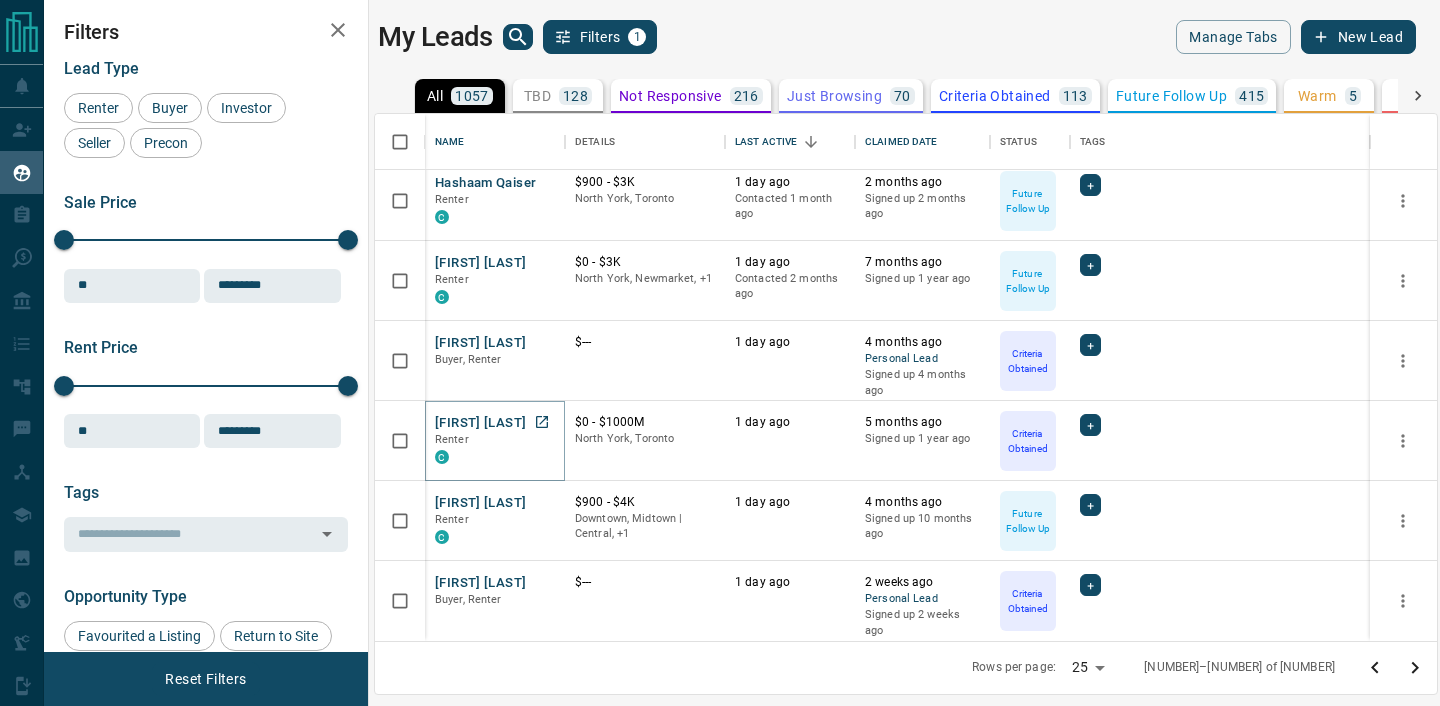 click on "[FIRST] [LAST]" at bounding box center (480, 423) 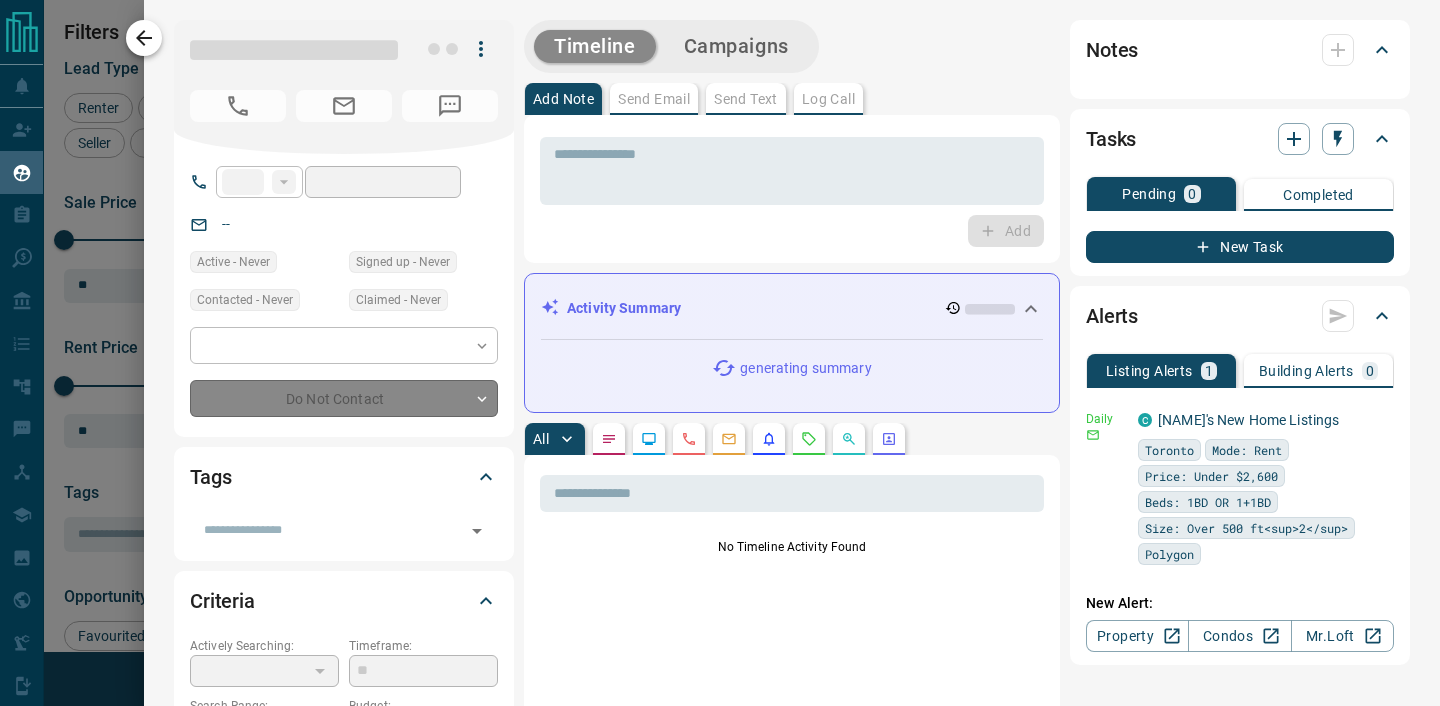 type on "**" 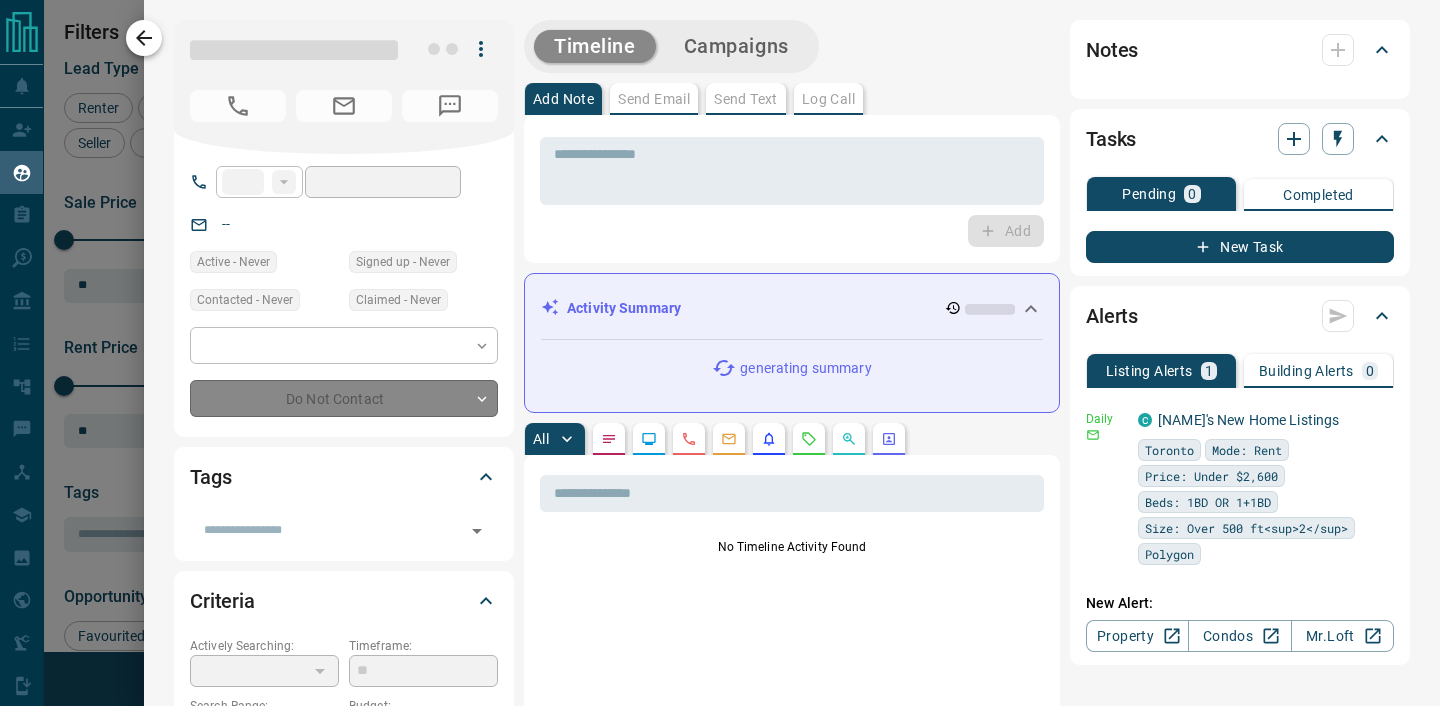 type on "**********" 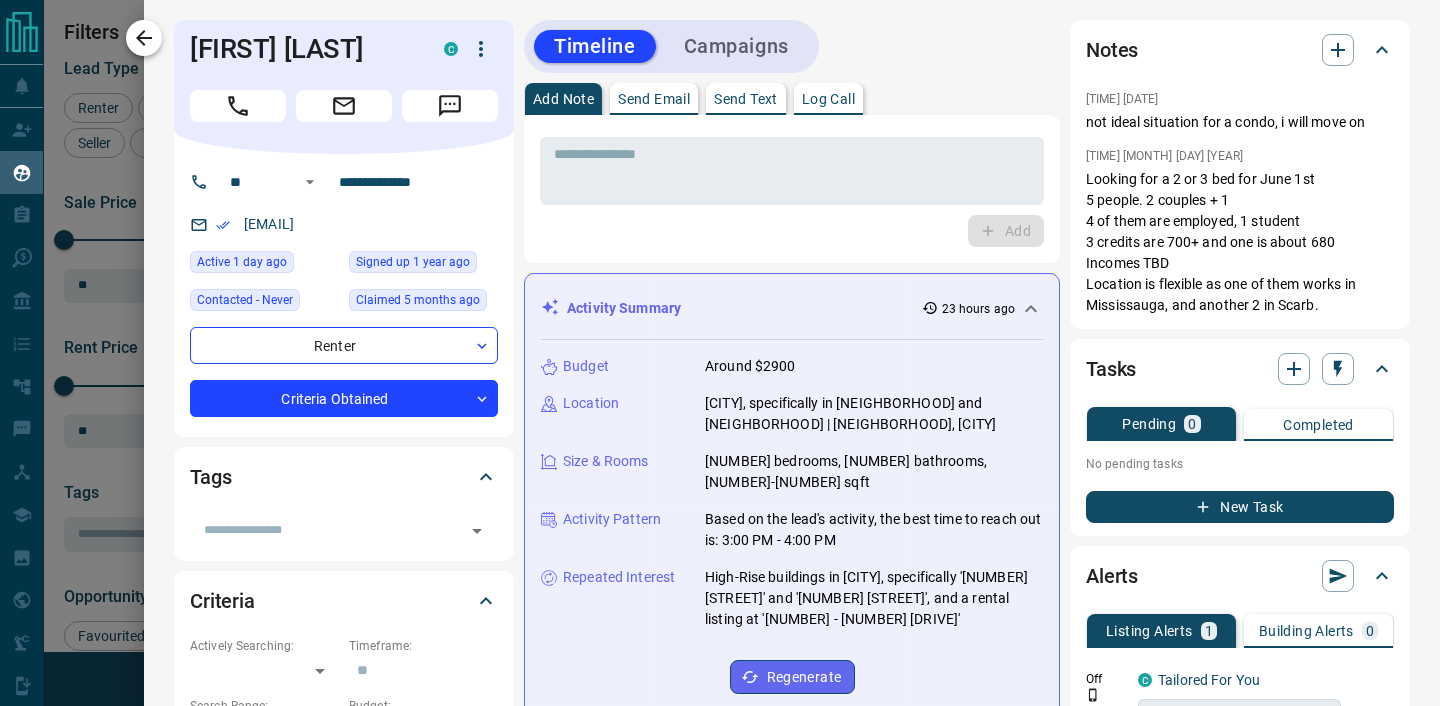 click 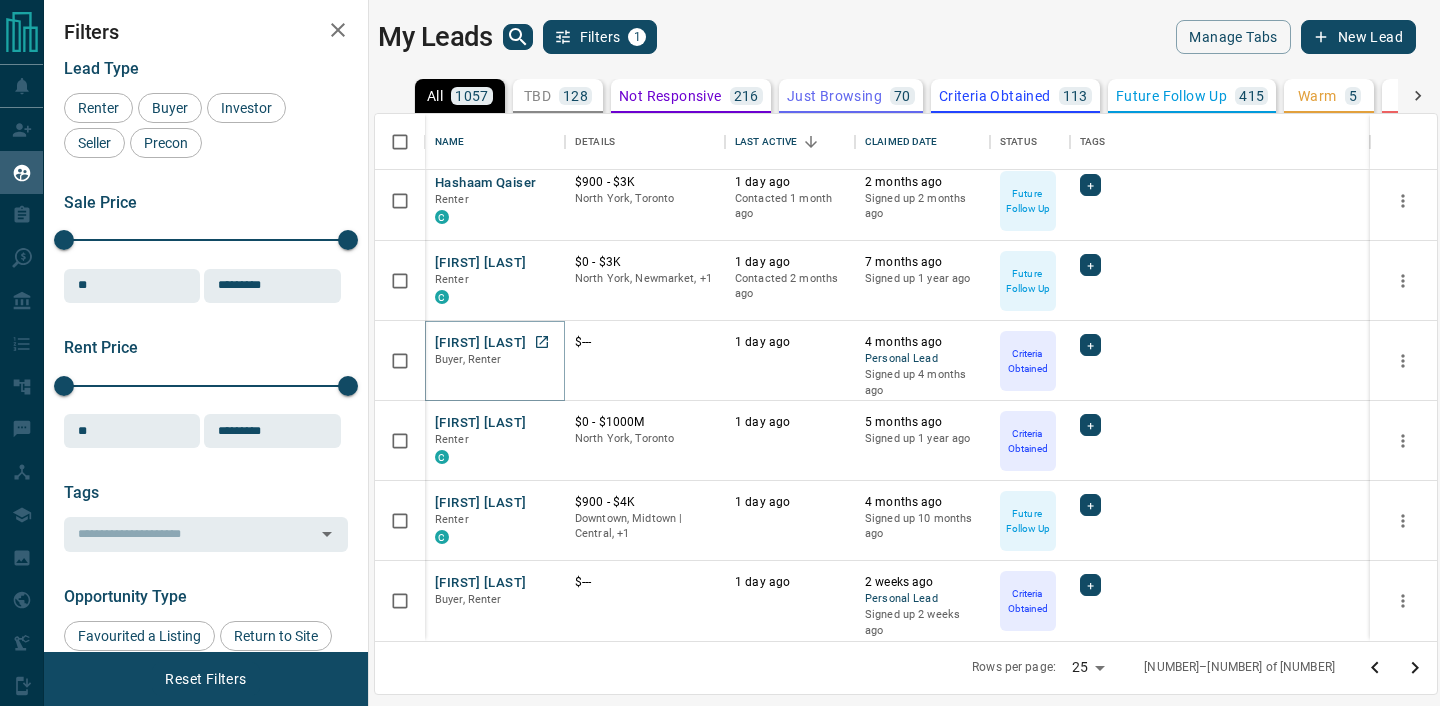 click on "[FIRST] [LAST]" at bounding box center [480, 343] 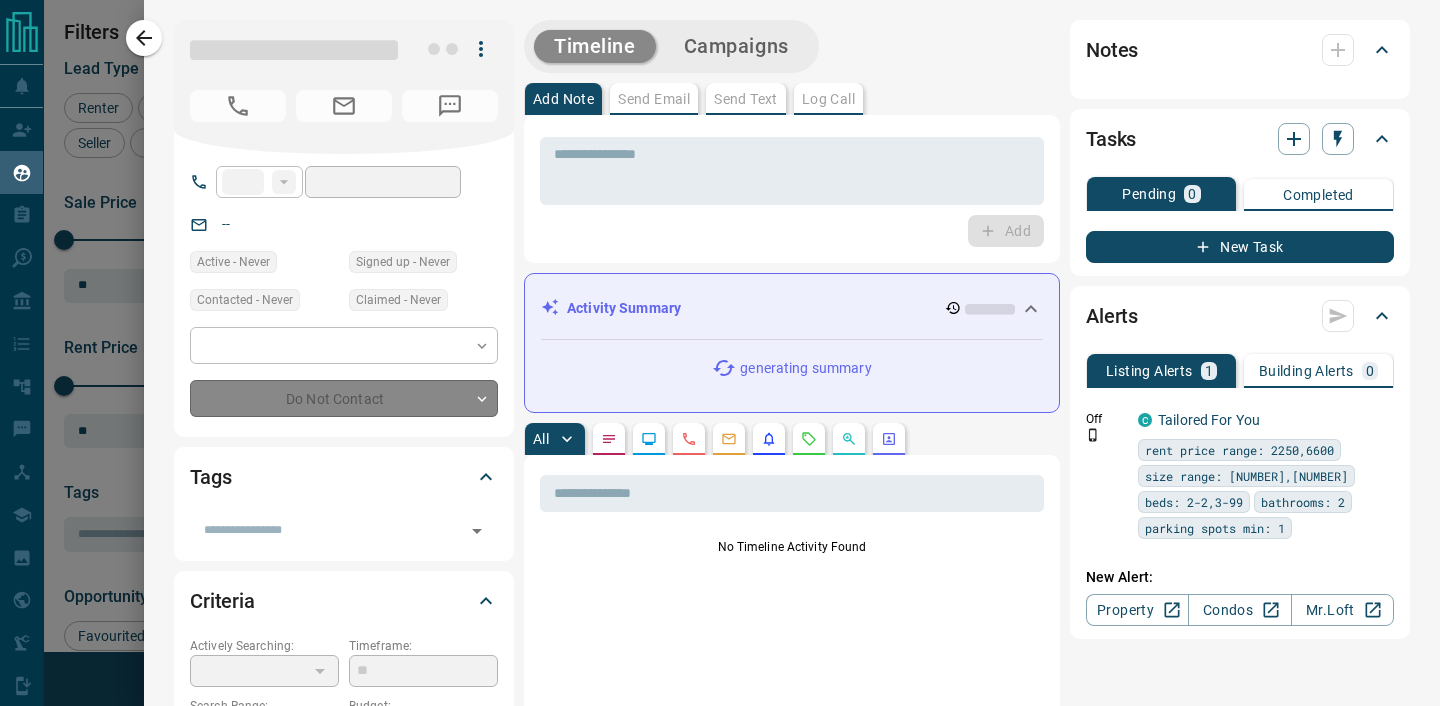 click 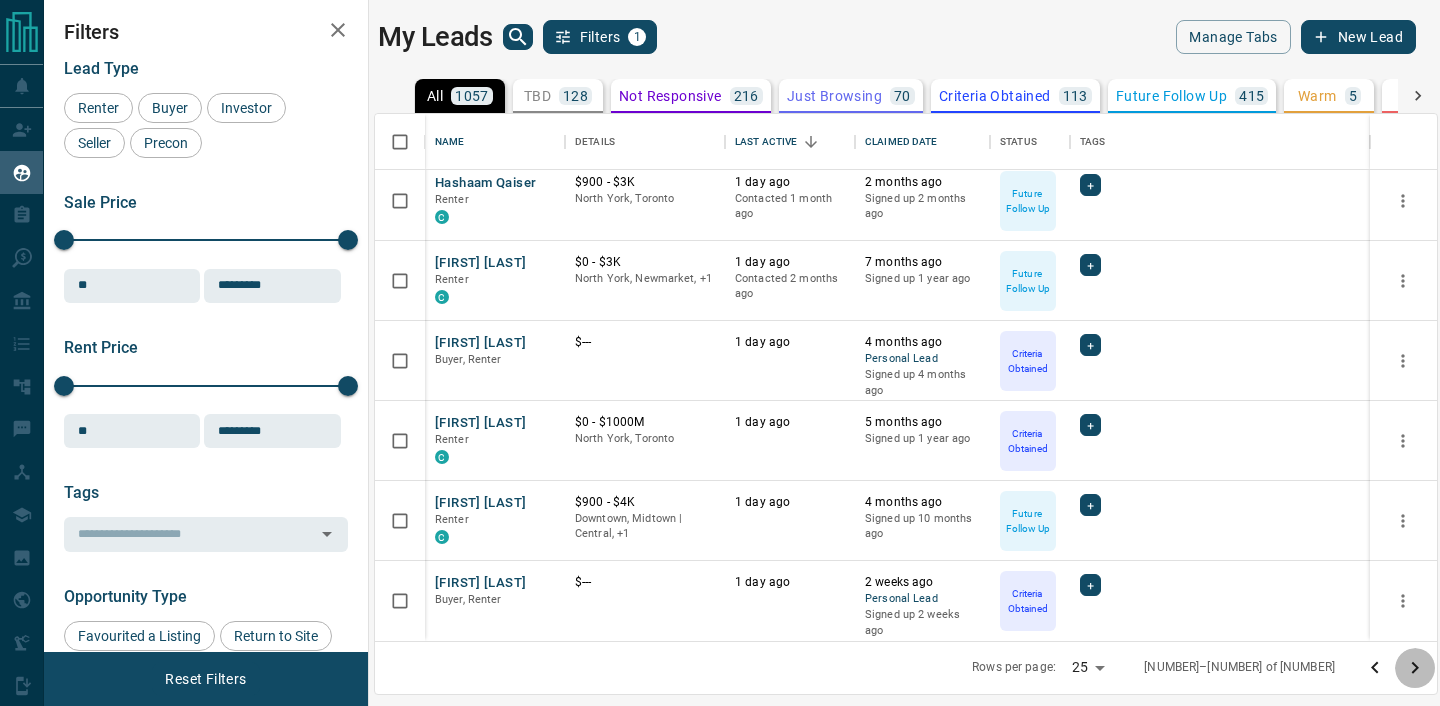click 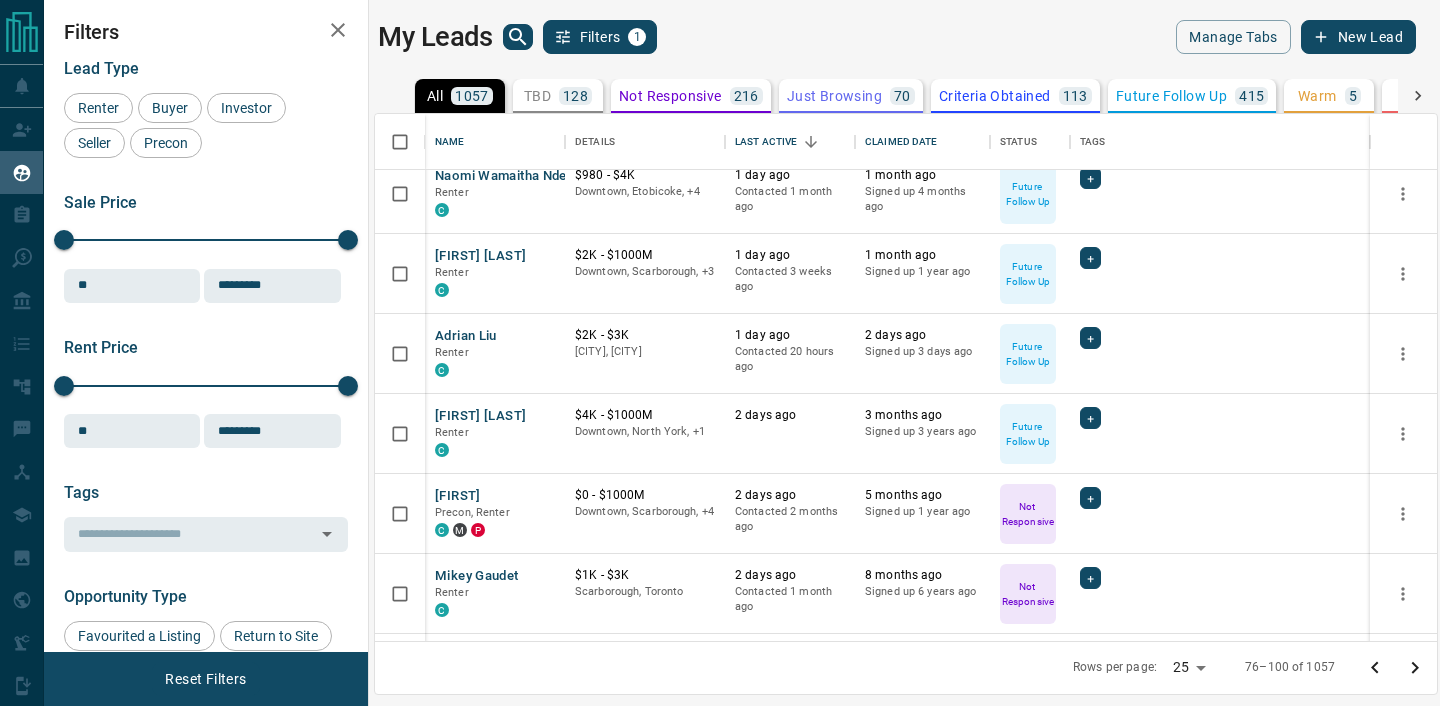 scroll, scrollTop: 26, scrollLeft: 0, axis: vertical 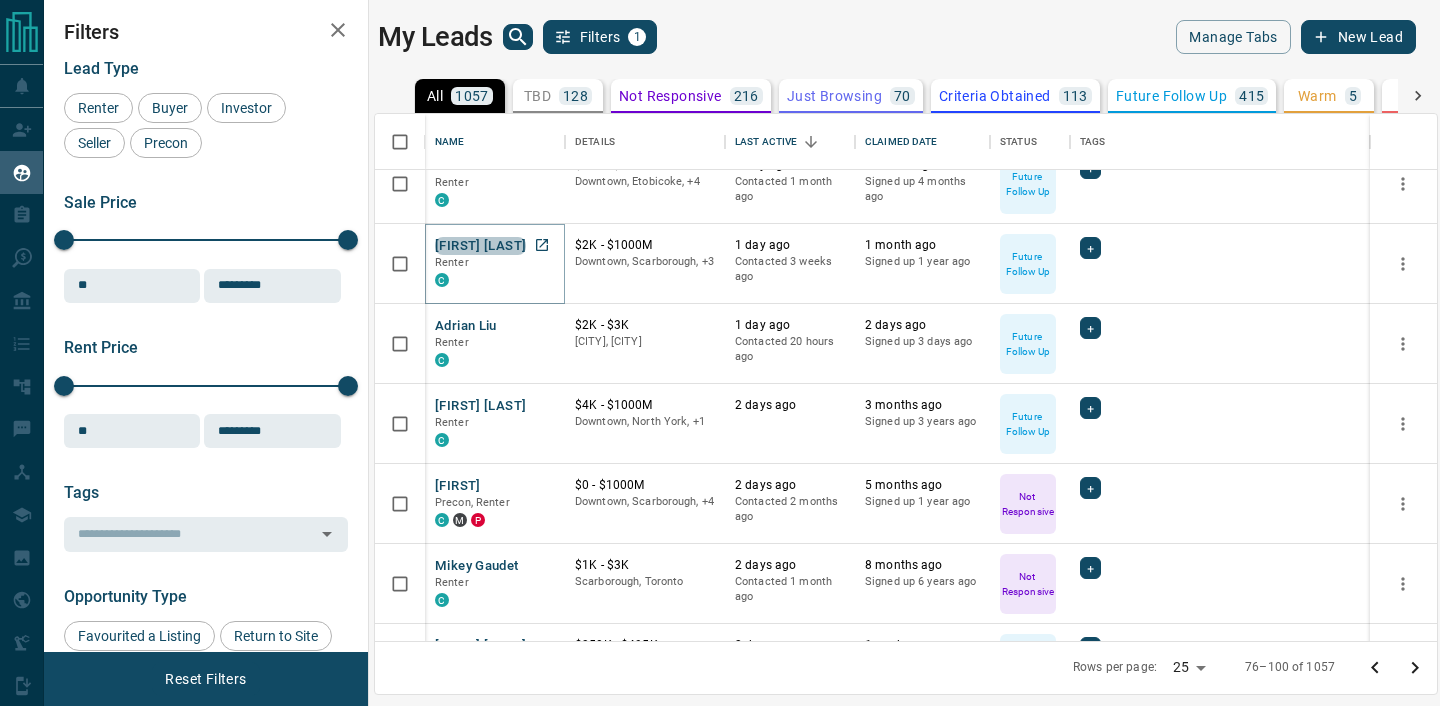 click on "[FIRST] [LAST]" at bounding box center [480, 246] 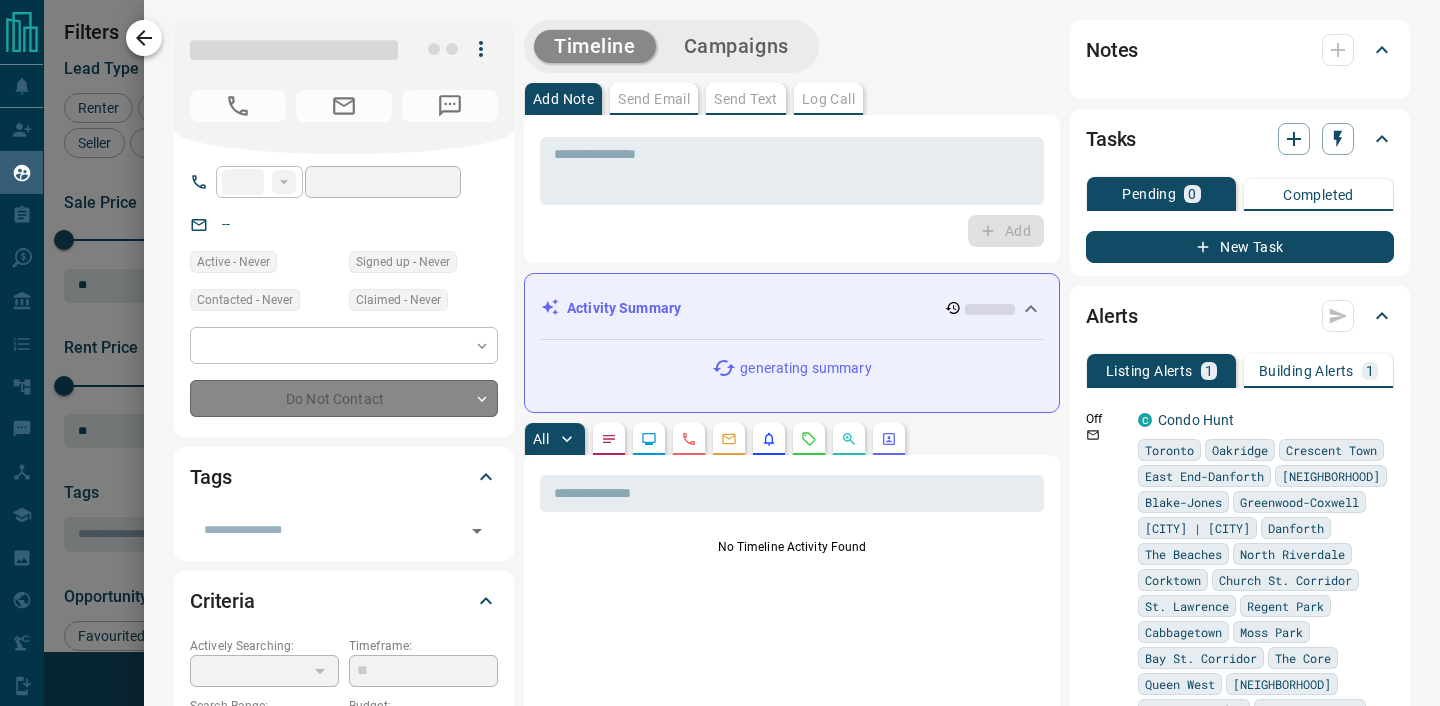 type on "***" 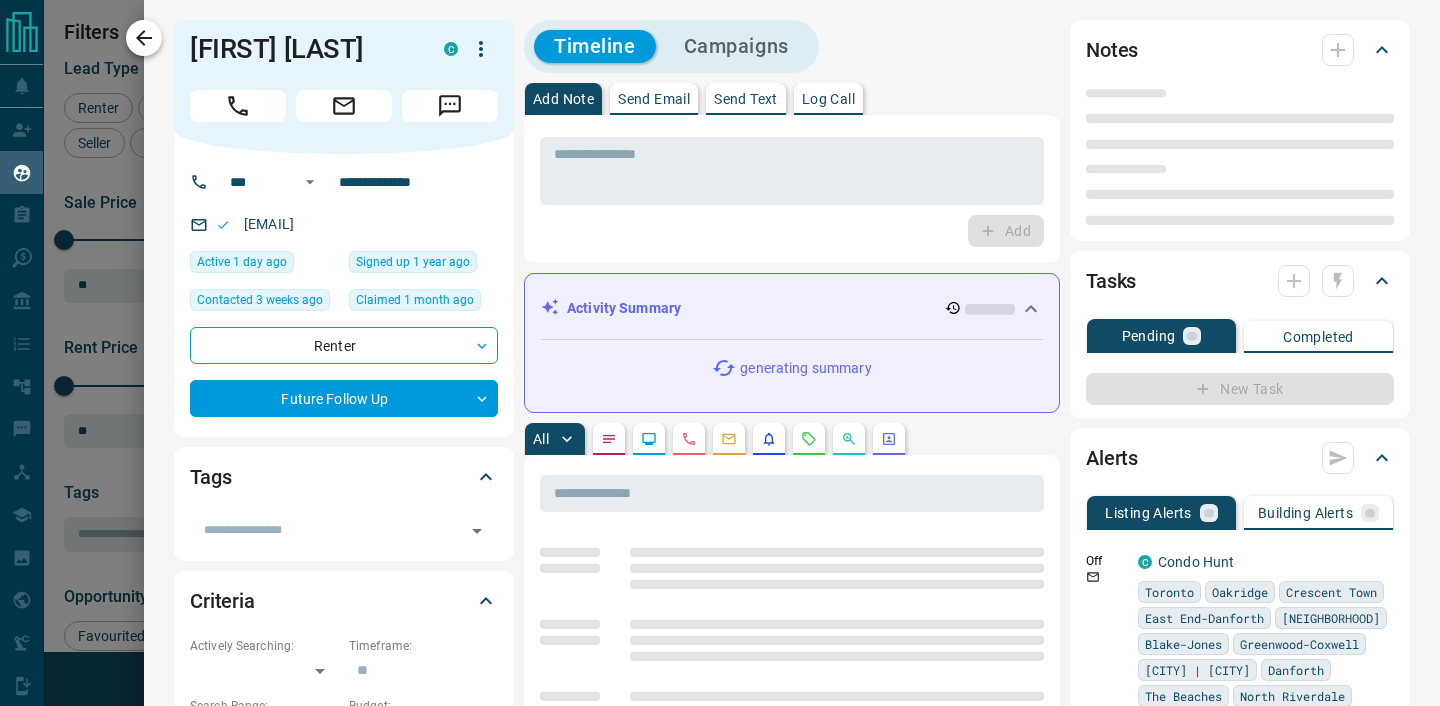 click 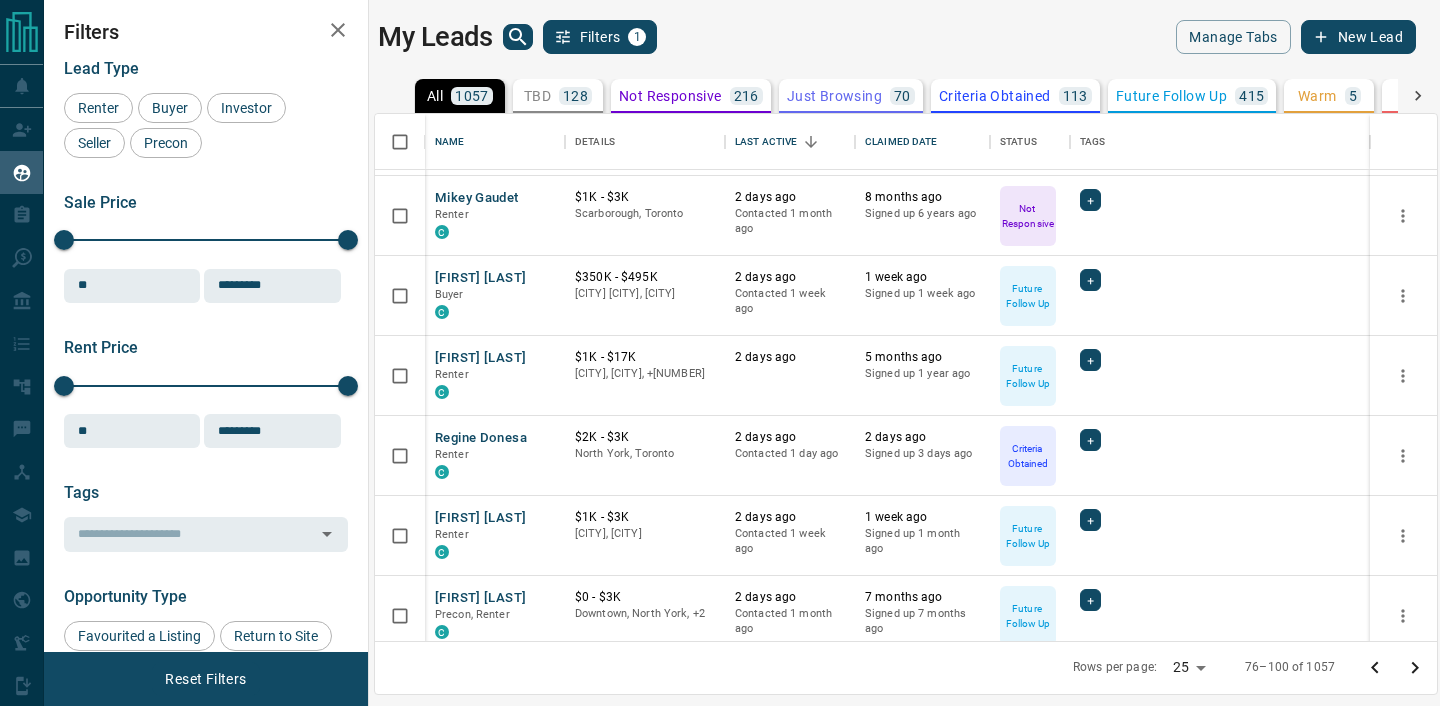 scroll, scrollTop: 399, scrollLeft: 0, axis: vertical 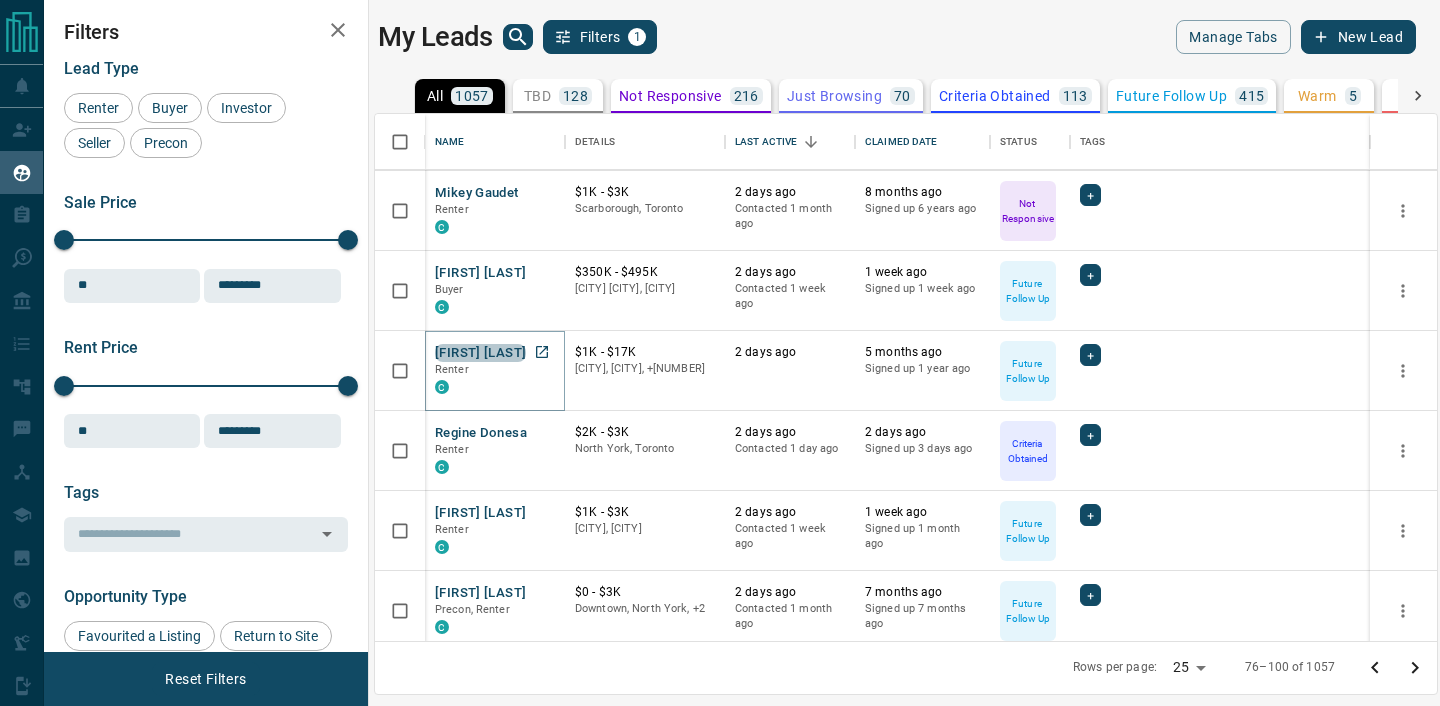 click on "[FIRST] [LAST]" at bounding box center (480, 353) 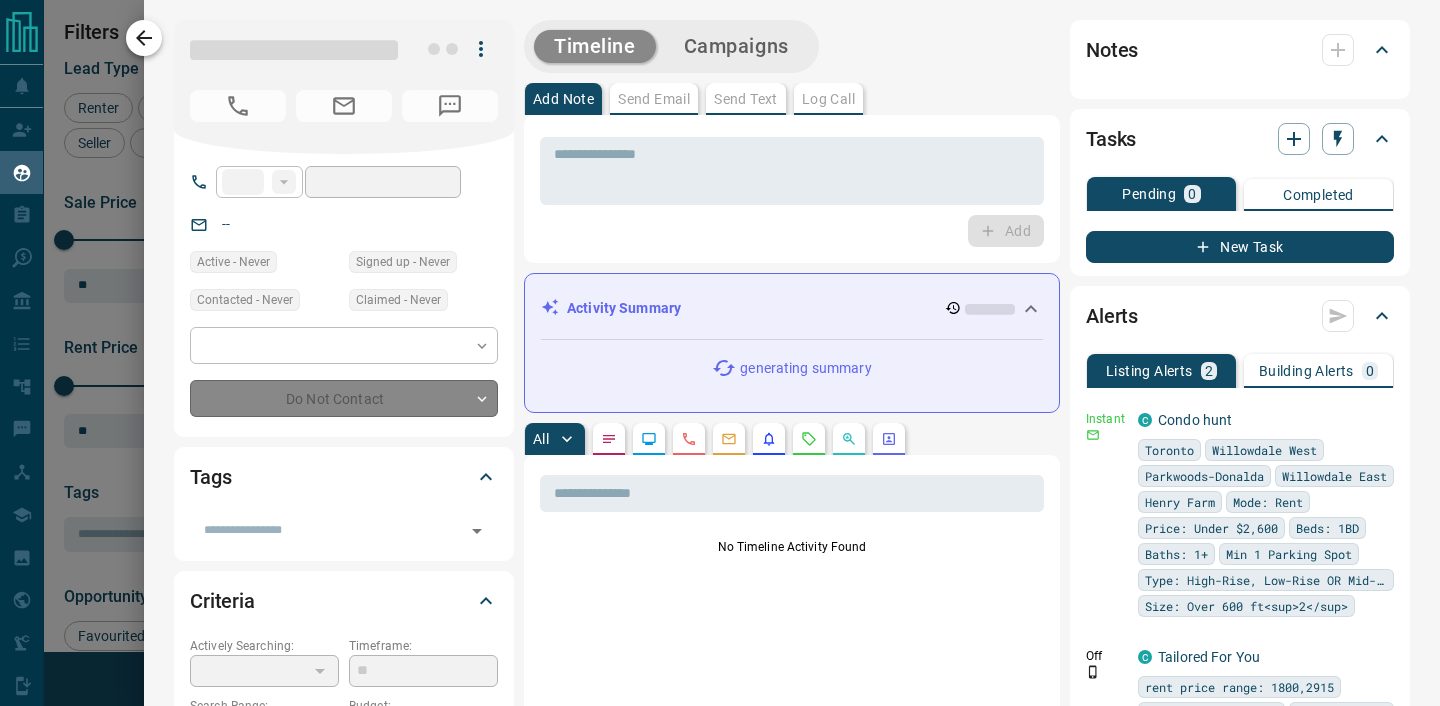 type on "**" 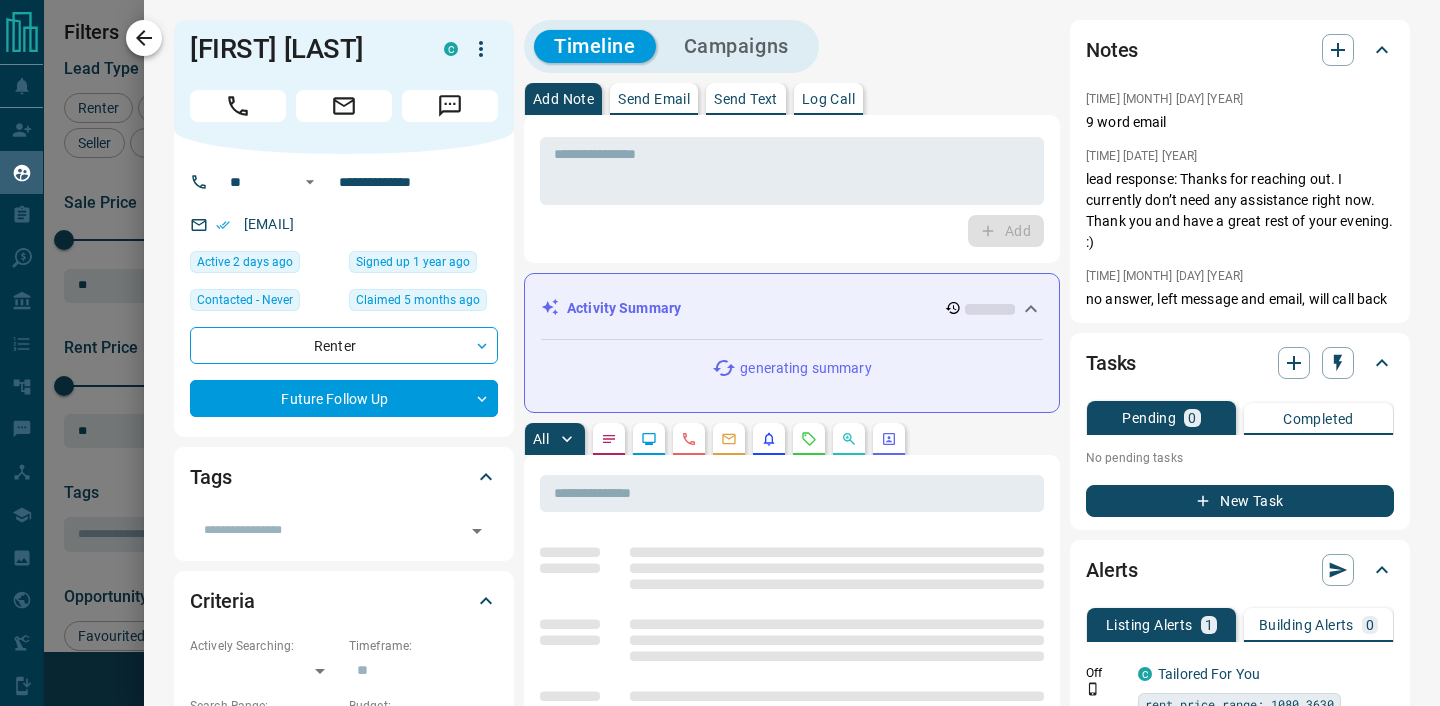 click 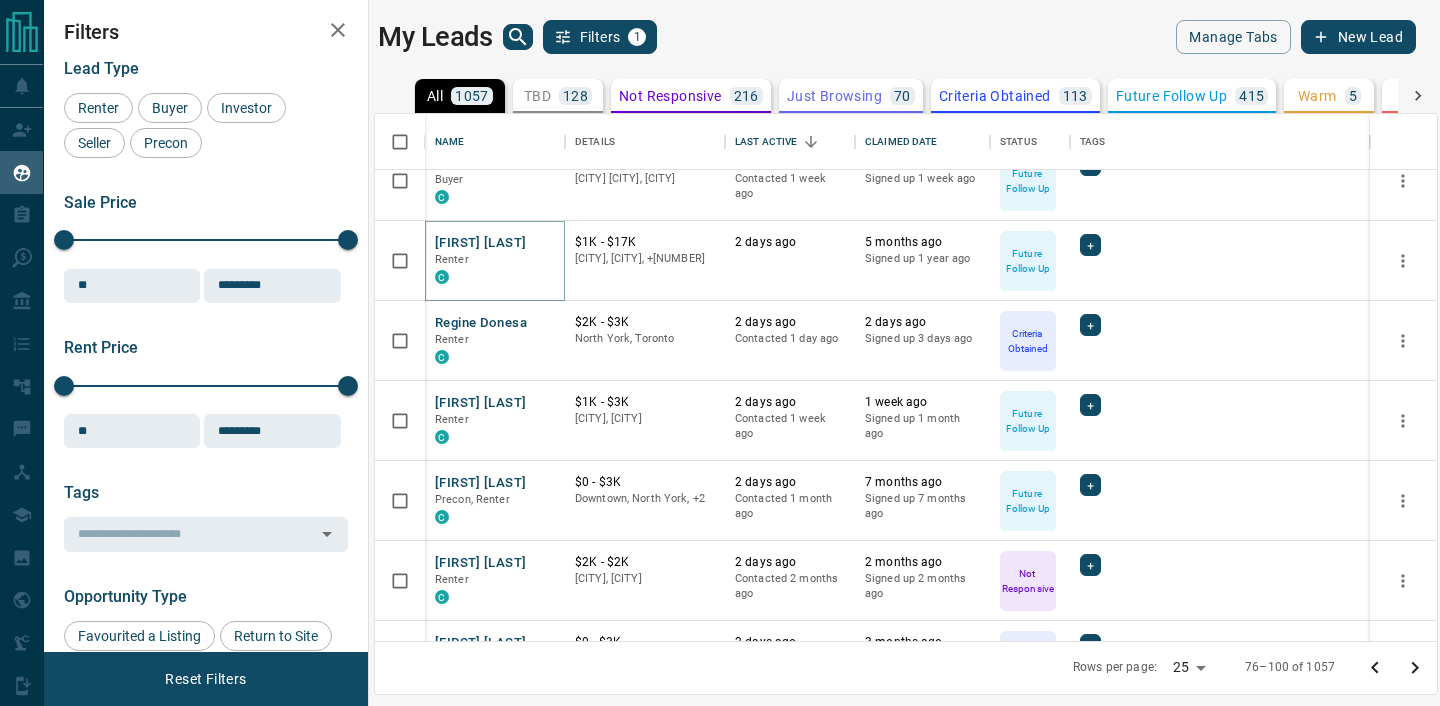 scroll, scrollTop: 516, scrollLeft: 0, axis: vertical 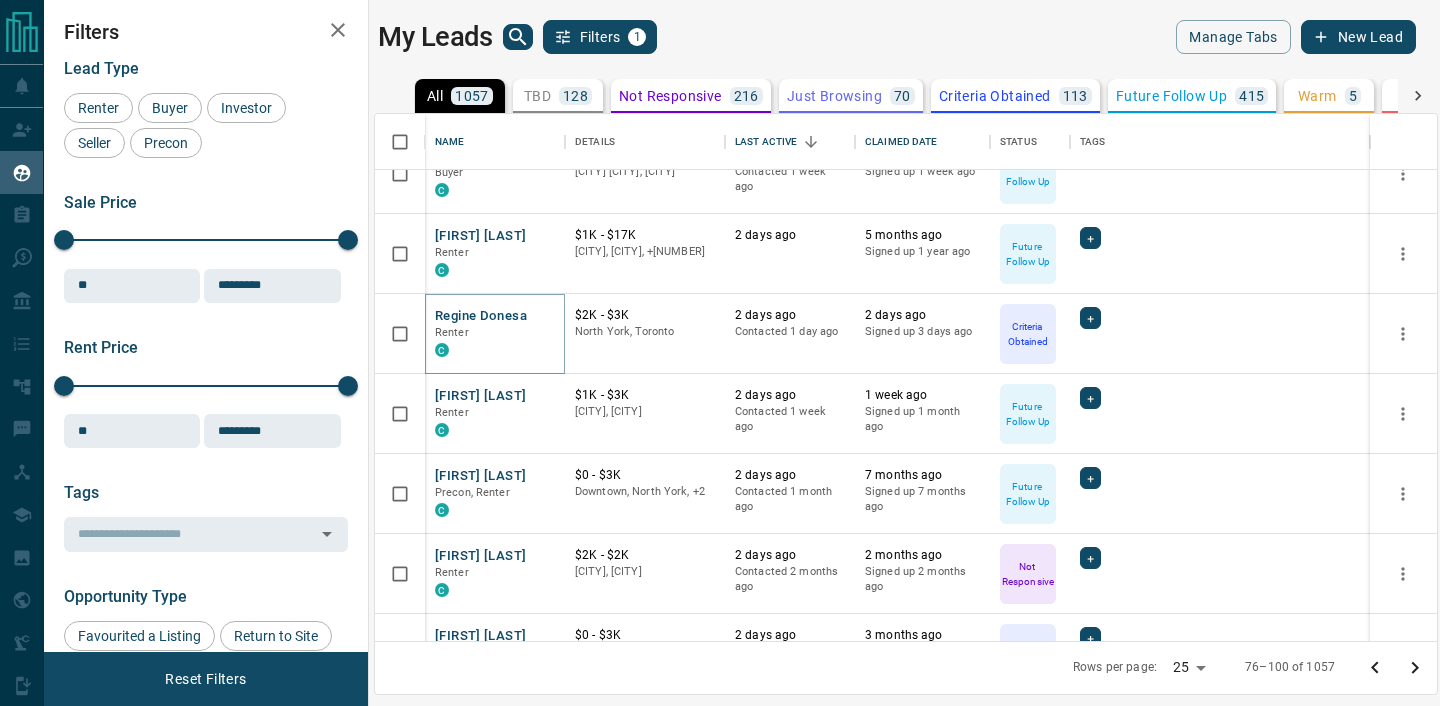 click on "Regine Donesa" at bounding box center [481, 316] 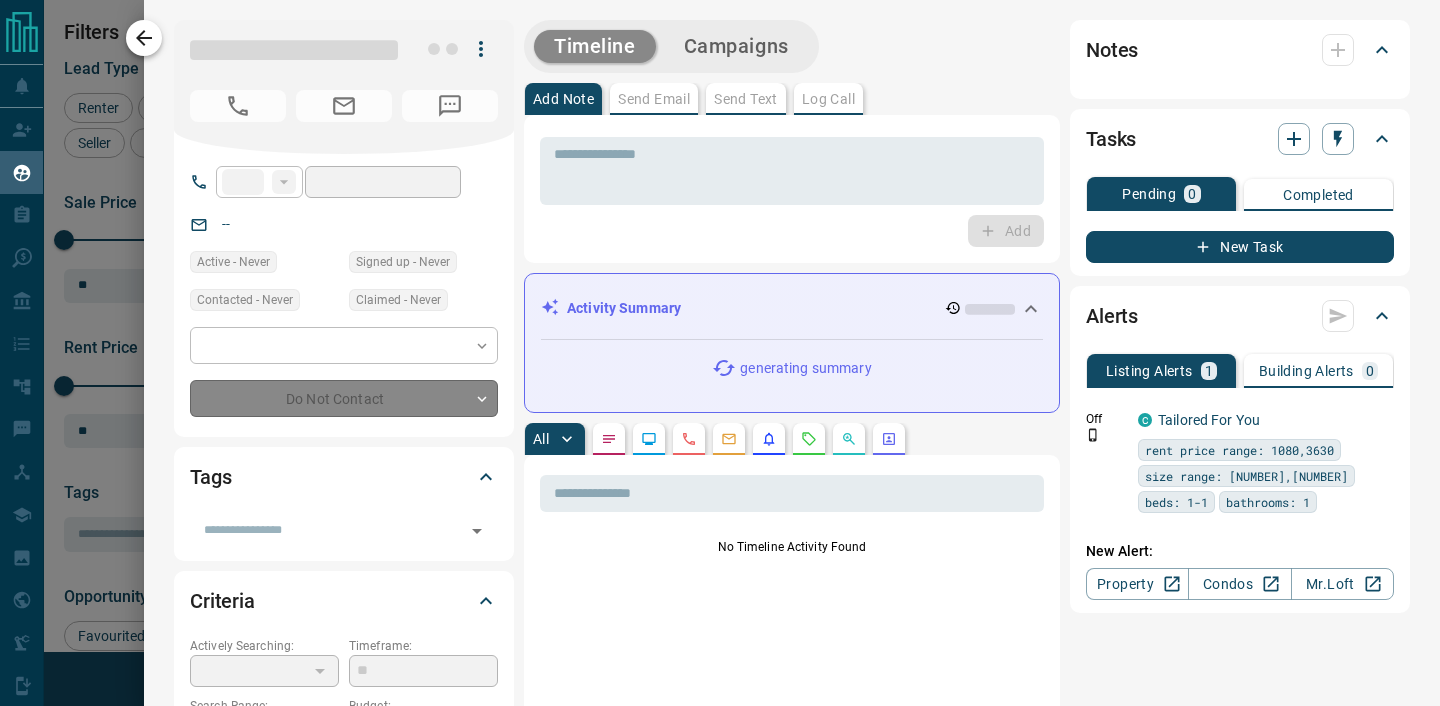 type on "**" 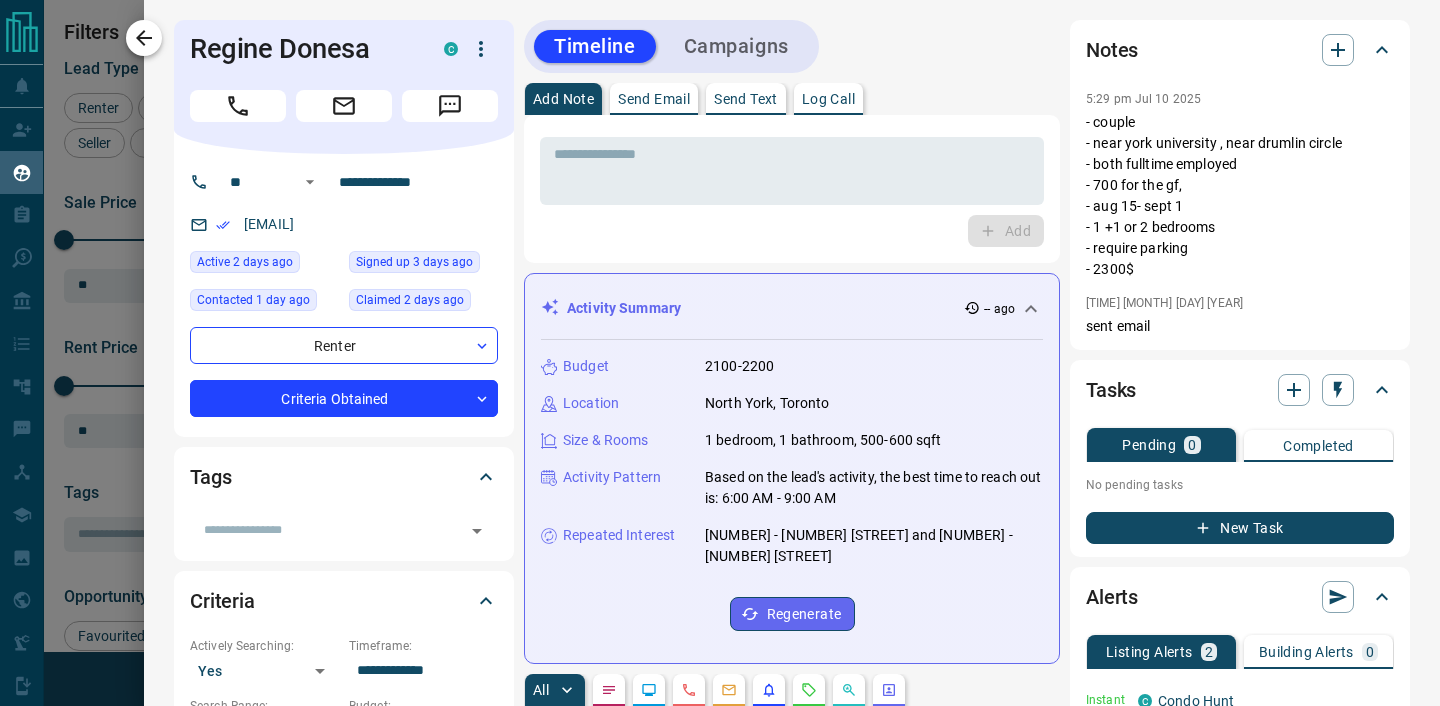 click 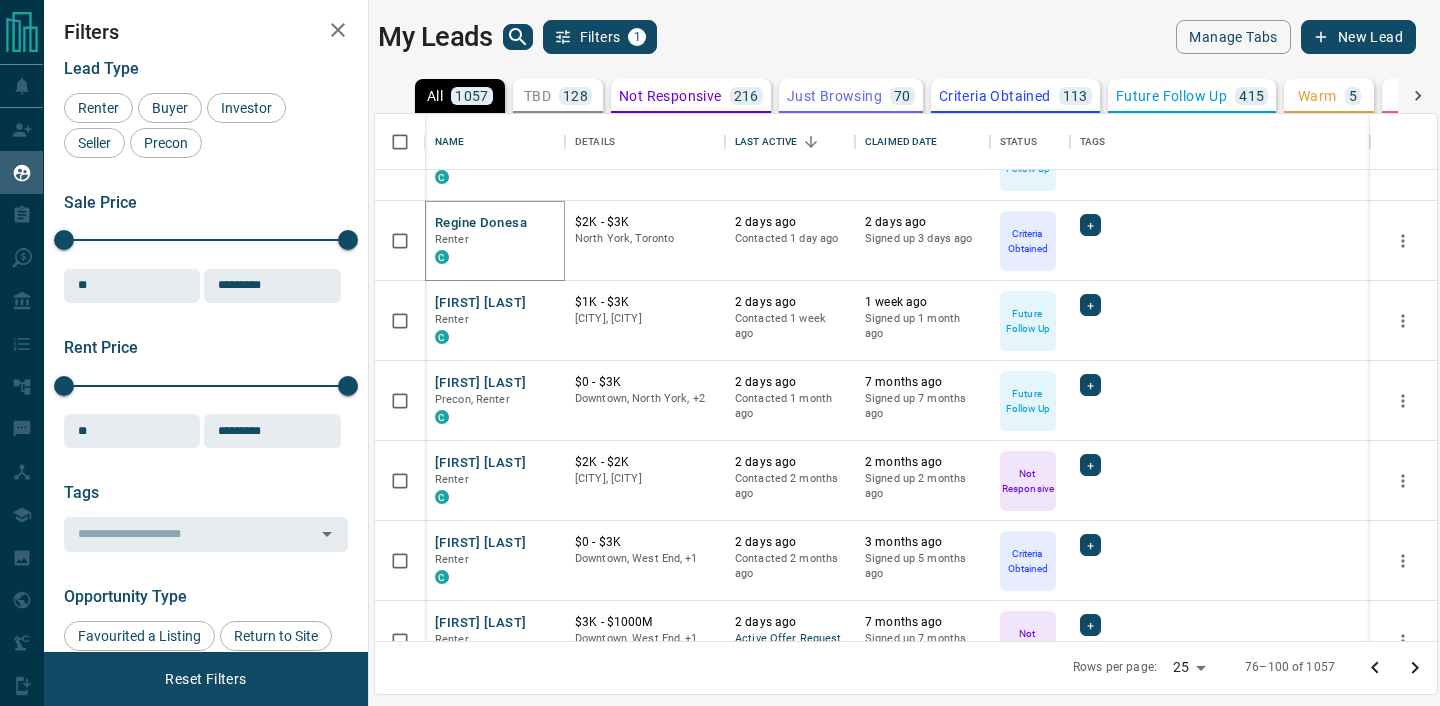 scroll, scrollTop: 631, scrollLeft: 0, axis: vertical 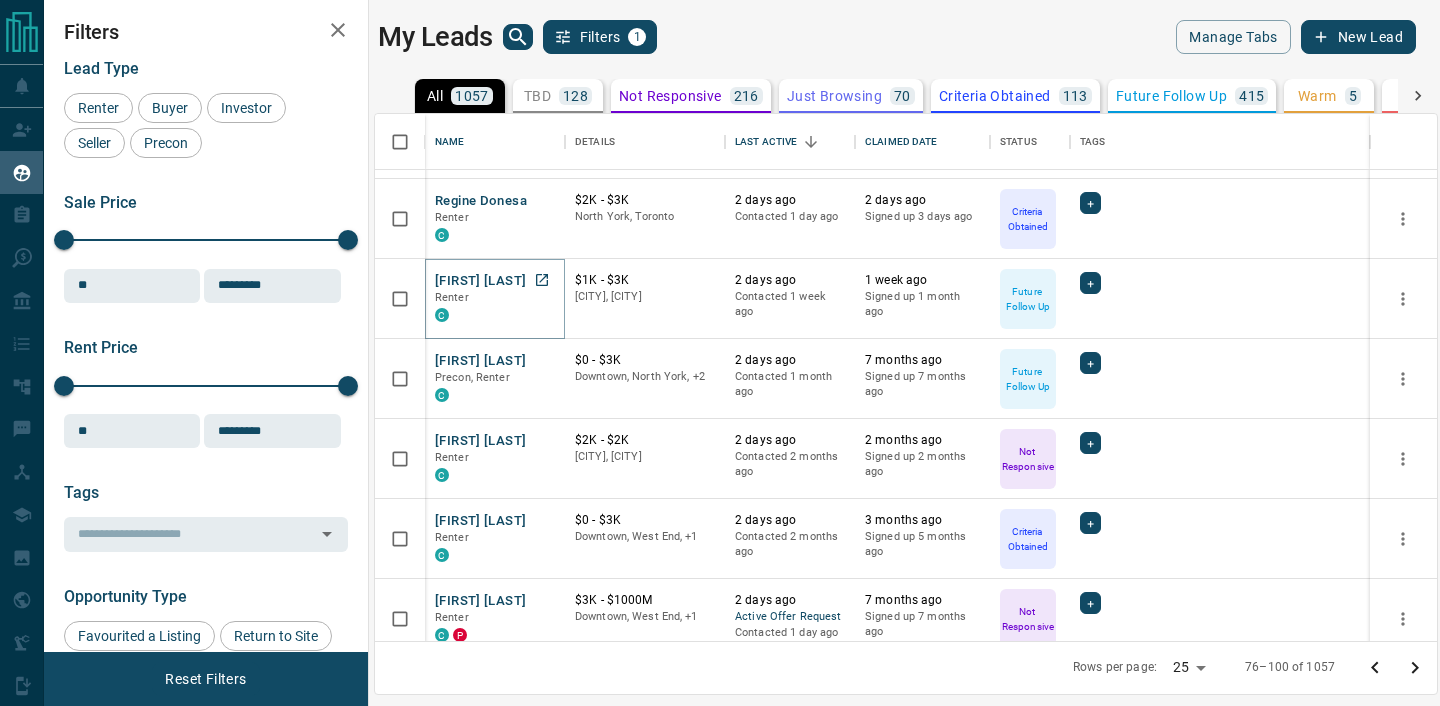 click on "[FIRST] [LAST]" at bounding box center [480, 281] 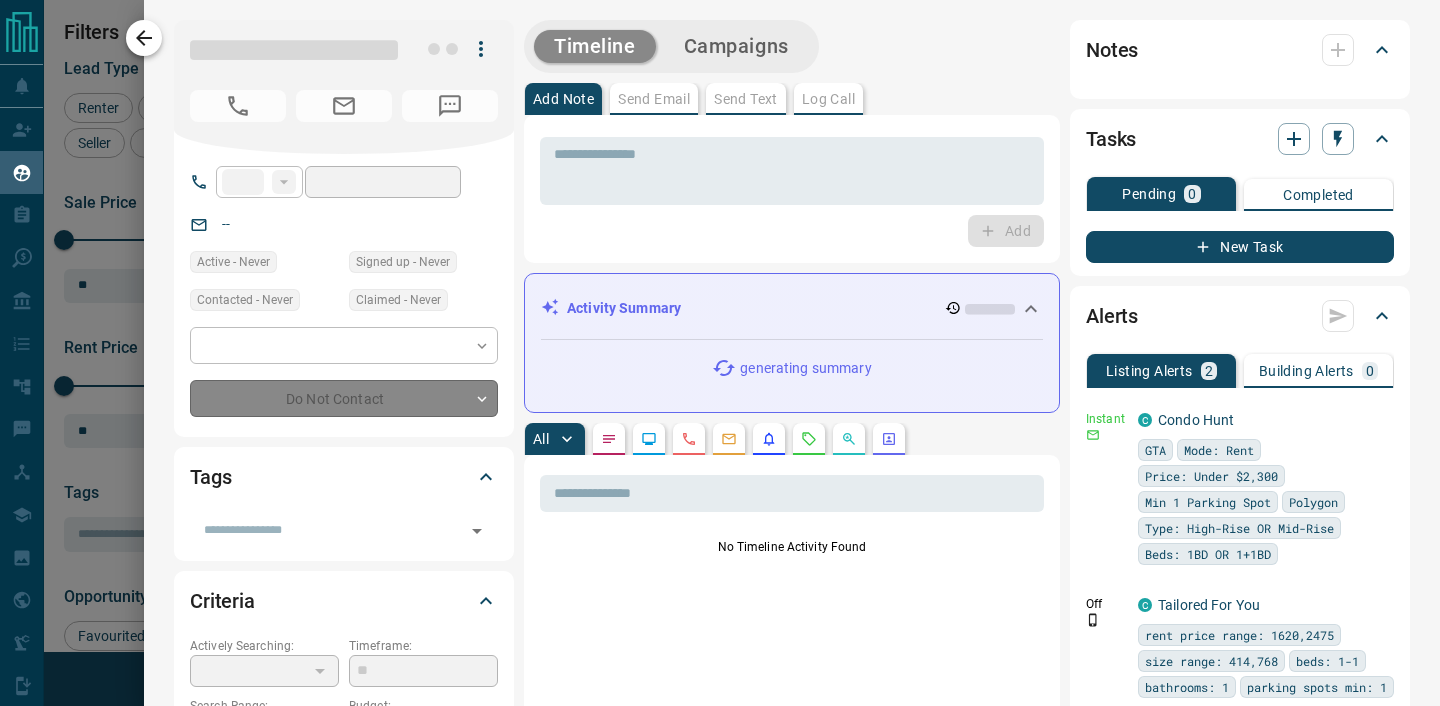 type on "**" 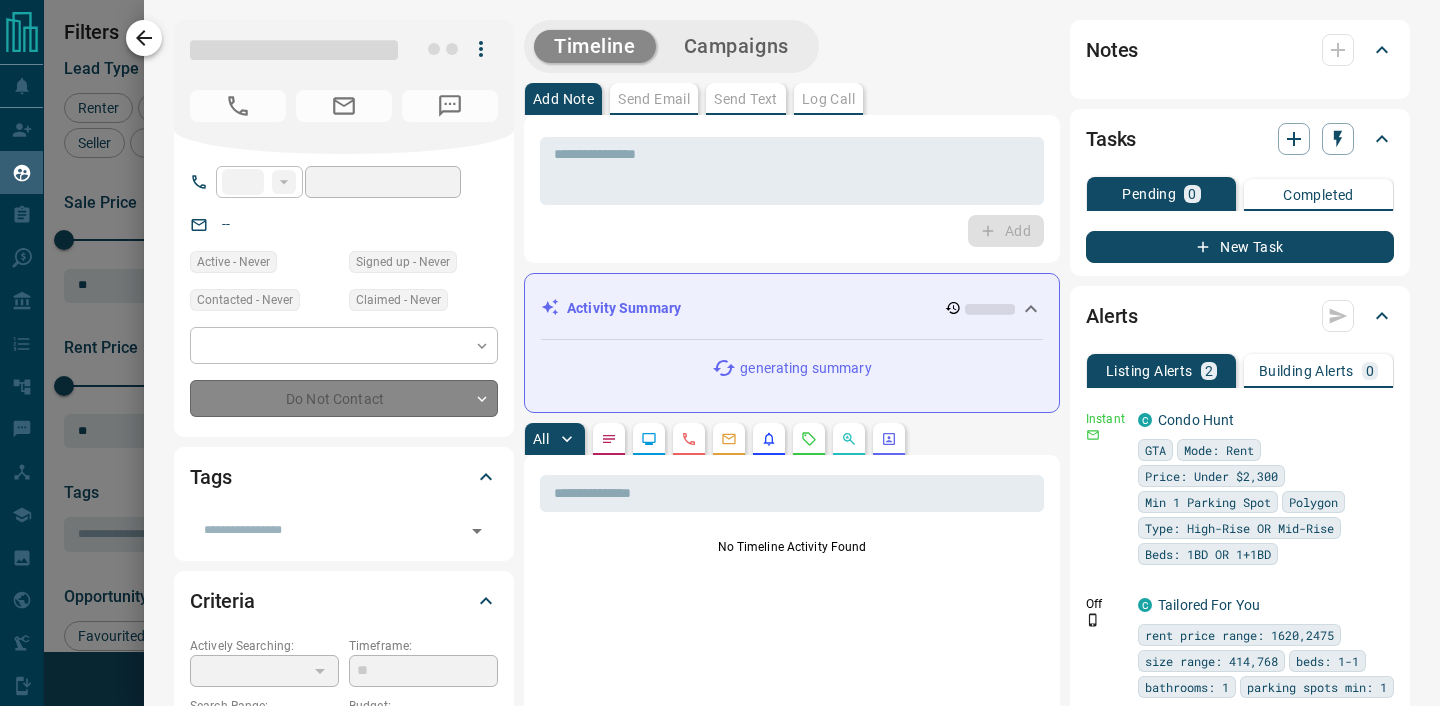 type on "**********" 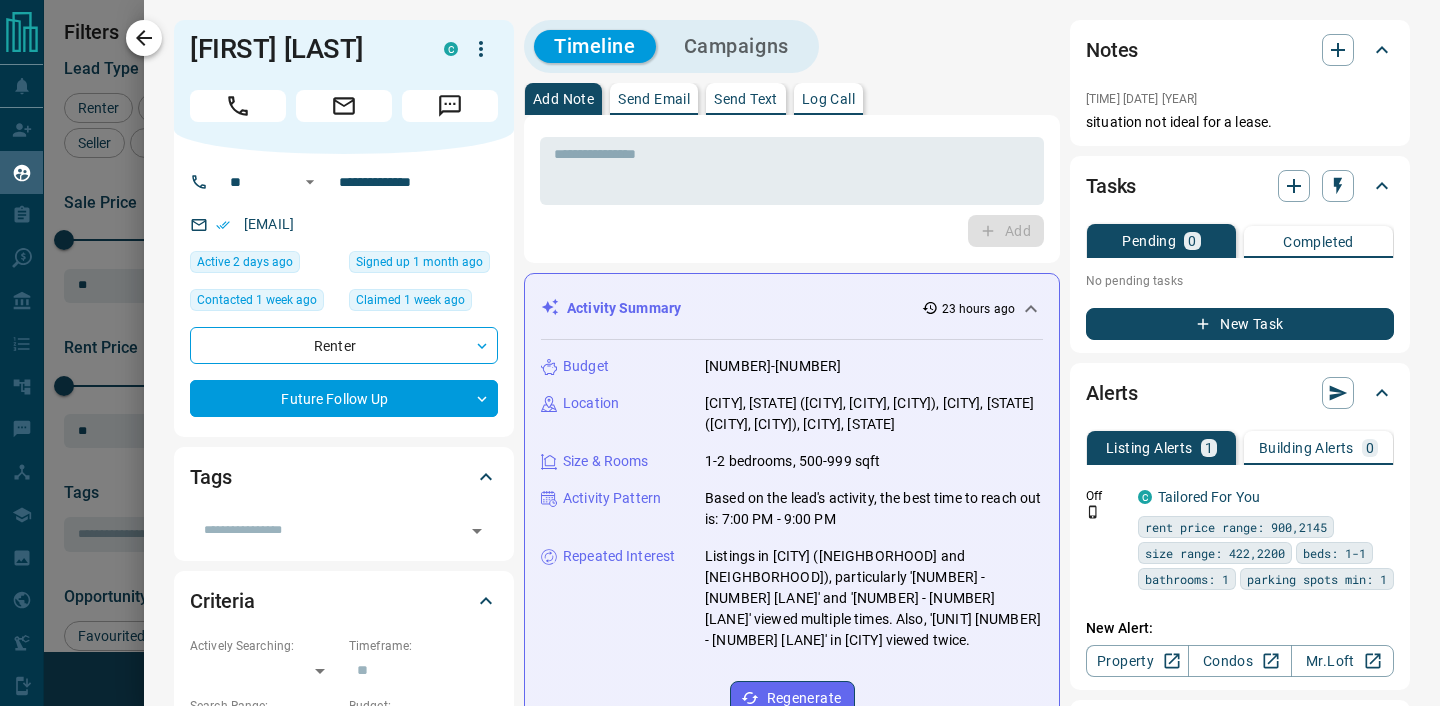 click 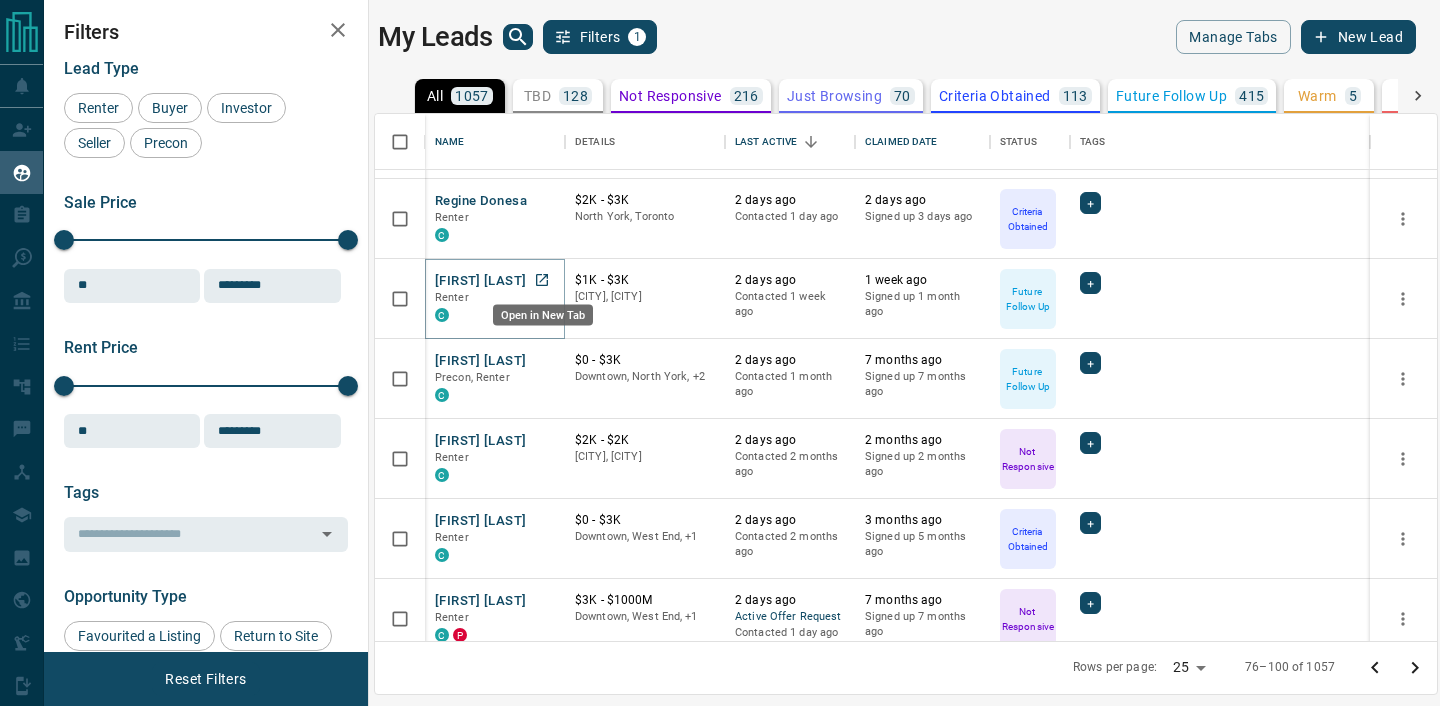 scroll, scrollTop: 677, scrollLeft: 0, axis: vertical 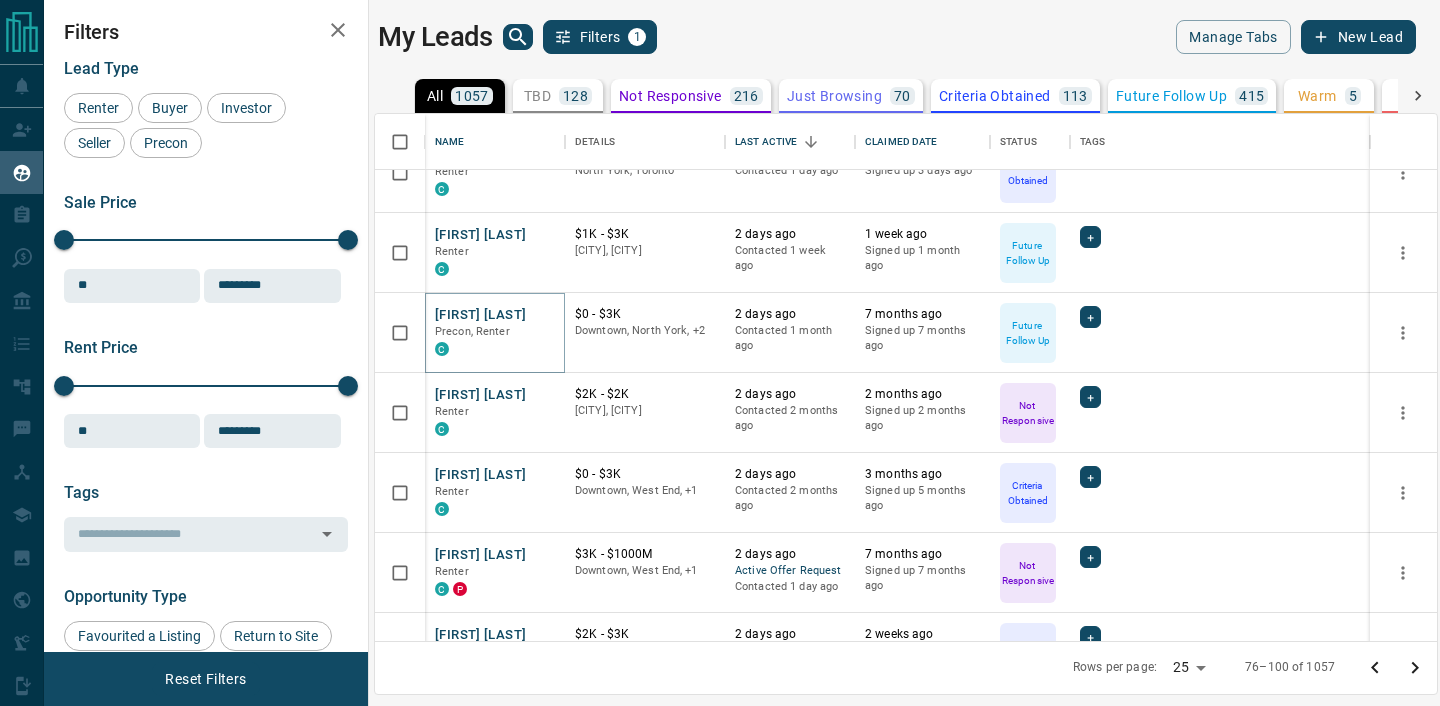 click on "[FIRST] [LAST]" at bounding box center [480, 315] 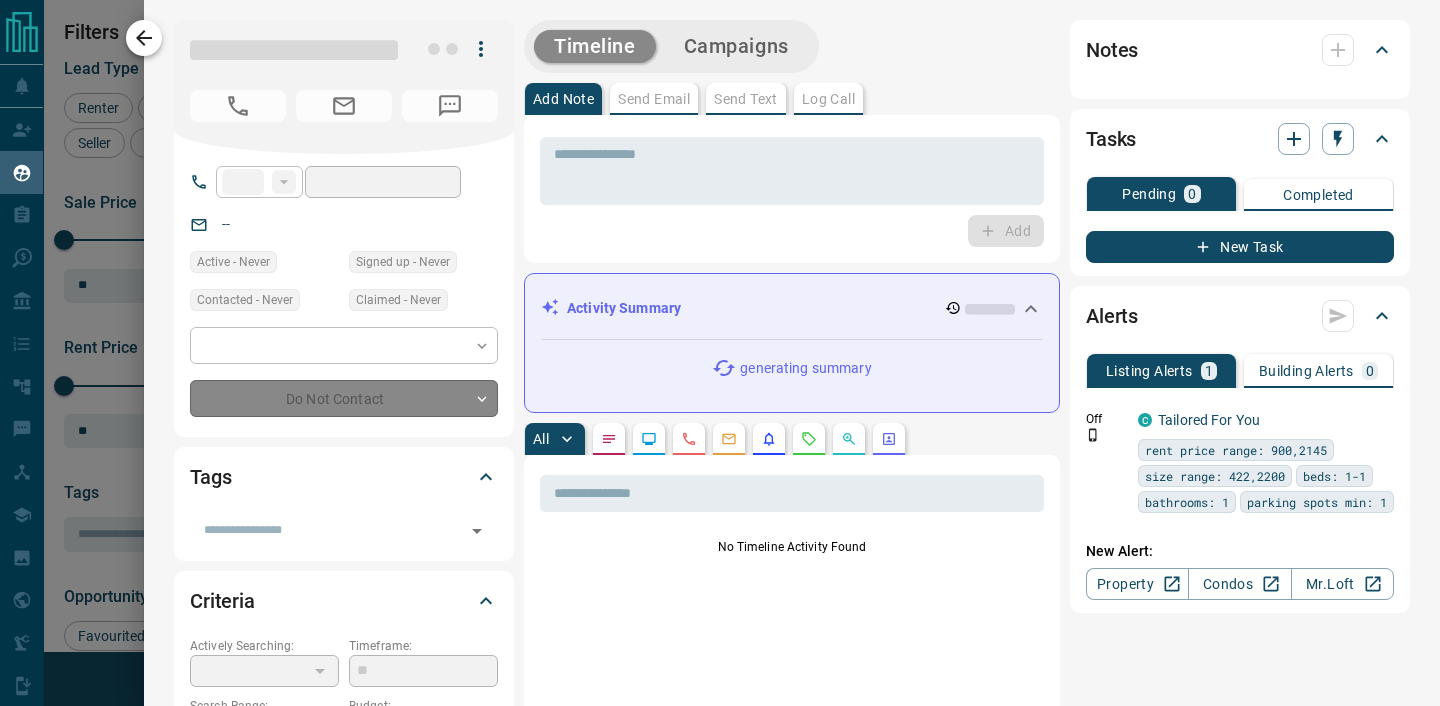 type on "**" 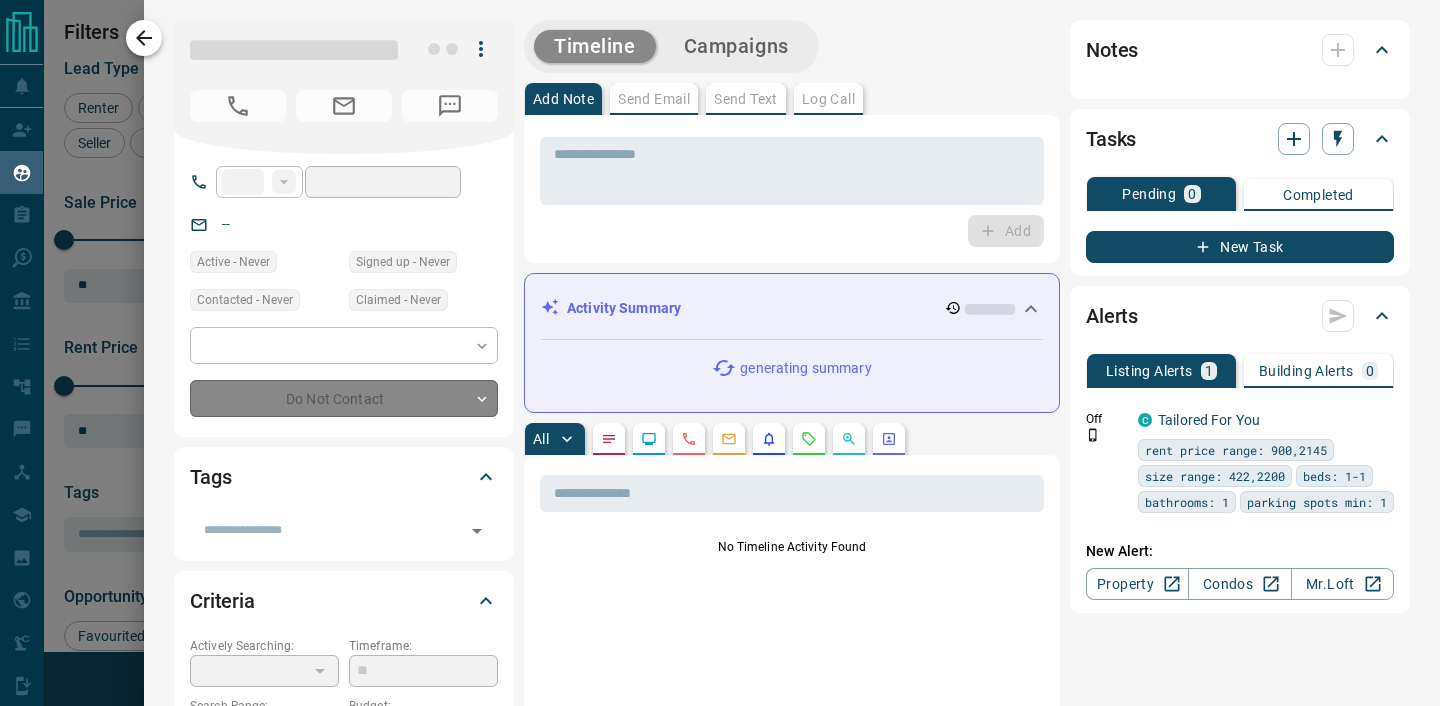 type on "**********" 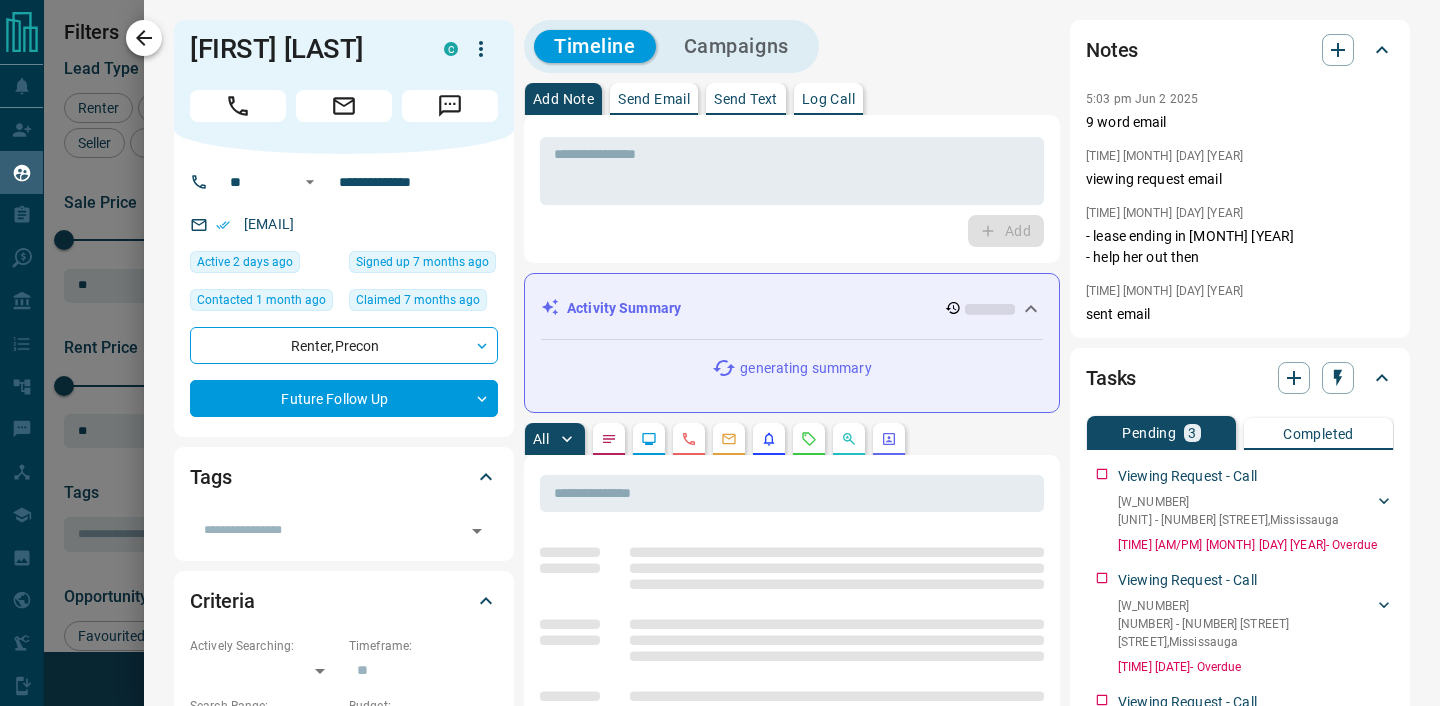 click 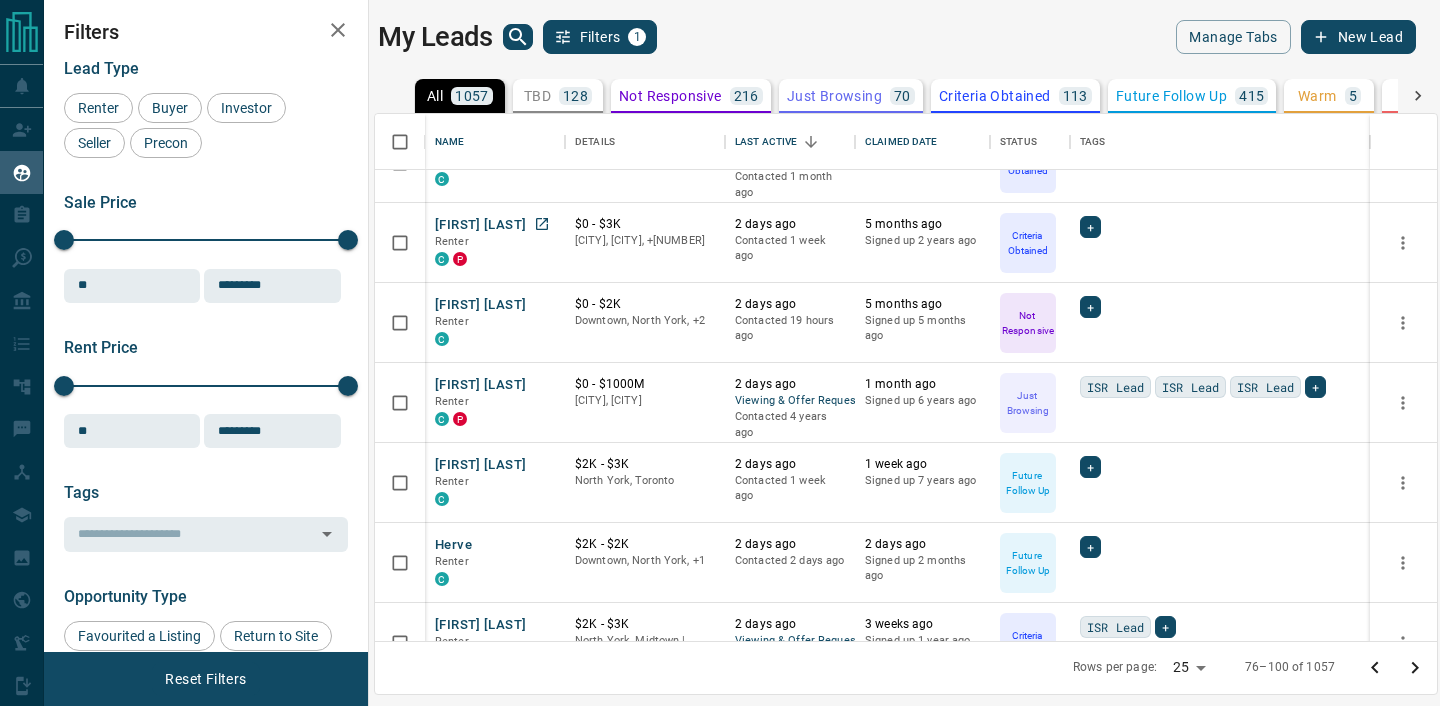 scroll, scrollTop: 1488, scrollLeft: 0, axis: vertical 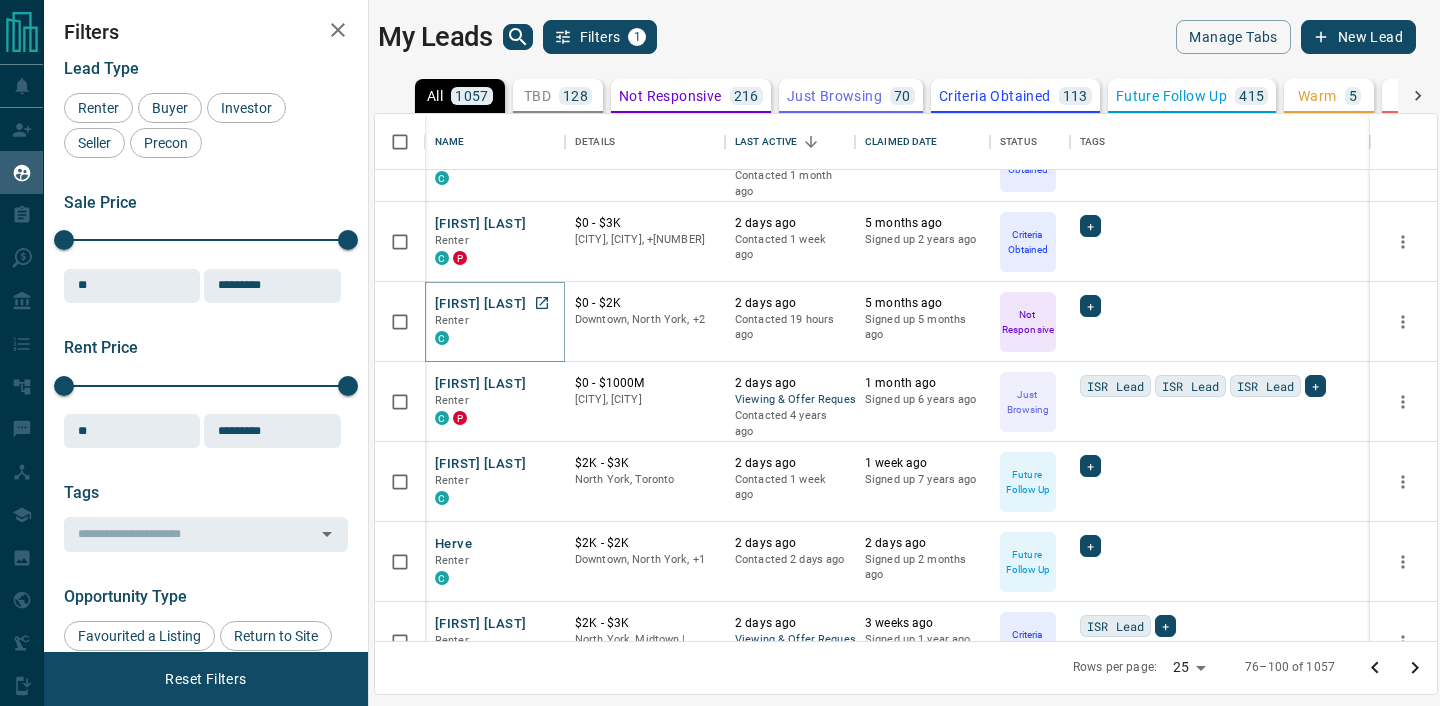 click on "[FIRST] [LAST]" at bounding box center [480, 304] 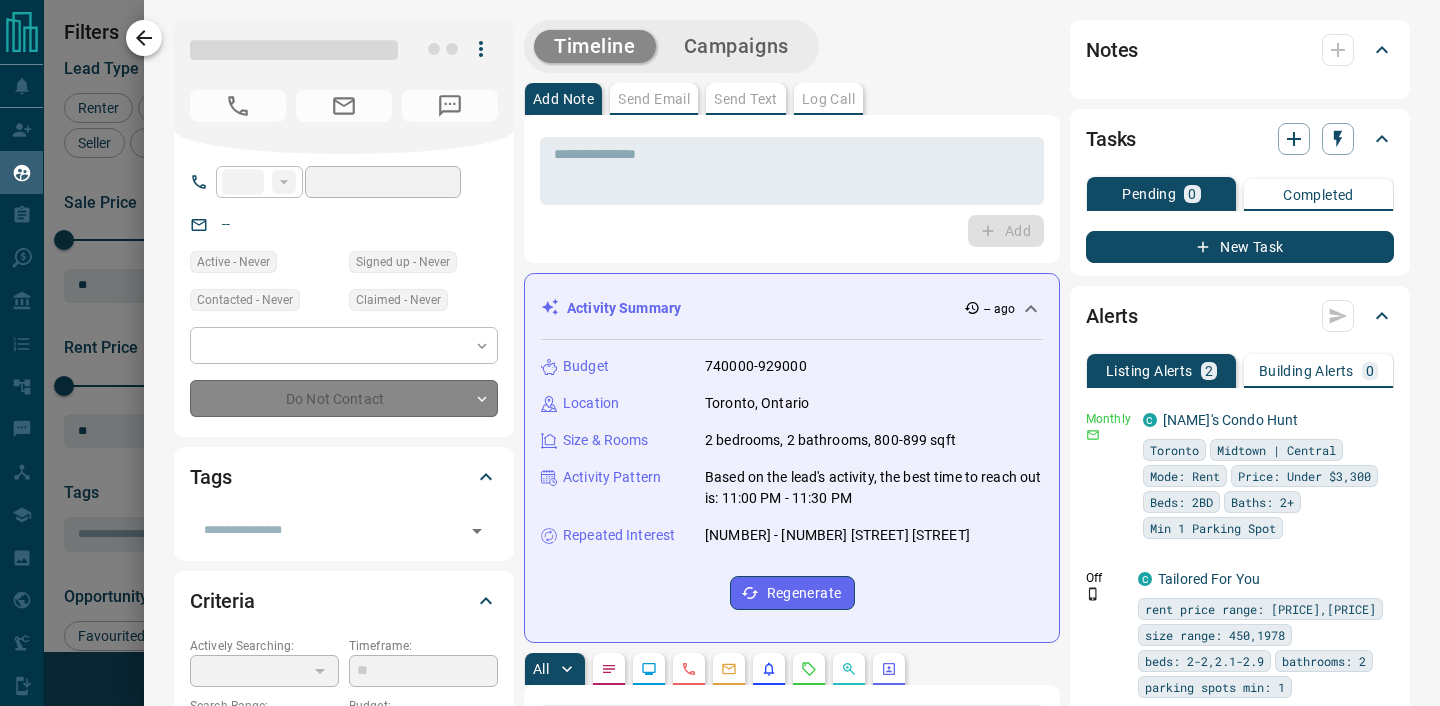 type on "**" 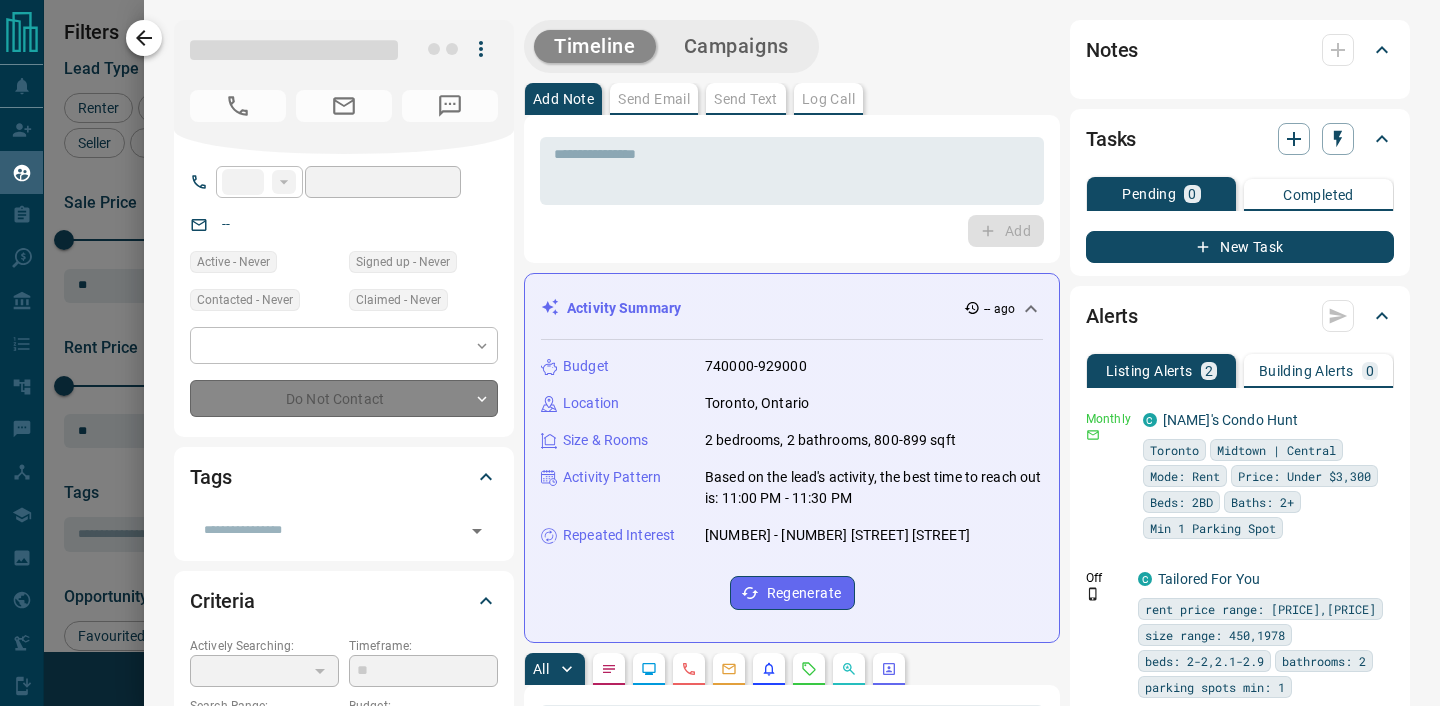 type on "**********" 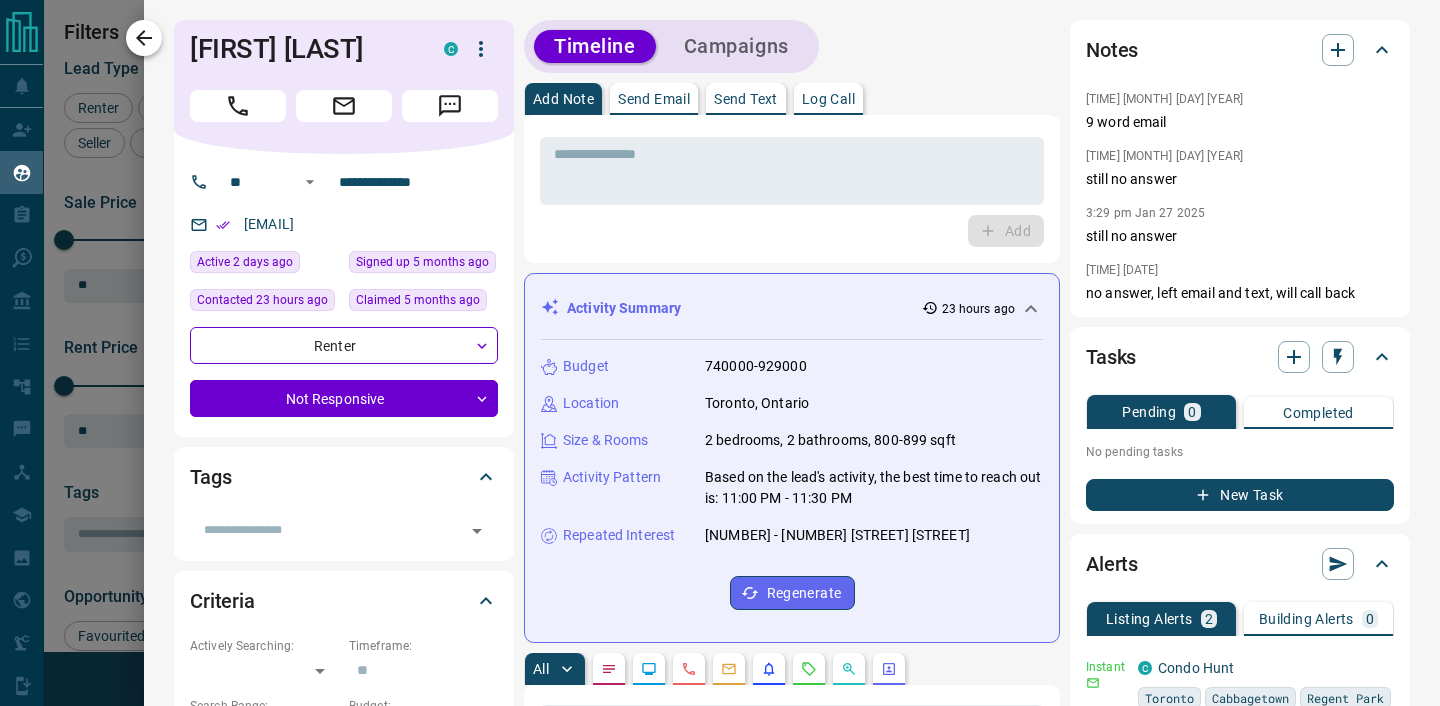 click 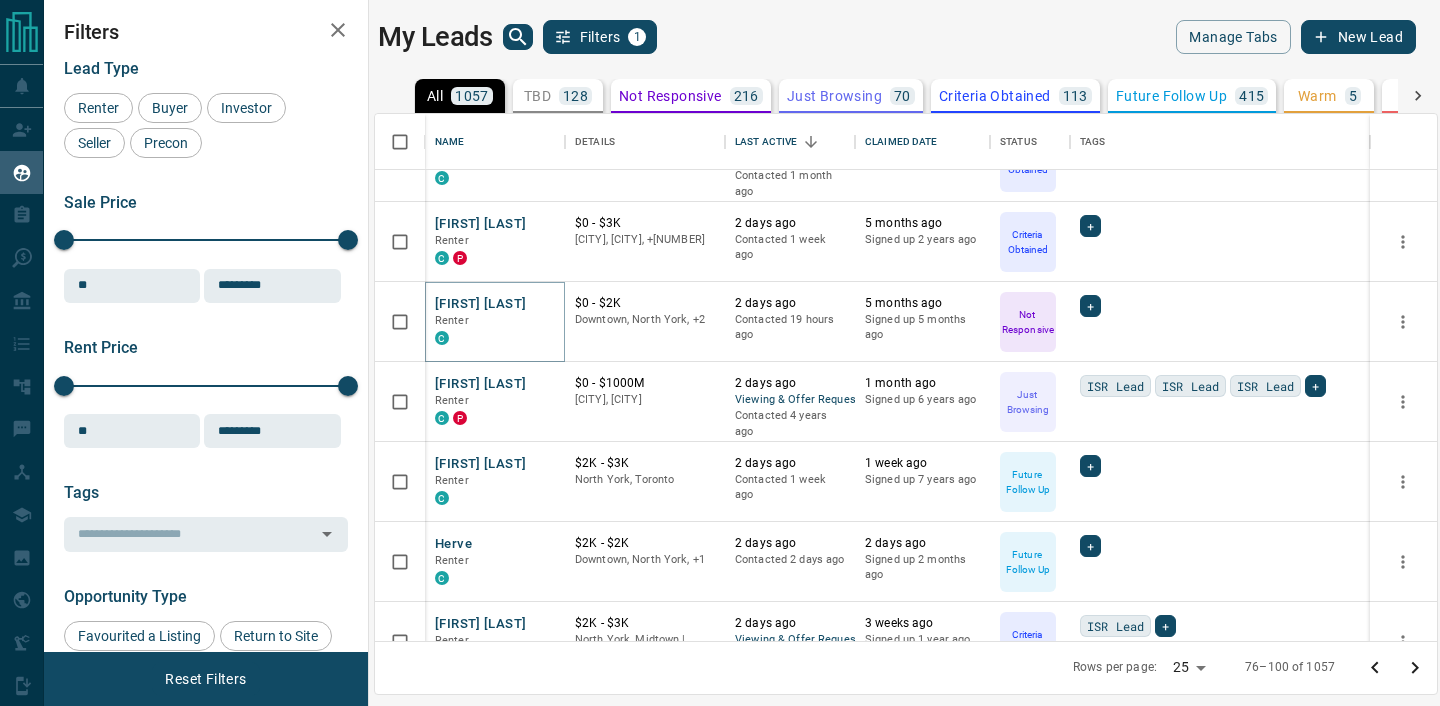 scroll, scrollTop: 1529, scrollLeft: 0, axis: vertical 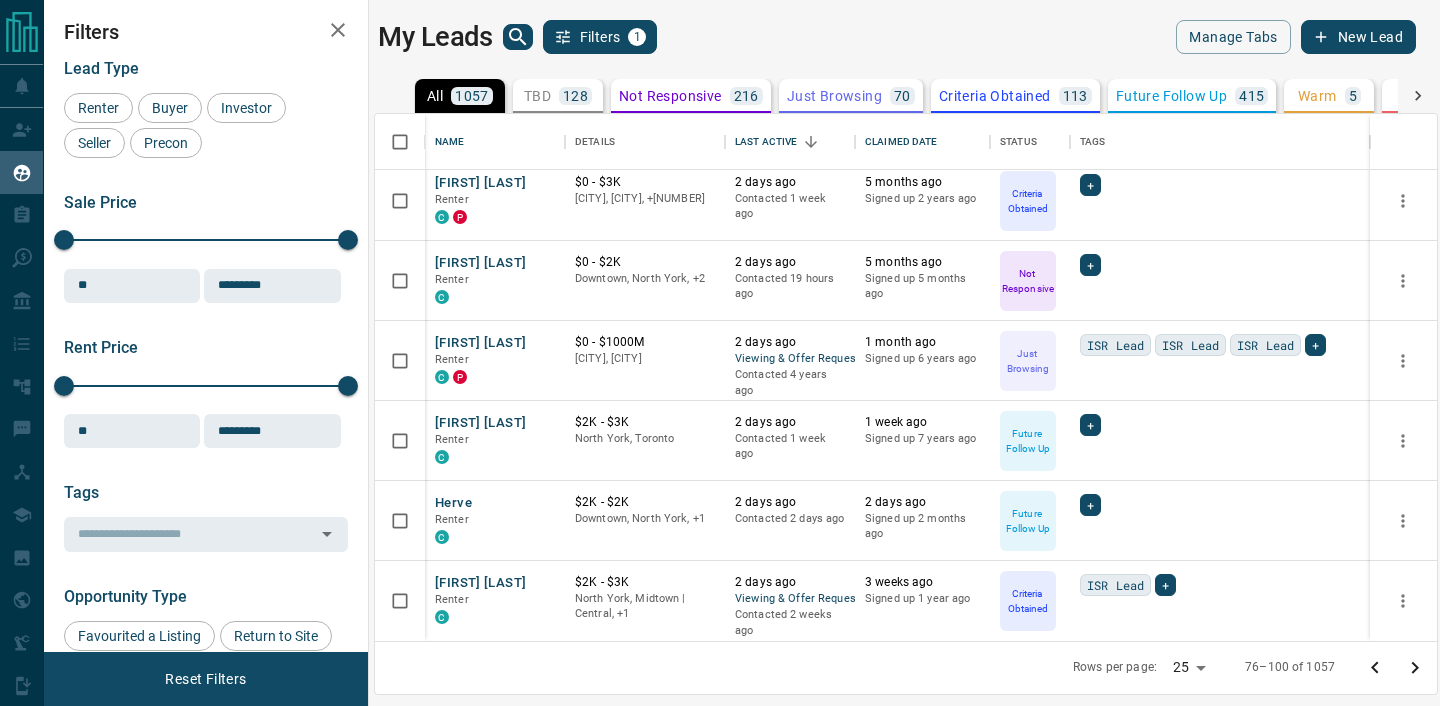 click 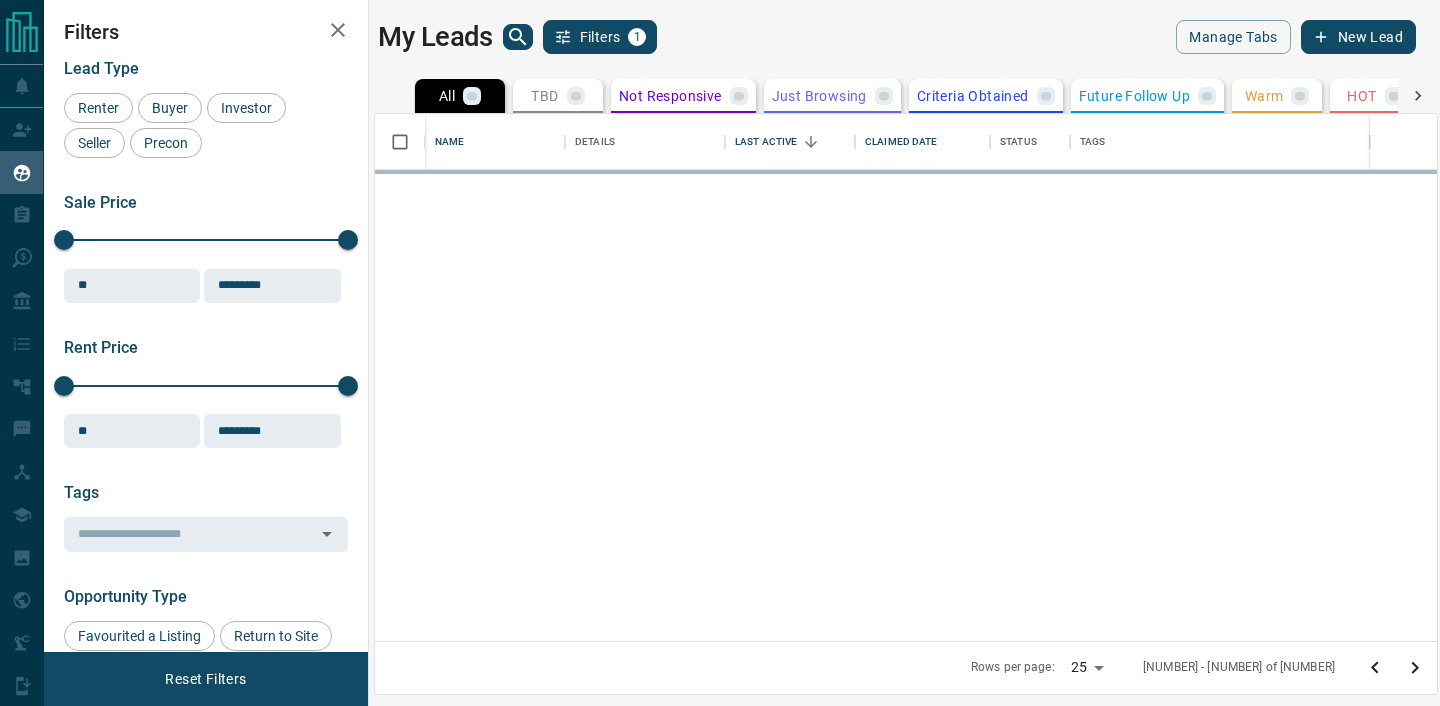 scroll, scrollTop: 0, scrollLeft: 0, axis: both 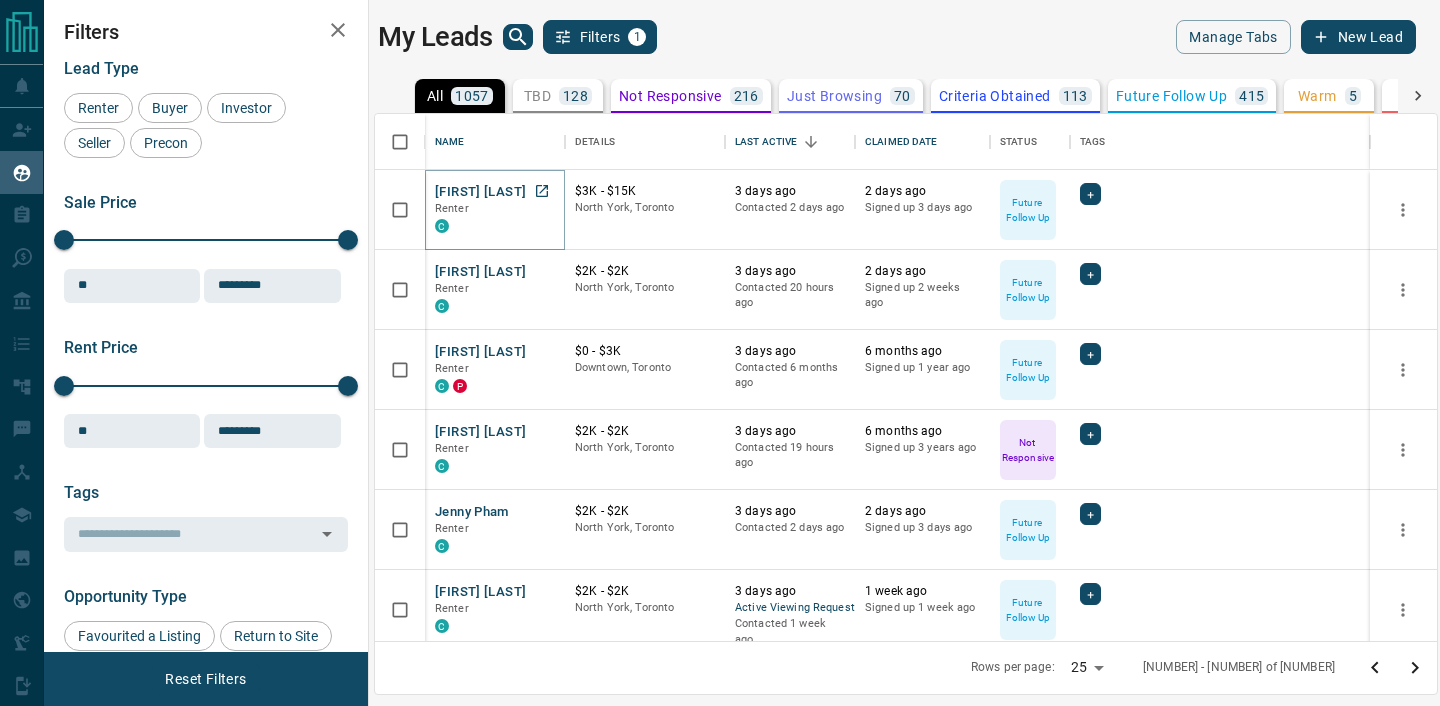 click on "[FIRST] [LAST]" at bounding box center (480, 192) 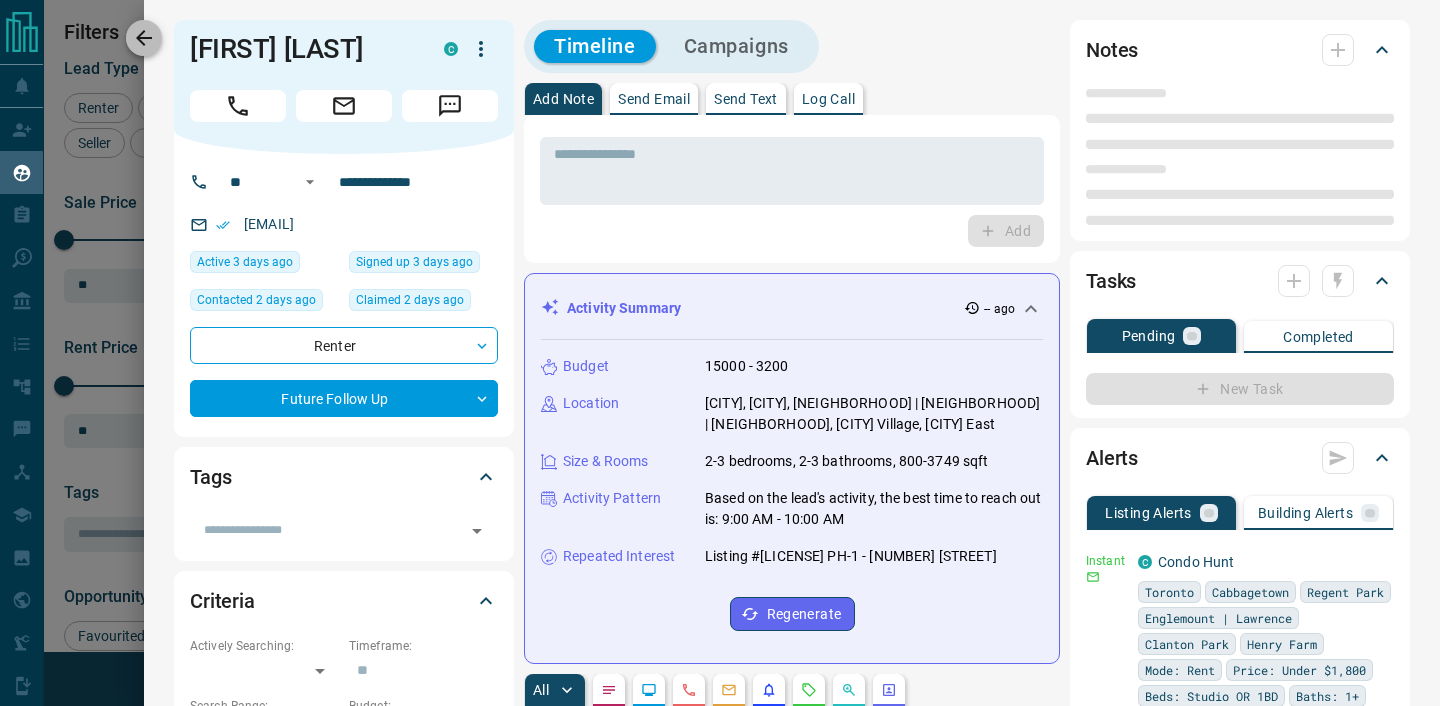 click 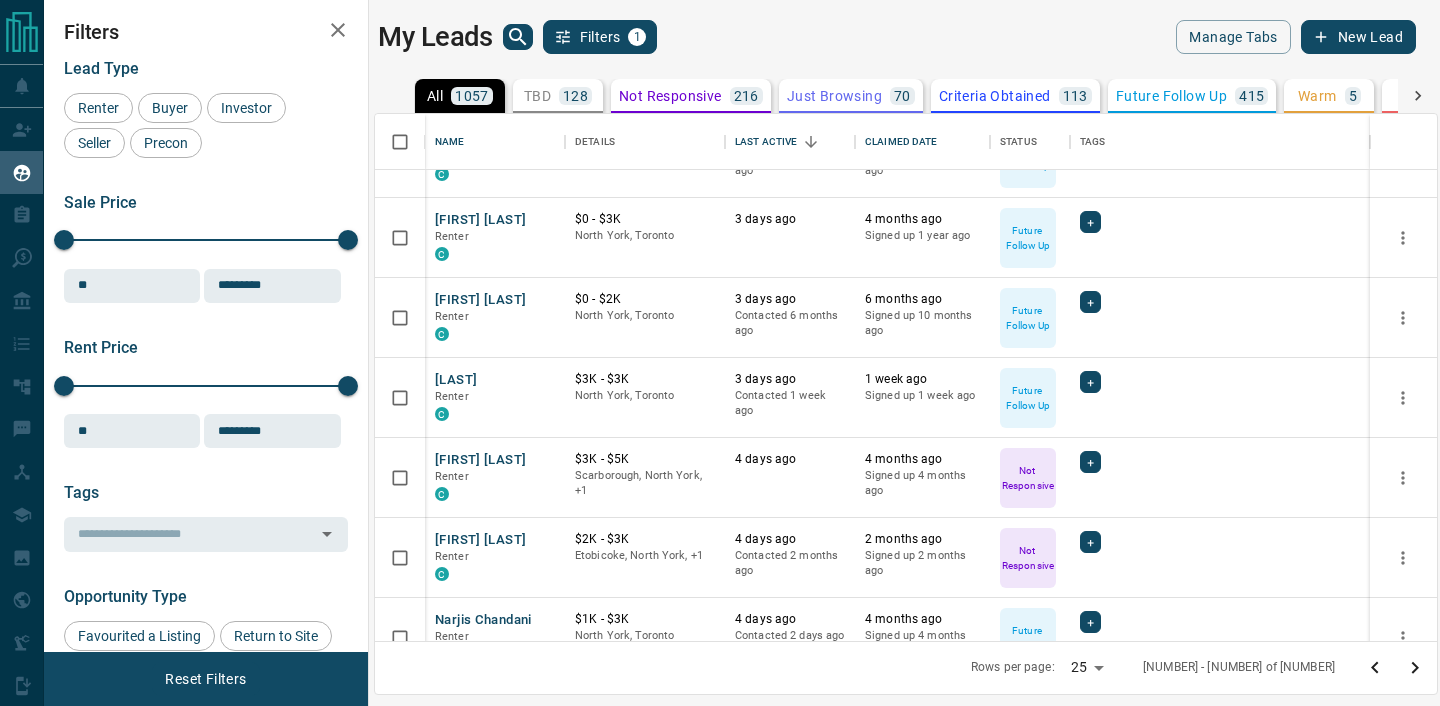 scroll, scrollTop: 1179, scrollLeft: 0, axis: vertical 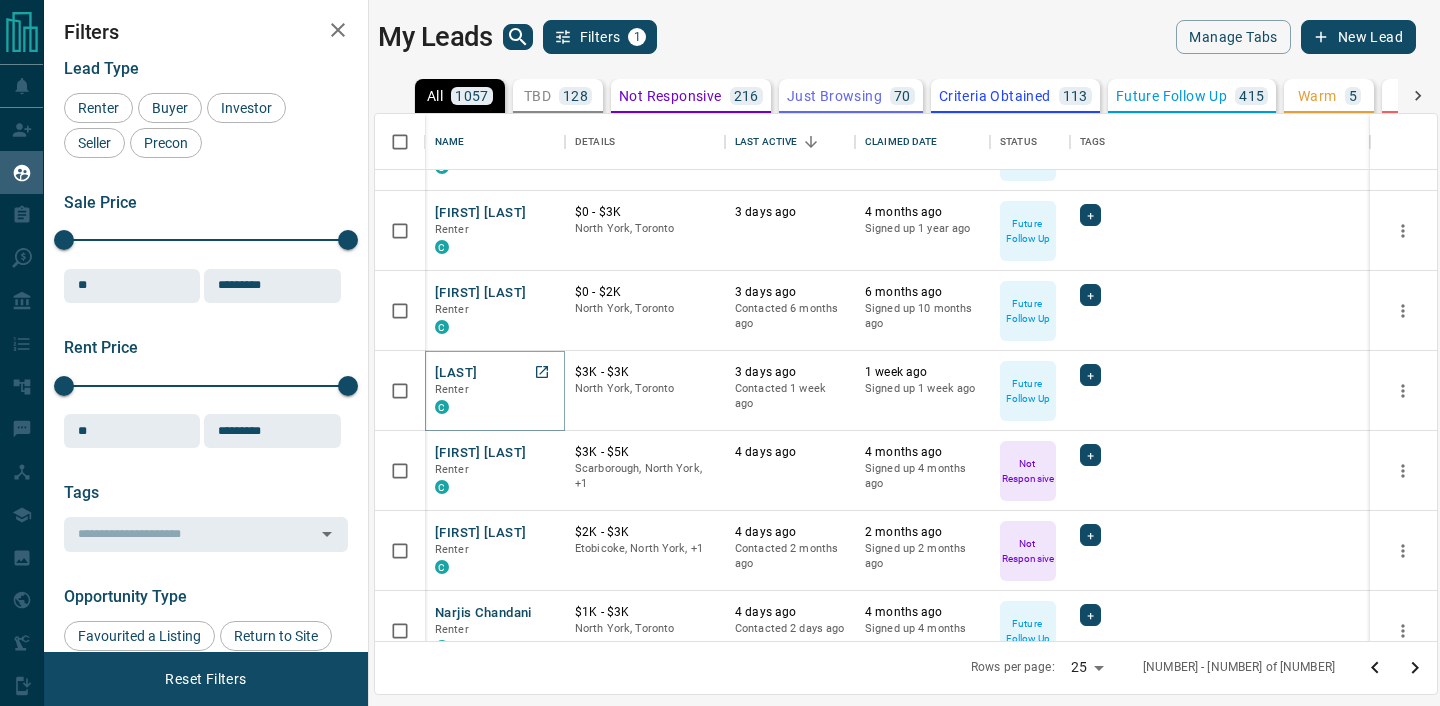 click on "[LAST]" at bounding box center (456, 373) 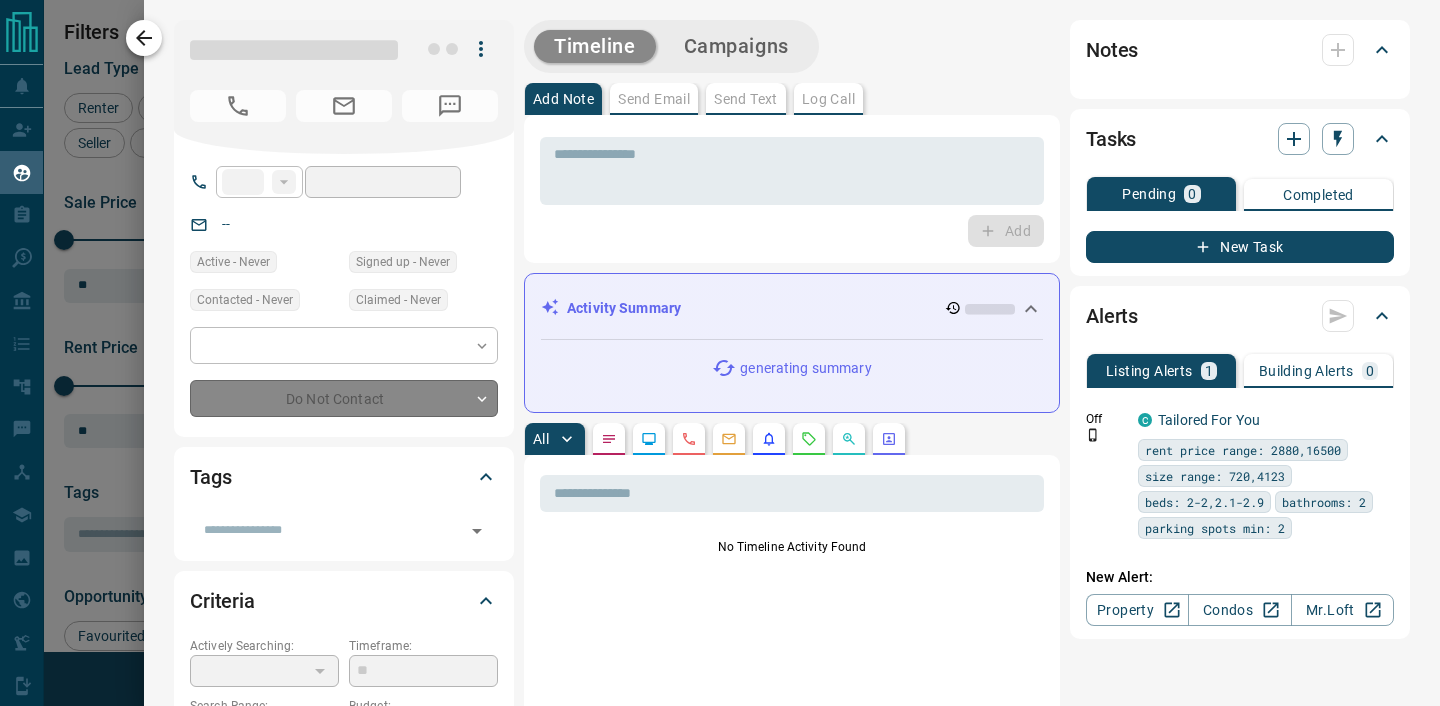 type on "**" 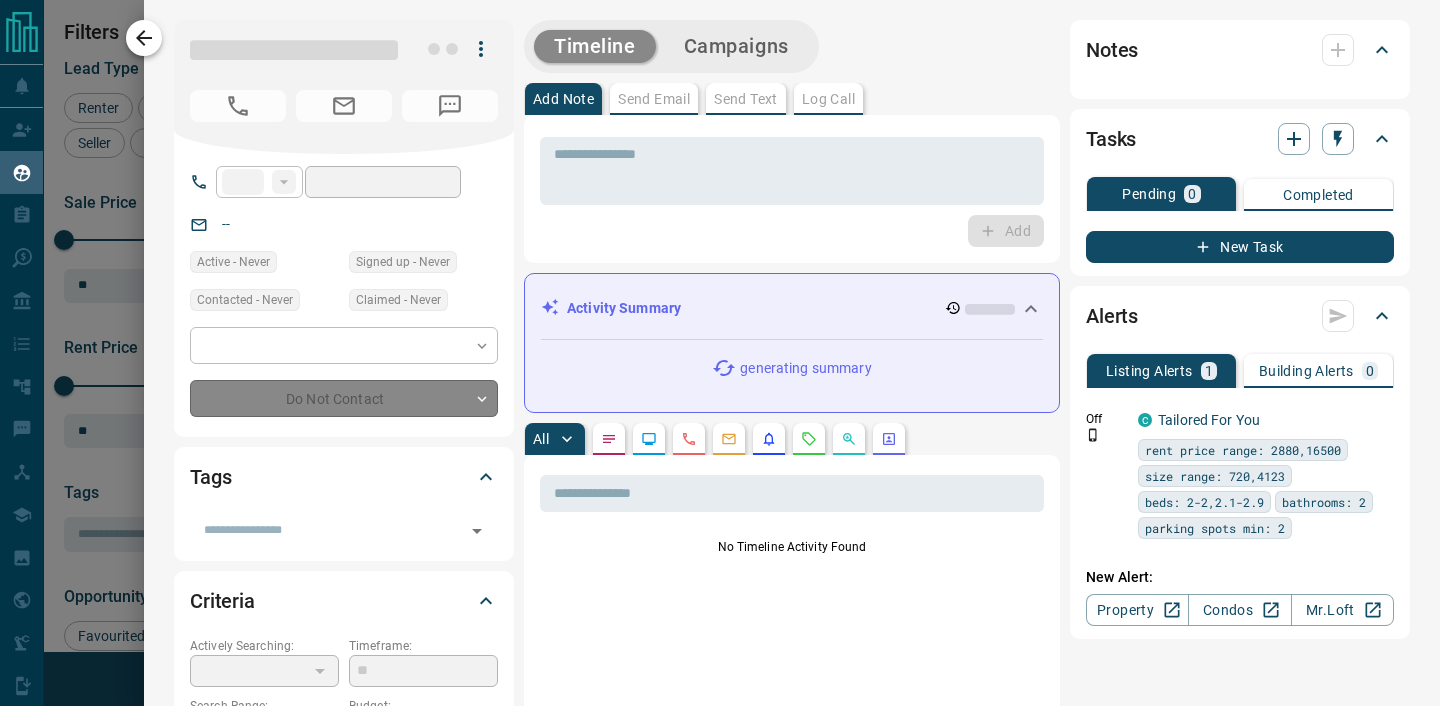 type on "**********" 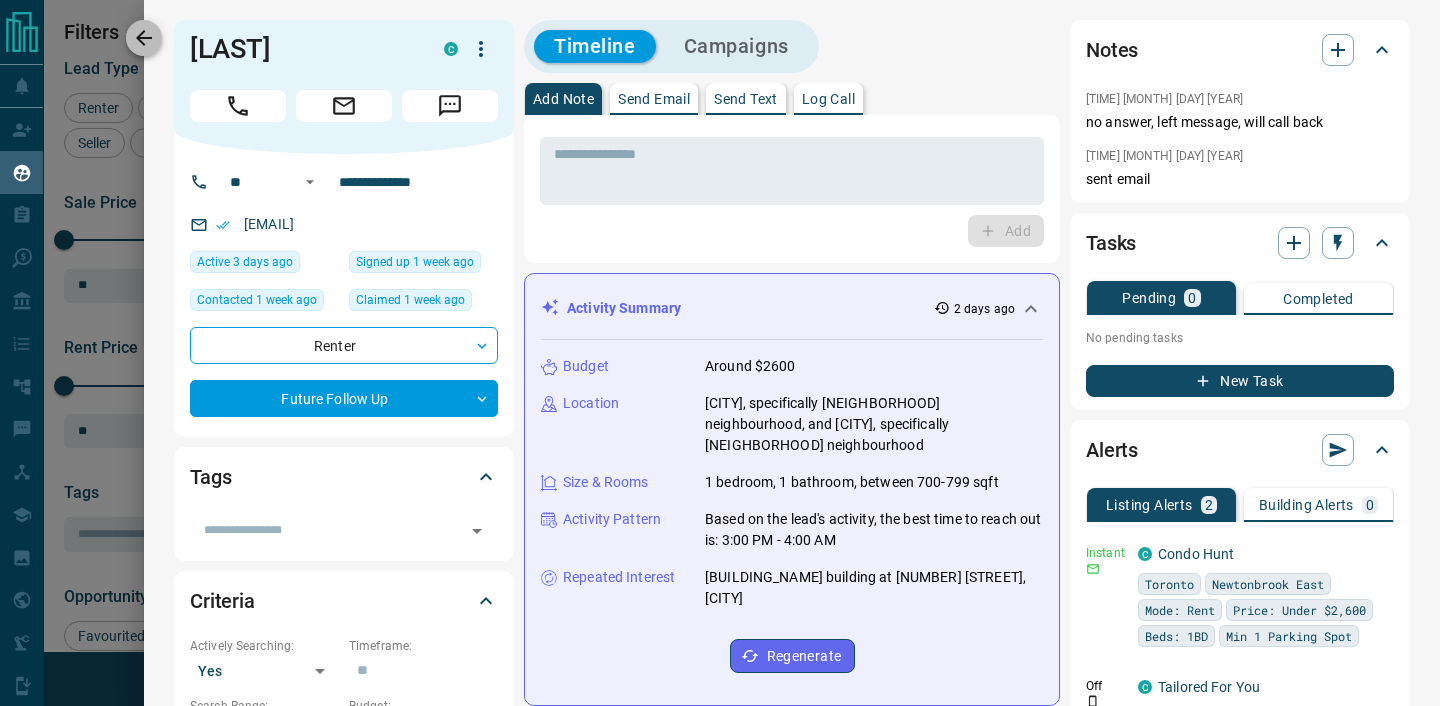 click 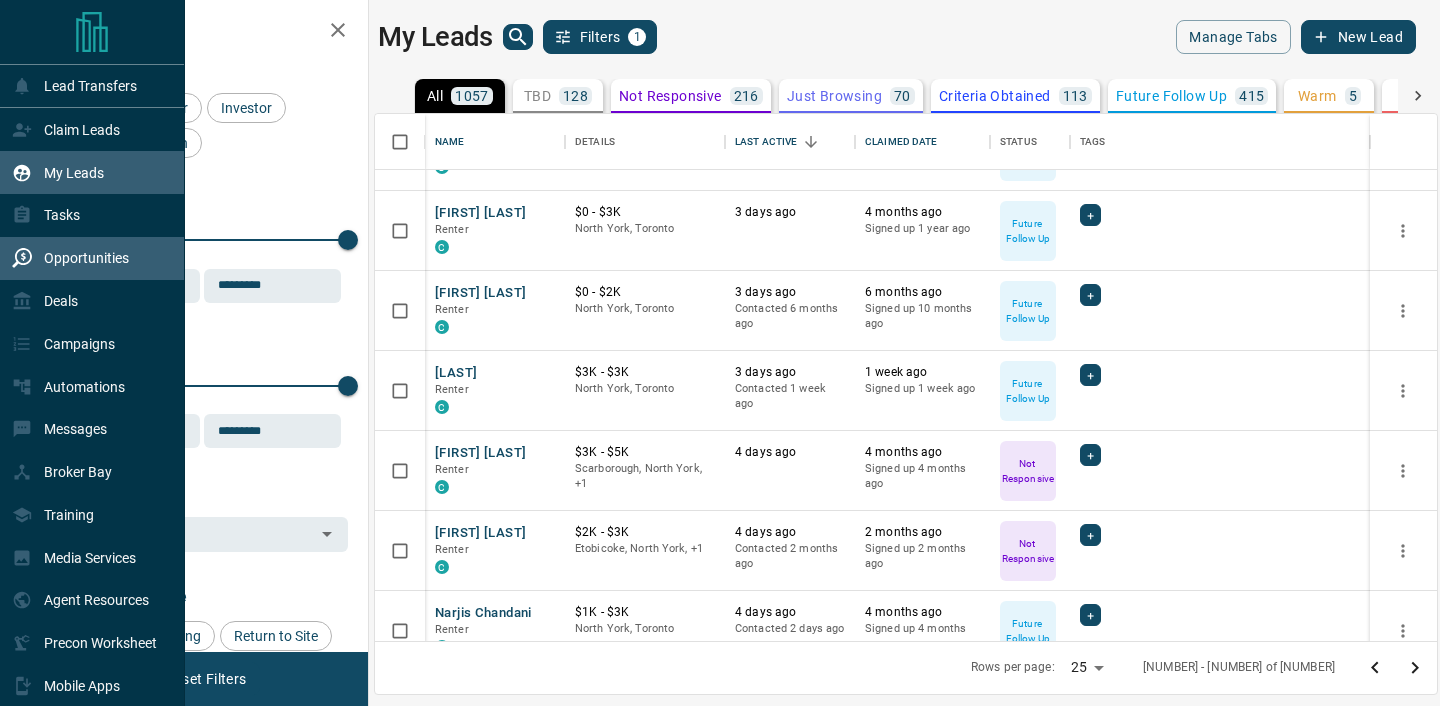 click on "Opportunities" at bounding box center (70, 258) 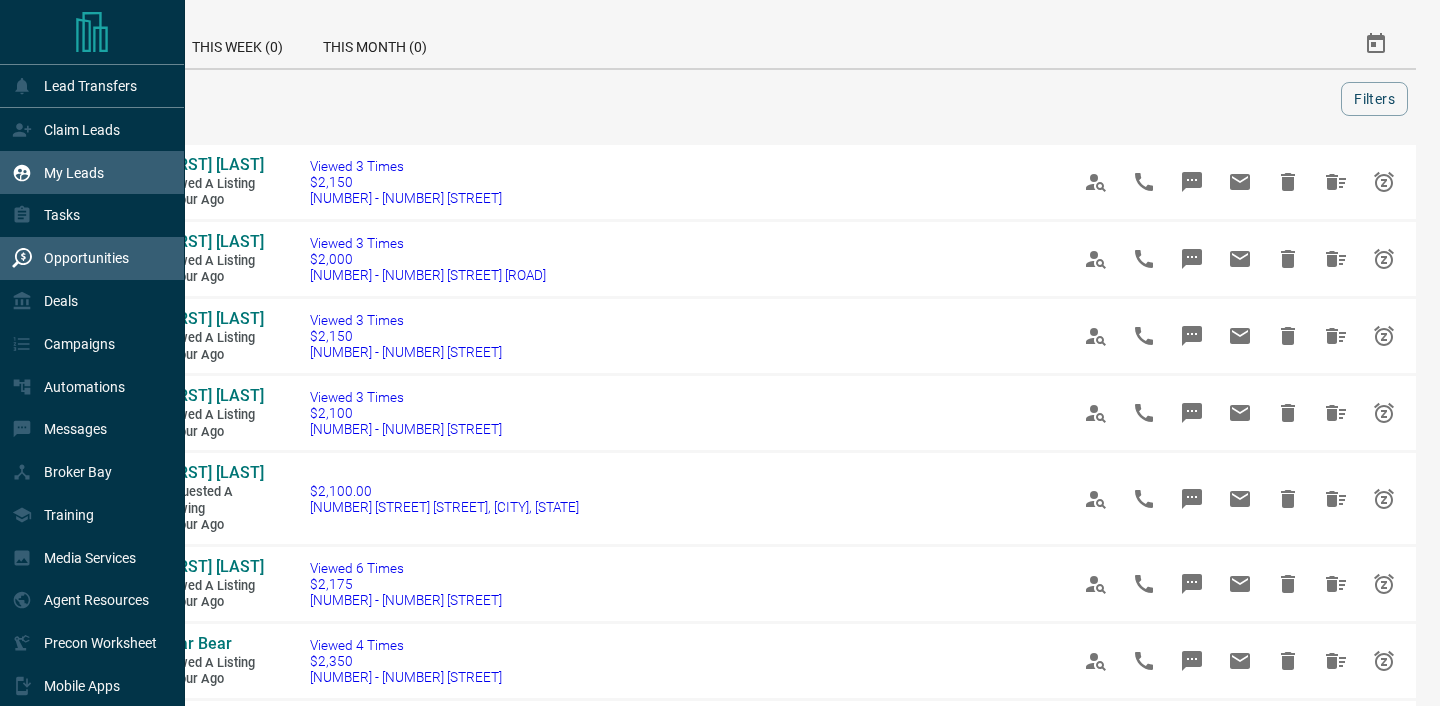 click on "My Leads" at bounding box center (74, 173) 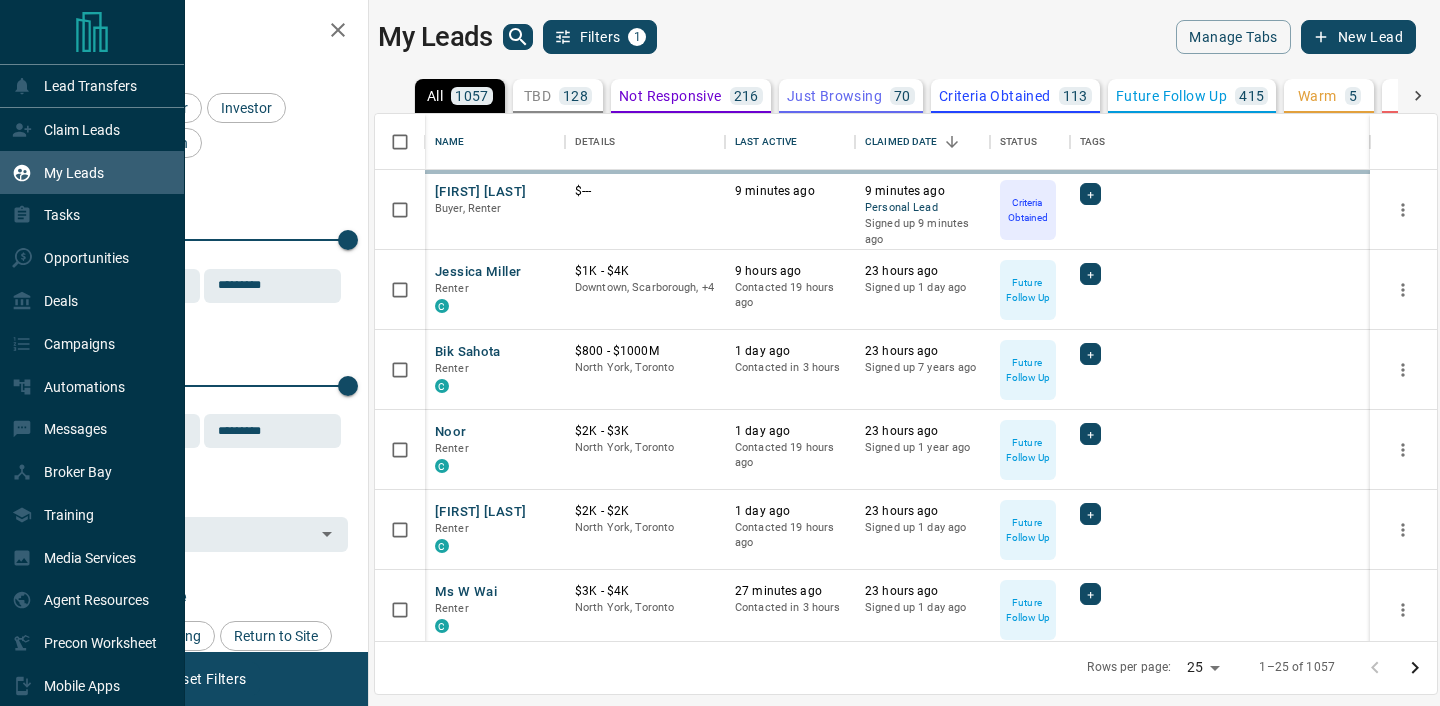 scroll, scrollTop: 1, scrollLeft: 1, axis: both 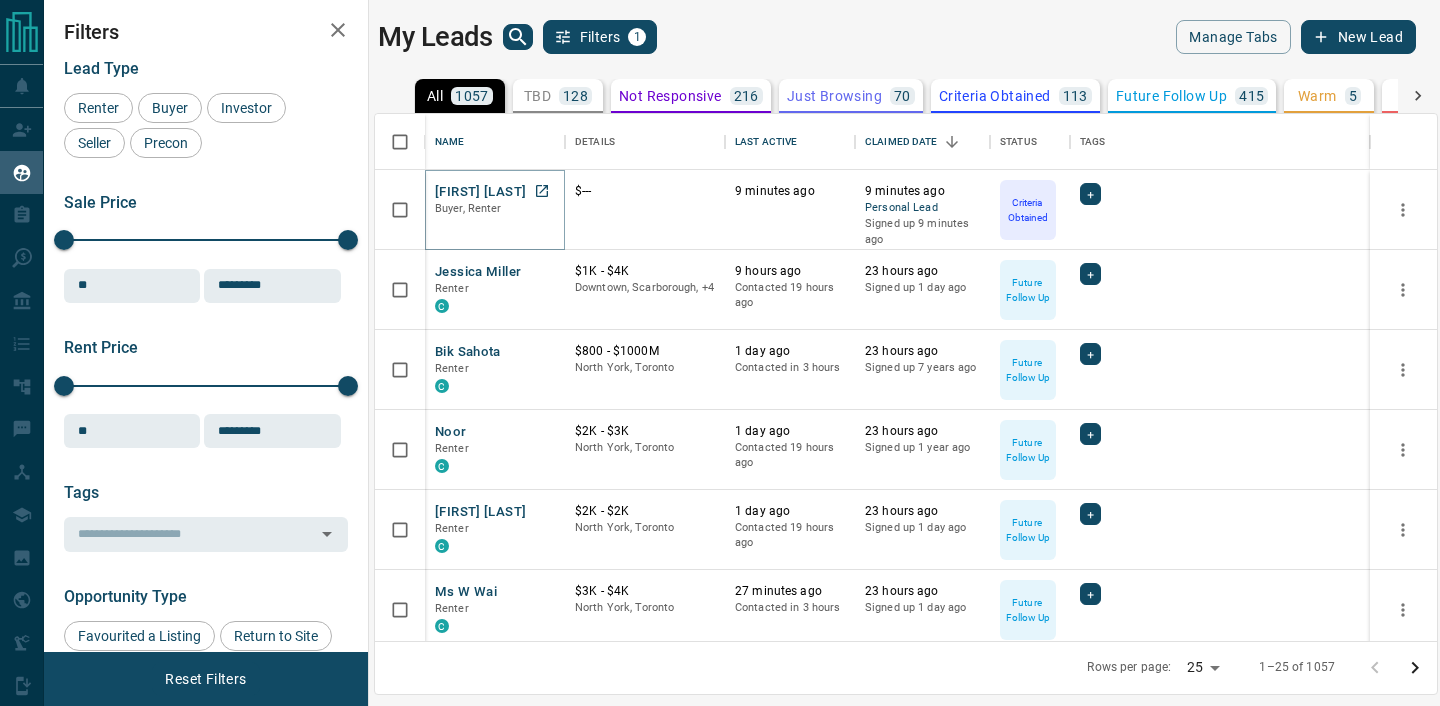 click on "[FIRST] [LAST]" at bounding box center (480, 192) 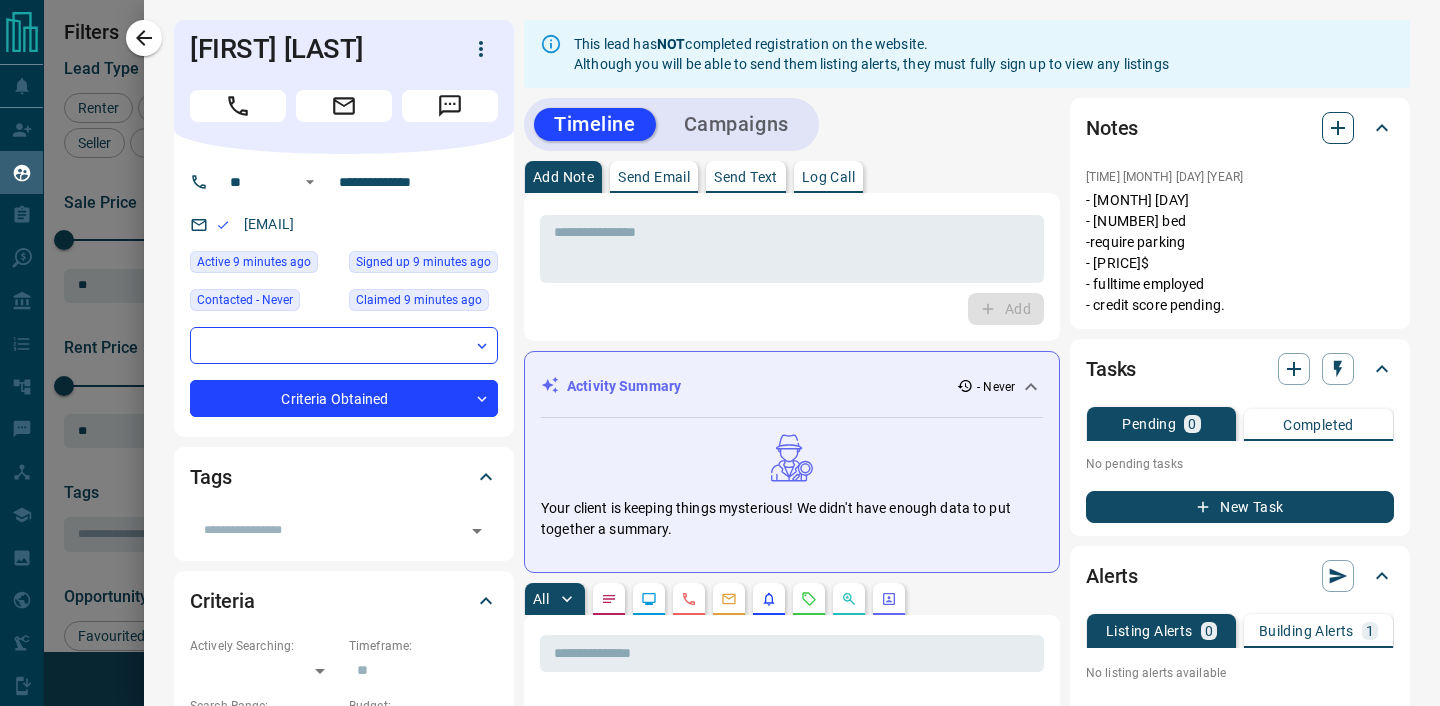click at bounding box center [1338, 128] 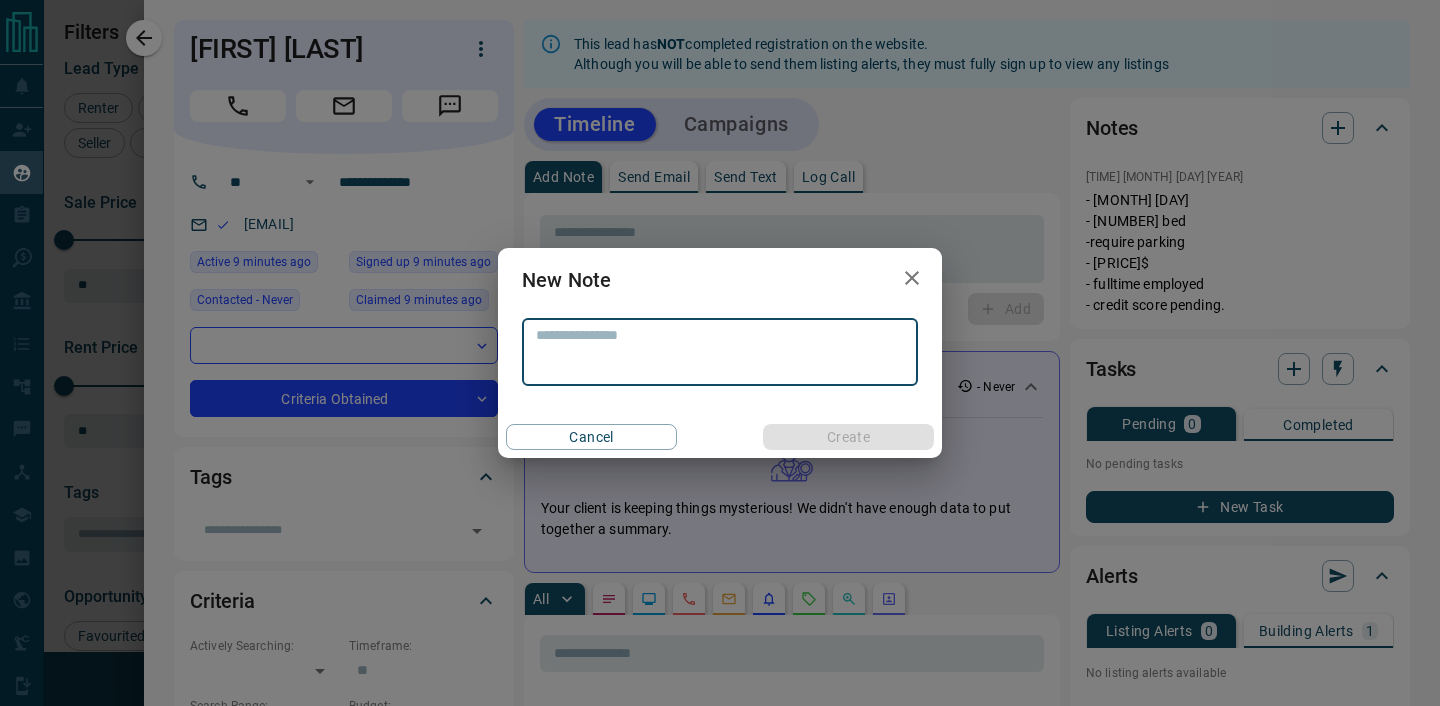 click 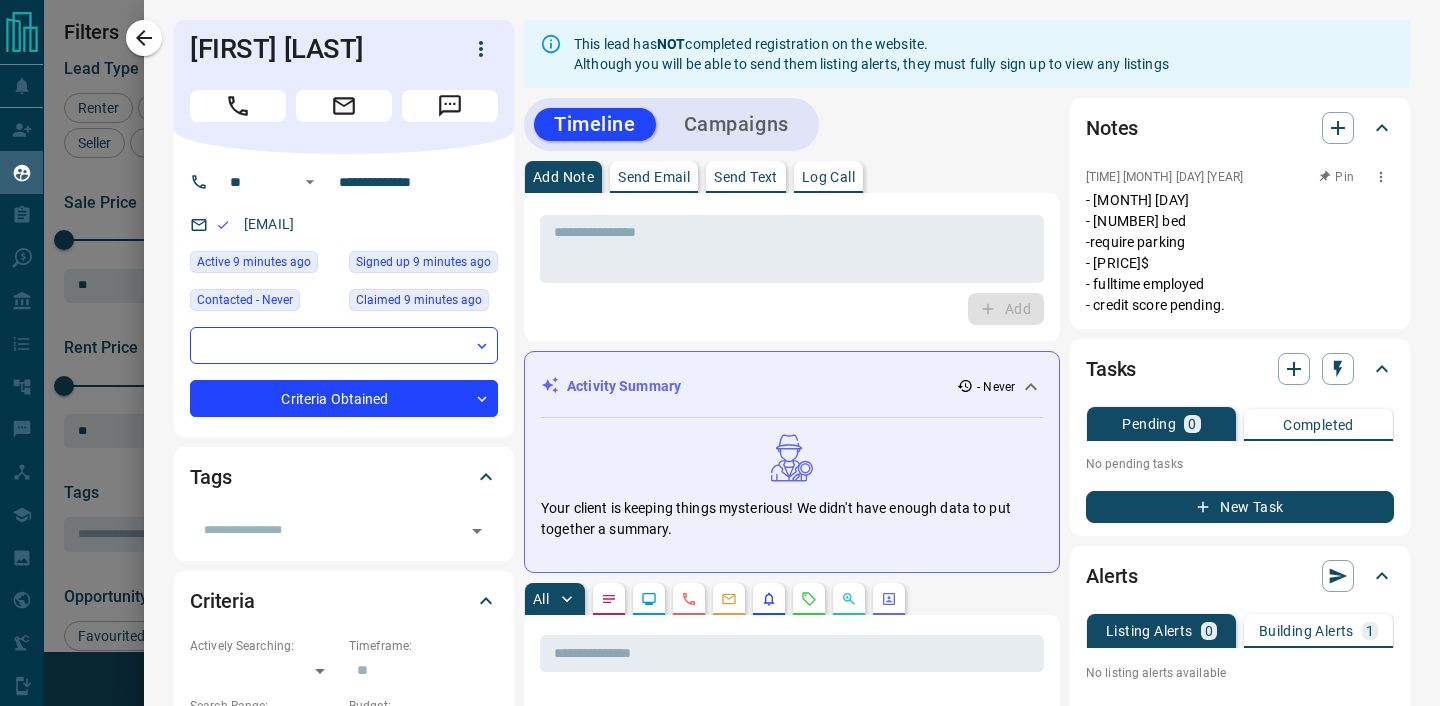 click 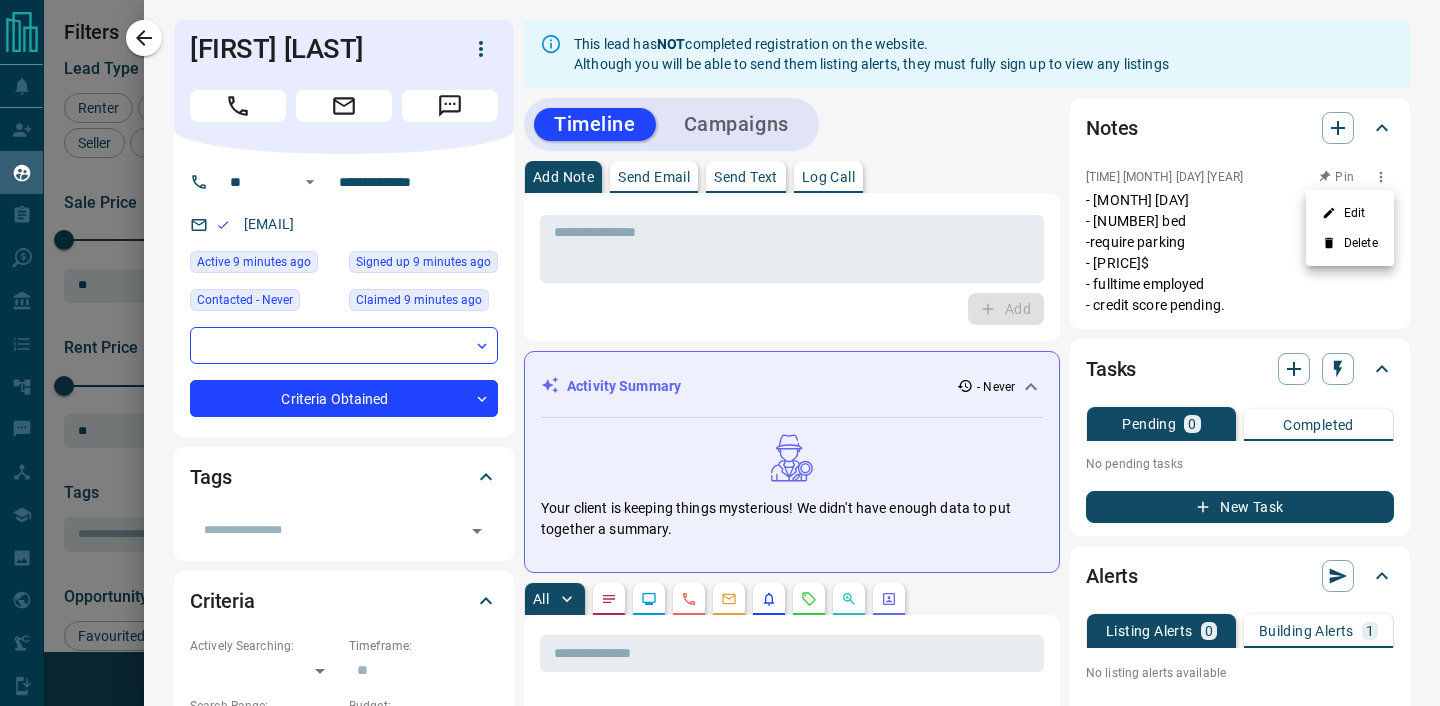 click on "Edit" at bounding box center (1350, 213) 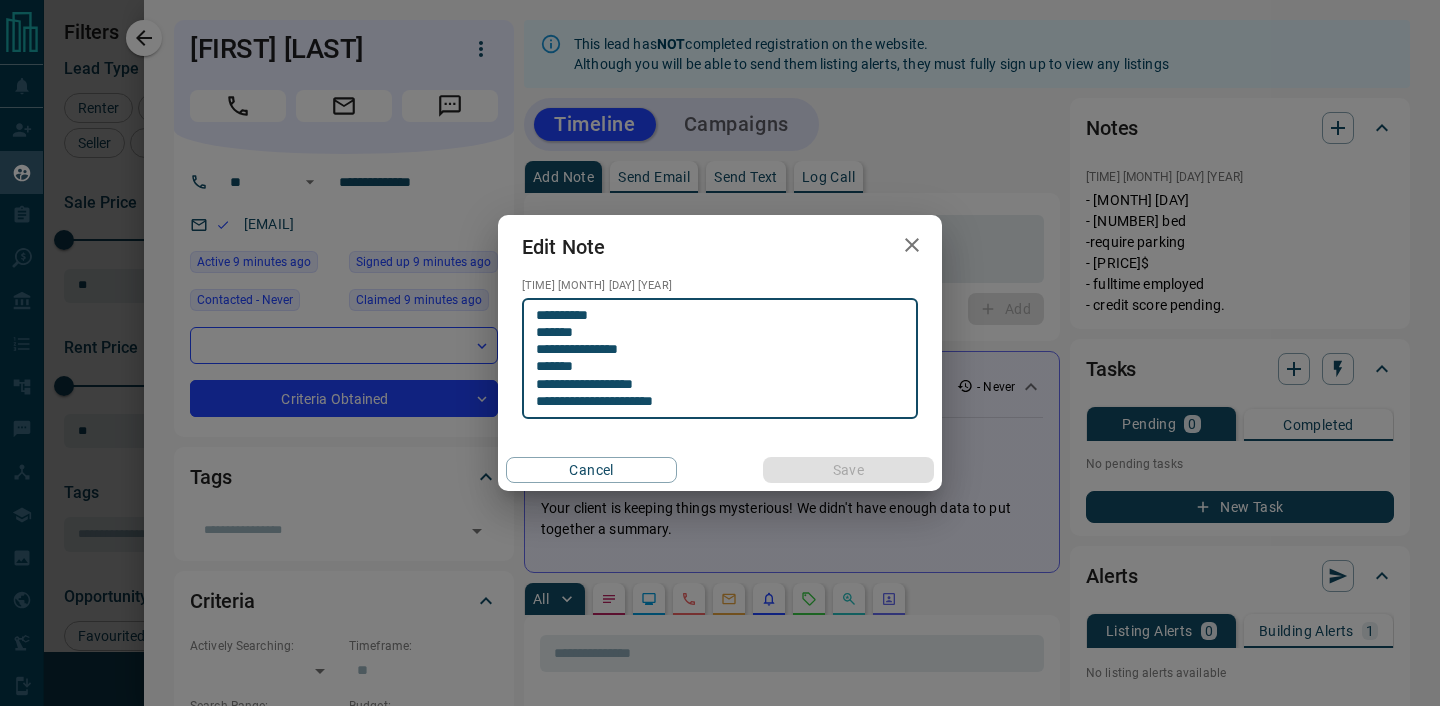 click on "**********" at bounding box center [720, 359] 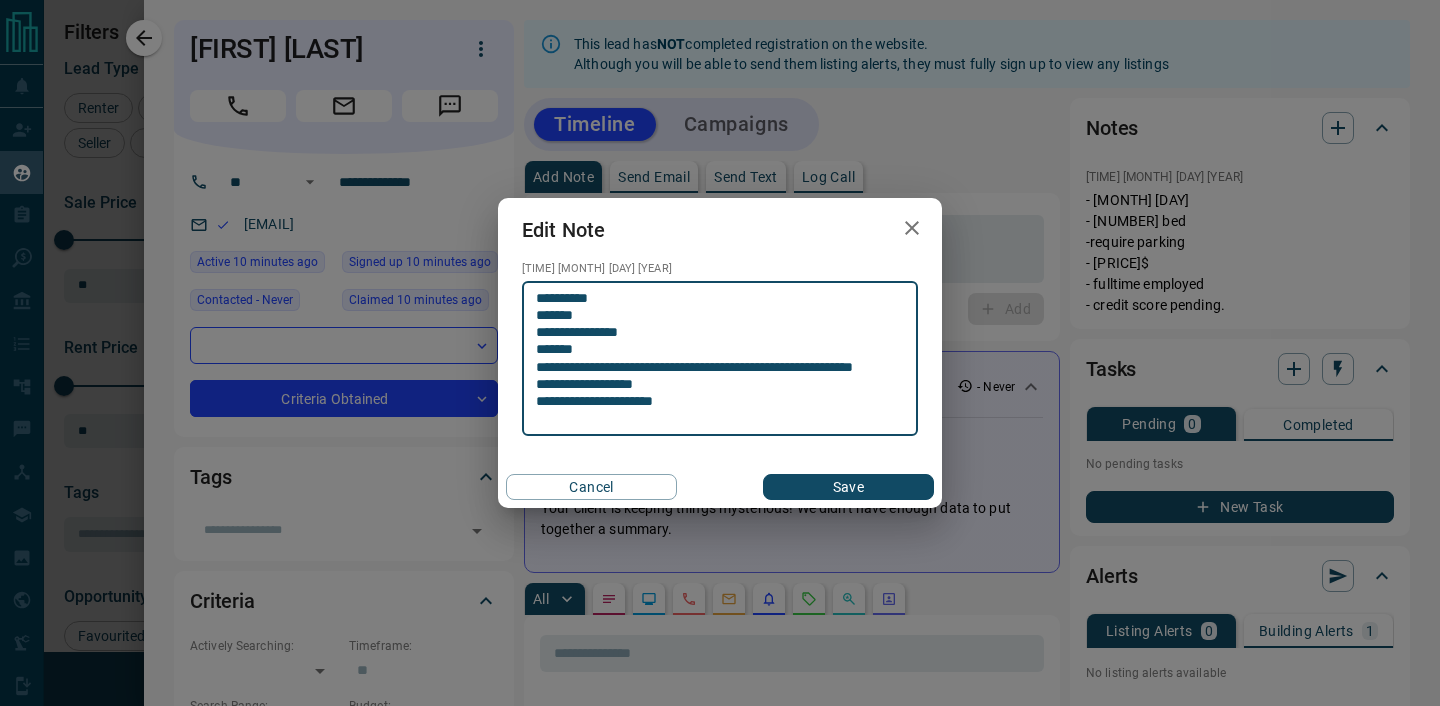 type on "**********" 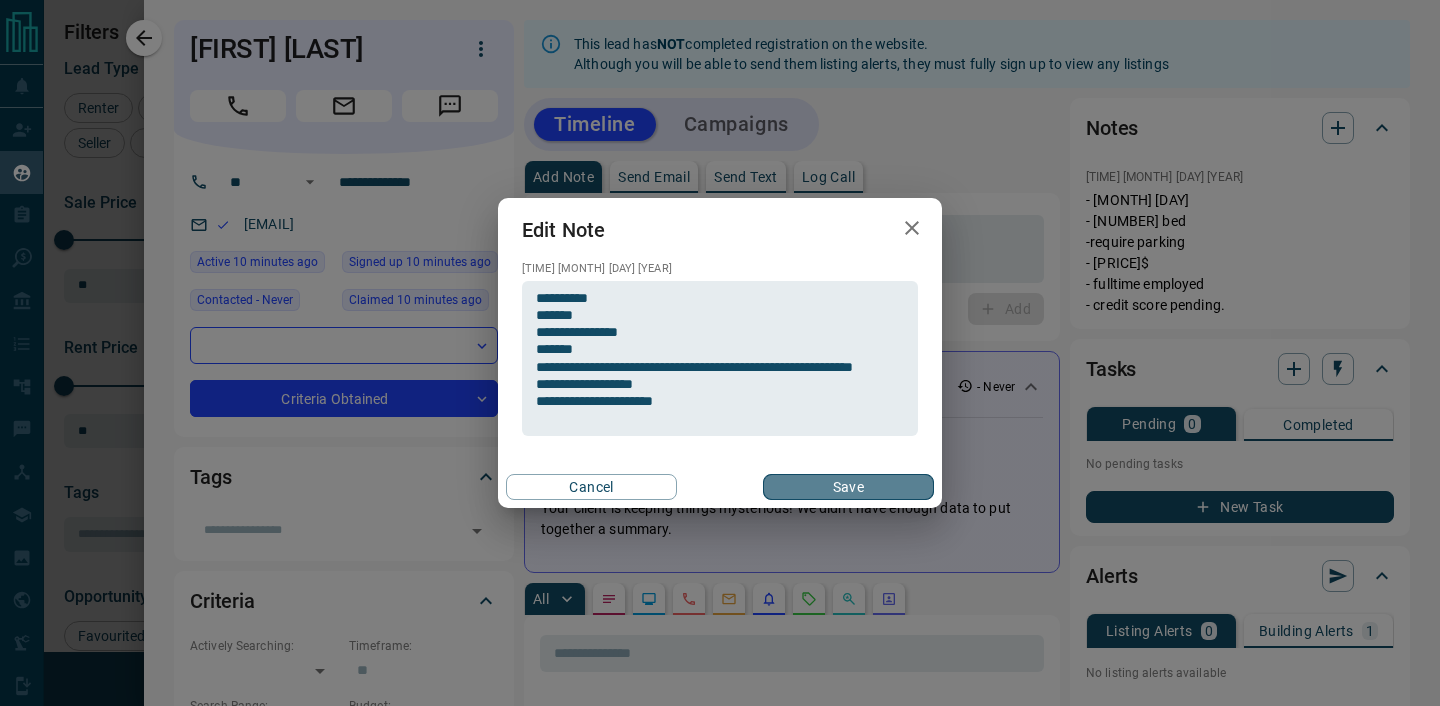 click on "Save" at bounding box center [848, 487] 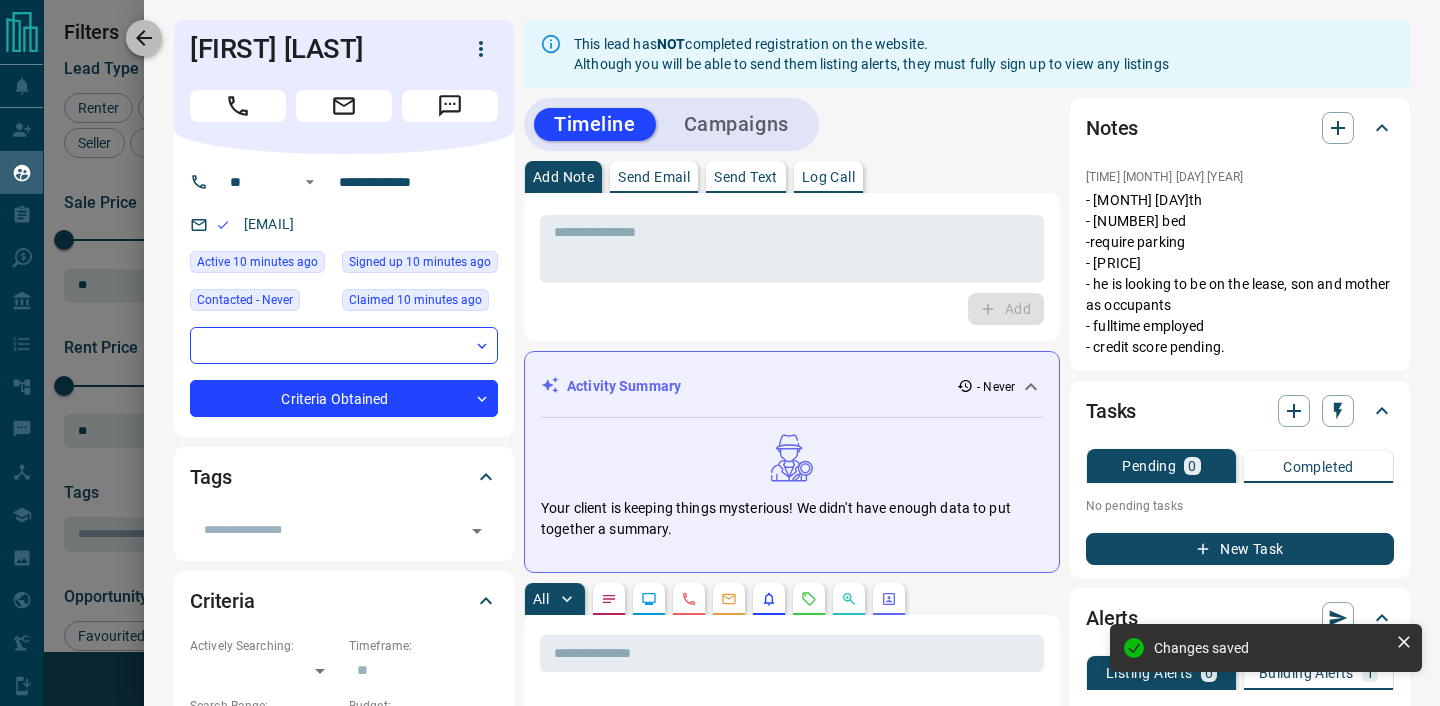 click 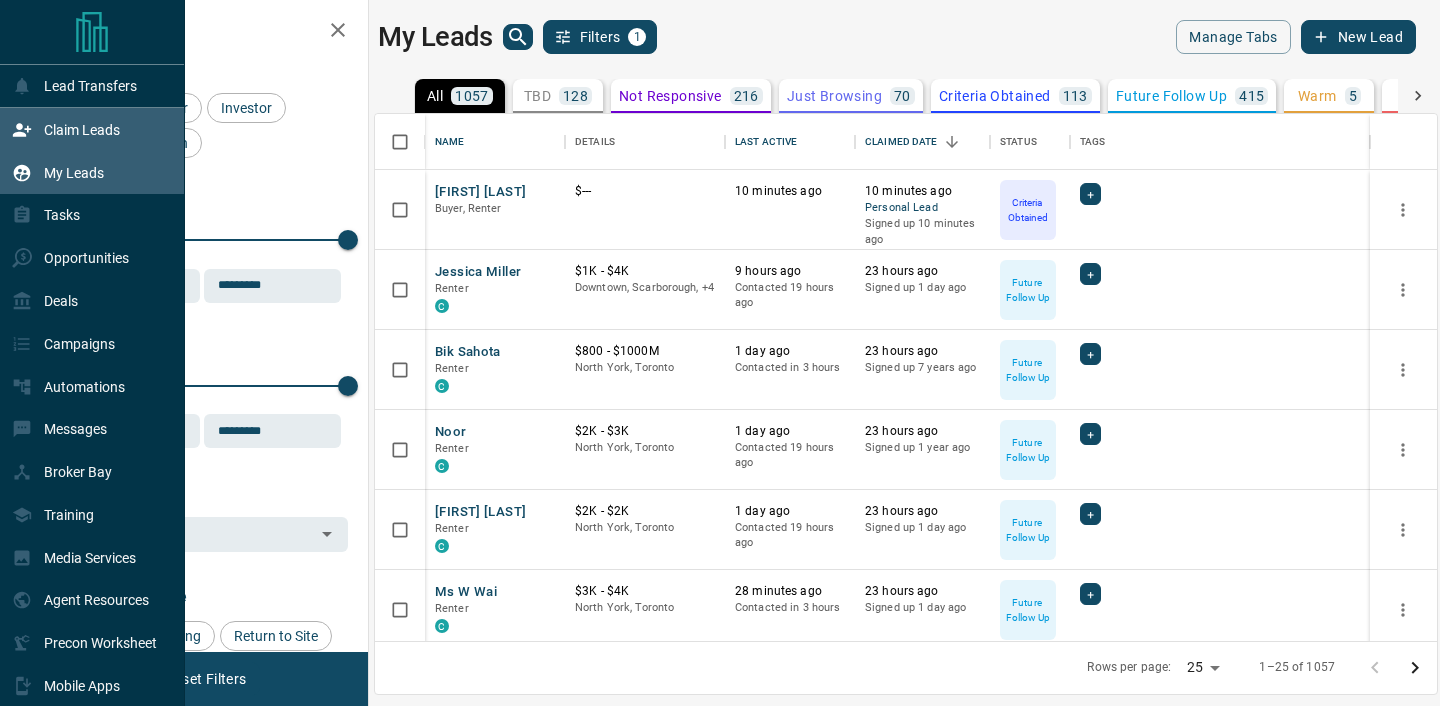 click 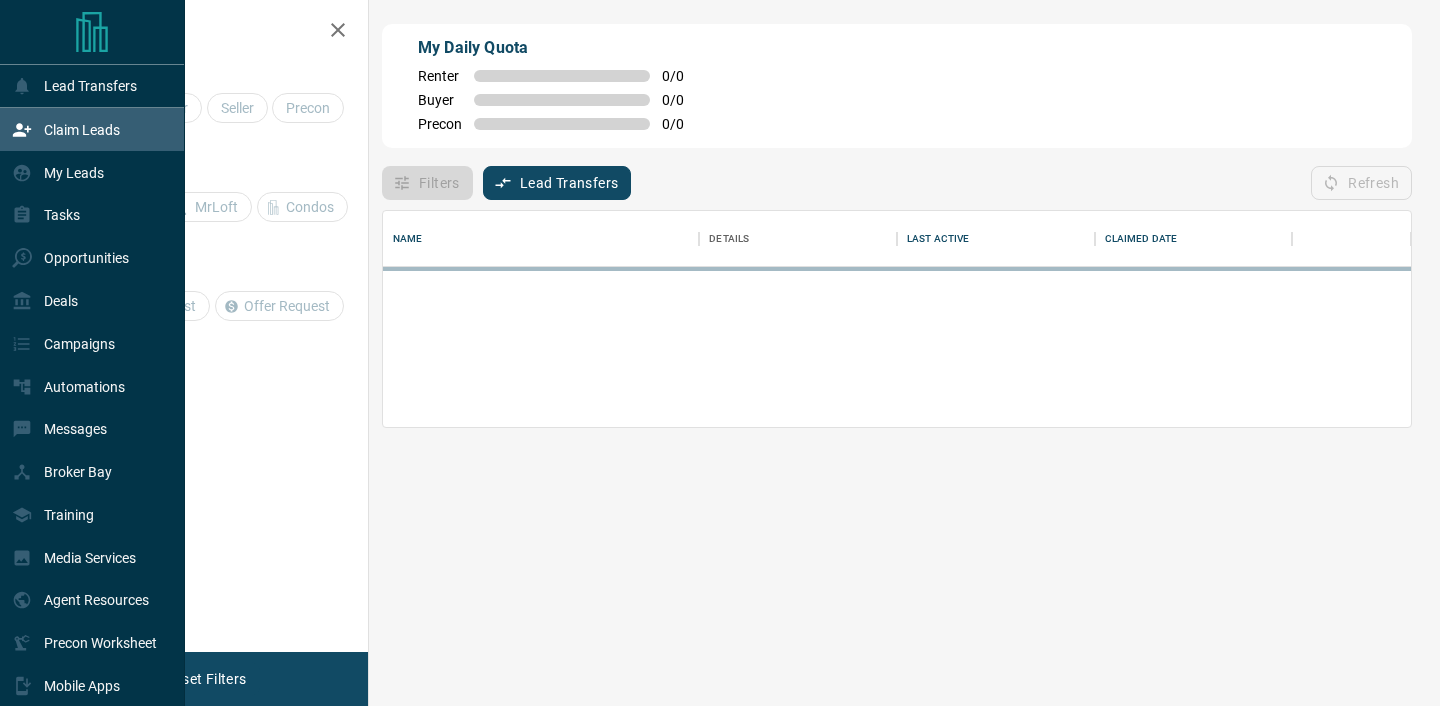 scroll, scrollTop: 1, scrollLeft: 1, axis: both 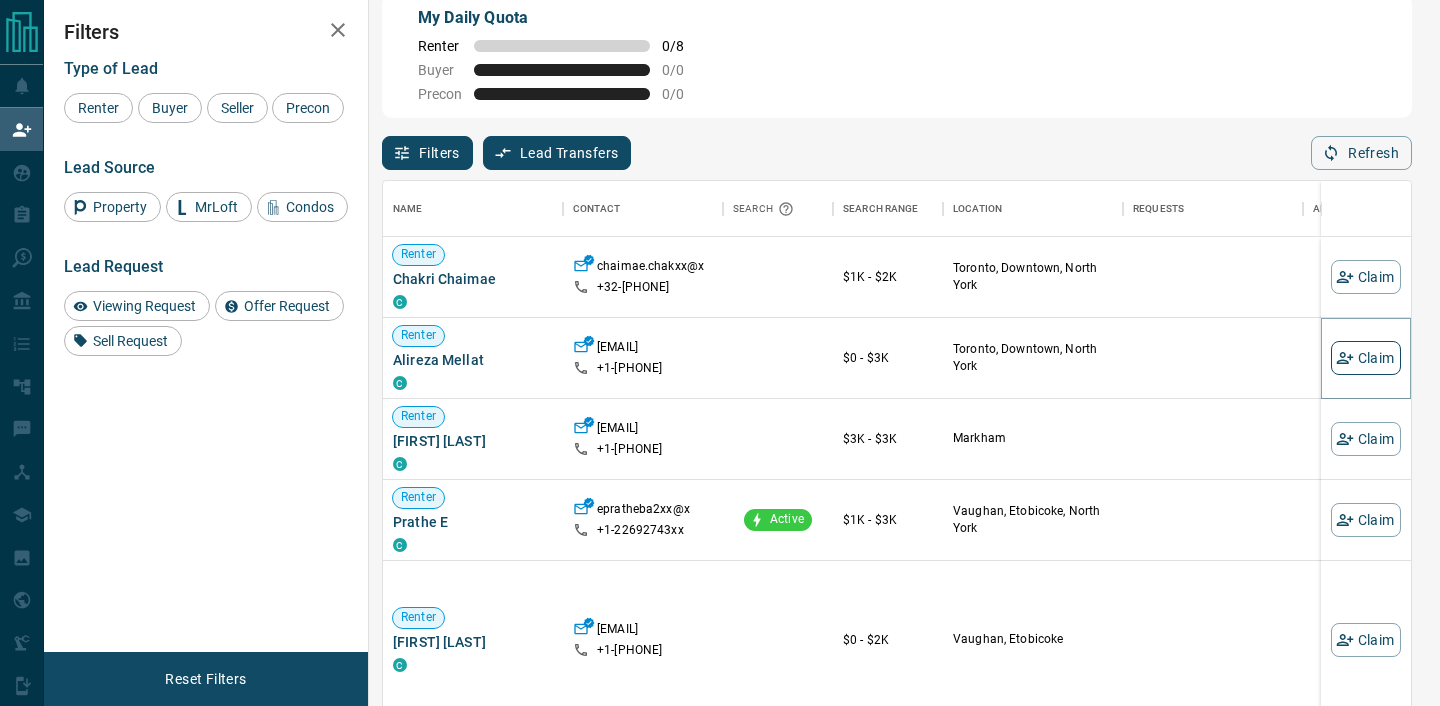 click on "Claim" at bounding box center [1366, 358] 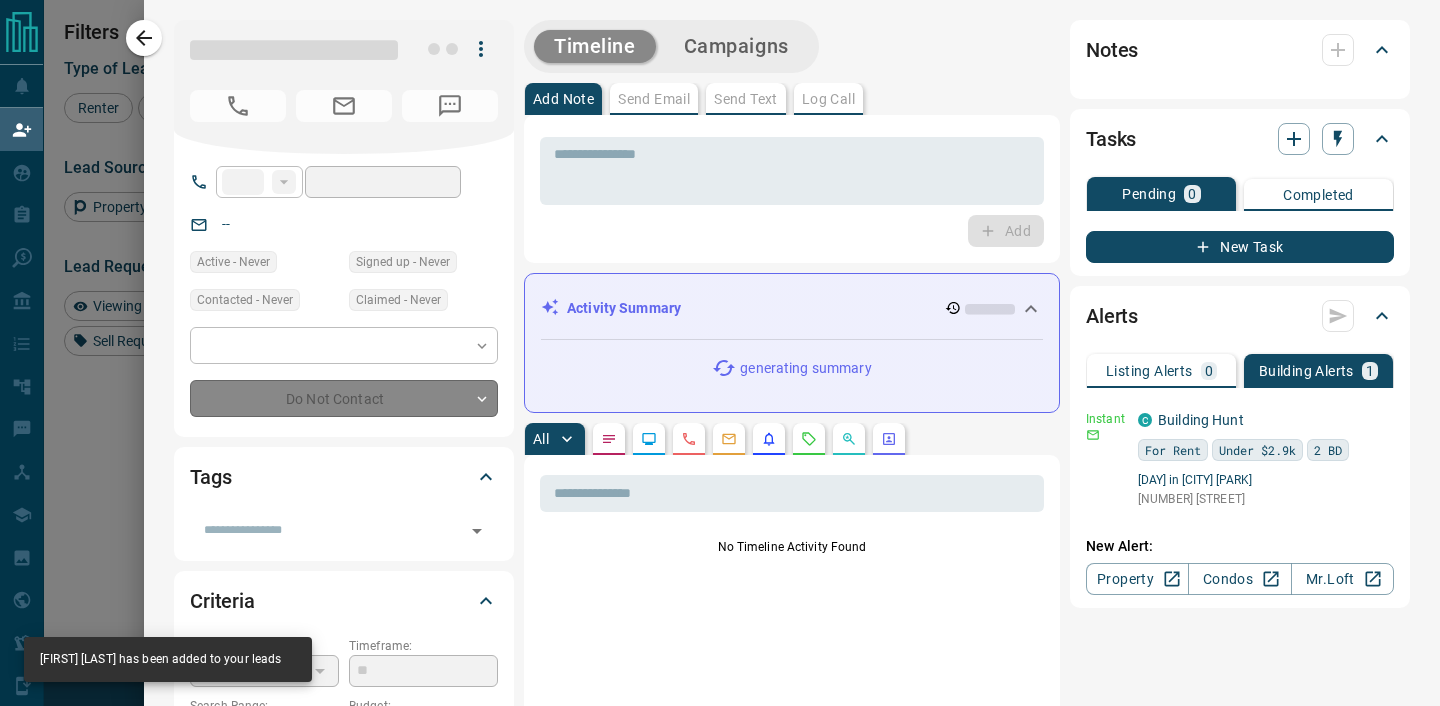 type on "**" 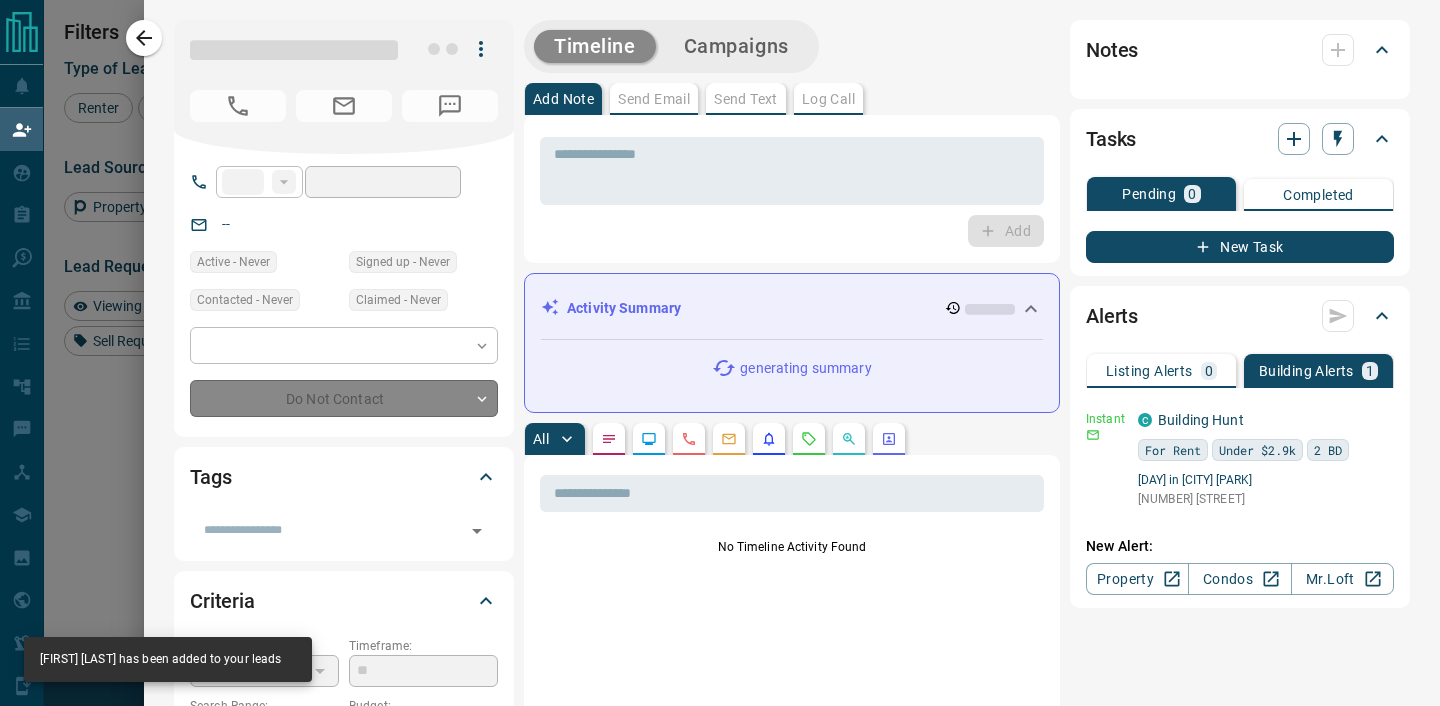 type on "**********" 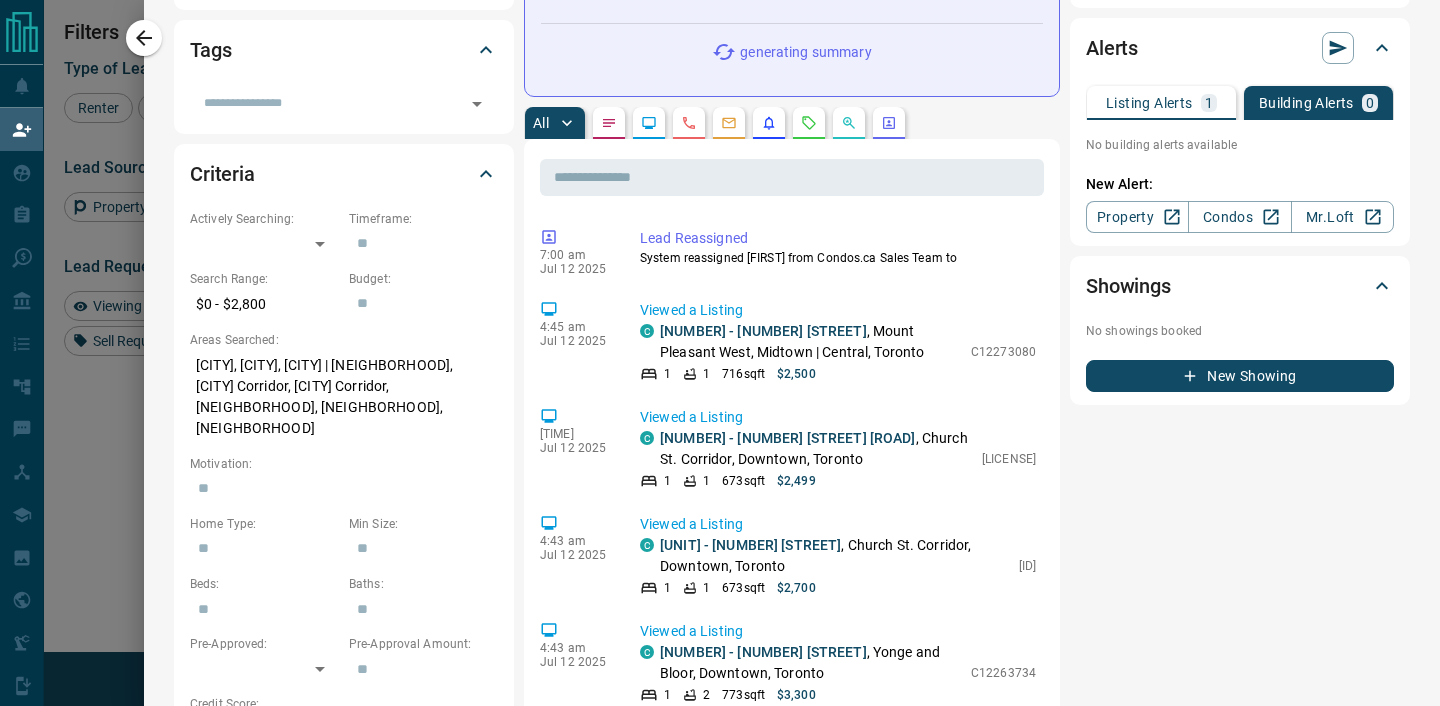 scroll, scrollTop: 0, scrollLeft: 0, axis: both 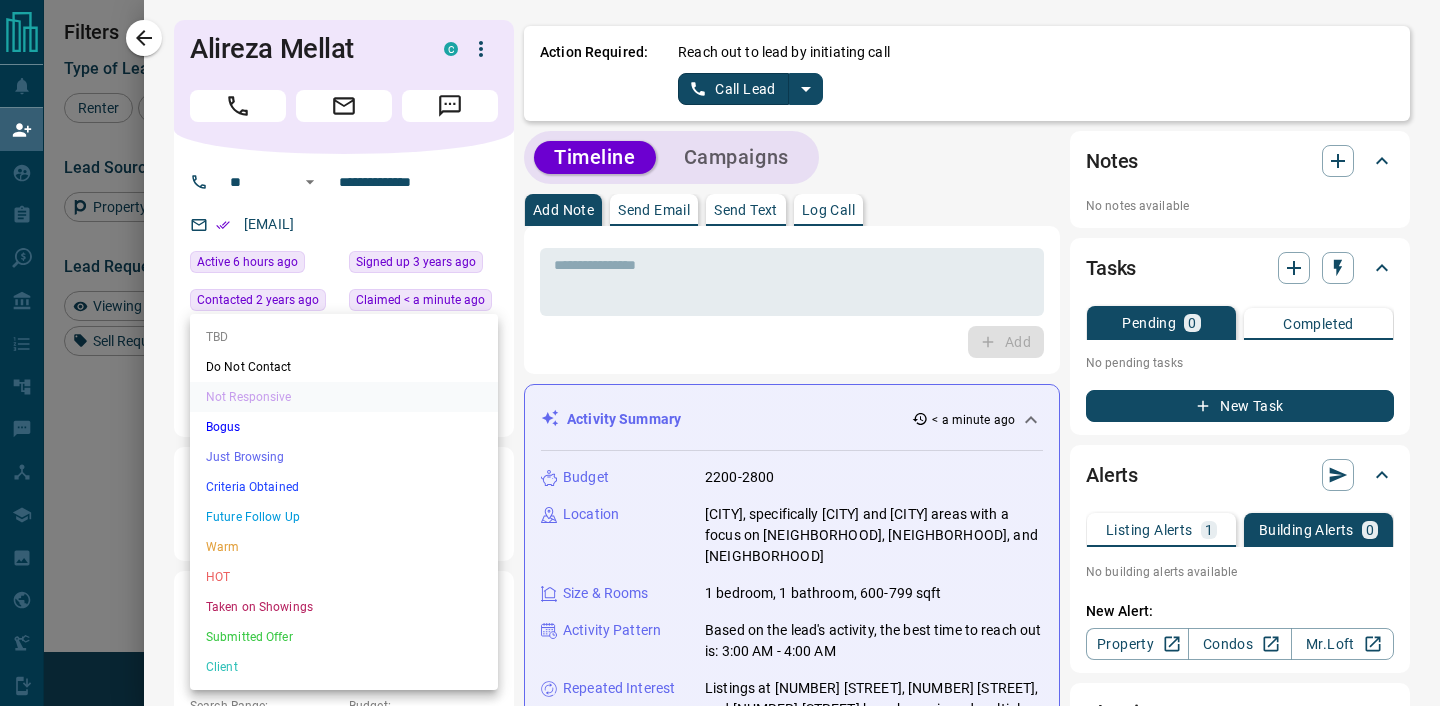 click on "Lead Transfers Claim Leads My Leads Tasks Opportunities Deals Campaigns Automations Messages Broker Bay Training Media Services Agent Resources Precon Worksheet Mobile Apps Disclosure Logout My Daily Quota Renter [FIRST] [LAST] C [EMAIL] +[PHONE] $[PRICE] - $[PRICE] [CITY], [CITY], [CITY] Renter [FIRST] [LAST] C [EMAIL] +[PHONE] $[PRICE] - $[PRICE] [CITY], [CITY], [CITY] Back to Site High Interest Renter [FIRST] [LAST] C [EMAIL] +[PHONE] $[PRICE] - $[PRICE] [CITY] Renter [FIRST] [LAST] C [EMAIL] +[PHONE] Active $[PRICE] - $[PRICE] [CITY], [CITY], [CITY] Favourite High Interest Renter [FIRST] [LAST] C [EMAIL] +[PHONE] $[PRICE] - $[PRICE] [CITY], [CITY] Requested a Viewing Requested an Offer Contact an Agent Request Back to Site High Interest Renter [FIRST] [LAST] C [EMAIL] +[PHONE] $[PRICE] - $[PRICE] [CITY], [CITY]" at bounding box center (720, 272) 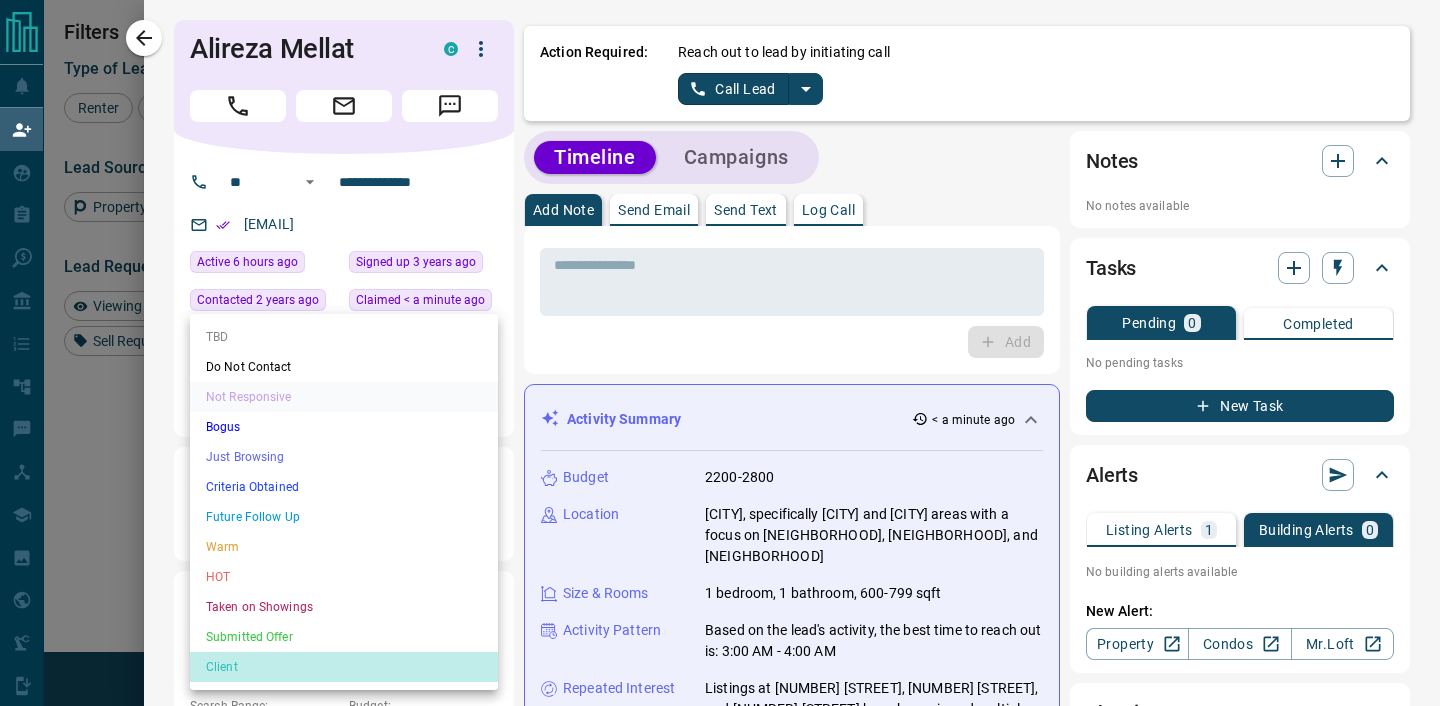 click on "Client" at bounding box center (344, 667) 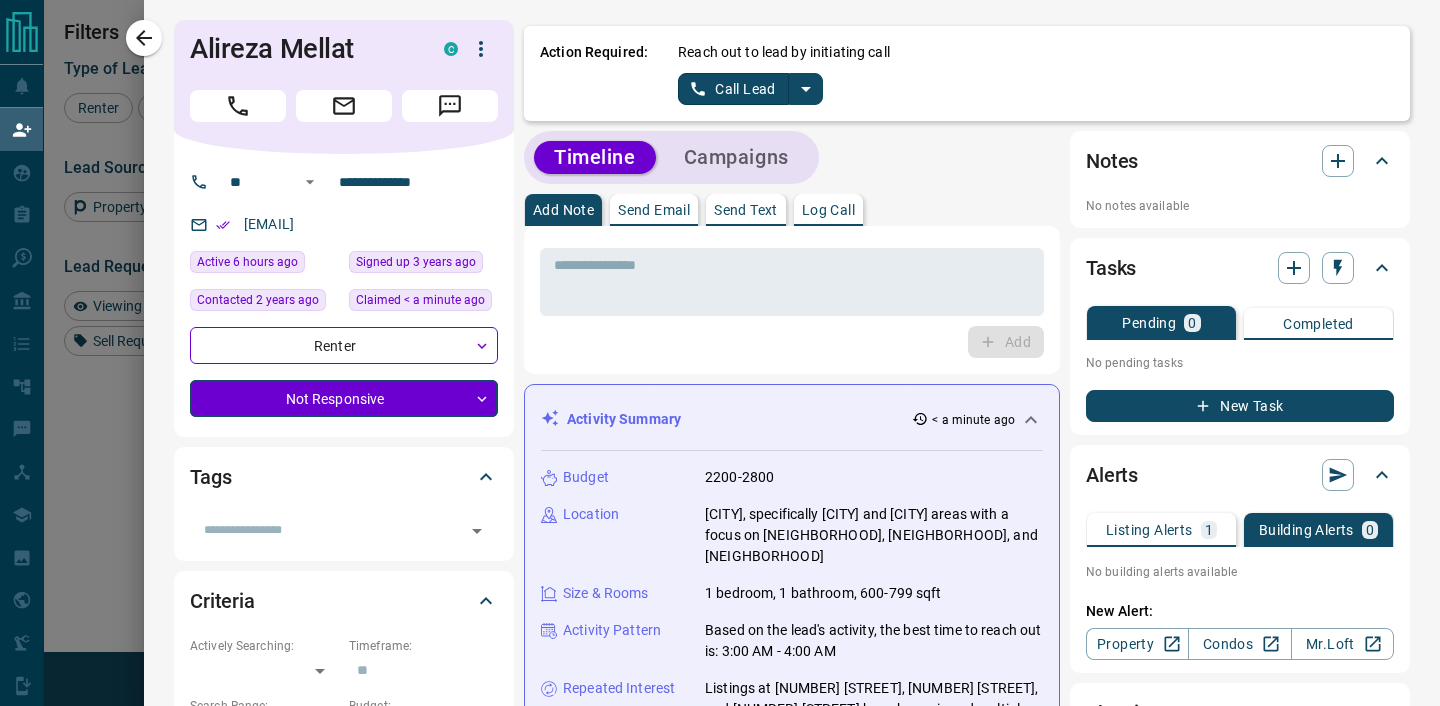 type on "**" 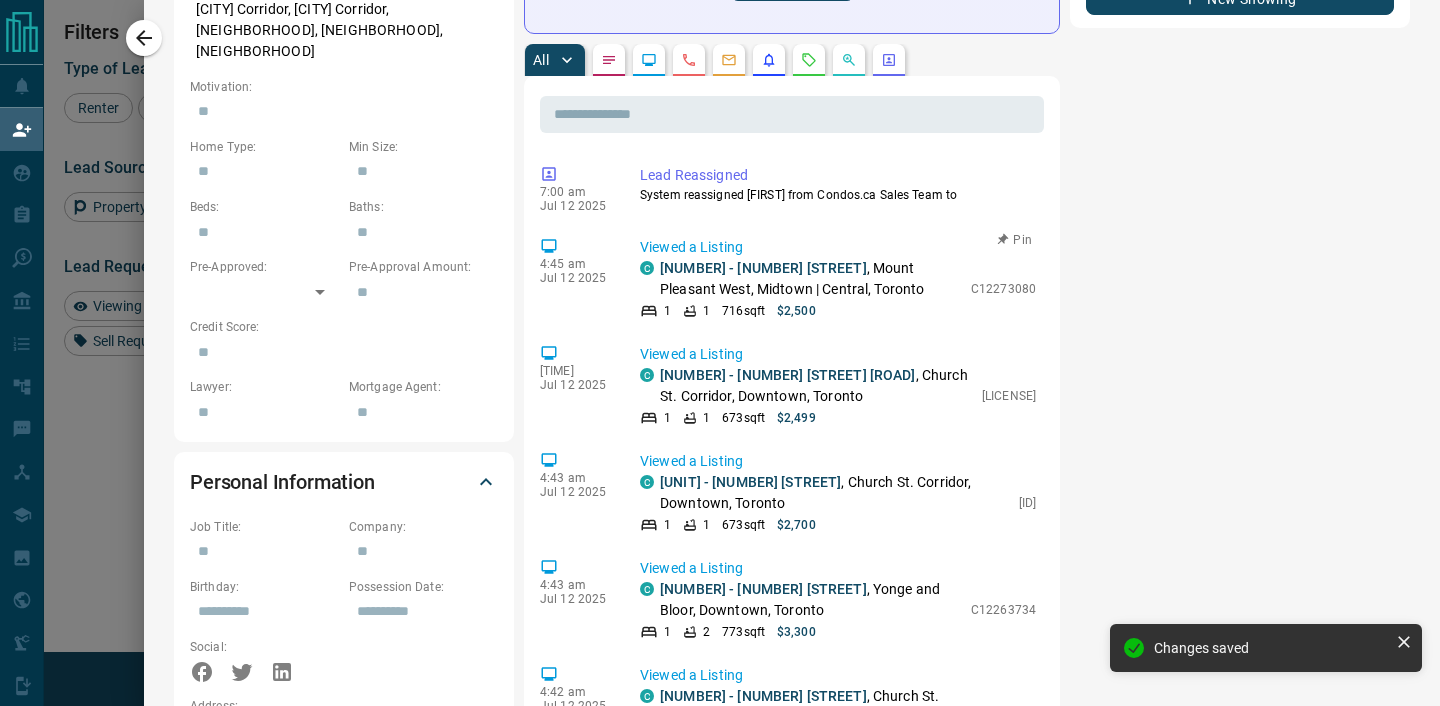 scroll, scrollTop: 827, scrollLeft: 0, axis: vertical 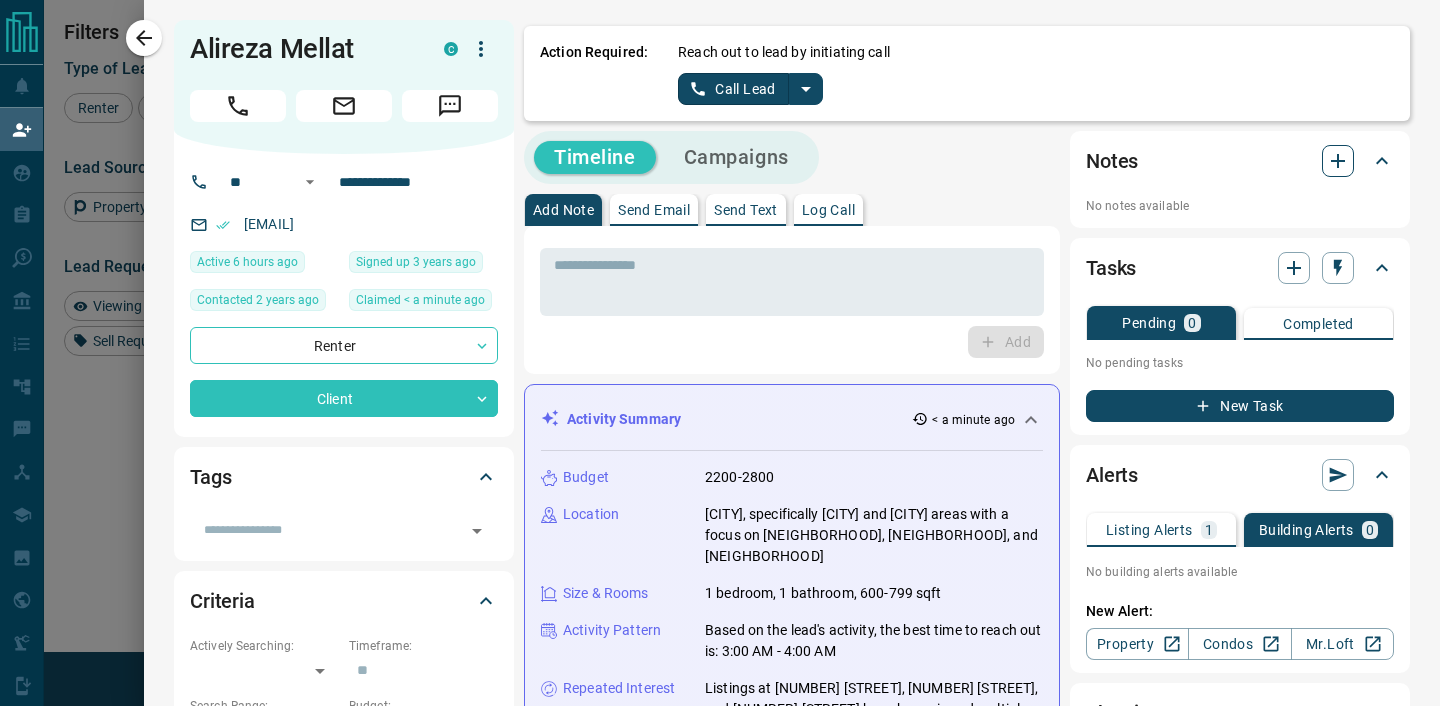 click 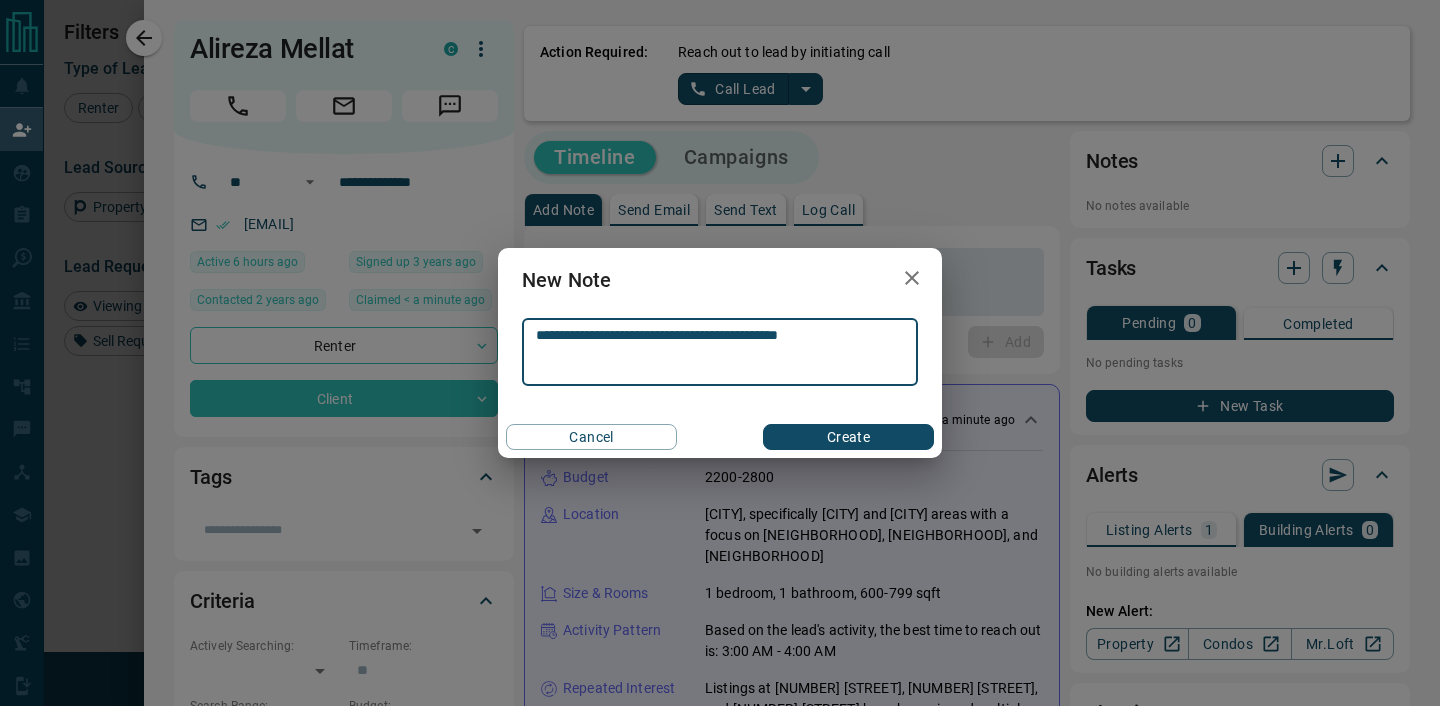 type on "**********" 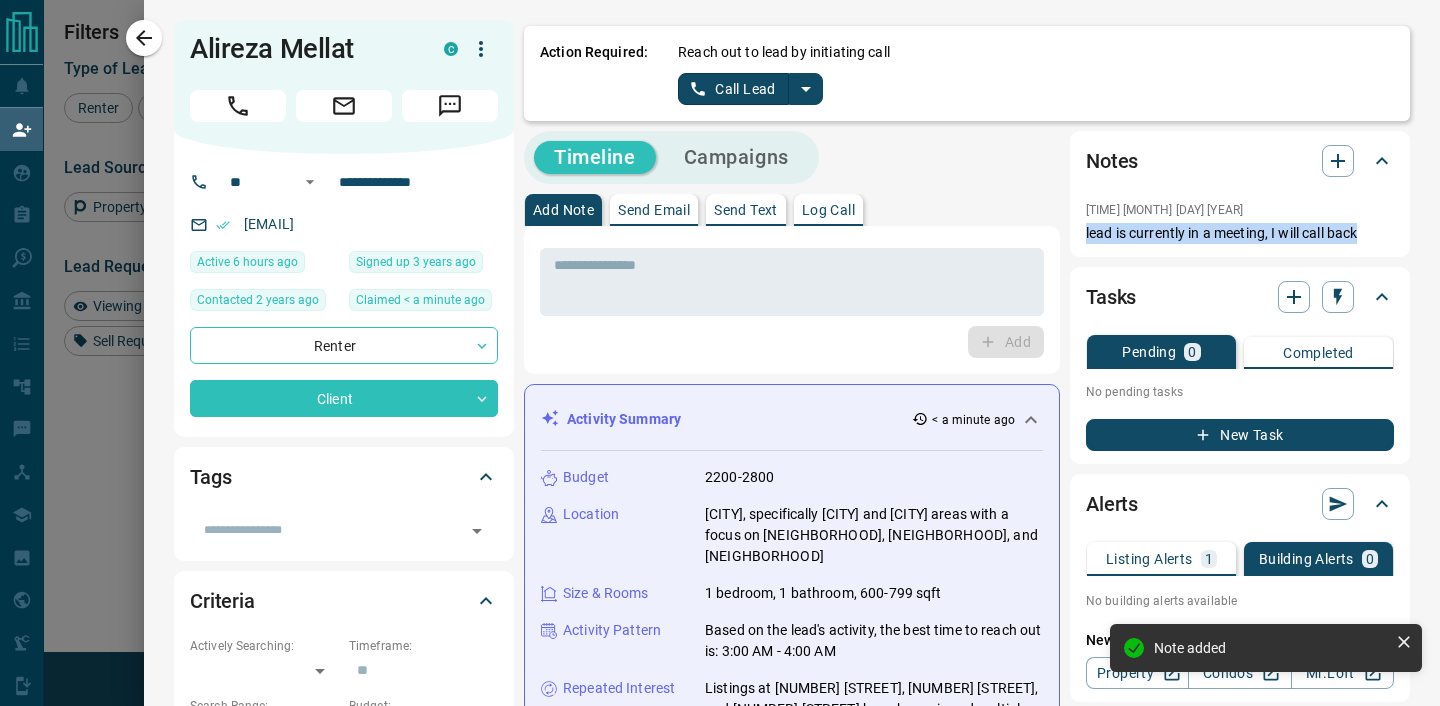 drag, startPoint x: 1376, startPoint y: 230, endPoint x: 1079, endPoint y: 231, distance: 297.00168 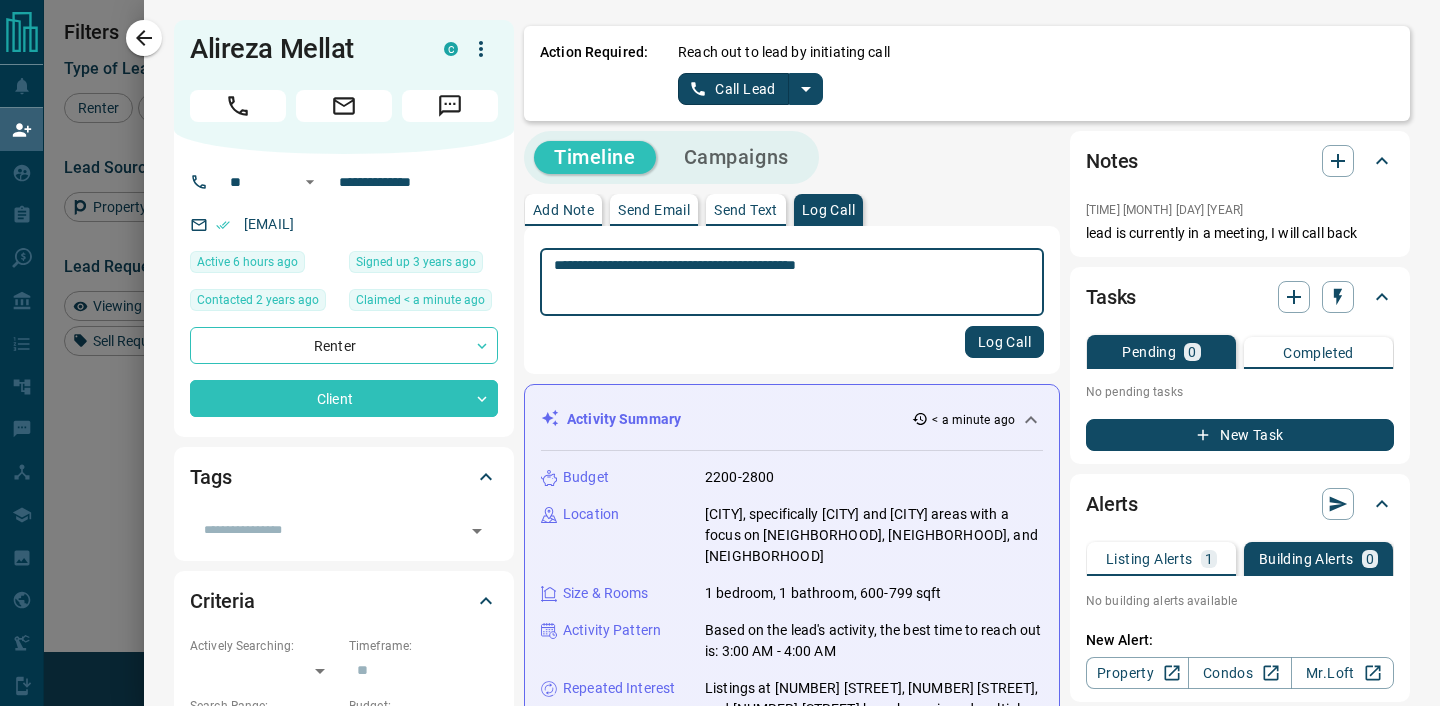 type on "**********" 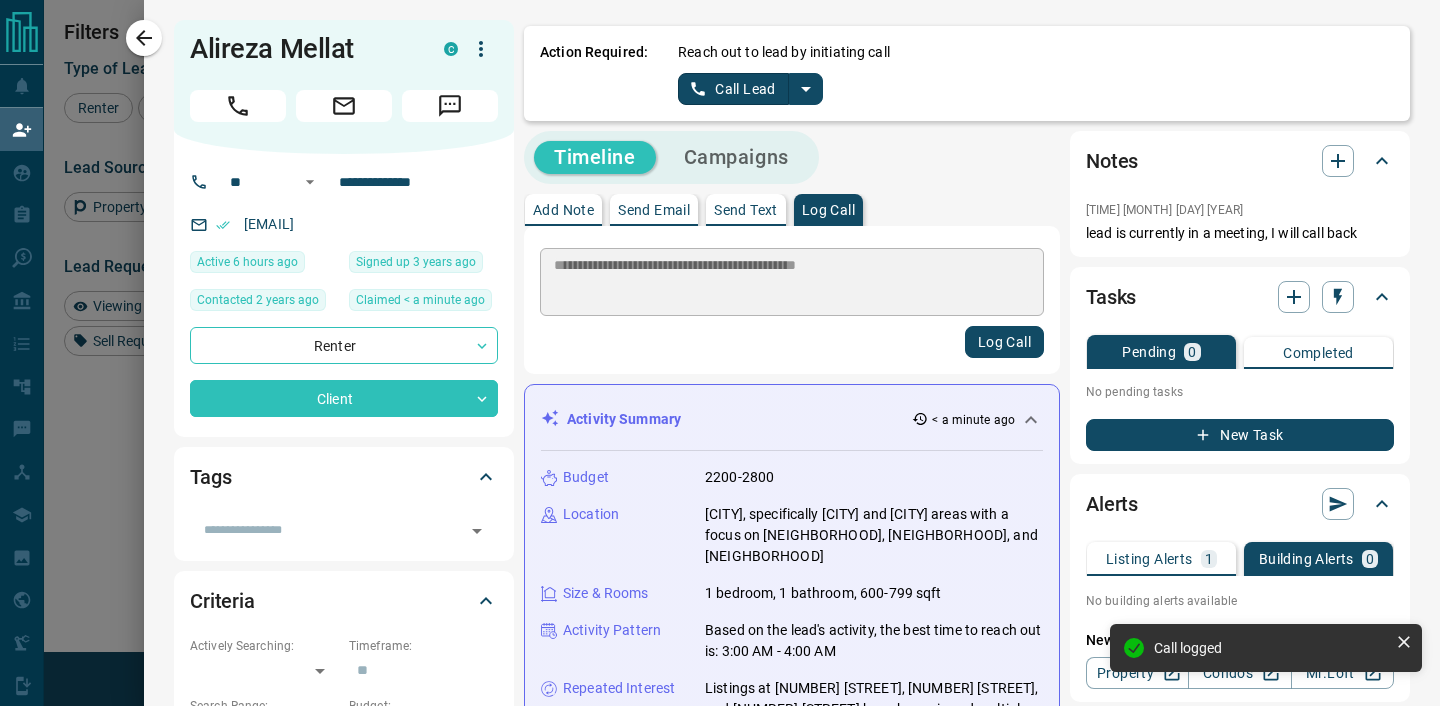 type 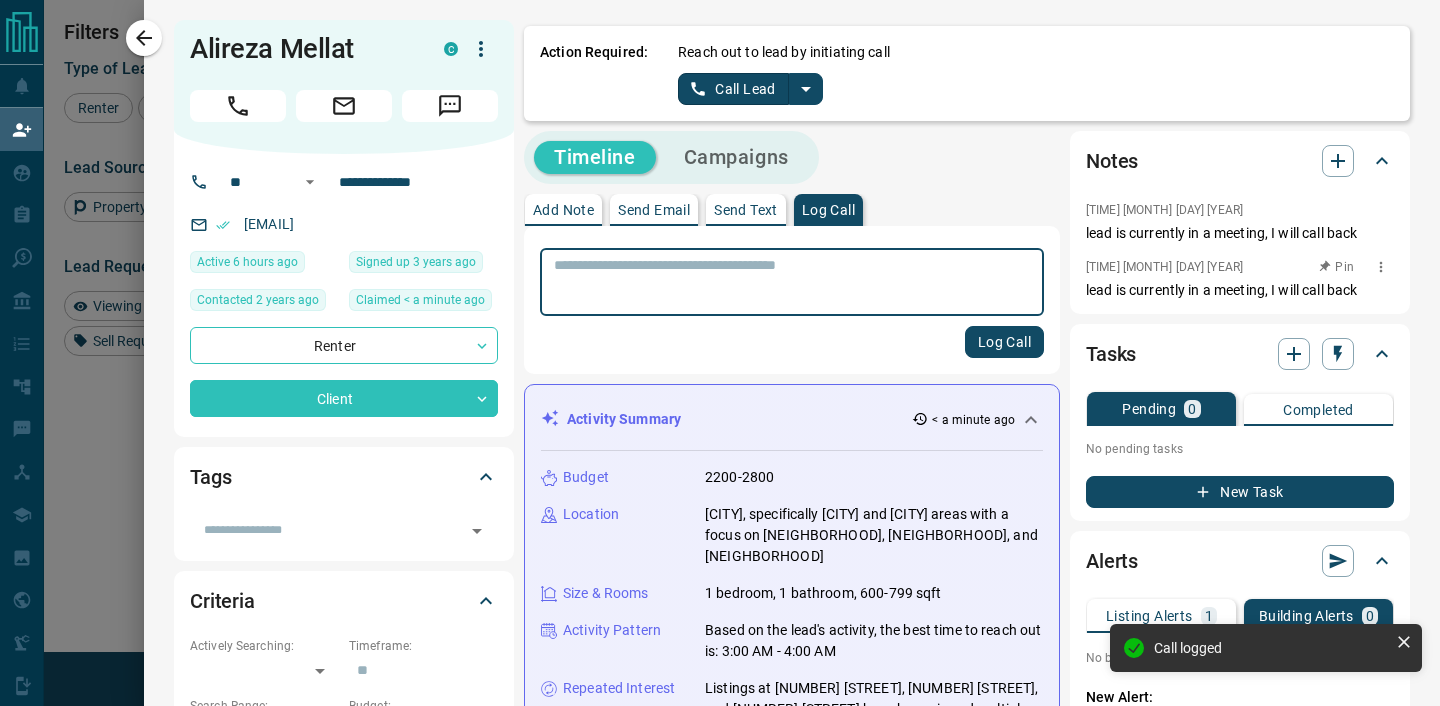 click 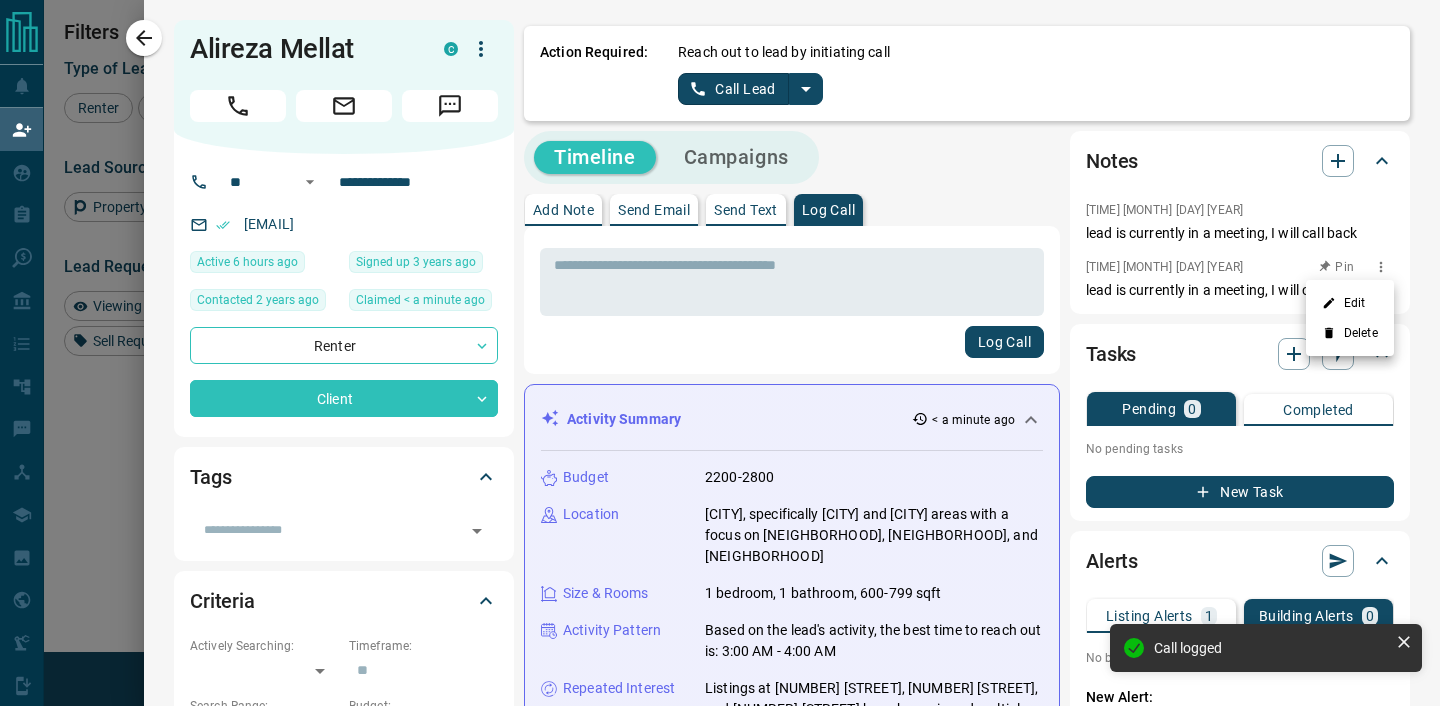 click on "Delete" at bounding box center [1350, 333] 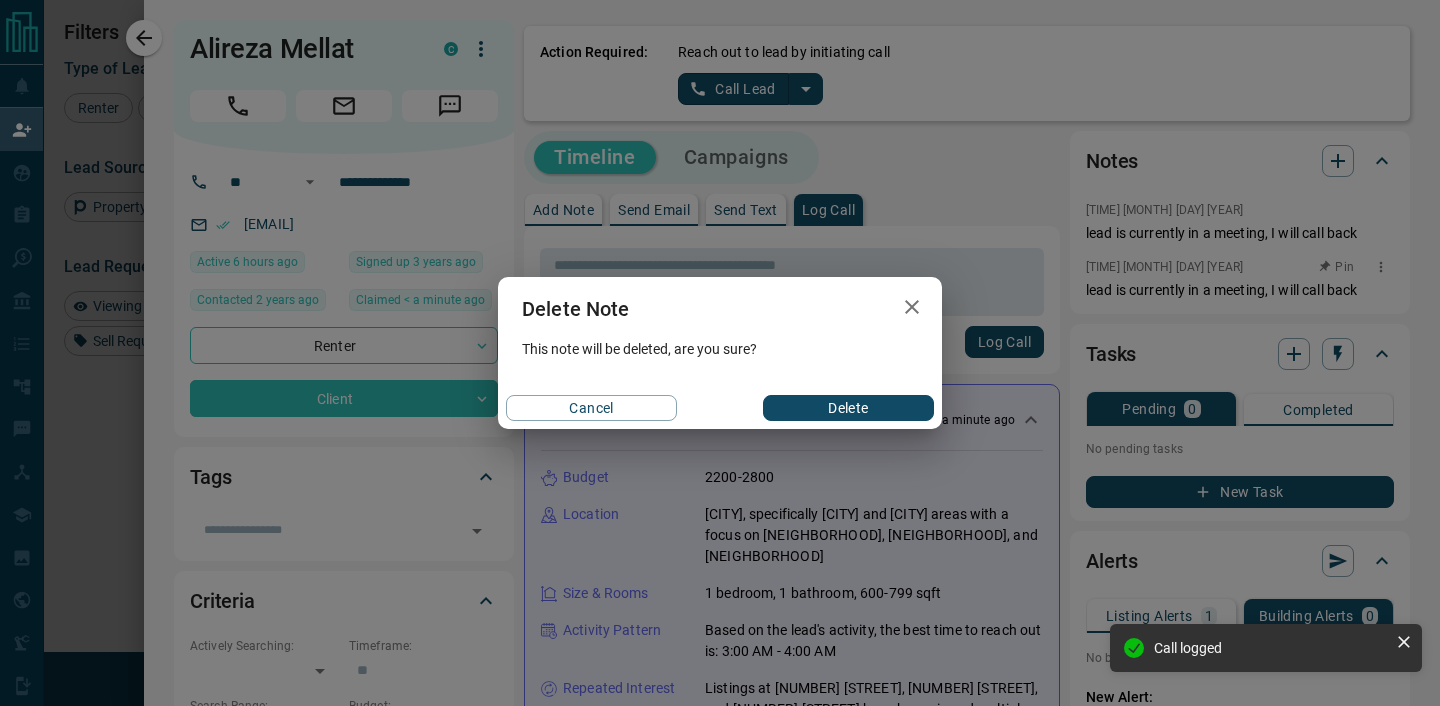 click on "Delete" at bounding box center [848, 408] 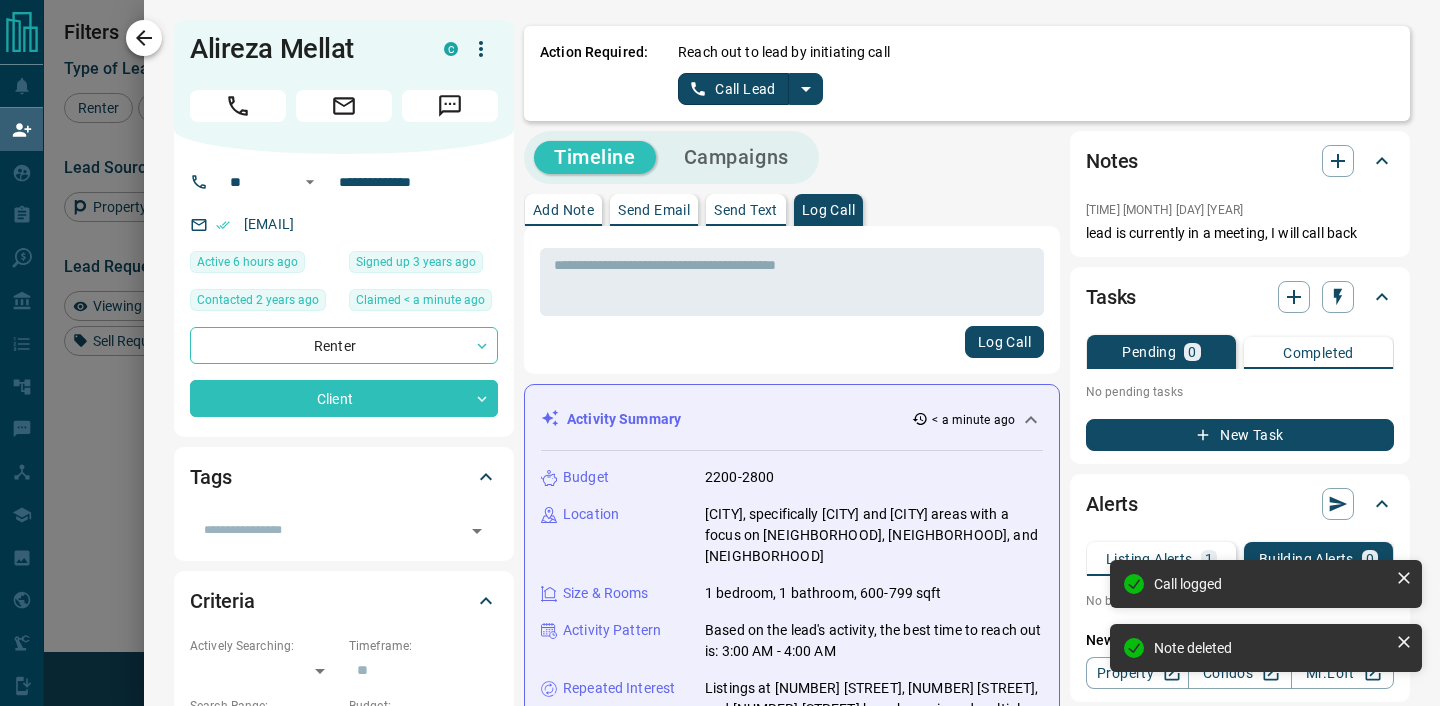 click 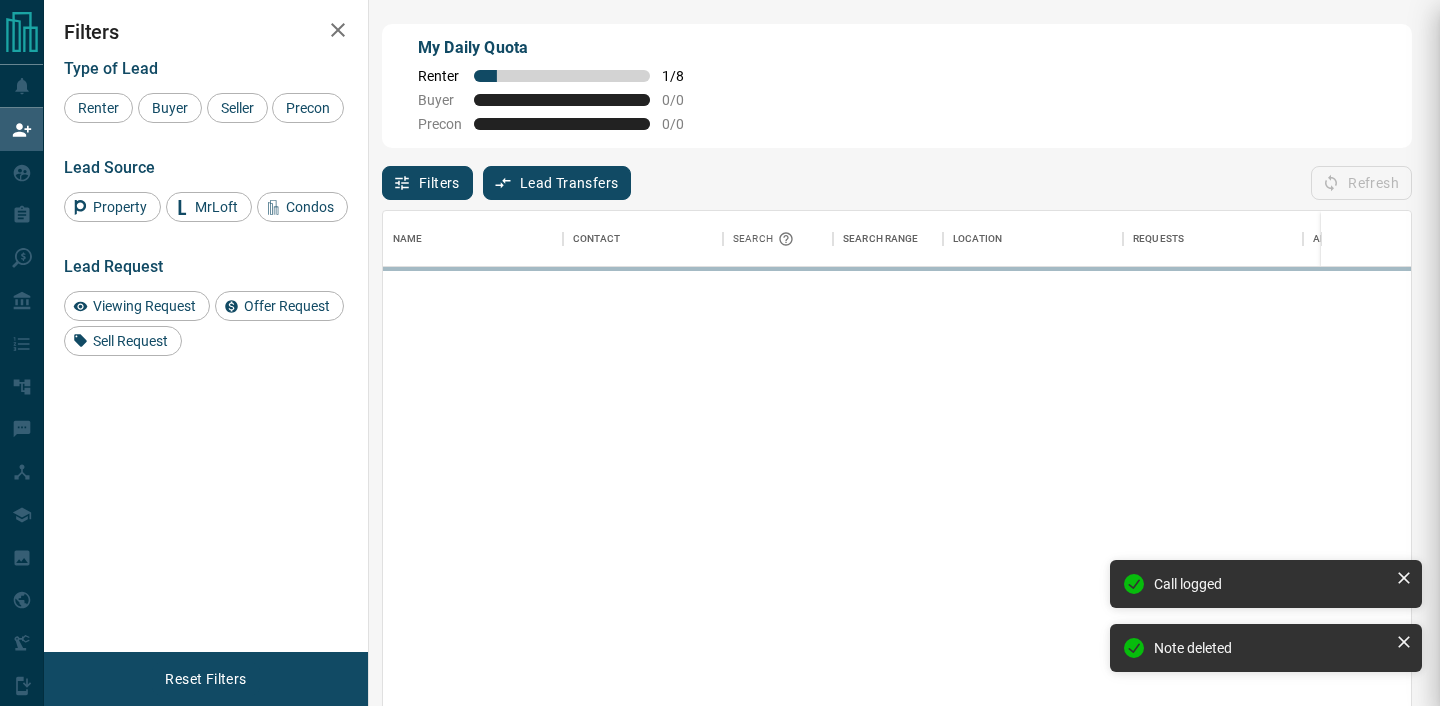 scroll, scrollTop: 1, scrollLeft: 1, axis: both 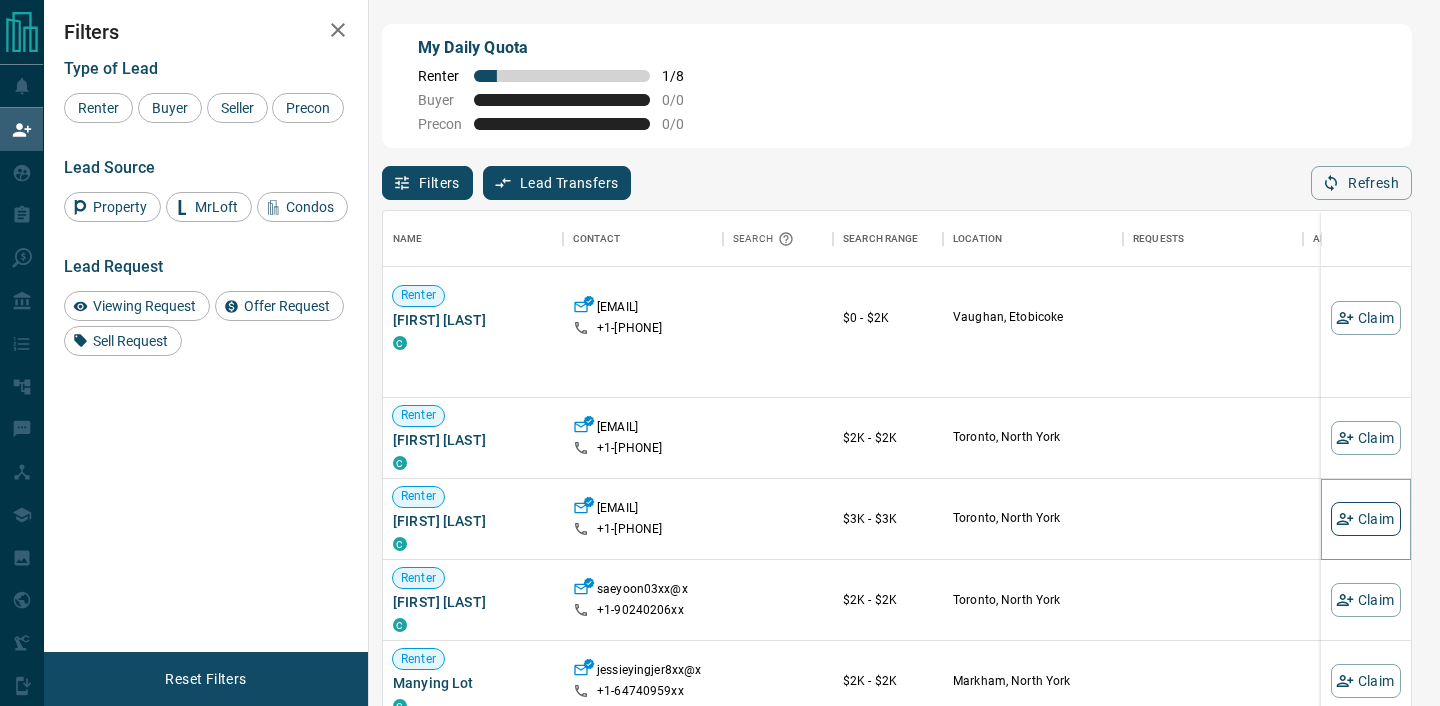 click on "Claim" at bounding box center (1366, 519) 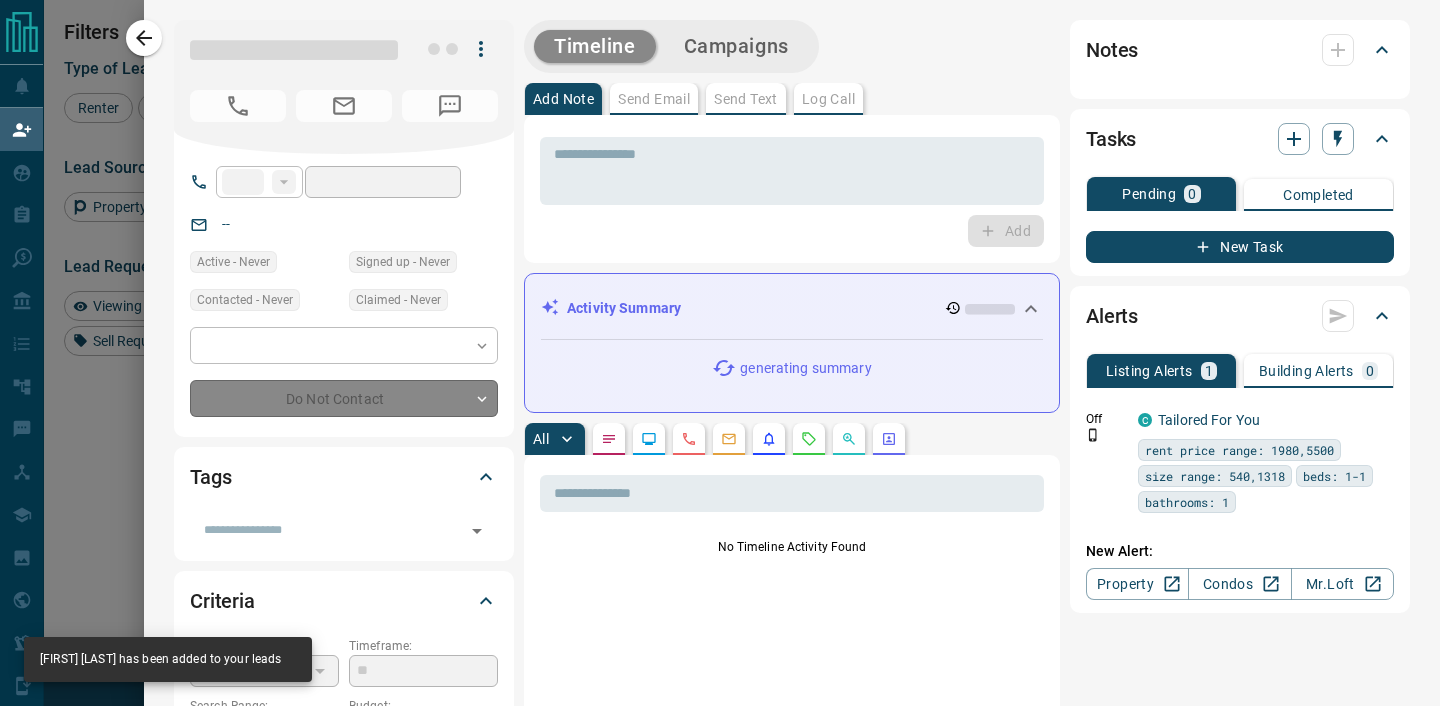 type on "**" 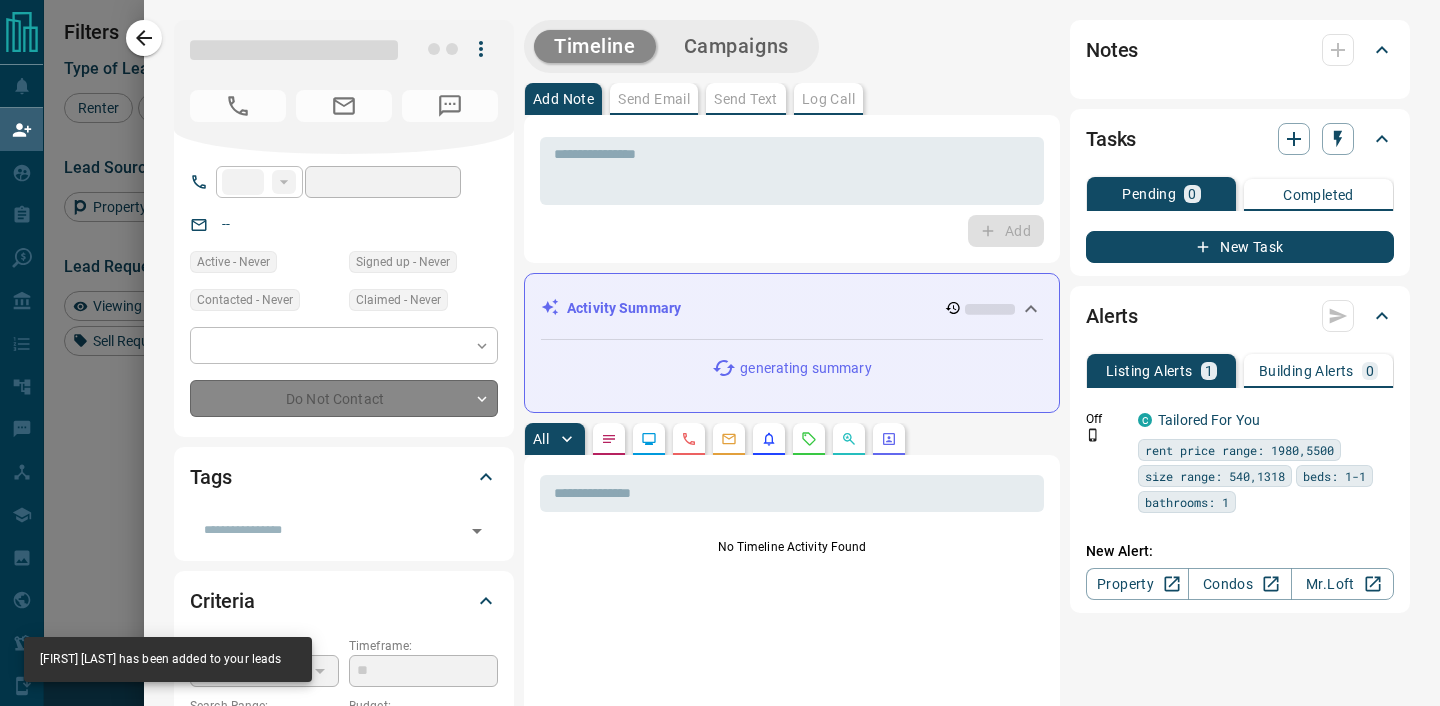 type on "**********" 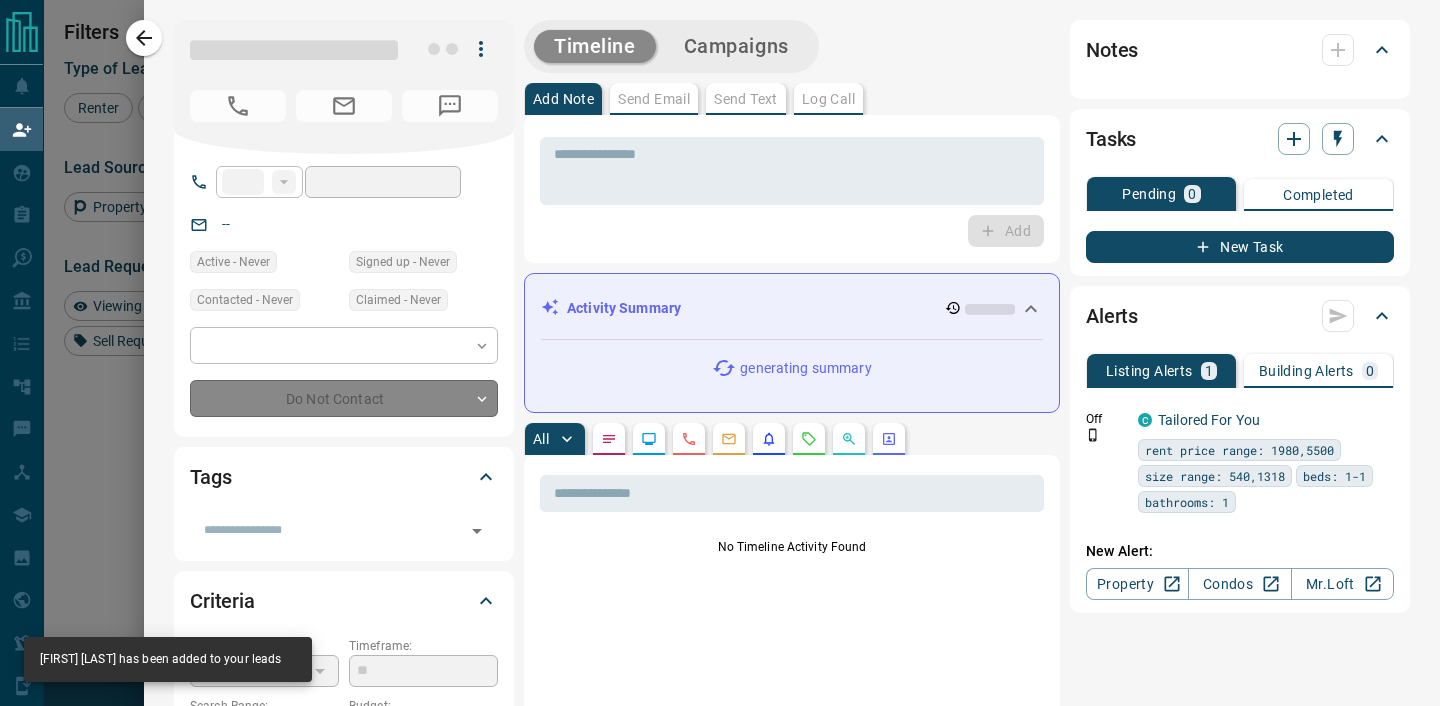type on "**********" 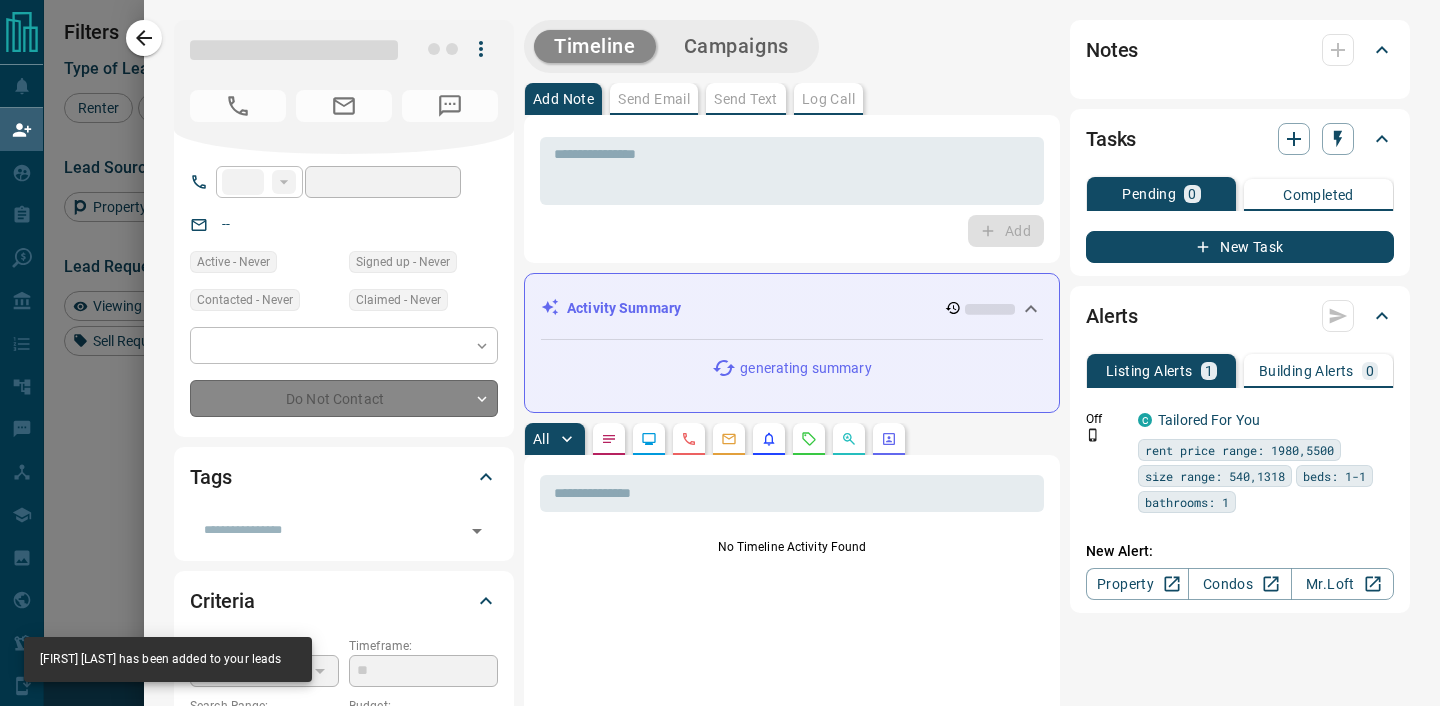 type on "**" 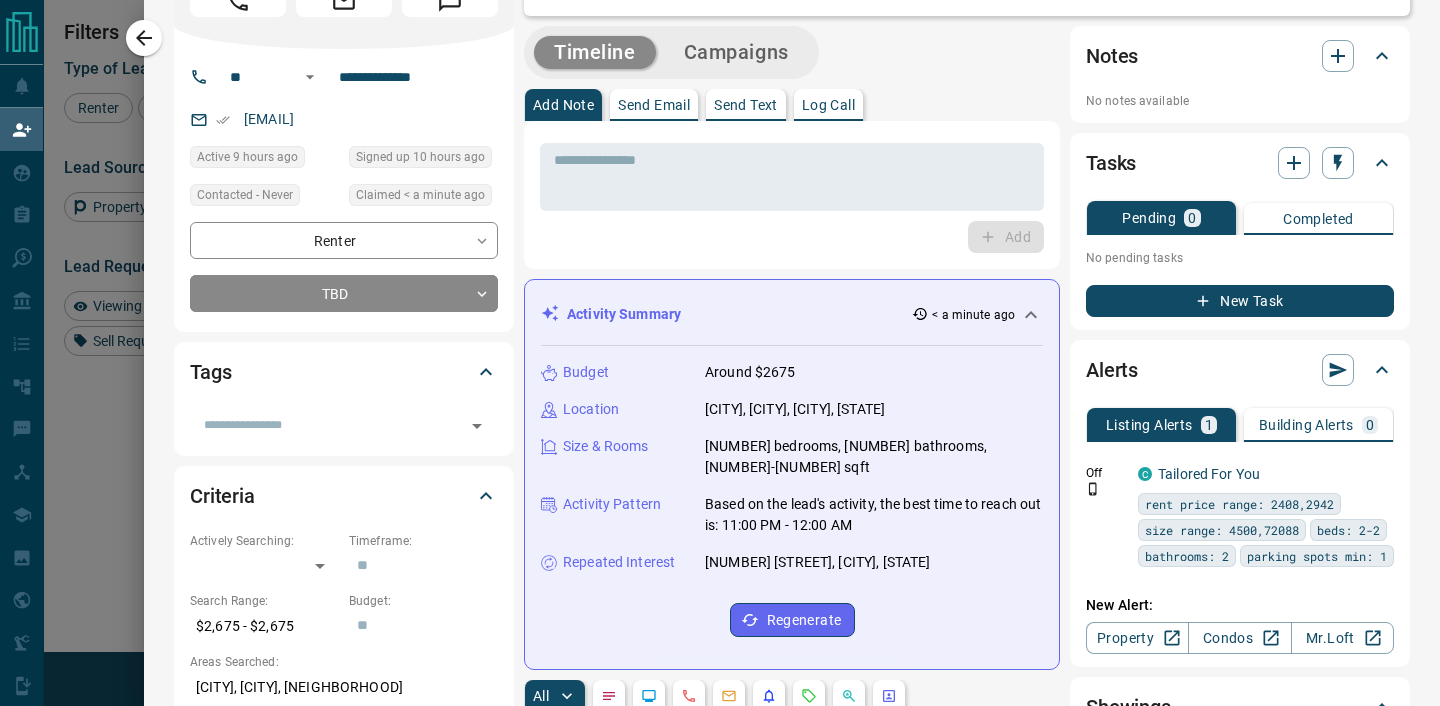 scroll, scrollTop: 0, scrollLeft: 0, axis: both 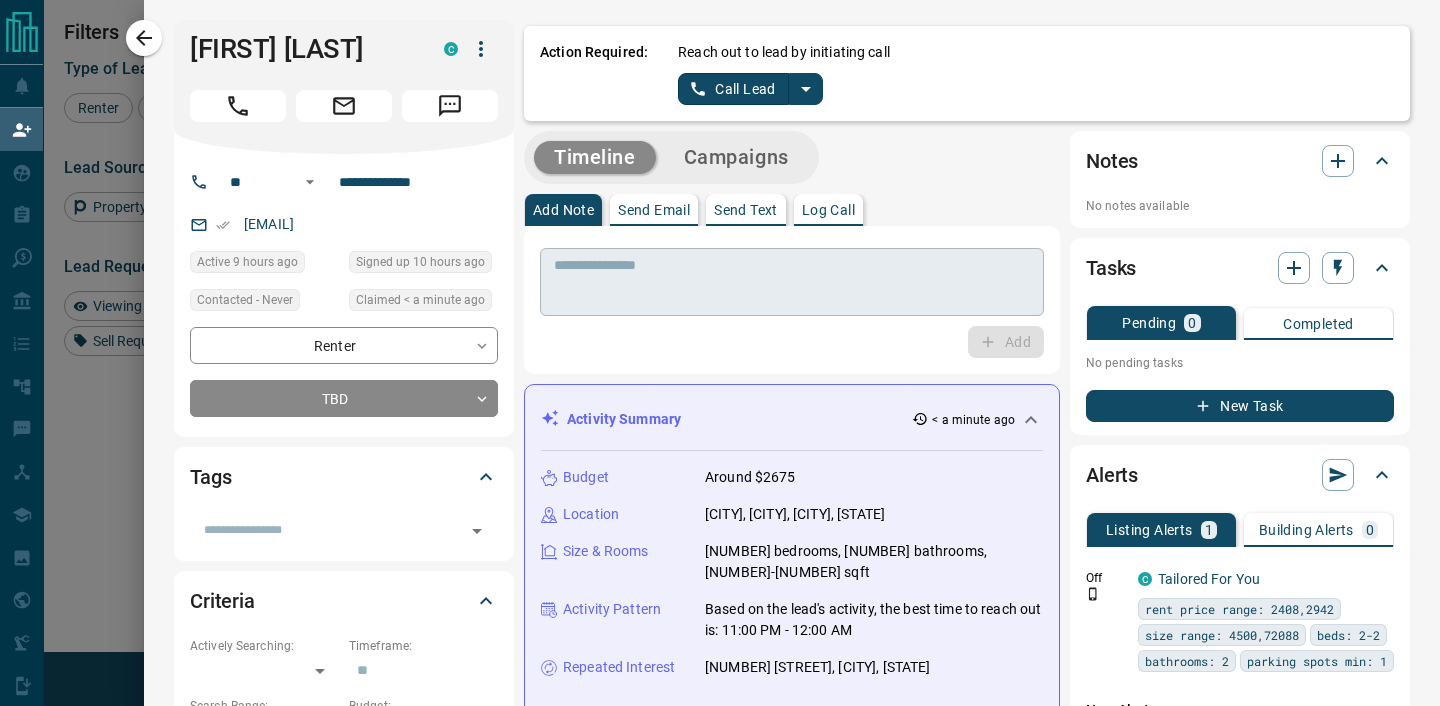 click at bounding box center [792, 282] 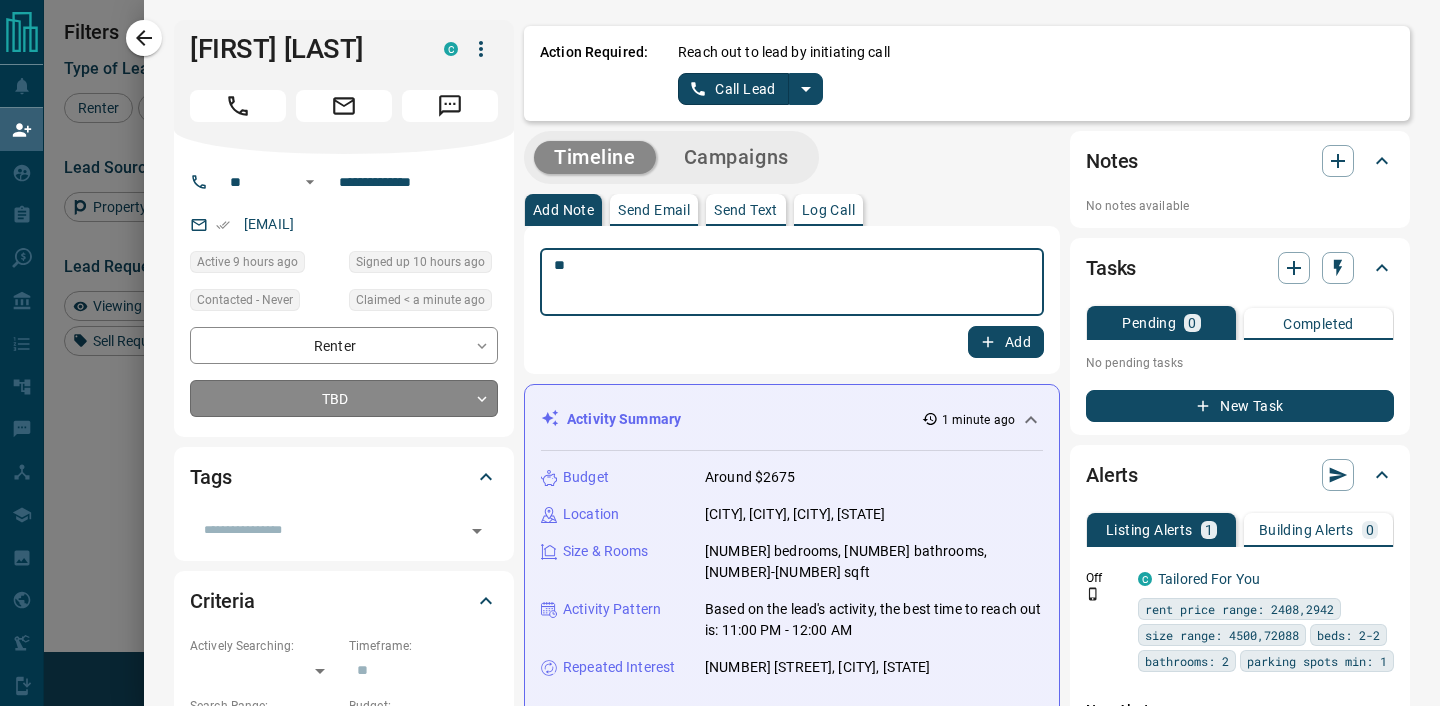type on "*" 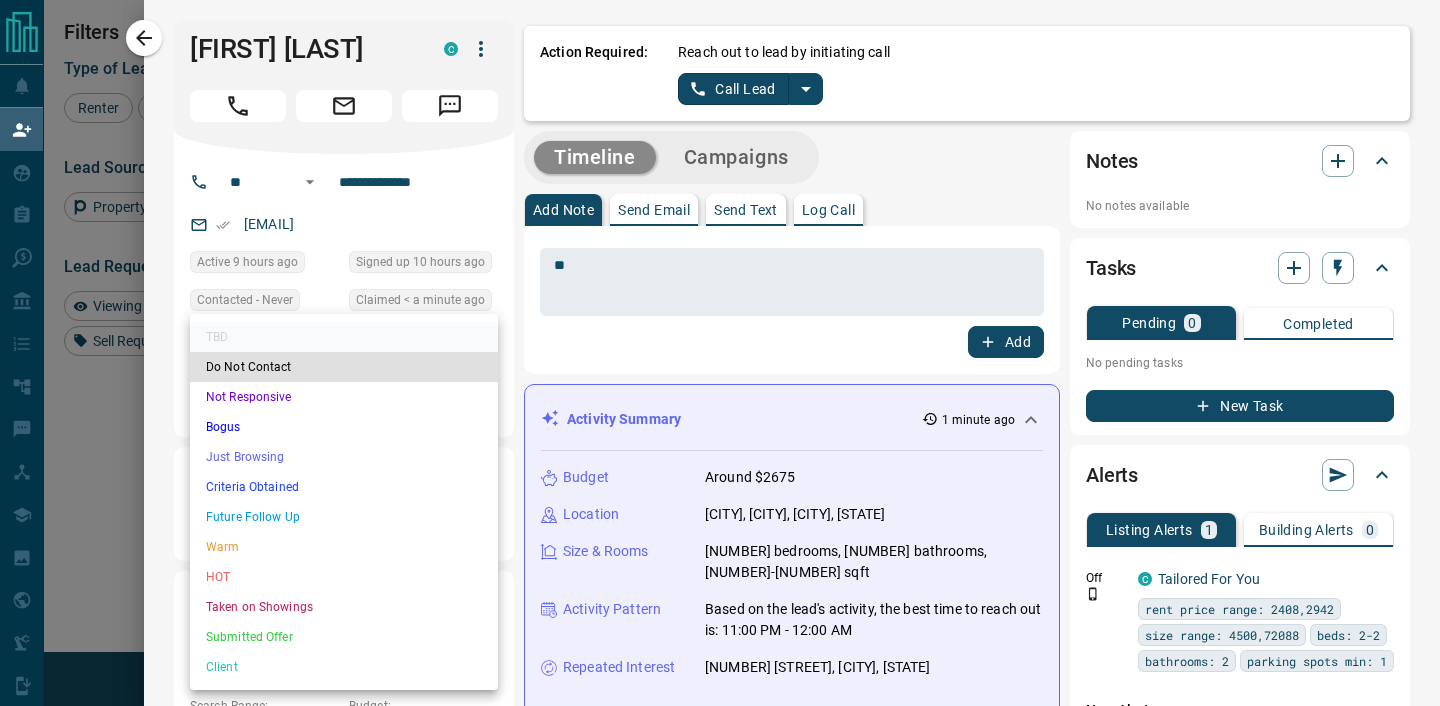 click on "Future Follow Up" at bounding box center [344, 517] 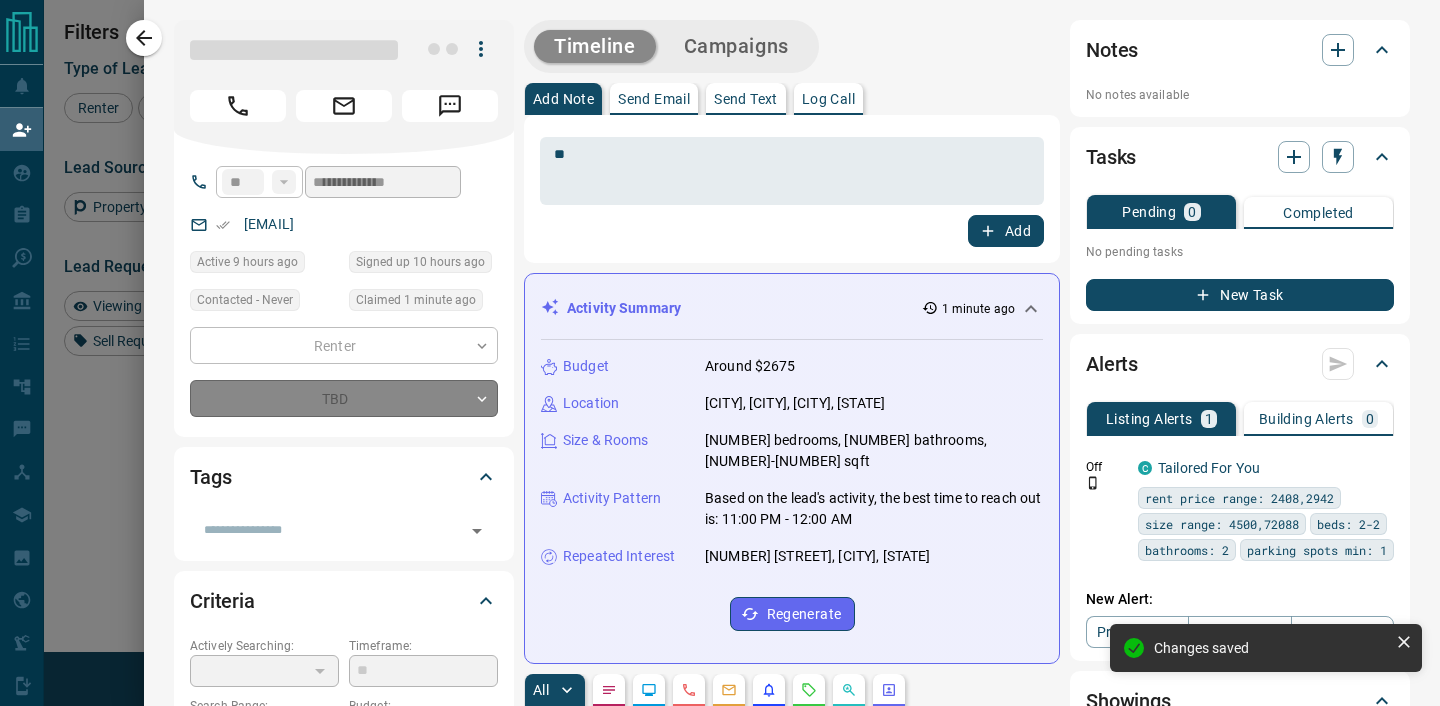 type on "*" 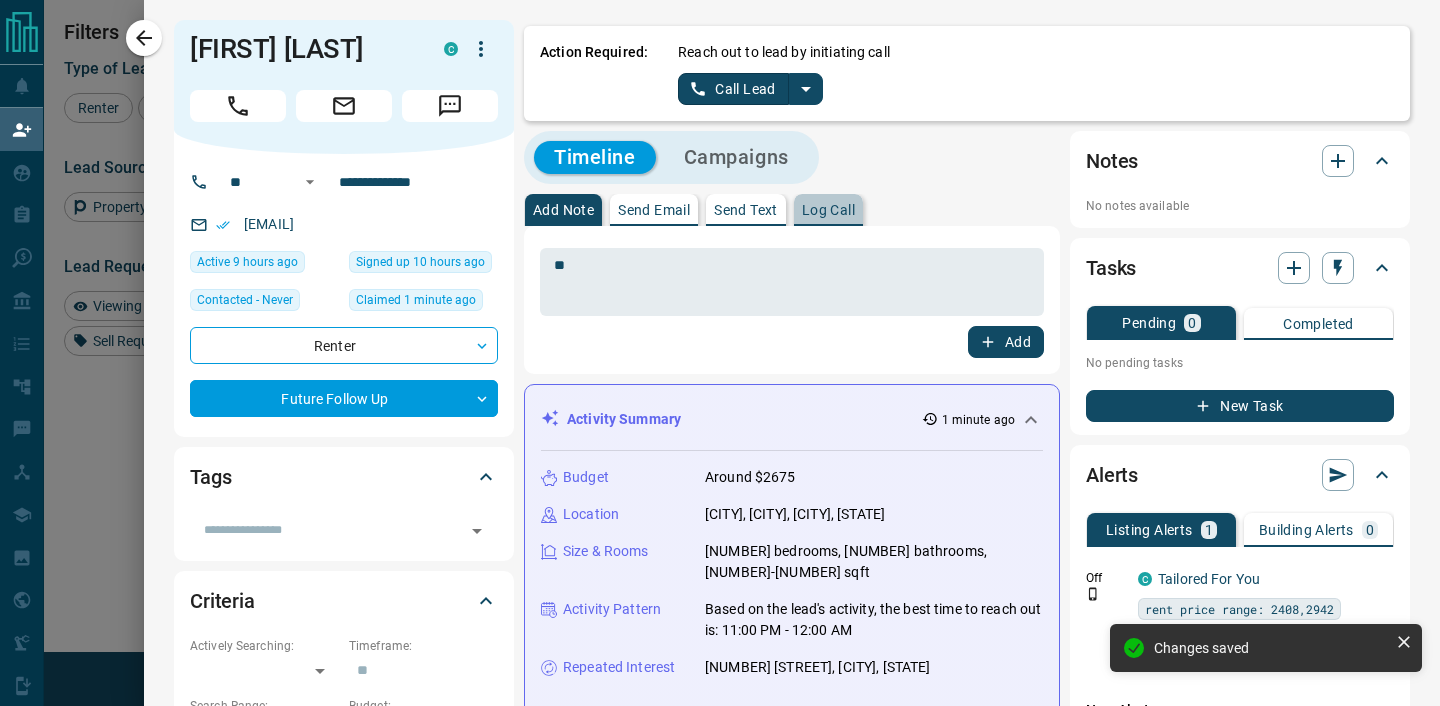 click on "Log Call" at bounding box center (828, 210) 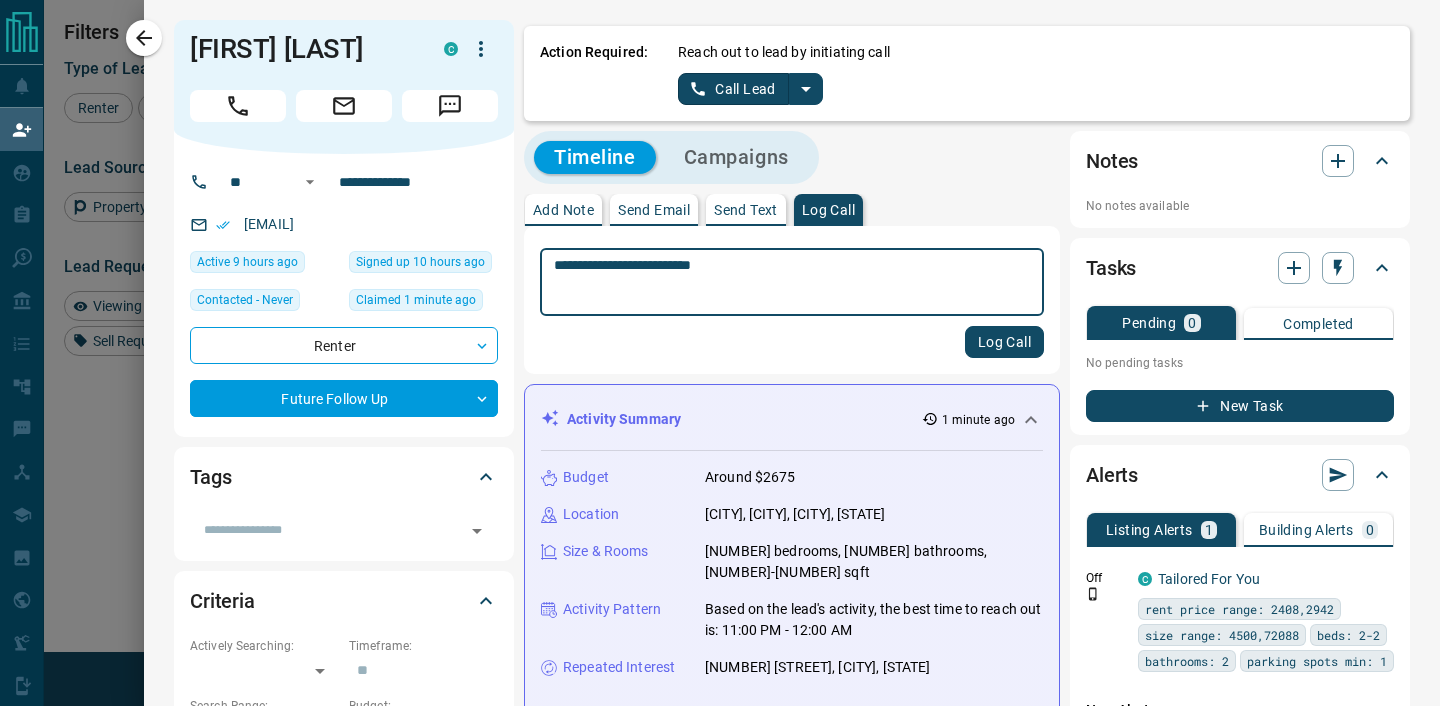 type on "**********" 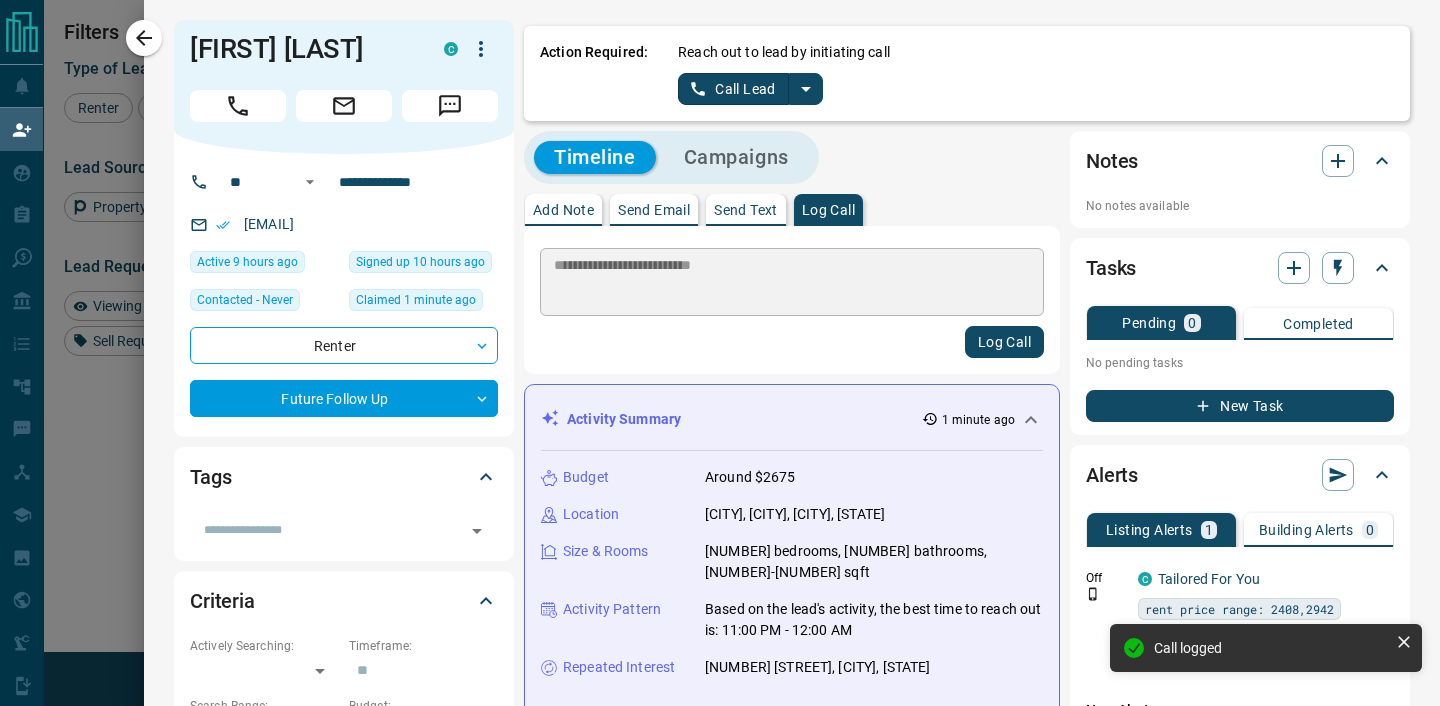 type 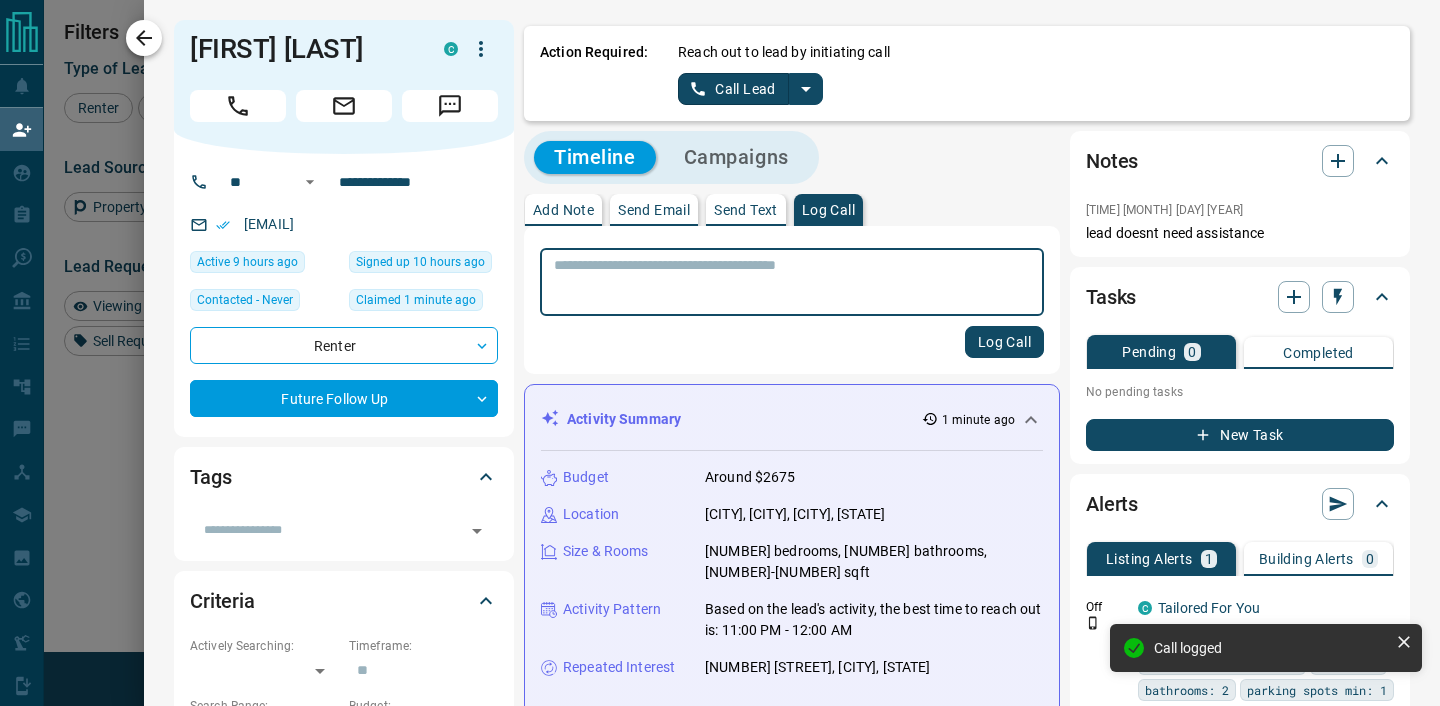 click 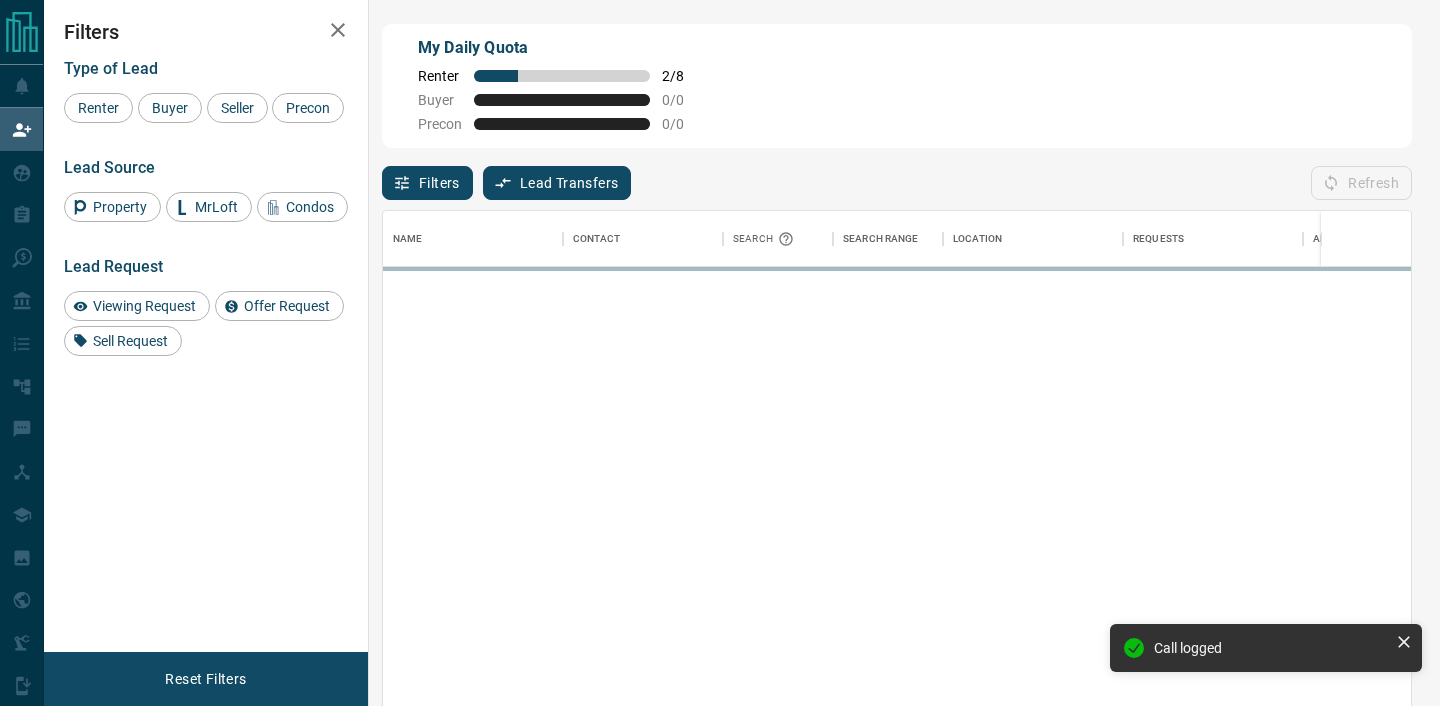 scroll, scrollTop: 1, scrollLeft: 1, axis: both 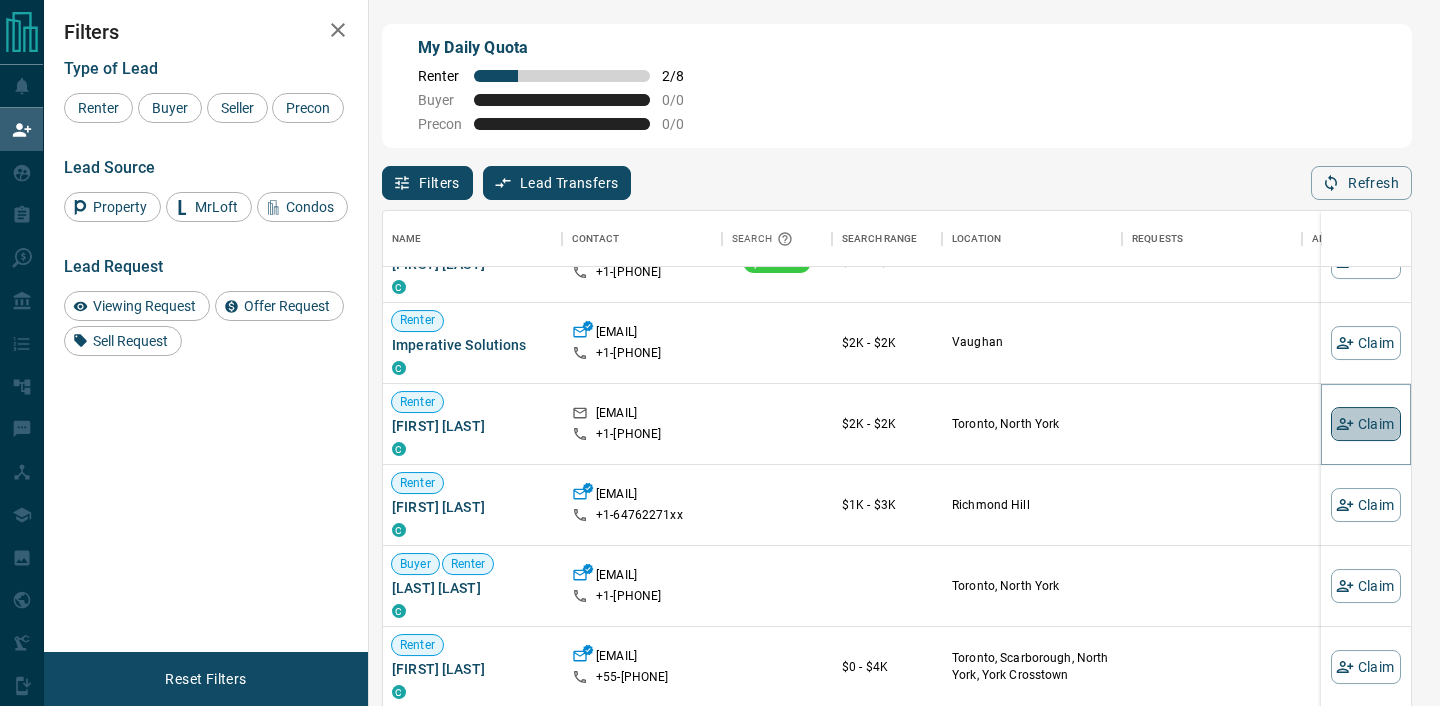 click on "Claim" at bounding box center (1366, 424) 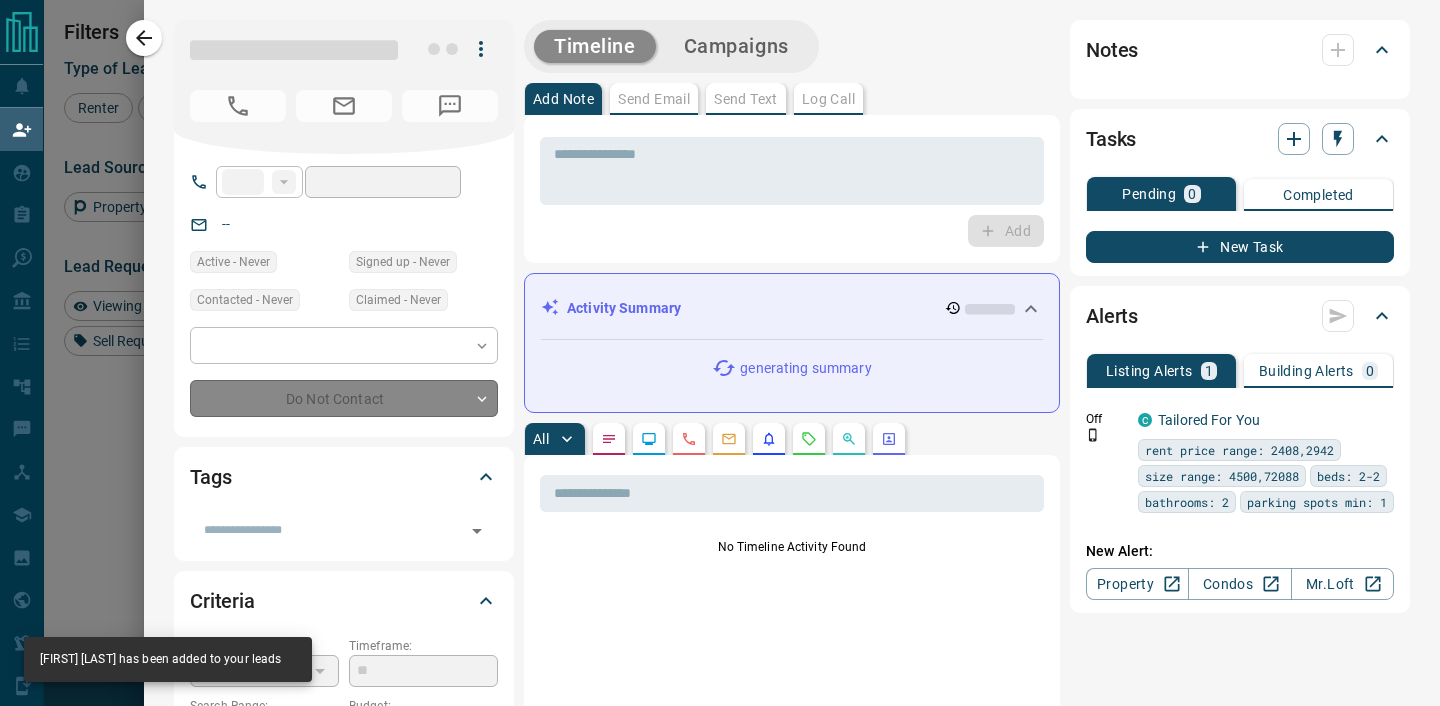 type on "**" 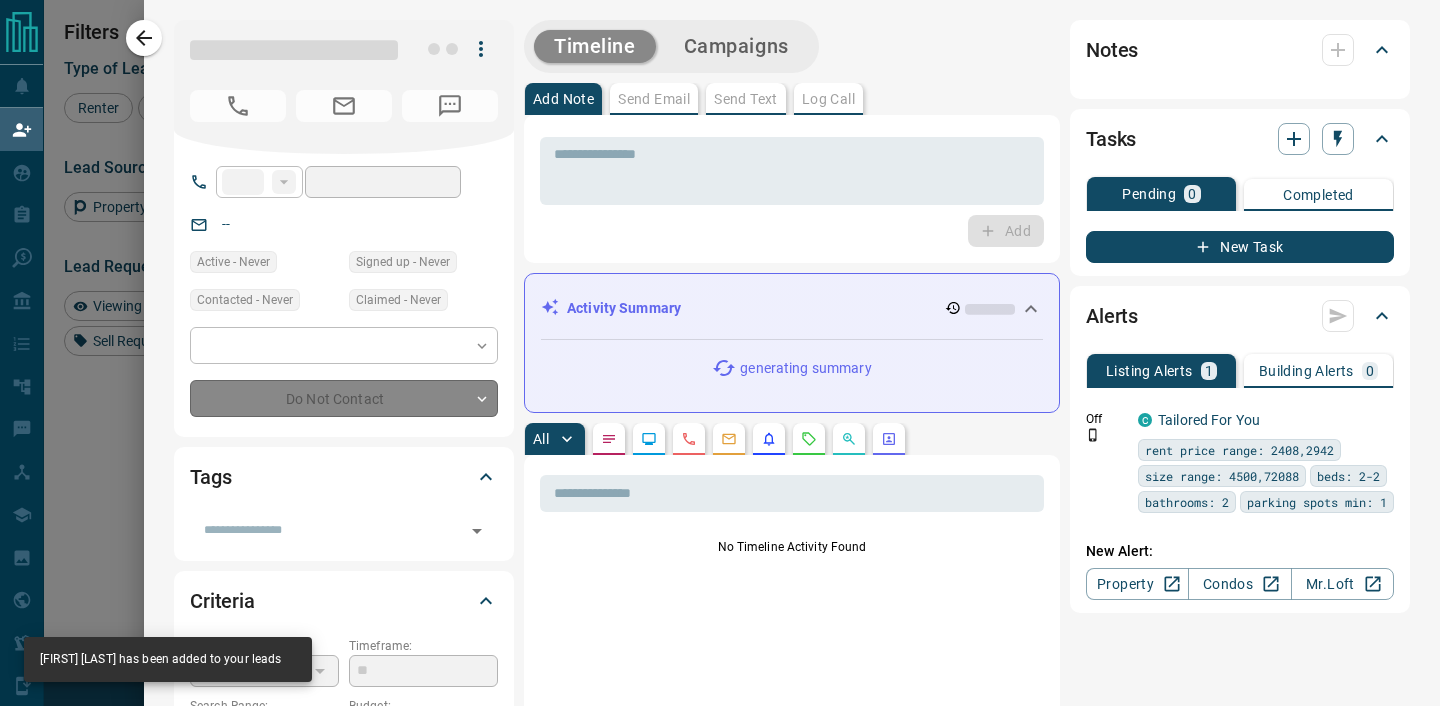 type on "**********" 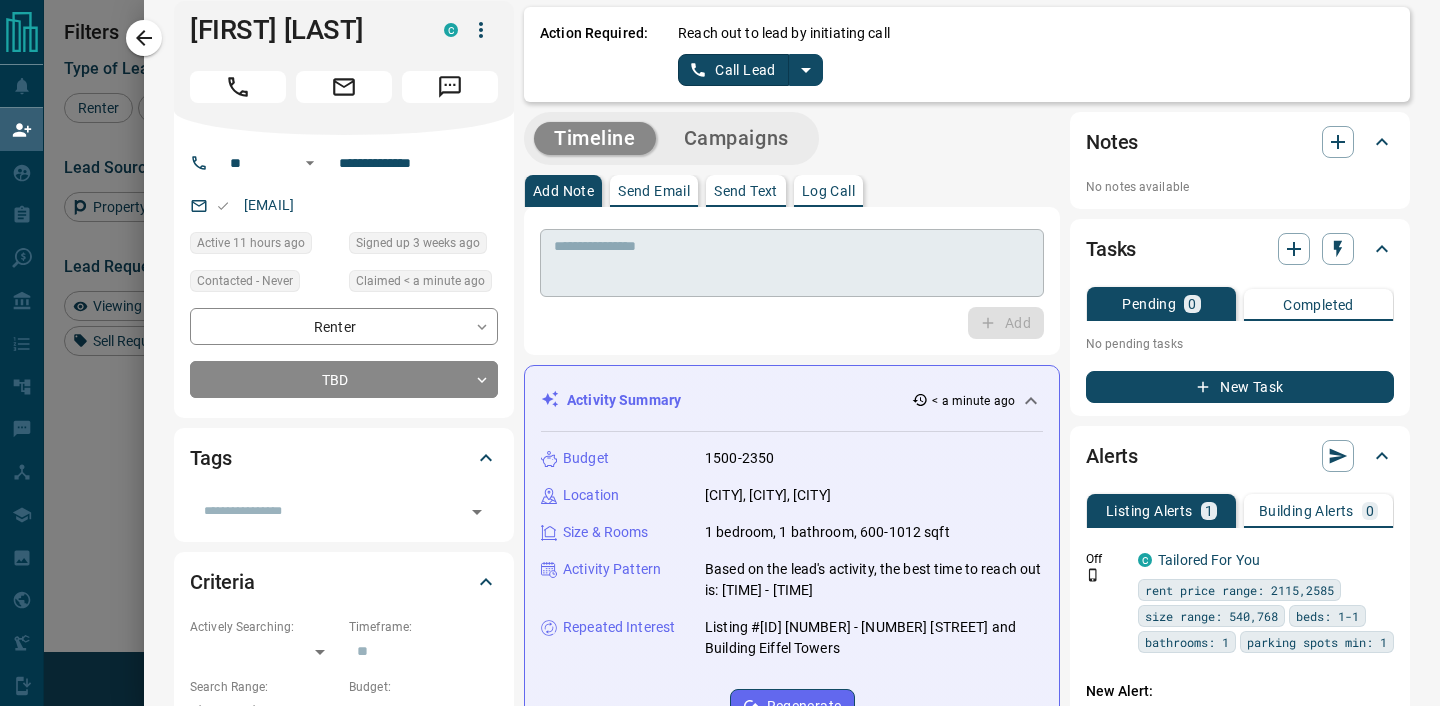 scroll, scrollTop: 53, scrollLeft: 0, axis: vertical 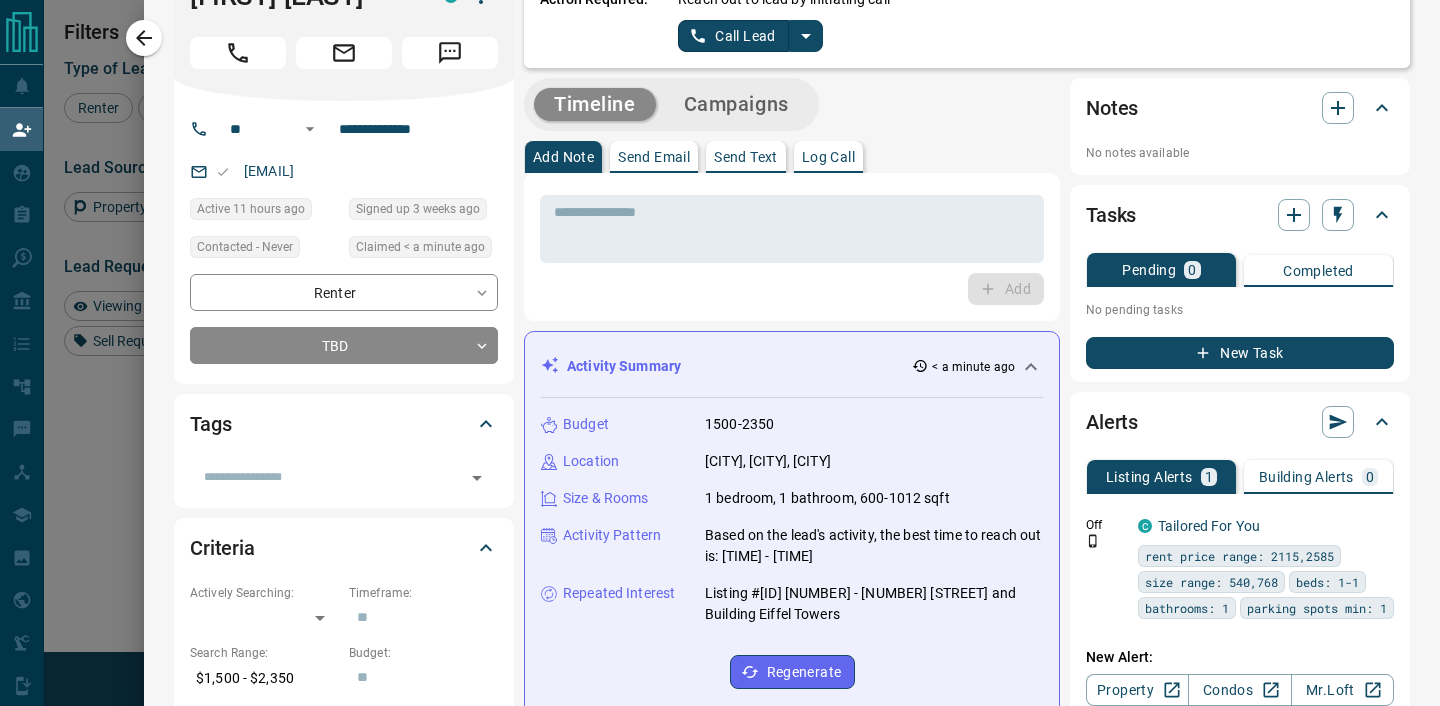 click on "Log Call" at bounding box center [828, 157] 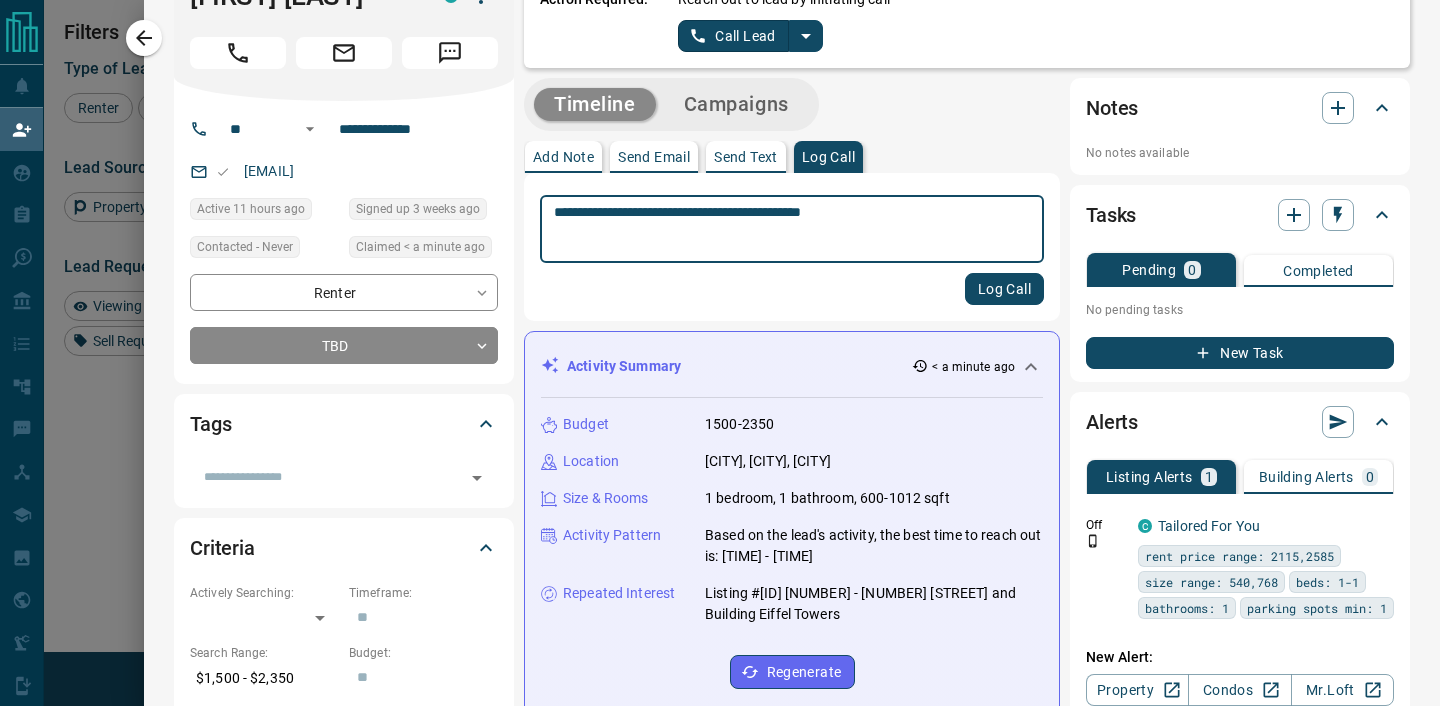 type on "**********" 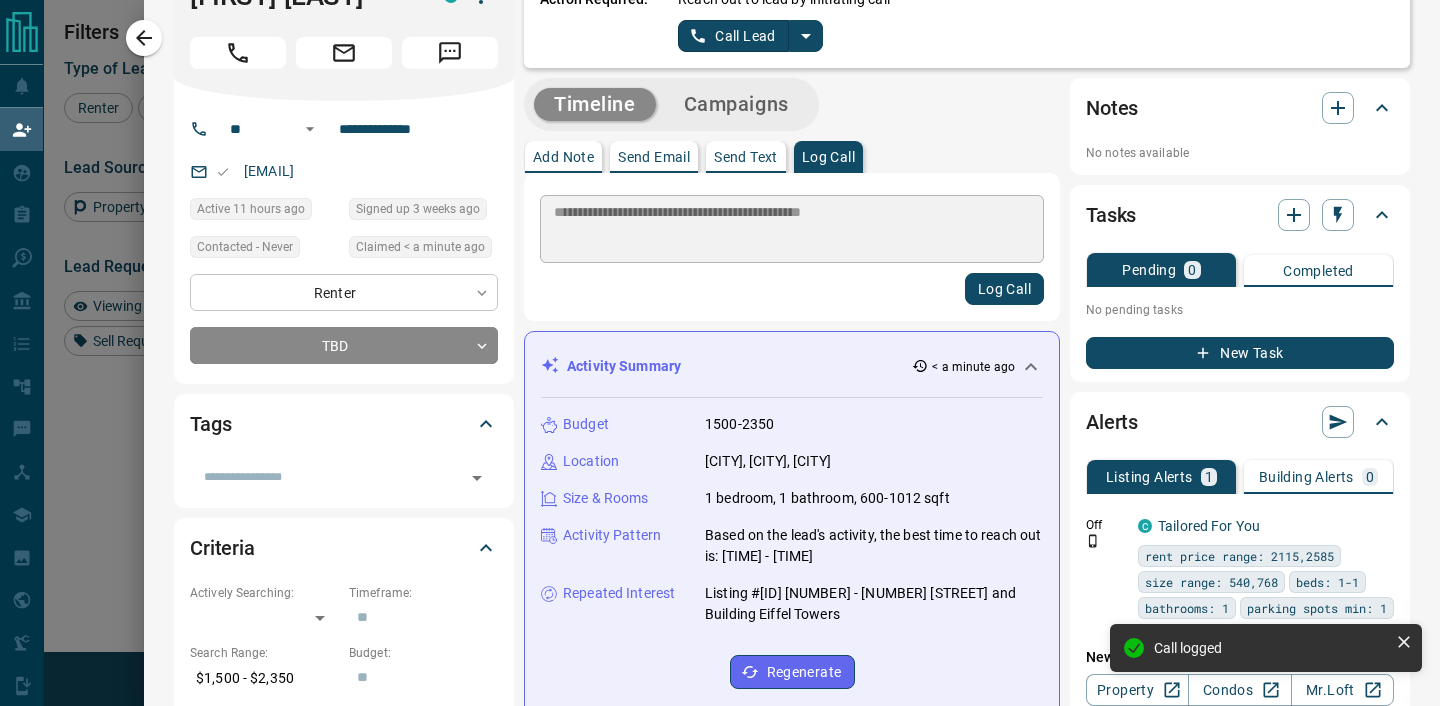 type 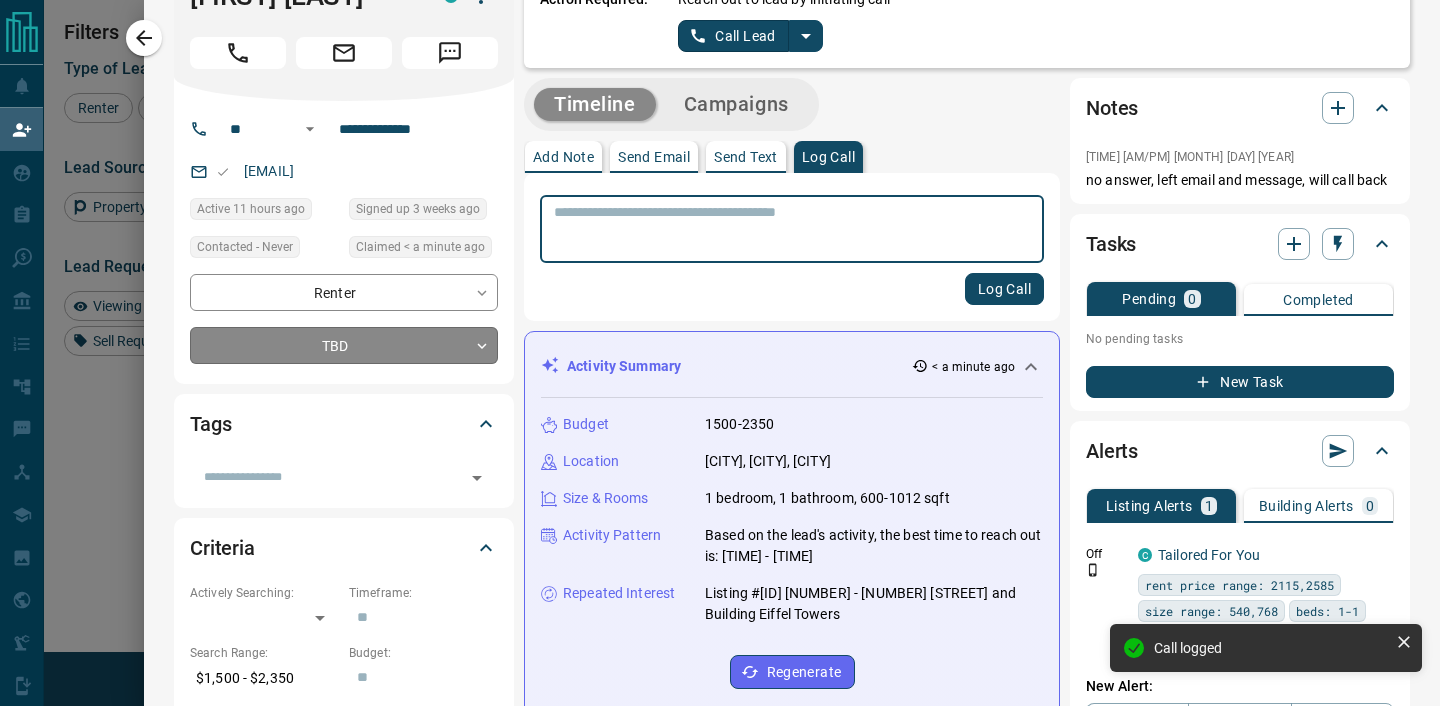 click on "Renter Wing_ Wing C wing[EMAIL] +[PHONE] $2K - $2K Toronto, Markham, North York Renter Avinash Gurrapu C grp.naxx@[EMAIL] +[PHONE] $2K - $4K Toronto, North York Back to Site Renter Sav Mami C angelasalanguxx@[EMAIL] +[PHONE] Active $980 - $2K Toronto, North York Favourite Renter Imperative Solutions C imperativeregixx@[EMAIL] +[PHONE] $2K - $2K Vaughan Renter Kay Farquerabao C graciela.ollesxx@[EMAIL] +[PHONE] $2K - $2K Toronto, North York Renter Nathan Brown C natman69xx@[EMAIL] +[PHONE] $1K - $3K Richmond Hill High Interest Buyer Renter Cheung Lynette C llynetxx@[EMAIL] +[PHONE] Toronto, North York Renter Luara Alves C luara_mxx@[EMAIL] +55- C" at bounding box center (720, 302) 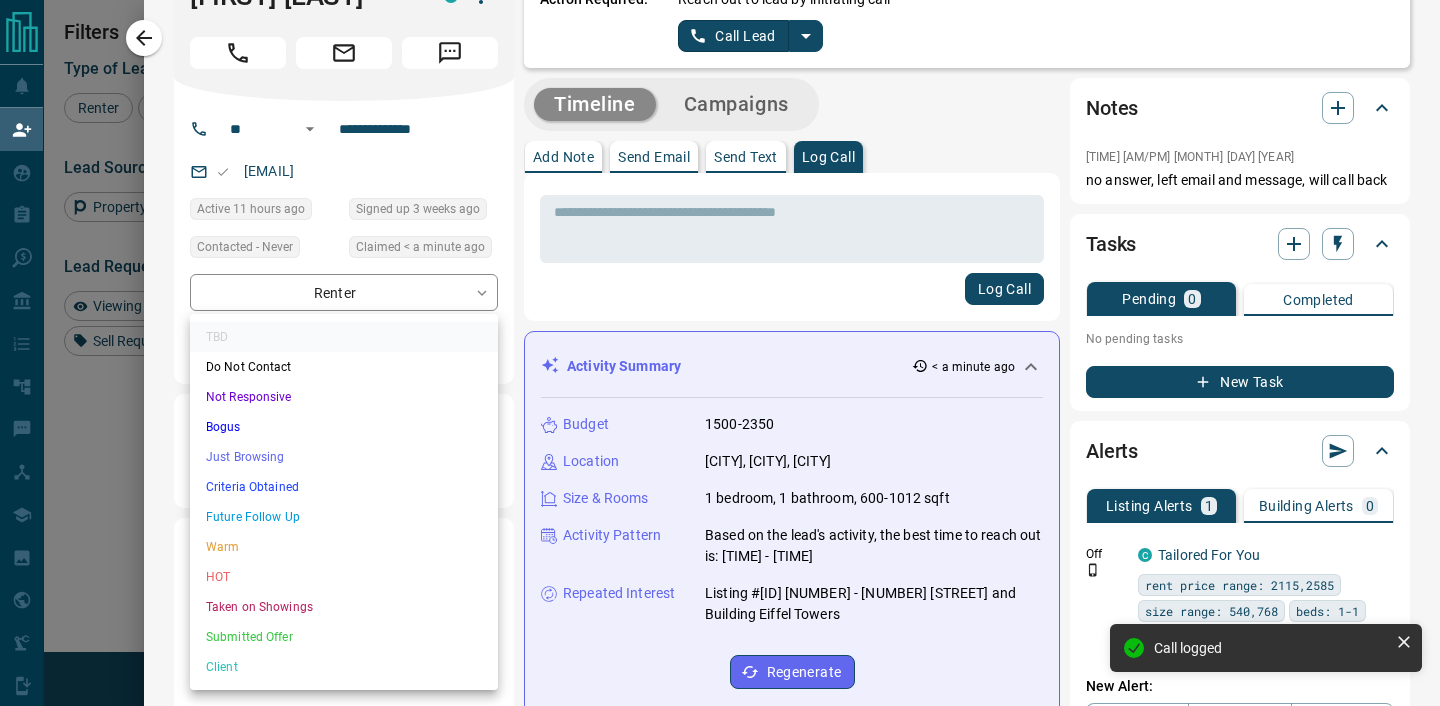 click on "Client" at bounding box center (344, 667) 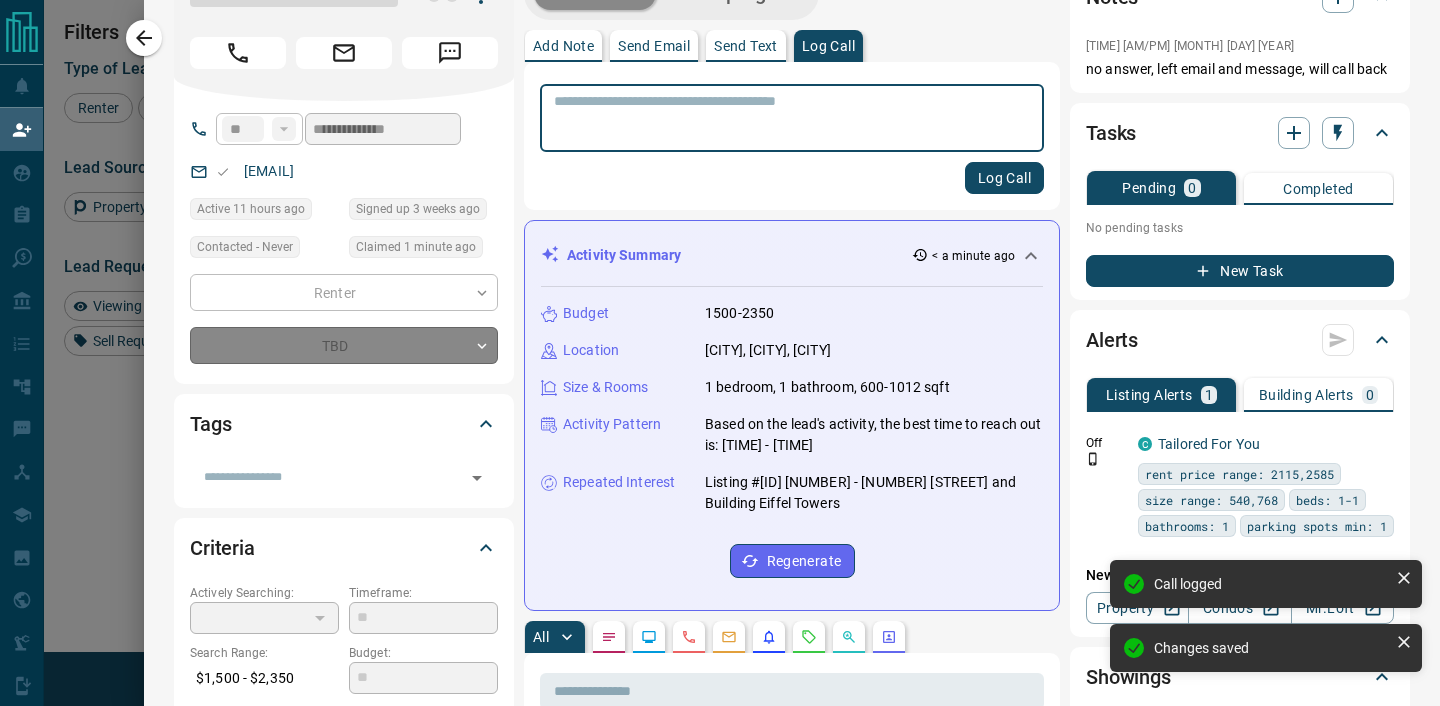 type on "**" 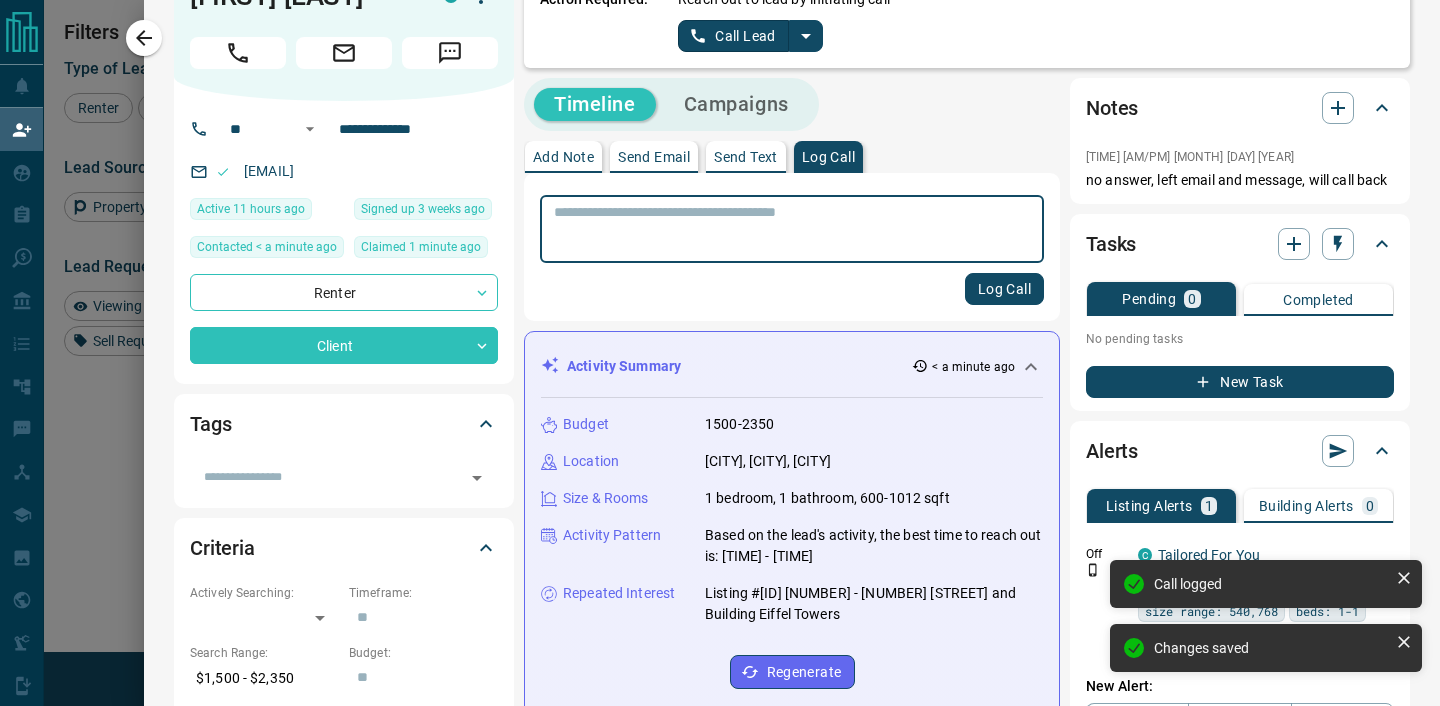 scroll, scrollTop: 0, scrollLeft: 0, axis: both 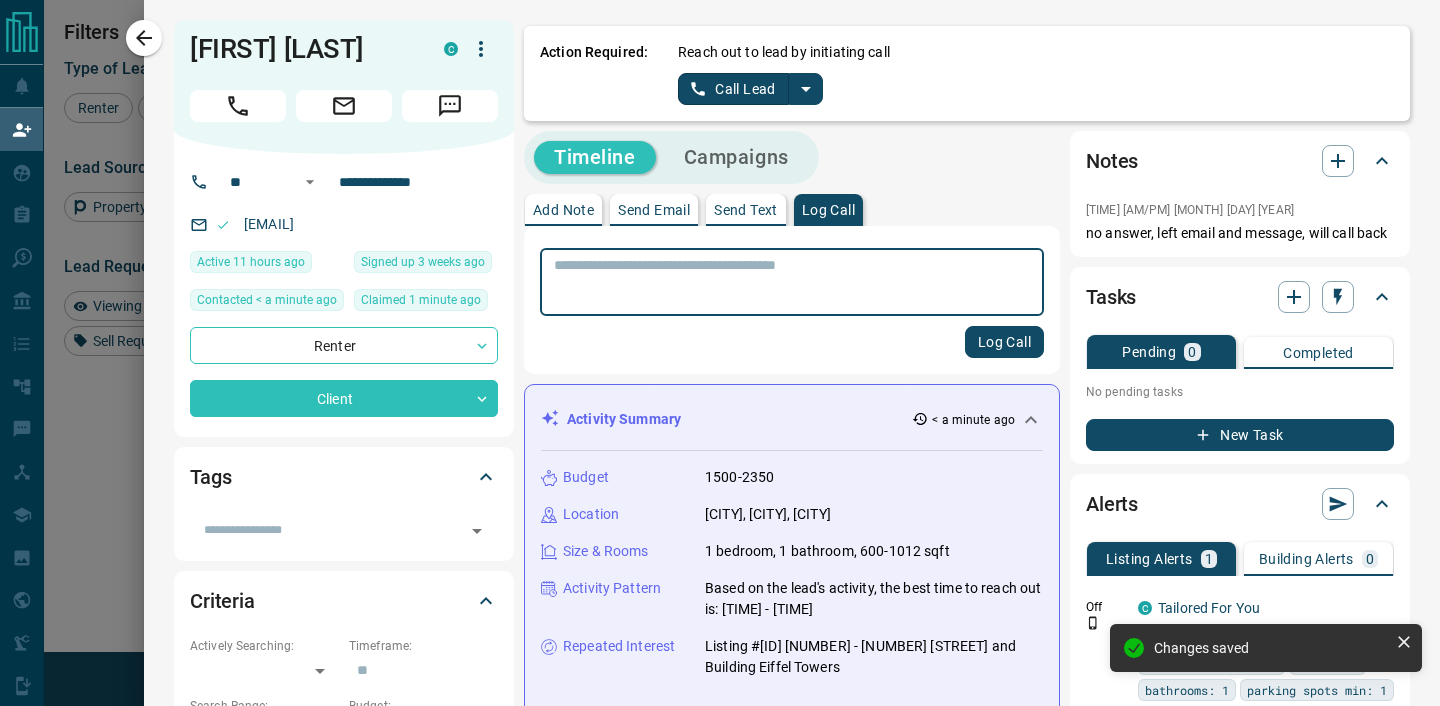click on "Send Email" at bounding box center [654, 210] 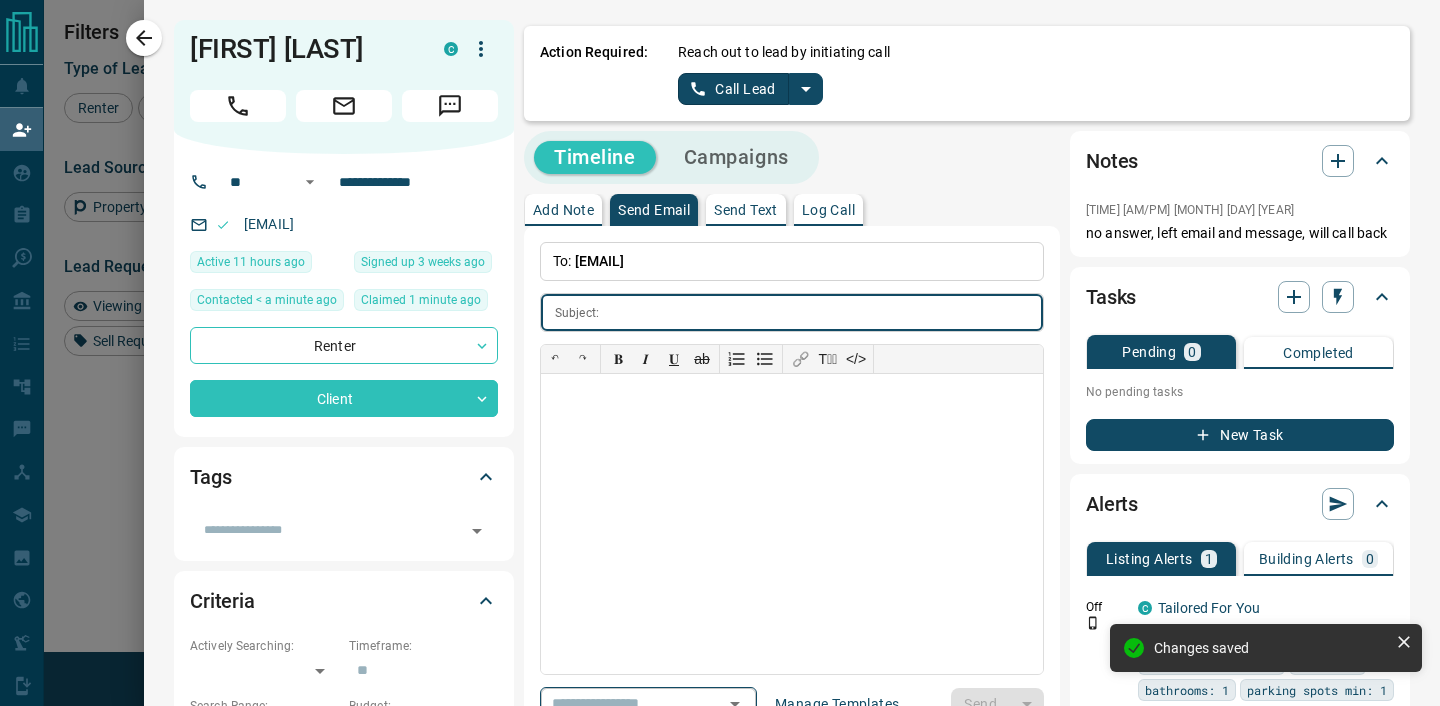 click 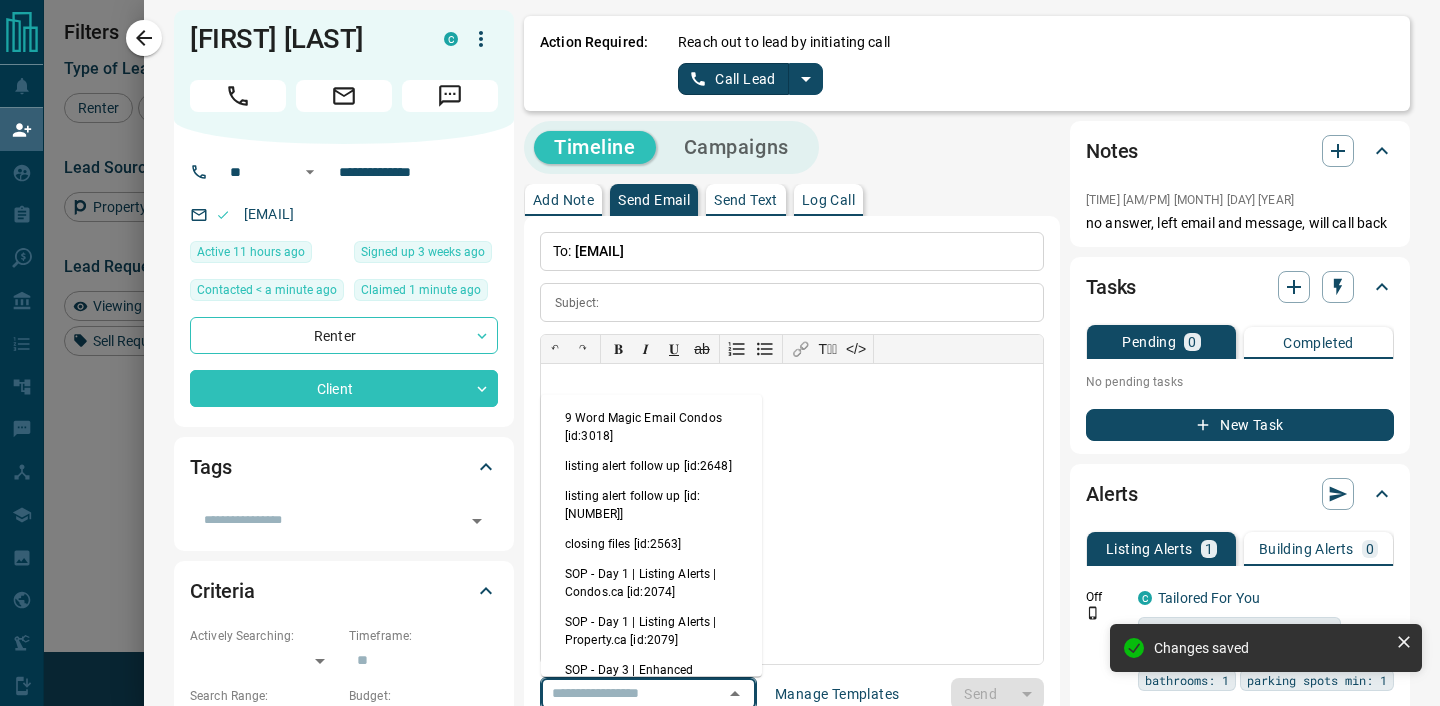 click on "closing files [id:2563]" at bounding box center (651, 543) 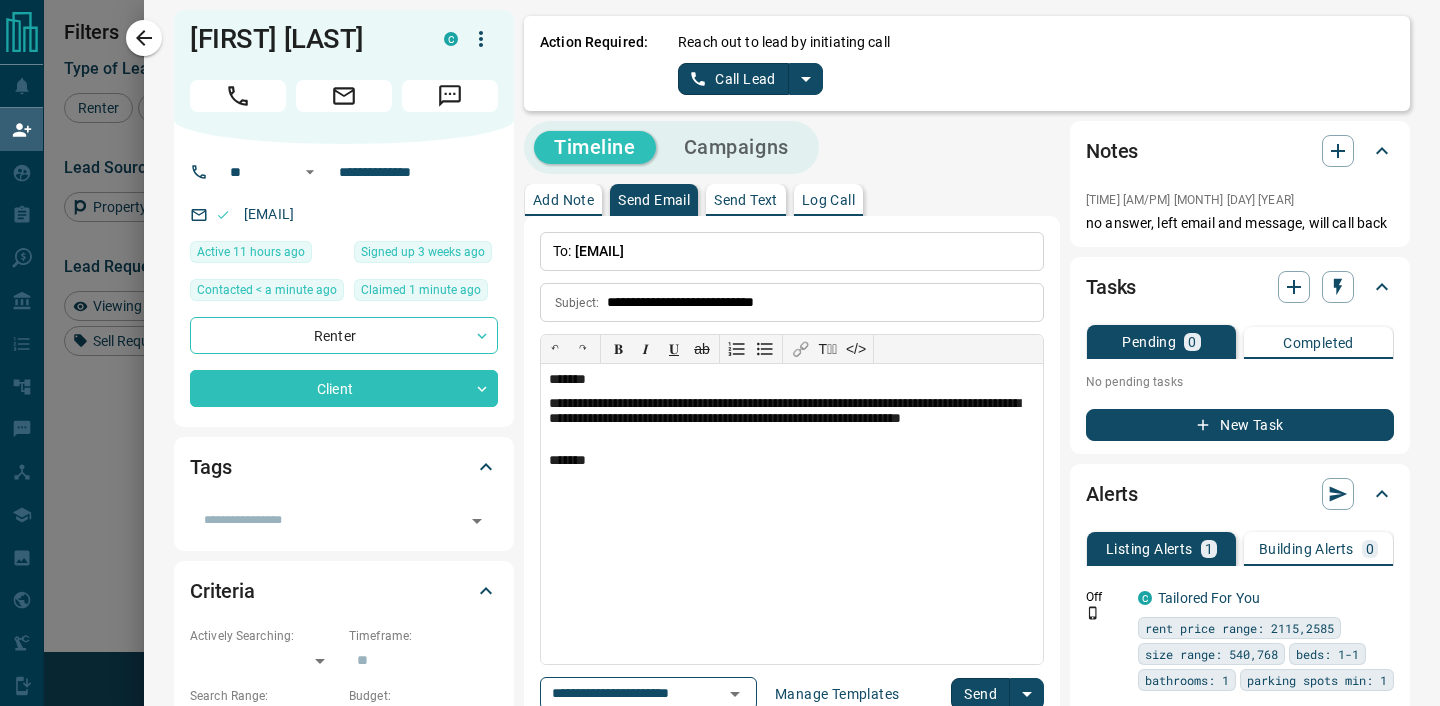 click on "Send" at bounding box center (980, 694) 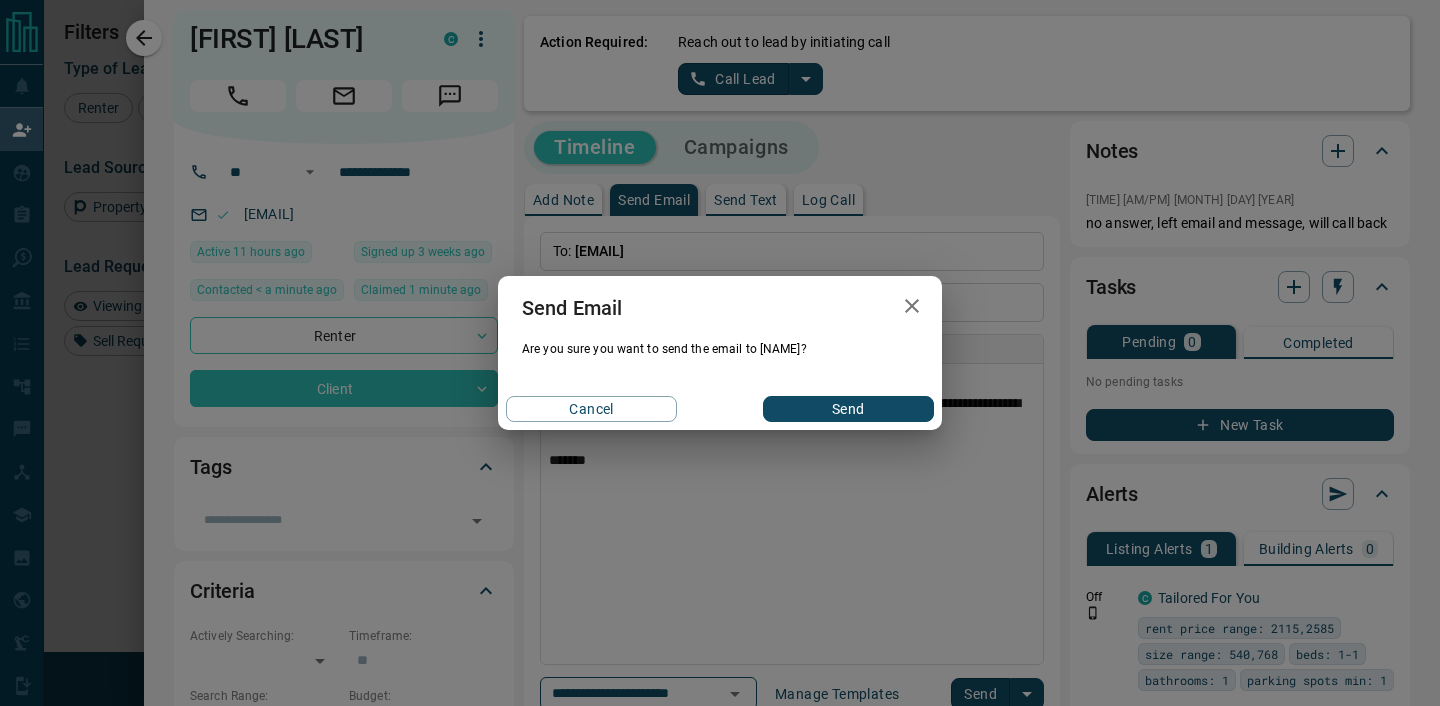 click on "Send" at bounding box center (848, 409) 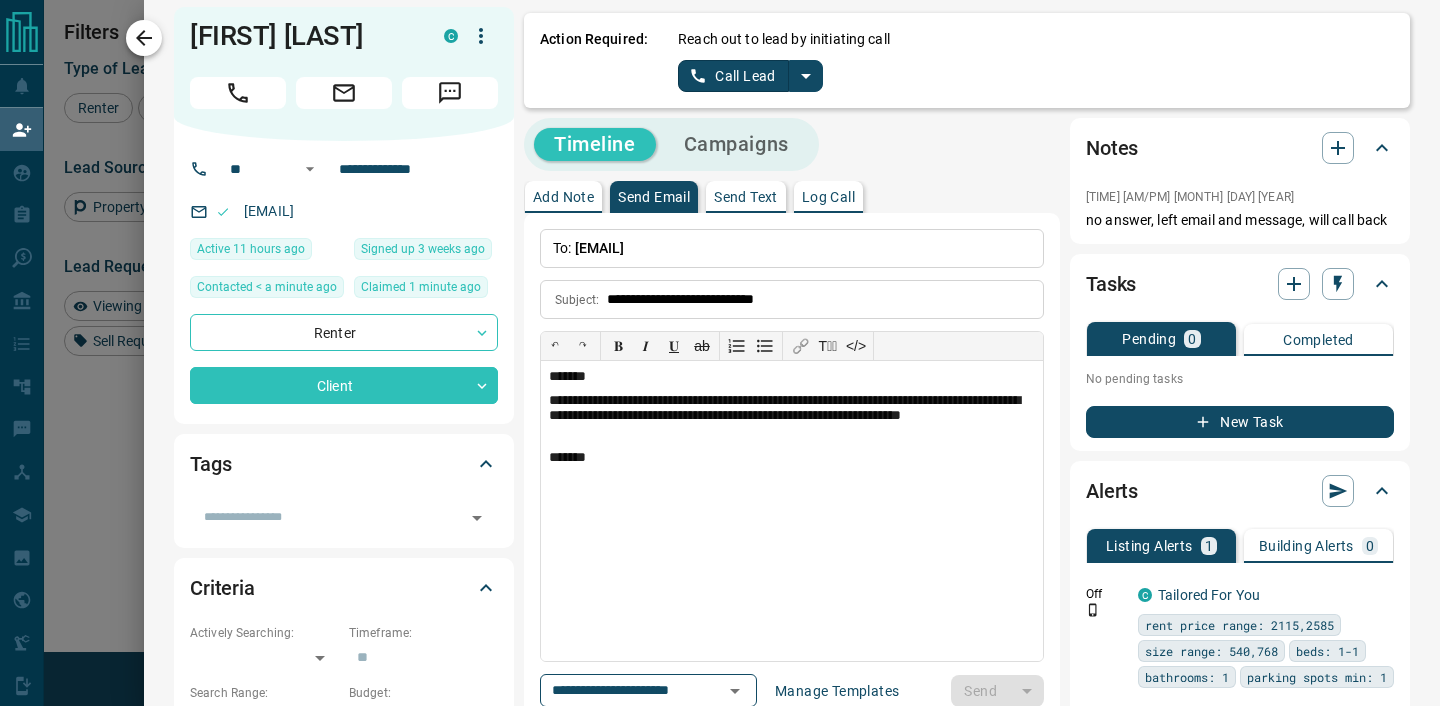 type 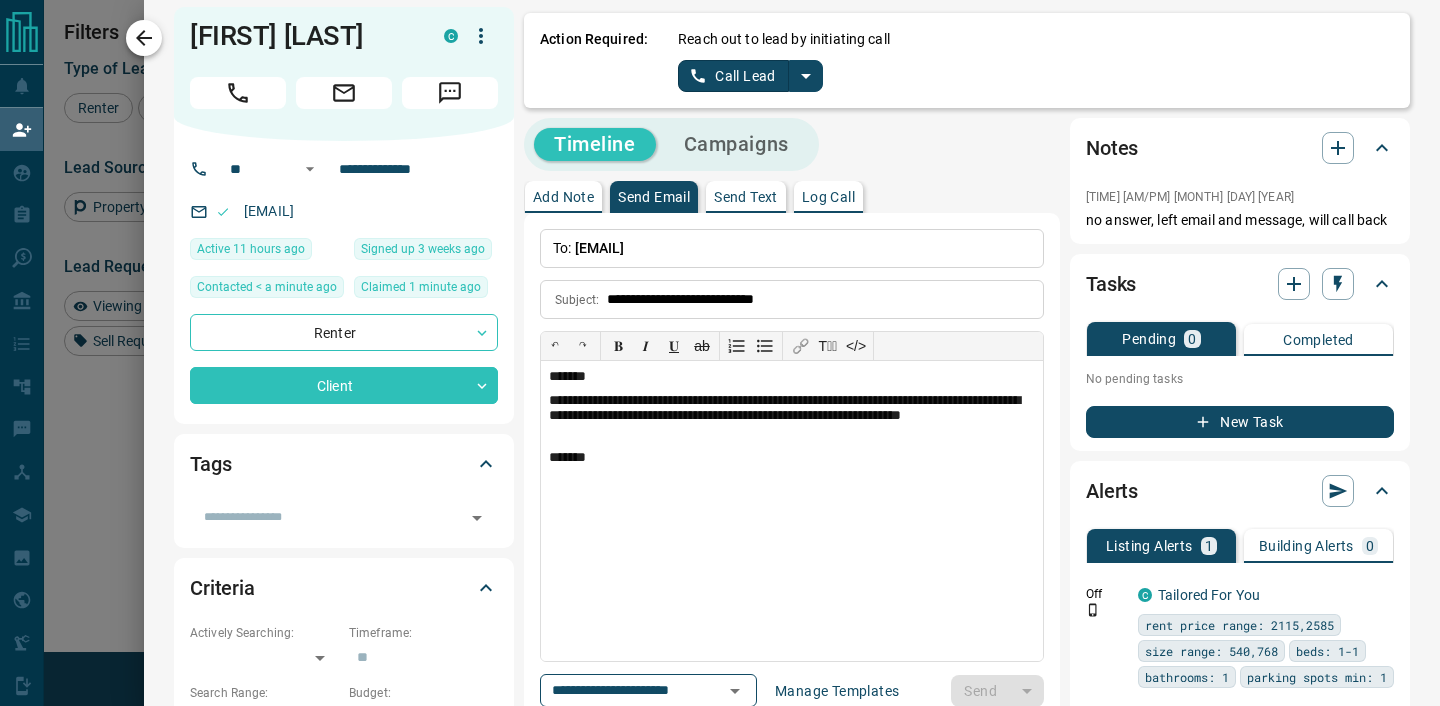 type 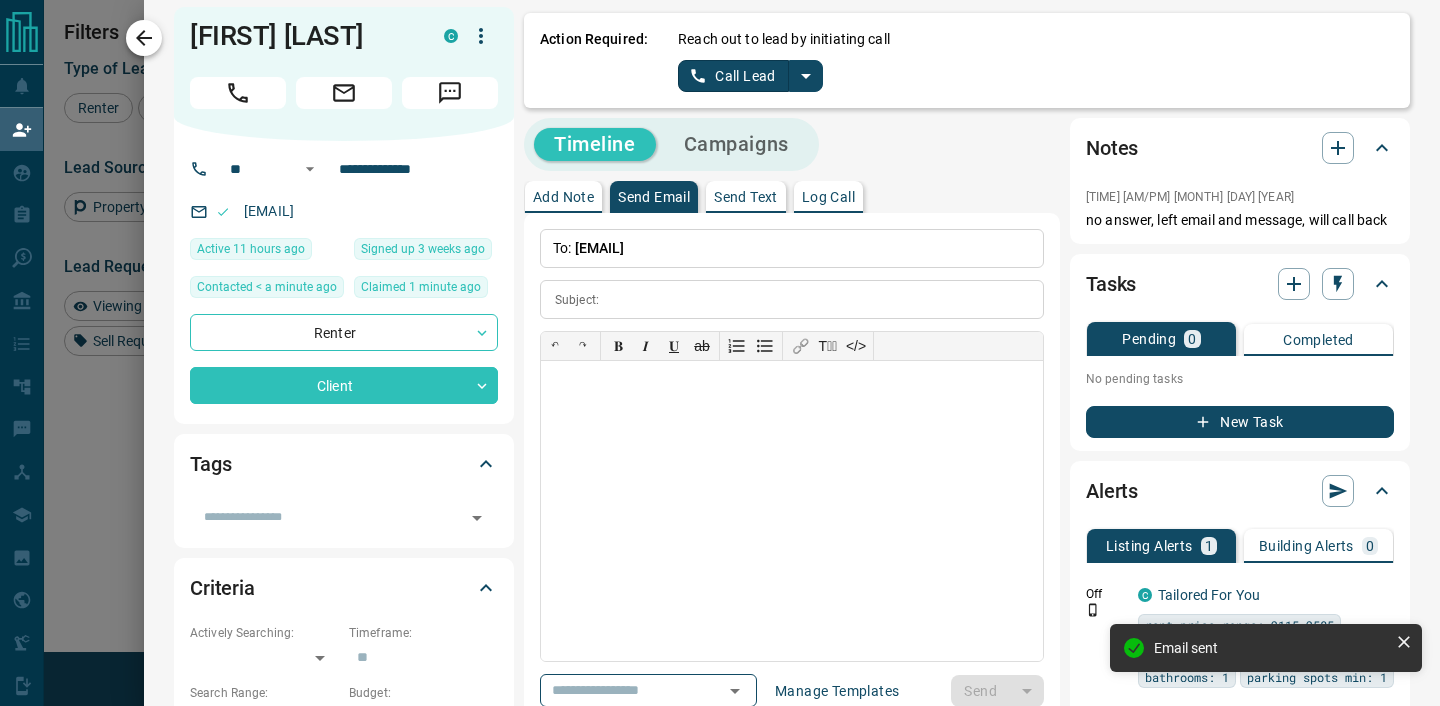 click 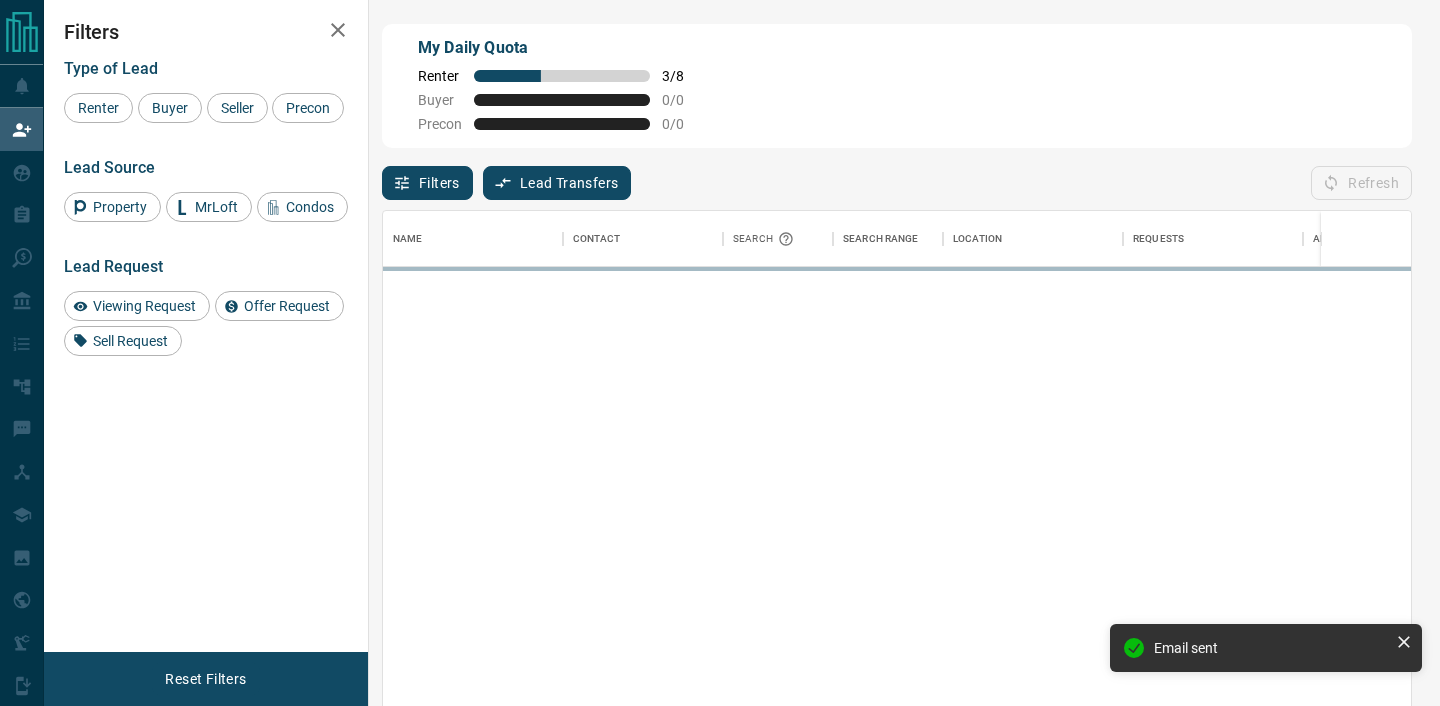 scroll, scrollTop: 1, scrollLeft: 1, axis: both 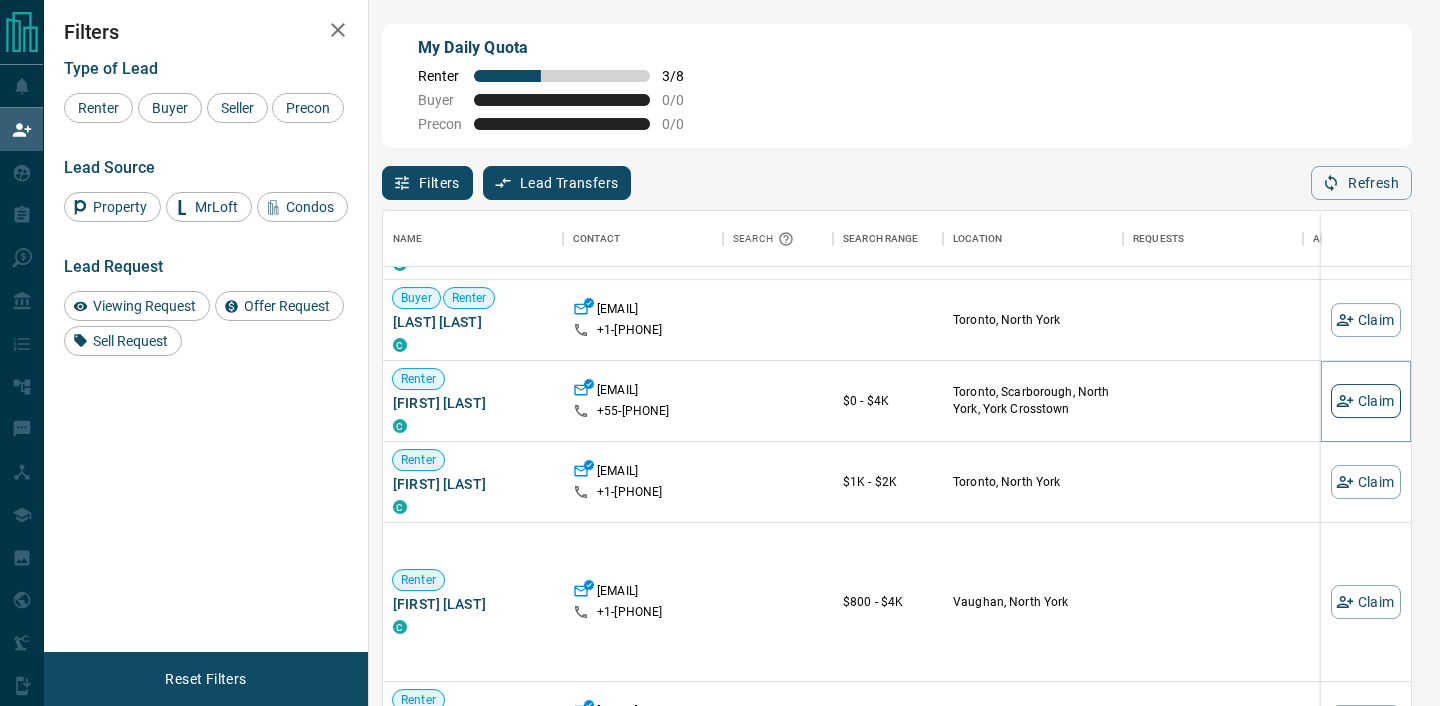 click on "Claim" at bounding box center [1366, 401] 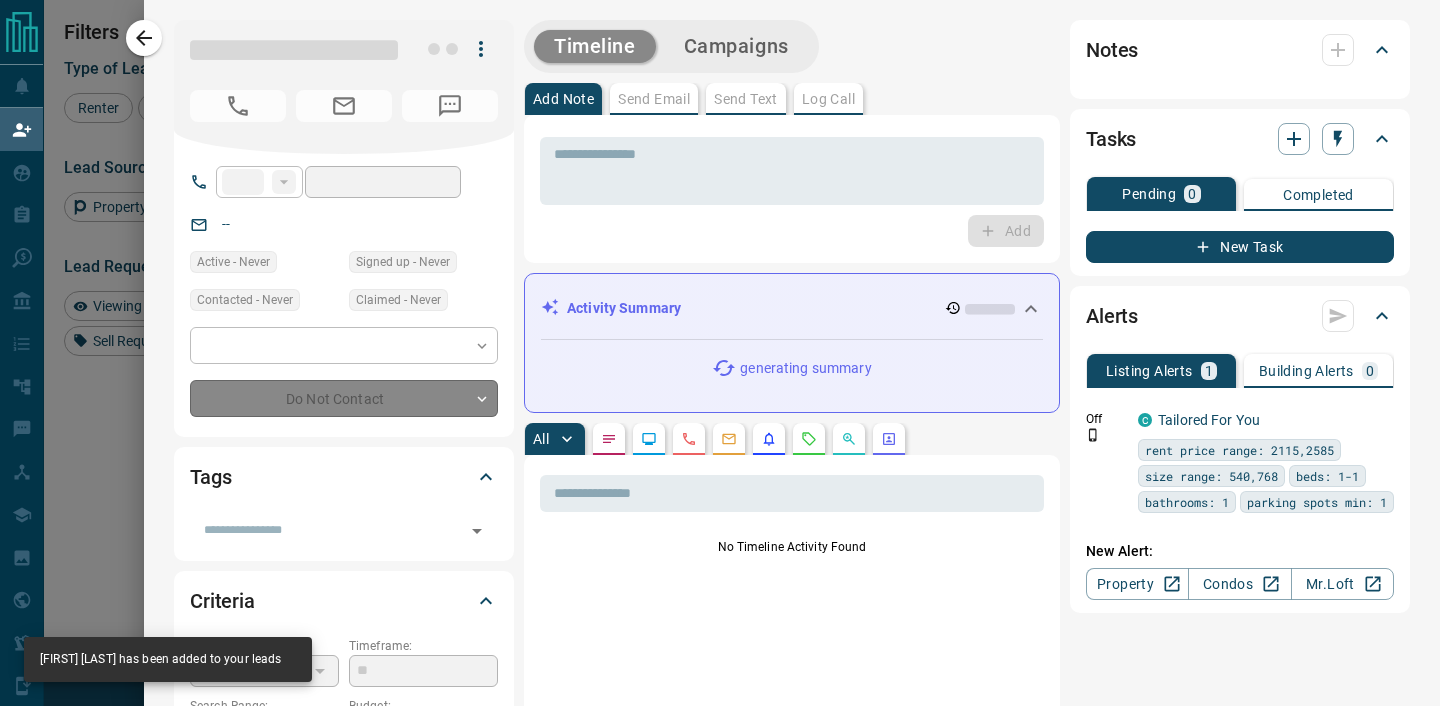 type on "***" 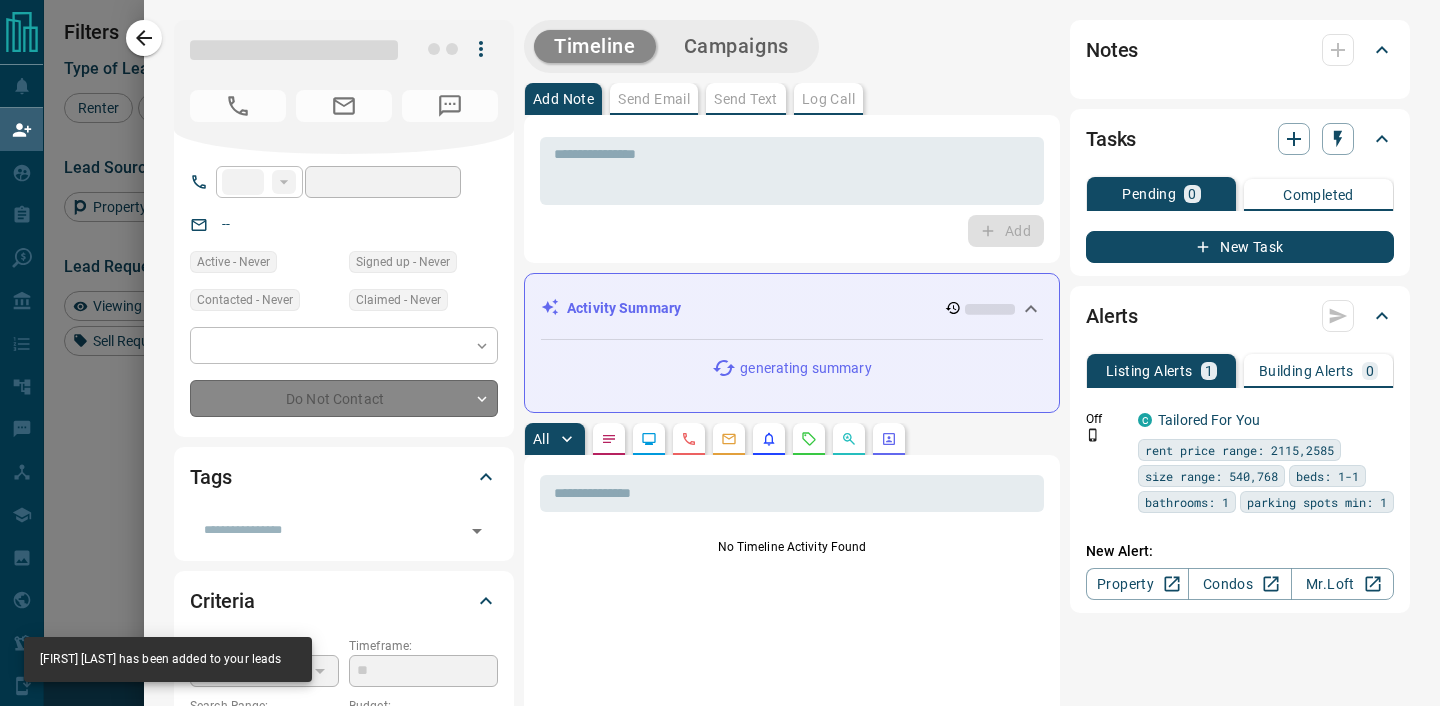 type on "**********" 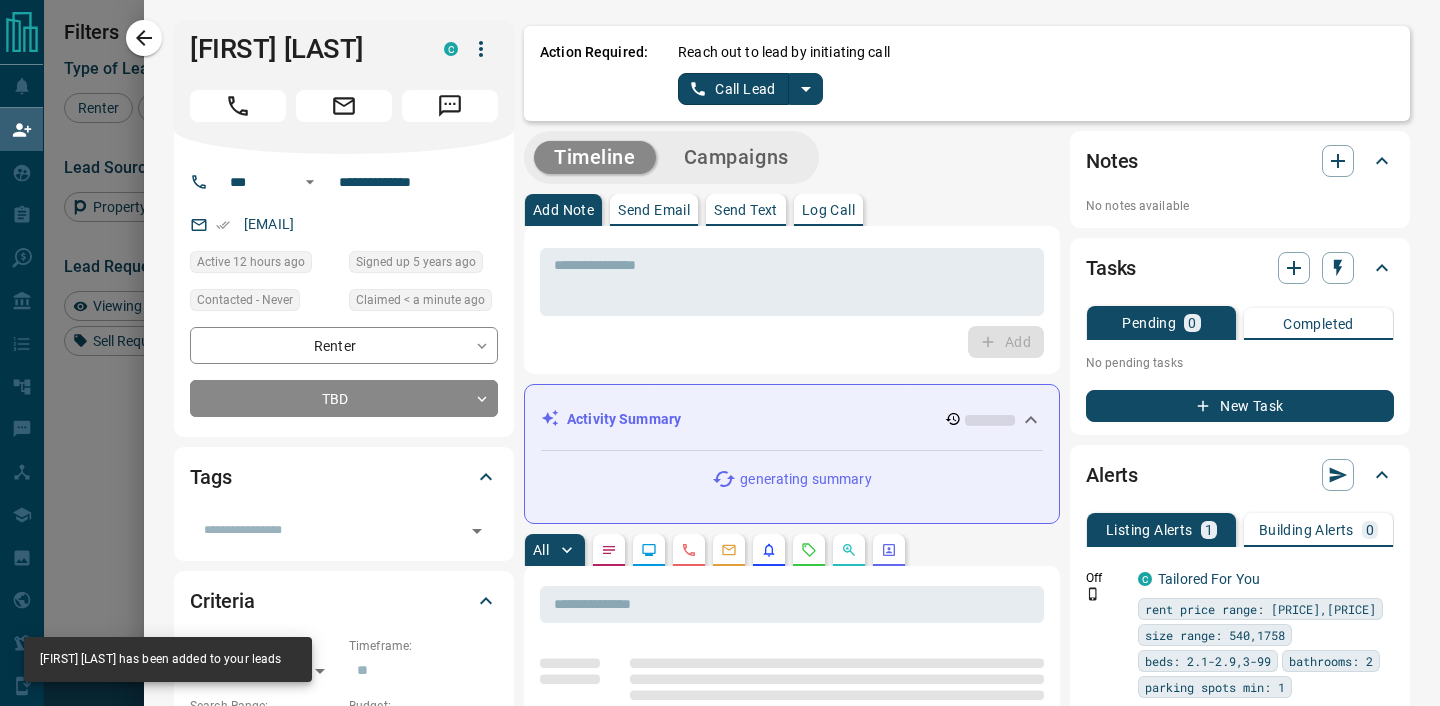 click on "Send Email" at bounding box center (654, 210) 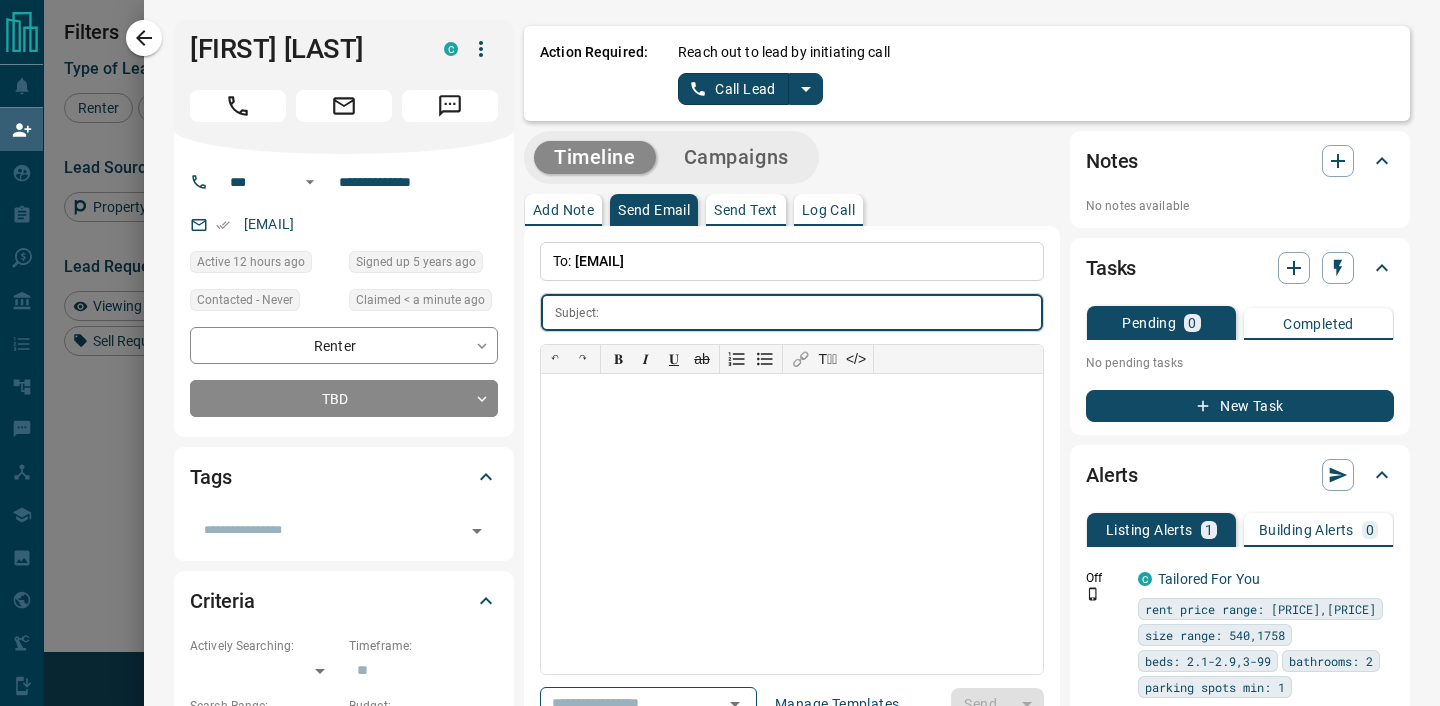 scroll, scrollTop: 40, scrollLeft: 0, axis: vertical 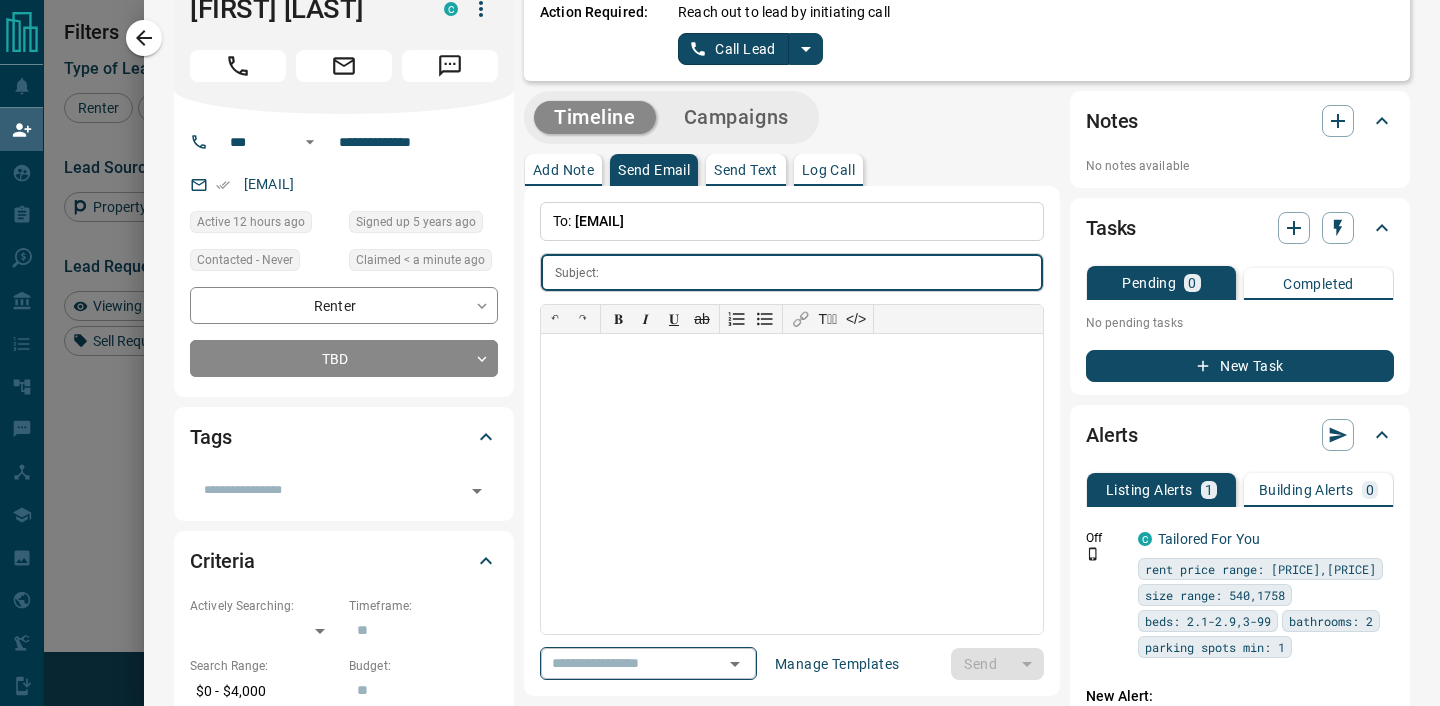 click 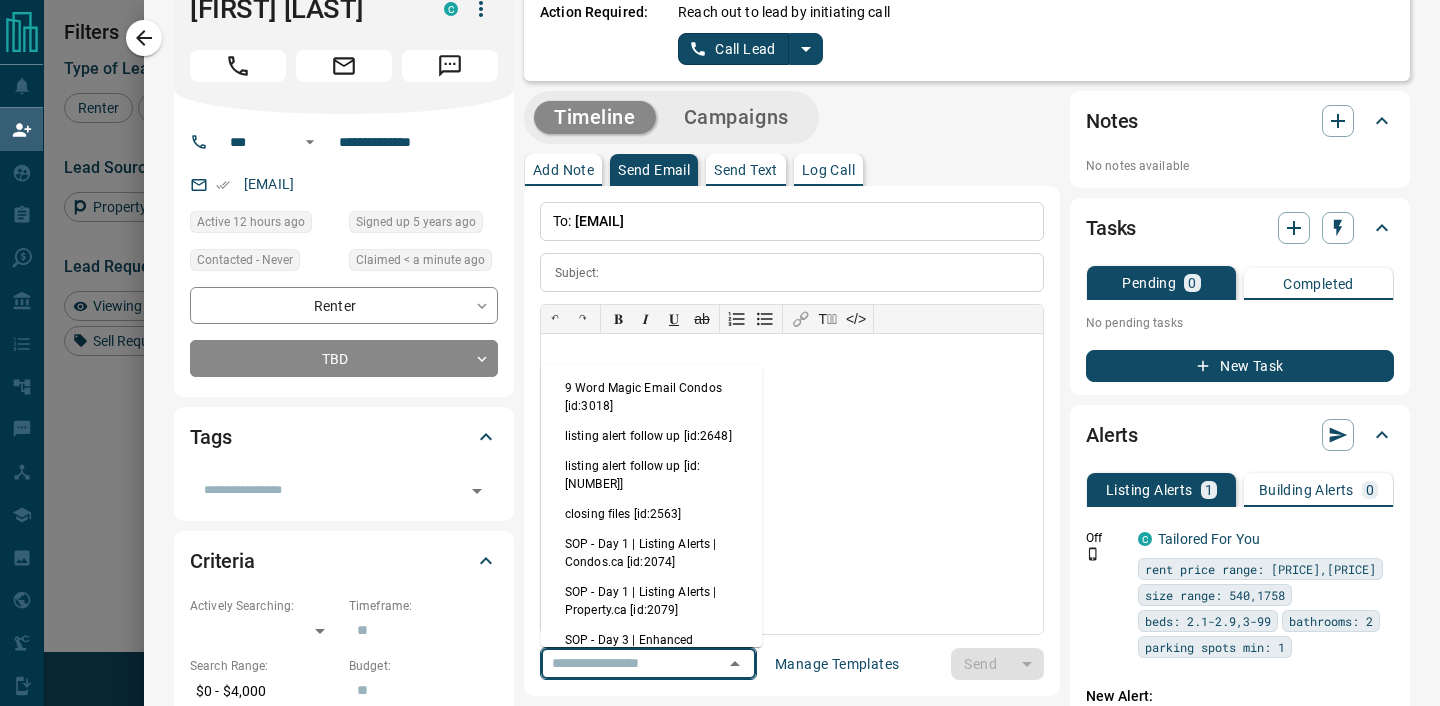 click on "closing files [id:2563]" at bounding box center [651, 514] 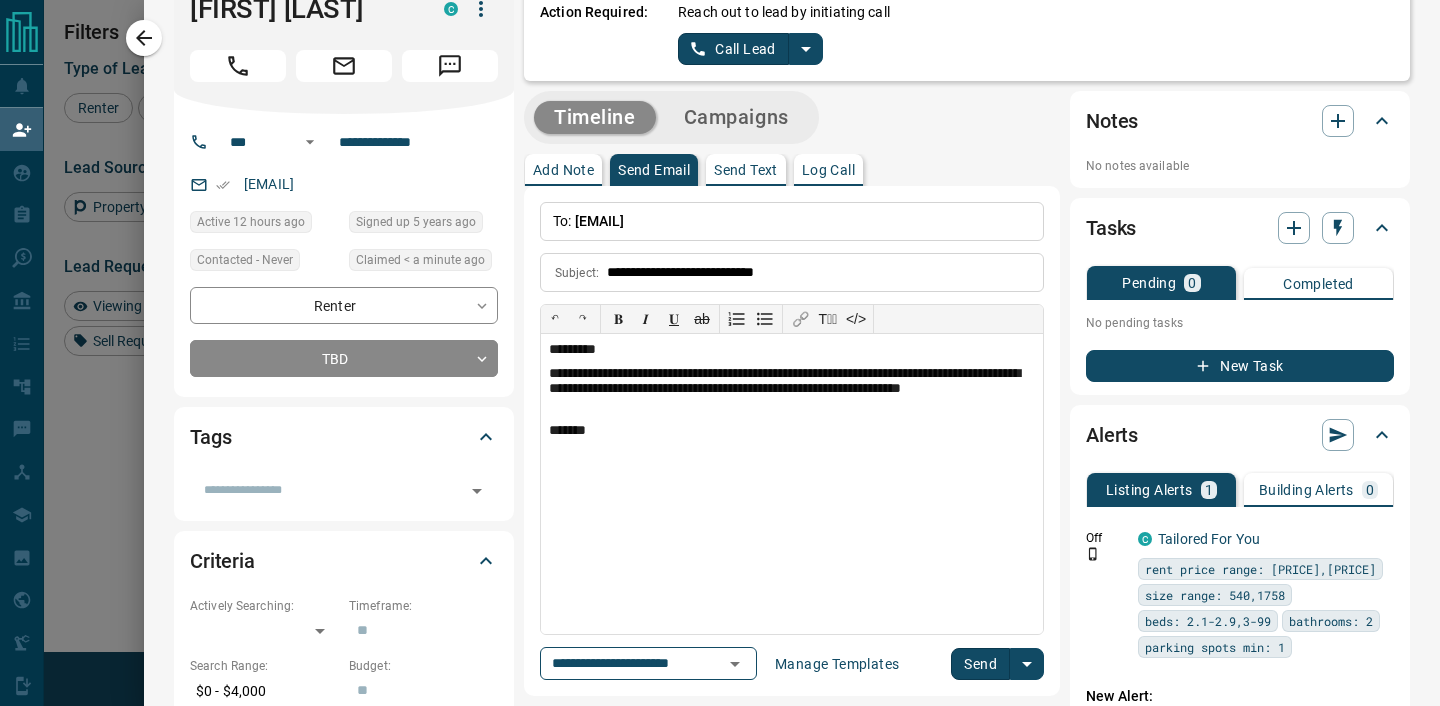 click on "Send" at bounding box center [980, 664] 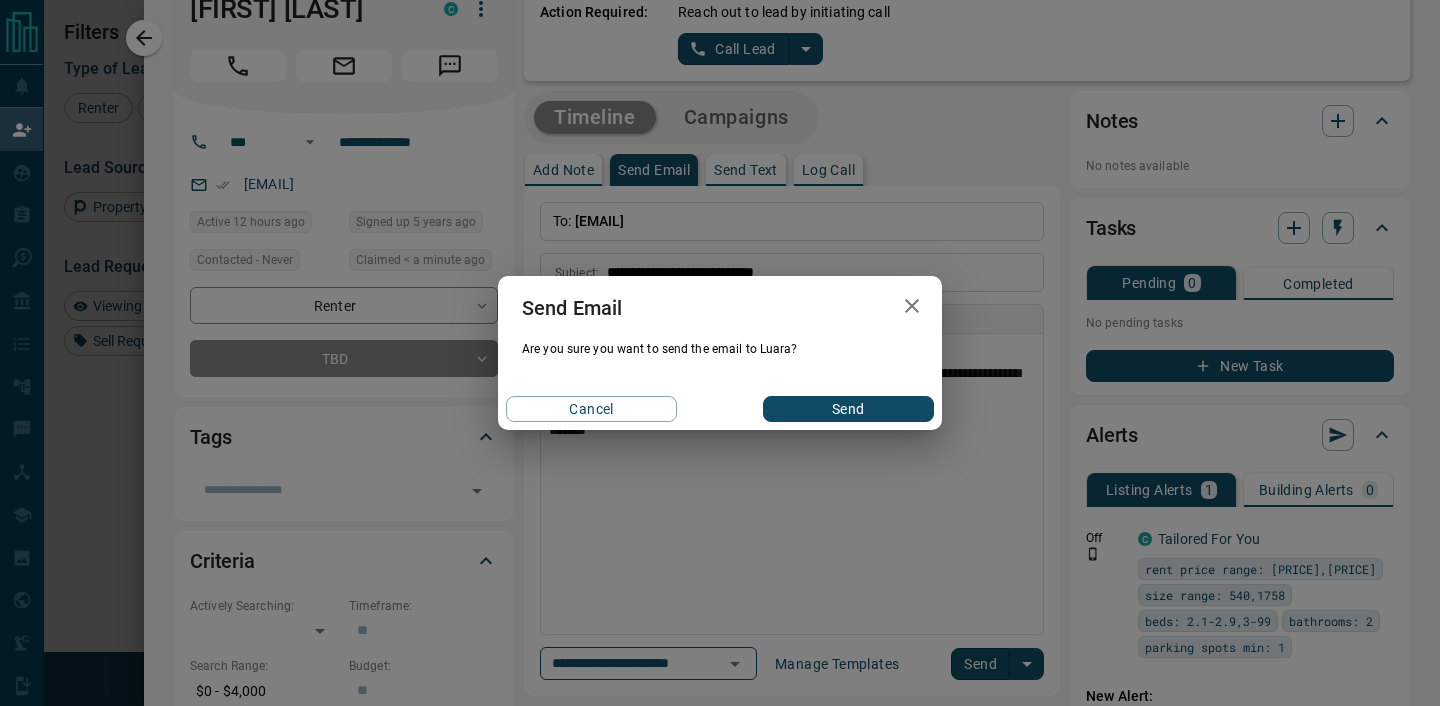 click on "Send" at bounding box center (848, 409) 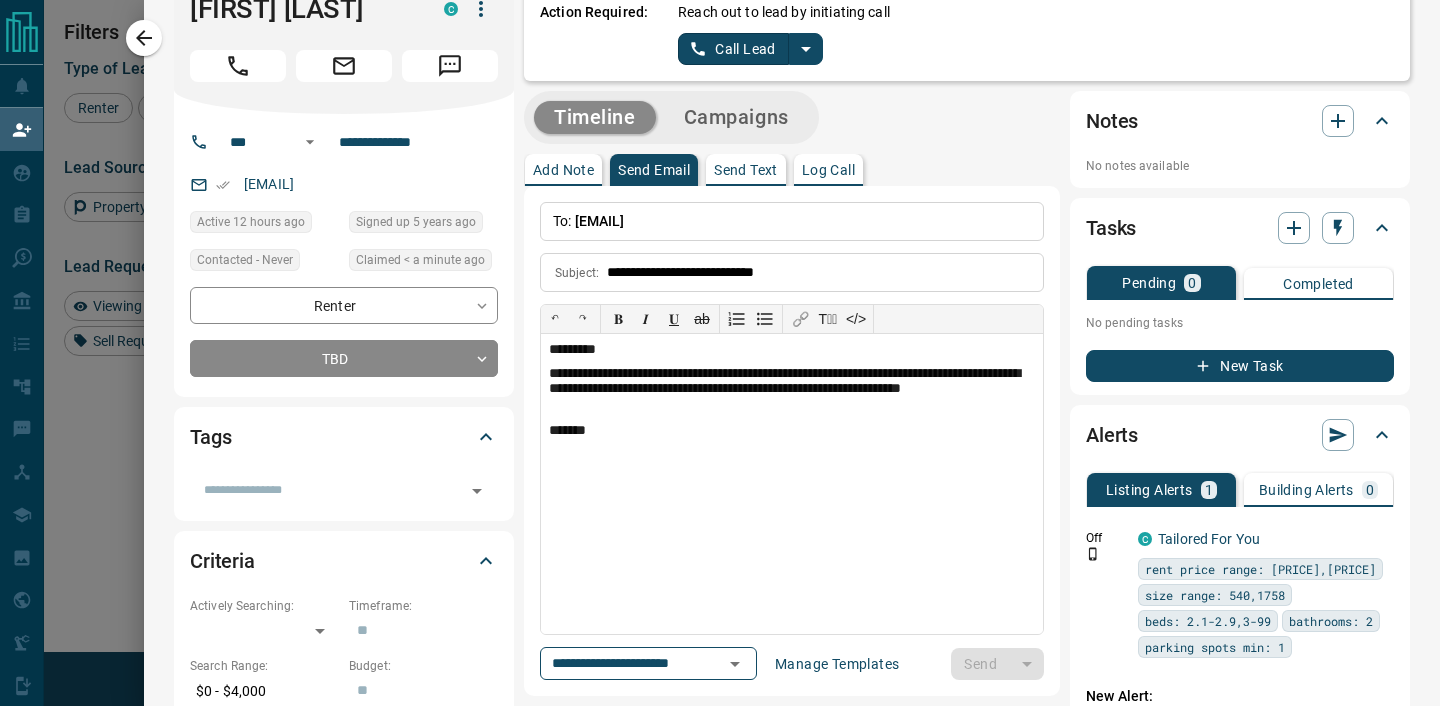 click on "Log Call" at bounding box center (828, 170) 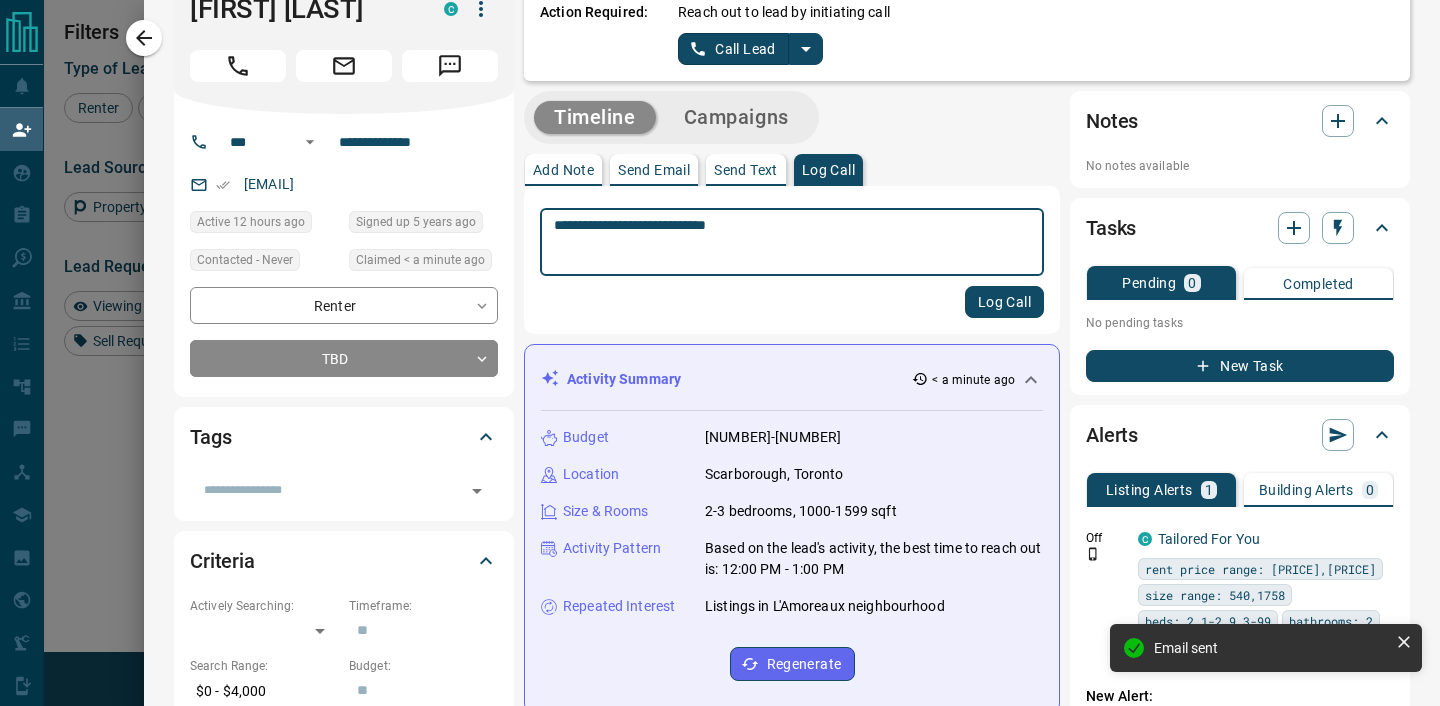 type on "**********" 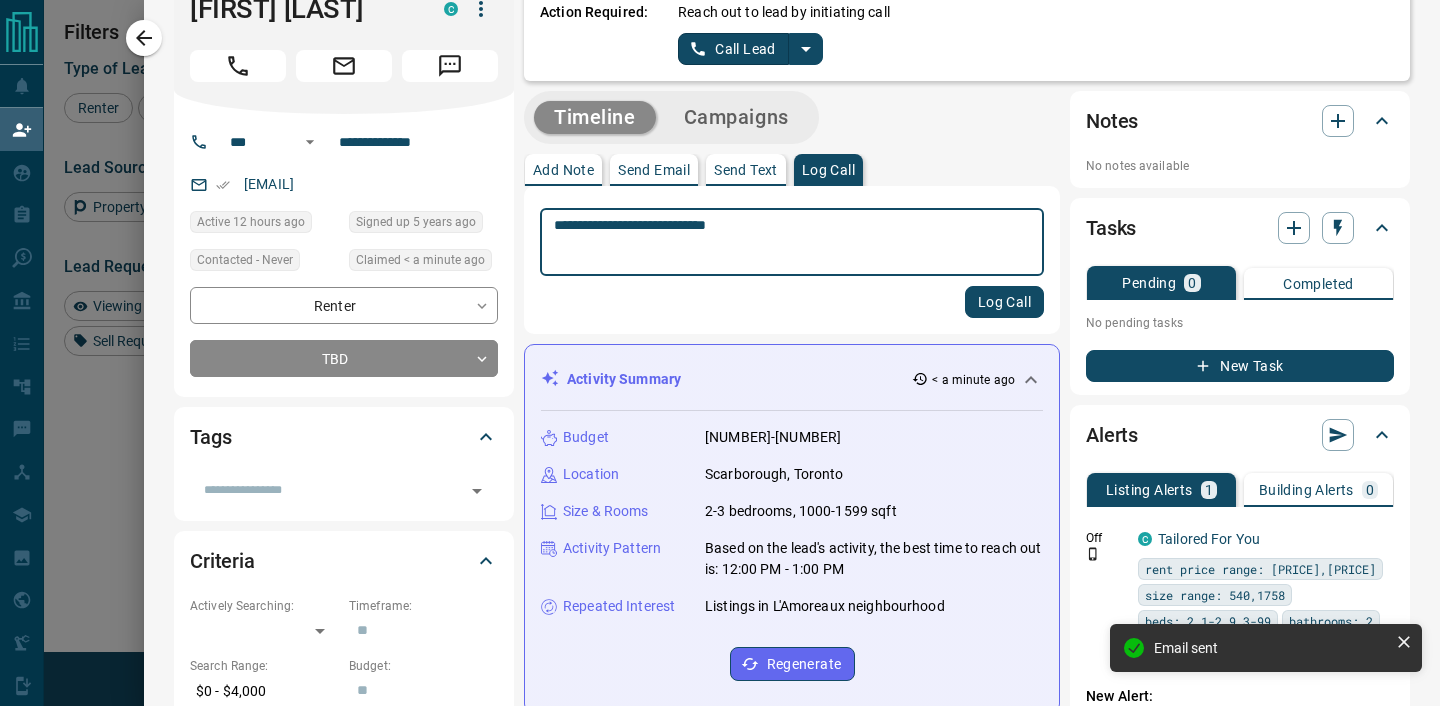 click on "Log Call" at bounding box center [1004, 302] 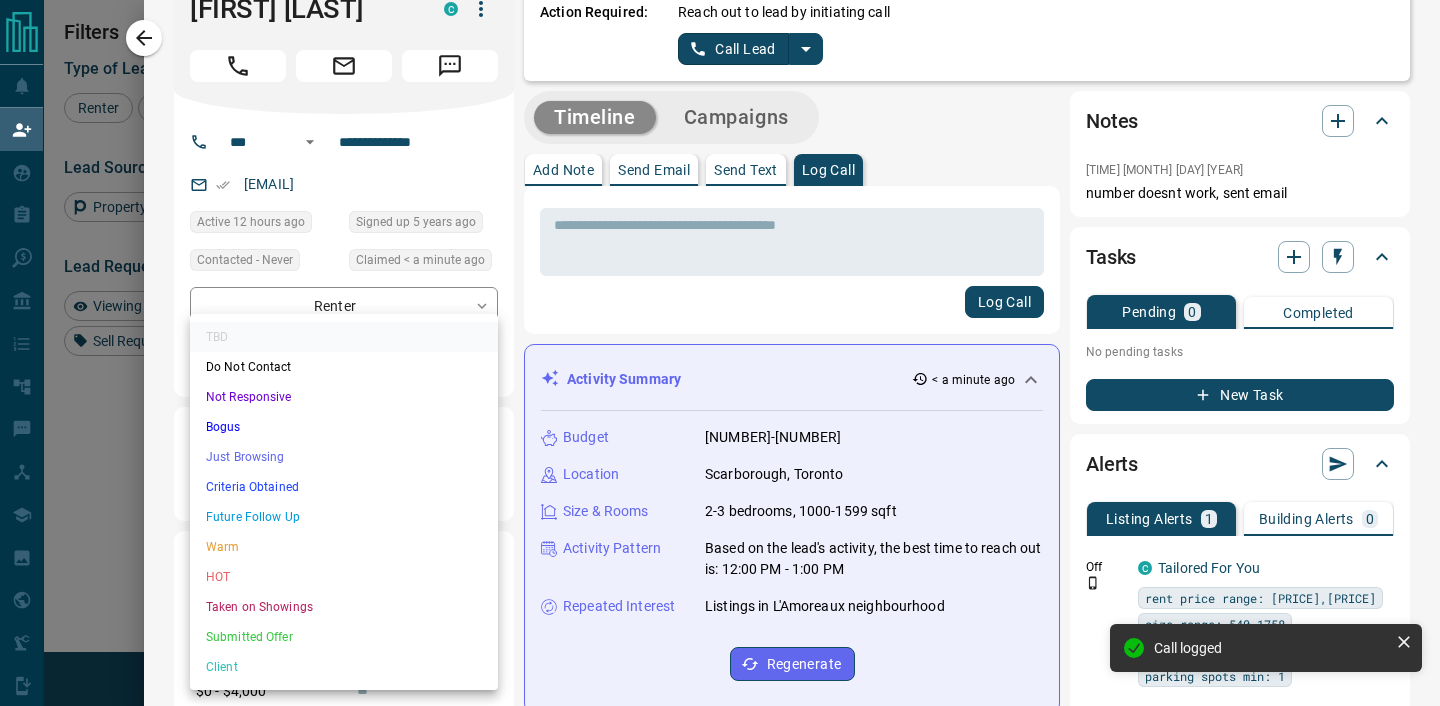 click on "Lead Transfers Claim Leads My Leads Tasks Opportunities Deals Campaigns Automations Messages Broker Bay Training Media Services Agent Resources Precon Worksheet Mobile Apps Disclosure Logout My Daily Quota Renter [NUMBER] / [NUMBER] Buyer [NUMBER] / [NUMBER] Precon [NUMBER] / [NUMBER] Filters Lead Transfers [NUMBER] Refresh Name Contact Search   Search Range Location Requests AI Status Recent Opportunities (30d) Renter [FIRST] [LAST] C [EMAIL] +[PHONE] Active [PRICE] - [PRICE] [CITY], [CITY] Favourite Renter [BRAND] [BRAND] C [EMAIL] [PHONE] [PRICE] - [PRICE] [CITY] Renter [FIRST] [LAST] C [EMAIL] [PHONE] [PRICE] - [PRICE] [CITY], [CITY], [CITY], [CITY] High Interest Renter [FIRST] [LAST] C [EMAIL] [PHONE] [PRICE] - [PRICE] [CITY], [CITY] Renter [FIRST] [LAST] C [EMAIL] [PHONE] [PRICE] - [PRICE] [CITY], [CITY] C C" at bounding box center (720, 302) 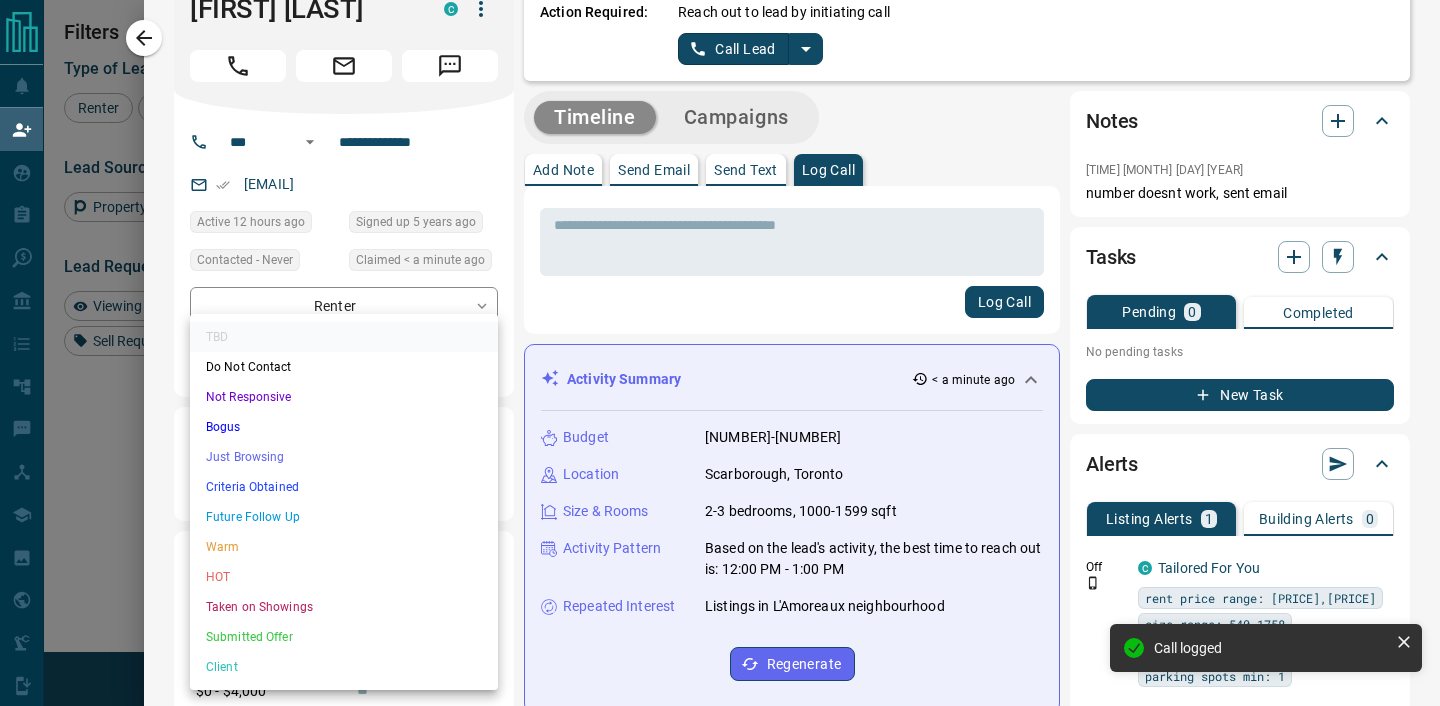 click on "Client" at bounding box center (344, 667) 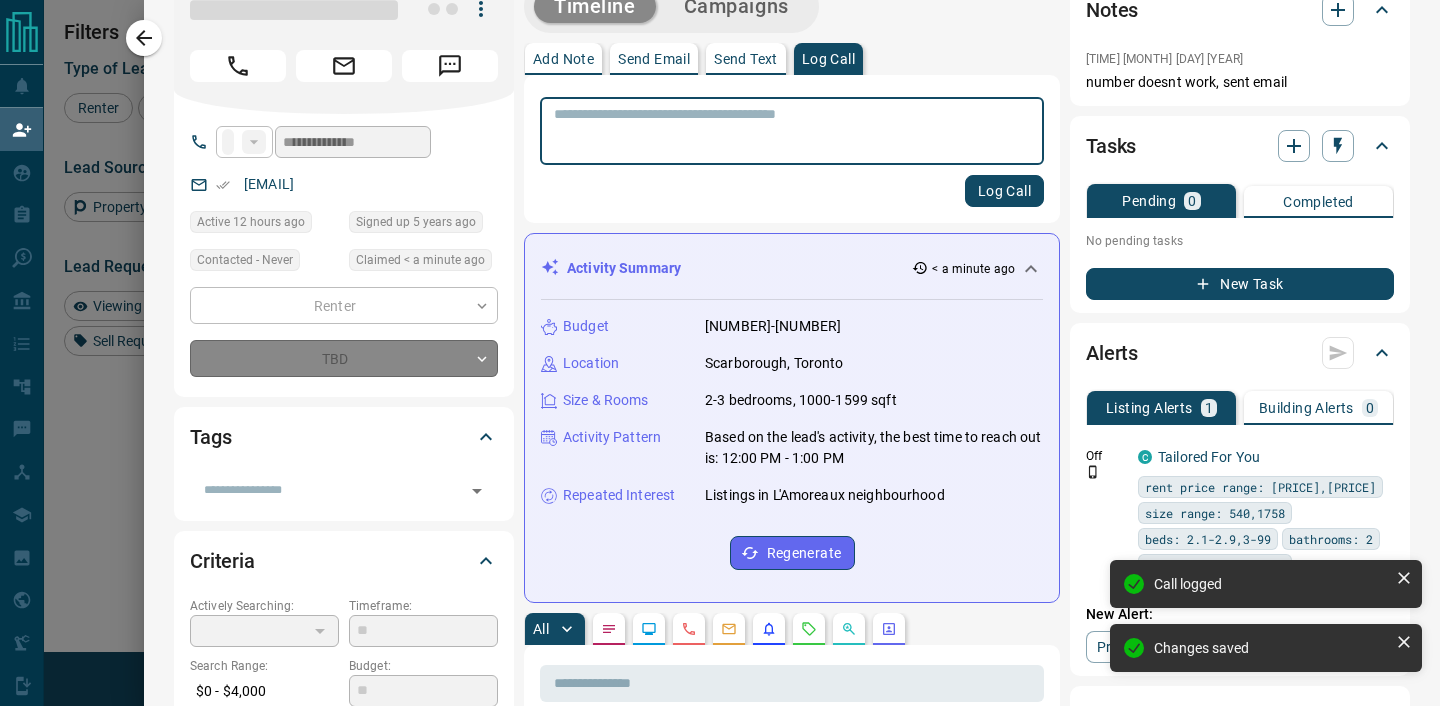 type on "**" 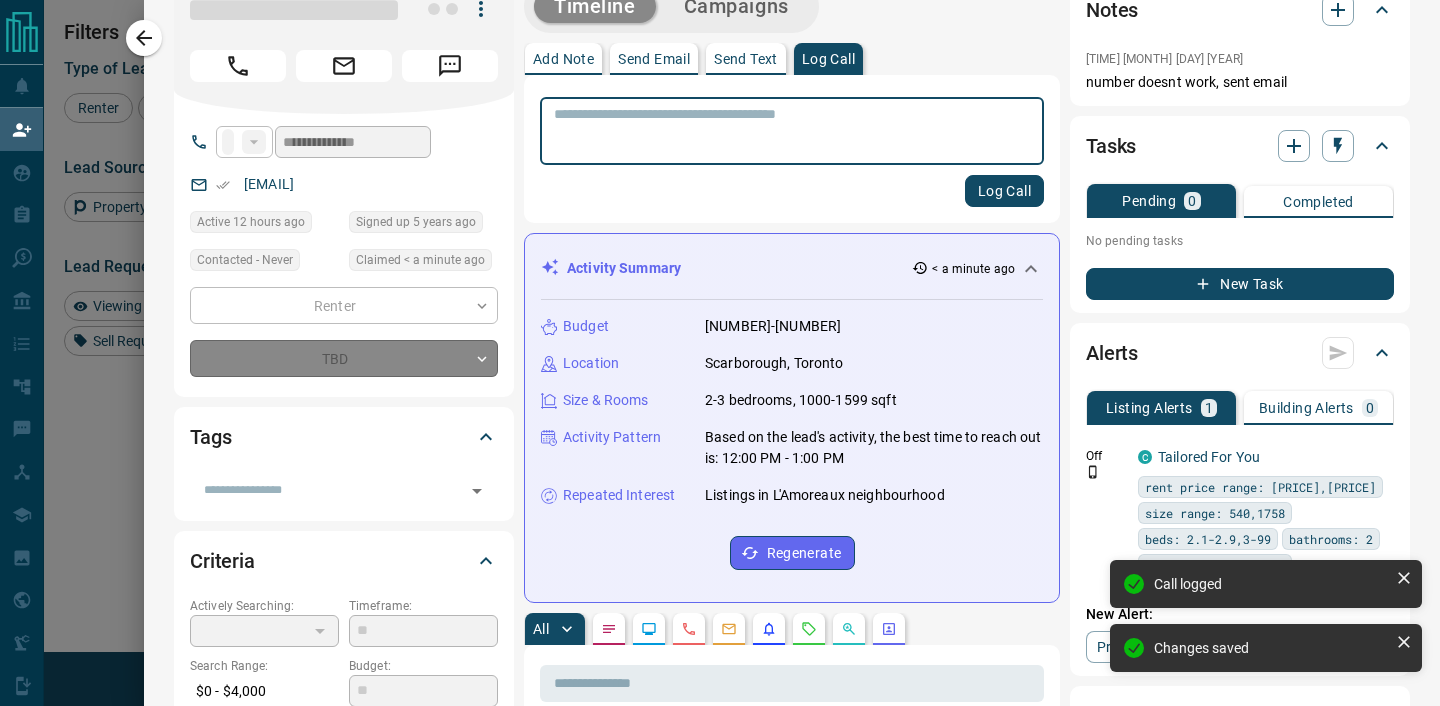 scroll, scrollTop: 40, scrollLeft: 0, axis: vertical 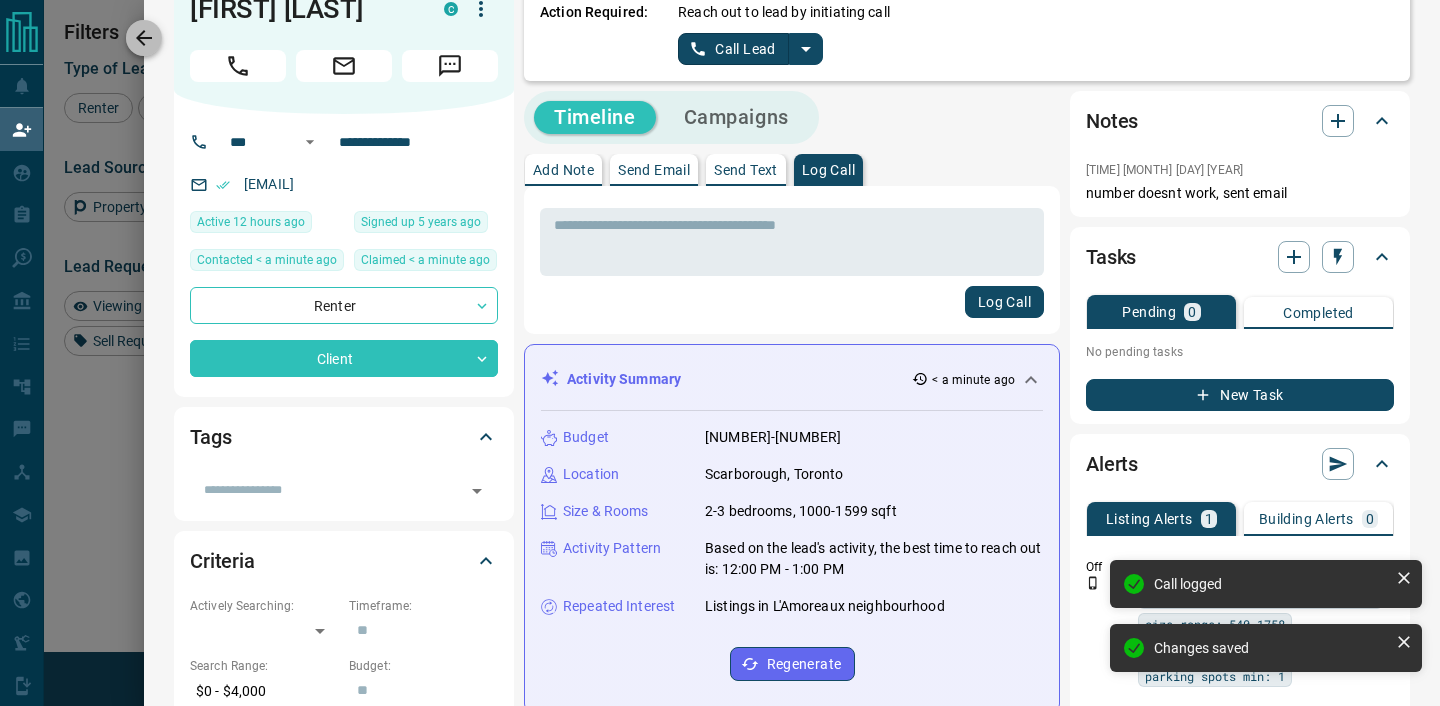 click 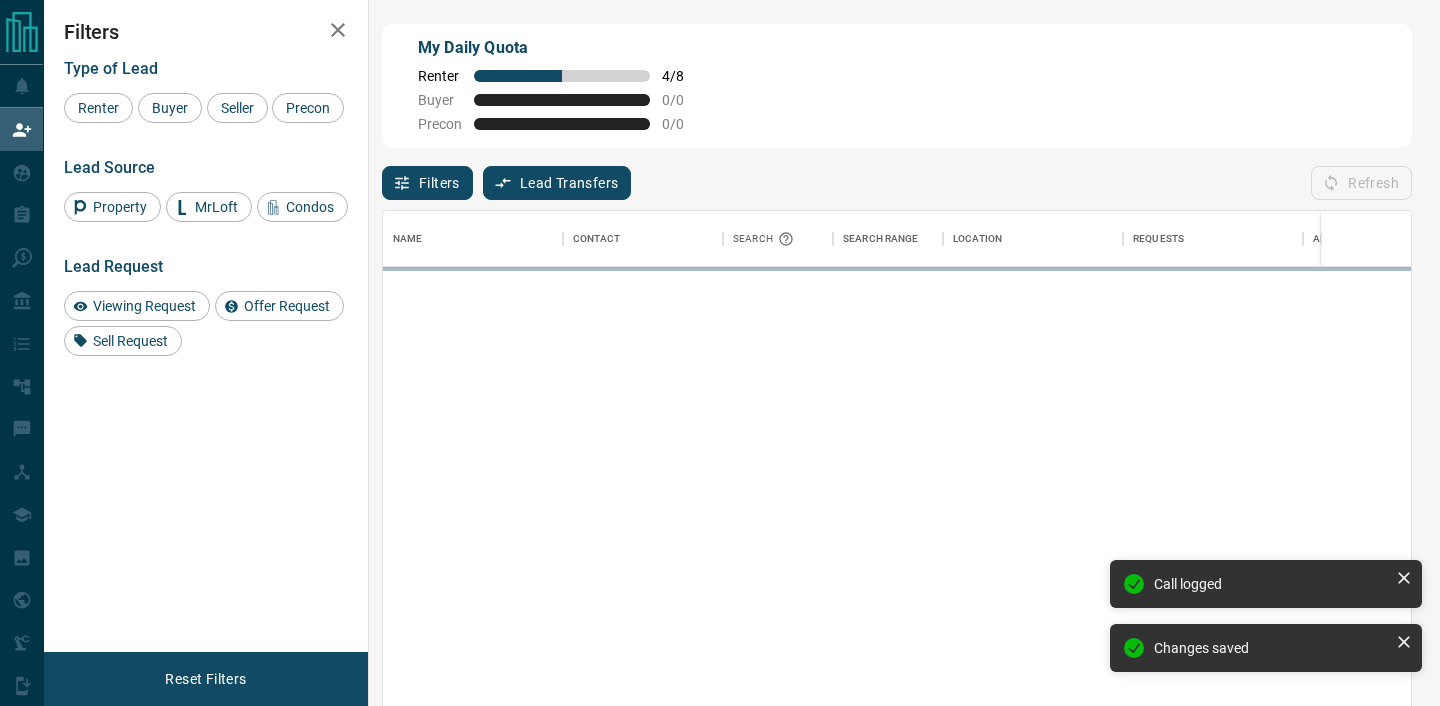 scroll, scrollTop: 1, scrollLeft: 1, axis: both 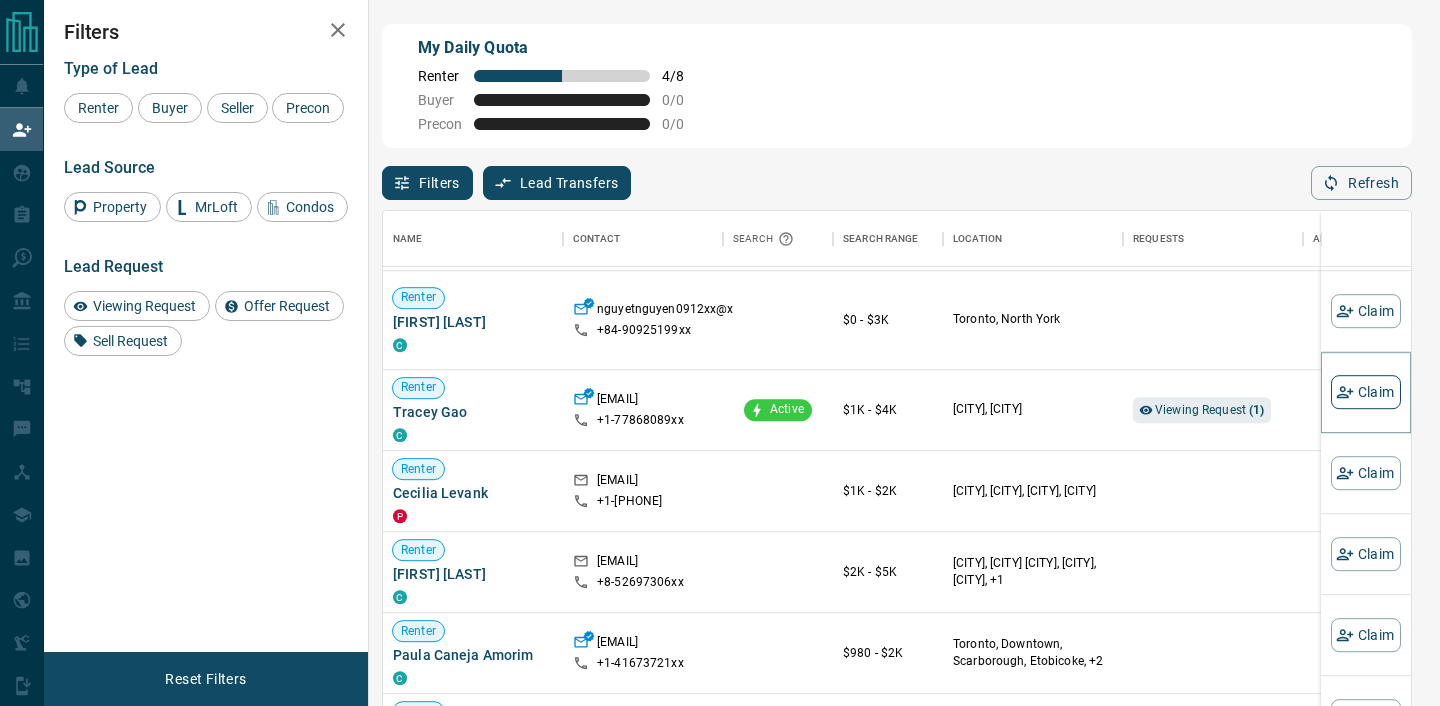 click on "Claim" at bounding box center (1366, 392) 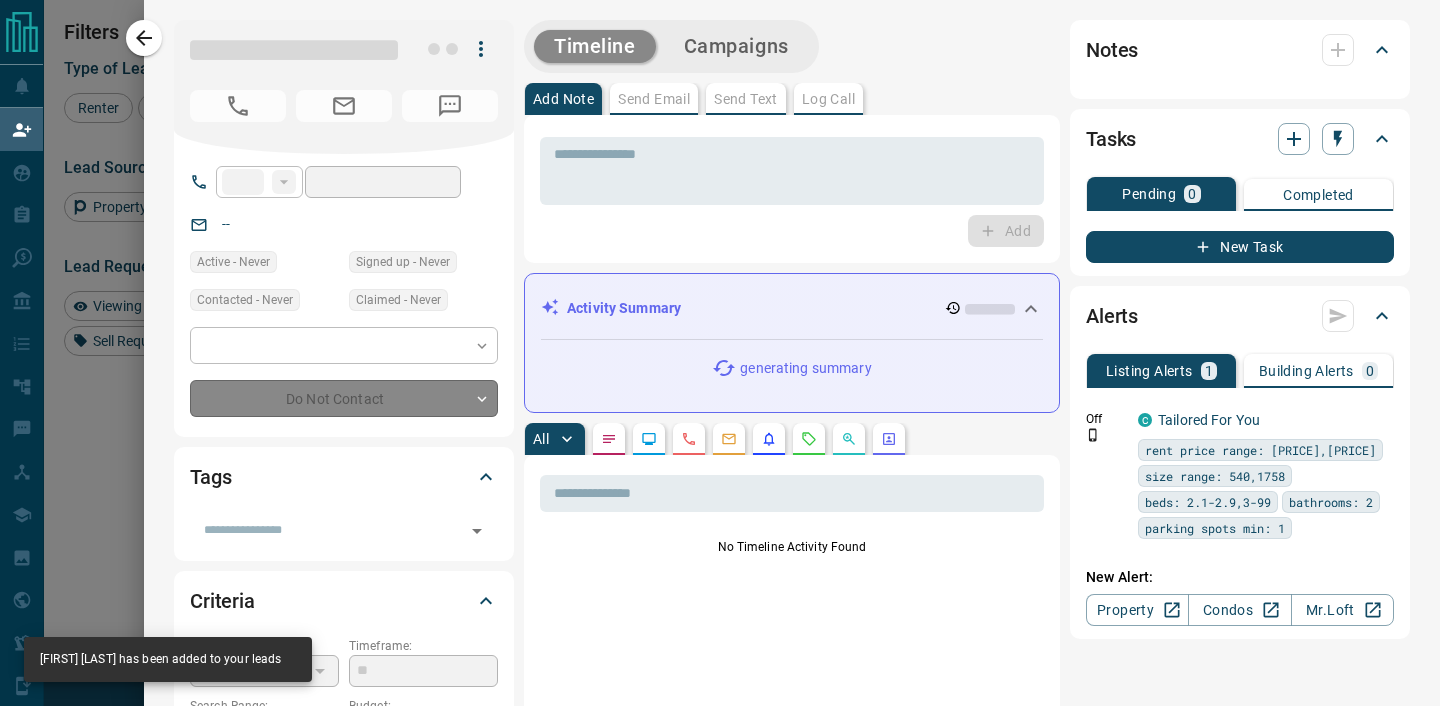 type on "**" 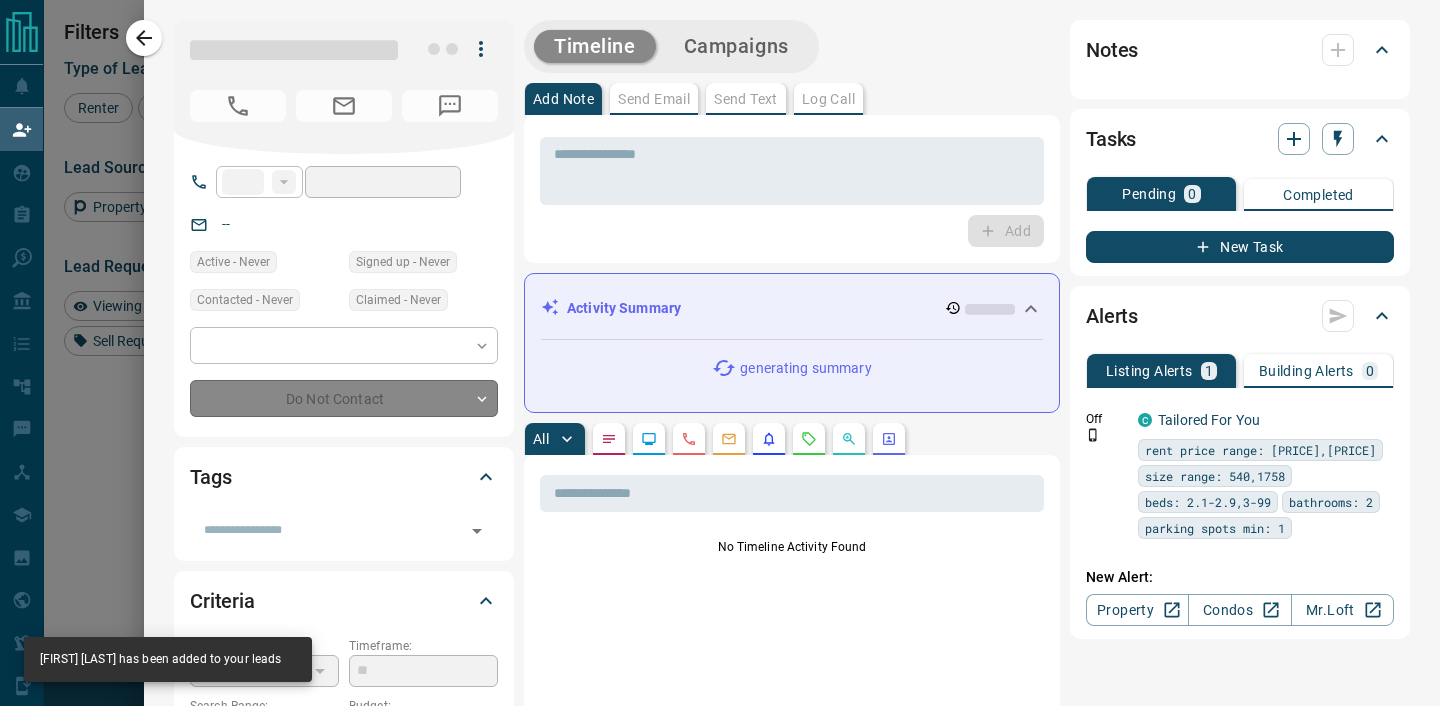 type on "**********" 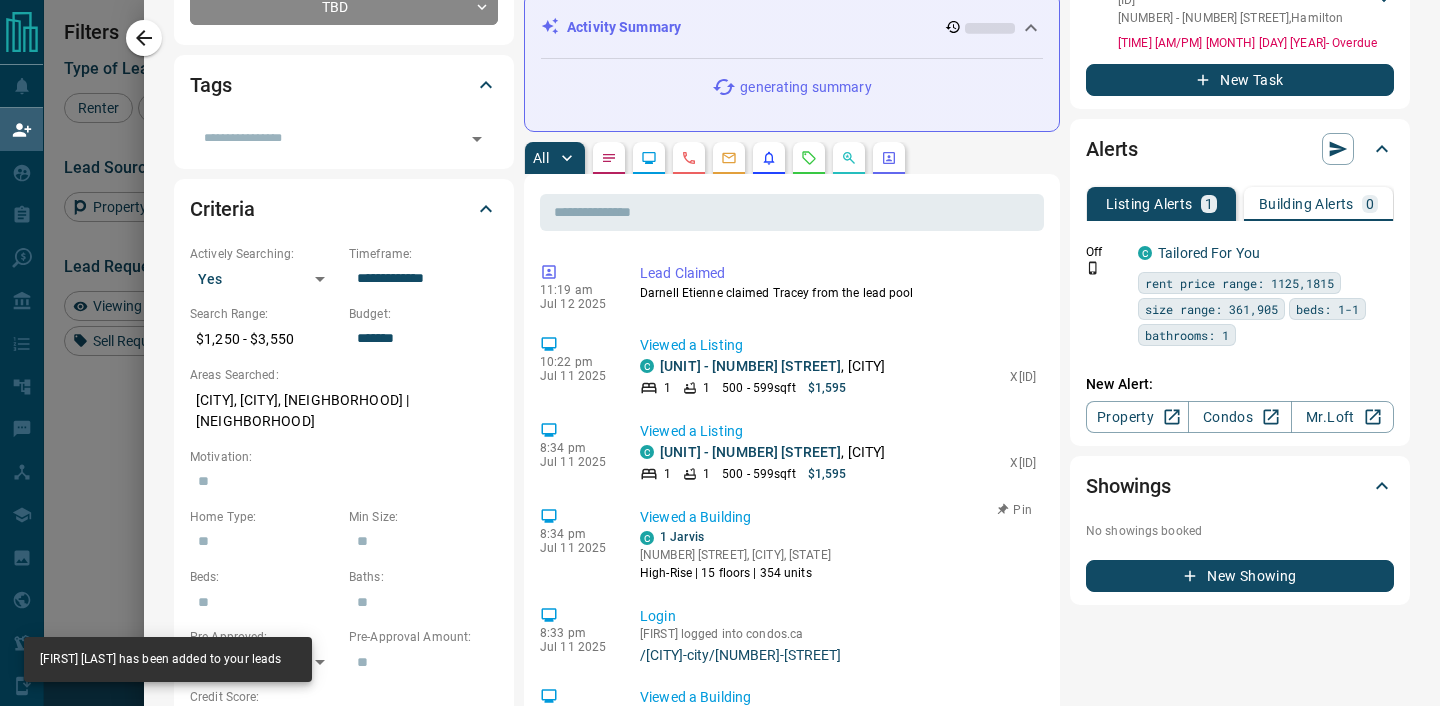 scroll, scrollTop: 350, scrollLeft: 0, axis: vertical 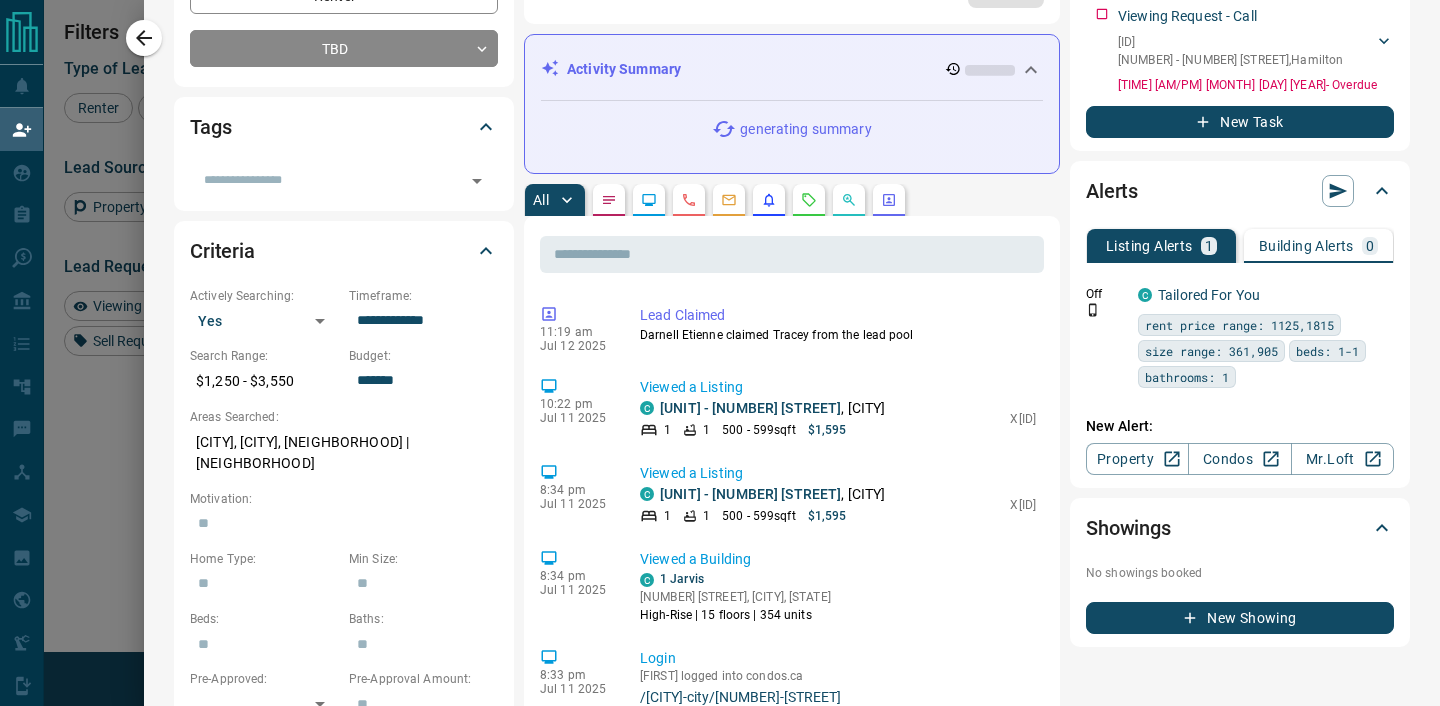 click 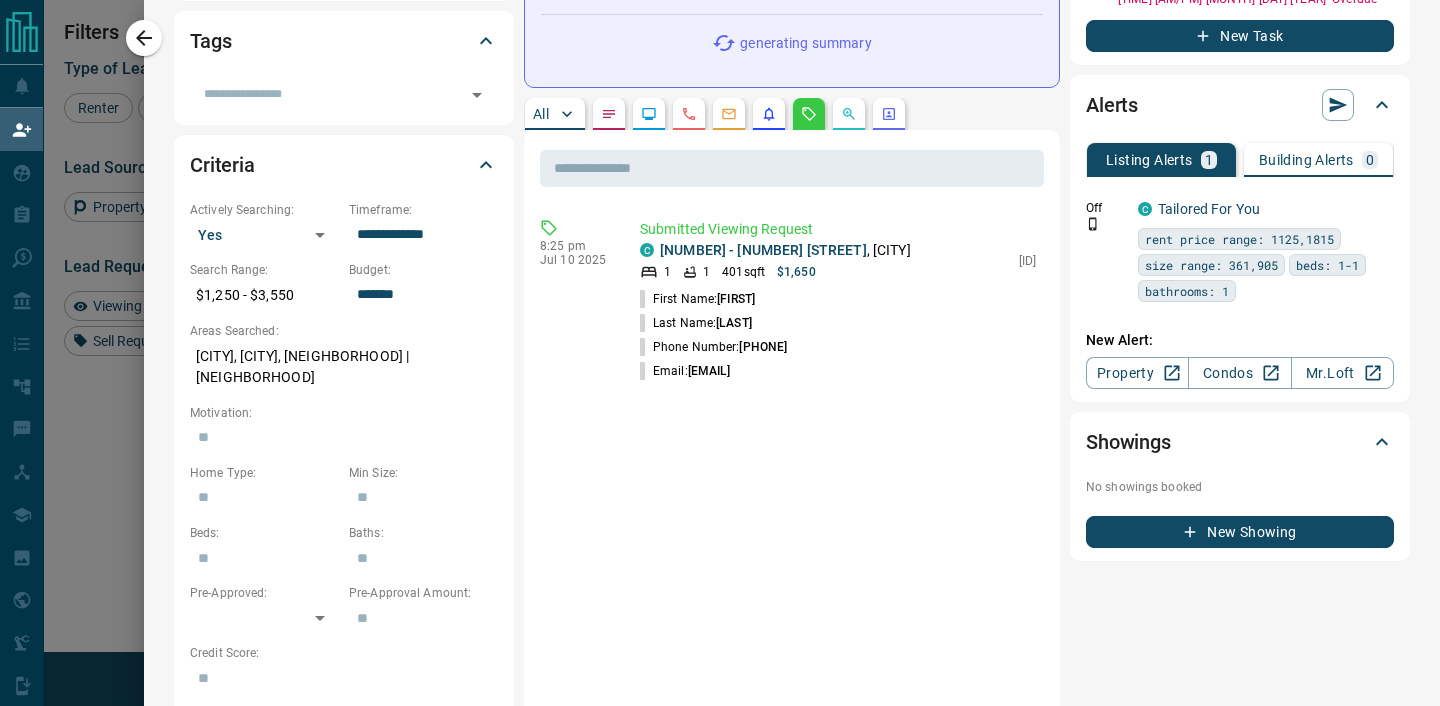 scroll, scrollTop: 0, scrollLeft: 0, axis: both 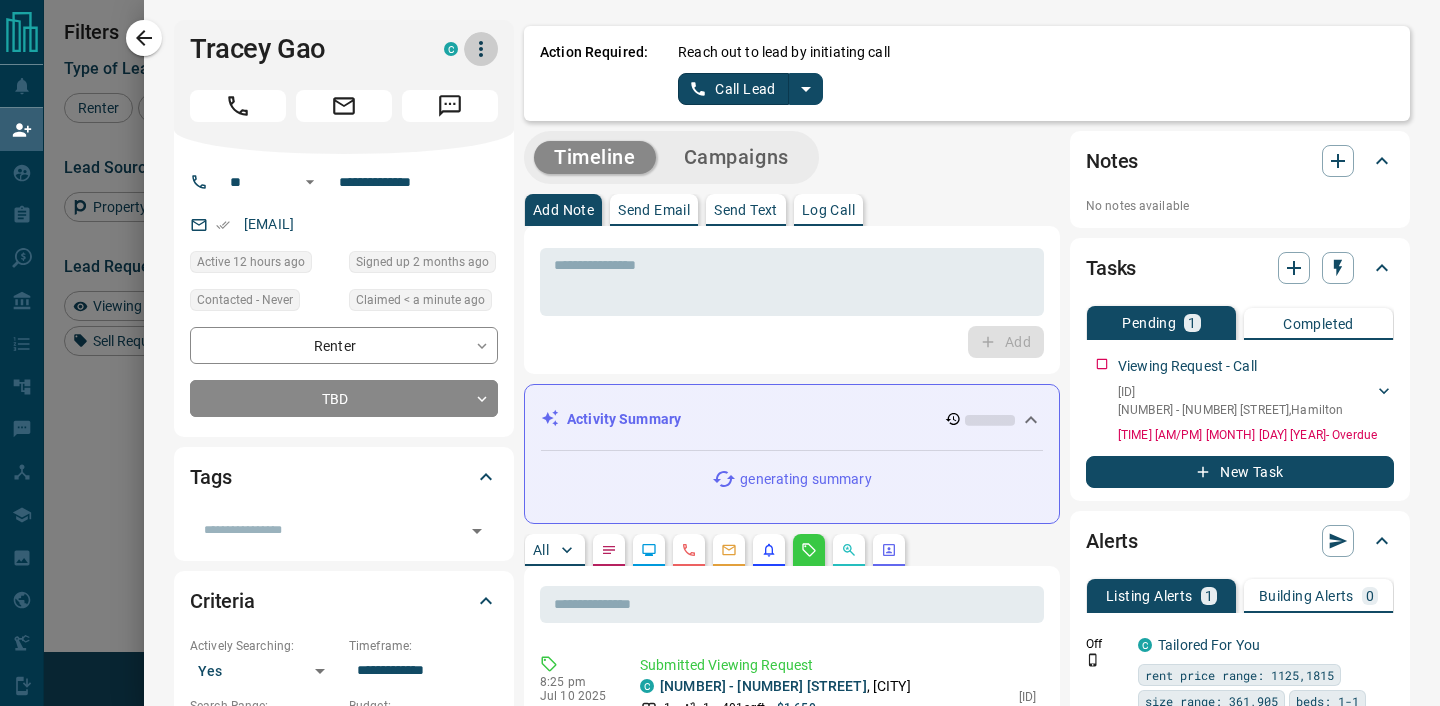 click 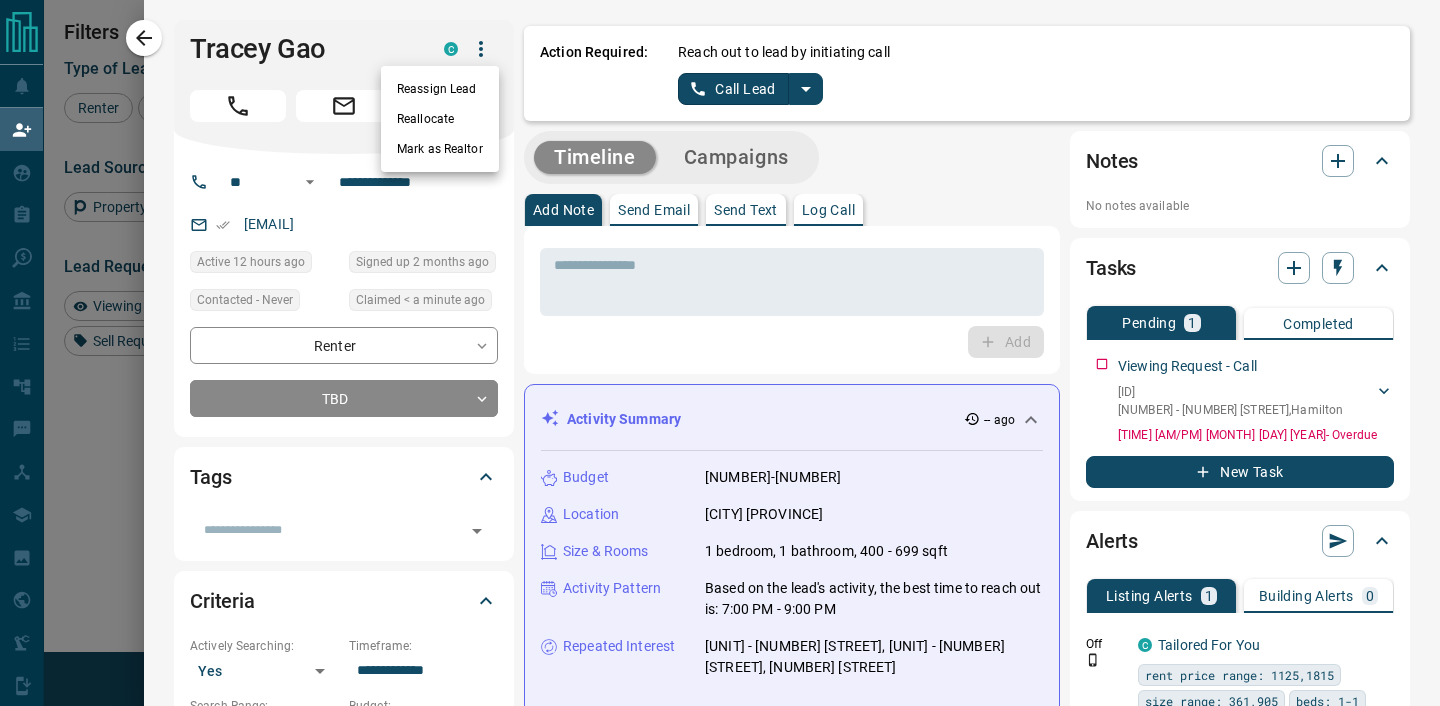 click on "Reallocate" at bounding box center (440, 119) 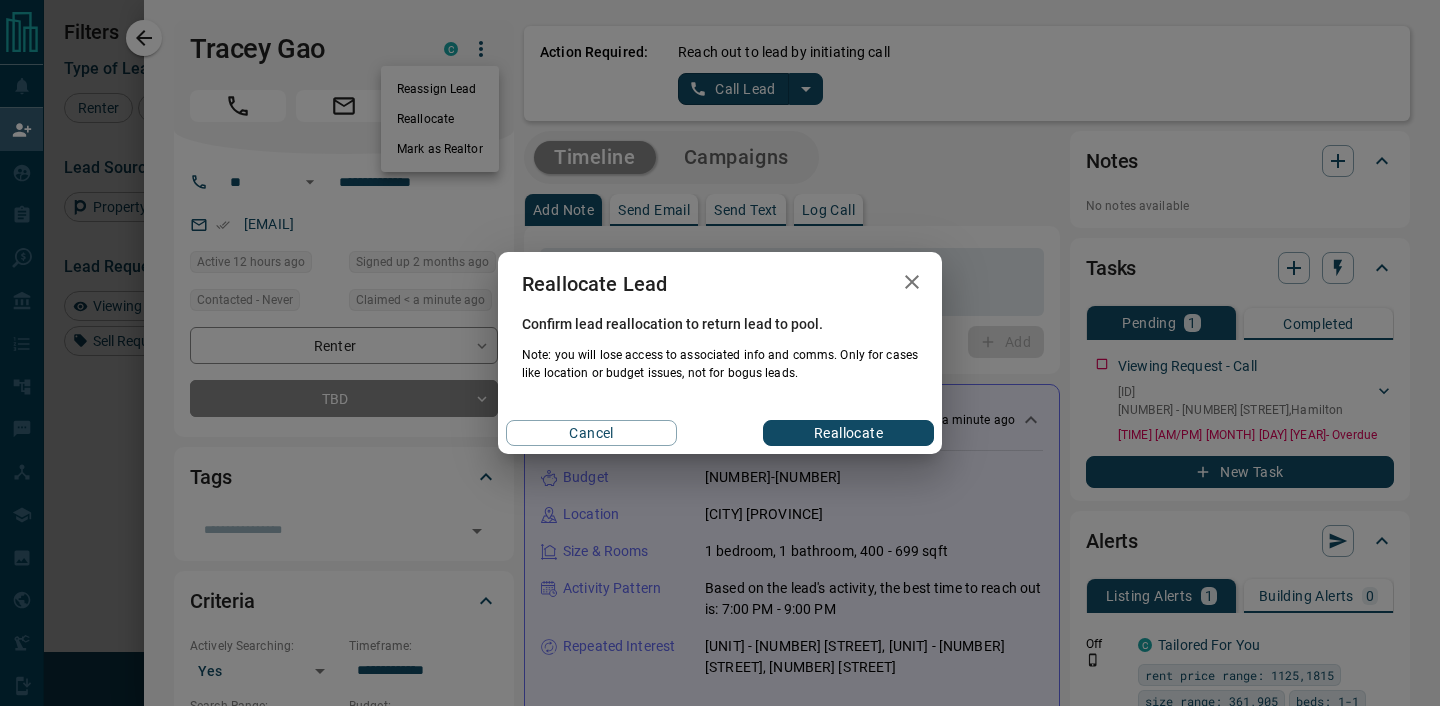 click on "Reallocate" at bounding box center [848, 433] 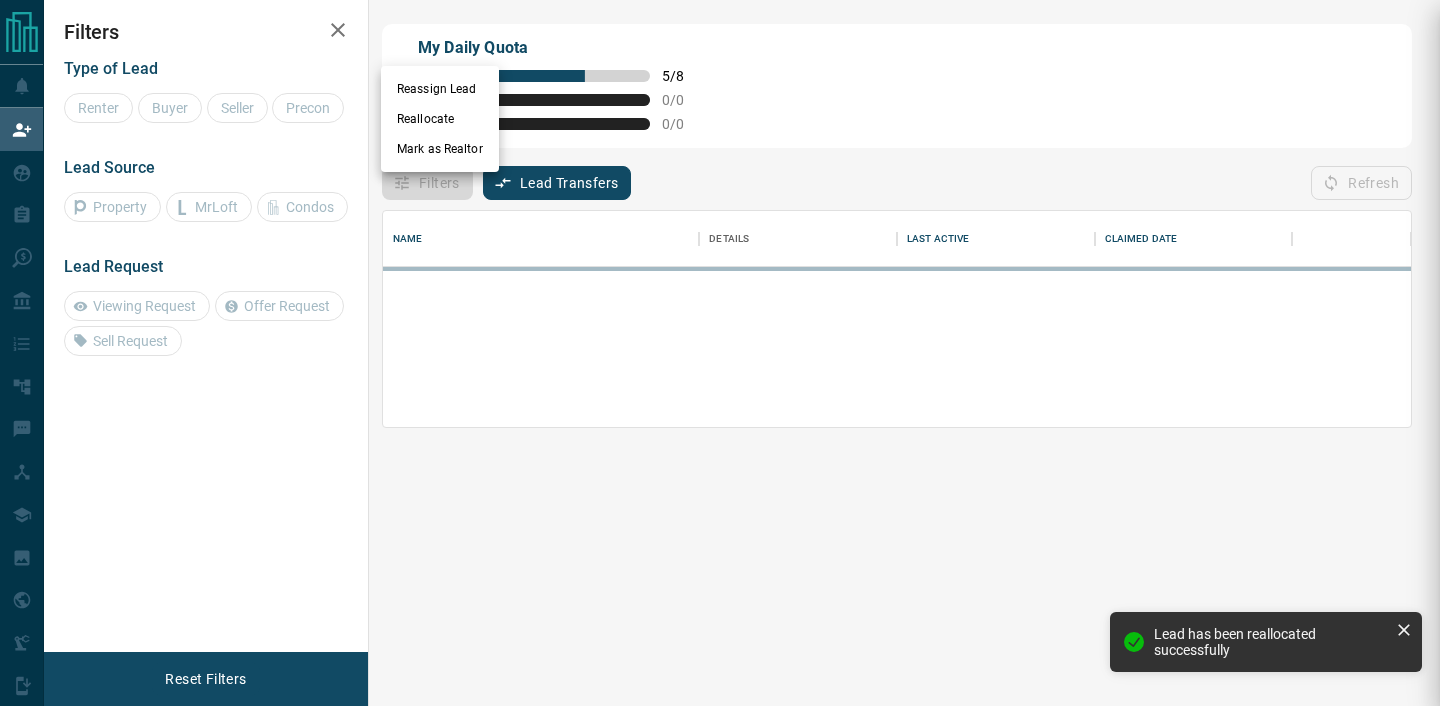 scroll, scrollTop: 0, scrollLeft: 0, axis: both 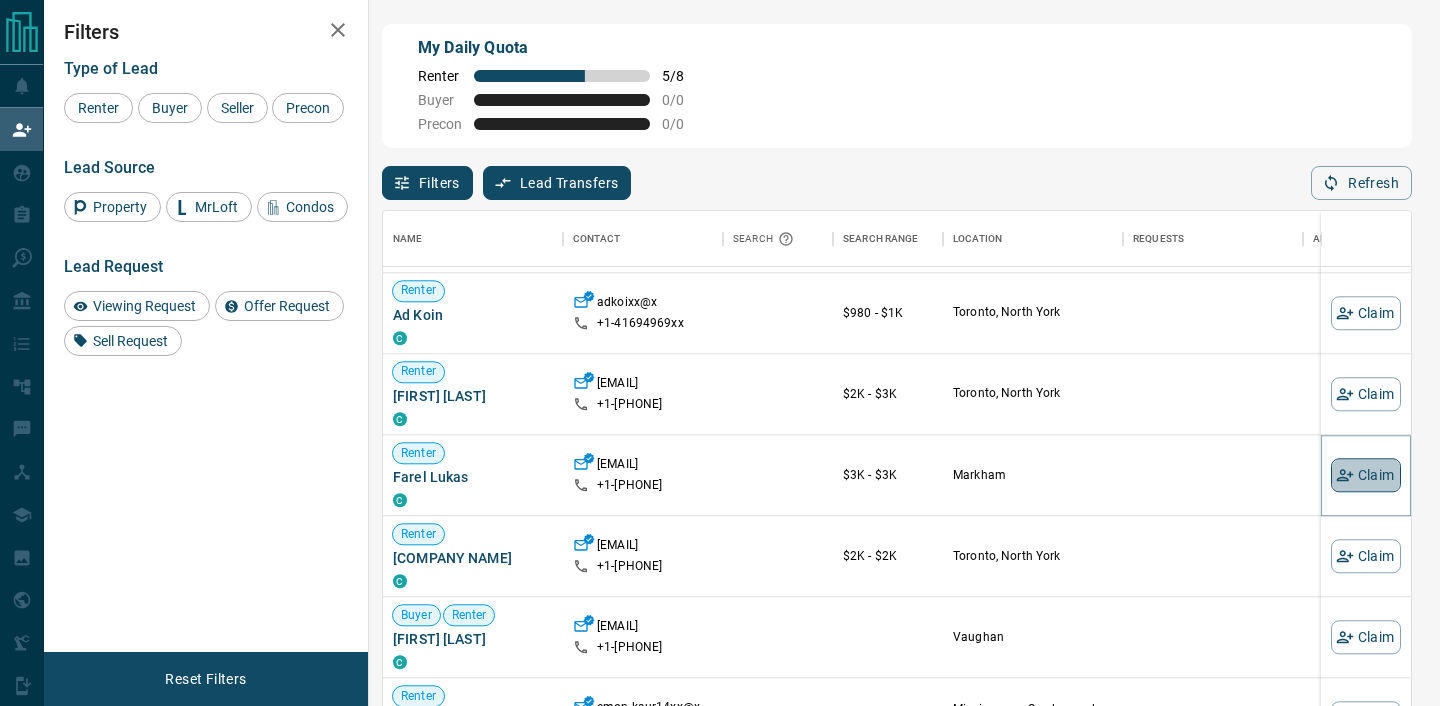 click on "Claim" at bounding box center [1366, 475] 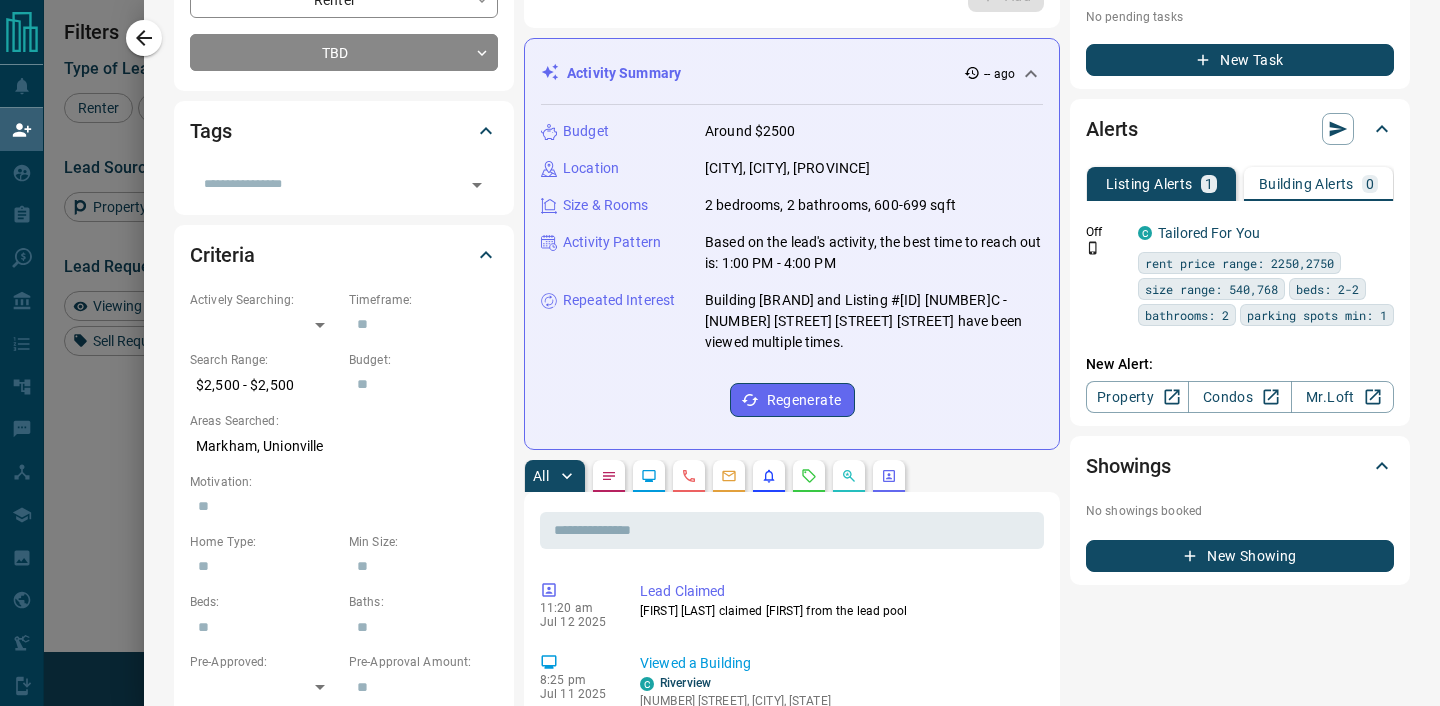 scroll, scrollTop: 0, scrollLeft: 0, axis: both 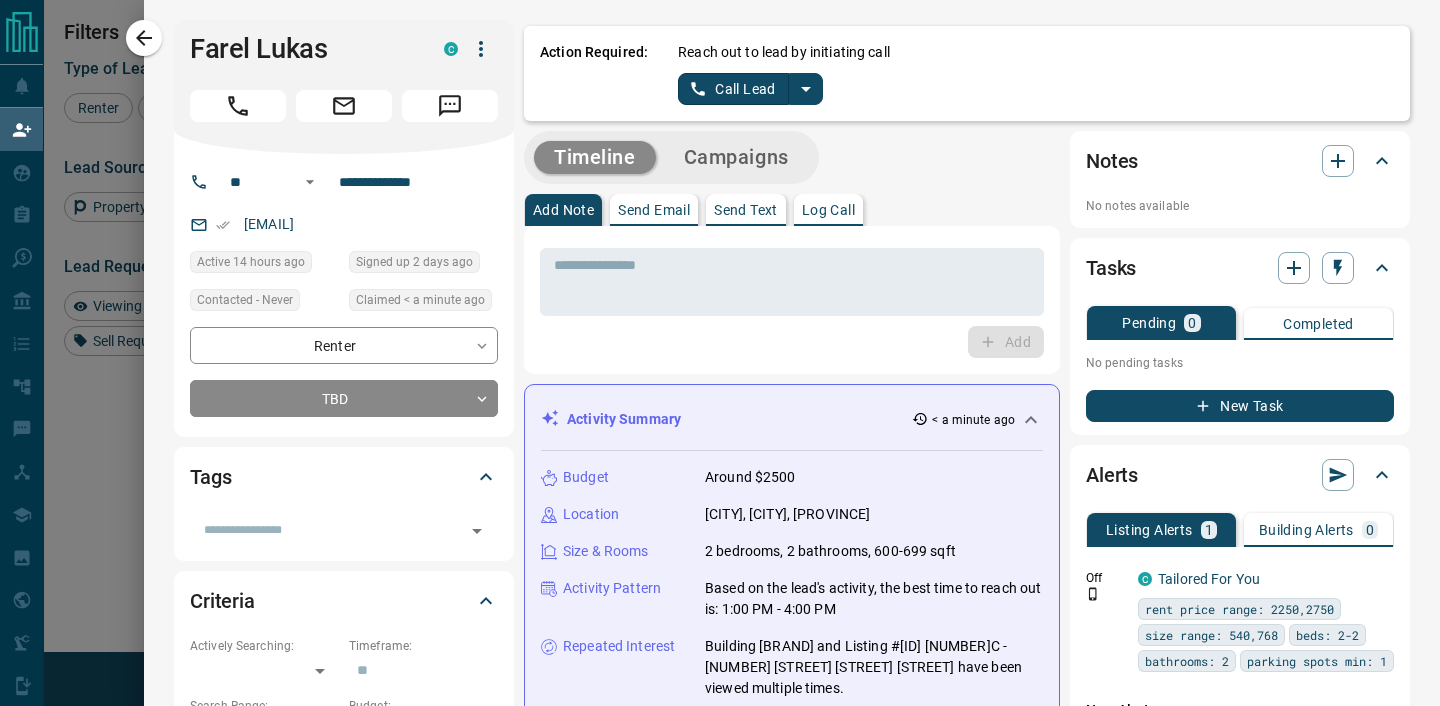 click on "Log Call" at bounding box center [828, 210] 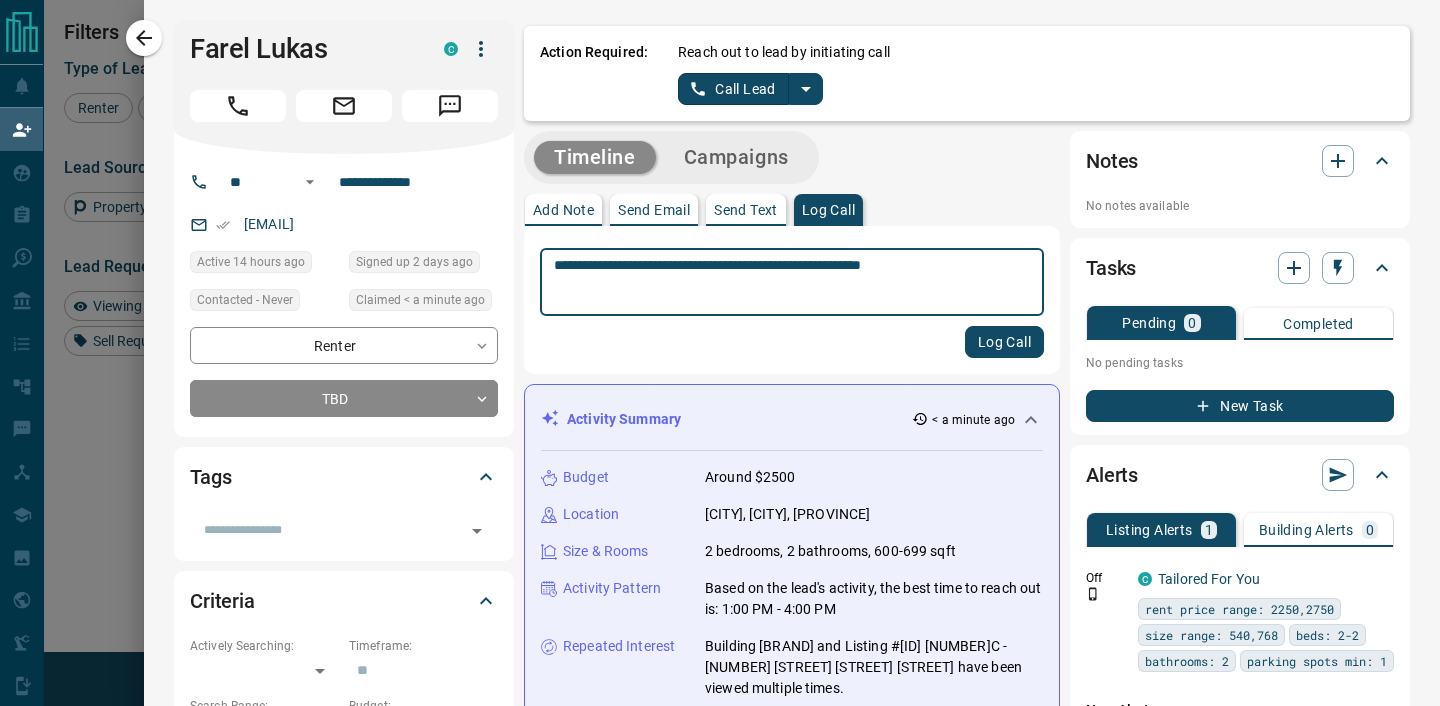 click on "Log Call" at bounding box center (1004, 342) 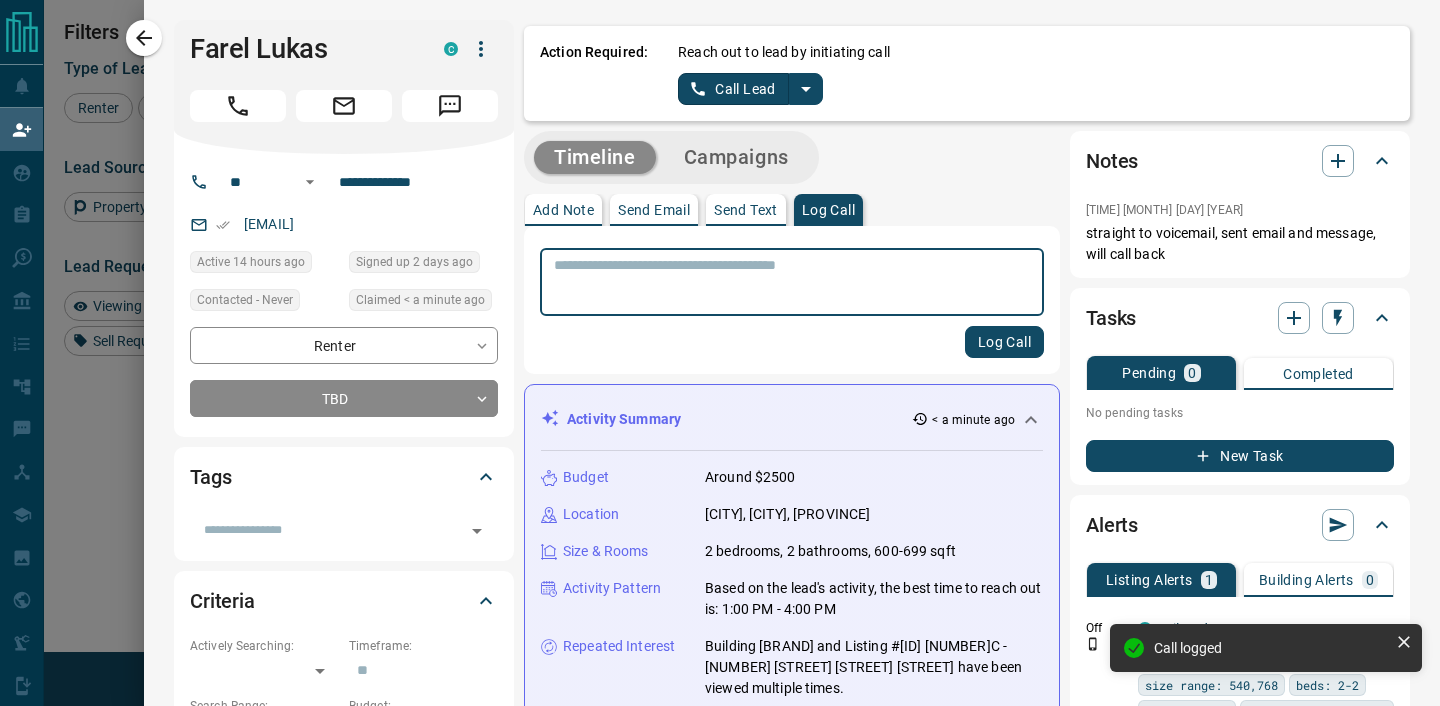 click on "Send Email" at bounding box center (654, 210) 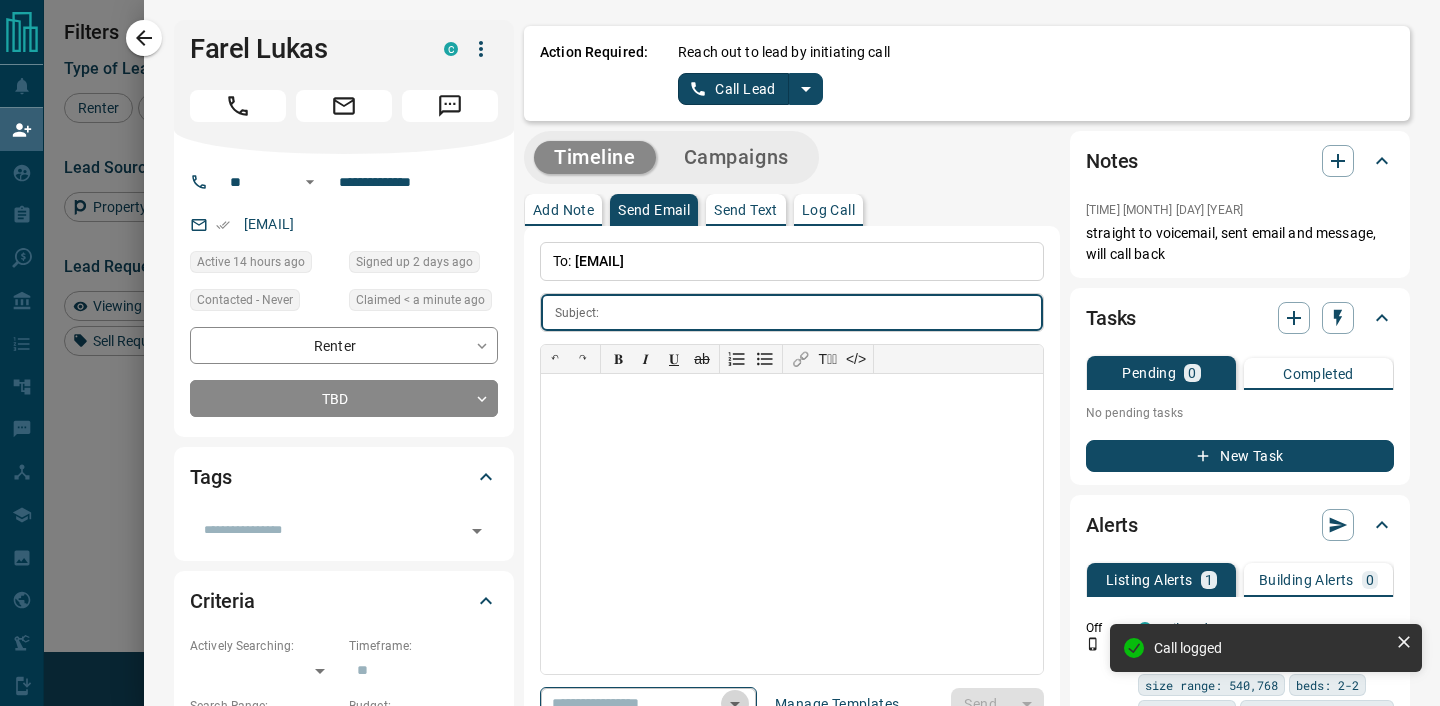 click 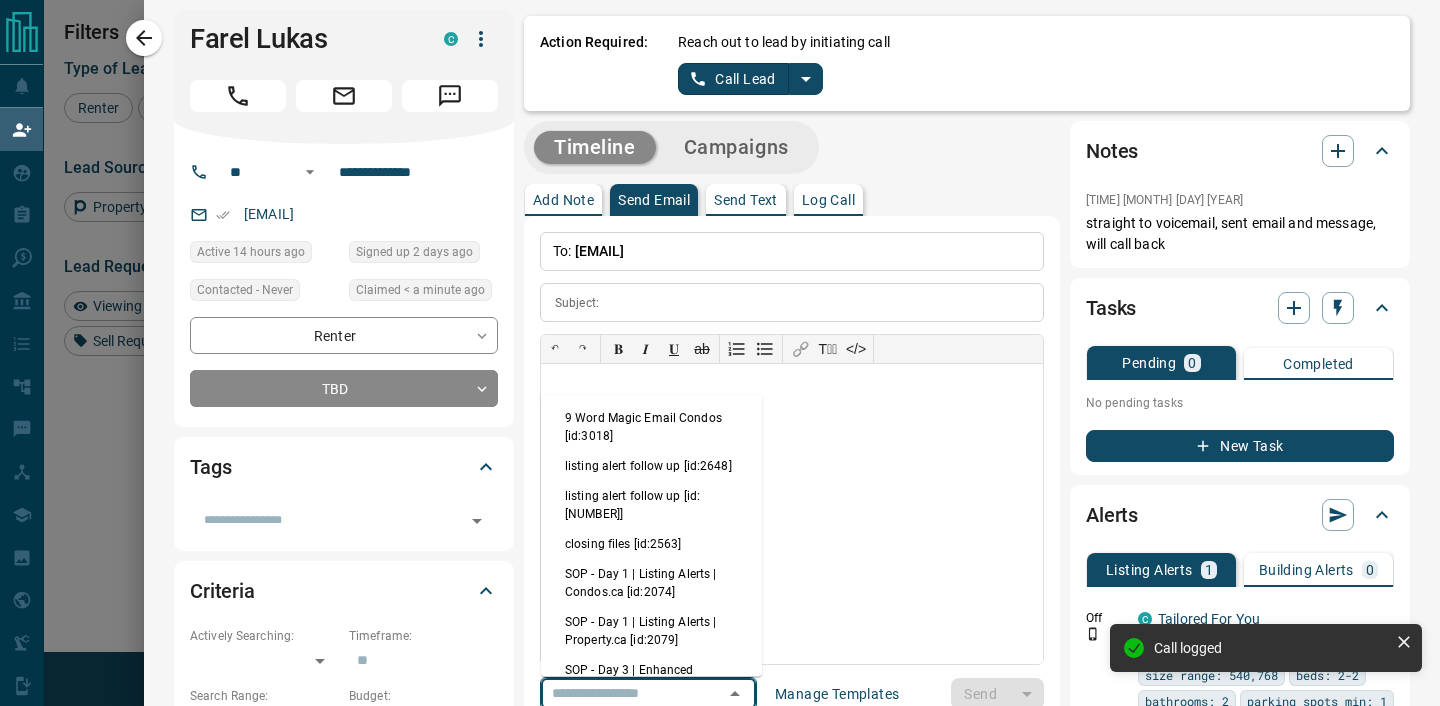 click on "closing files [id:2563]" at bounding box center [651, 543] 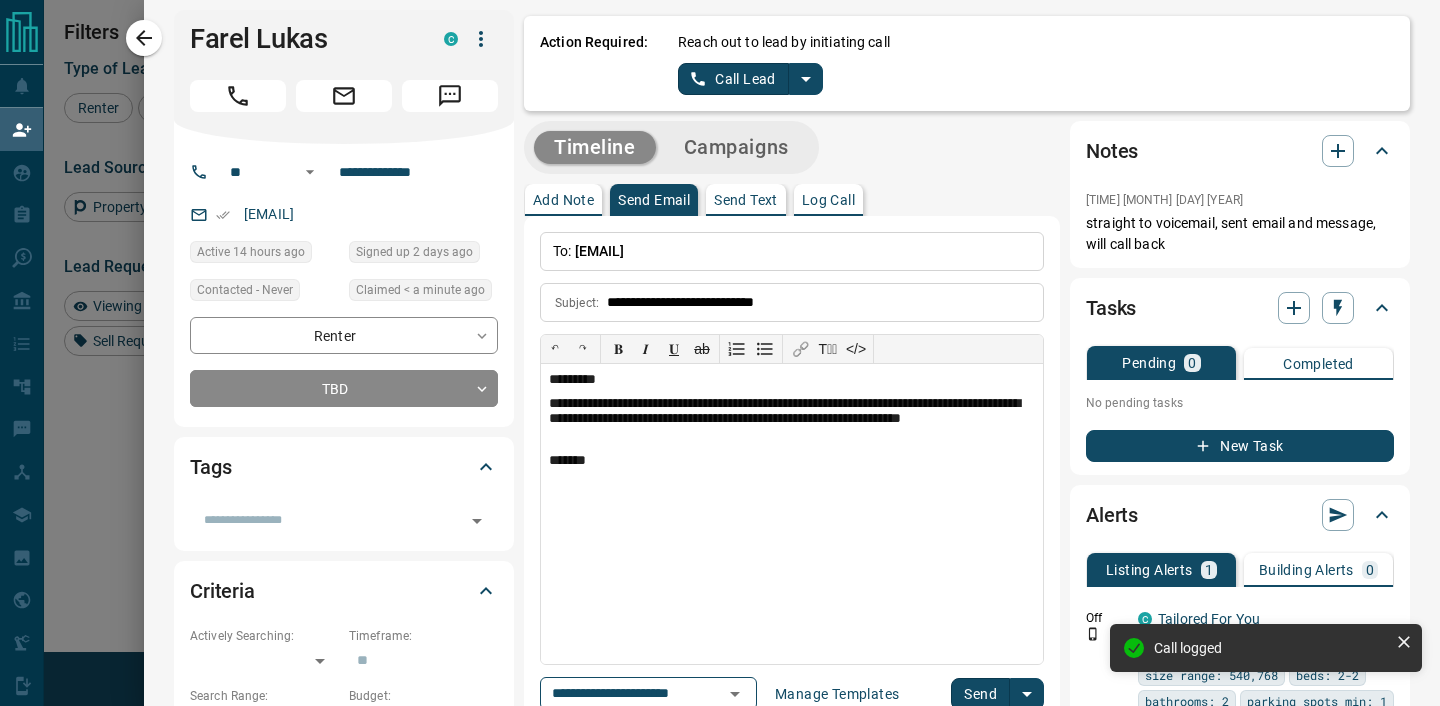 click on "Send" at bounding box center (980, 694) 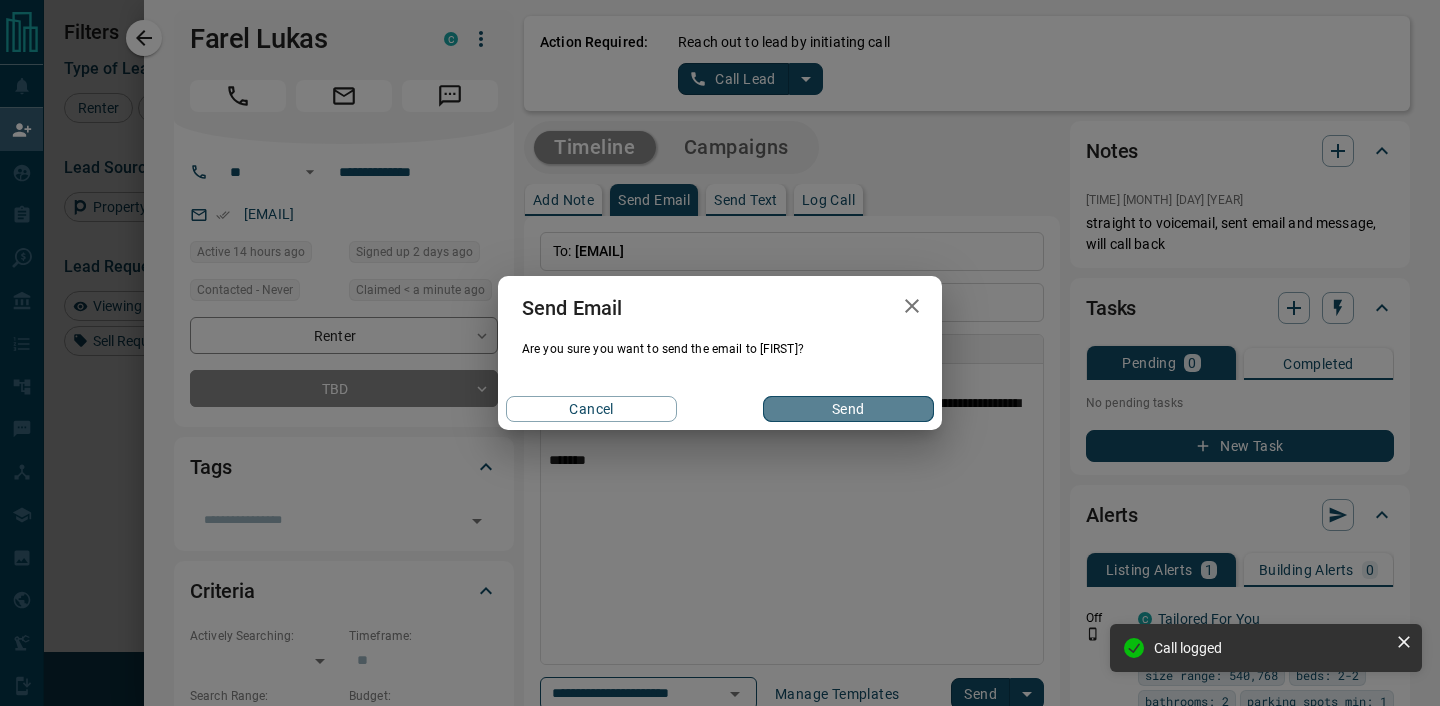 click on "Send" at bounding box center (848, 409) 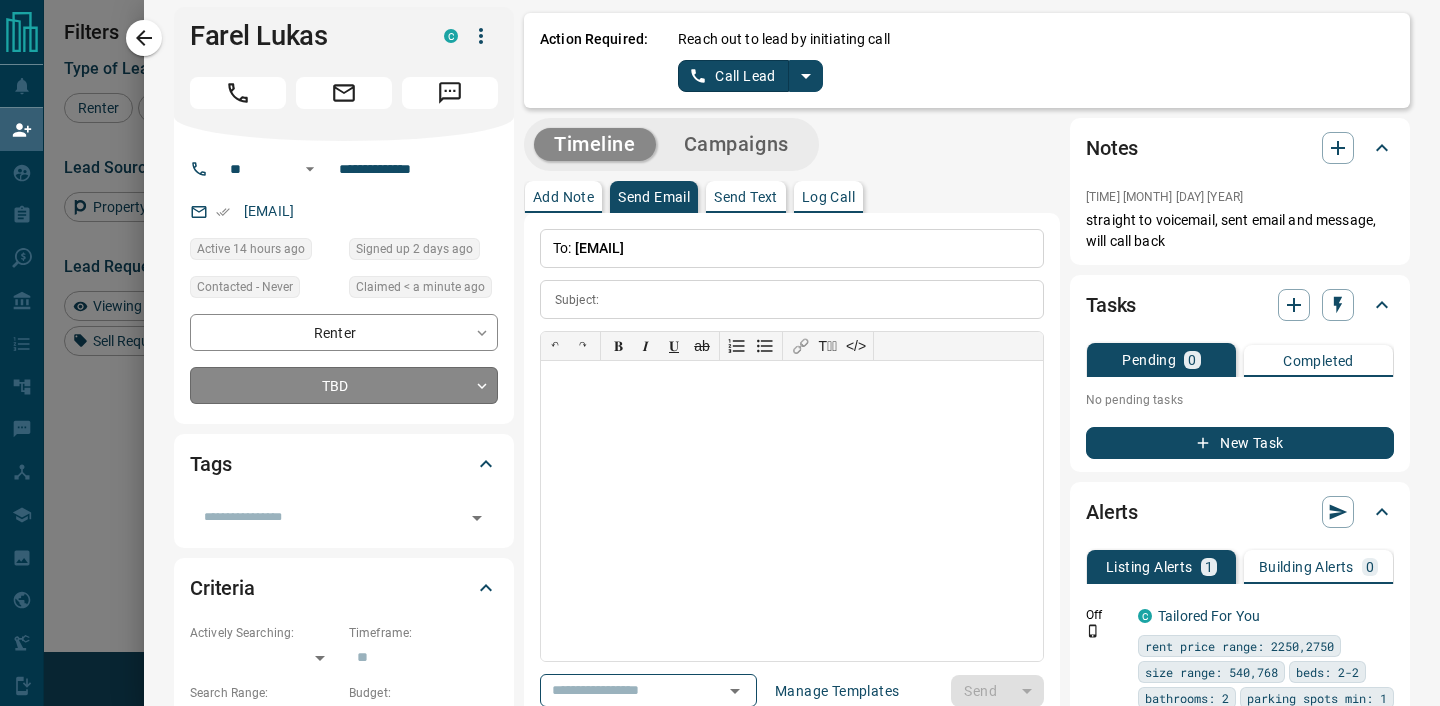 click on "Lead Transfers Claim Leads My Leads Tasks Opportunities Deals Campaigns Automations Messages Broker Bay Training Media Services Agent Resources Precon Worksheet Mobile Apps Disclosure Logout My Daily Quota Renter [FIRST] [LAST] P [EMAIL] +[PHONE] $[NUMBER]K - $[NUMBER]K [CITY], [CITY], [CITY], [CITY] Renter [FIRST] [LAST] C [EMAIL] +[PHONE] $[NUMBER]K - $[NUMBER]K [CITY], [CITY], [CITY], [CITY], +[NUMBER] Renter [FIRST] [LAST] C [EMAIL] +[PHONE] $[NUMBER] - $[NUMBER] [CITY], [CITY], [CITY], [CITY], +[NUMBER] Renter [FIRST] [LAST] C [EMAIL] +[PHONE] $[NUMBER] - $[NUMBER] [CITY], [CITY] High Interest Renter [FIRST] [LAST] C [EMAIL] +[PHONE] $[NUMBER] - $[NUMBER] [CITY], [CITY] Renter [FIRST] [LAST] C [EMAIL] +[PHONE] $[NUMBER] - $[NUMBER][CITY] Renter [FIRST] [LAST] C [EMAIL] +[PHONE] $[NUMBER] - $[NUMBER] Buyer C +" at bounding box center (720, 302) 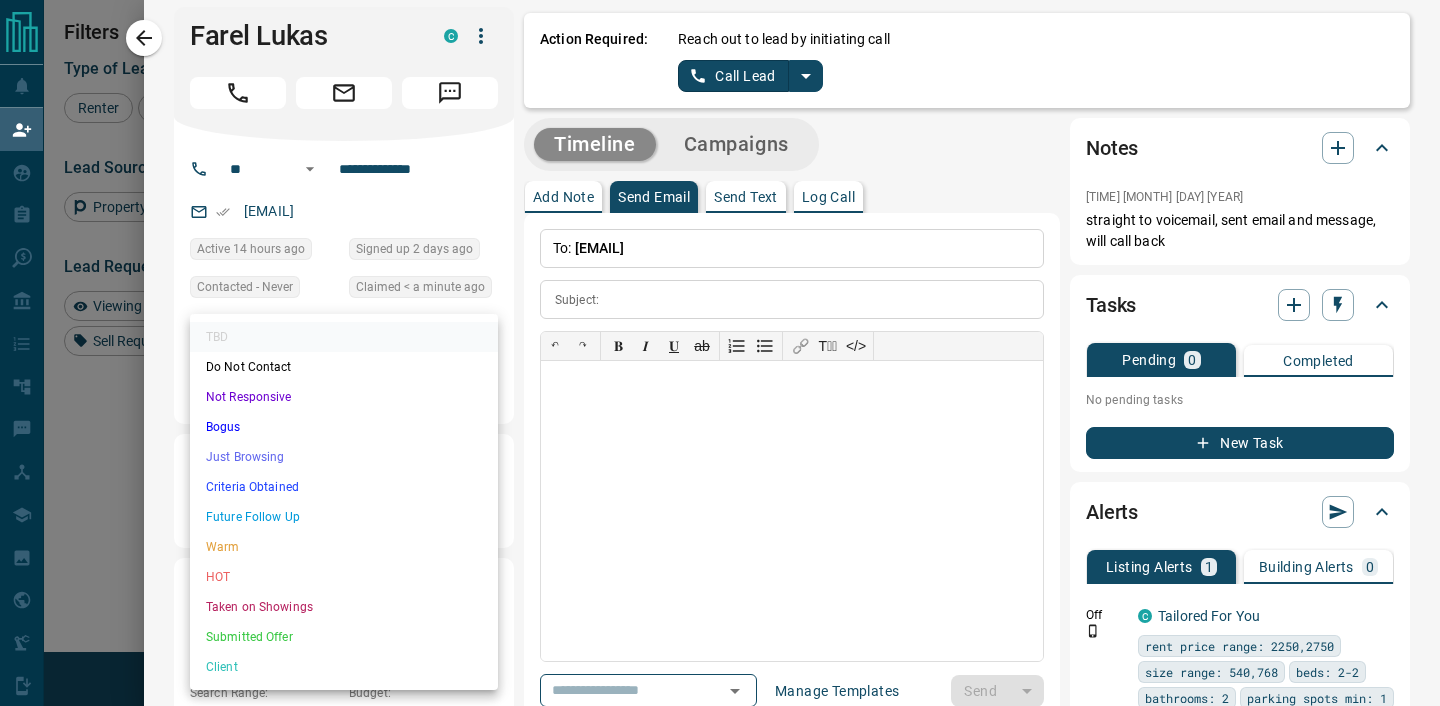 click on "Client" at bounding box center [344, 667] 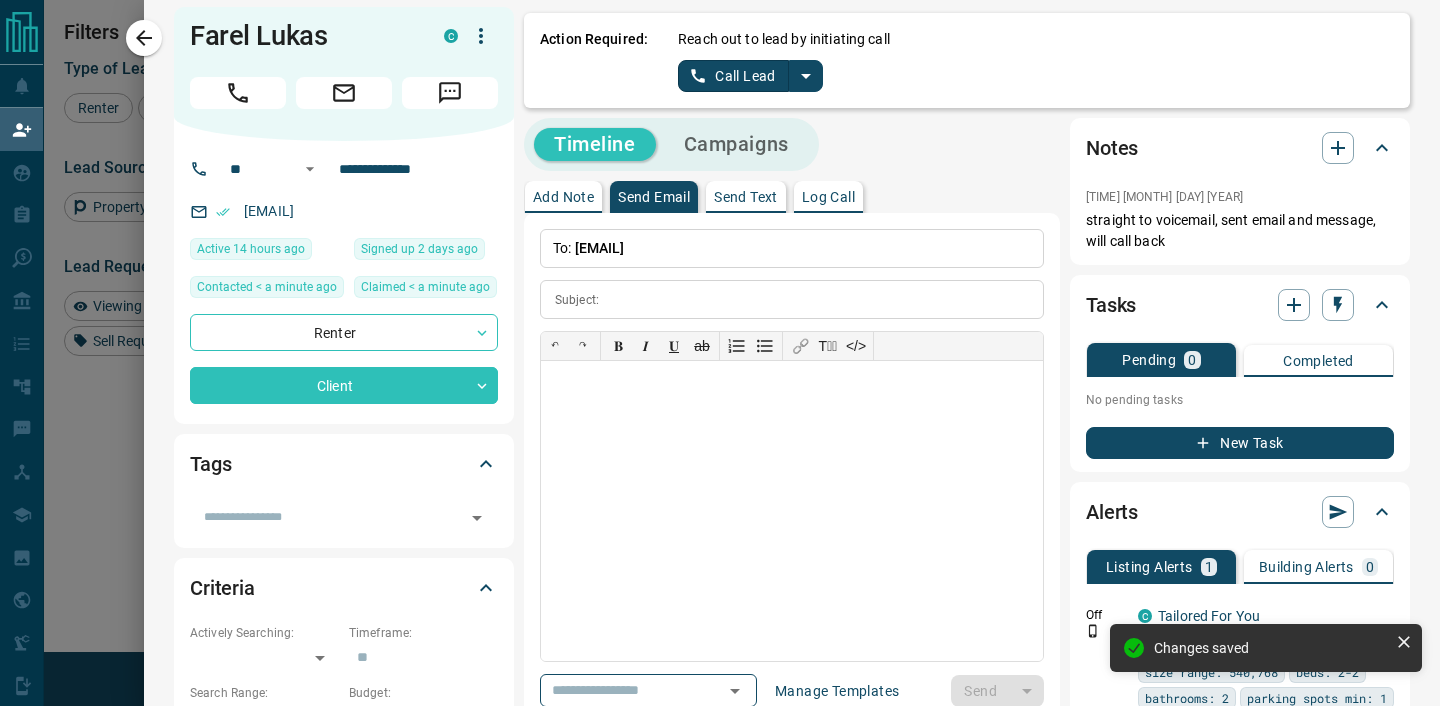 click at bounding box center [720, 353] 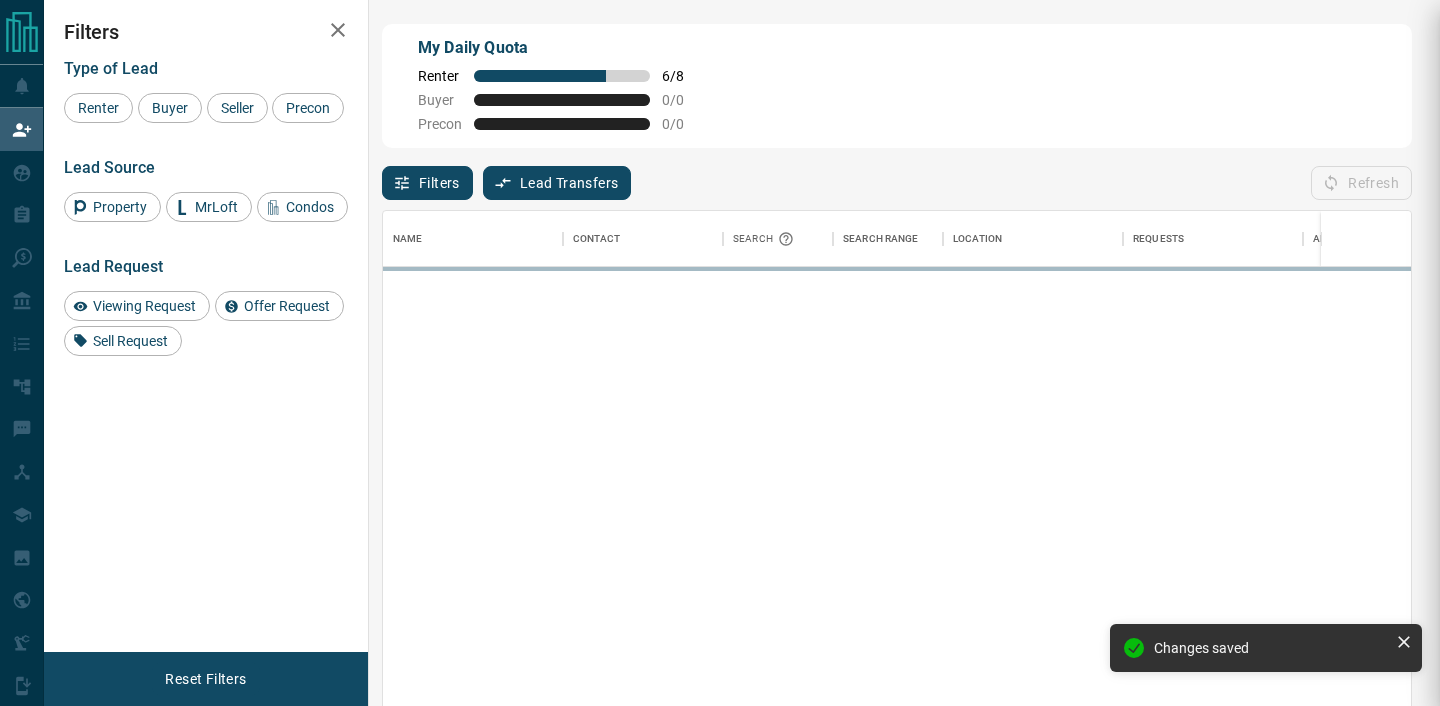 scroll, scrollTop: 1, scrollLeft: 1, axis: both 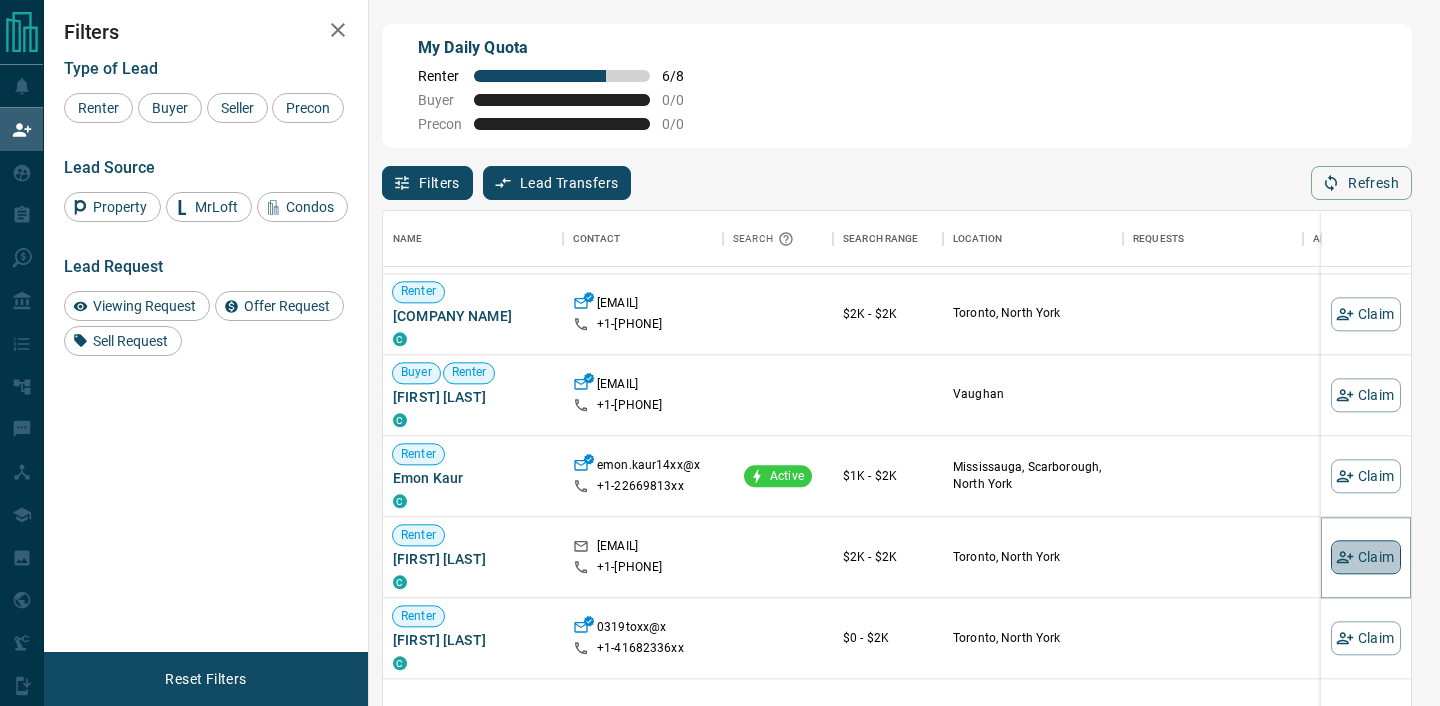 click 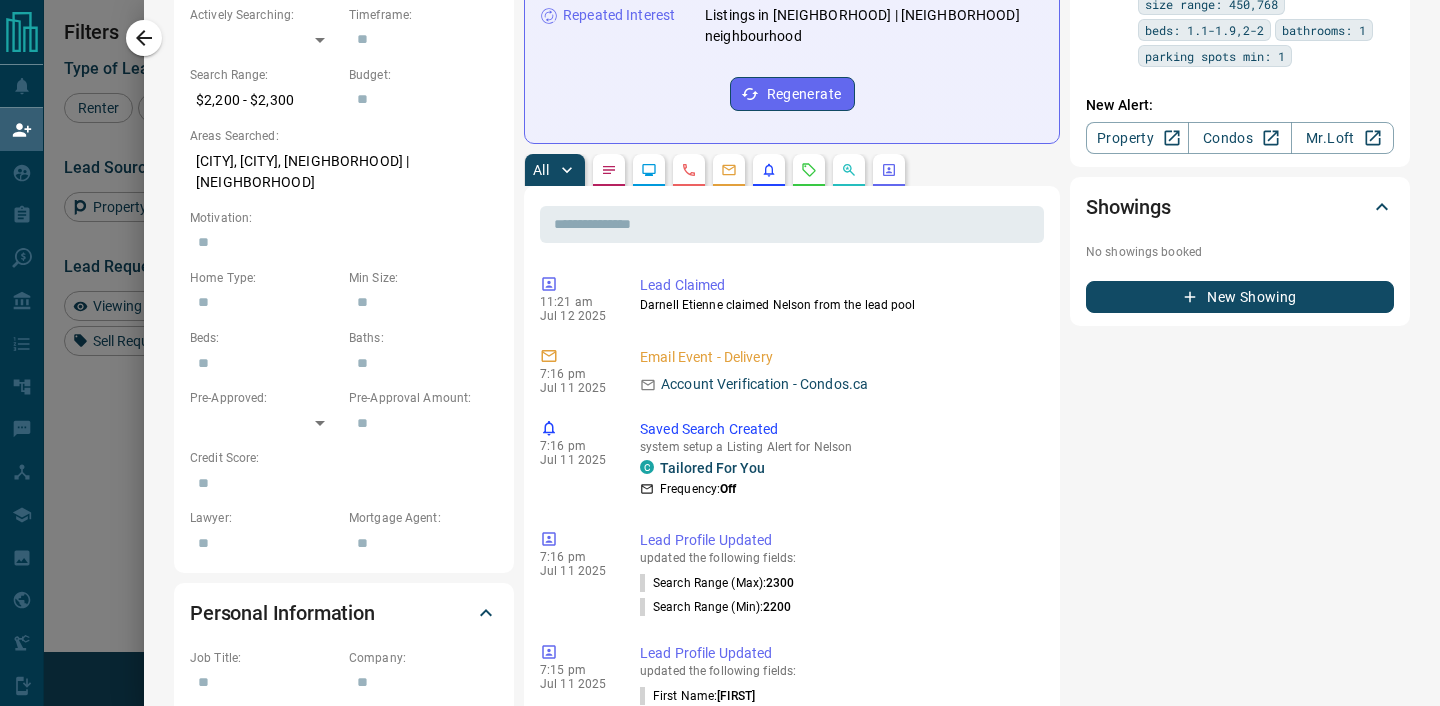 scroll, scrollTop: 0, scrollLeft: 0, axis: both 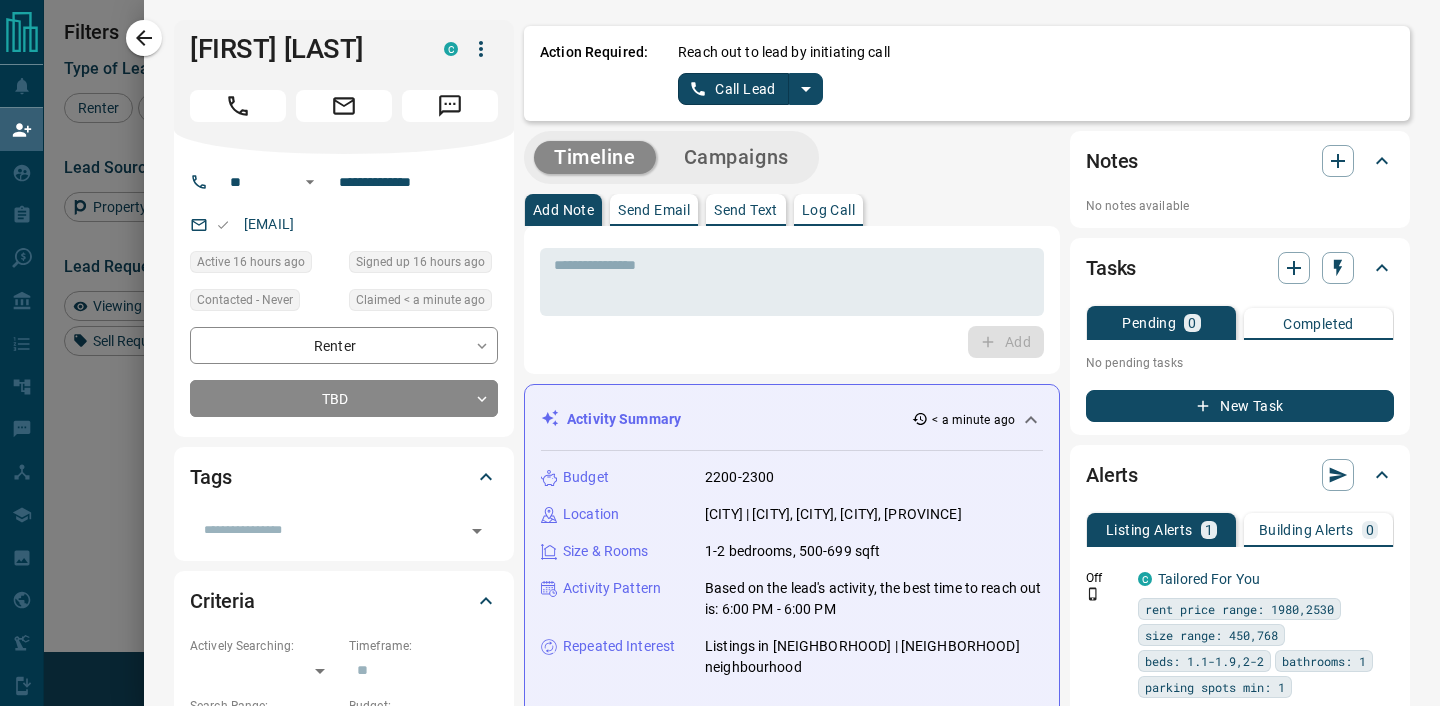 click on "Log Call" at bounding box center [828, 210] 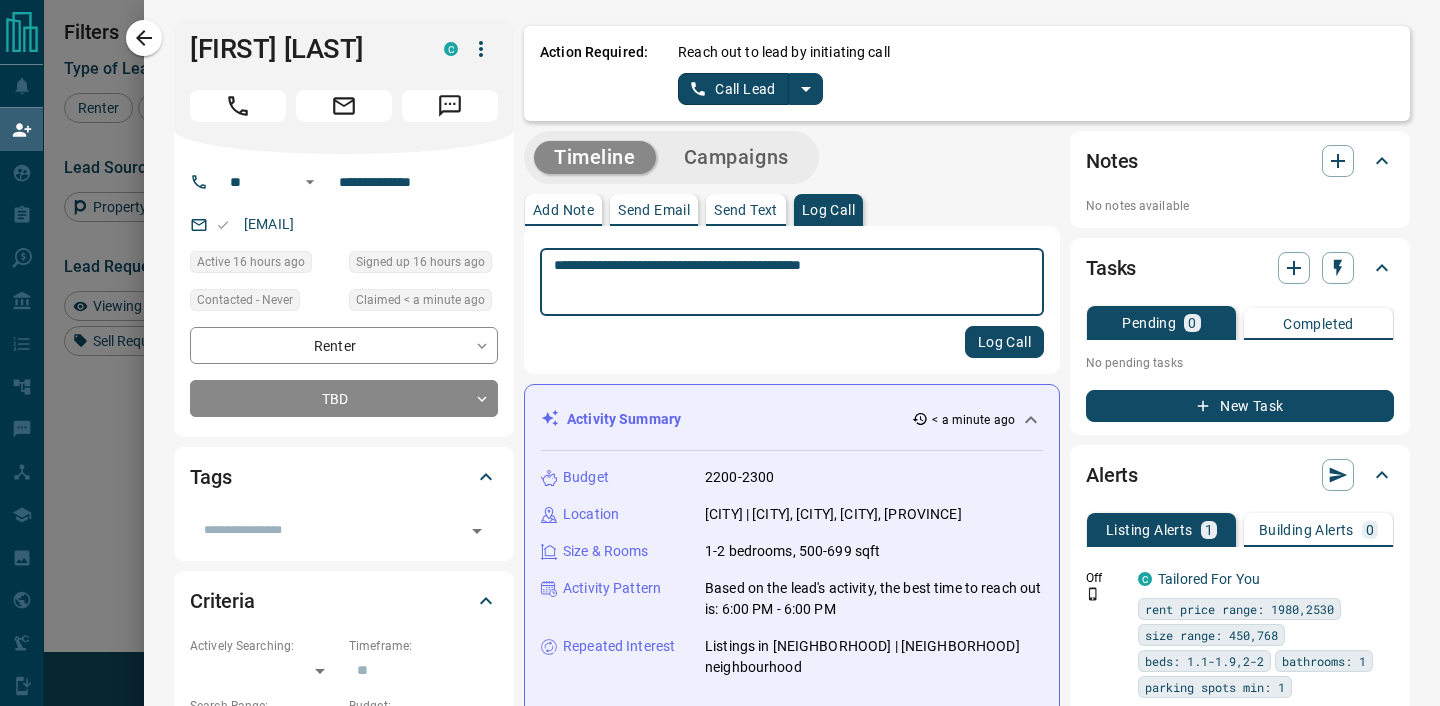 click on "Log Call" at bounding box center [1004, 342] 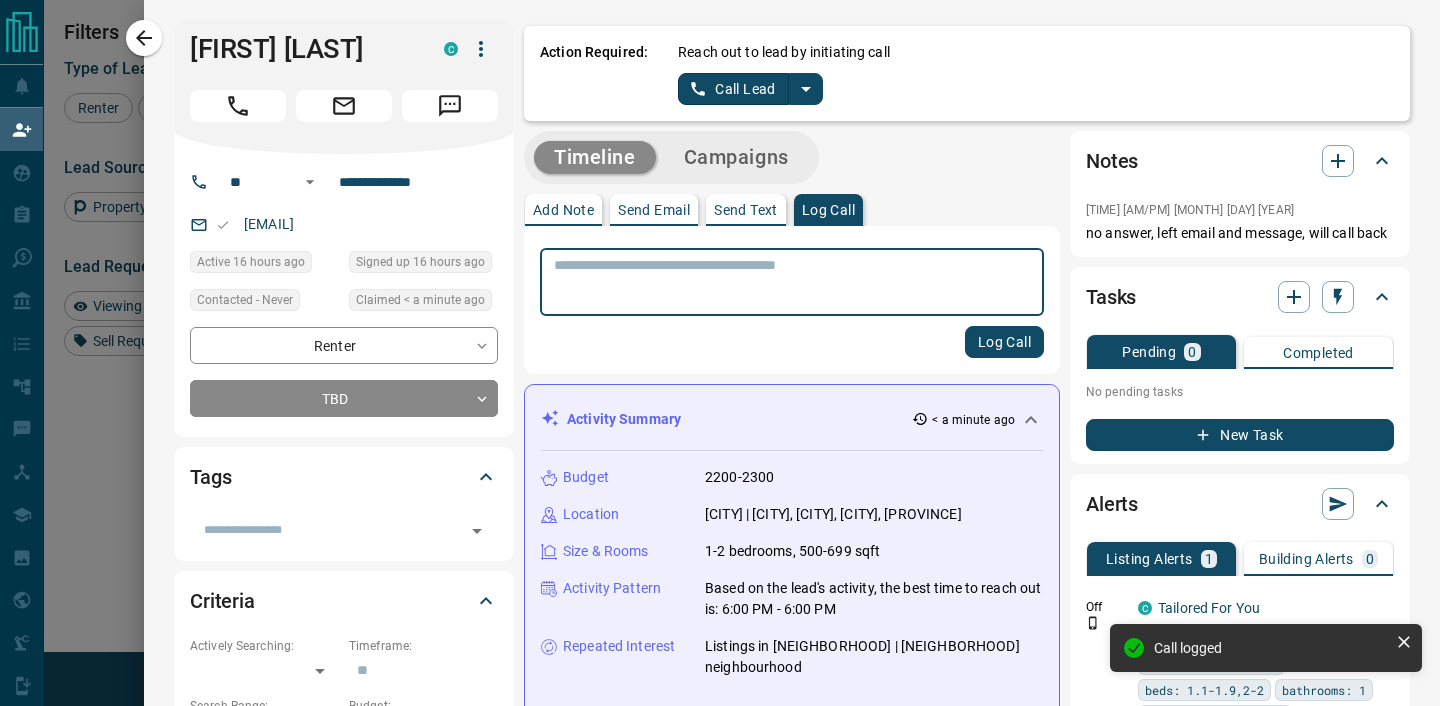 click on "Send Email" at bounding box center (654, 210) 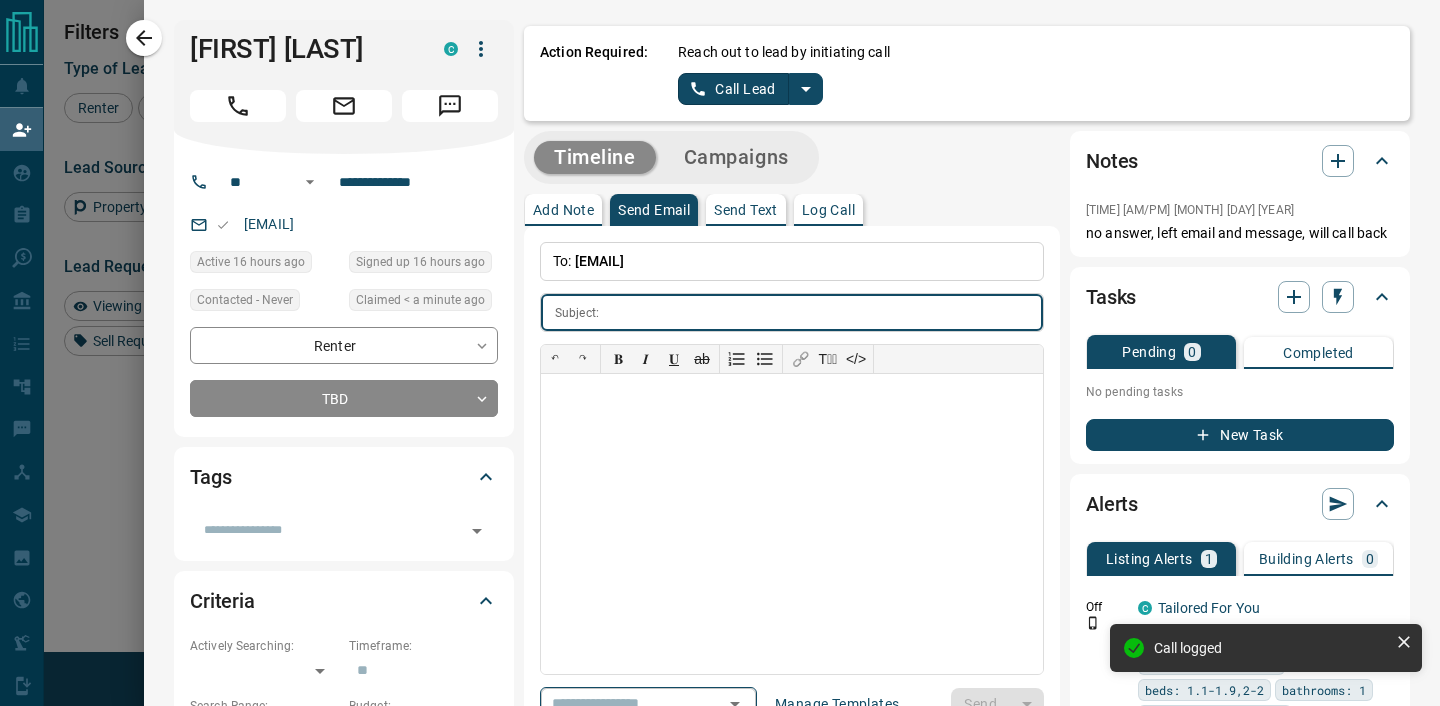 click 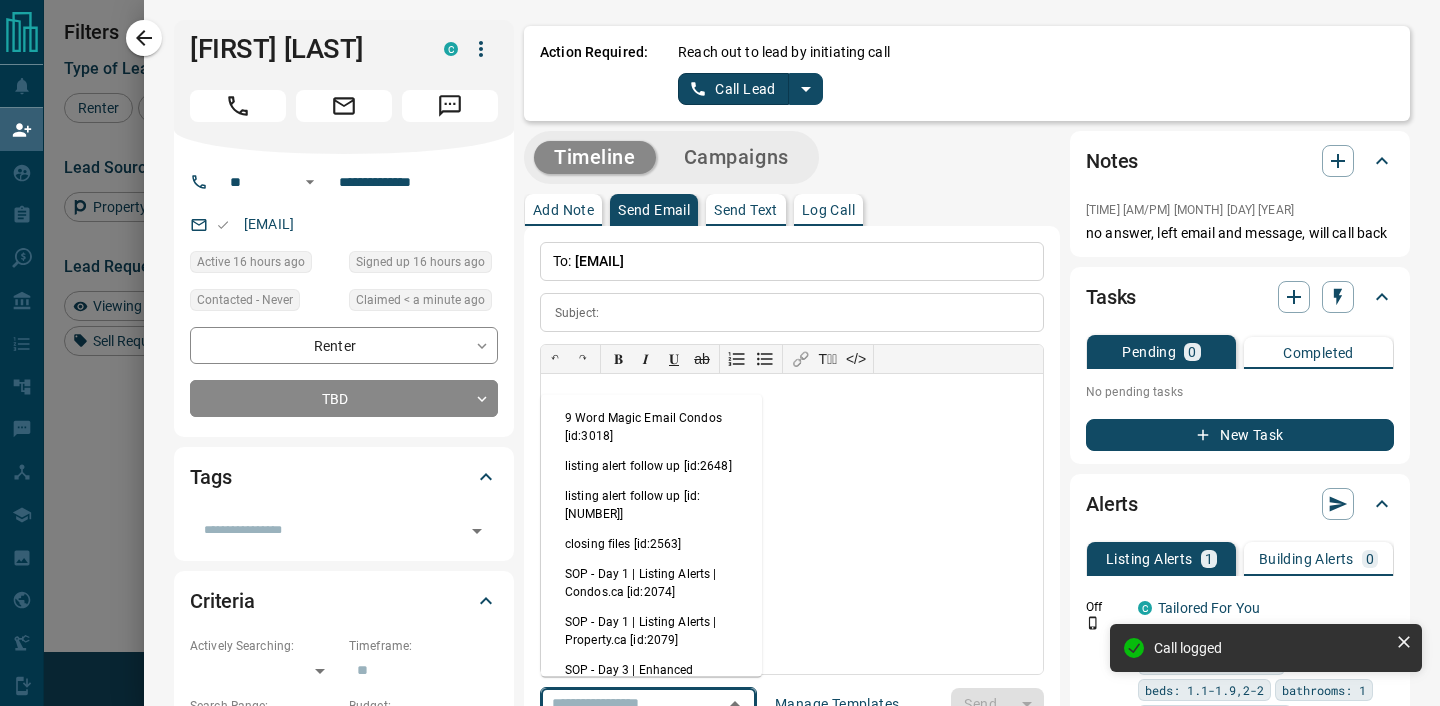 scroll, scrollTop: 10, scrollLeft: 0, axis: vertical 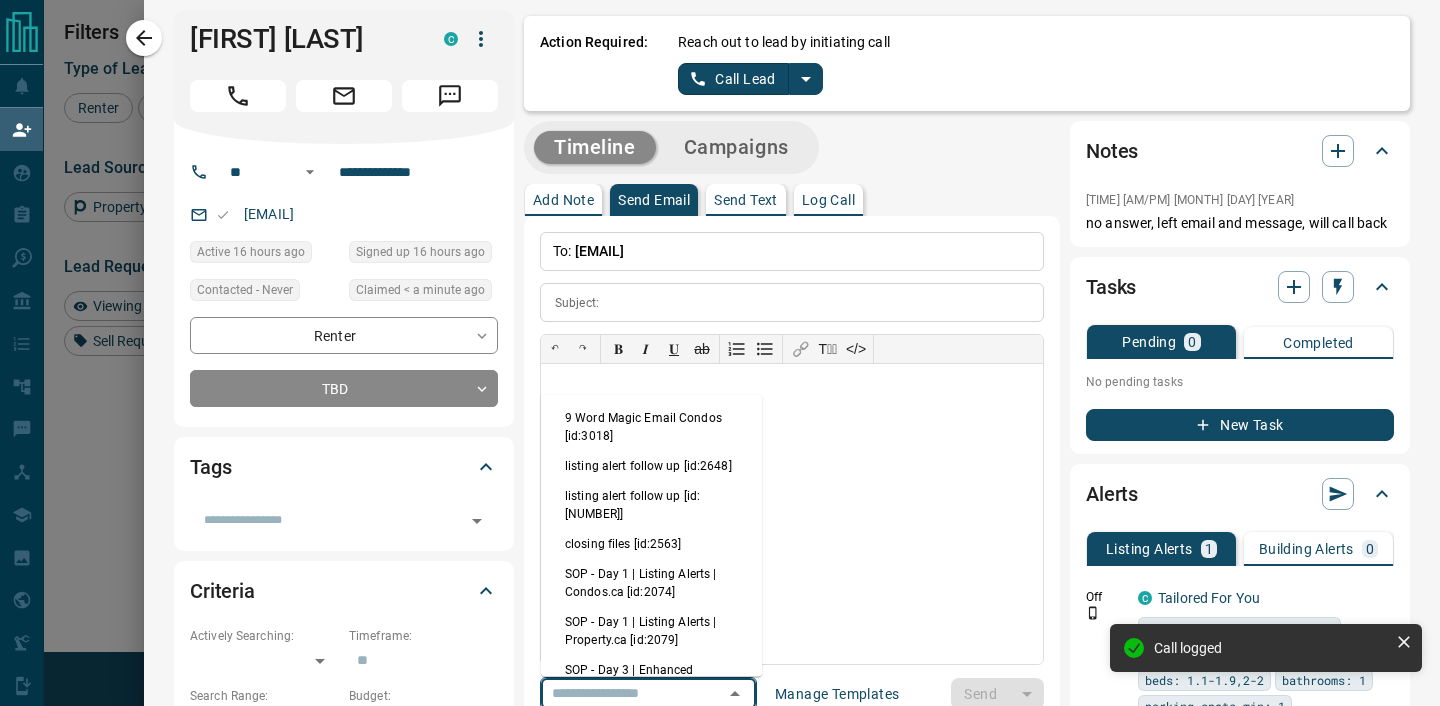 click on "closing files [id:2563]" at bounding box center [651, 543] 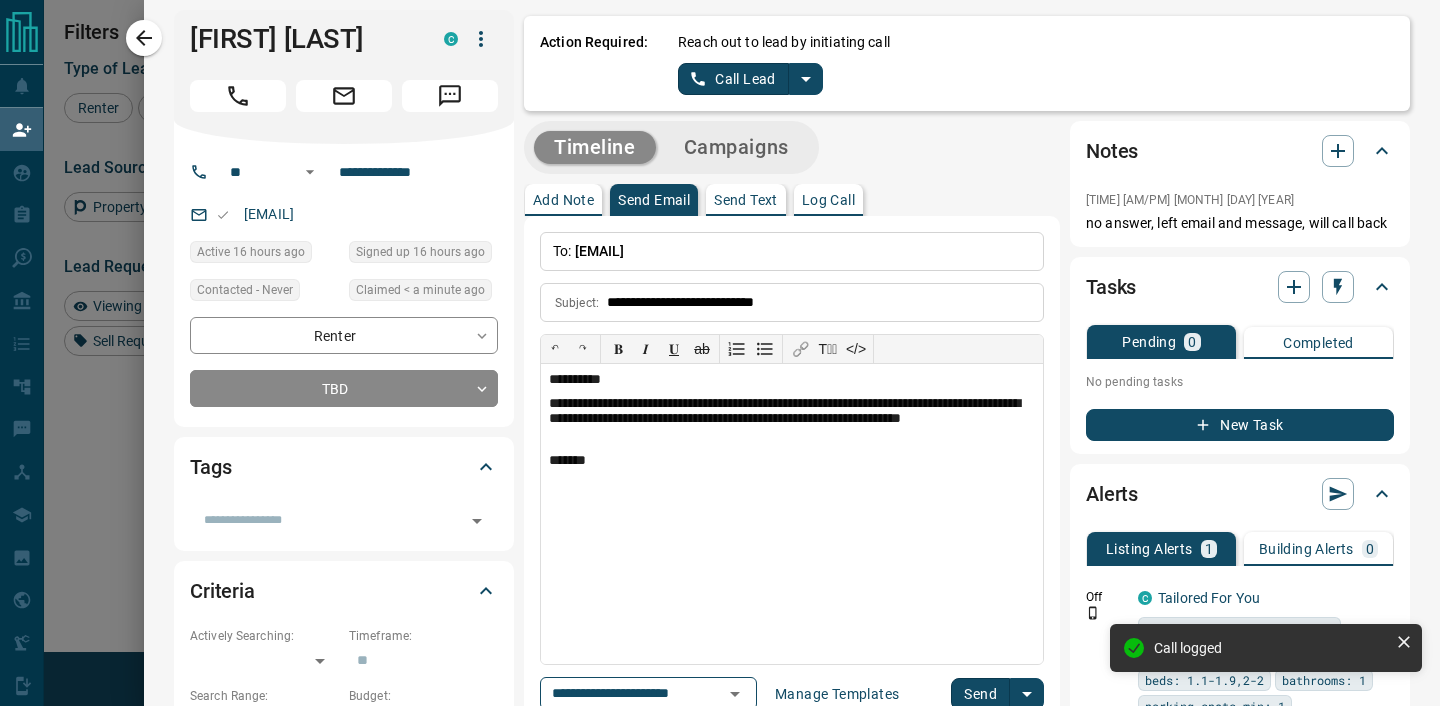 click on "Send" at bounding box center [980, 694] 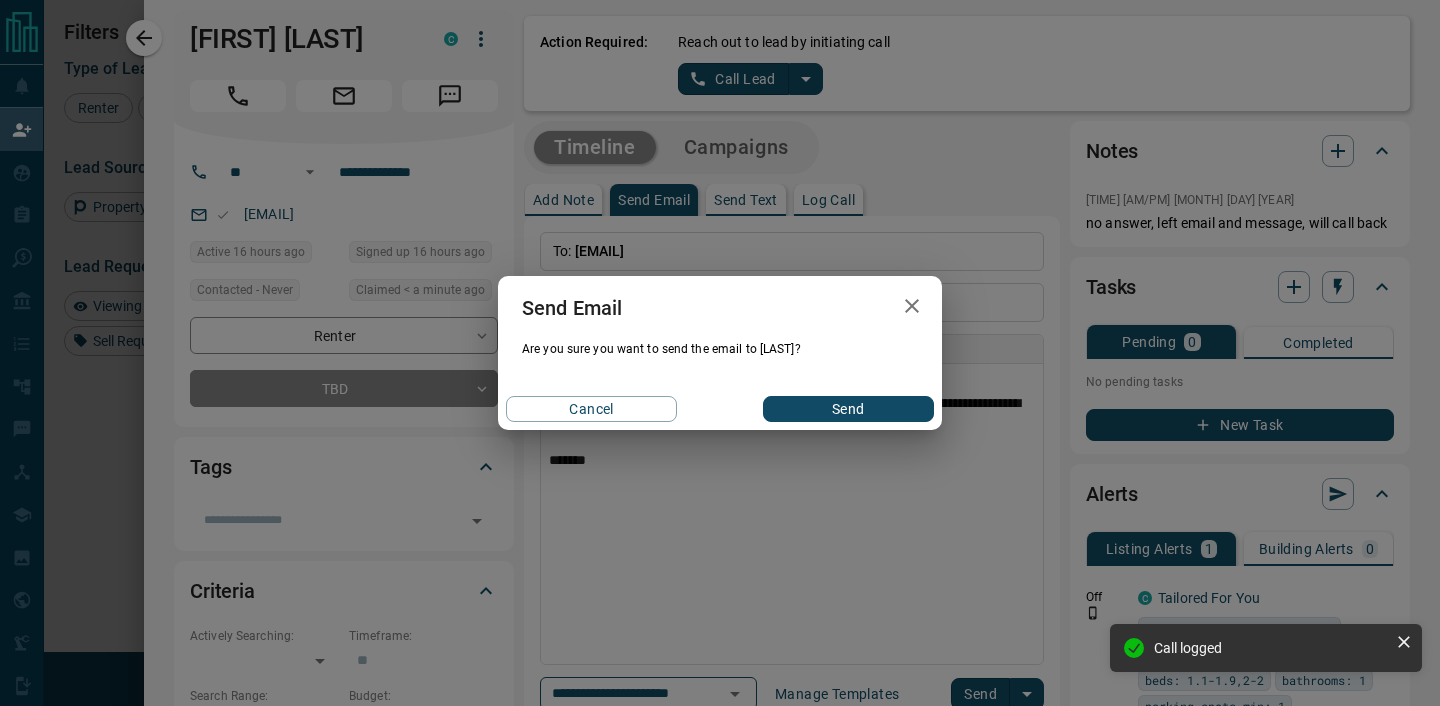 click on "Send" at bounding box center (848, 409) 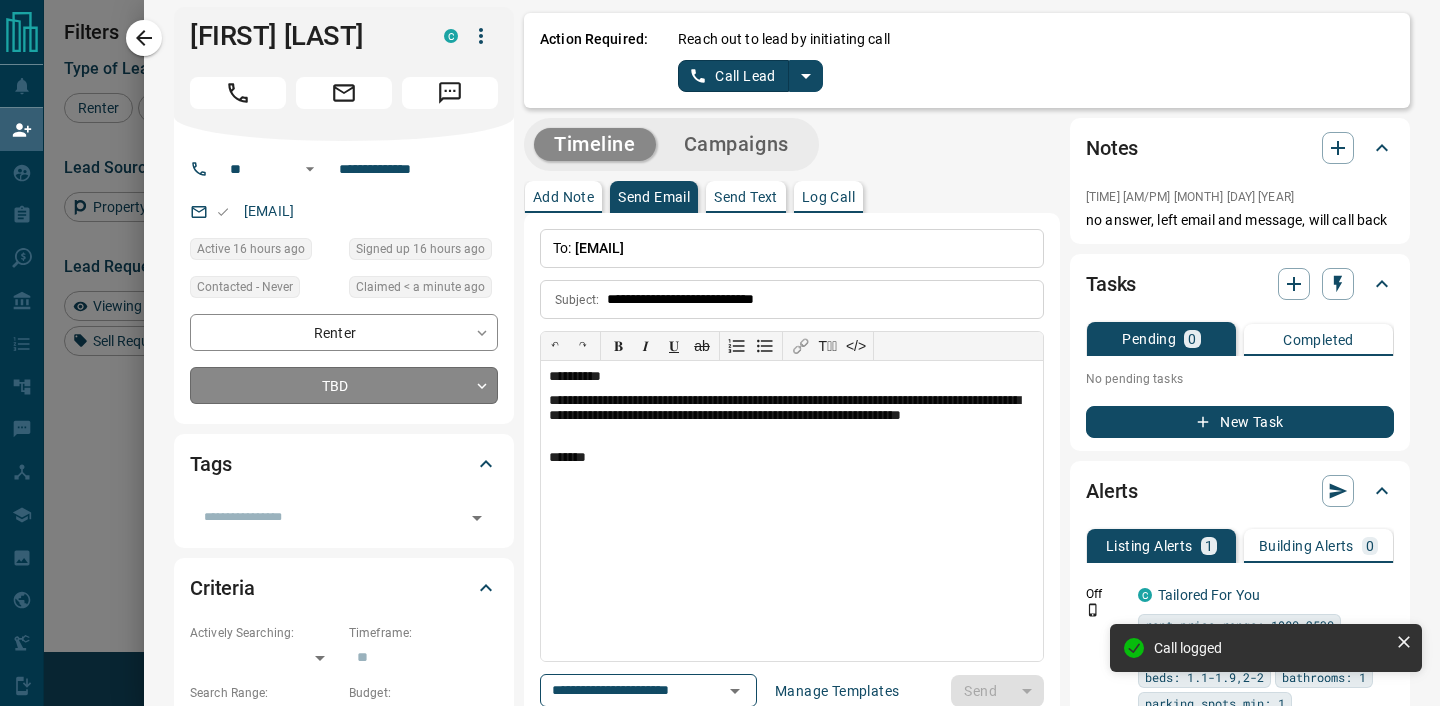 click on "Lead Transfers Claim Leads My Leads Tasks Opportunities Deals Campaigns Automations Messages Broker Bay Training Media Services Agent Resources Precon Worksheet Mobile Apps Disclosure Logout My Daily Quota Renter [NUMBER] / [NUMBER] Buyer [NUMBER] / [NUMBER] Precon [NUMBER] / [NUMBER] Filters Lead Transfers [NUMBER] Refresh Name Contact Search   Search Range Location Requests AI Status Recent Opportunities ([NUMBER]d) Renter [FIRST] [LAST] C [EMAIL] +[PHONE] [CURRENCY][NUMBER] - [CURRENCY][NUMBER] [CITY], [CITY], [CITY], [CITY], +[NUMBER] Renter [FIRST] [LAST] C [EMAIL] +[PHONE] [CURRENCY][NUMBER] - [CURRENCY][NUMBER] [CITY], [CITY] High Interest Renter [FIRST] [LAST] C [EMAIL] +[PHONE] [CURRENCY][NUMBER] - [CURRENCY][NUMBER] [CITY], [CITY] Renter [FIRST] [LAST] C [EMAIL] +[PHONE] [CURRENCY][NUMBER] - [CURRENCY][NUMBER] [CITY], [CITY] High Interest Buyer Renter [FIRST] [LAST] C [EMAIL] +[PHONE] [CITY] Favourite Renter [FIRST] [LAST] C [EMAIL] +[PHONE] [CURRENCY][NUMBER] - [CURRENCY][NUMBER] [CITY], [CITY], [CITY] Renter [FIRST] [LAST] C [EMAIL] +[PHONE] [CURRENCY][NUMBER] - [CURRENCY][NUMBER] [CITY], [CITY] C C" at bounding box center [720, 302] 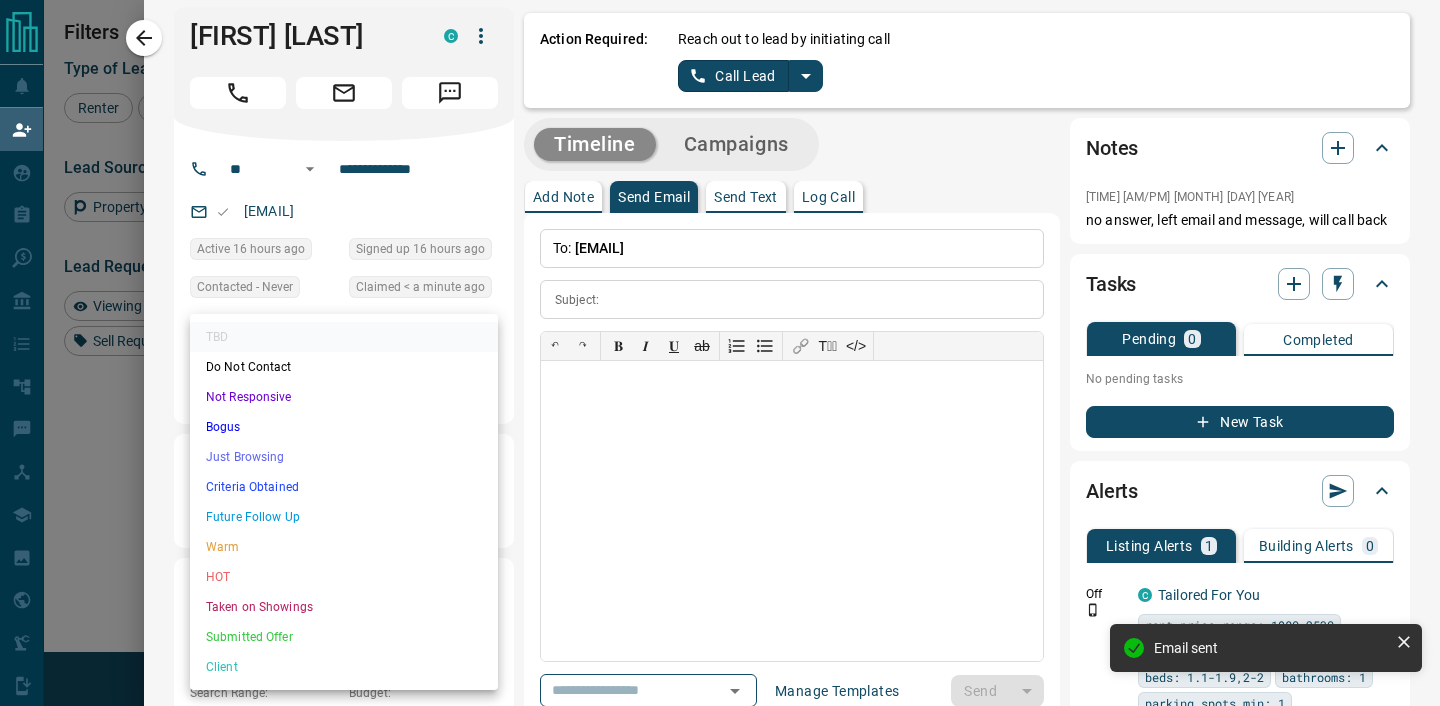 click on "Client" at bounding box center [344, 667] 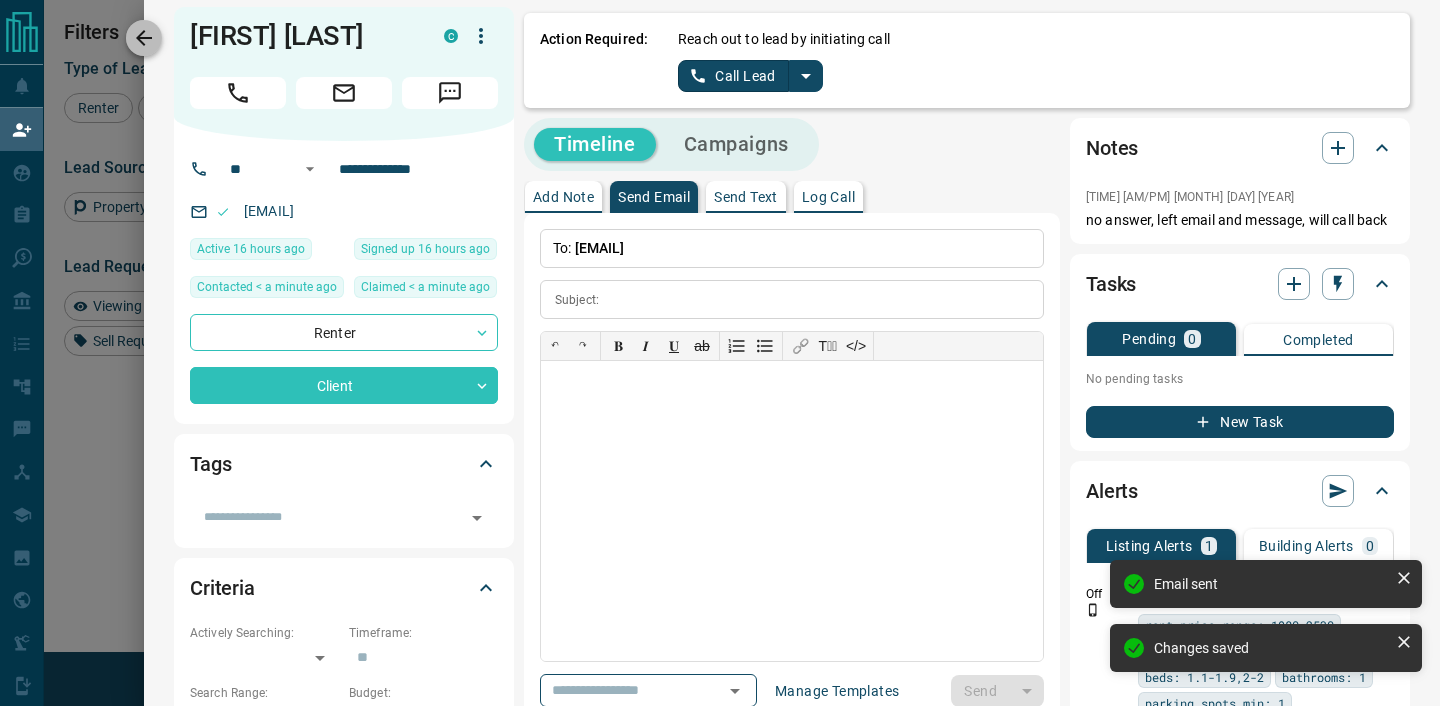 click 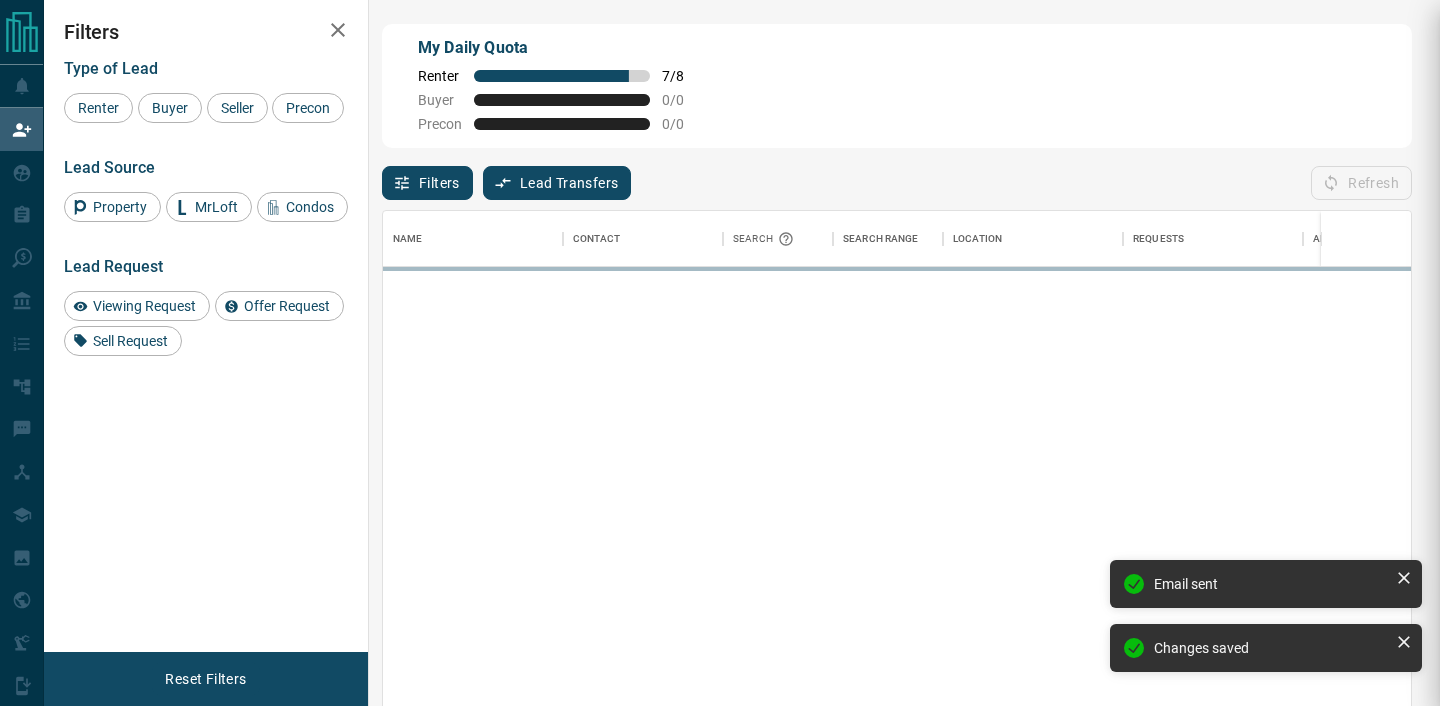 scroll, scrollTop: 1, scrollLeft: 1, axis: both 